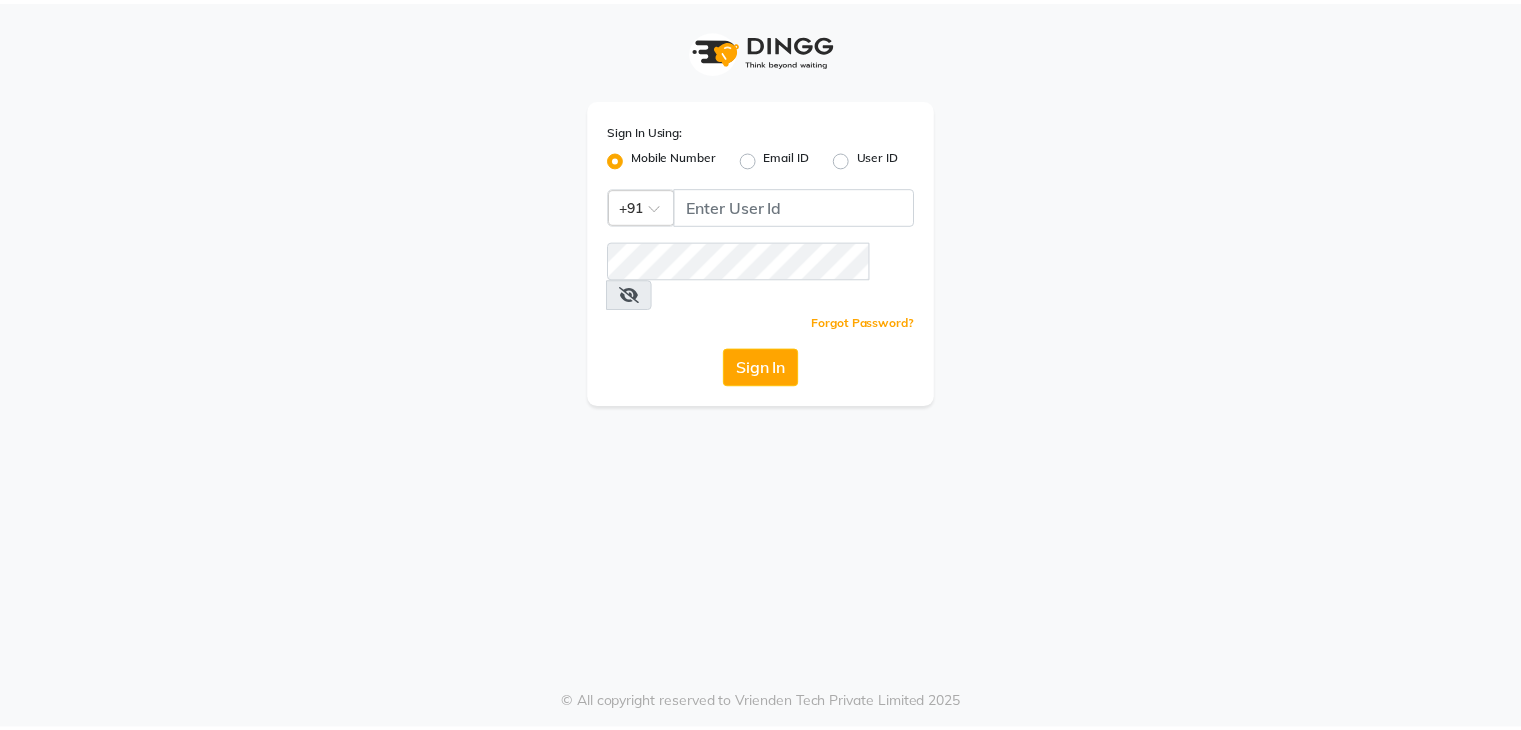 scroll, scrollTop: 0, scrollLeft: 0, axis: both 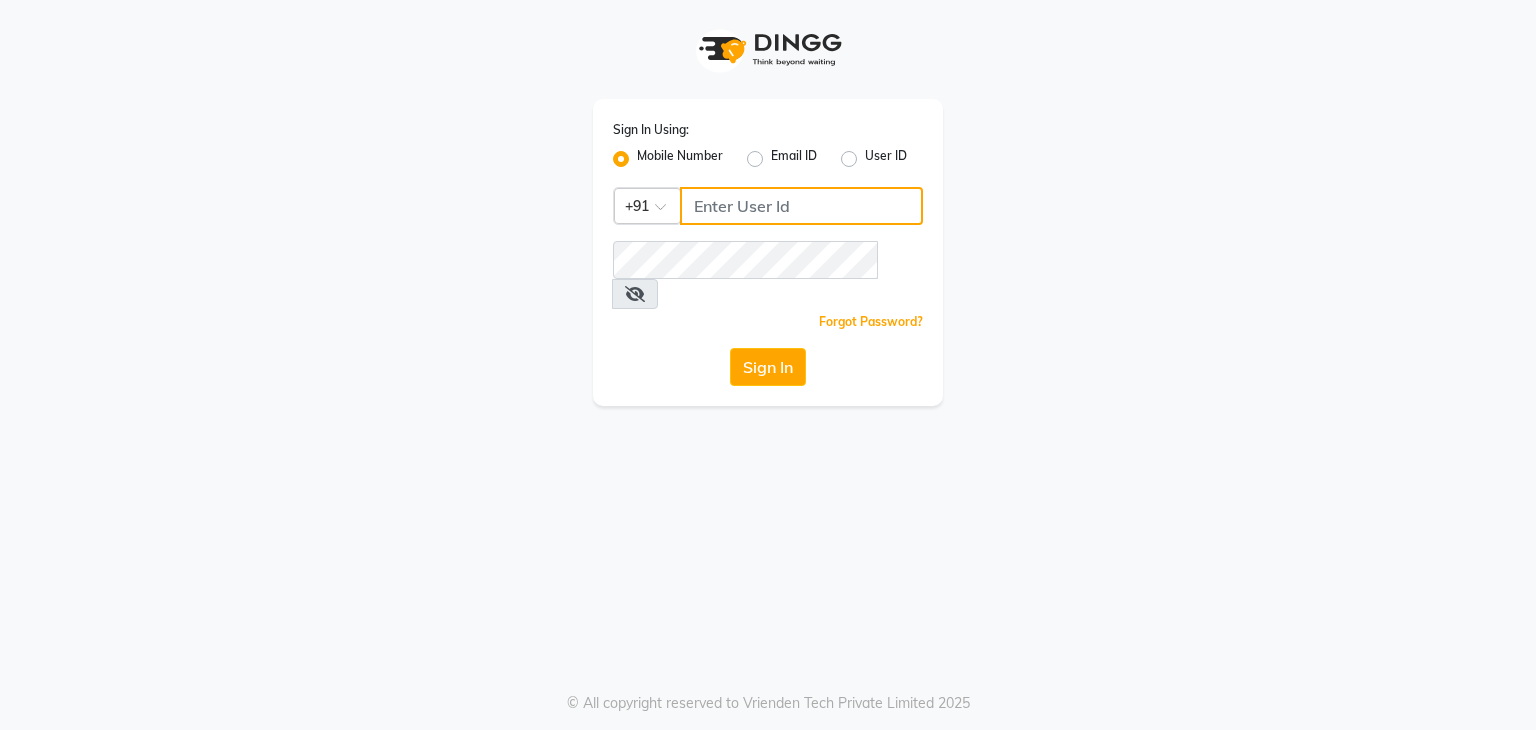 click 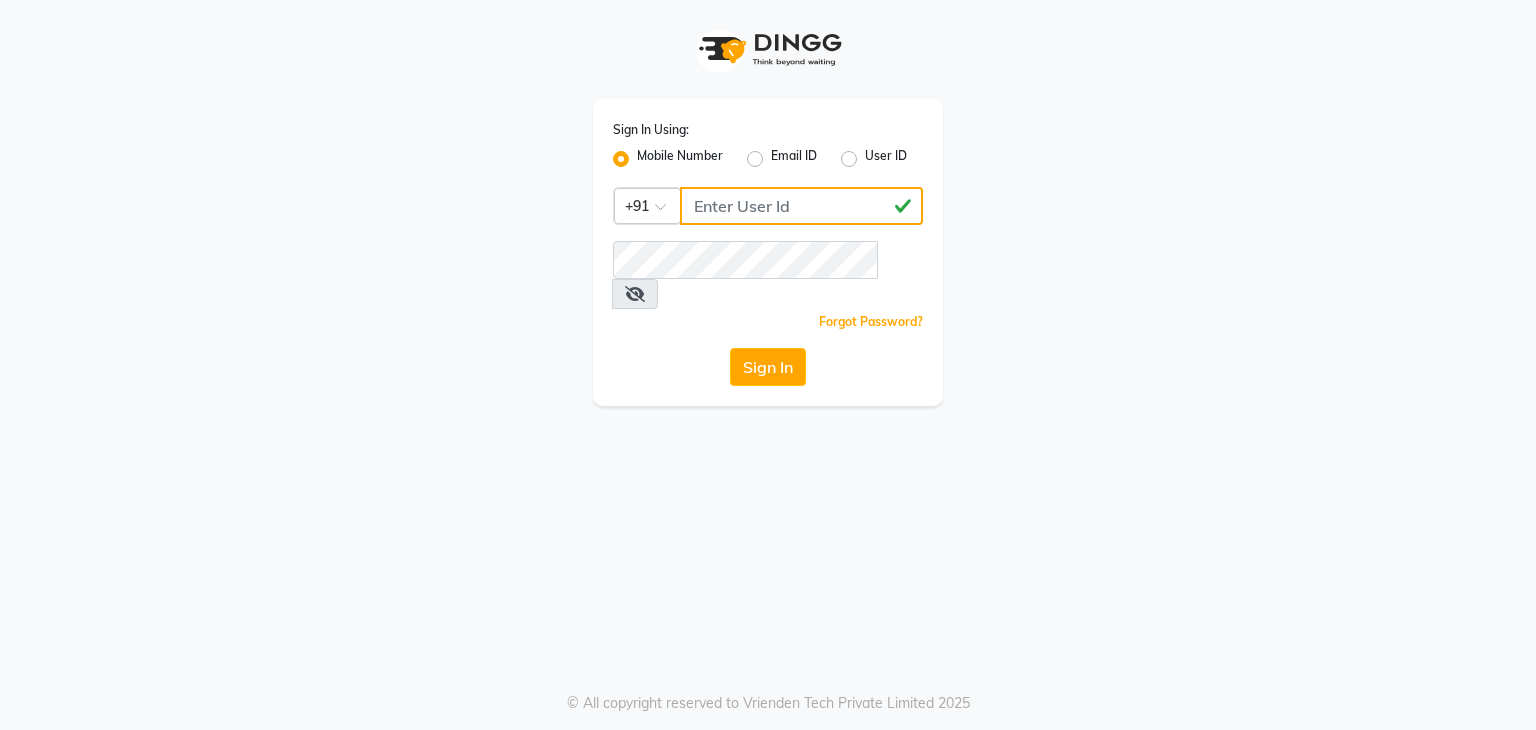 type on "[PHONE]" 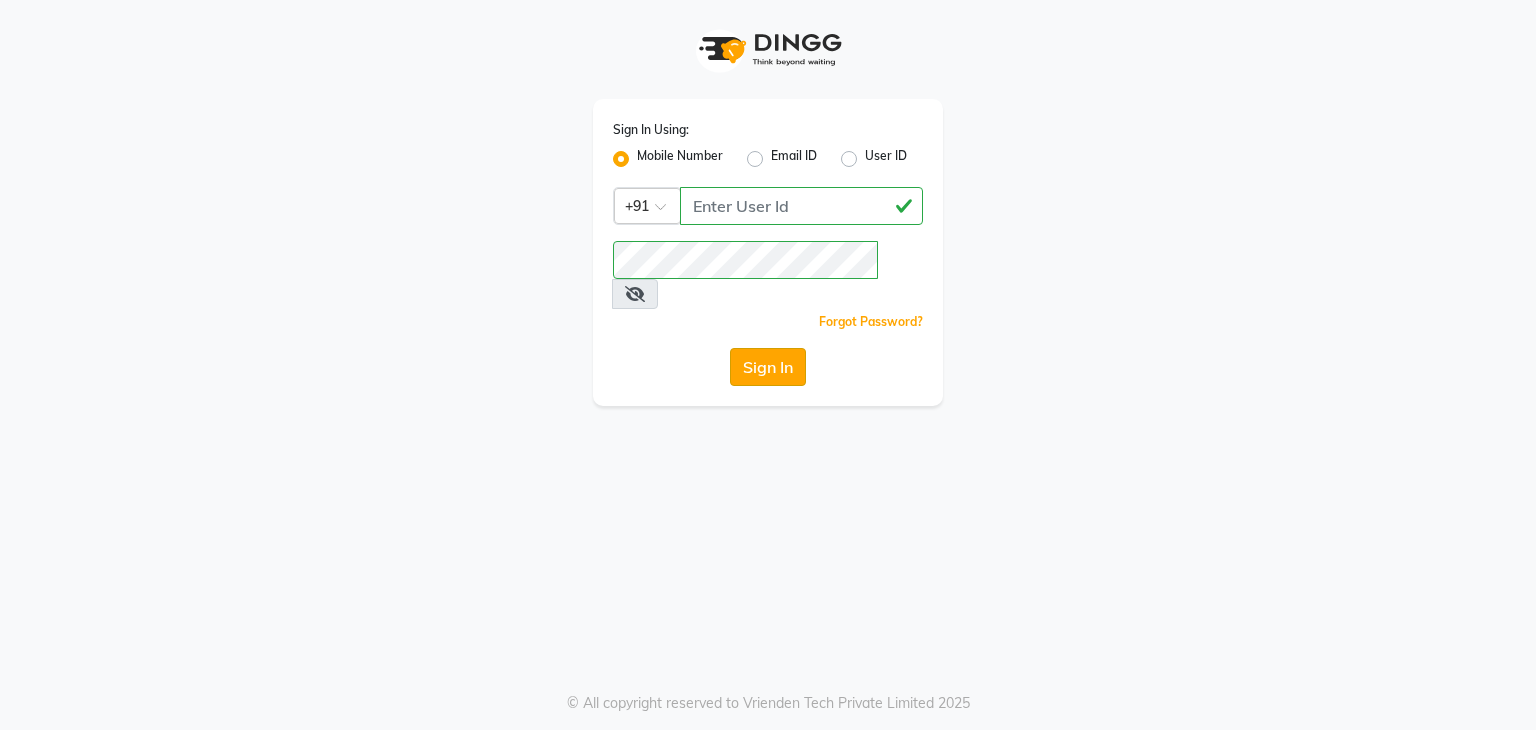 click on "Sign In" 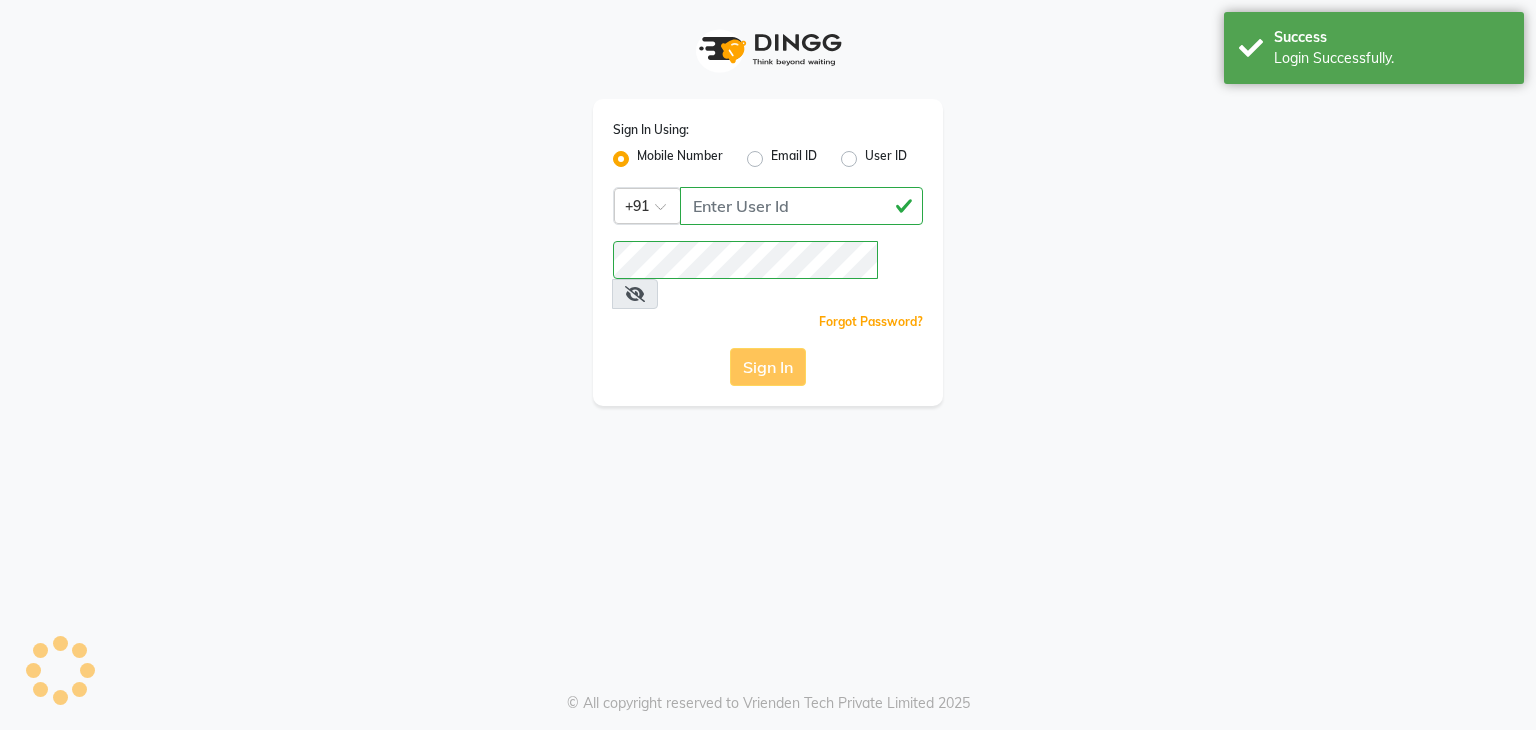 click on "Sign In" 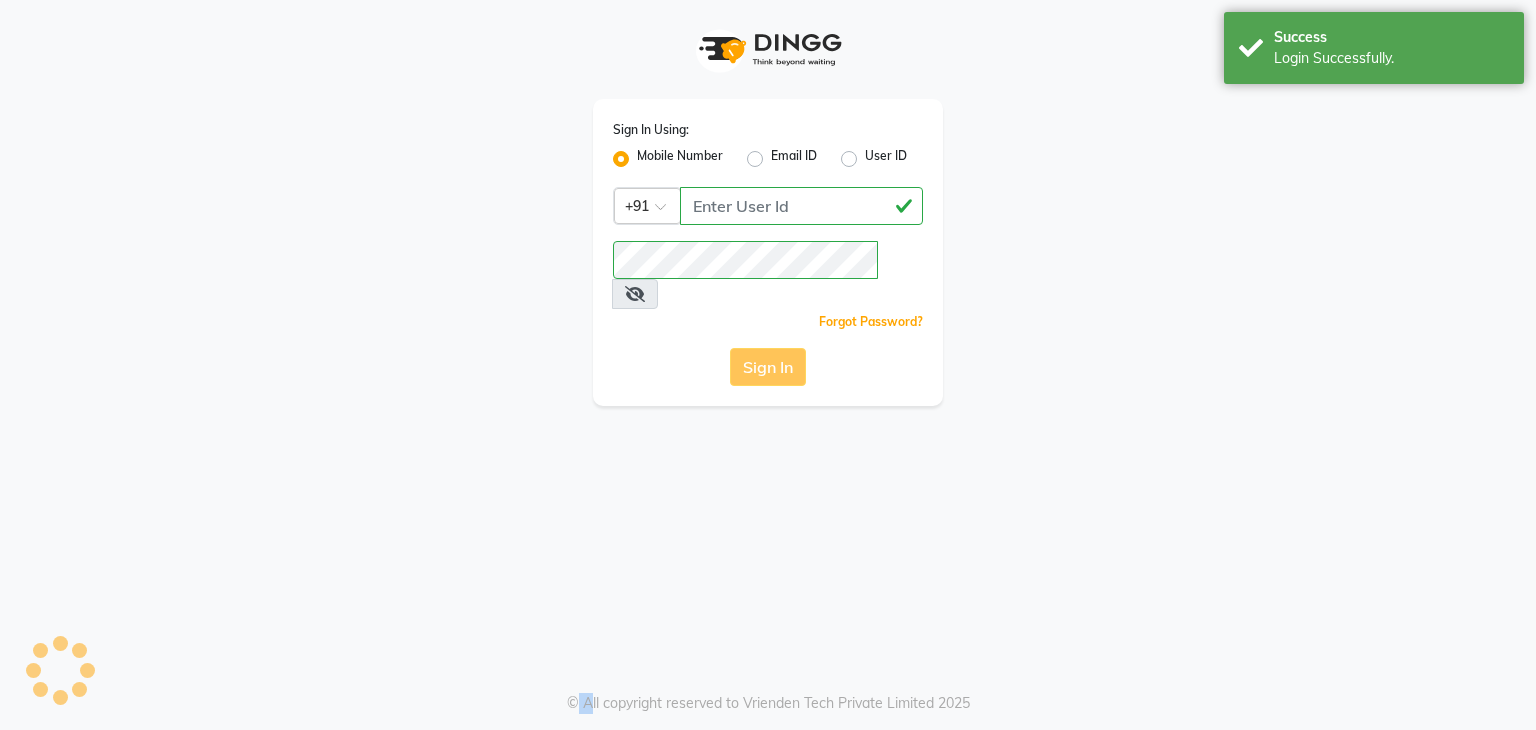 click on "Sign In" 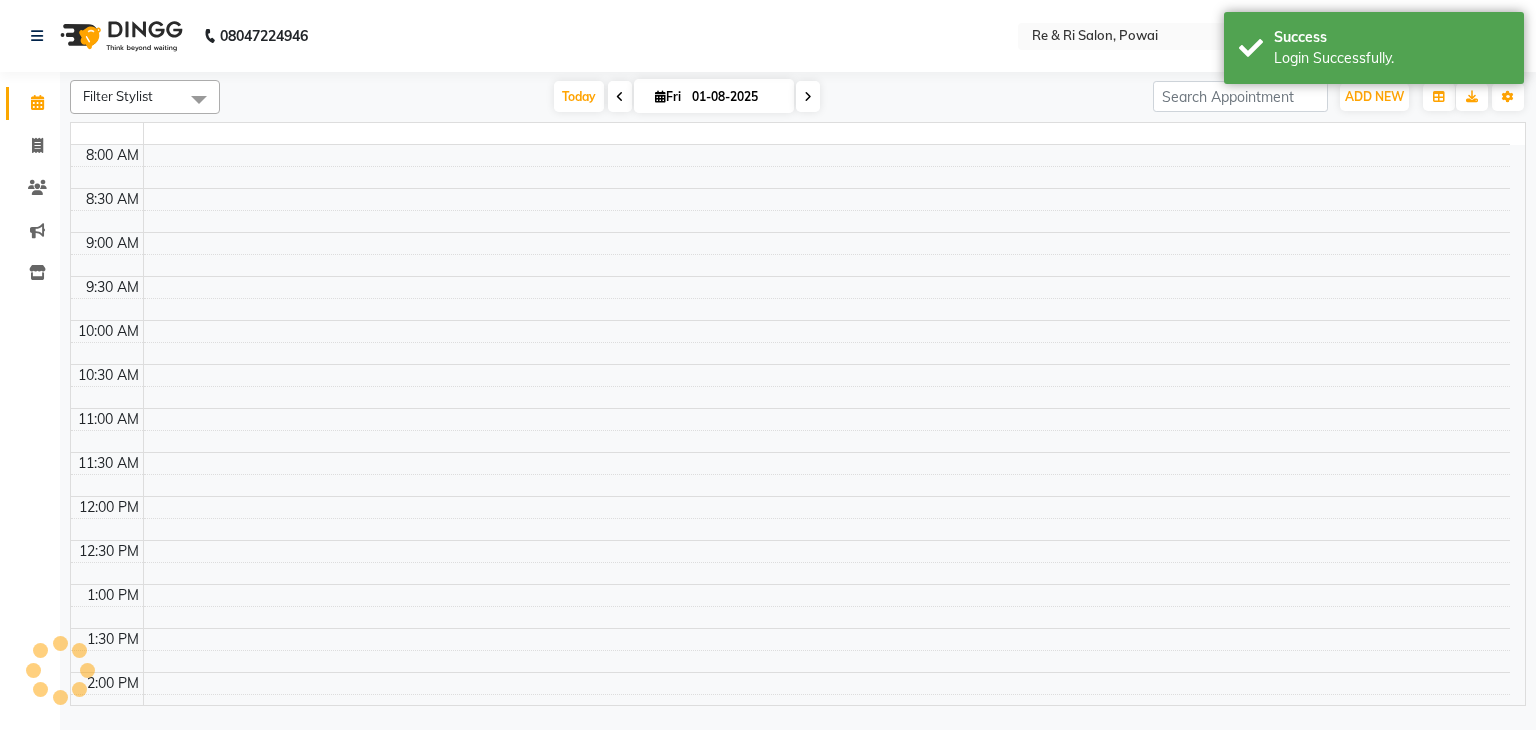 select on "en" 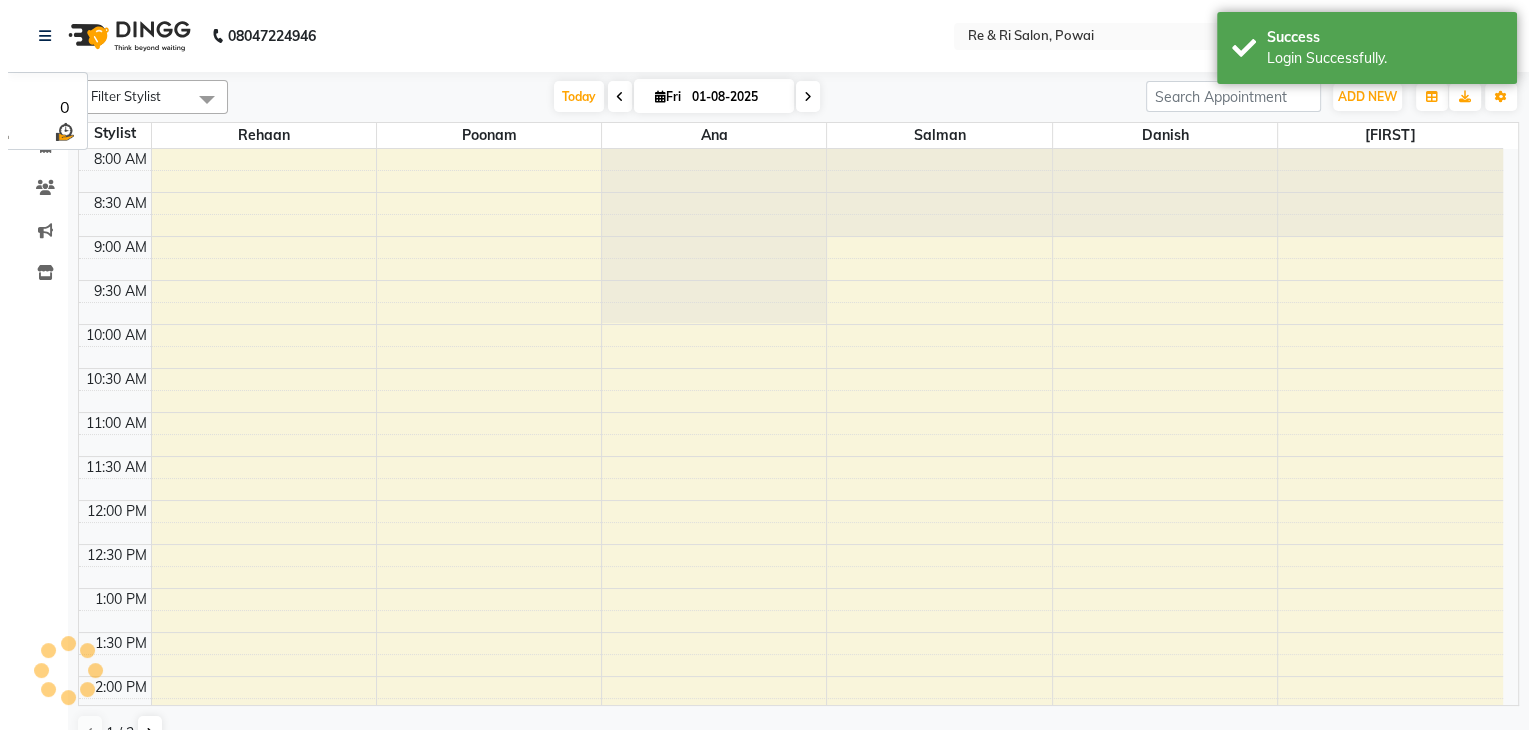 scroll, scrollTop: 833, scrollLeft: 0, axis: vertical 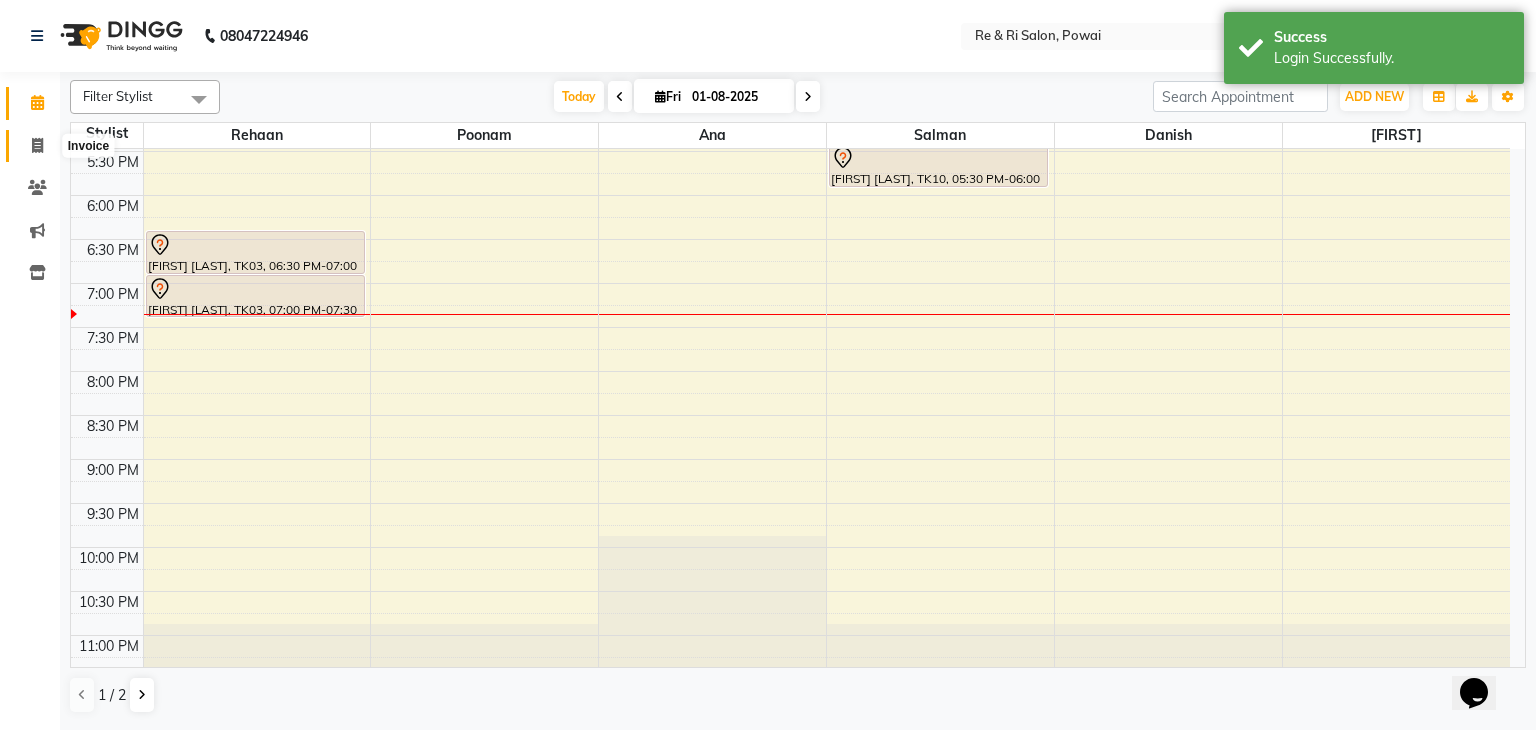 click 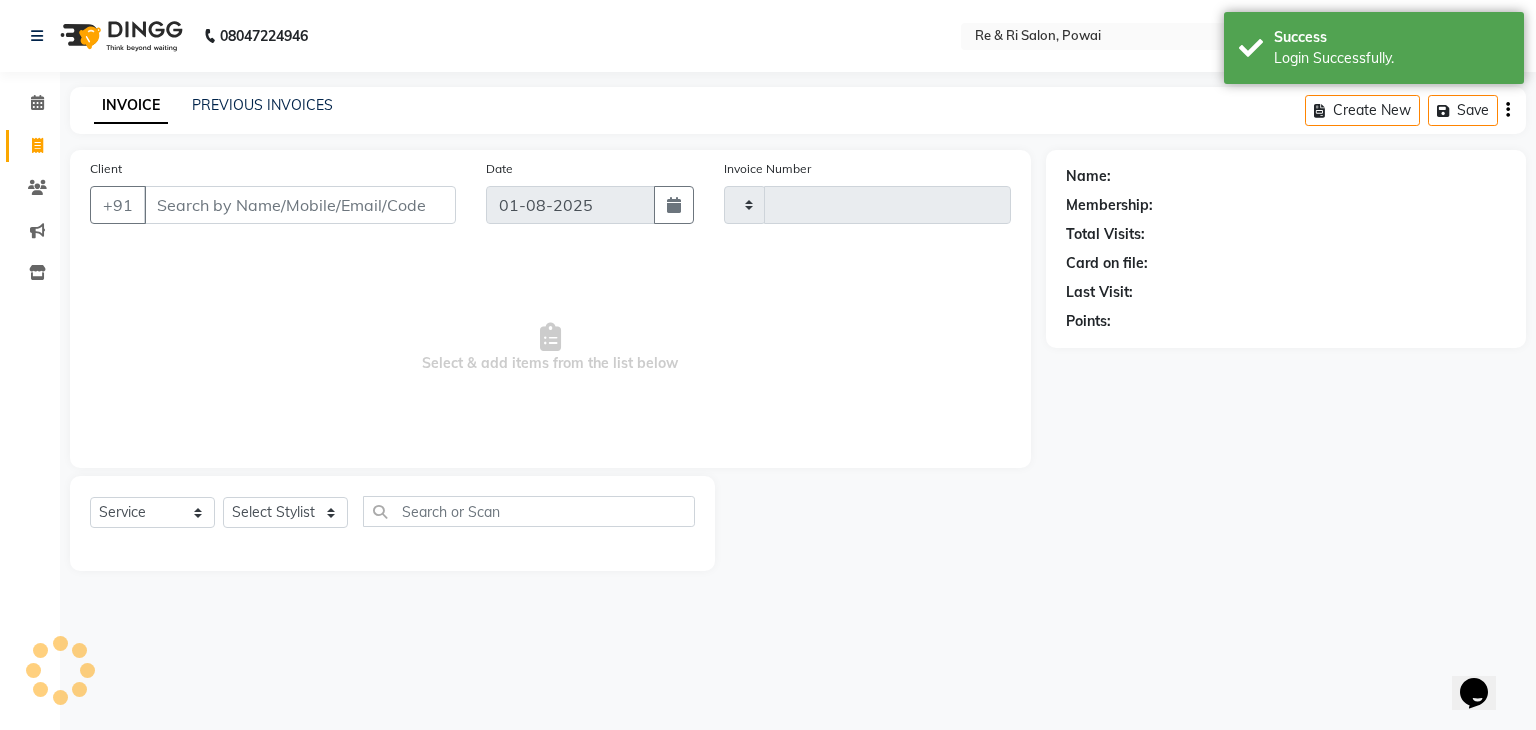 type on "1655" 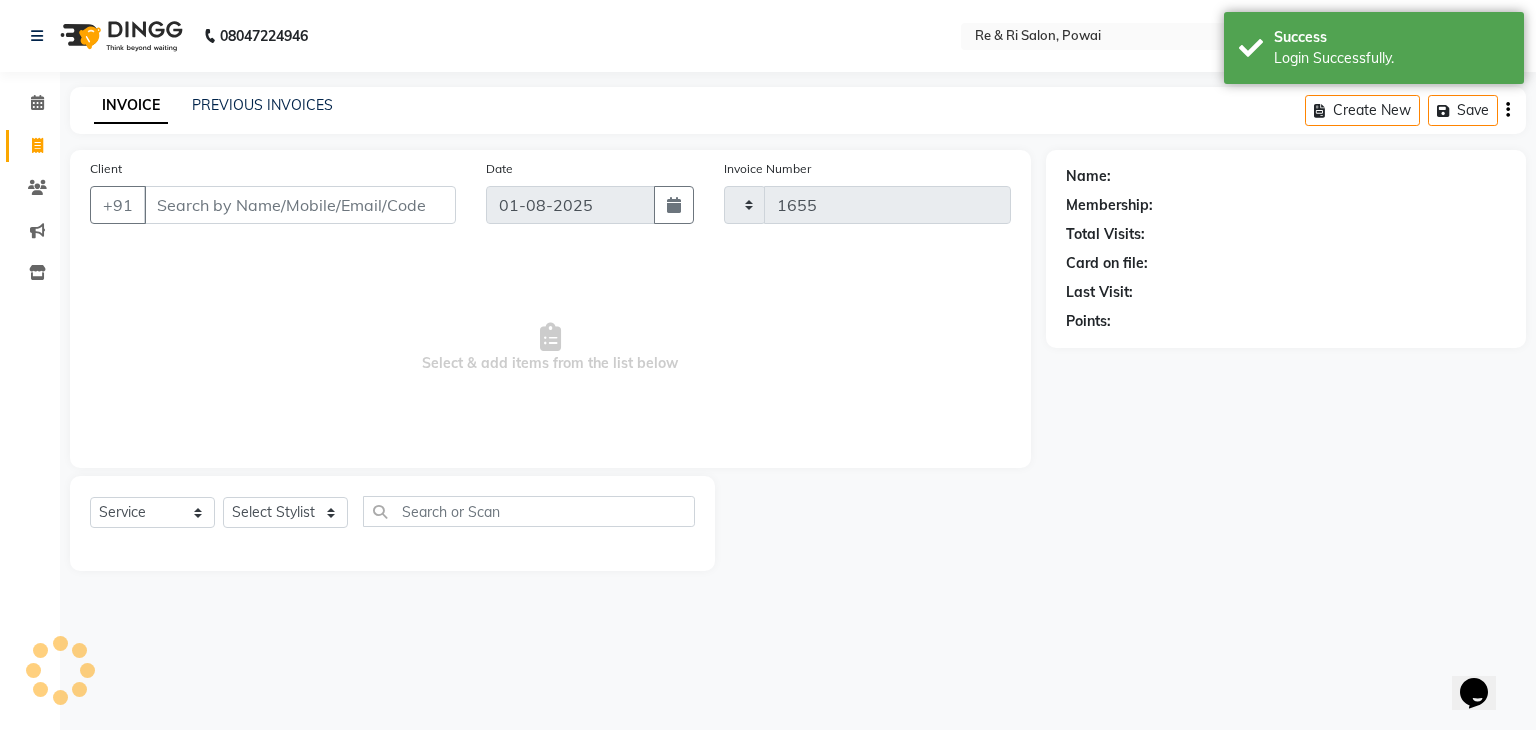 select on "5364" 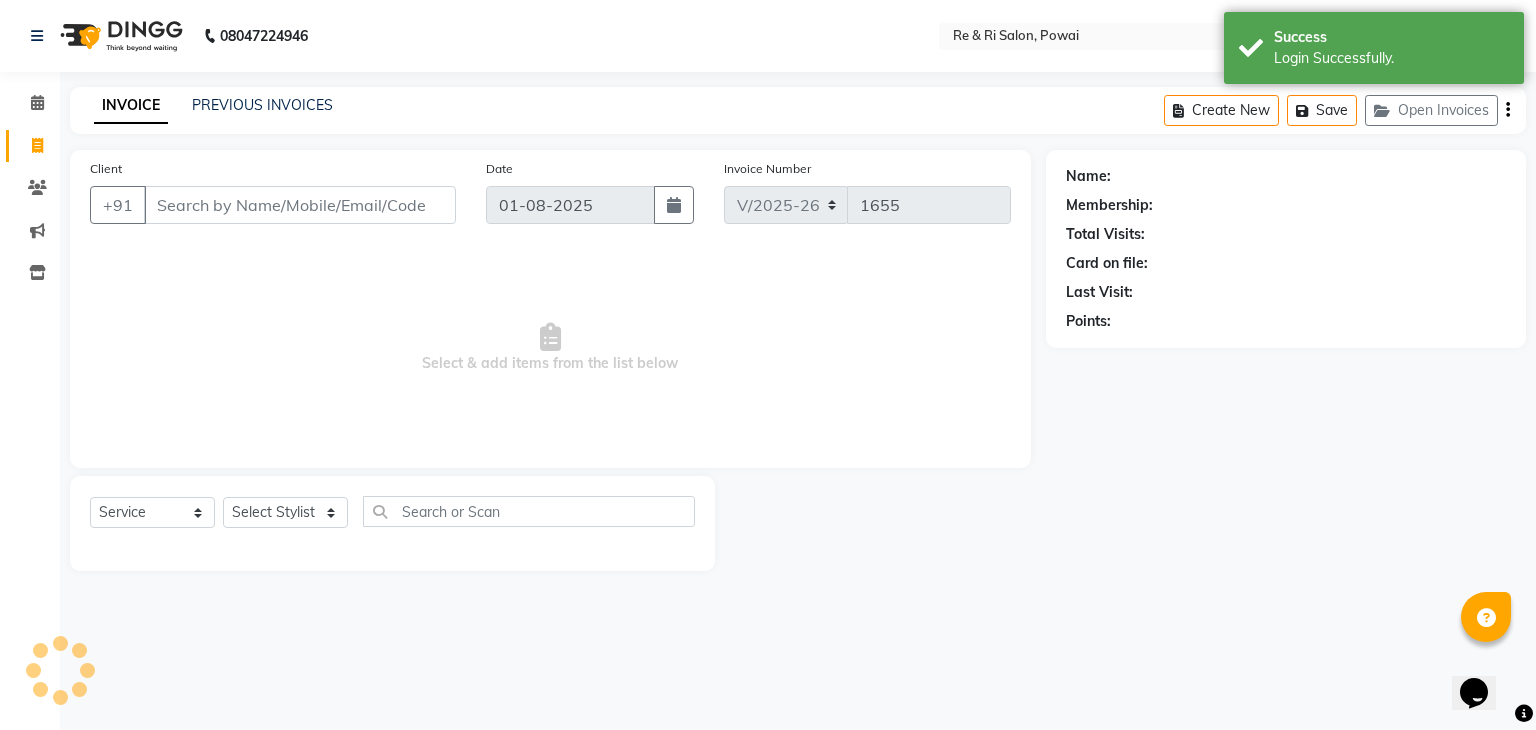 click on "Client" at bounding box center [300, 205] 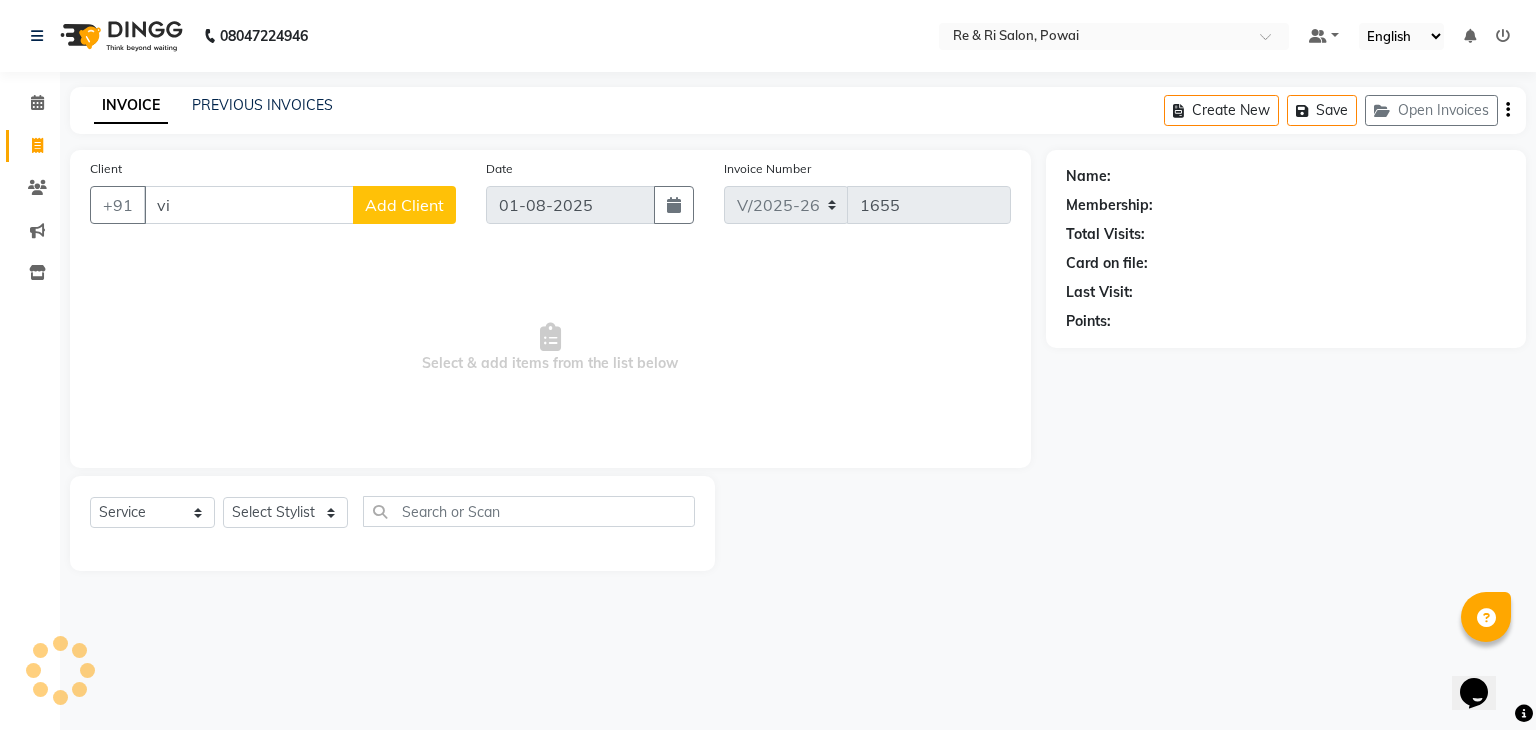 type on "v" 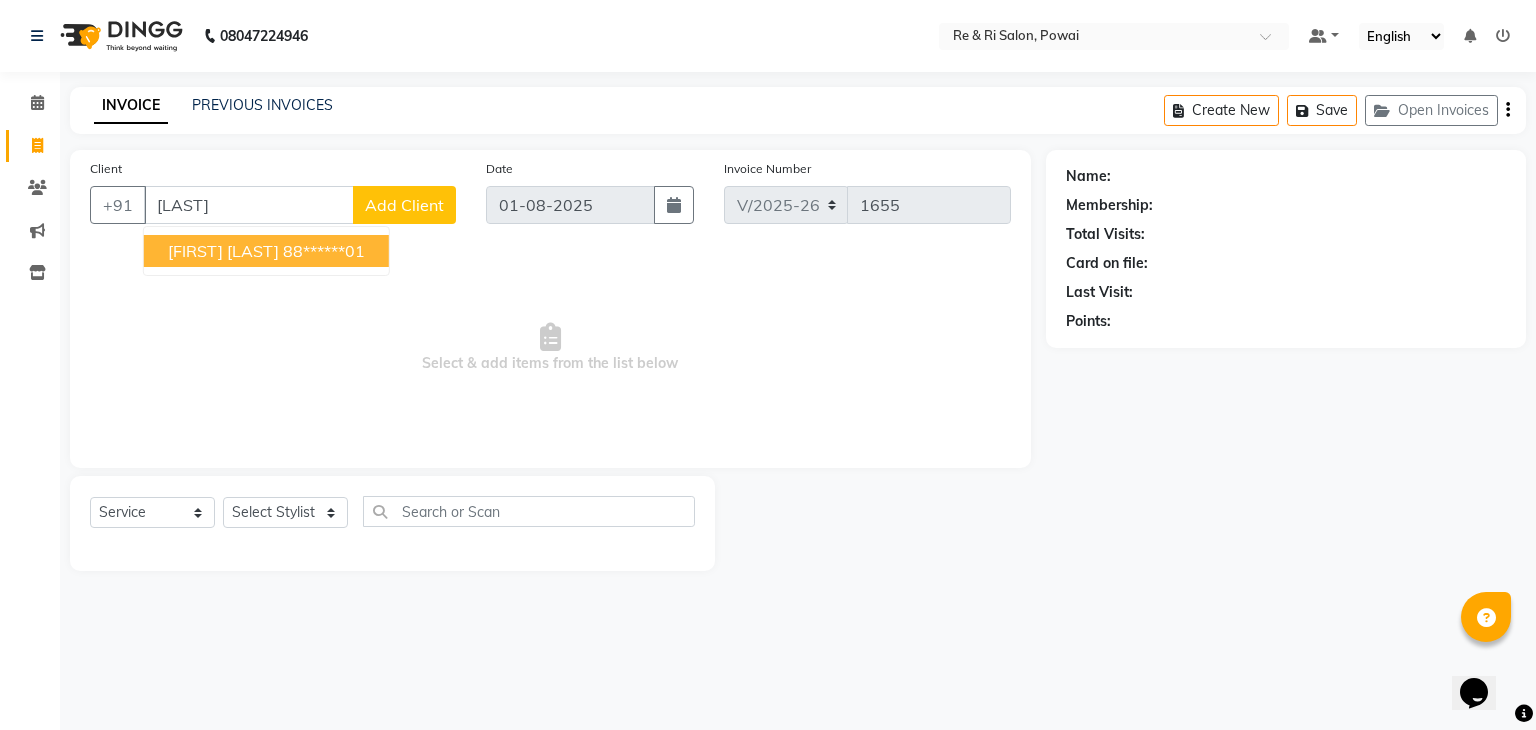 click on "vishwa akhani" at bounding box center (223, 251) 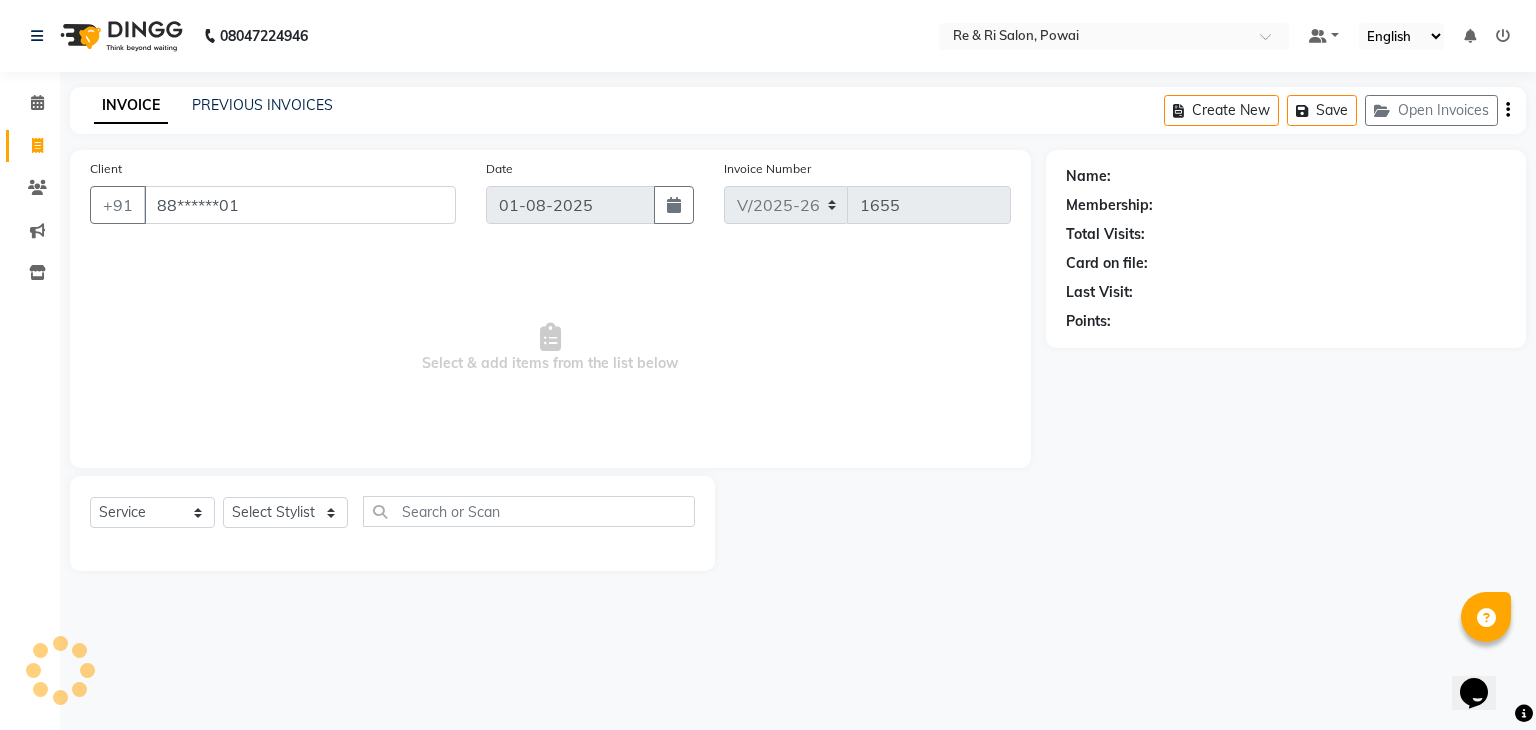type on "88******01" 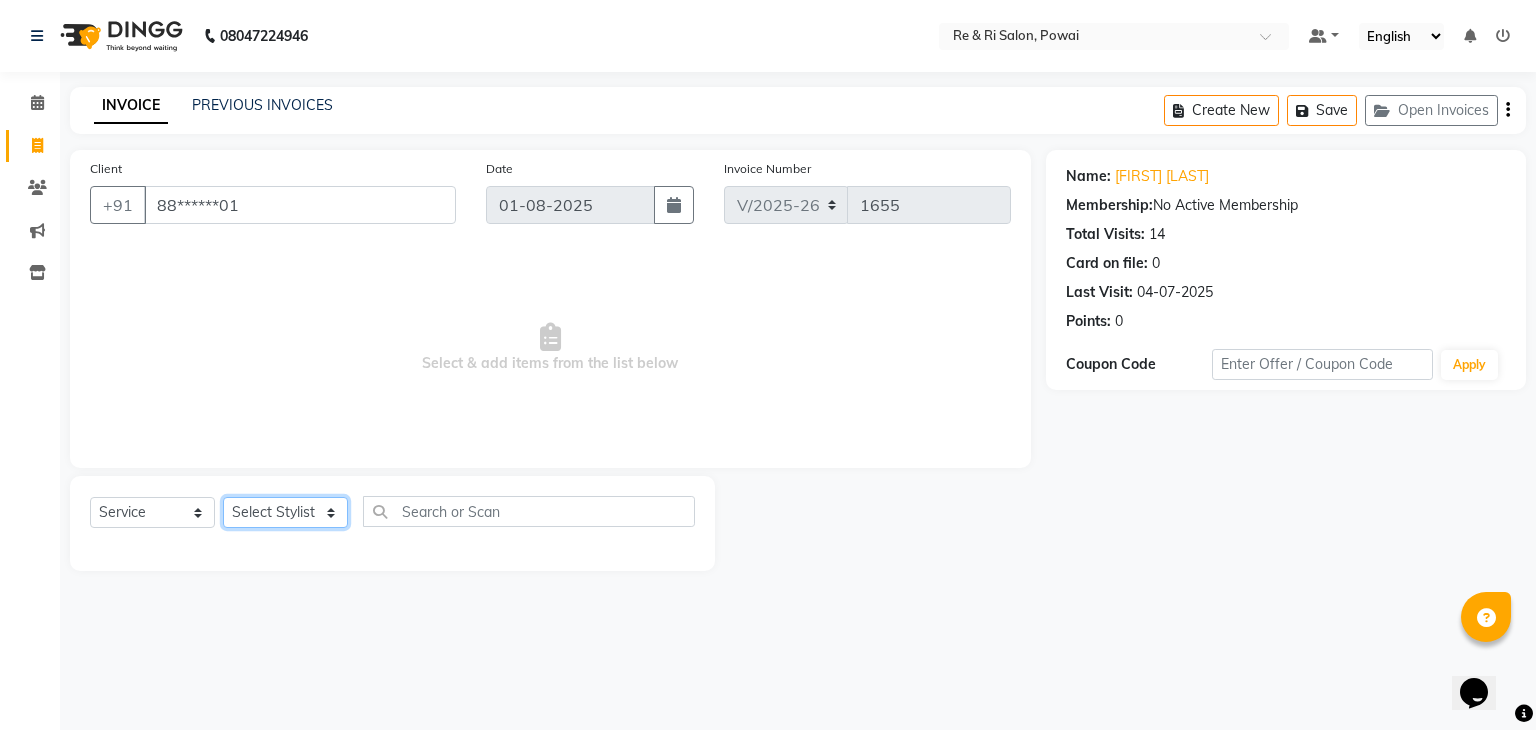 click on "Select Stylist [FIRST] [FIRST]  [FIRST]  [FIRST]  [FIRST]  [FIRST]  [FIRST]" 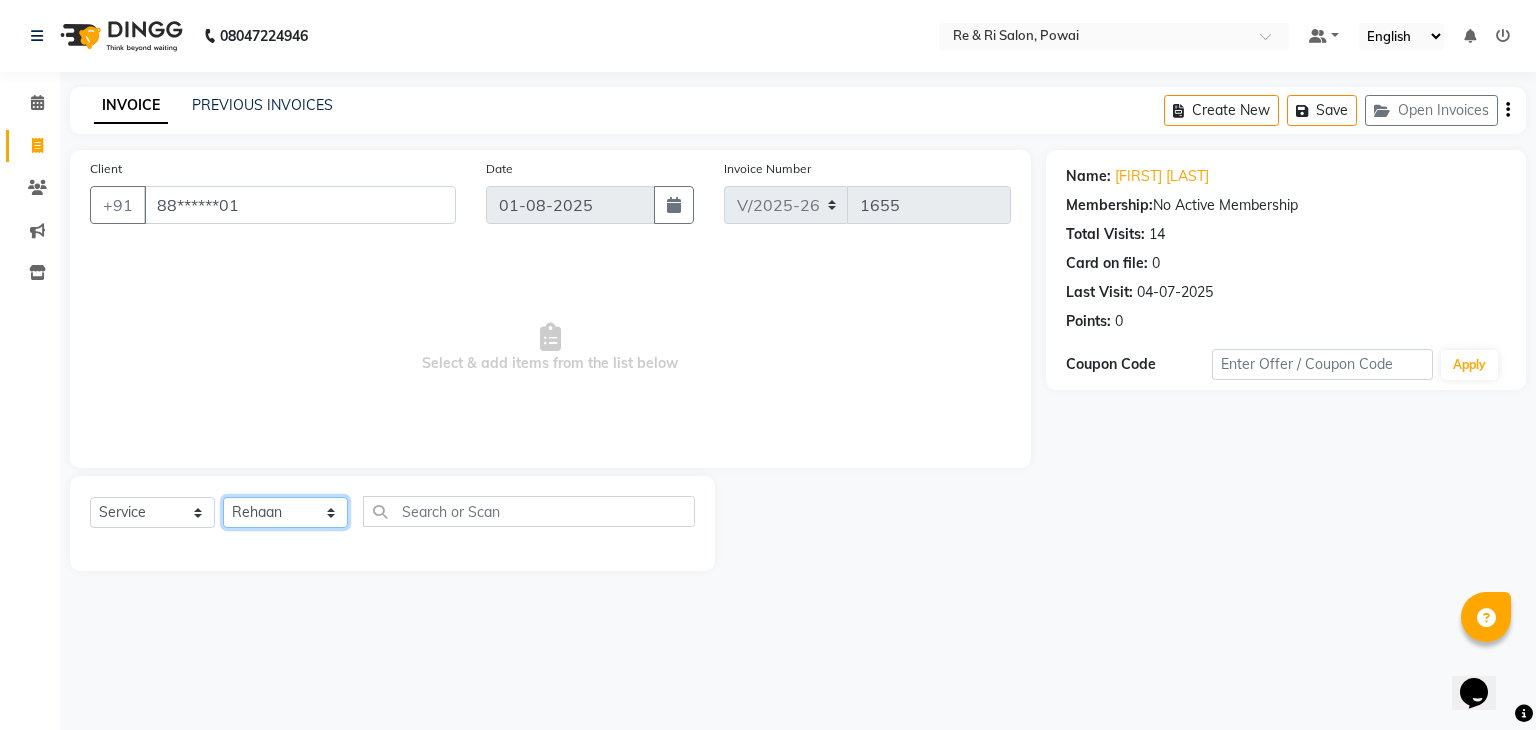 click on "Select Stylist [FIRST] [FIRST]  [FIRST]  [FIRST]  [FIRST]  [FIRST]  [FIRST]" 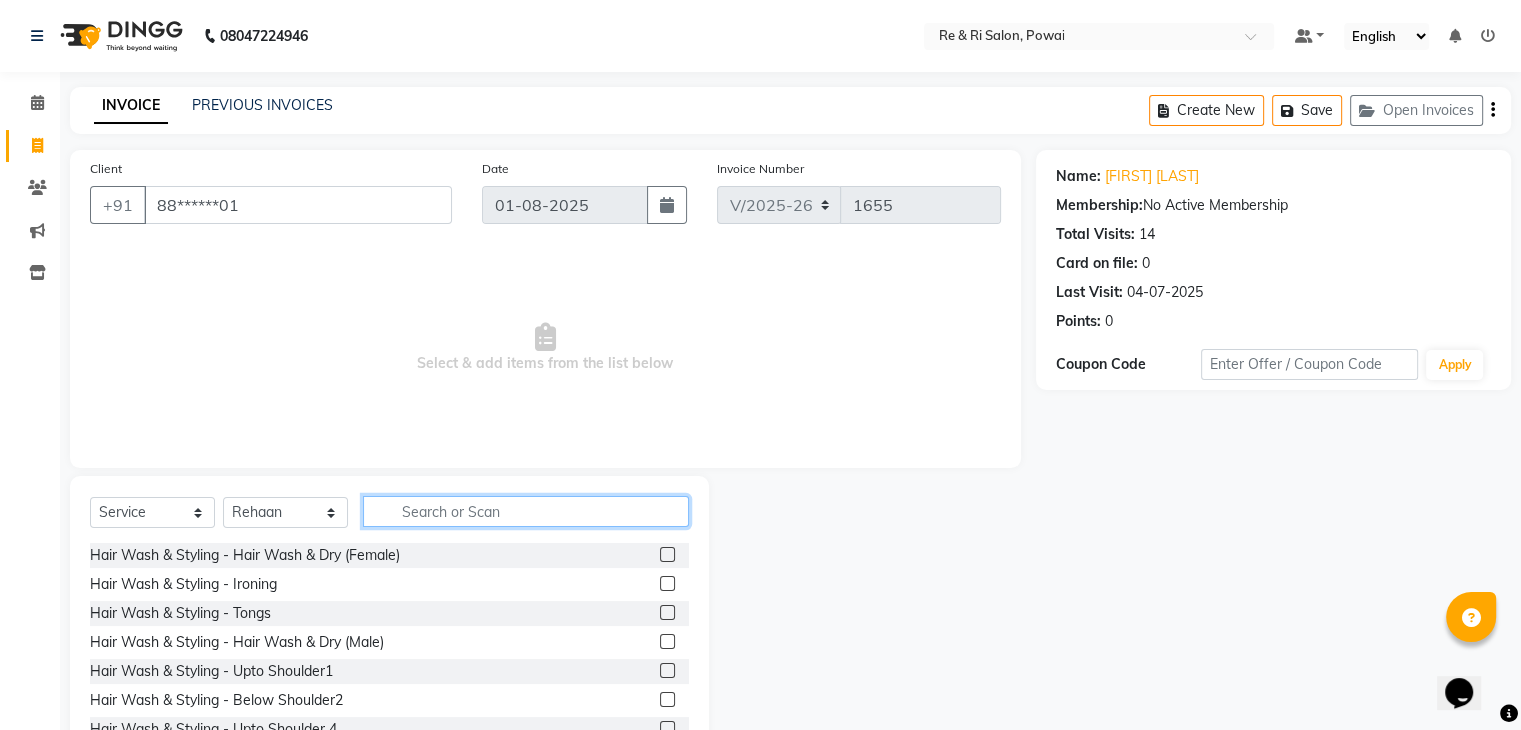 click 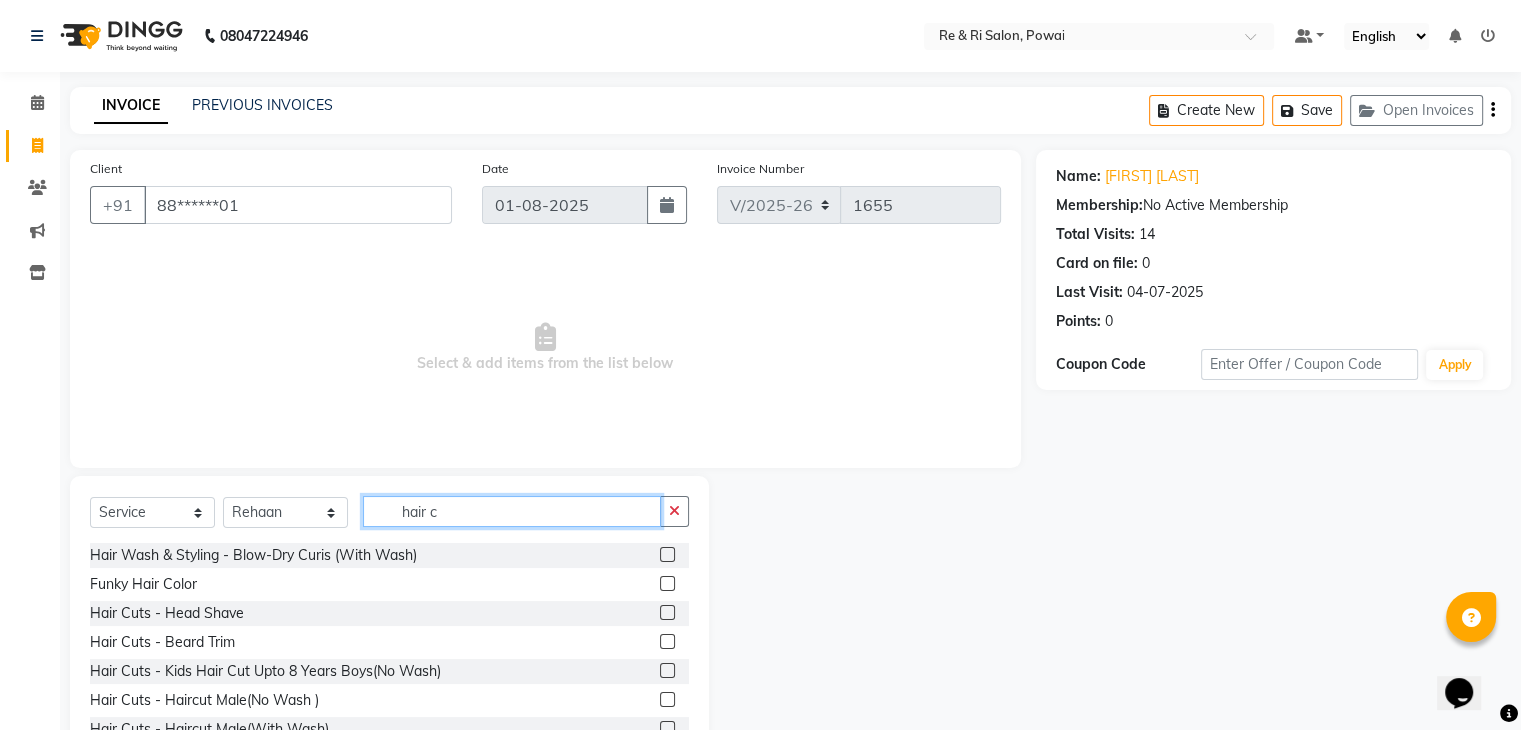 type on "hair c" 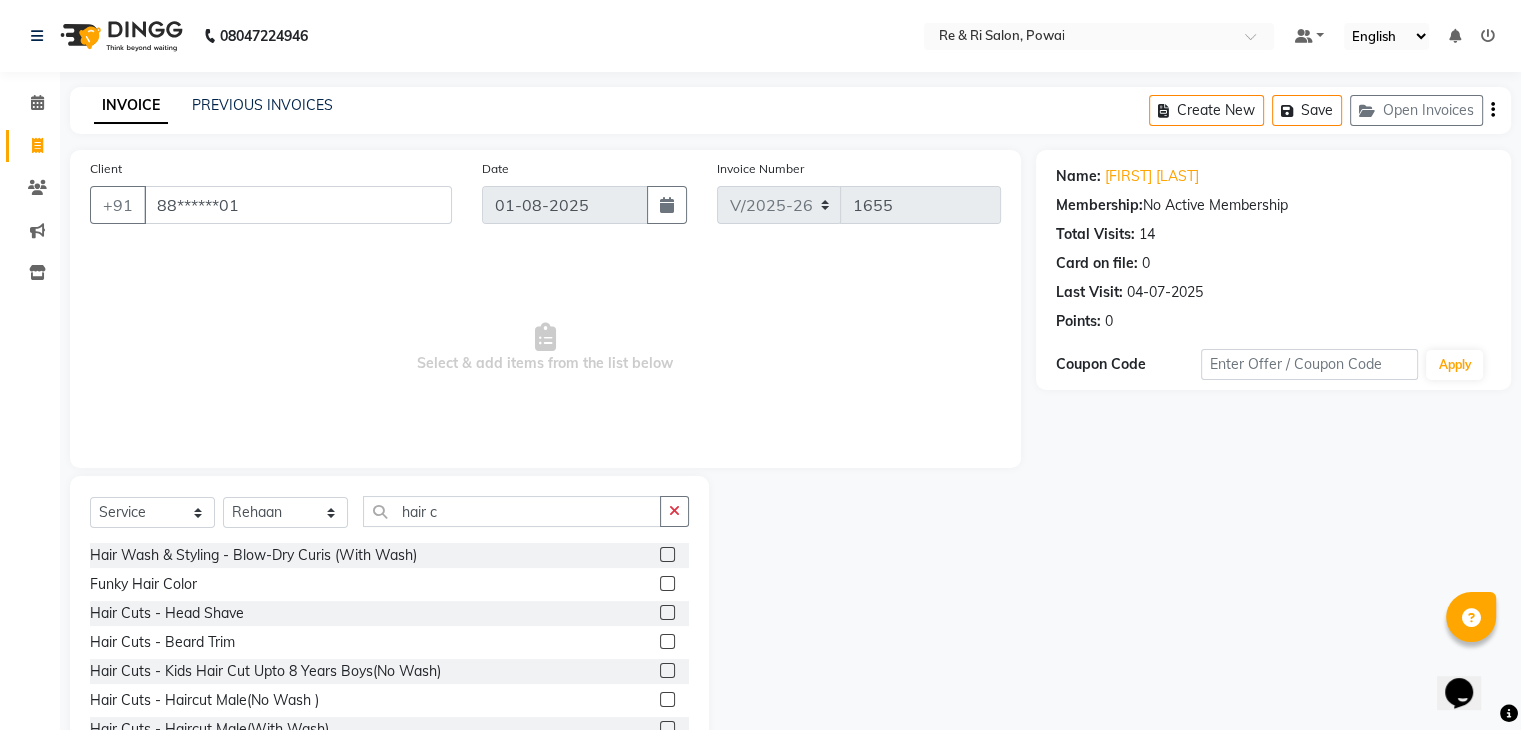 click on "Hair Cuts - Beard Trim" 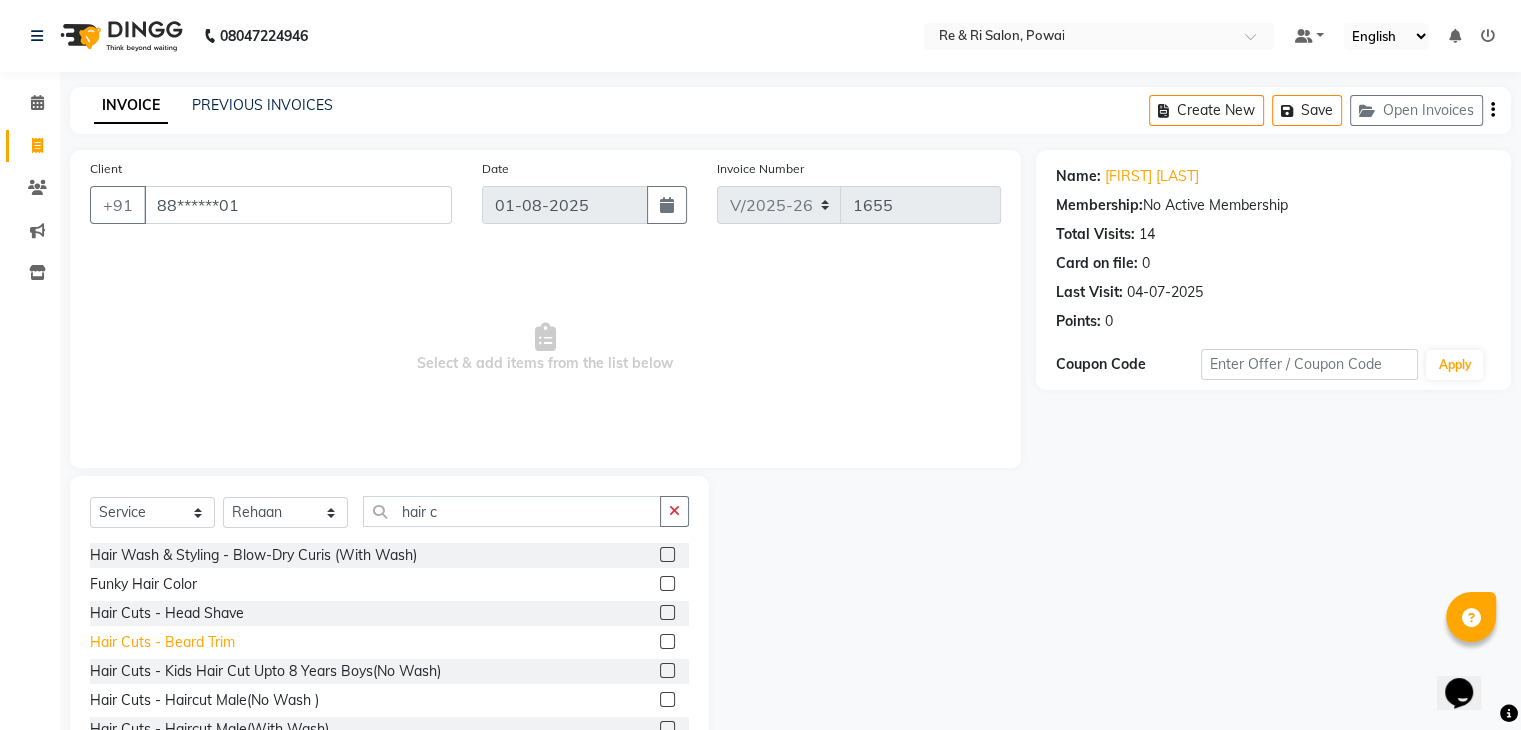 click on "Hair Cuts - Beard Trim" 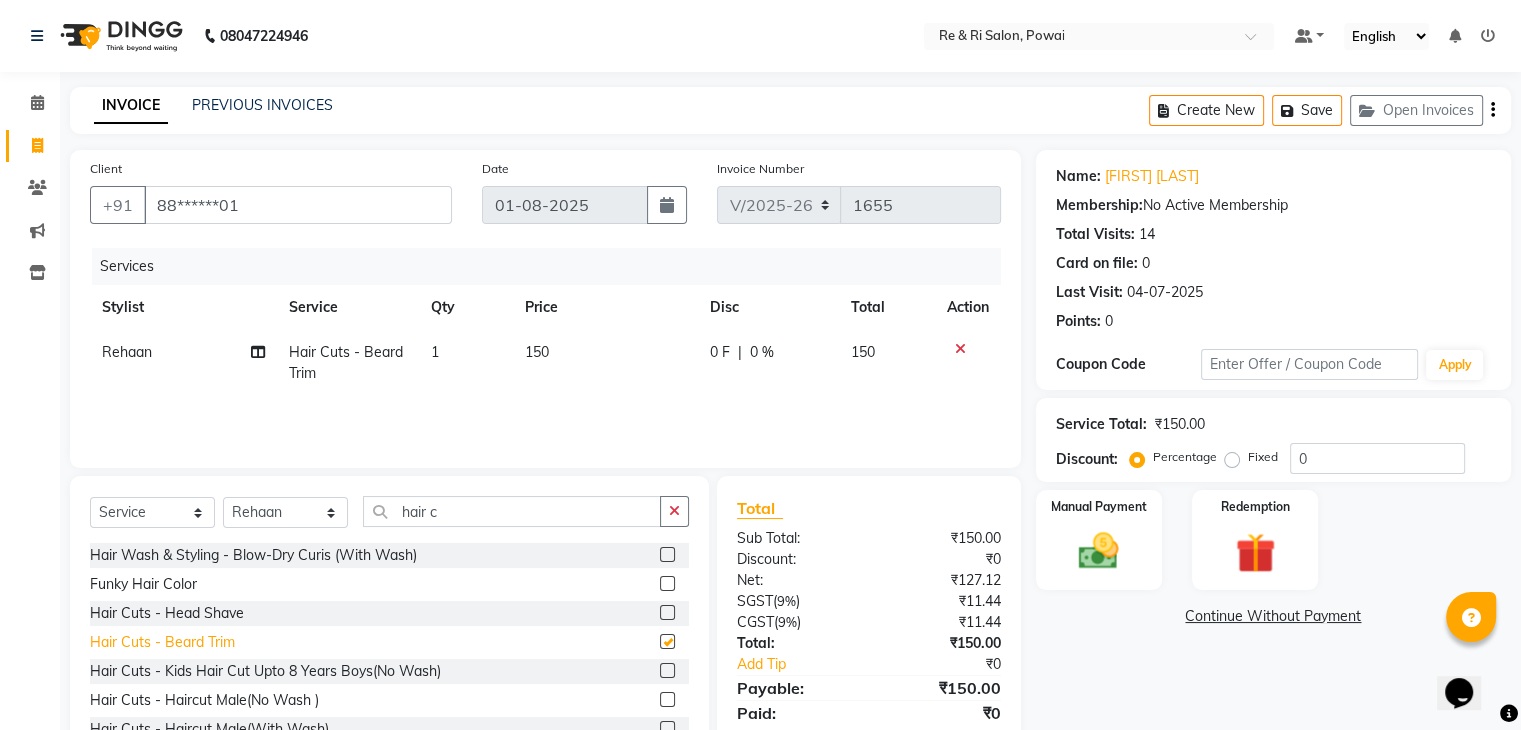 checkbox on "false" 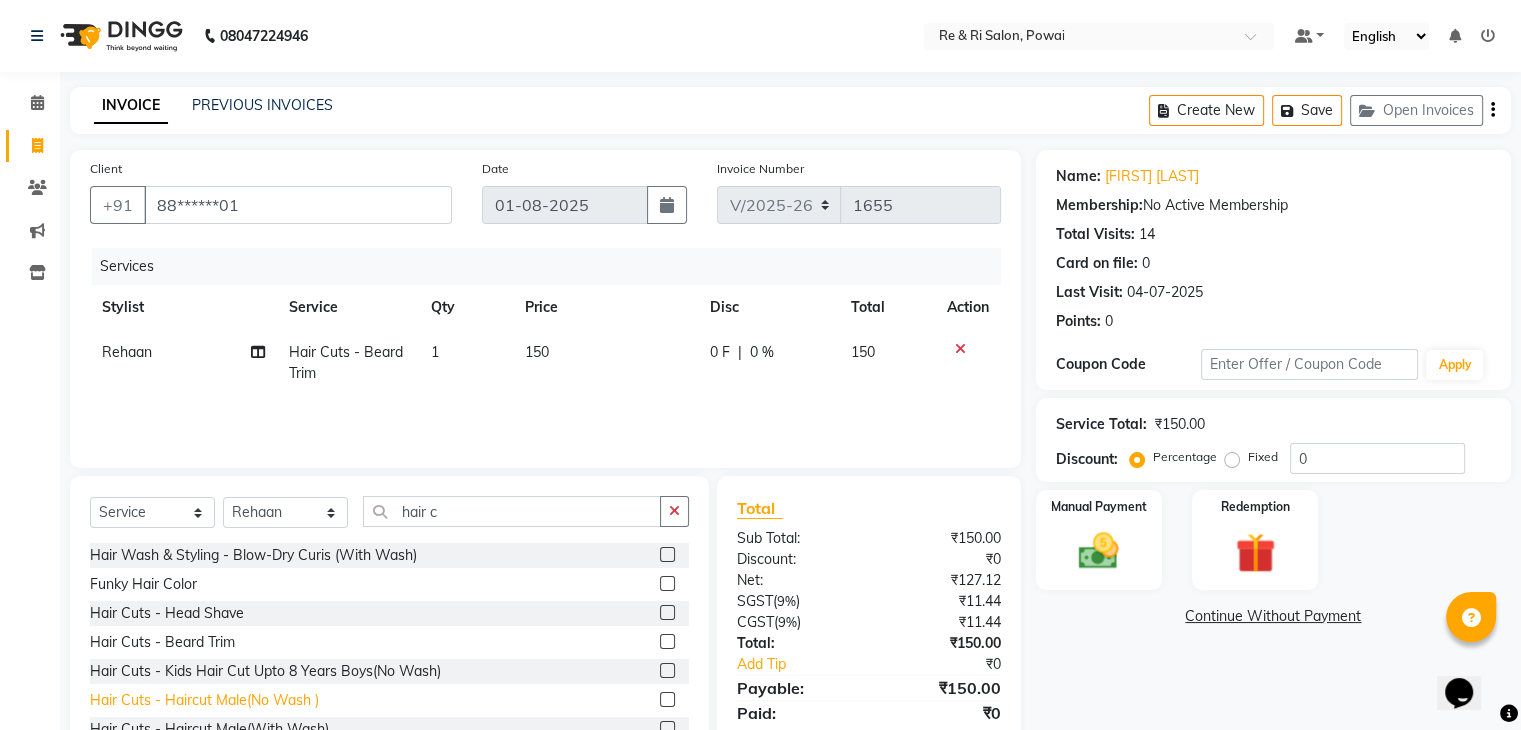click on "Hair Cuts - Haircut Male(No Wash )" 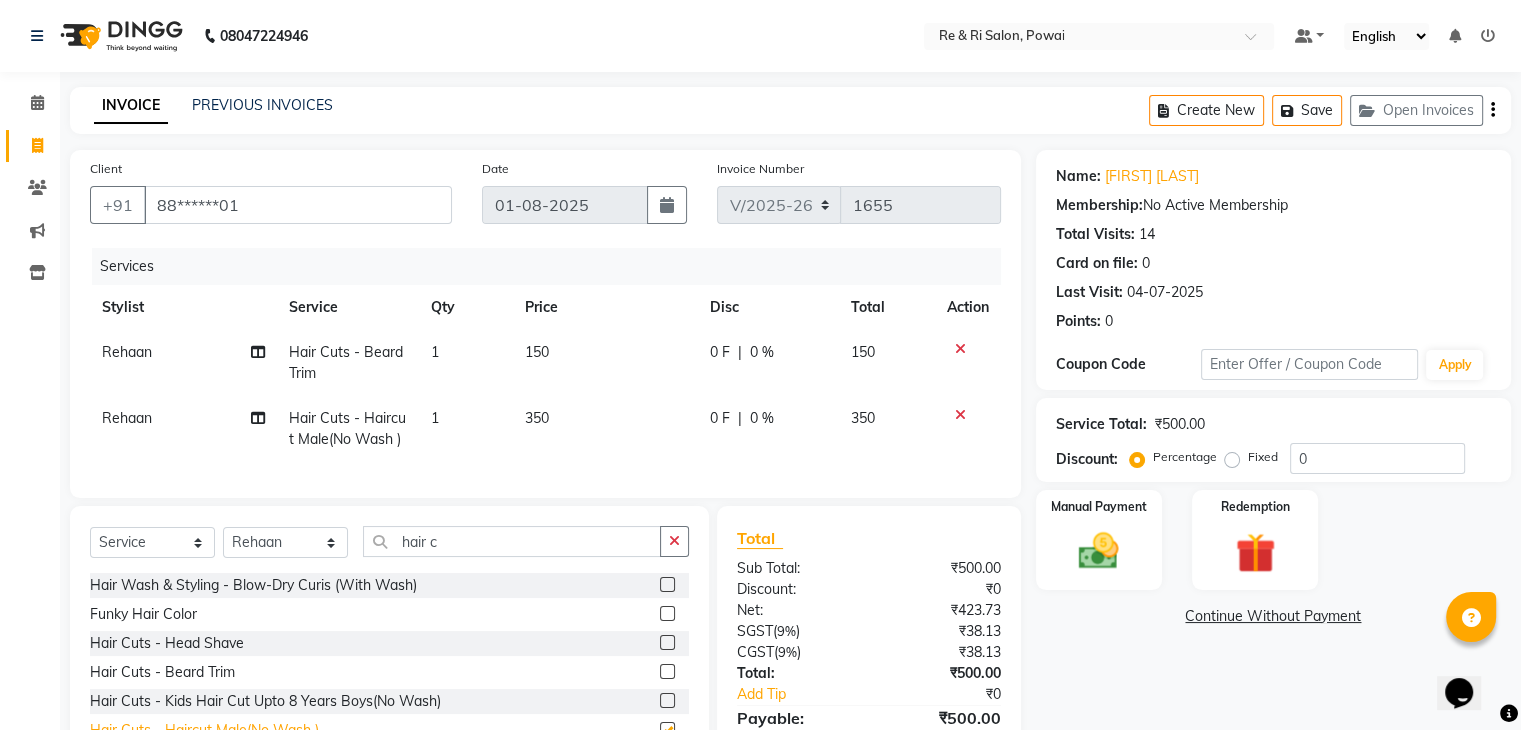 checkbox on "false" 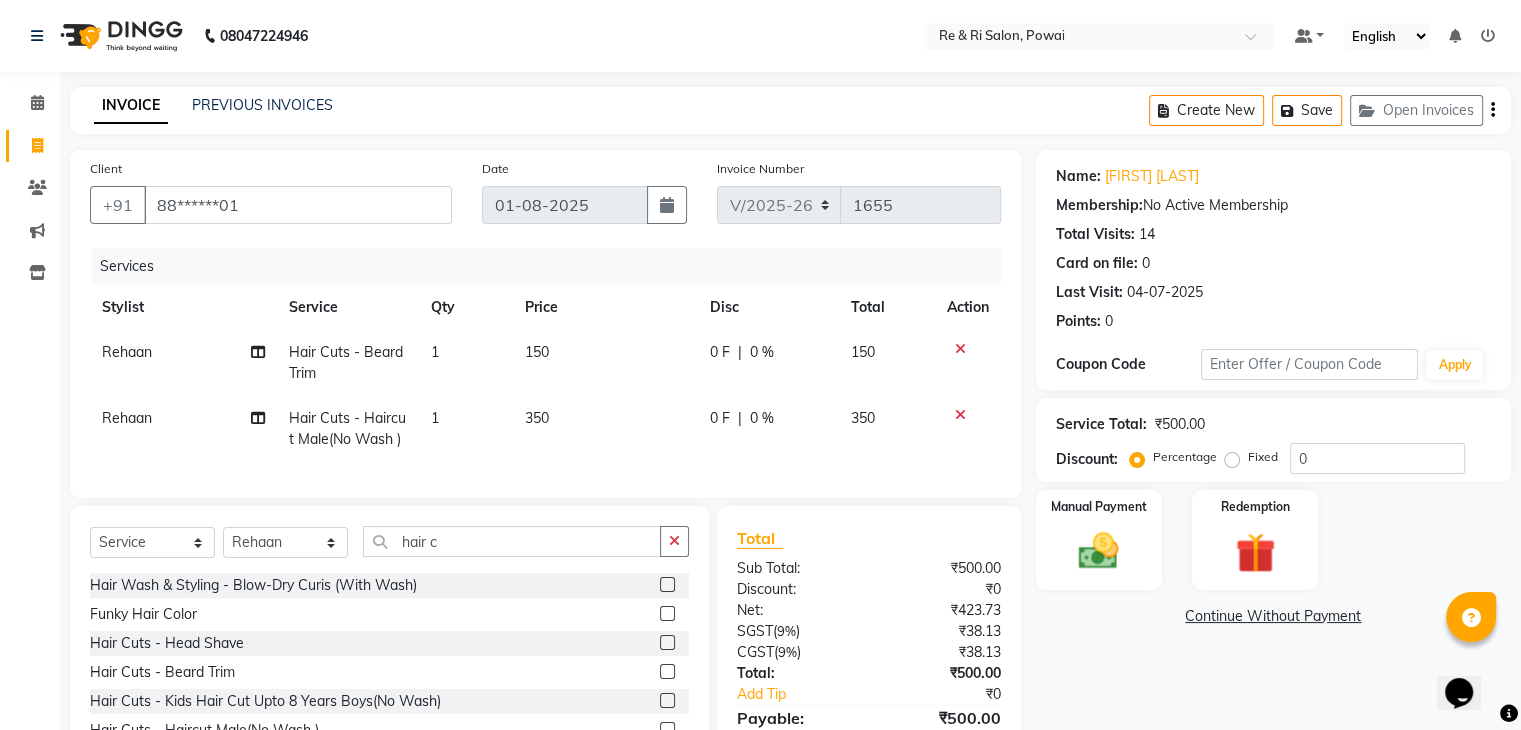 click on "0 F | 0 %" 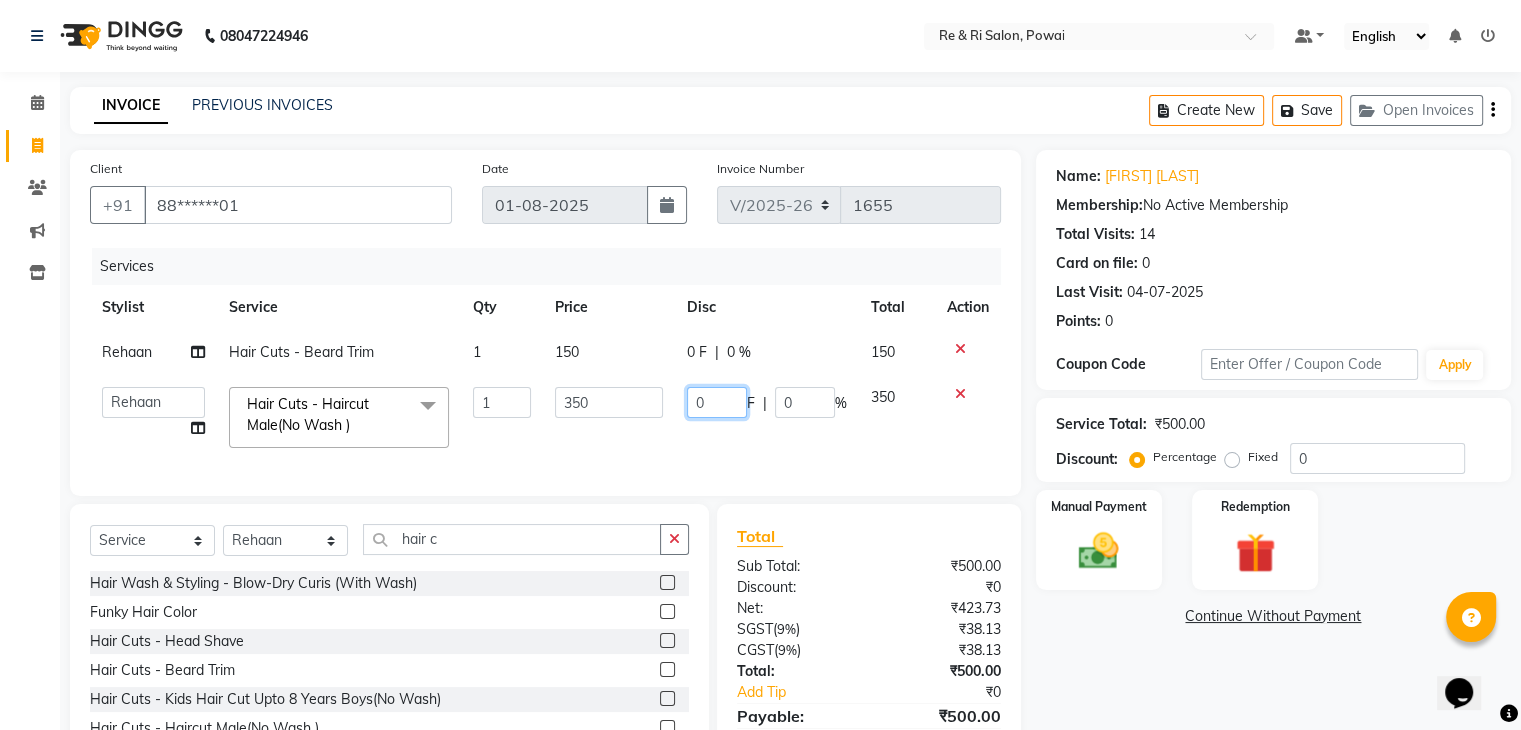click on "0" 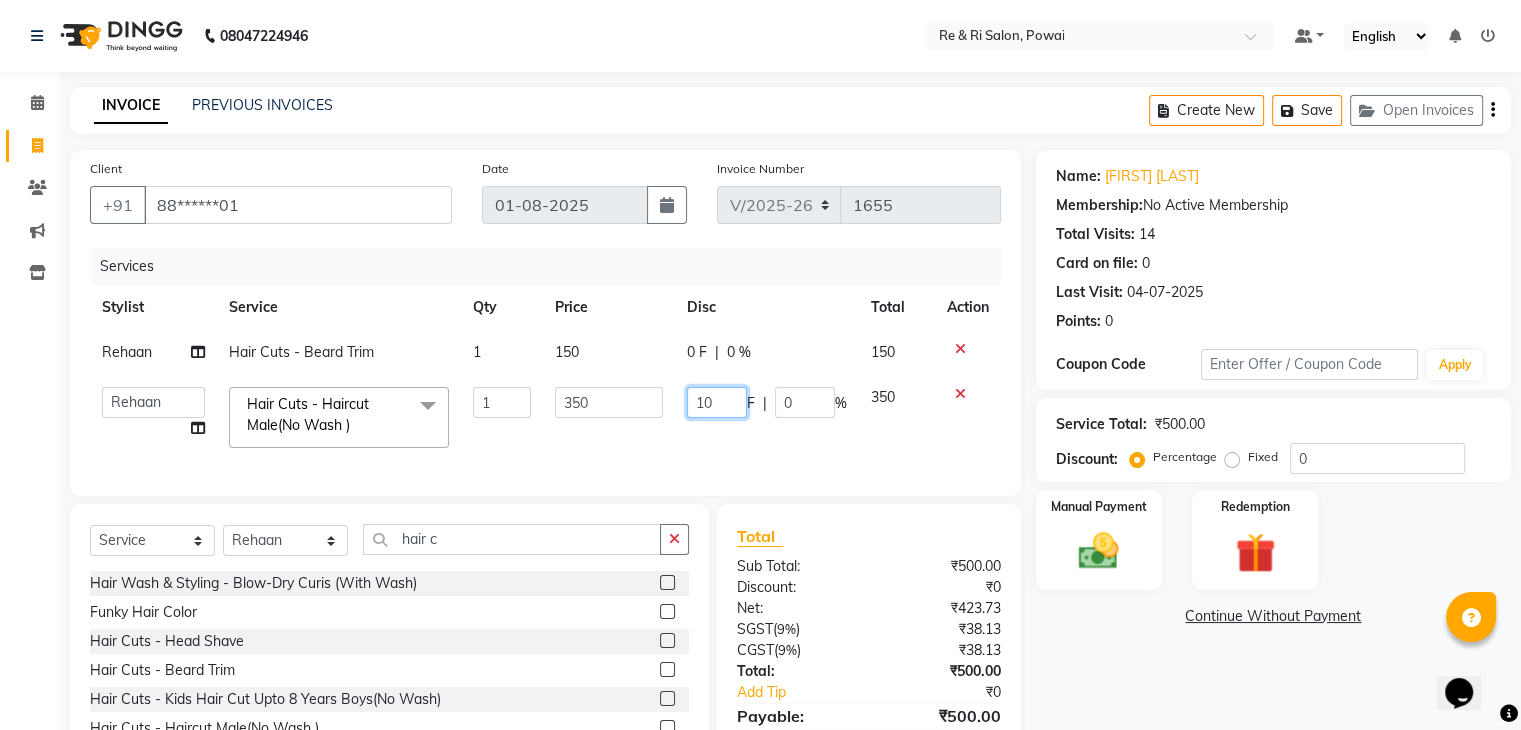 type on "100" 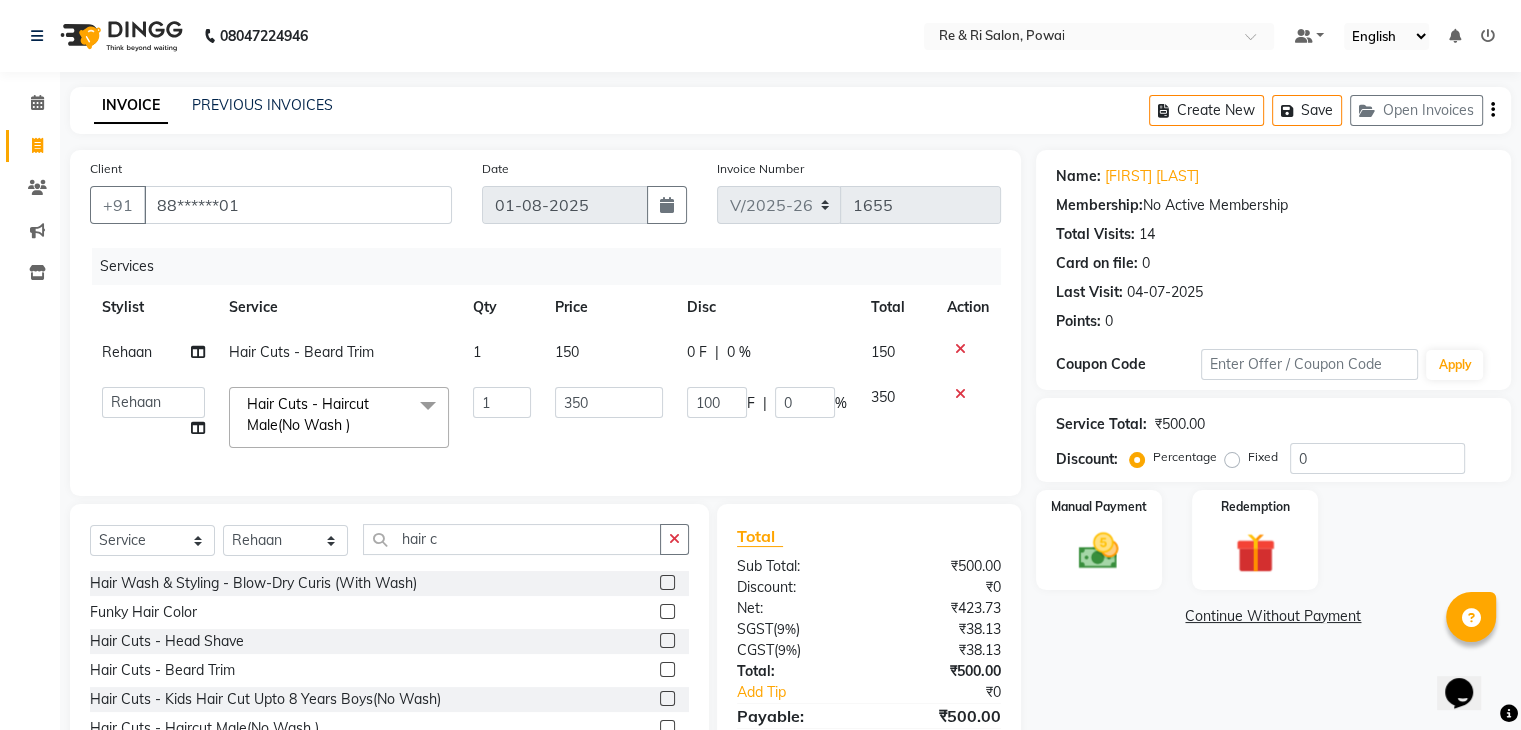 click on "100 F | 0 %" 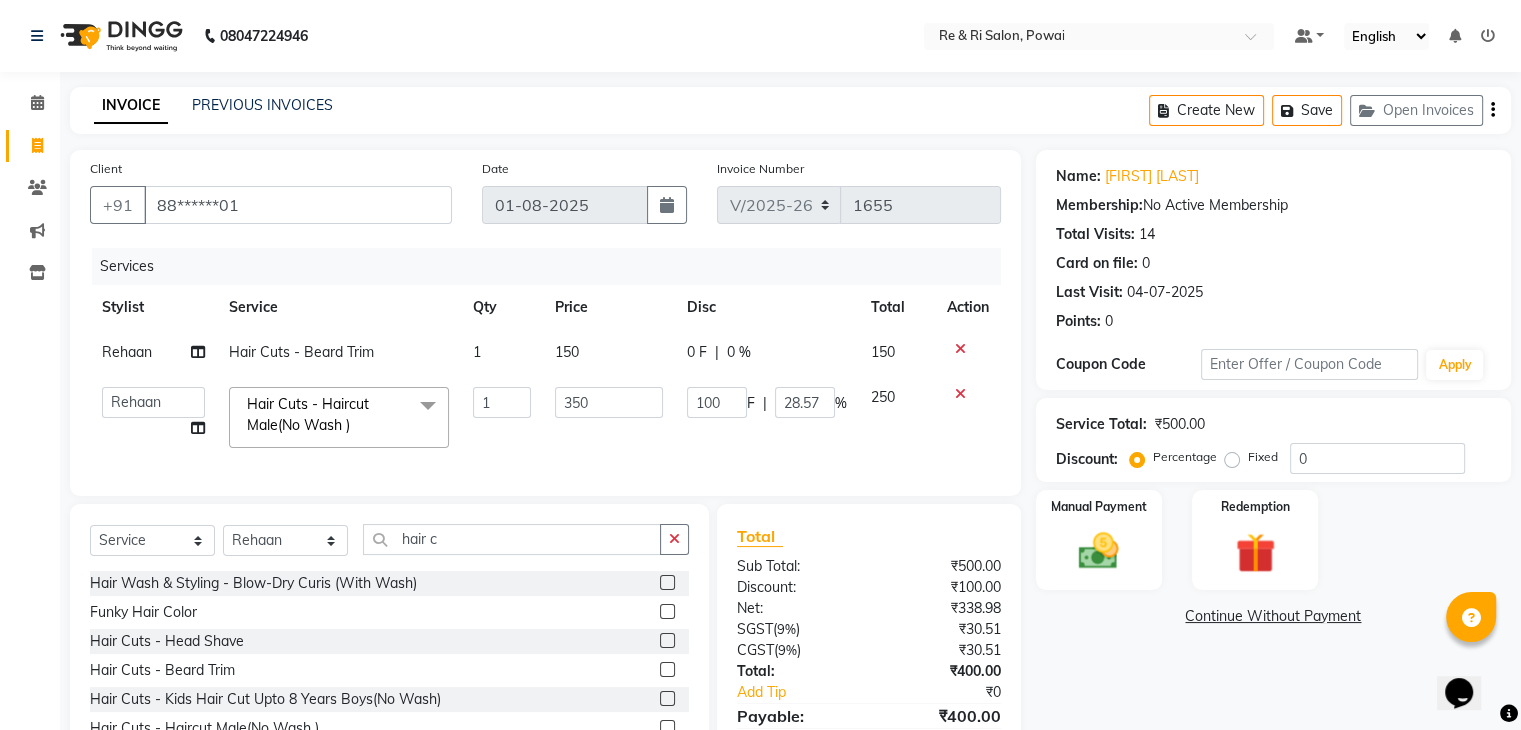 click on "100 F | 28.57 %" 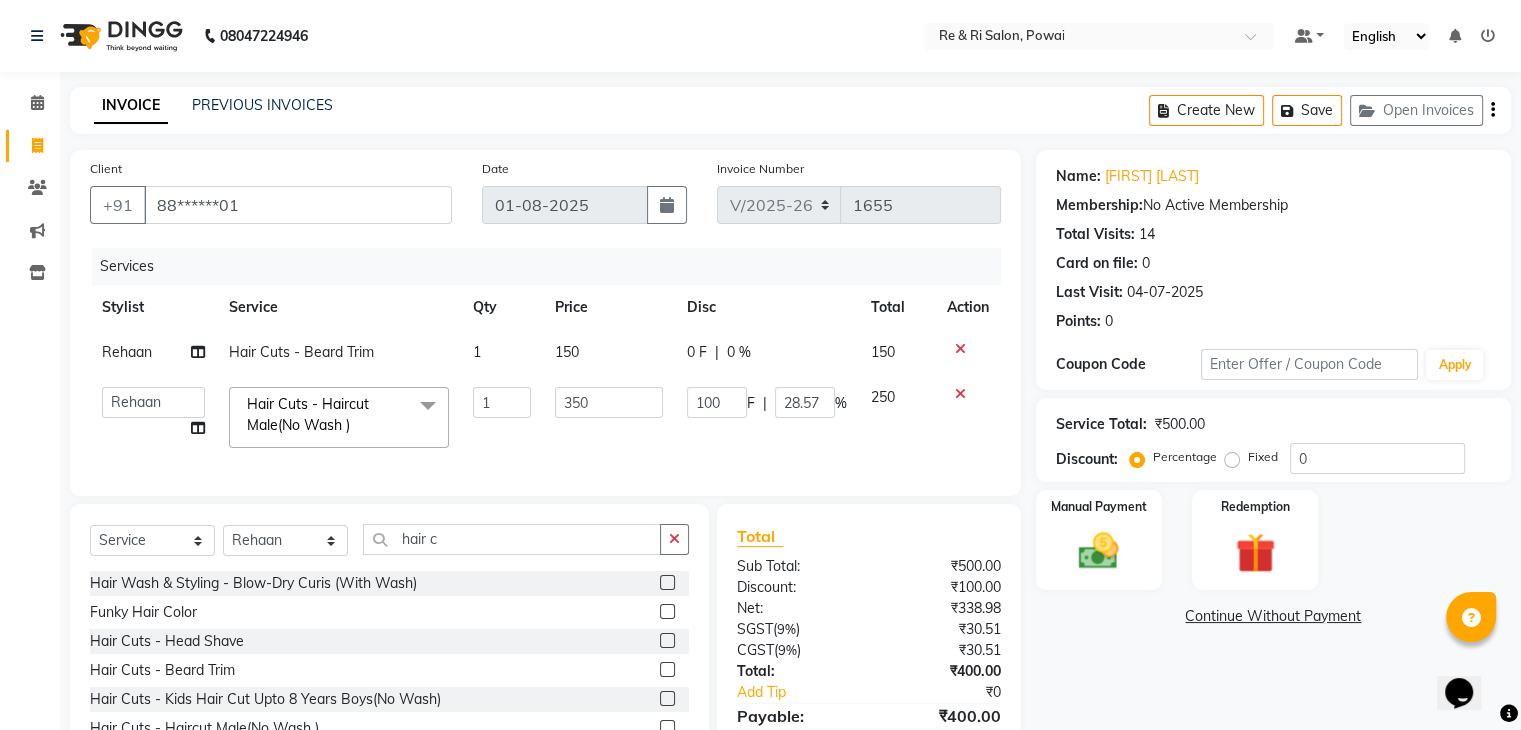 click on "100 F | 28.57 %" 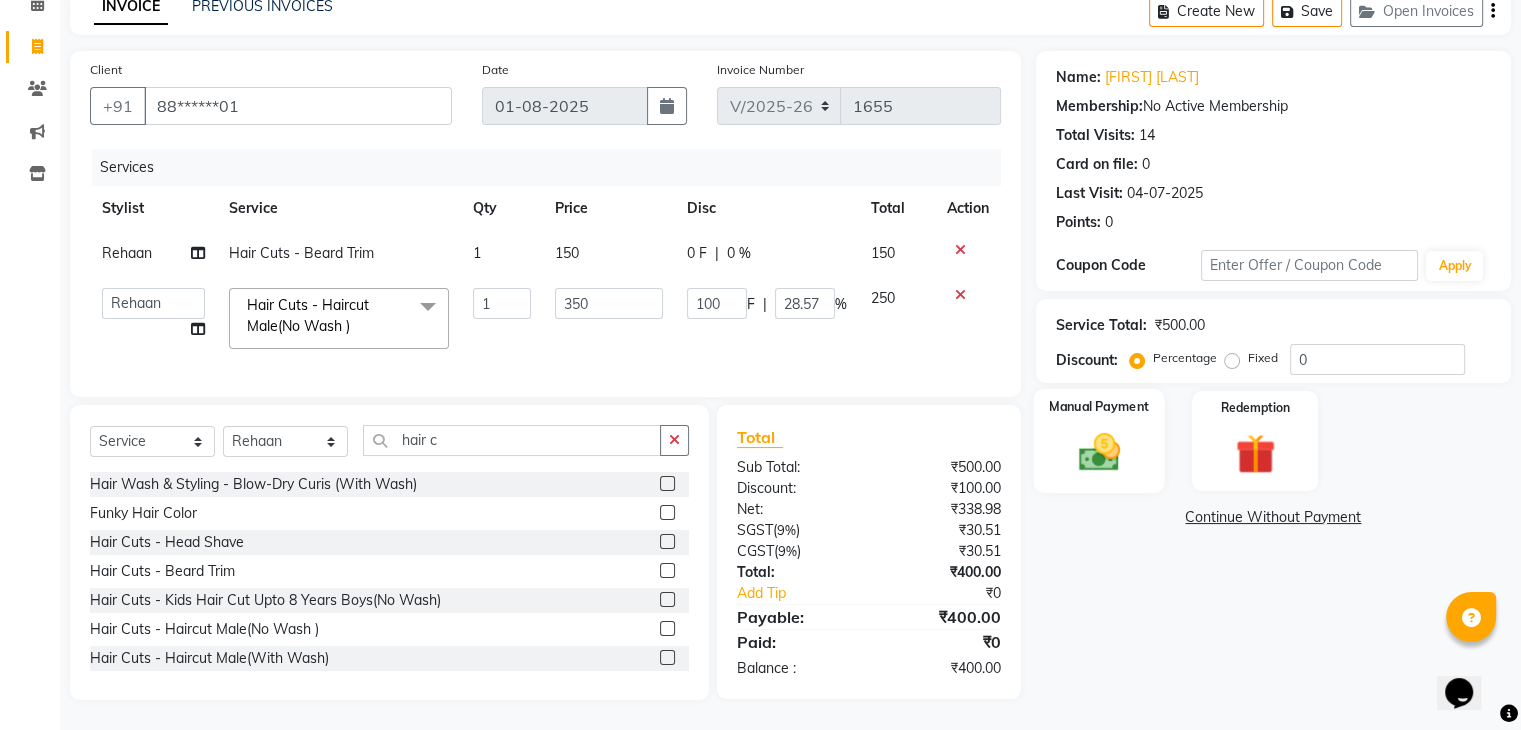 click 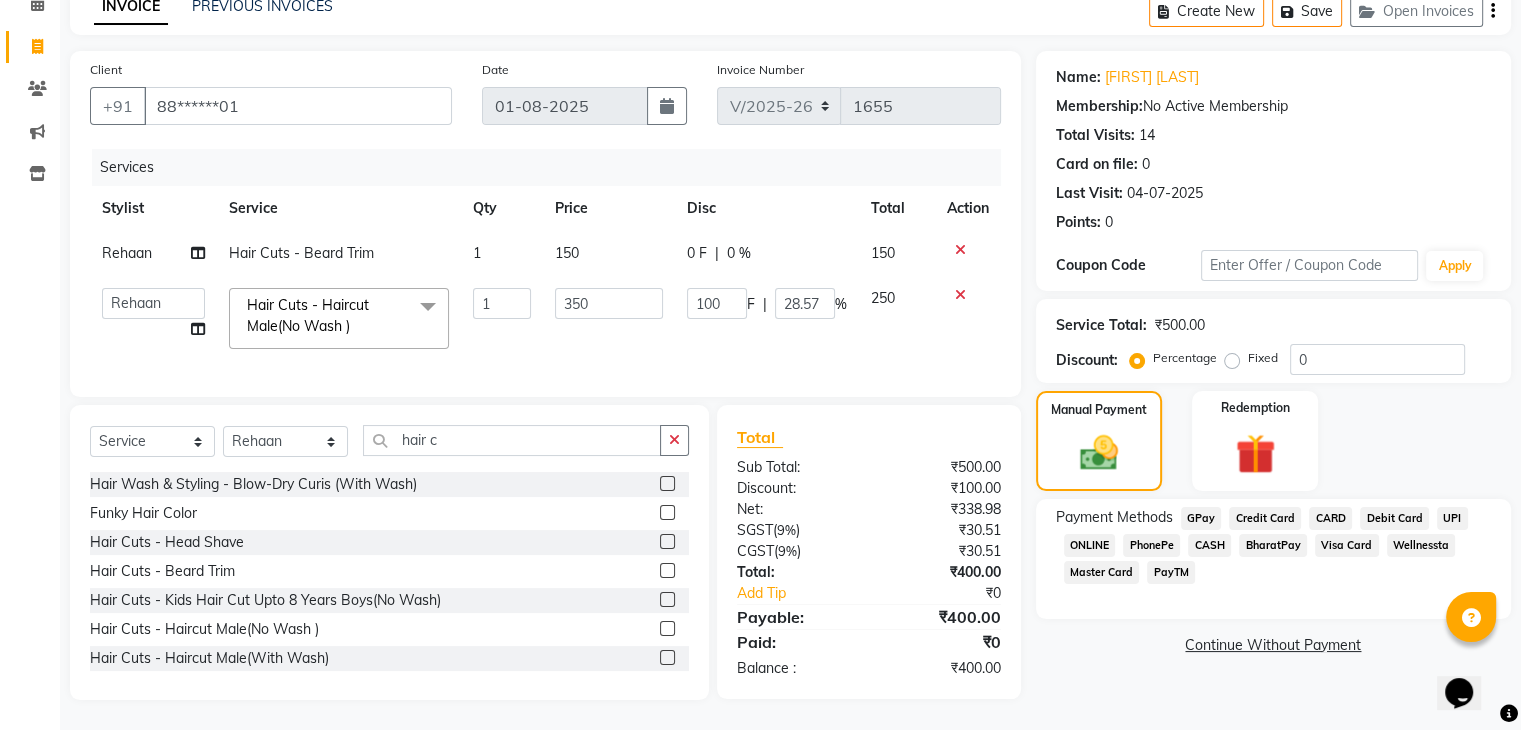 click on "GPay" 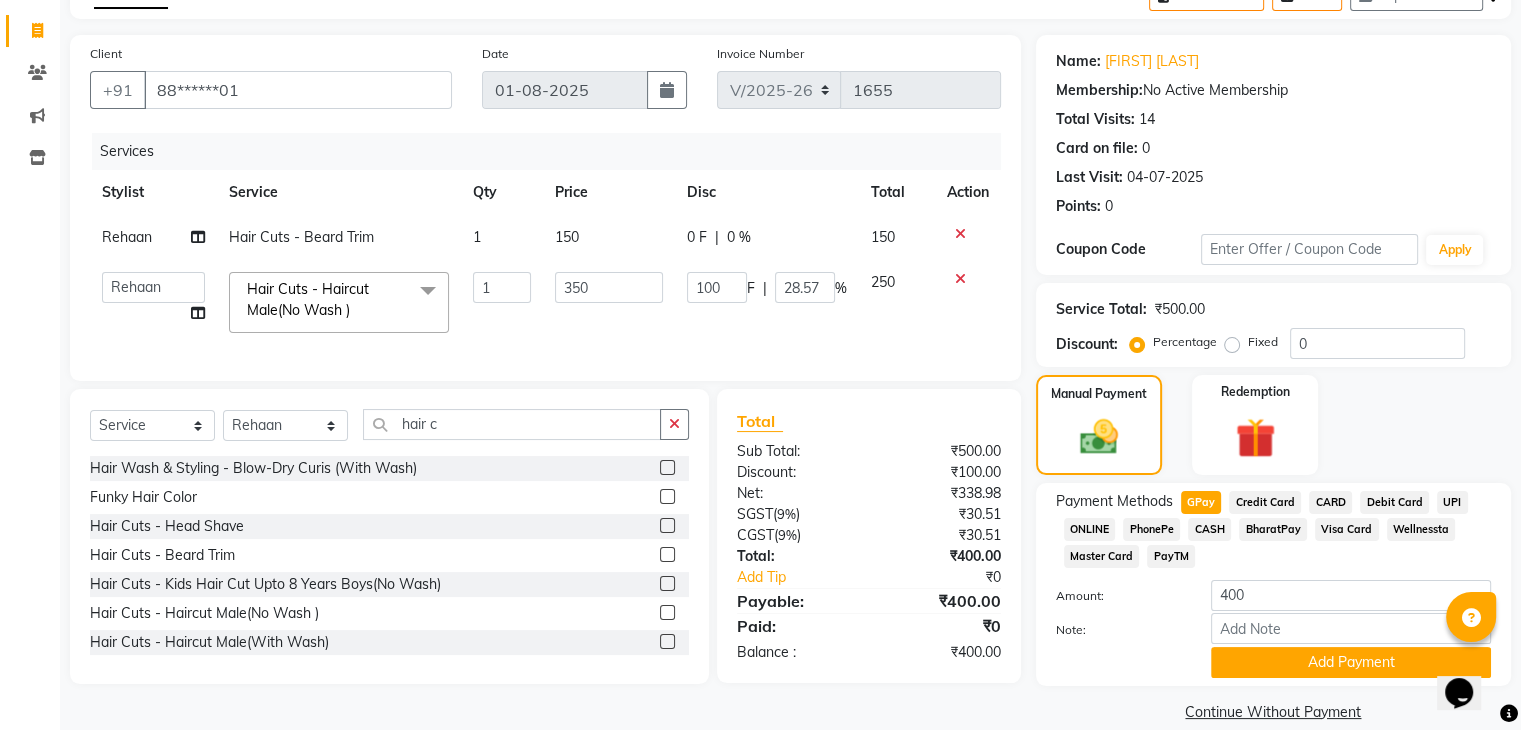 scroll, scrollTop: 145, scrollLeft: 0, axis: vertical 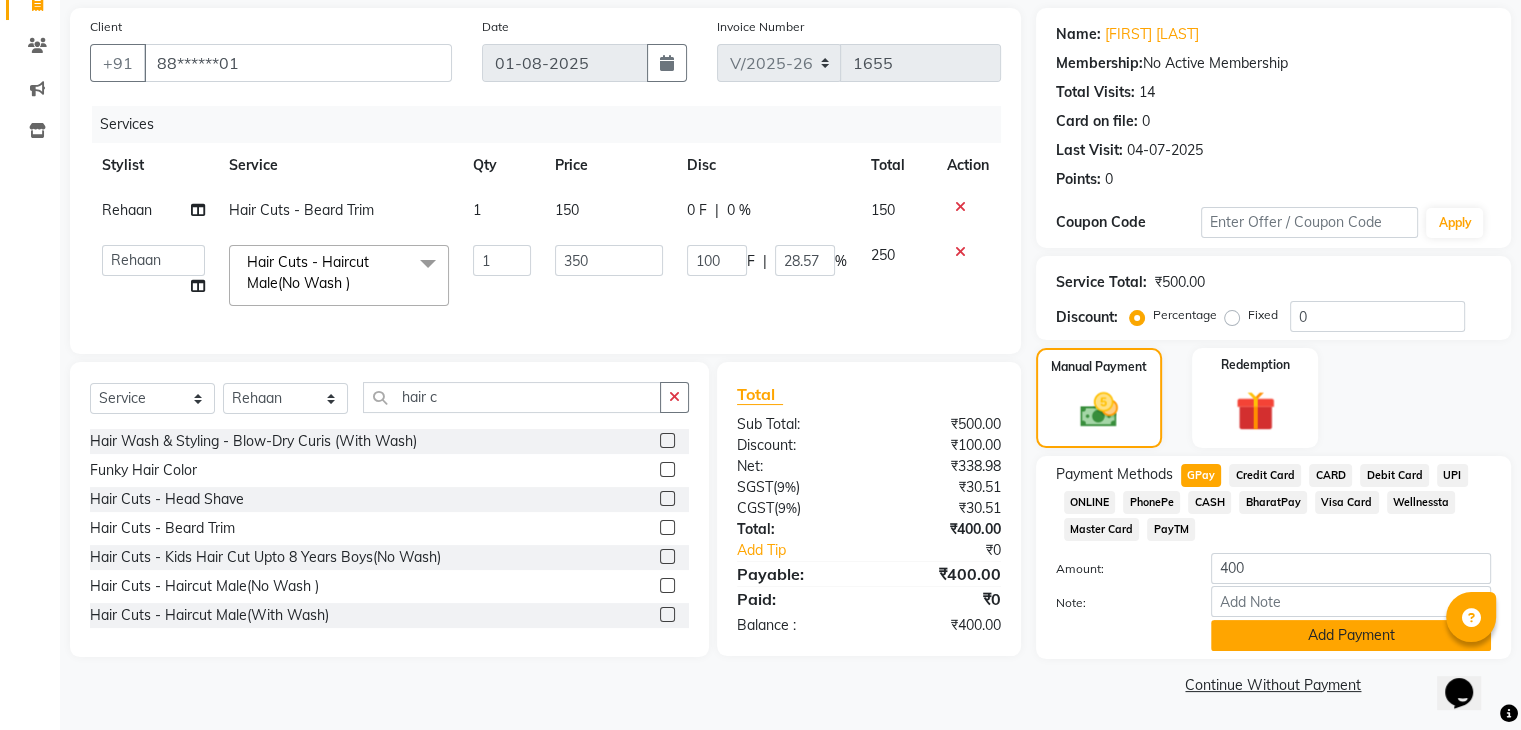 click on "Add Payment" 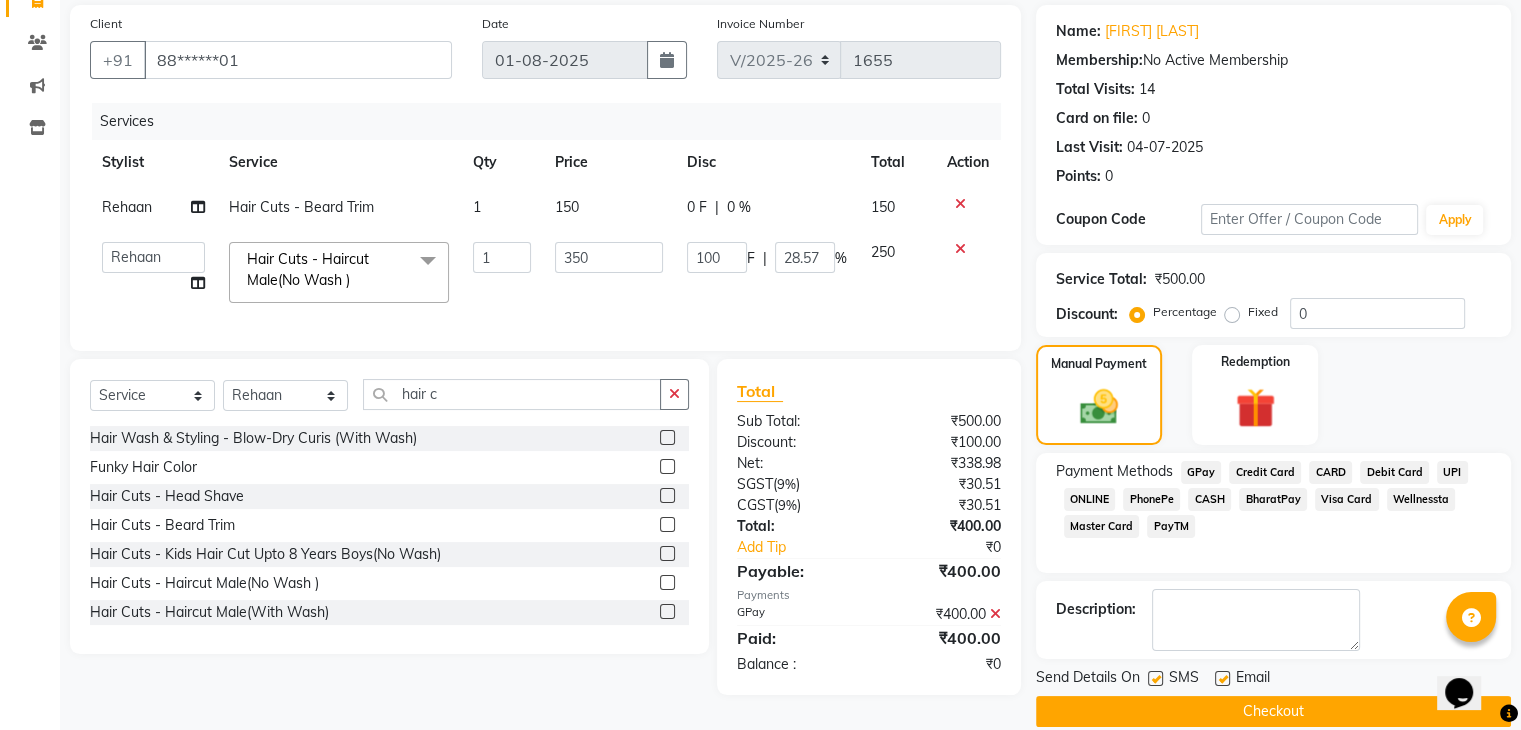 click 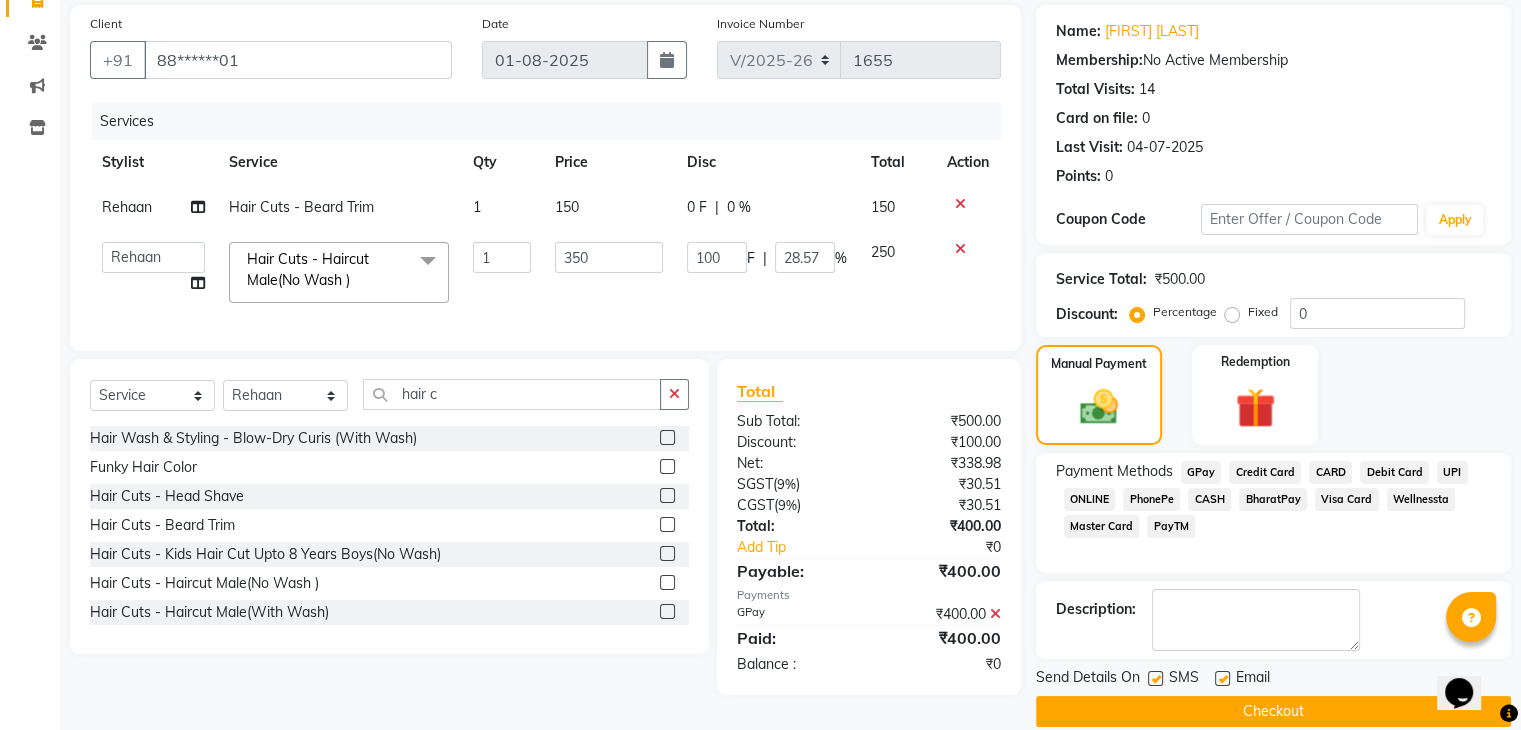 click at bounding box center (1221, 679) 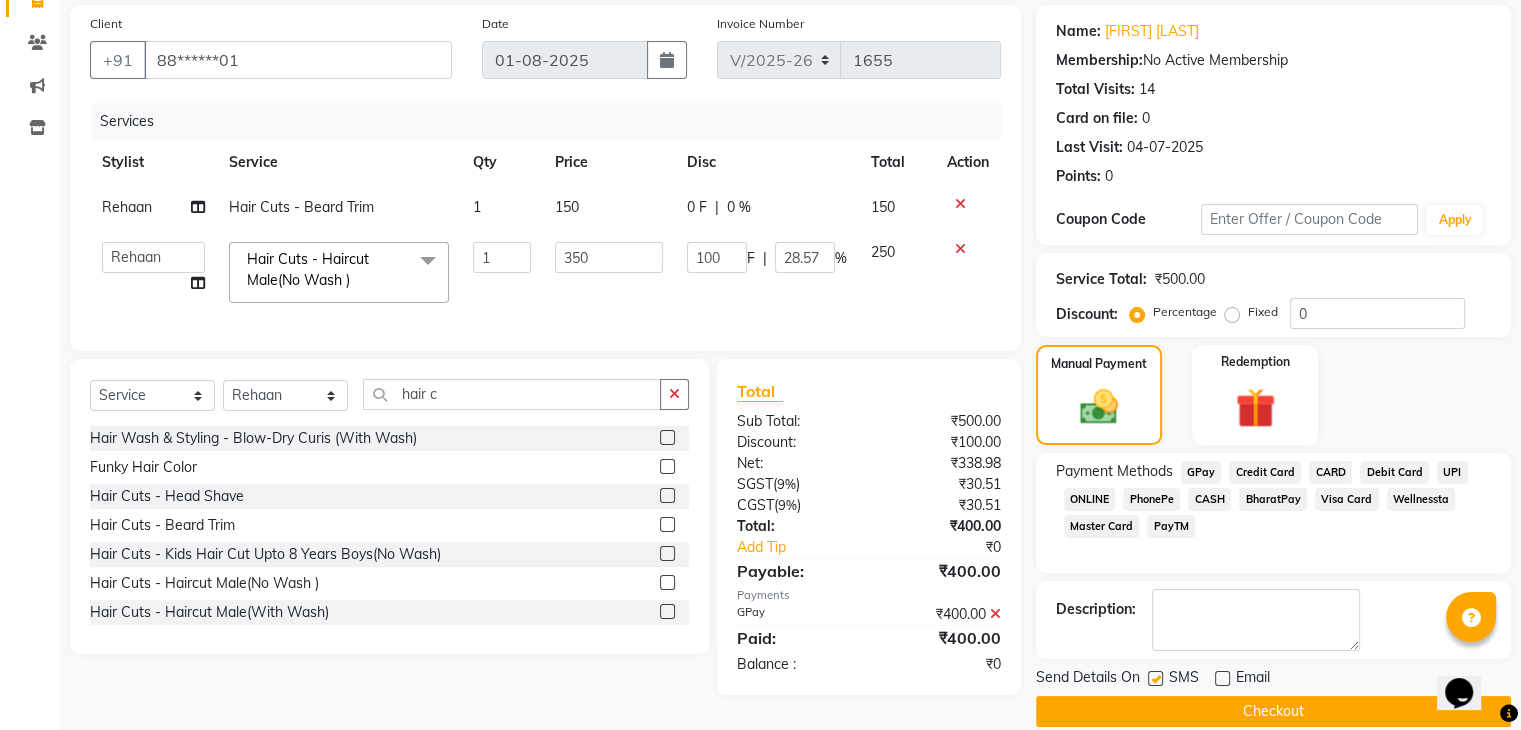 click 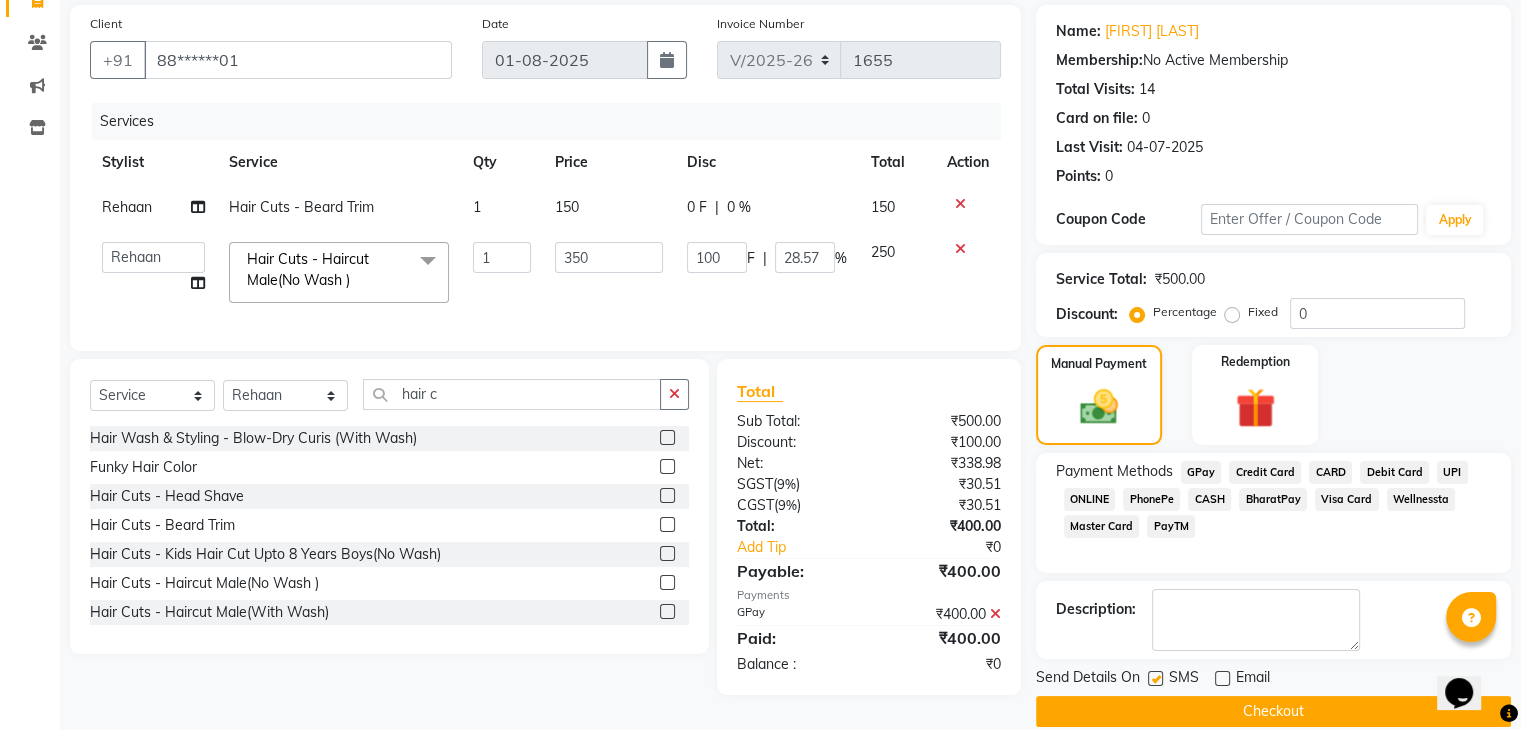 click at bounding box center (1154, 679) 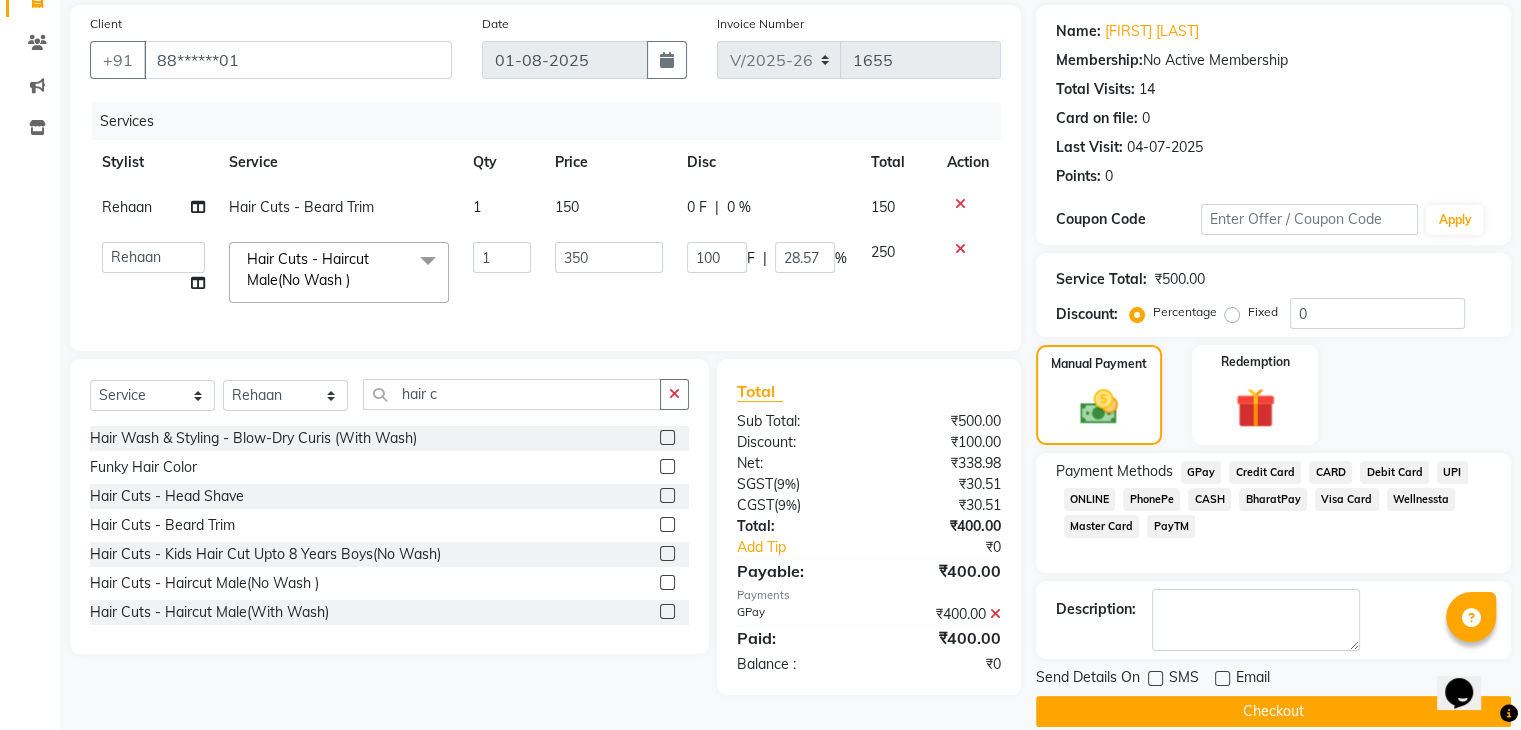 click on "Checkout" 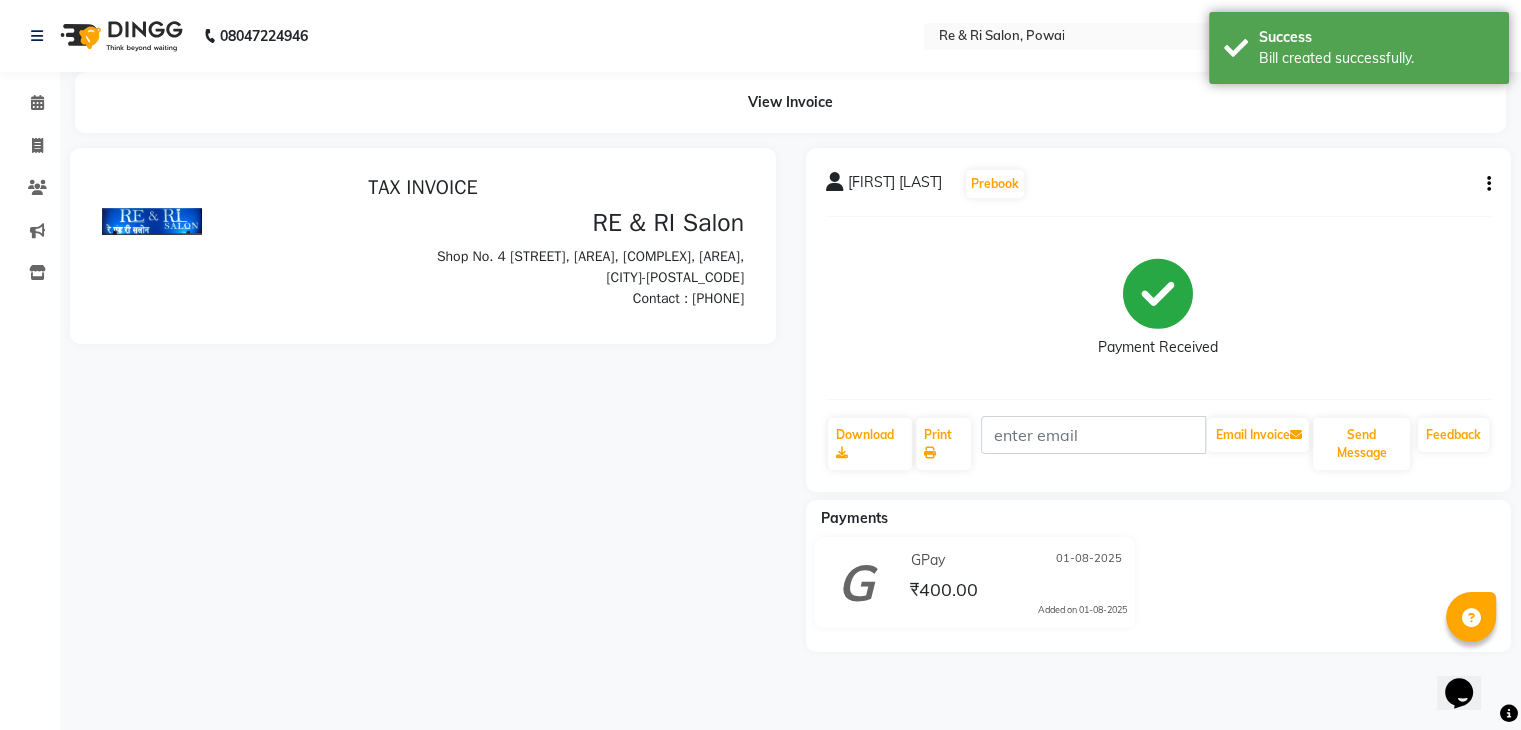scroll, scrollTop: 0, scrollLeft: 0, axis: both 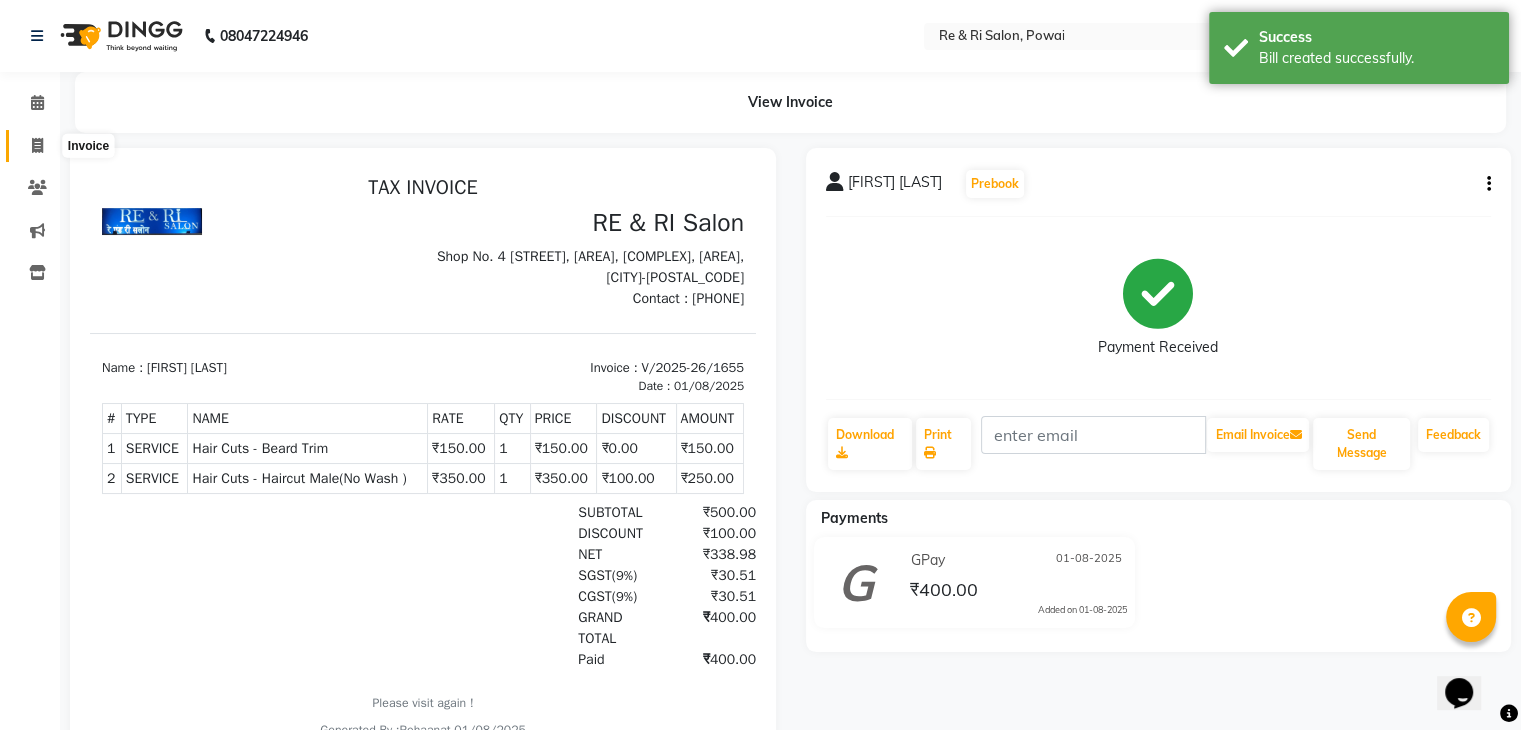click 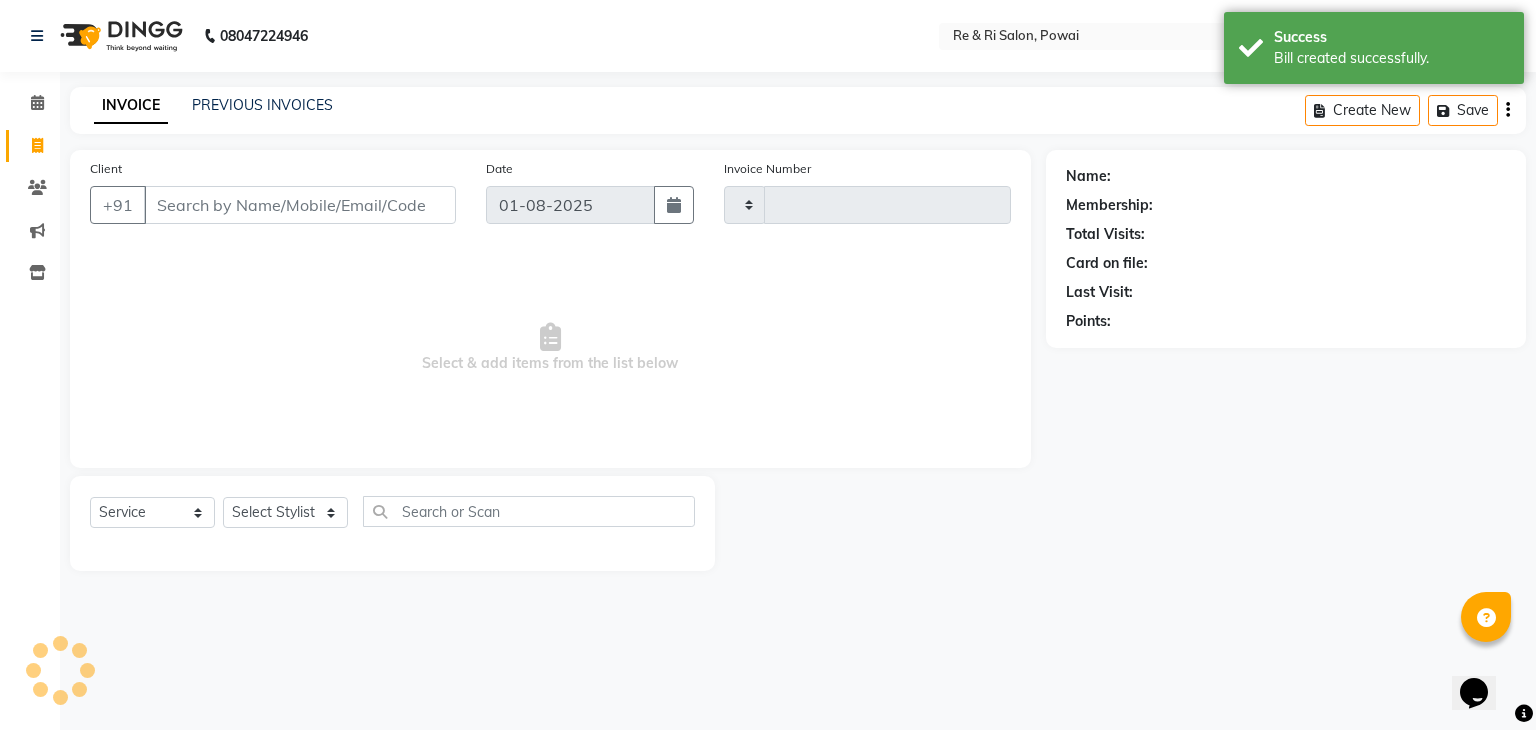 type on "1656" 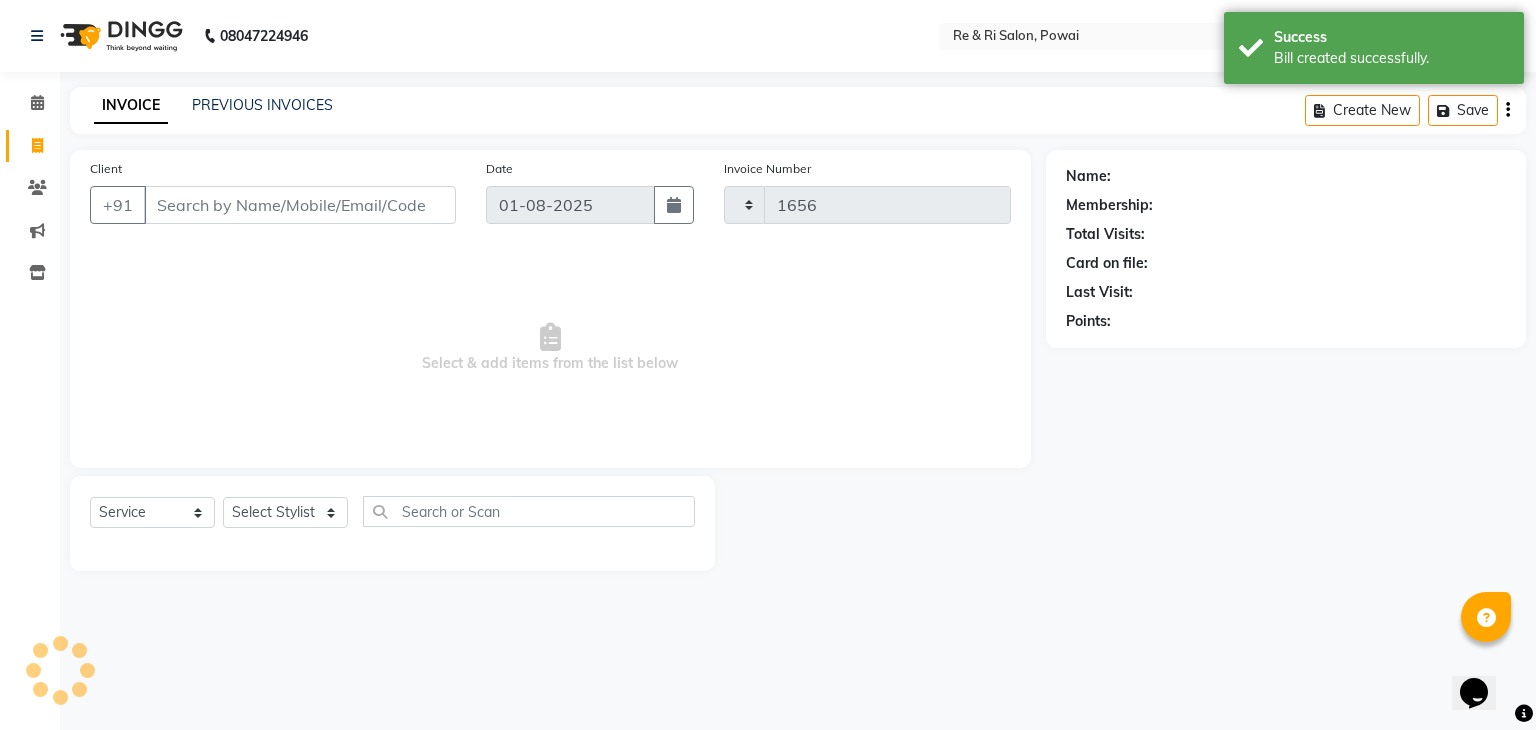 select on "5364" 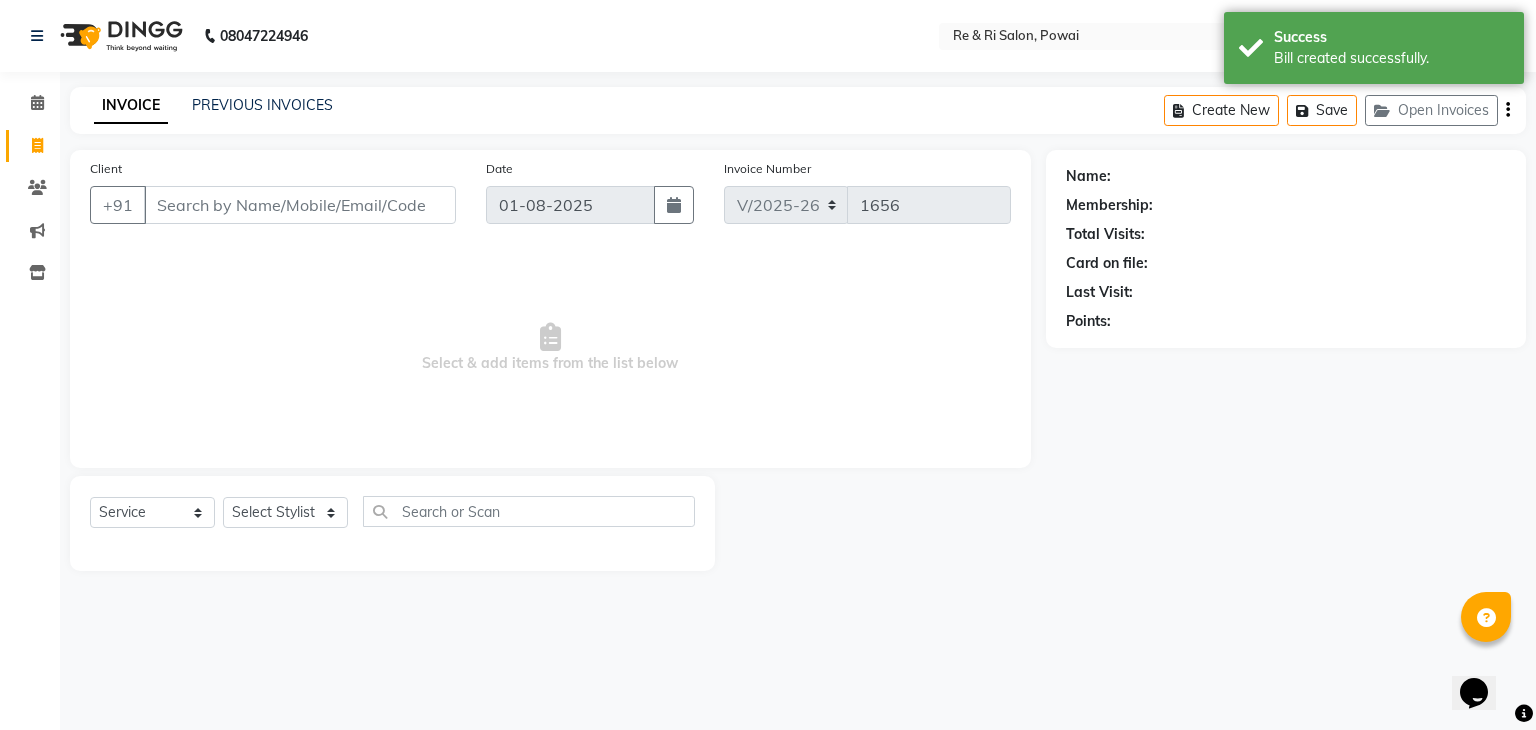 click on "Client" at bounding box center [300, 205] 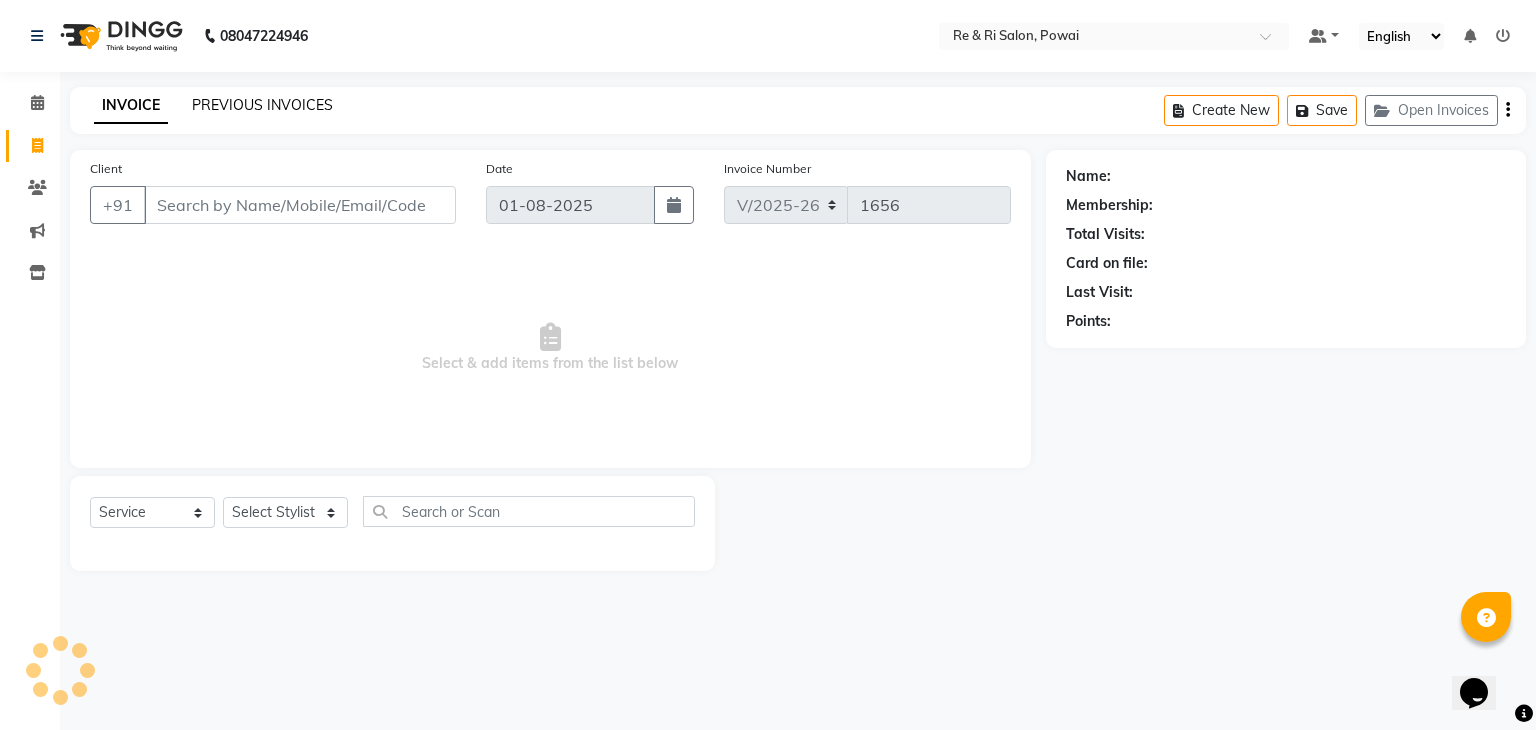 click on "PREVIOUS INVOICES" 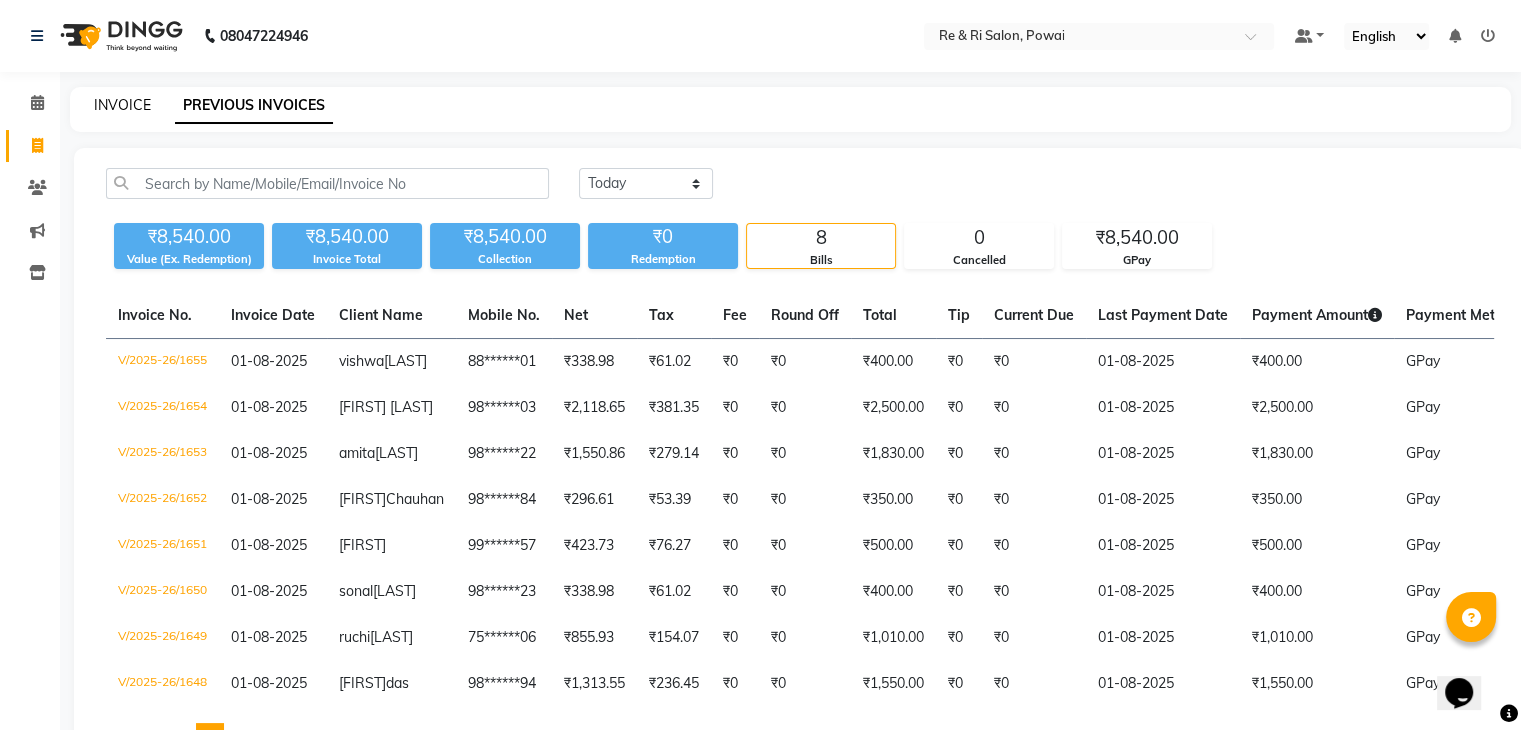click on "INVOICE" 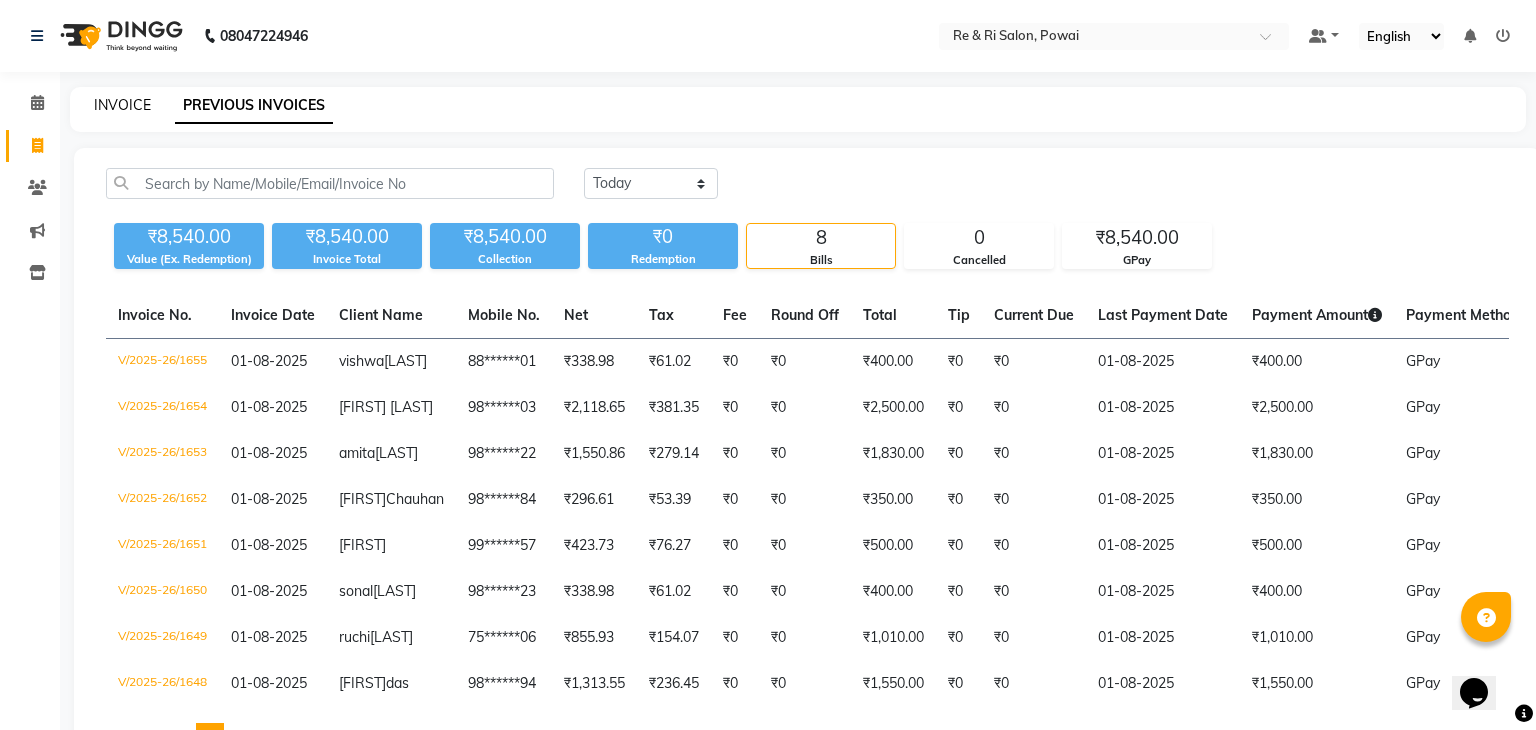 select on "5364" 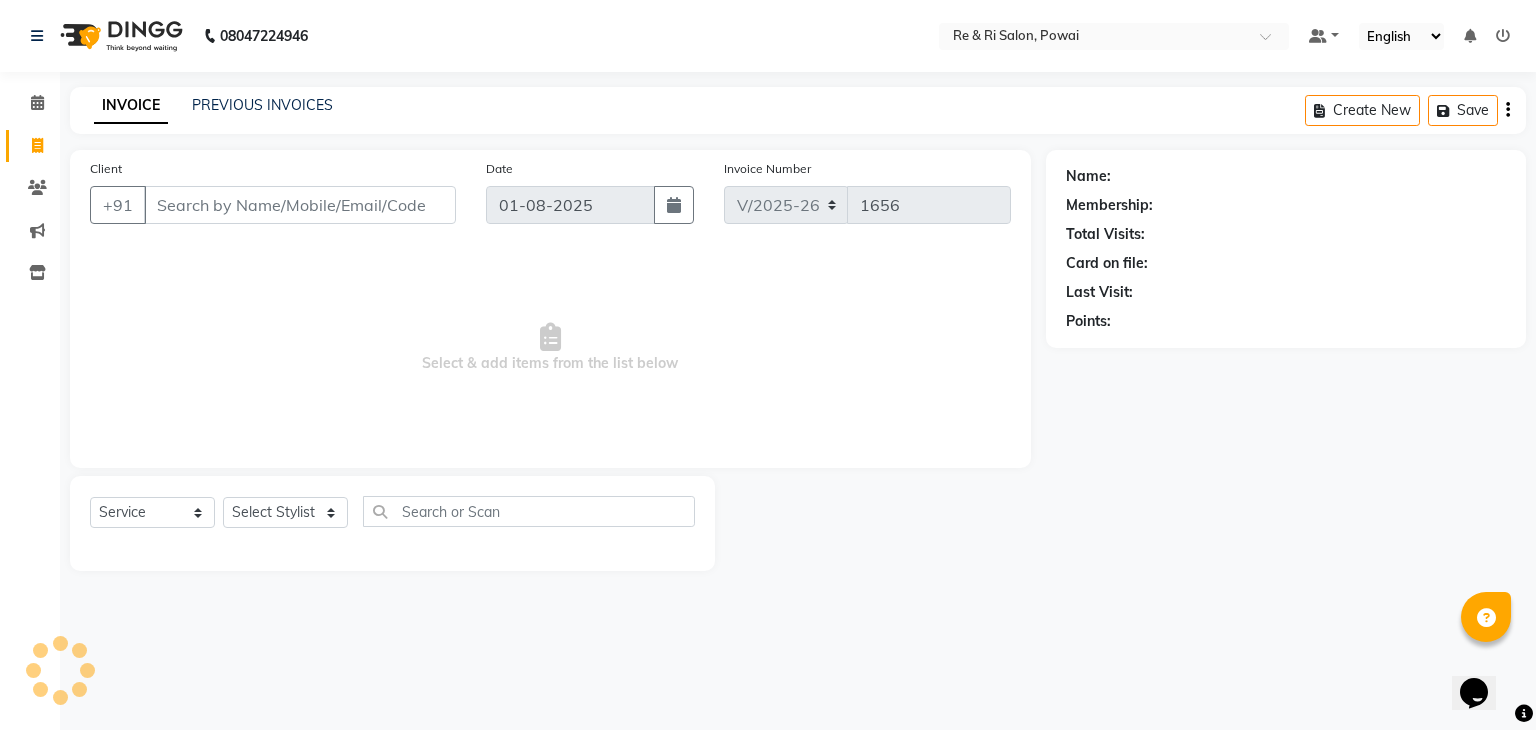 click on "Client" at bounding box center [300, 205] 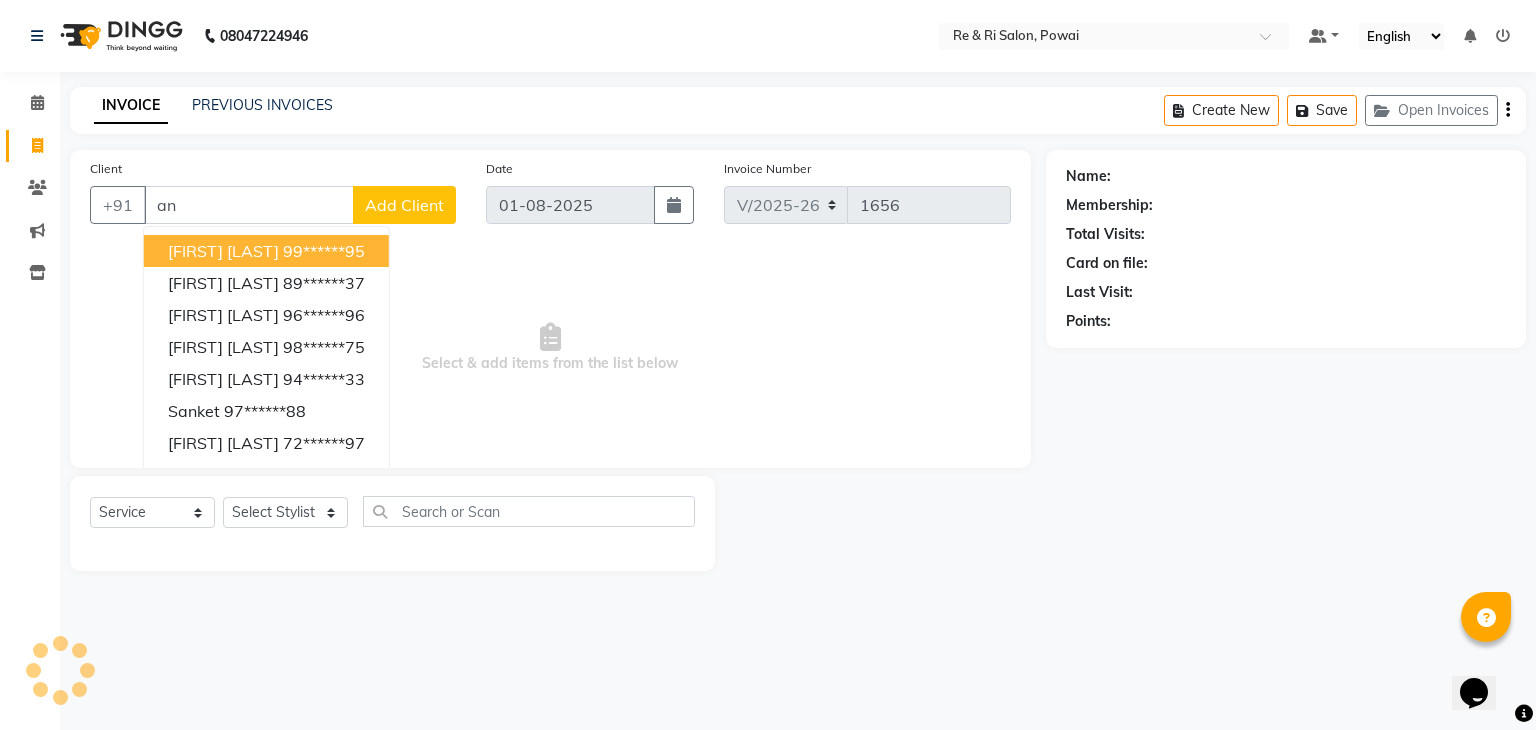 type on "a" 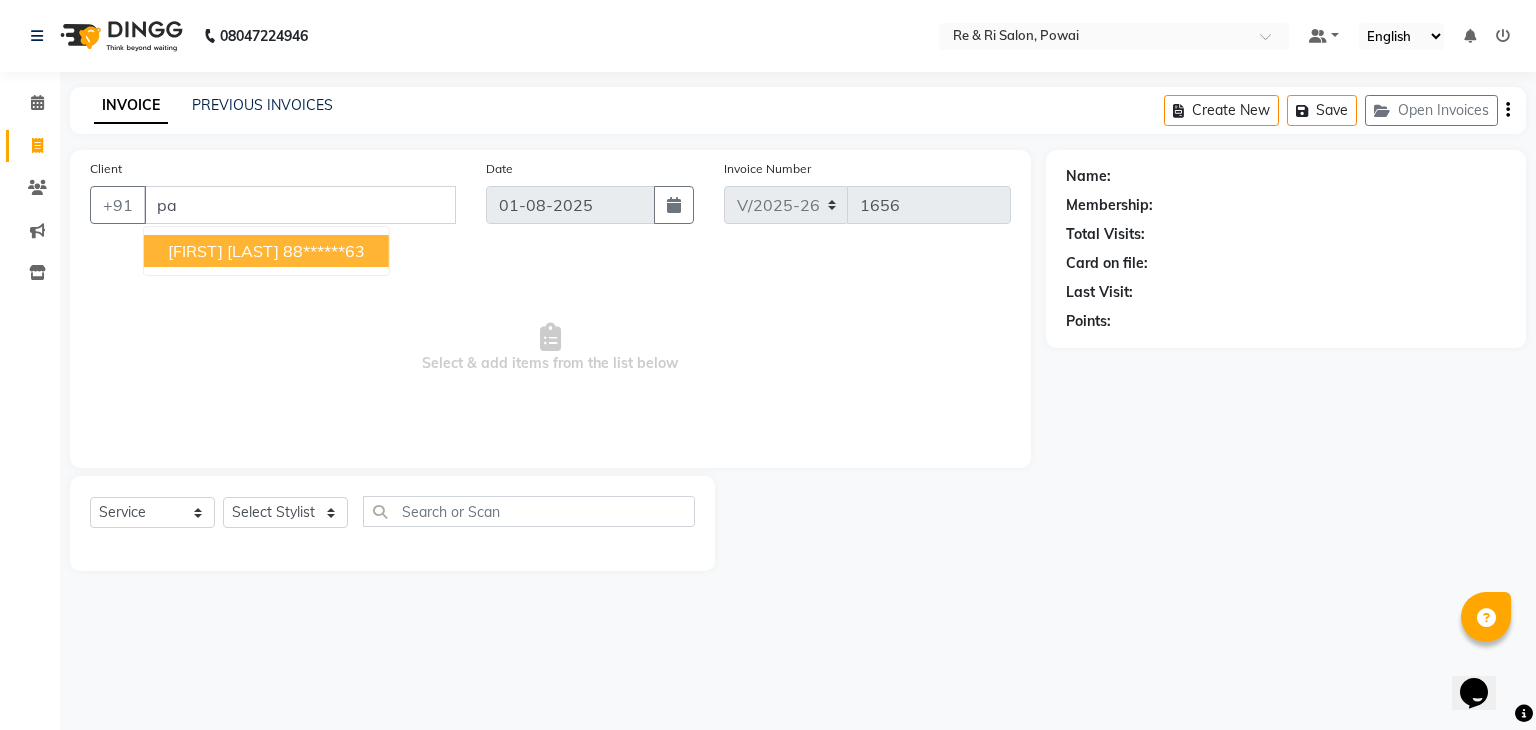 type on "p" 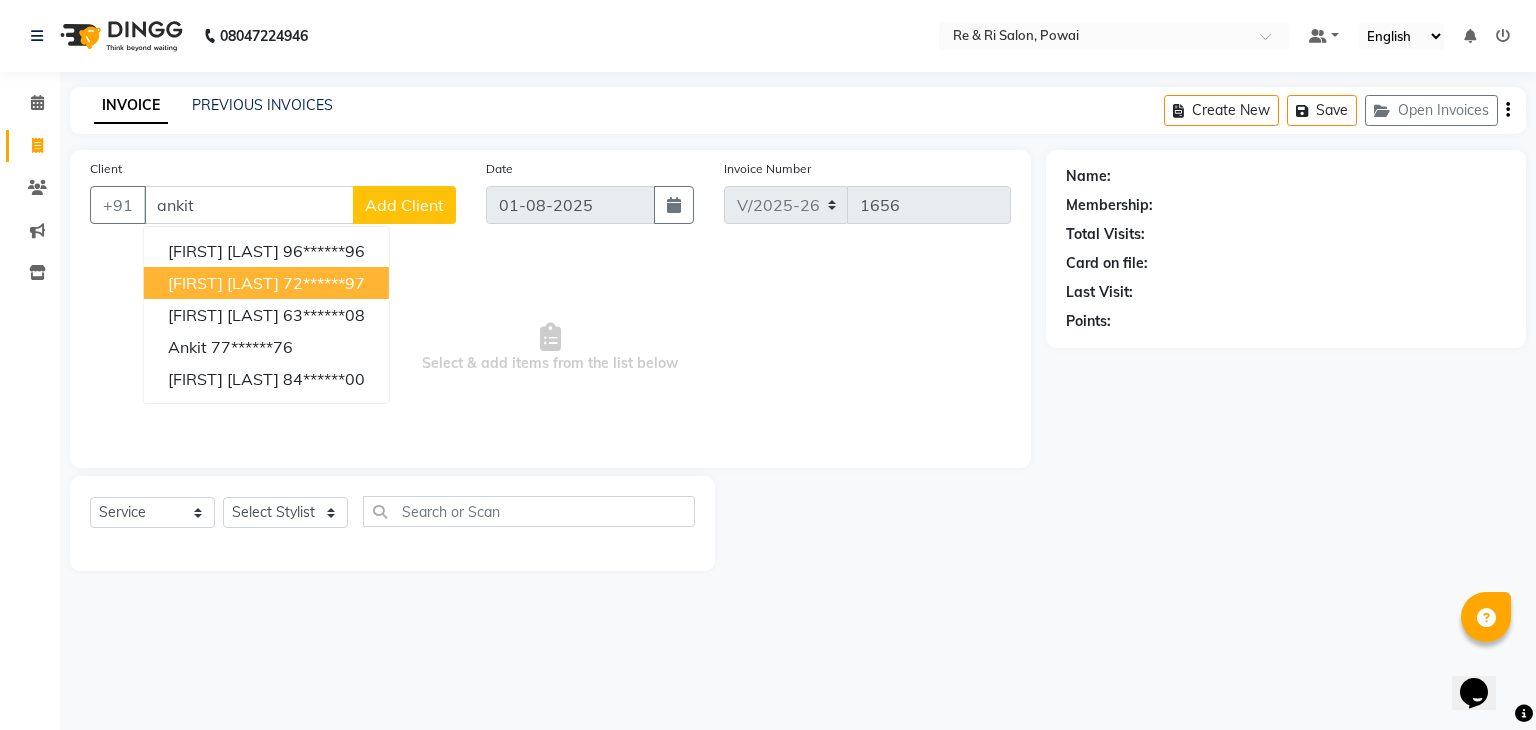 click on "72******97" at bounding box center (324, 283) 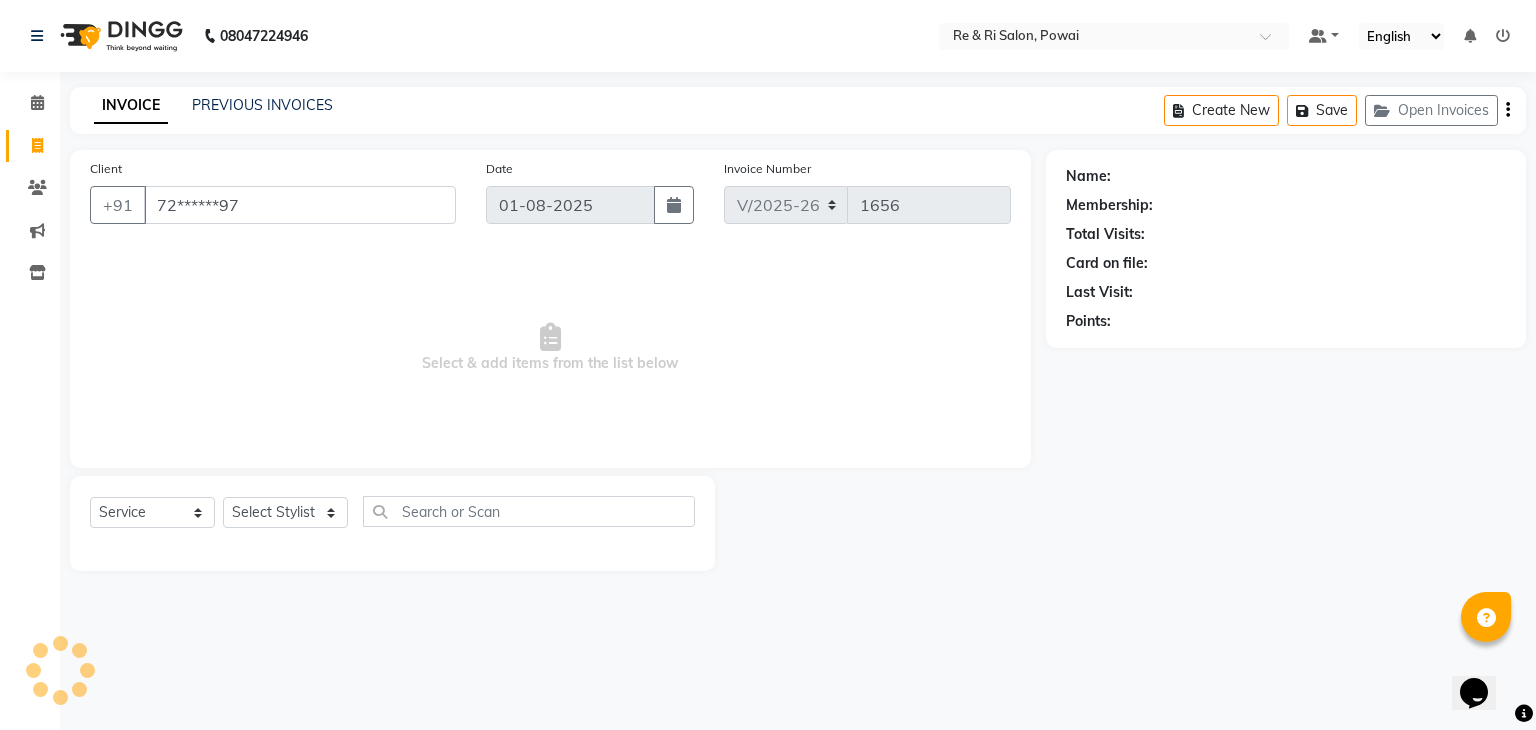 type on "72******97" 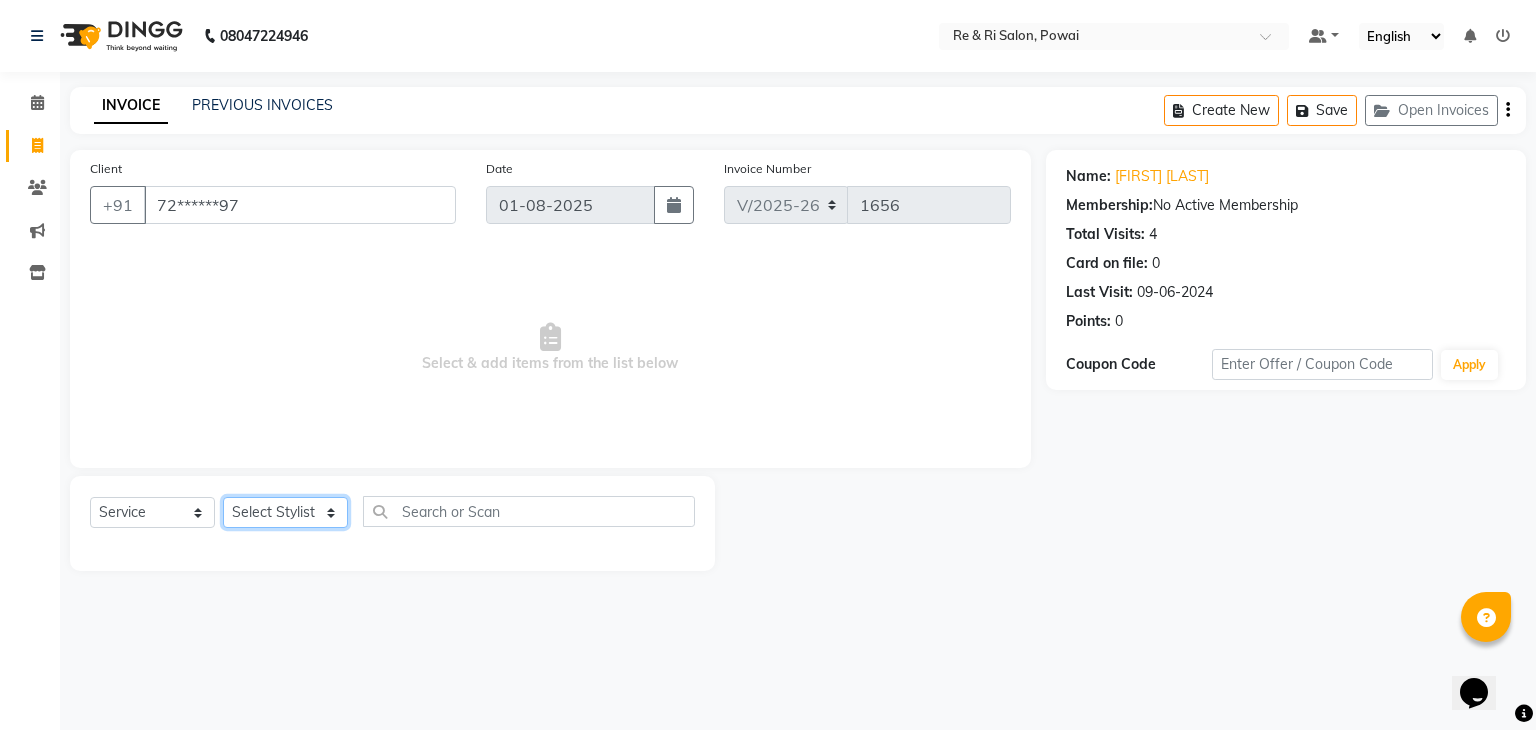 click on "Select Stylist [FIRST] [FIRST]  [FIRST]  [FIRST]  [FIRST]  [FIRST]  [FIRST]" 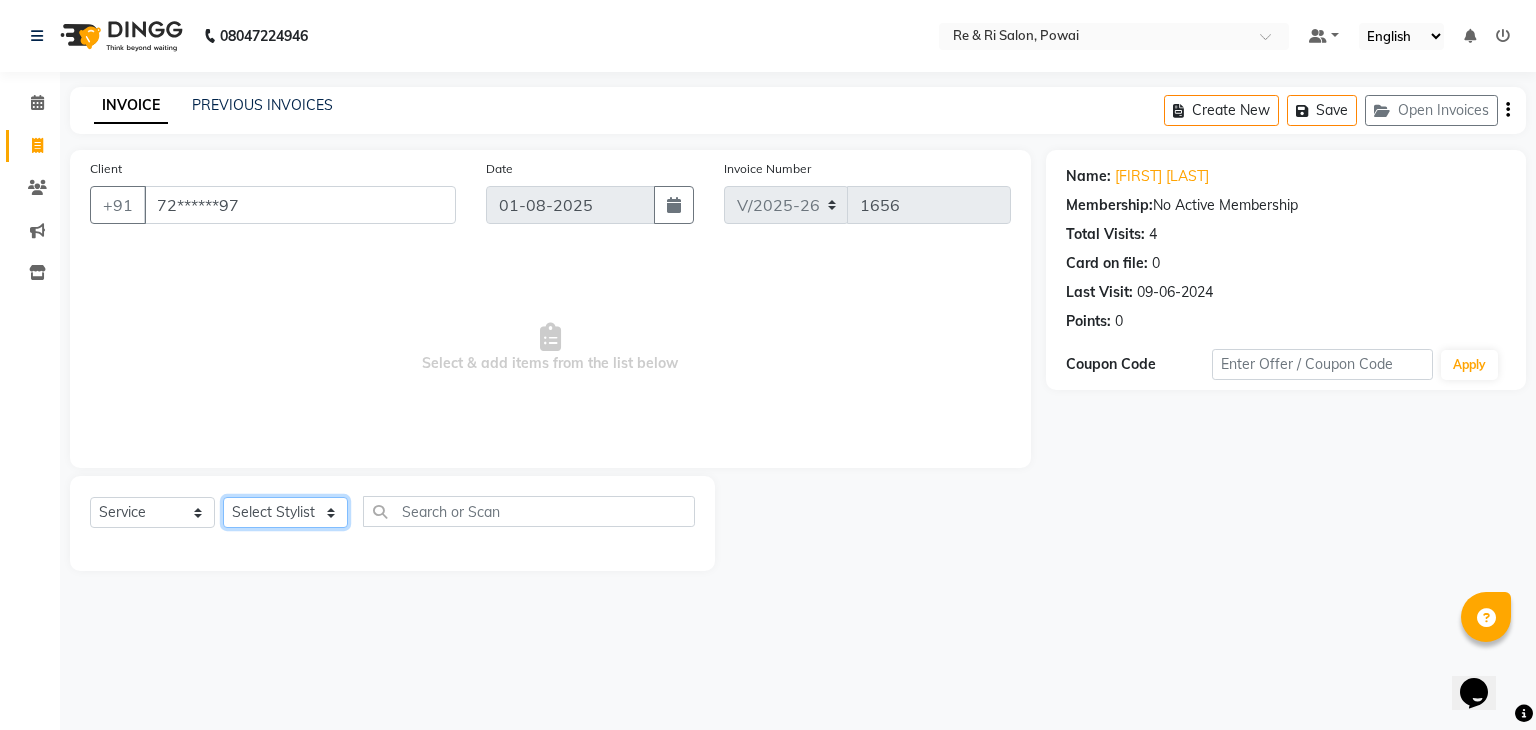 select on "35434" 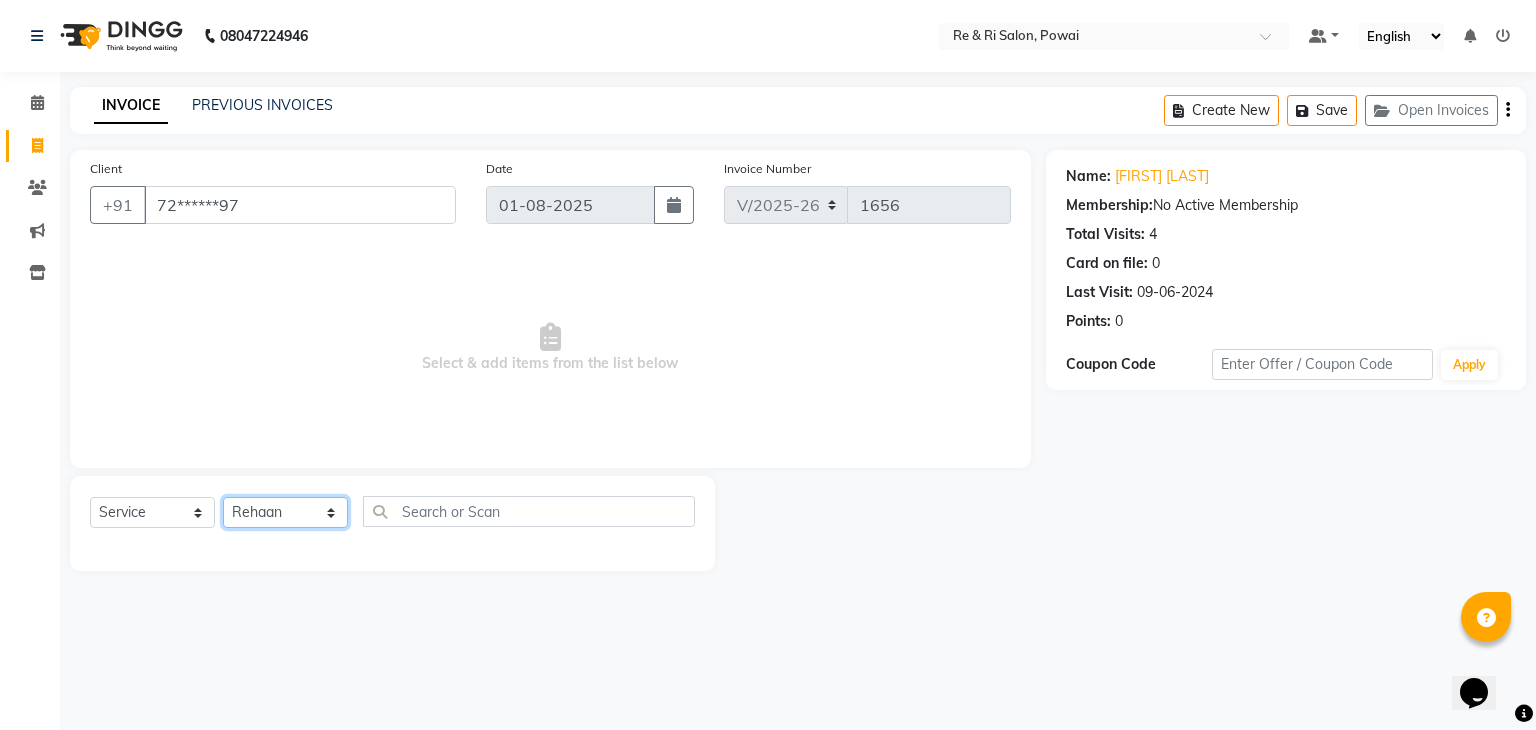click on "Select Stylist [FIRST] [FIRST]  [FIRST]  [FIRST]  [FIRST]  [FIRST]  [FIRST]" 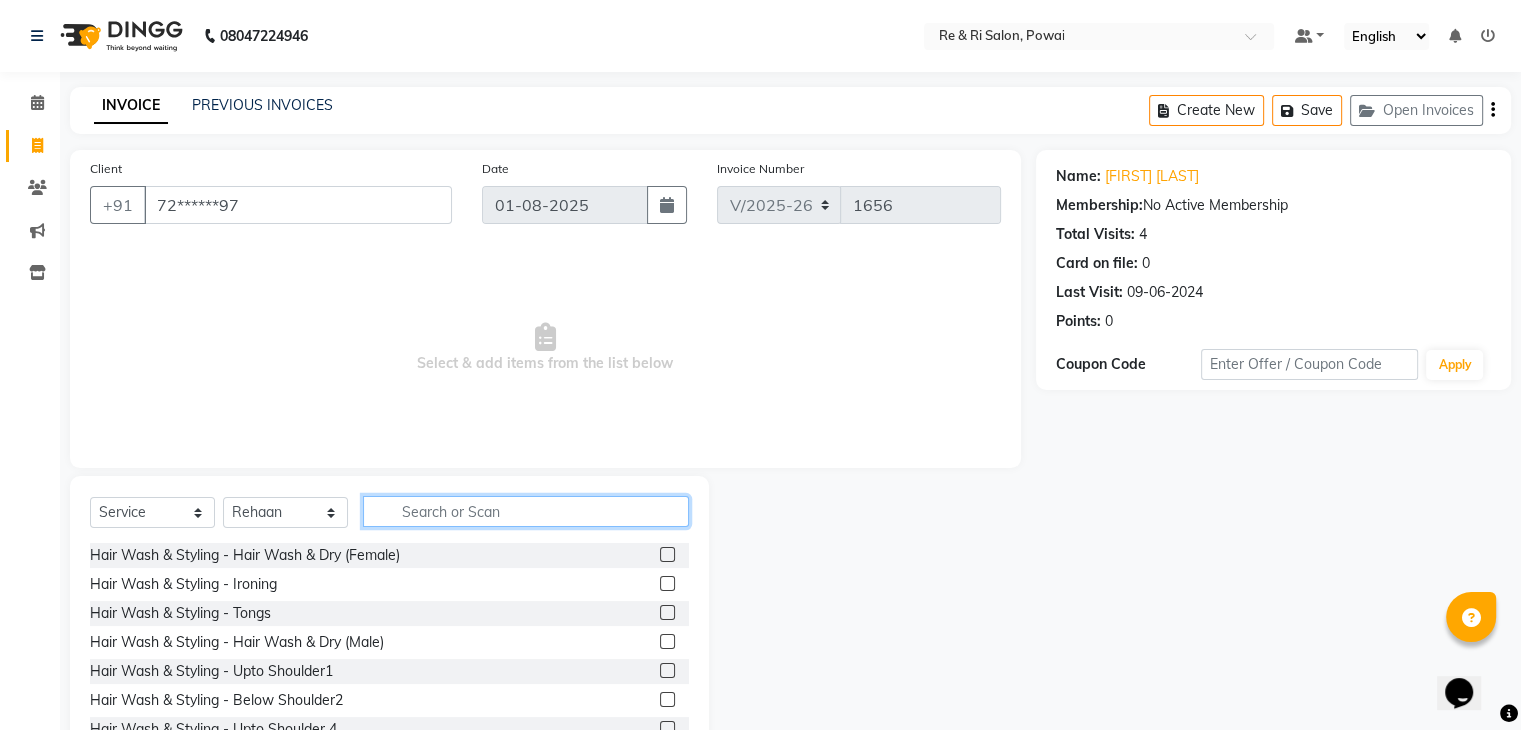 click 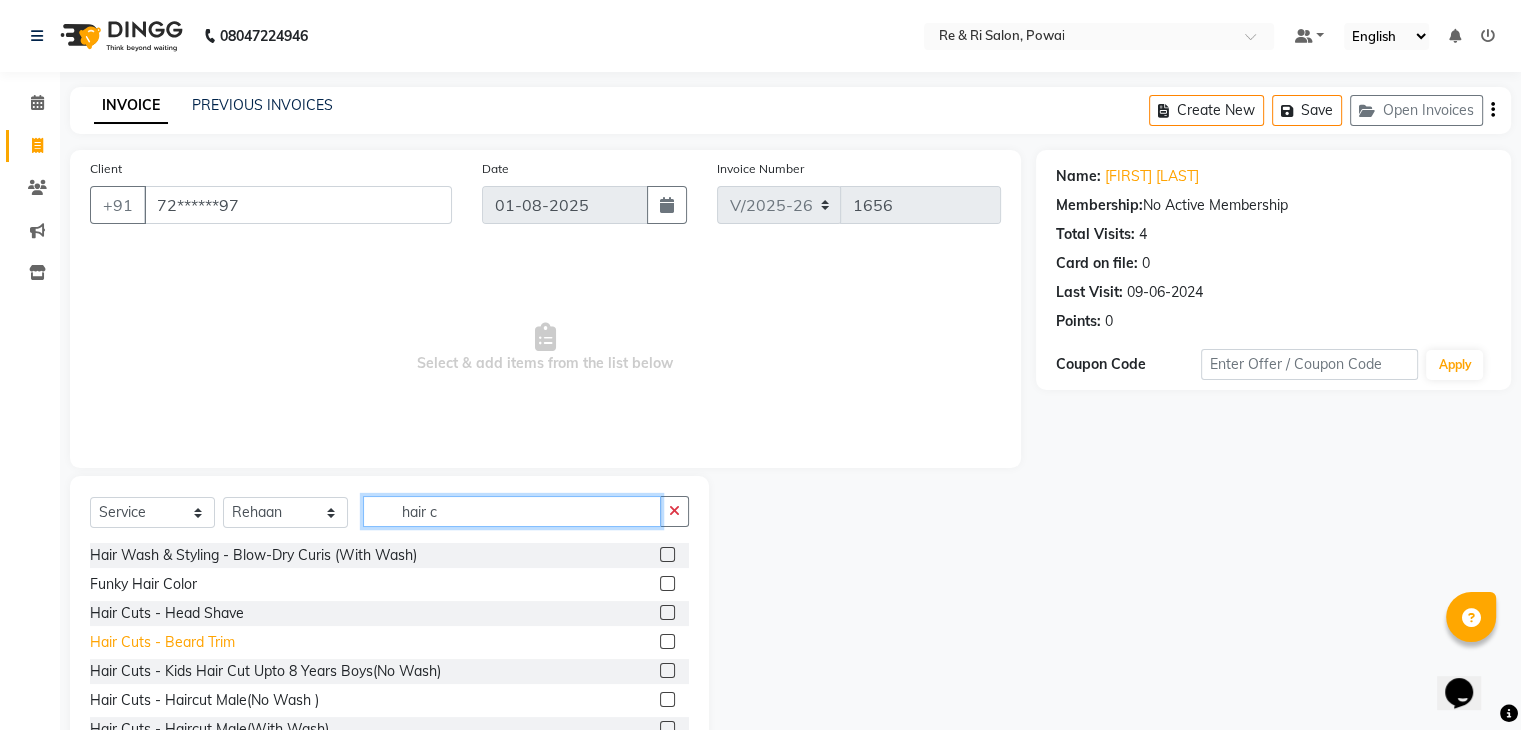 type on "hair c" 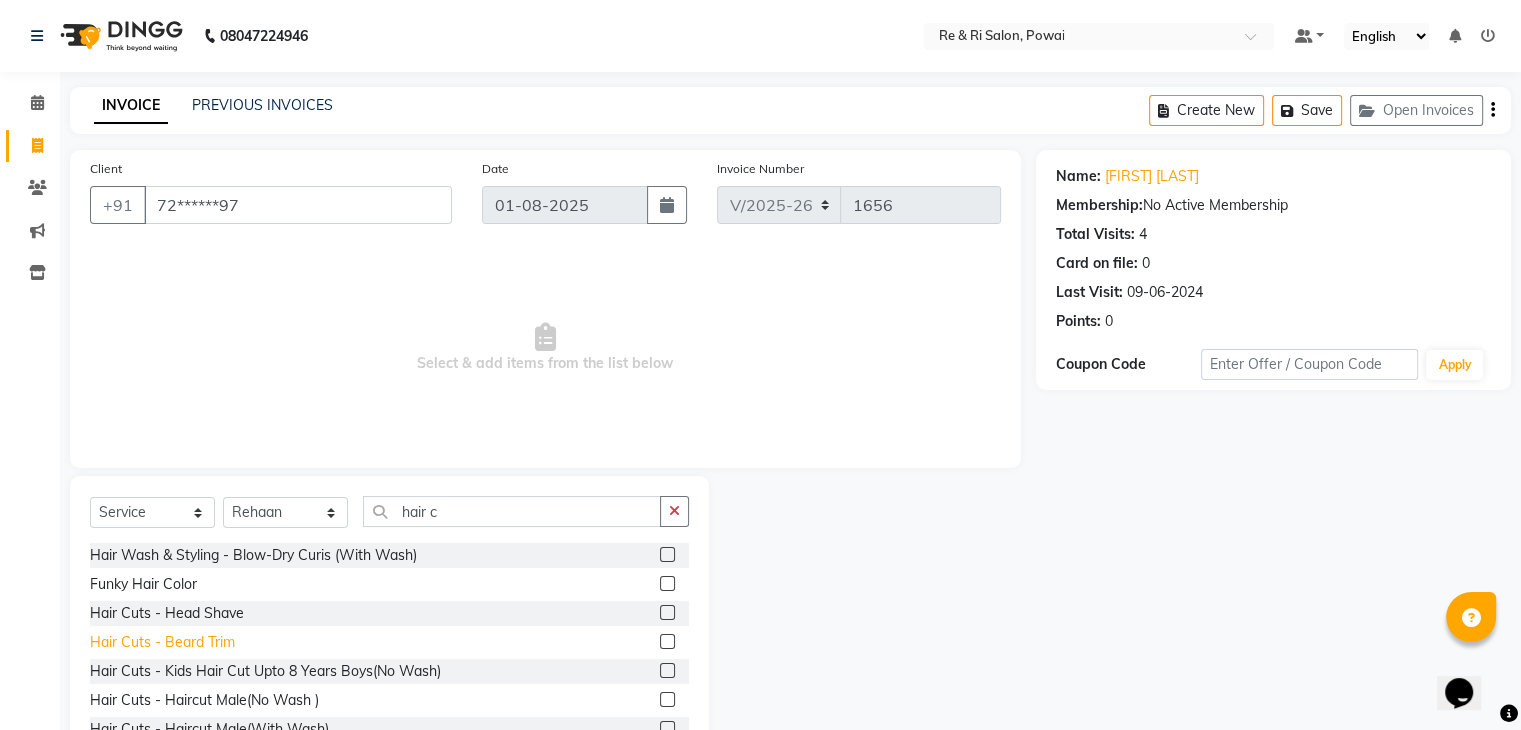 click on "Hair Cuts - Beard Trim" 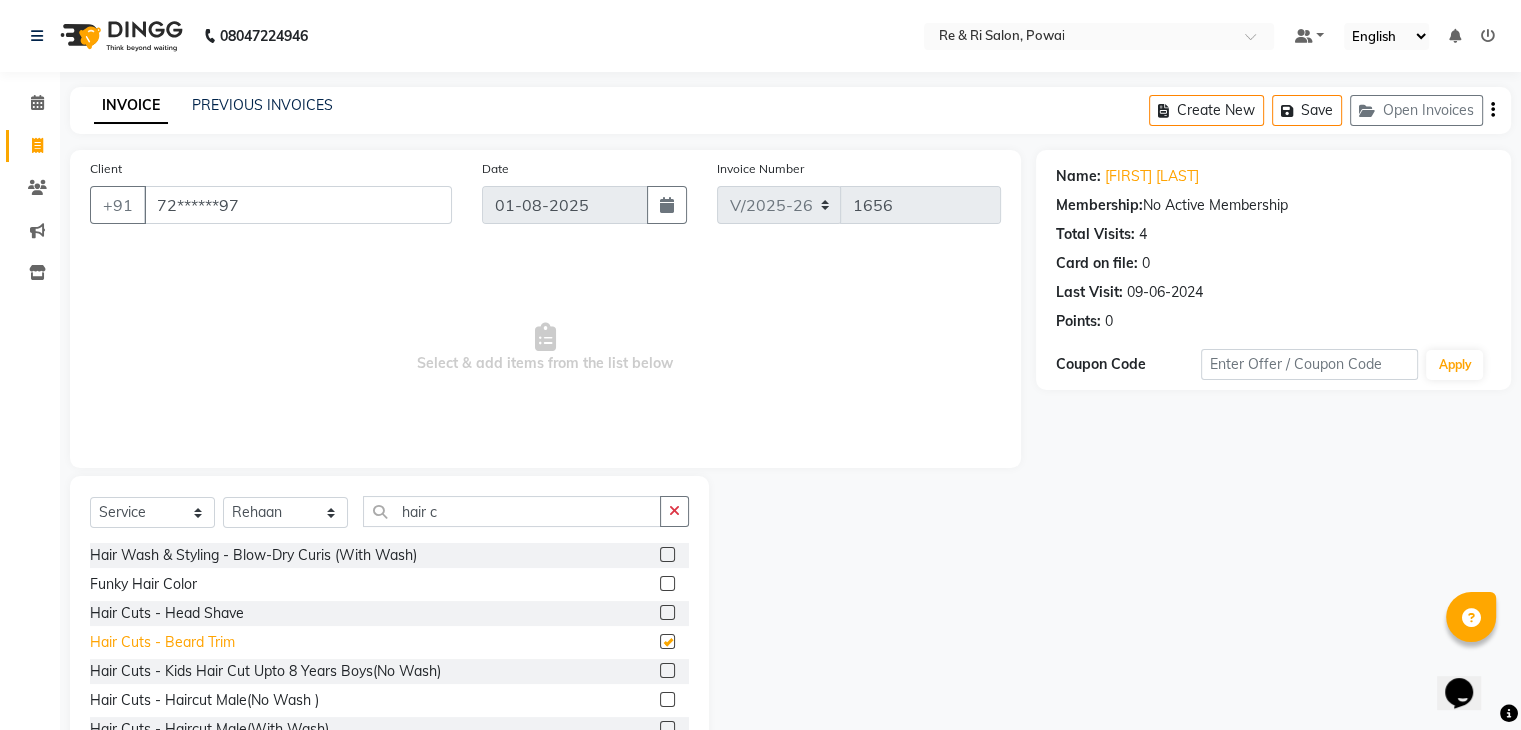 checkbox on "false" 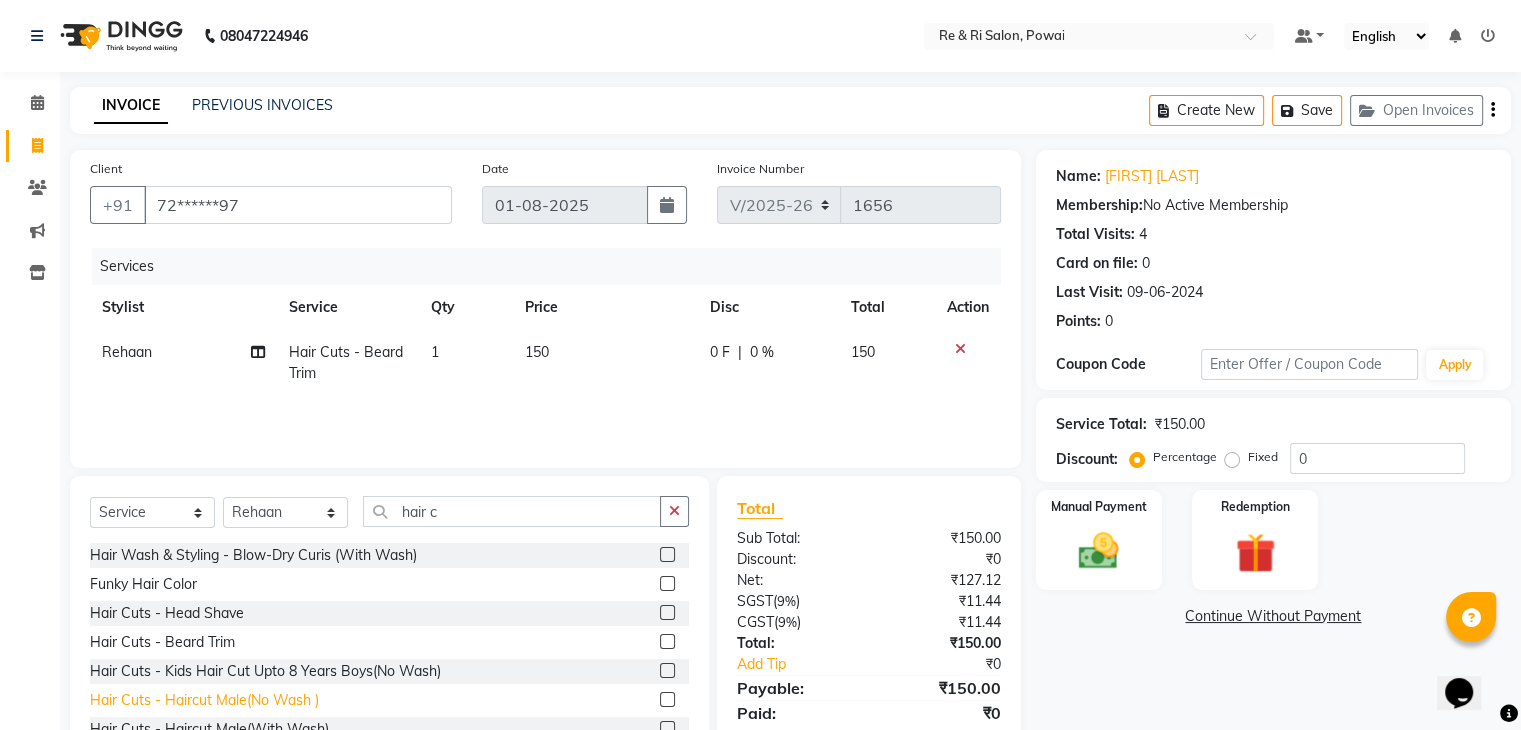 click on "Hair Cuts - Haircut Male(No Wash )" 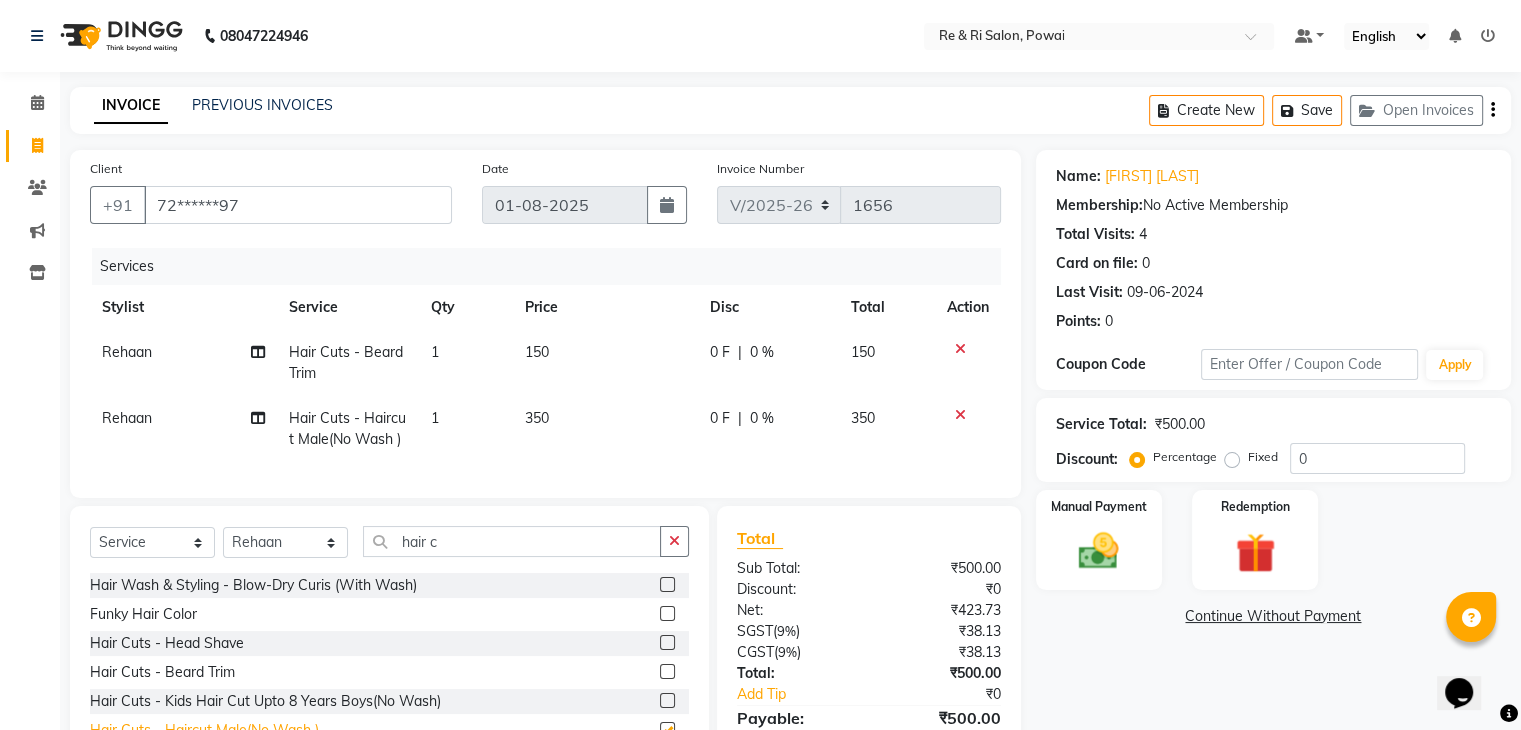 checkbox on "false" 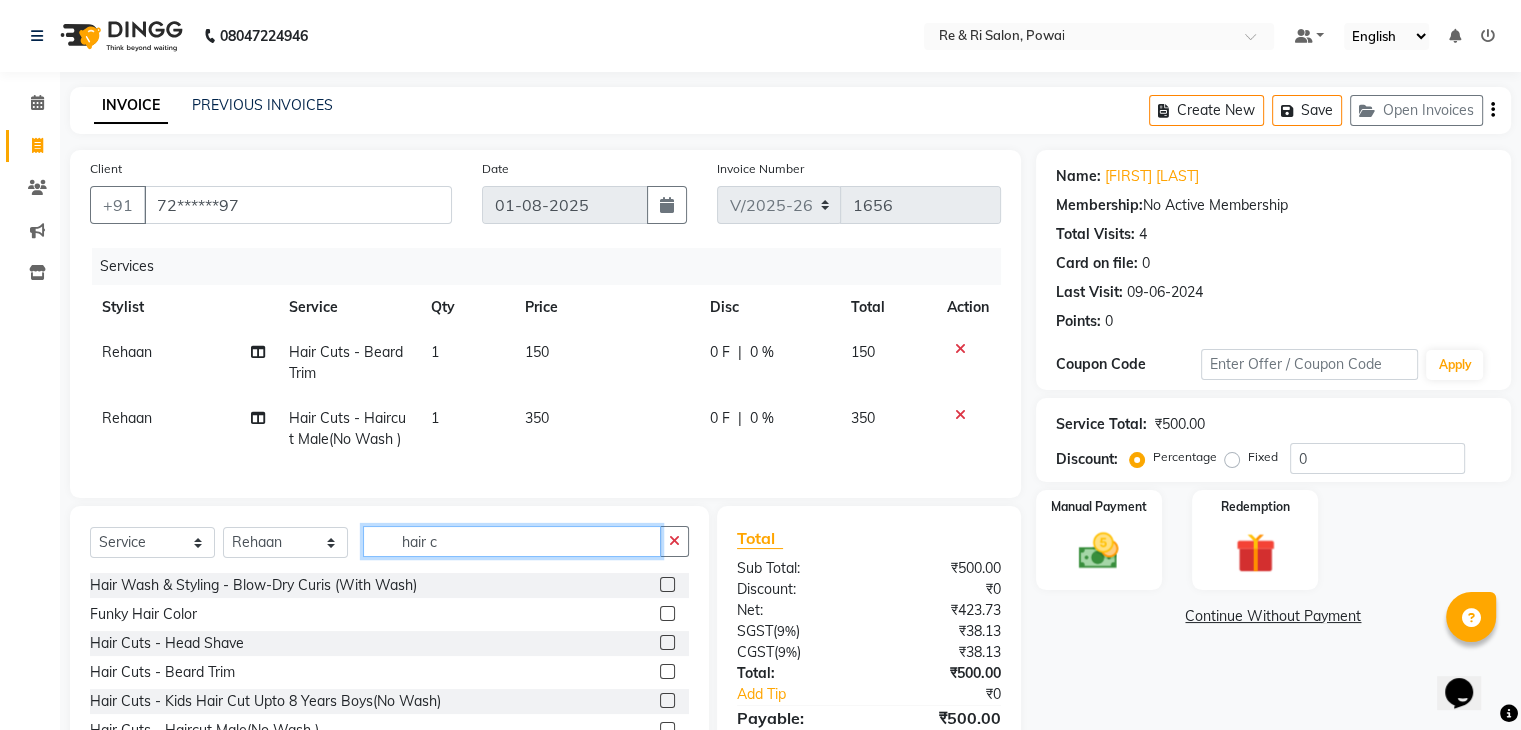 click on "hair c" 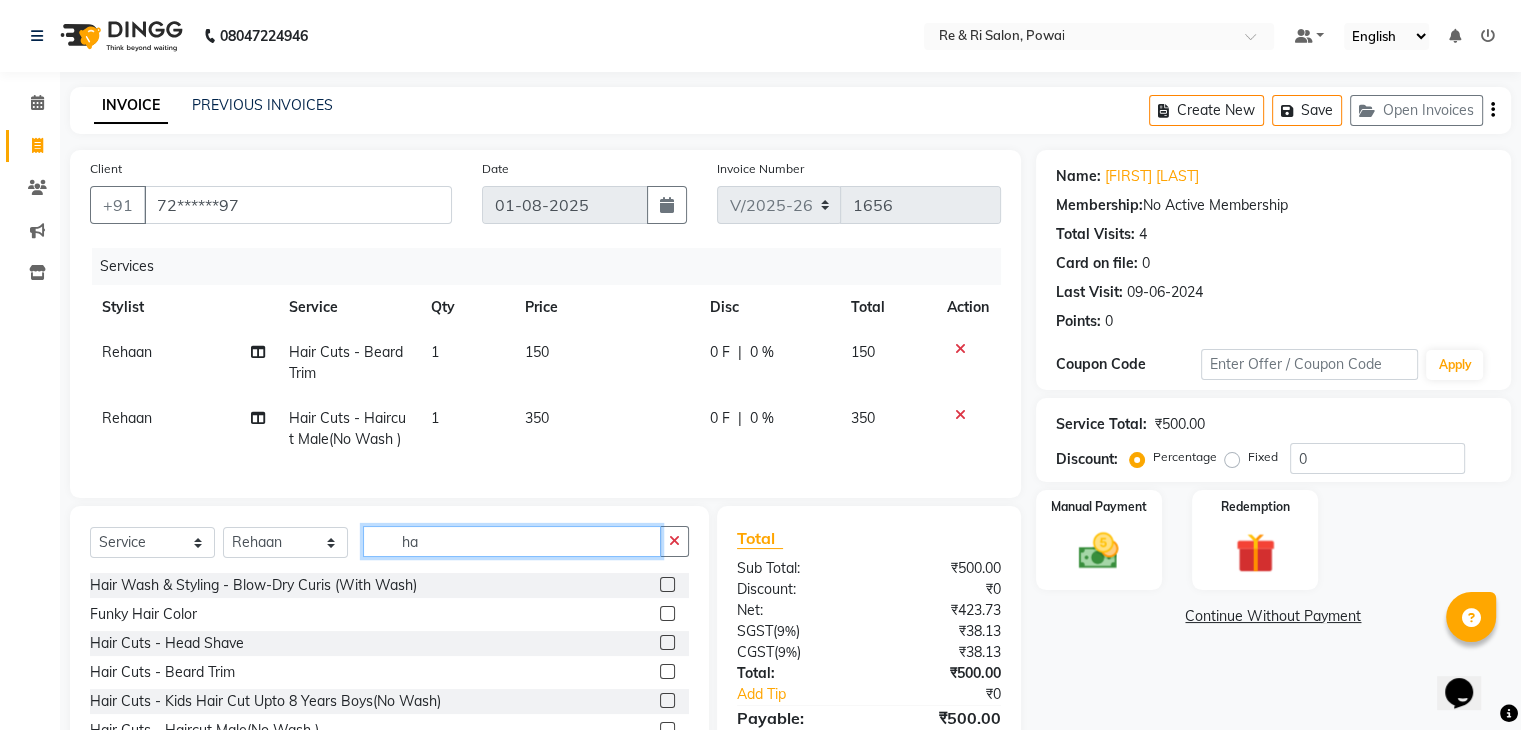type on "h" 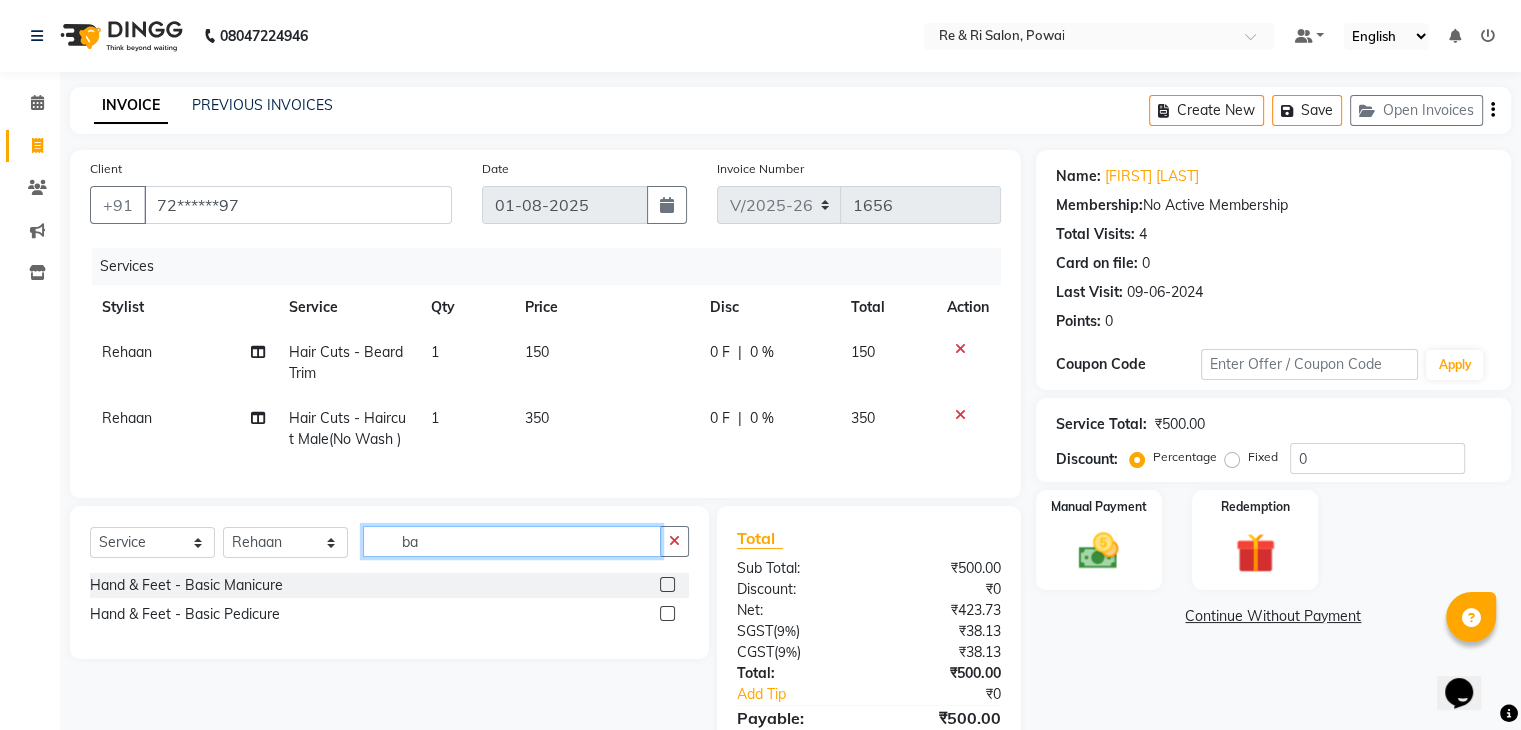 type on "b" 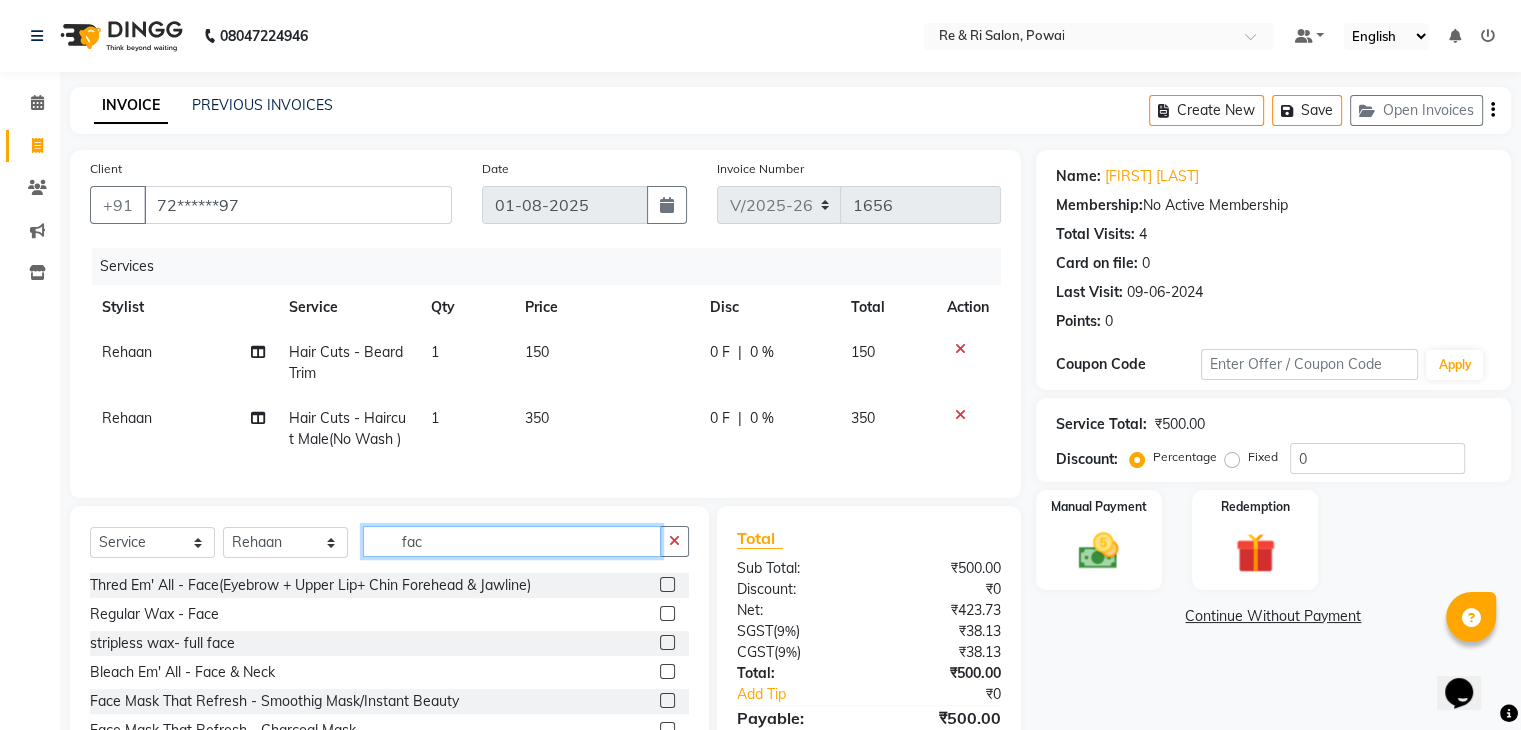 scroll, scrollTop: 117, scrollLeft: 0, axis: vertical 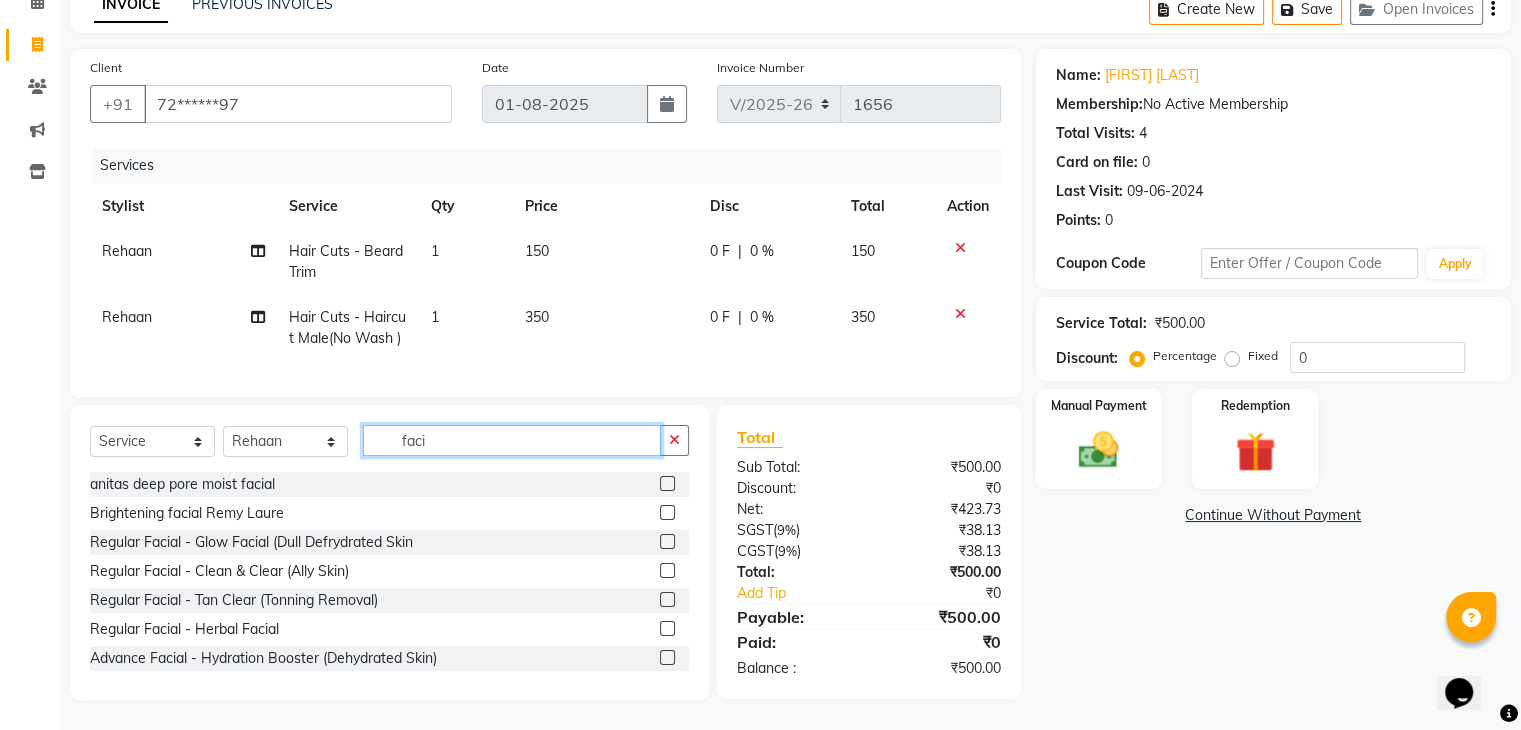 type on "faci" 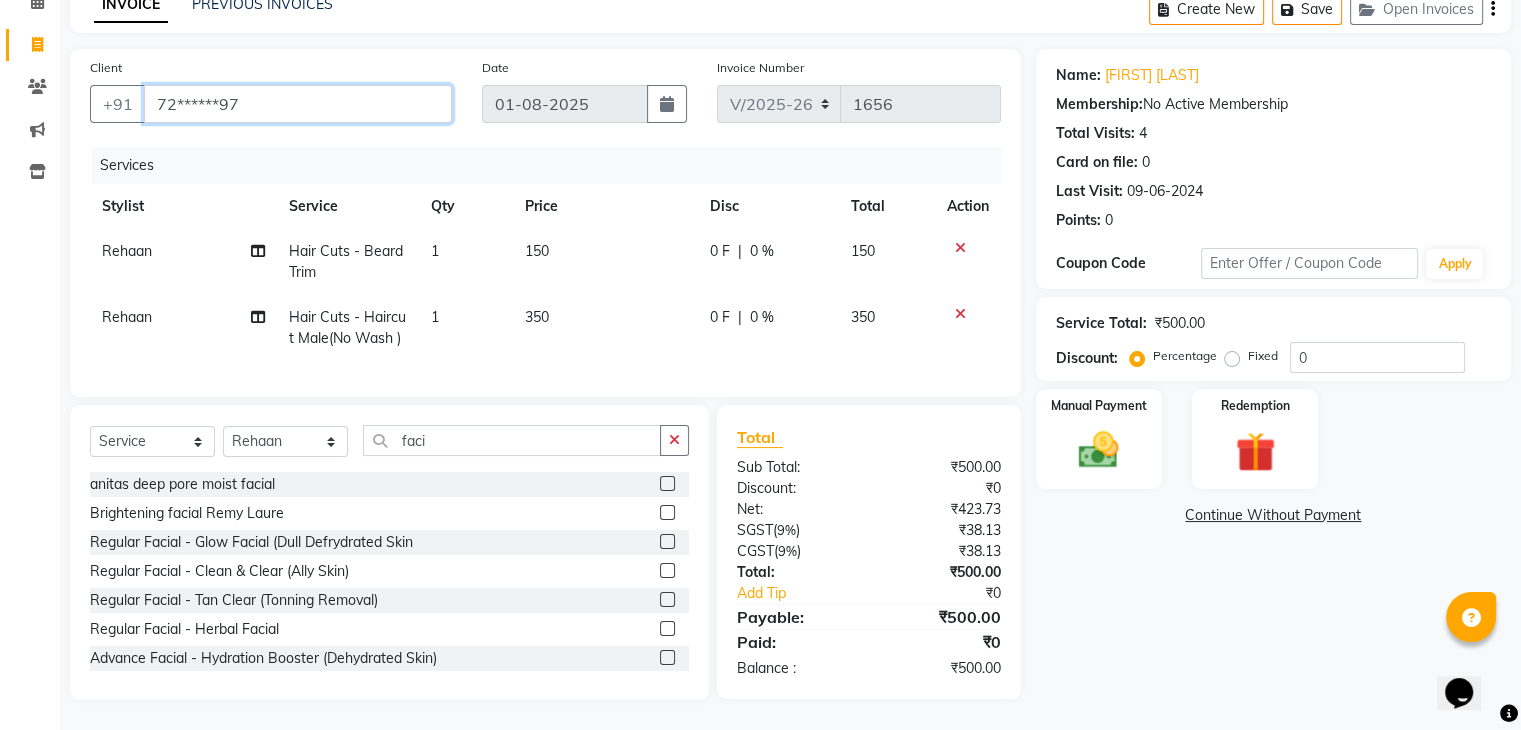 click on "72******97" at bounding box center (298, 104) 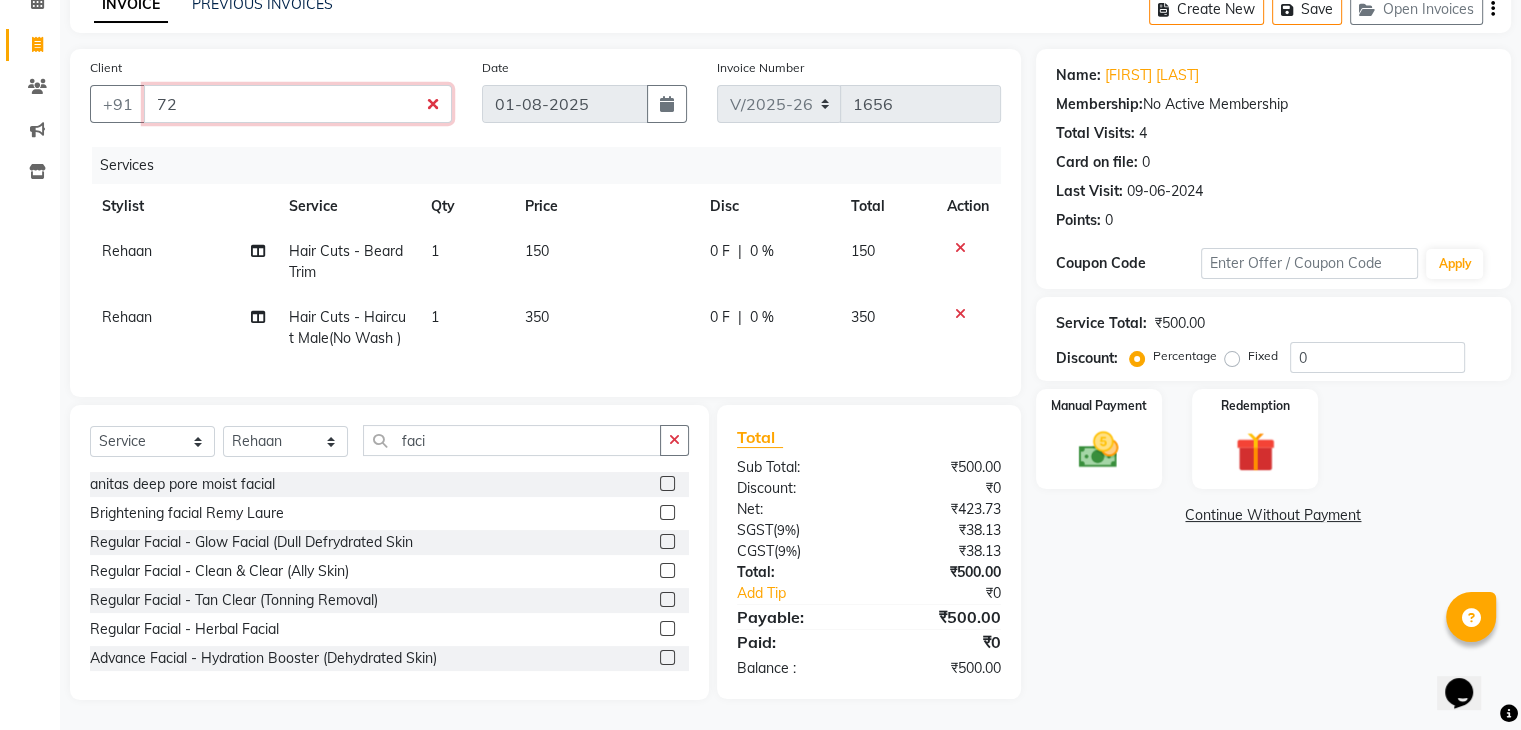 type on "7" 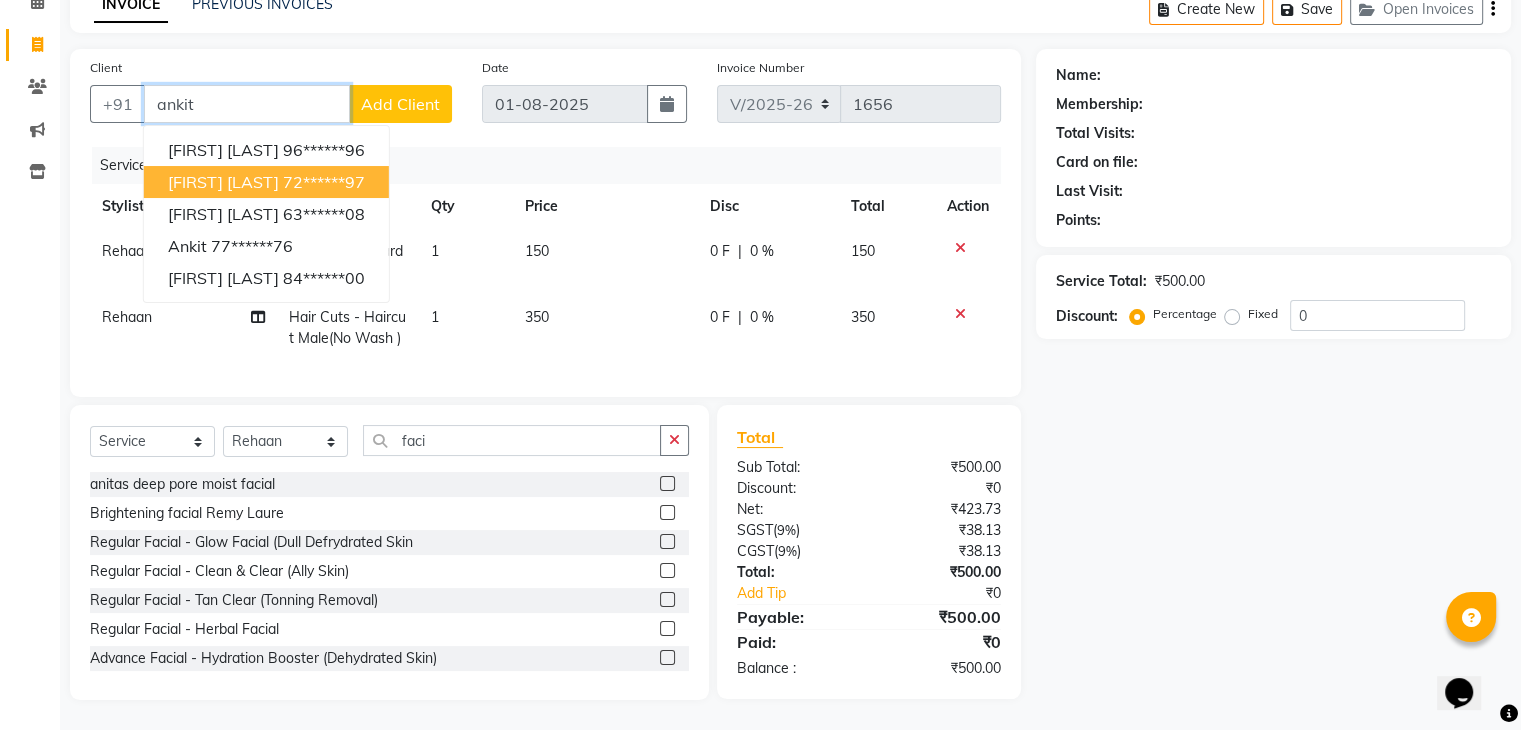 click on "72******97" at bounding box center (324, 182) 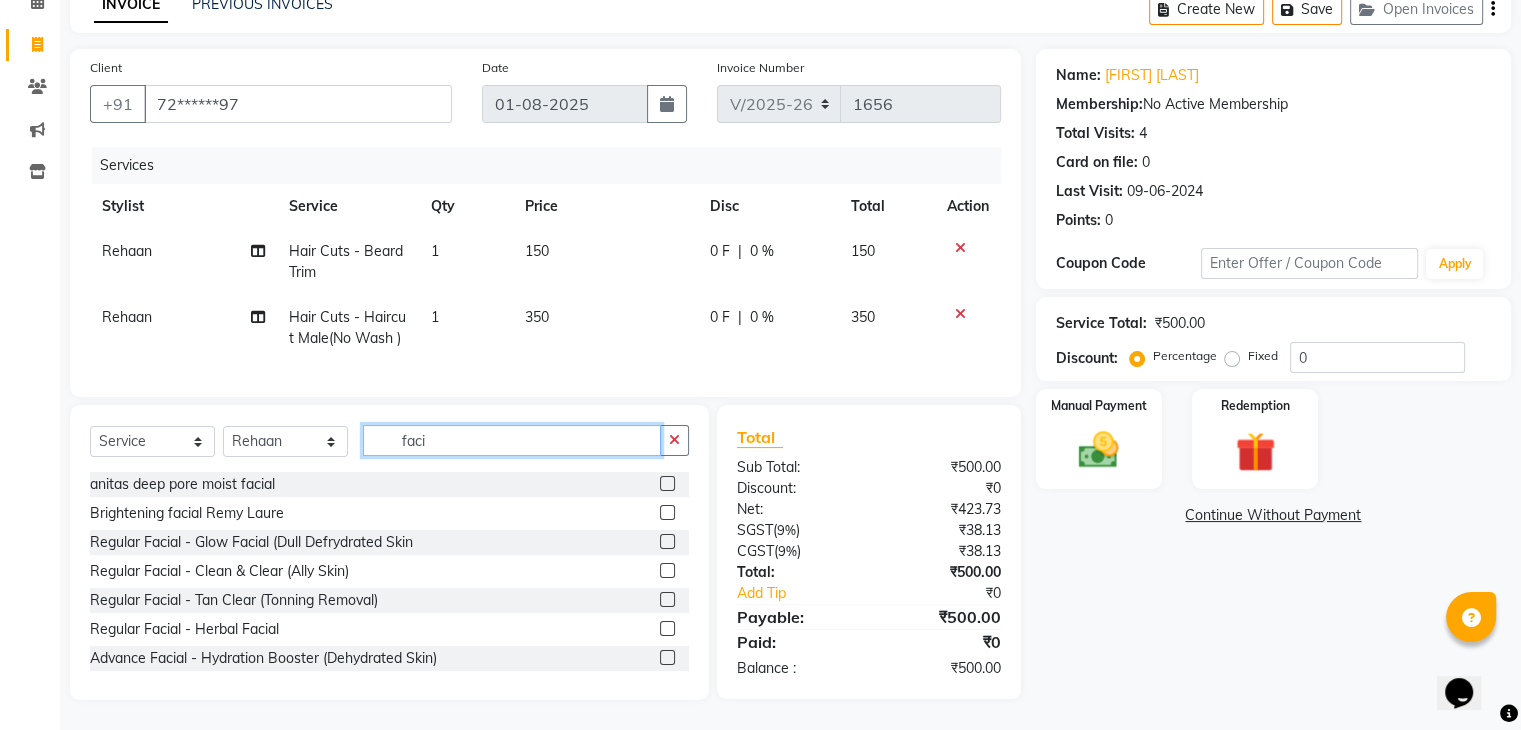click on "faci" 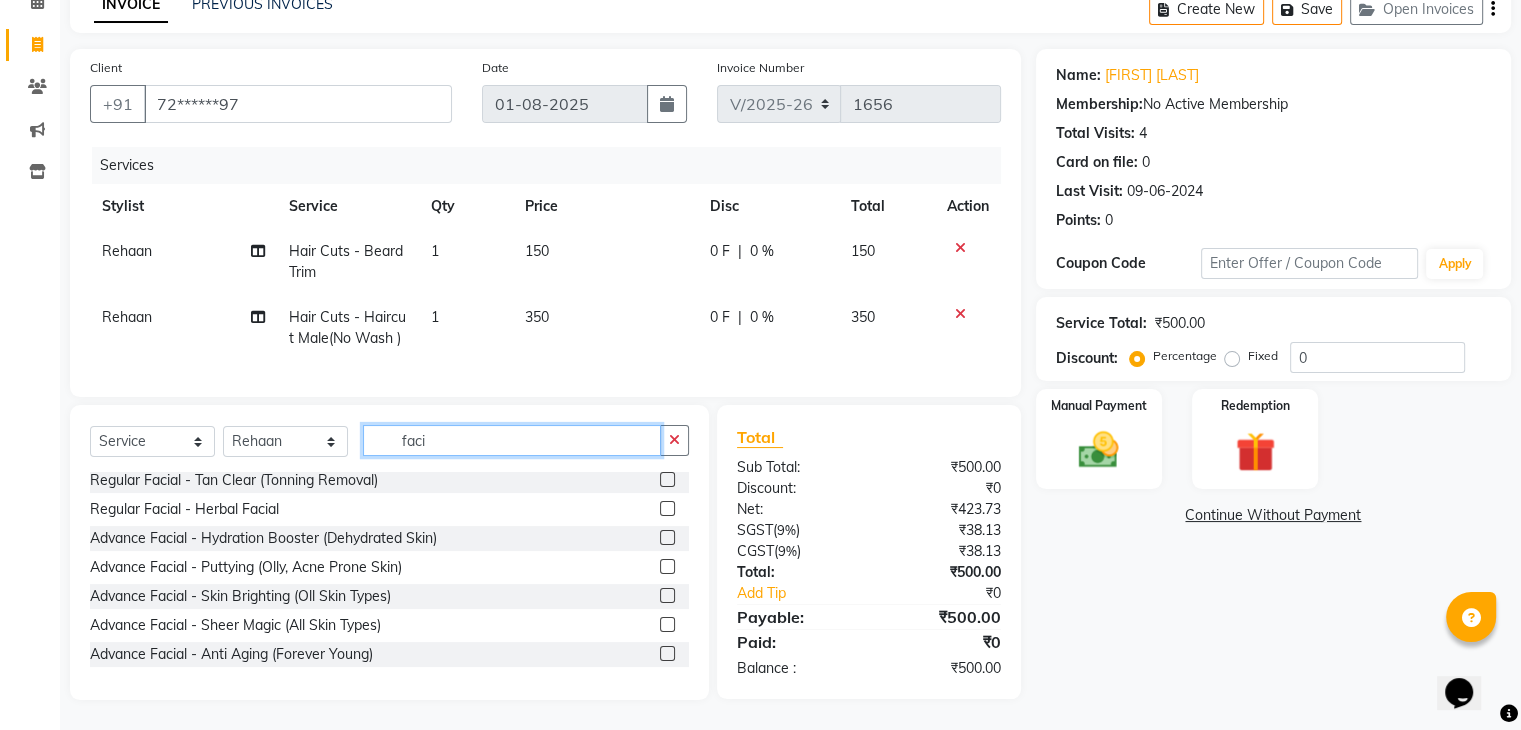 scroll, scrollTop: 148, scrollLeft: 0, axis: vertical 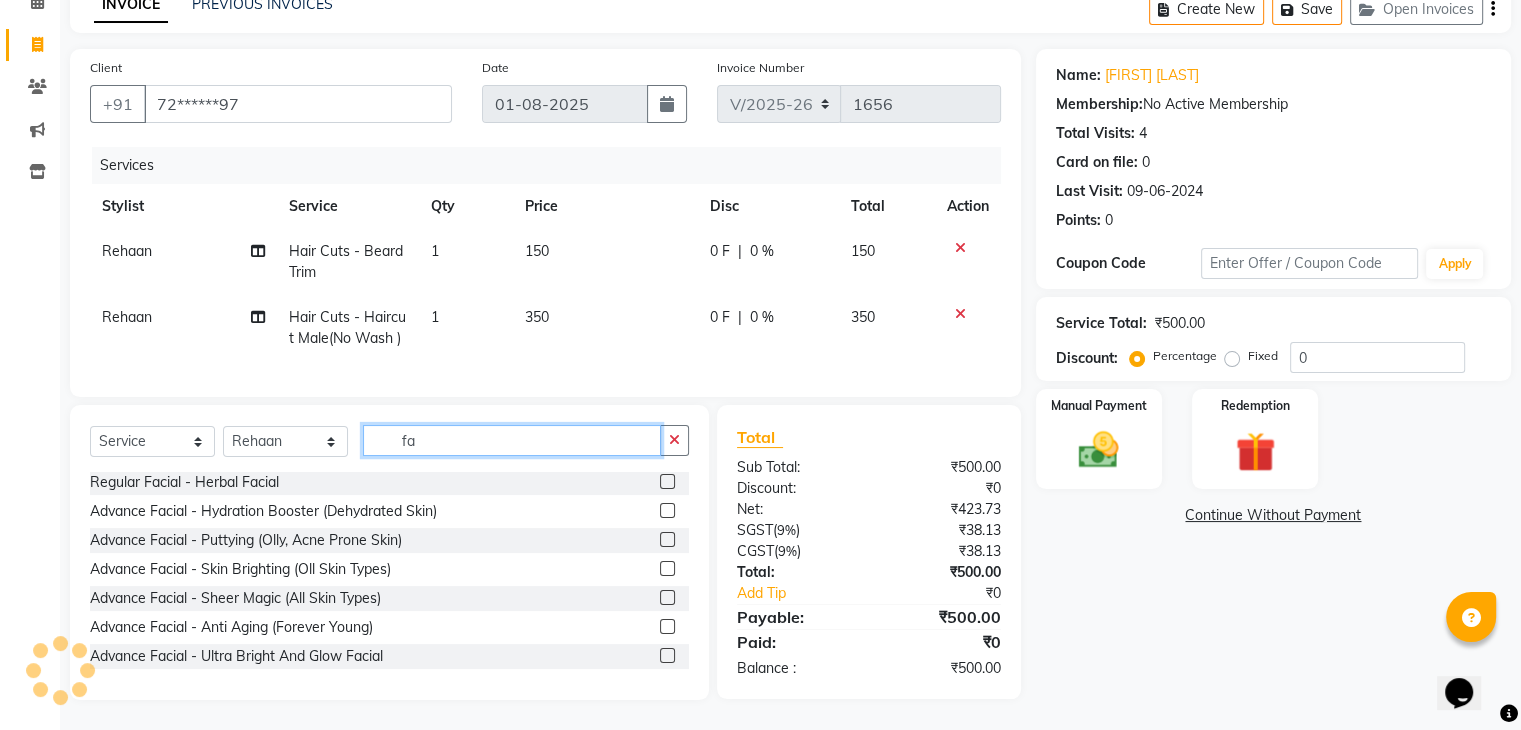type on "f" 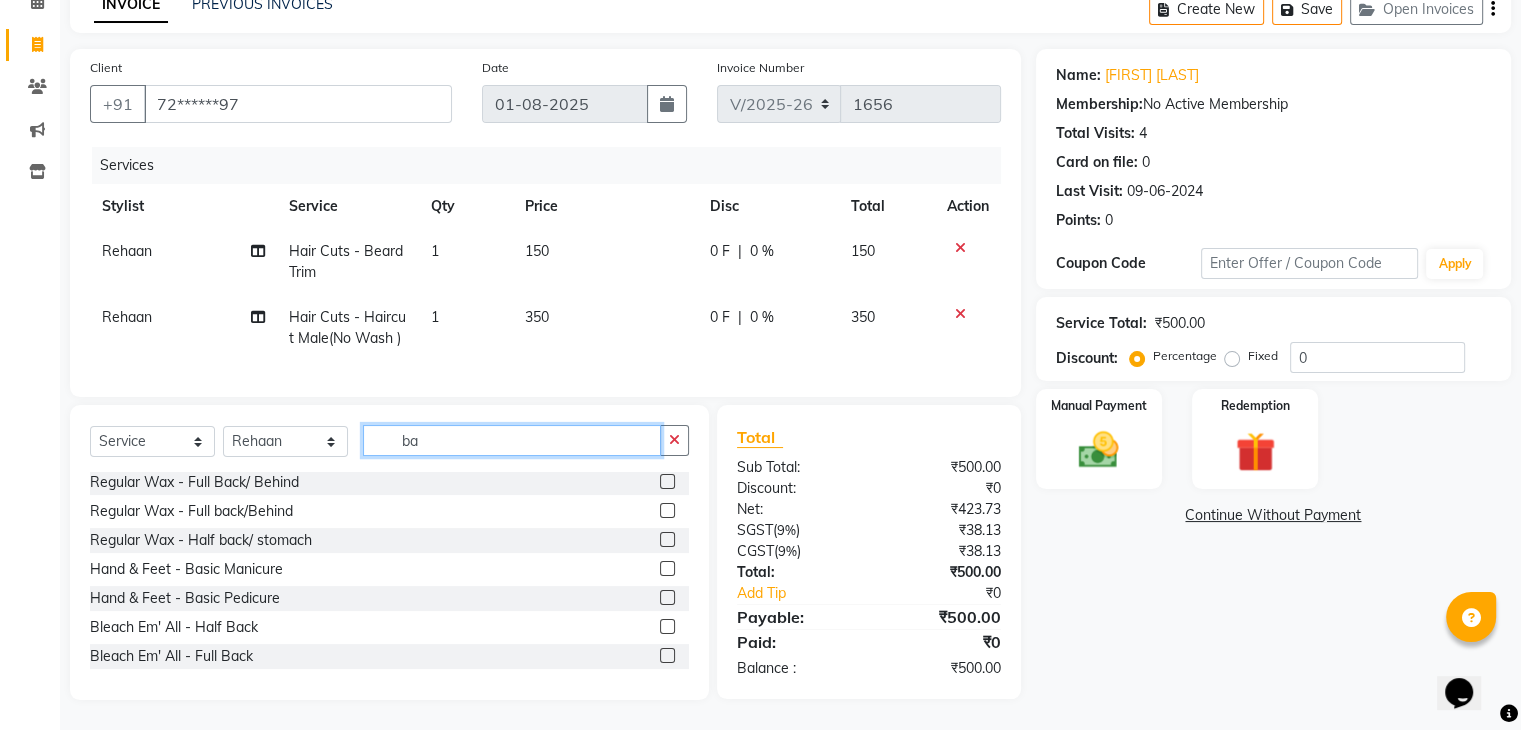 scroll, scrollTop: 0, scrollLeft: 0, axis: both 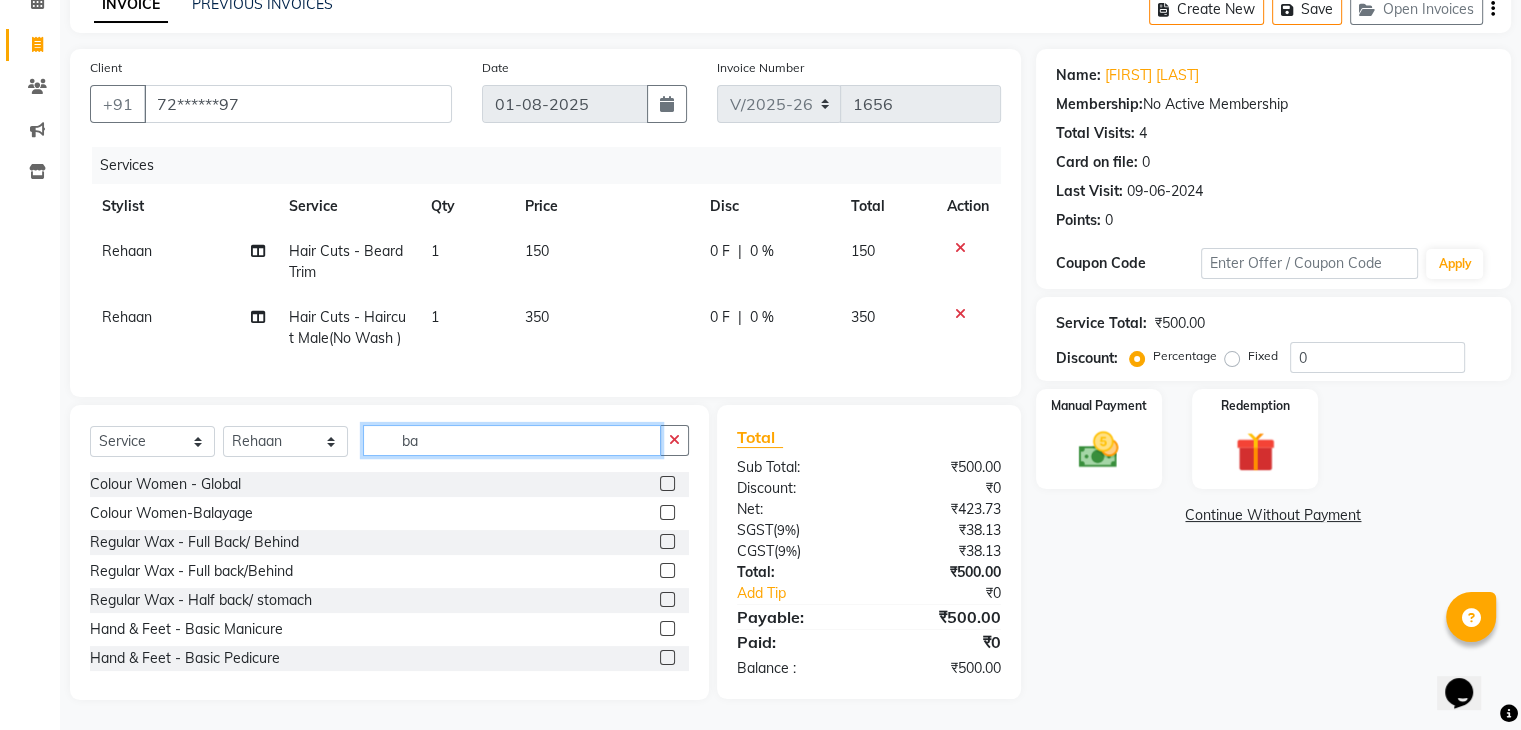 type on "b" 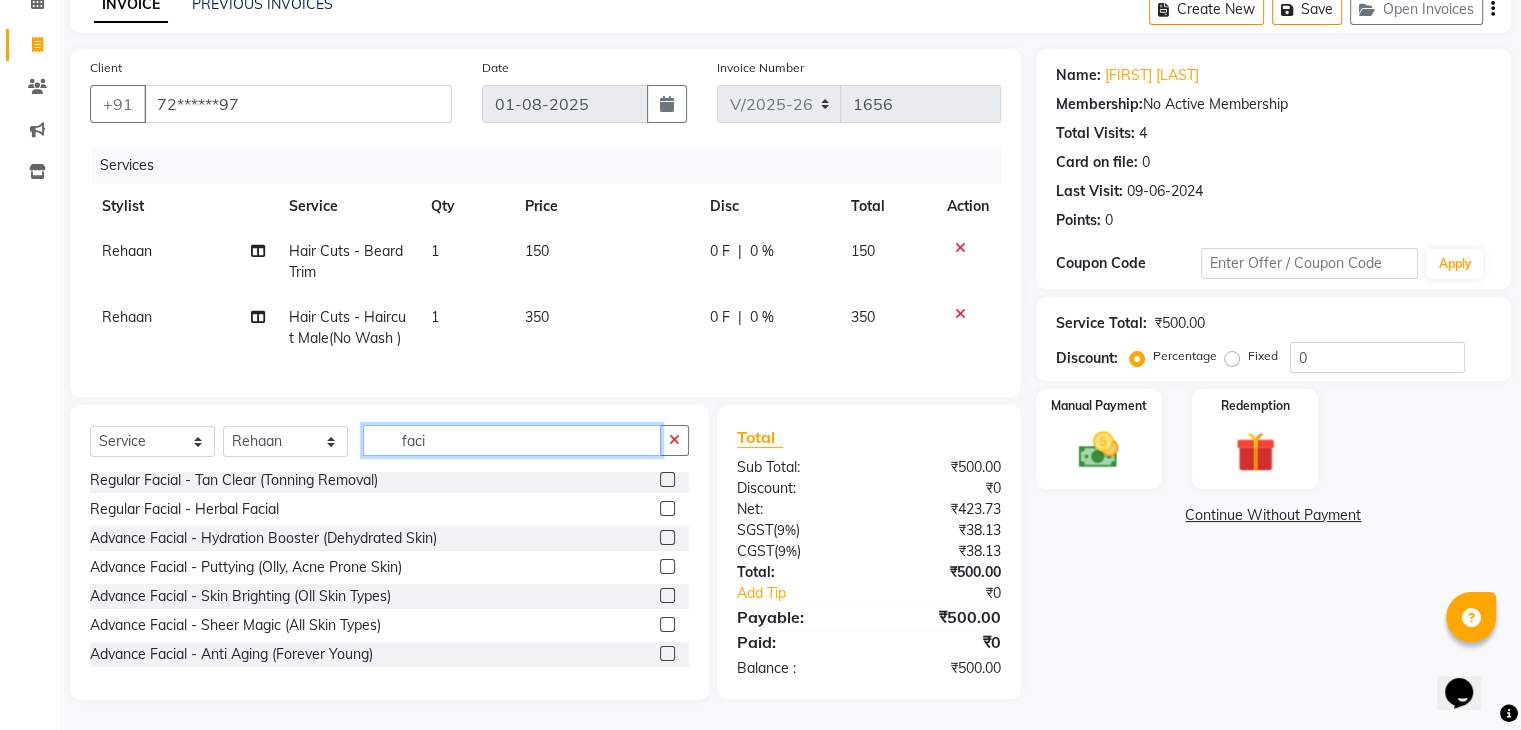 scroll, scrollTop: 148, scrollLeft: 0, axis: vertical 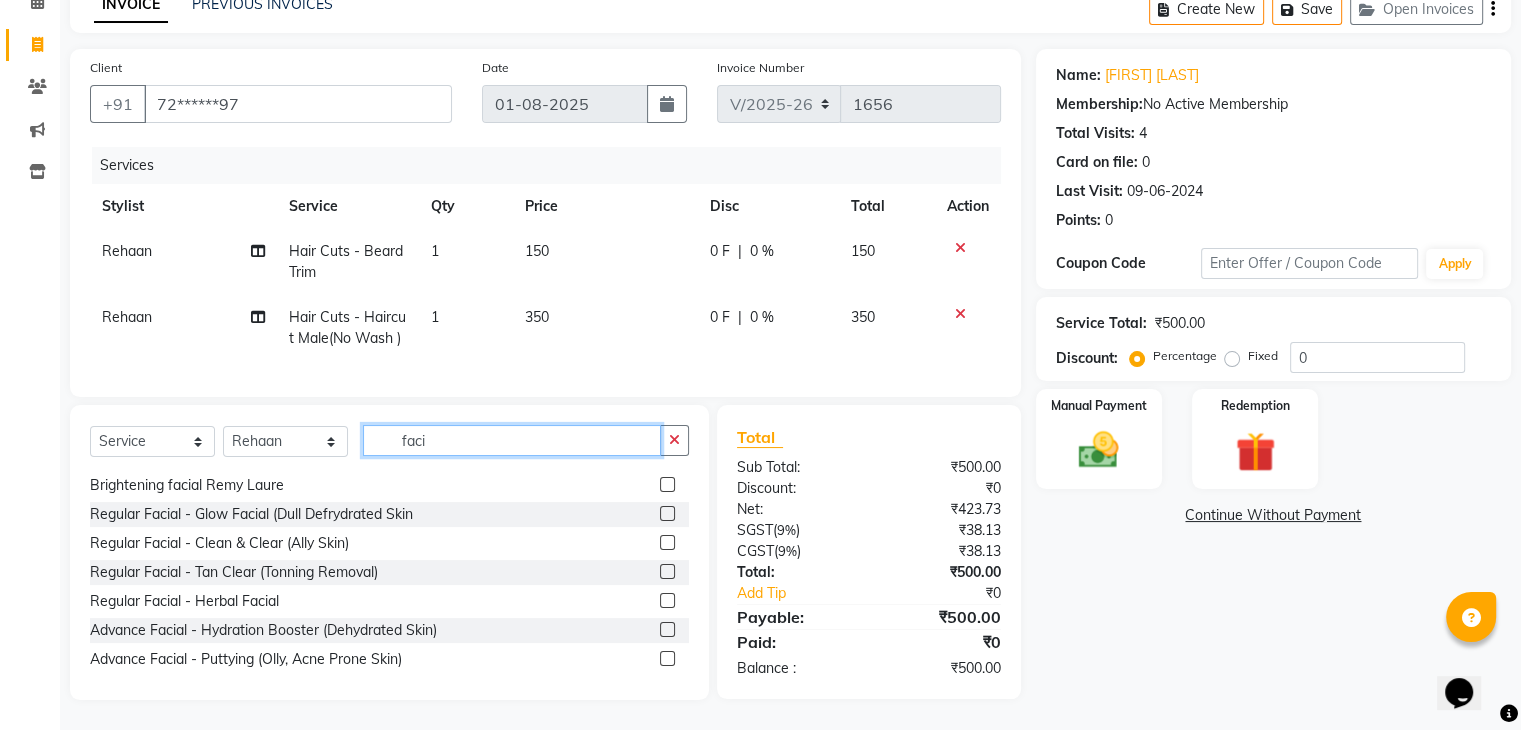 click on "faci" 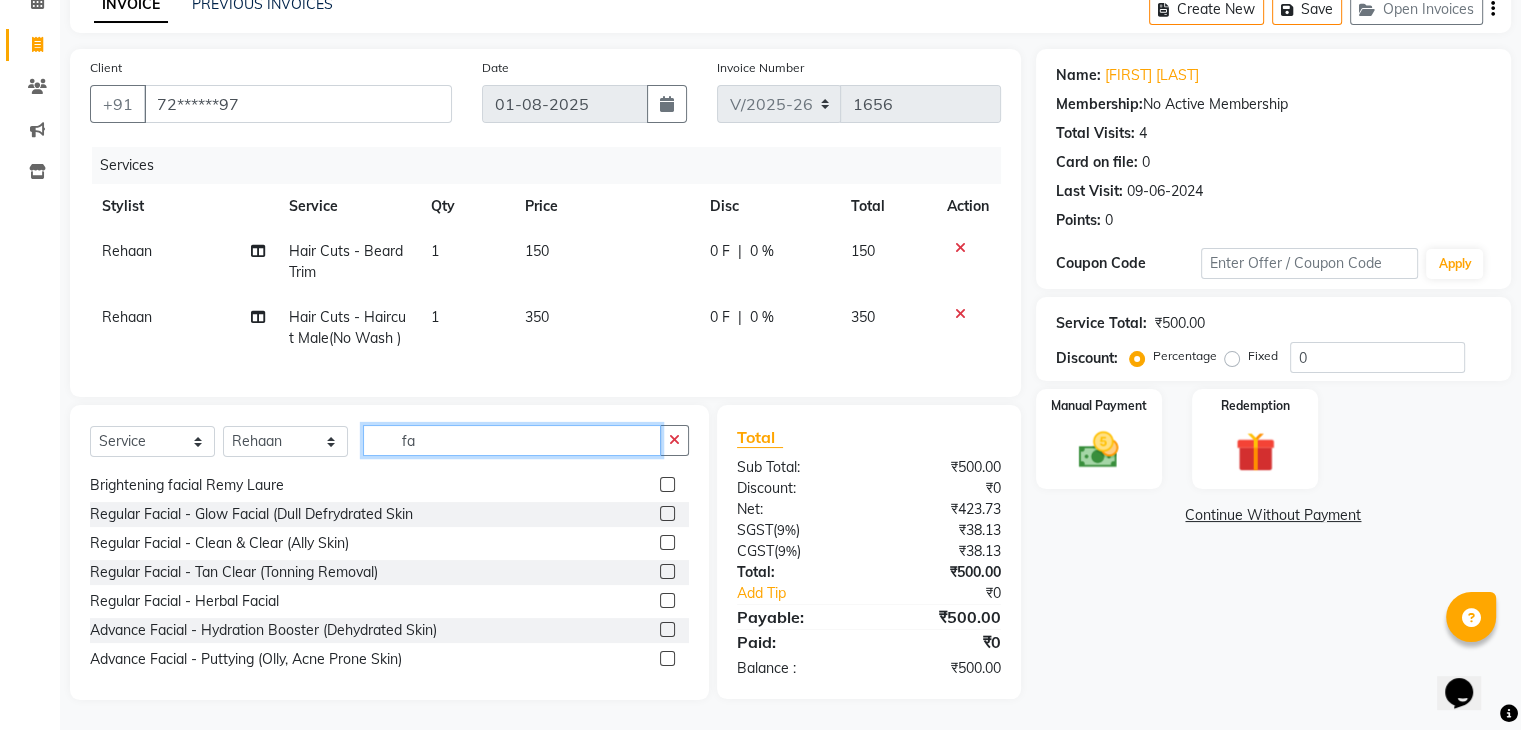 type on "f" 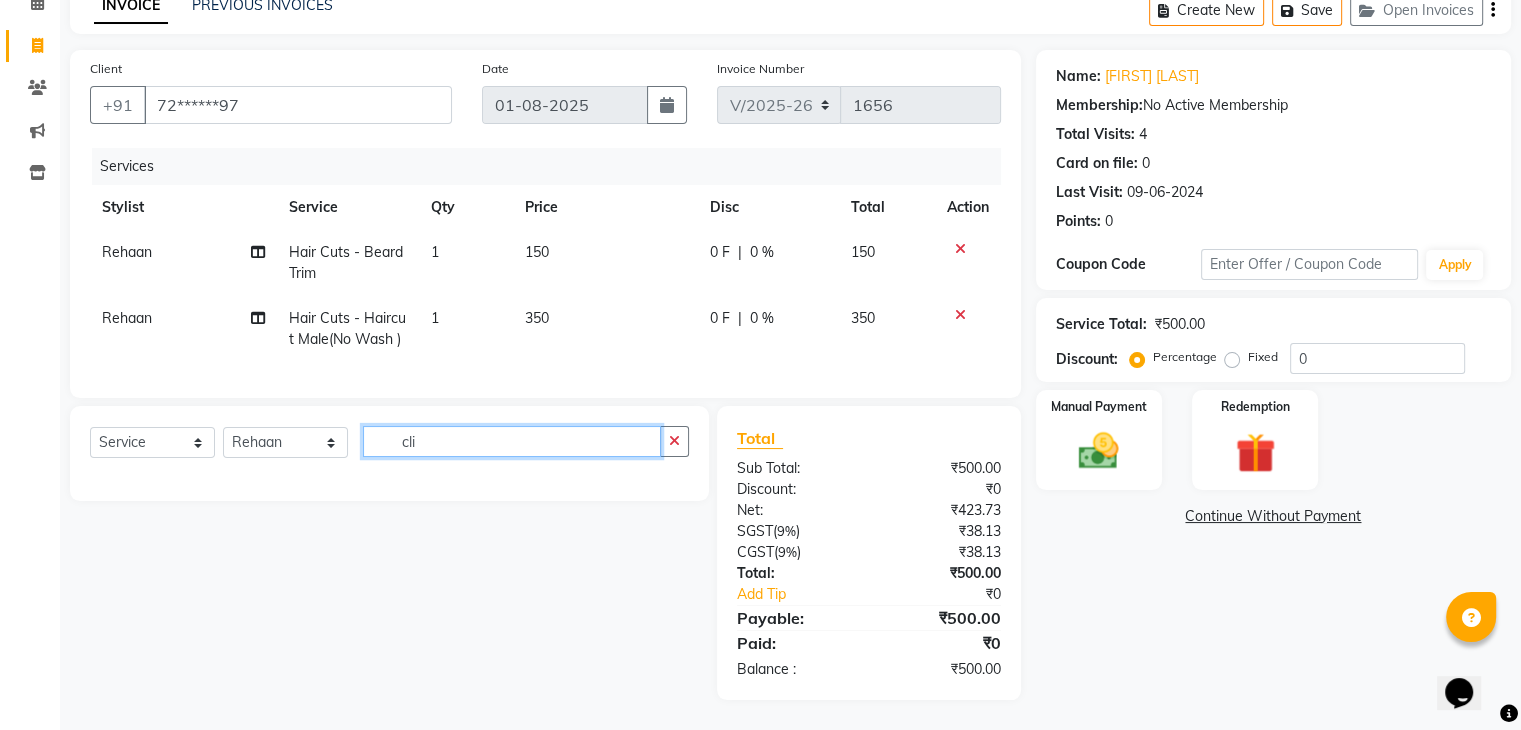 scroll, scrollTop: 116, scrollLeft: 0, axis: vertical 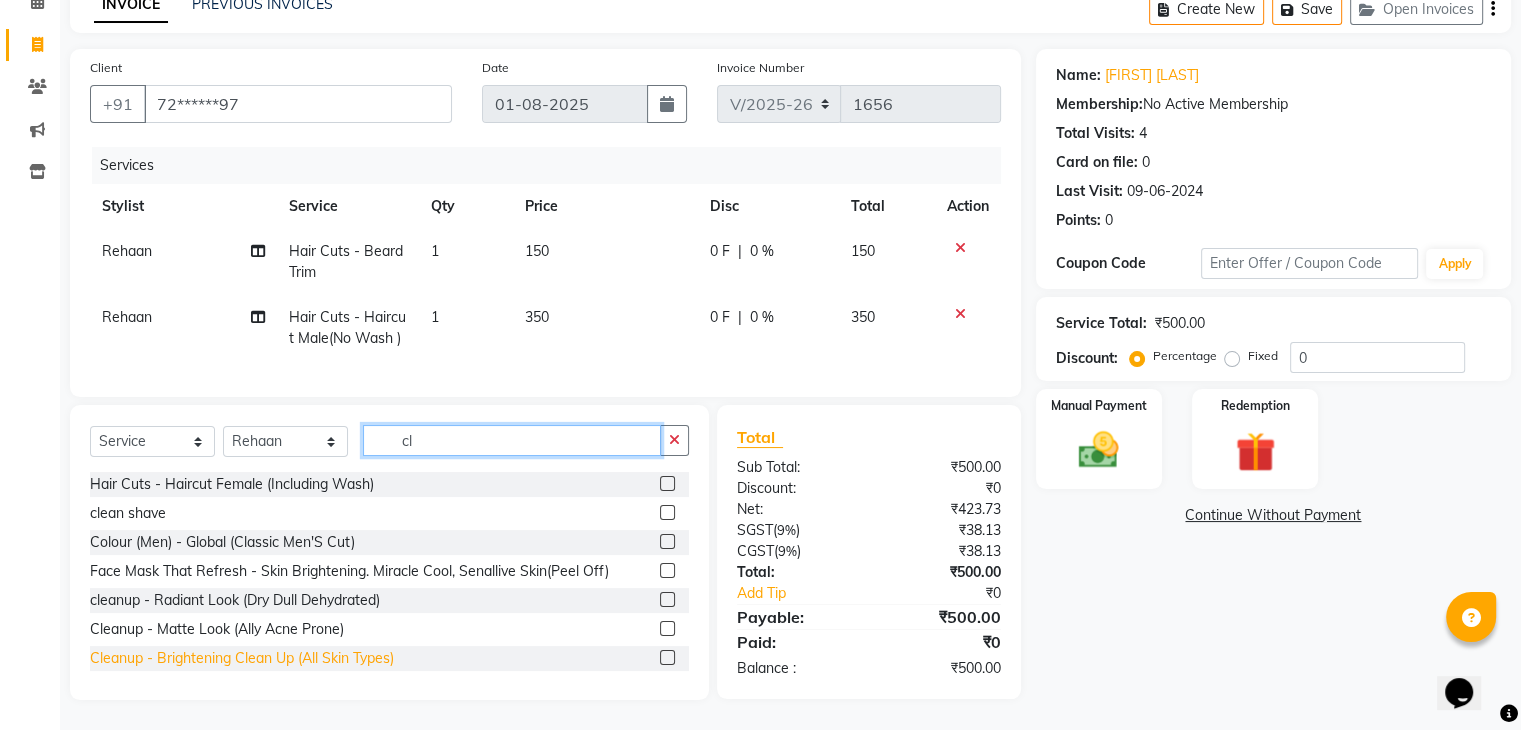 type on "cl" 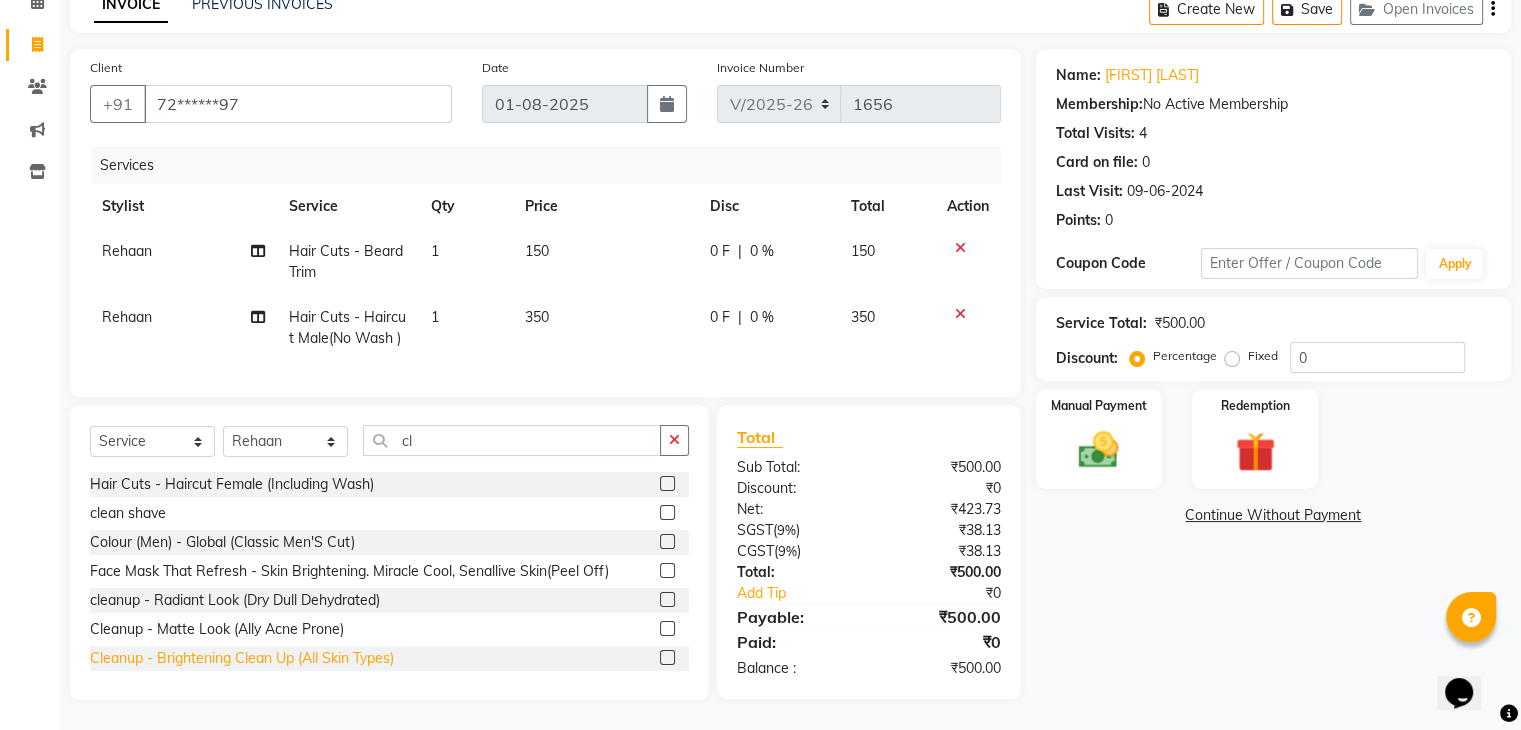 click on "Cleanup - Brightening Clean Up (All Skin Types)" 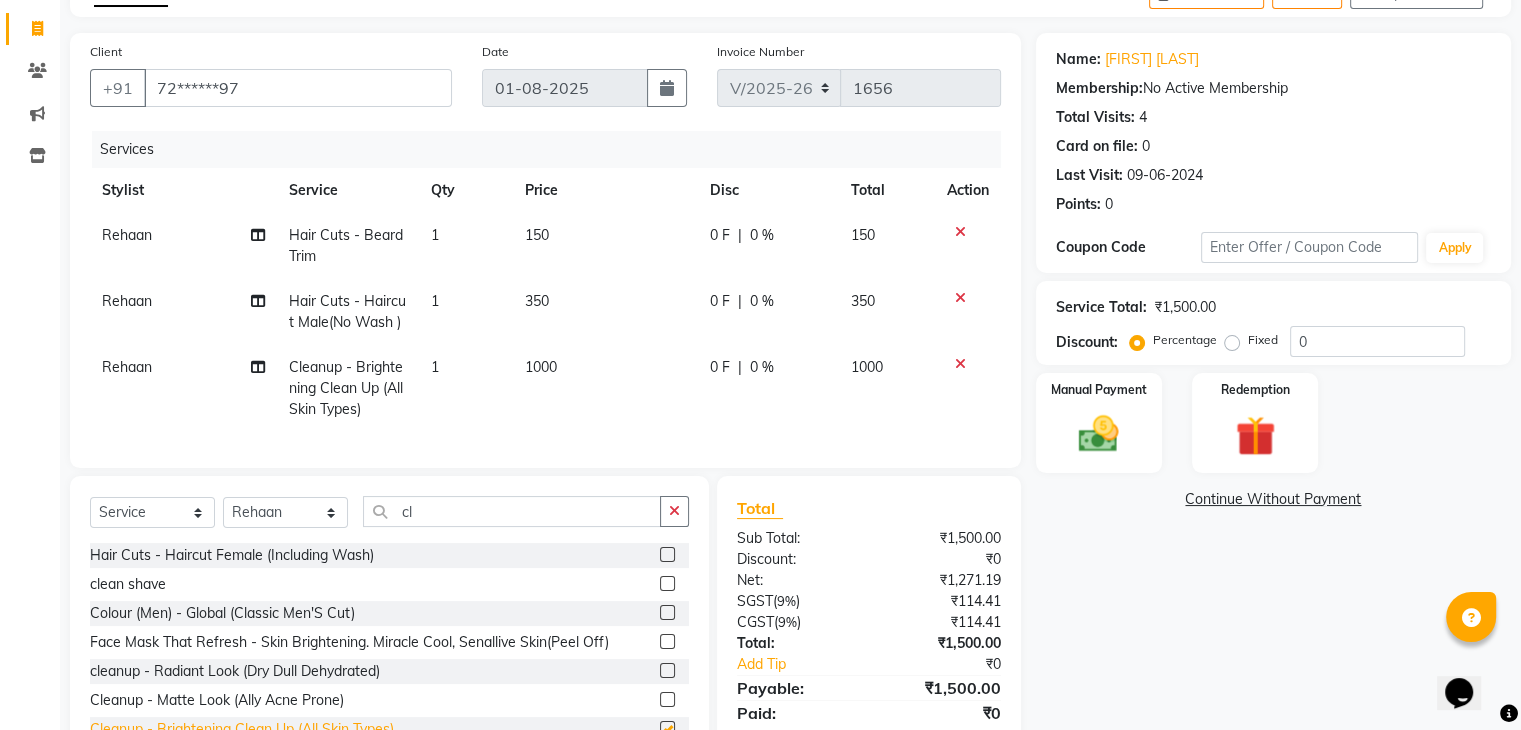 checkbox on "false" 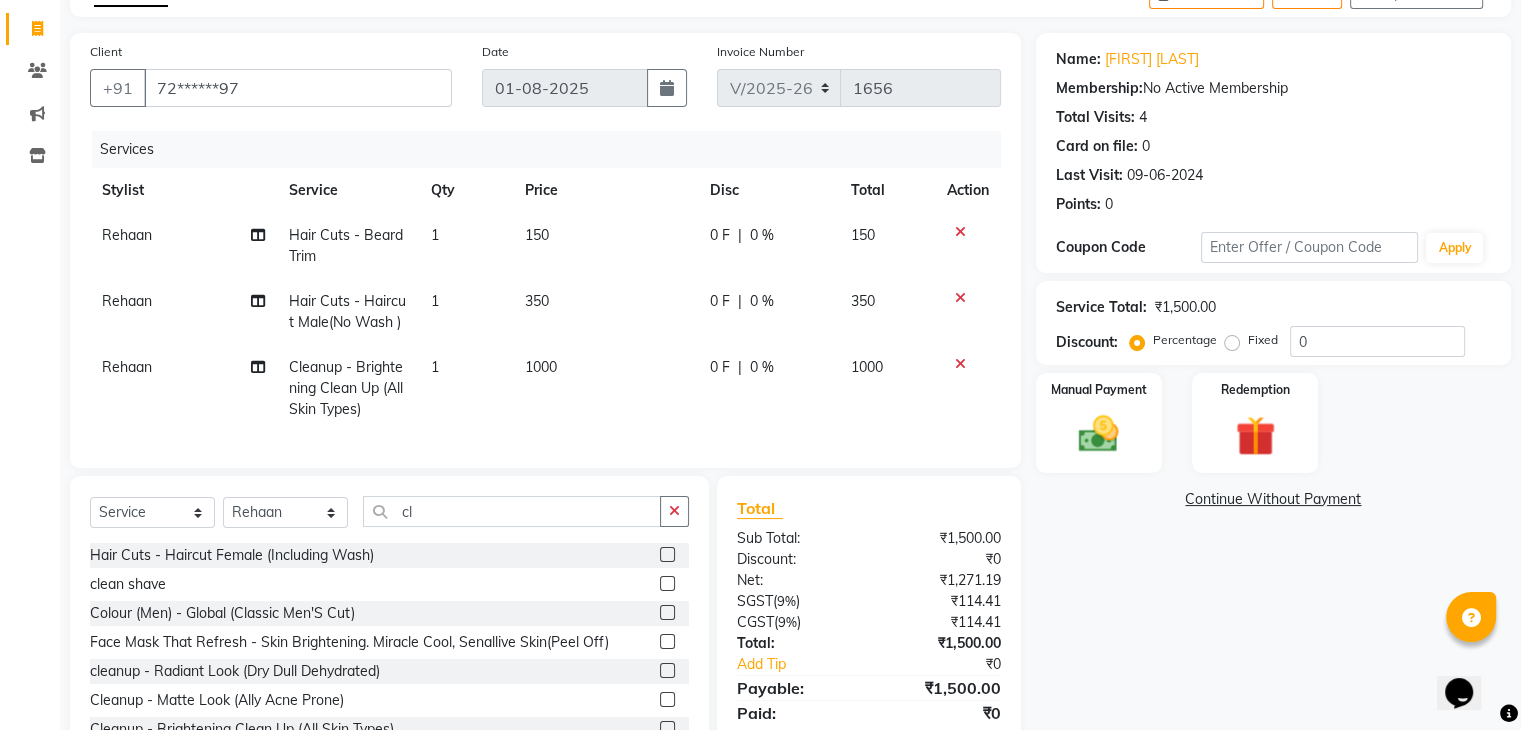 click on "0 F" 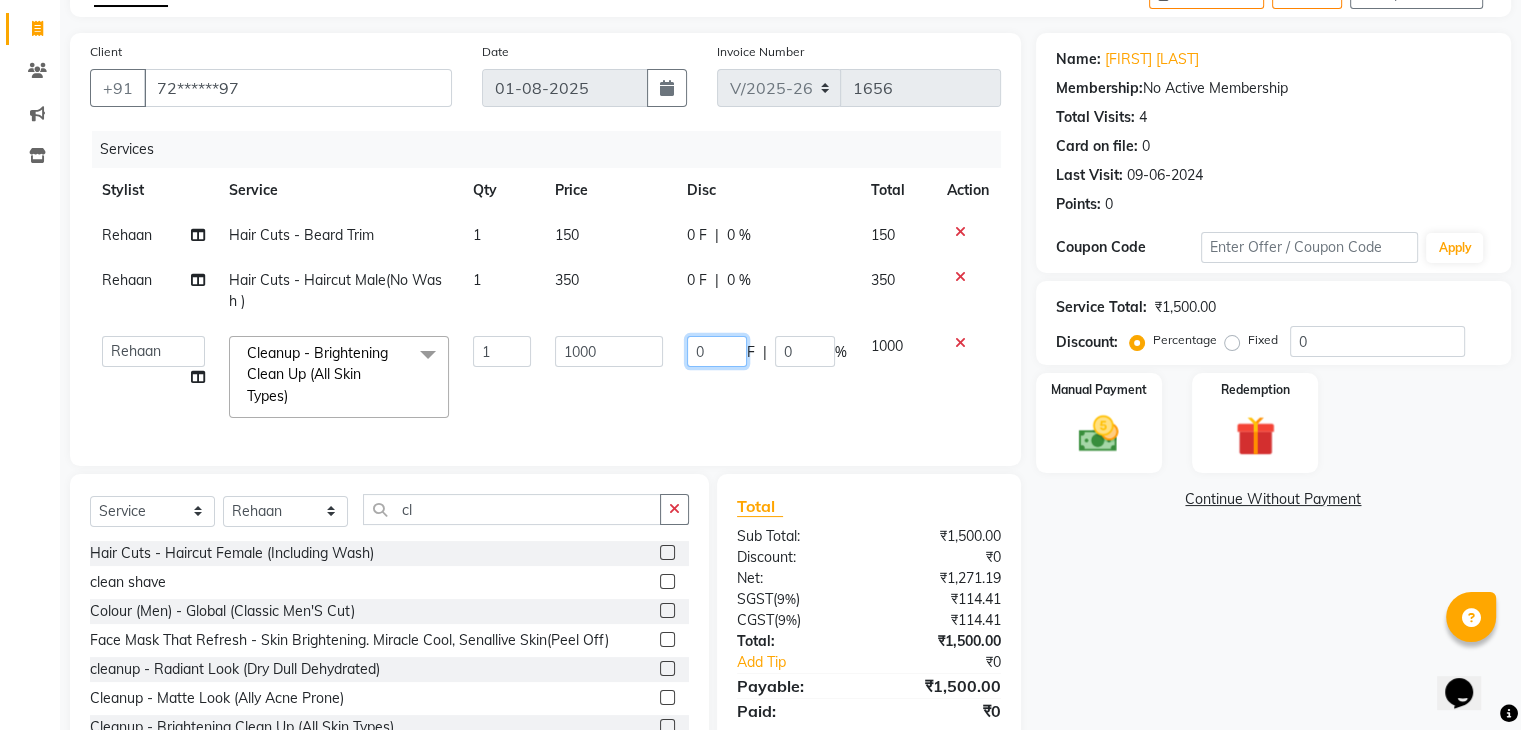 click on "0" 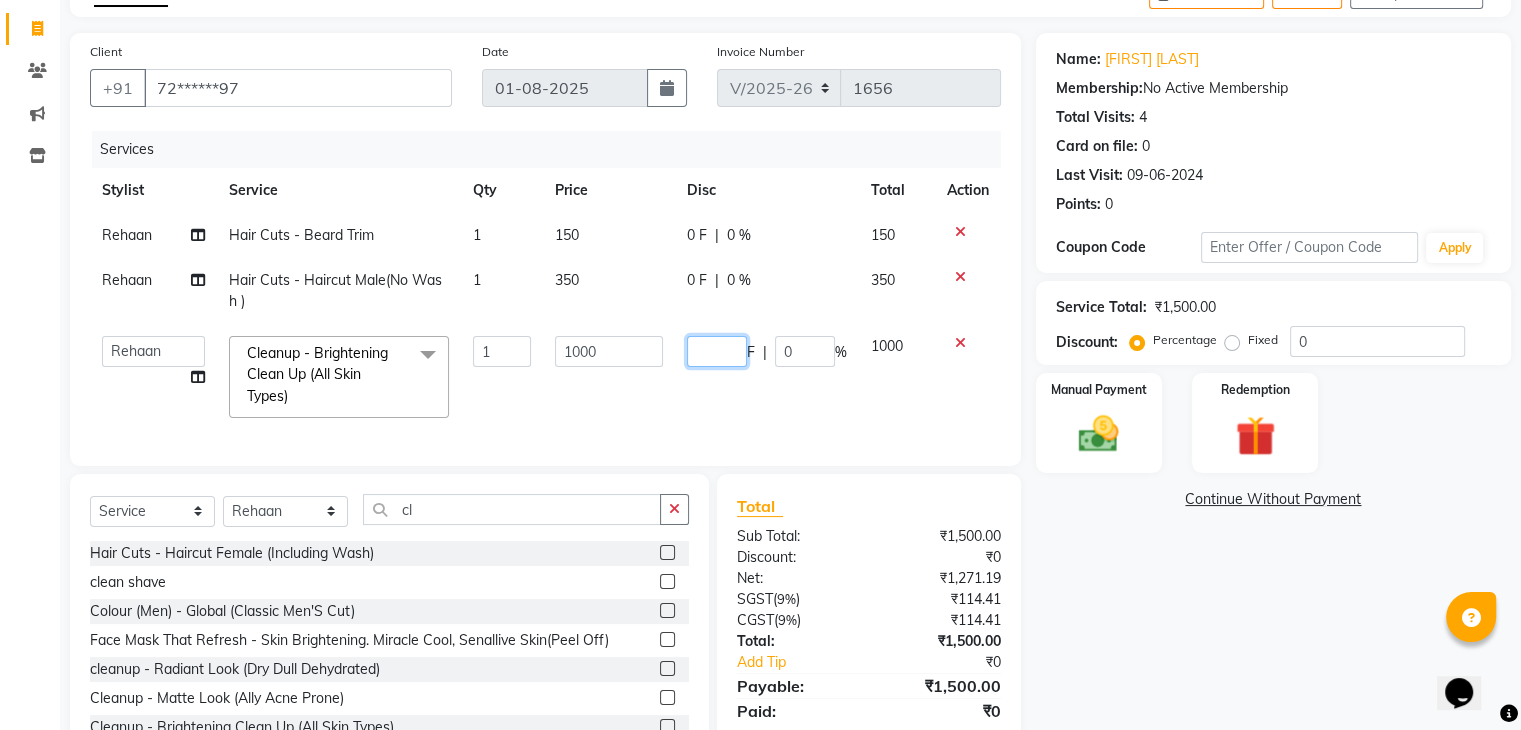 type on "3" 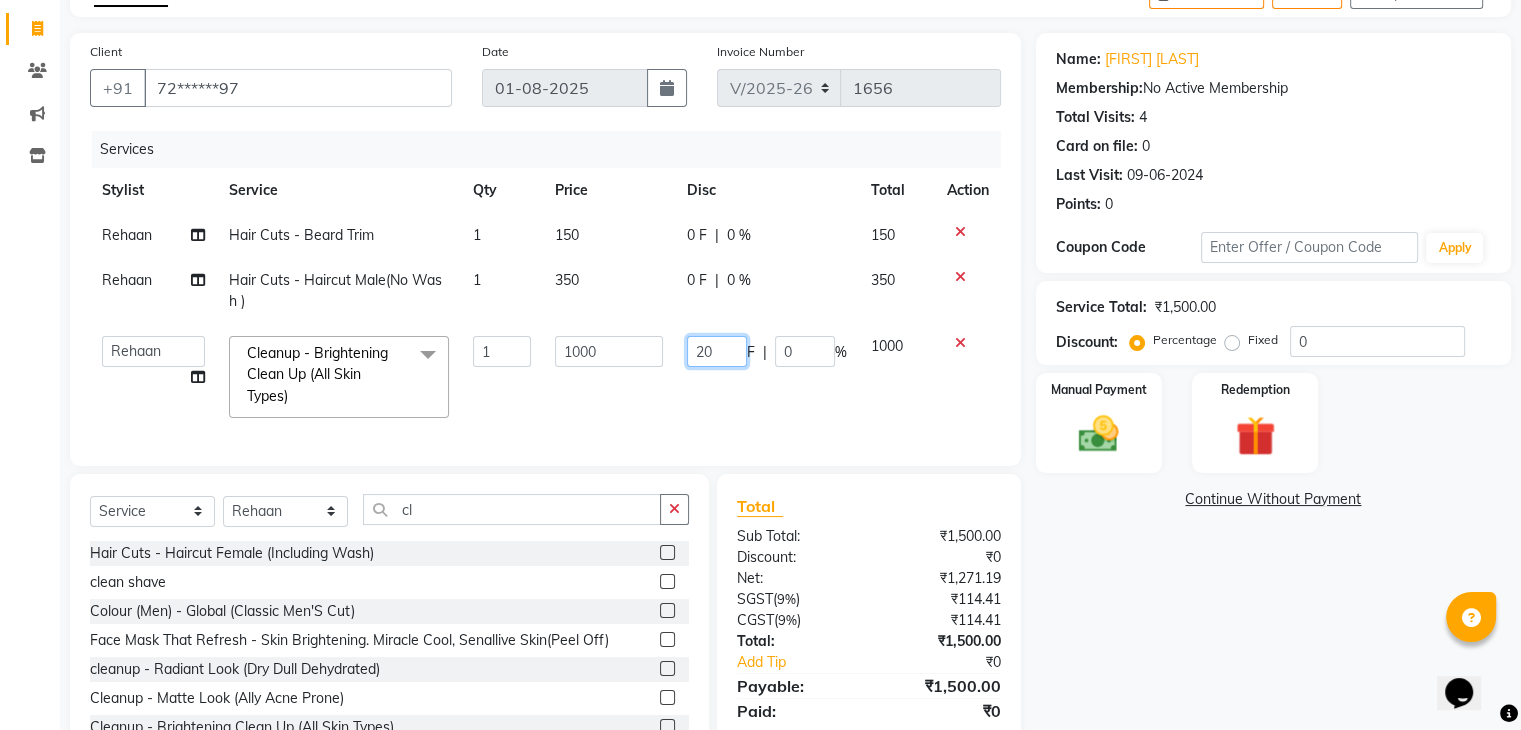 type on "200" 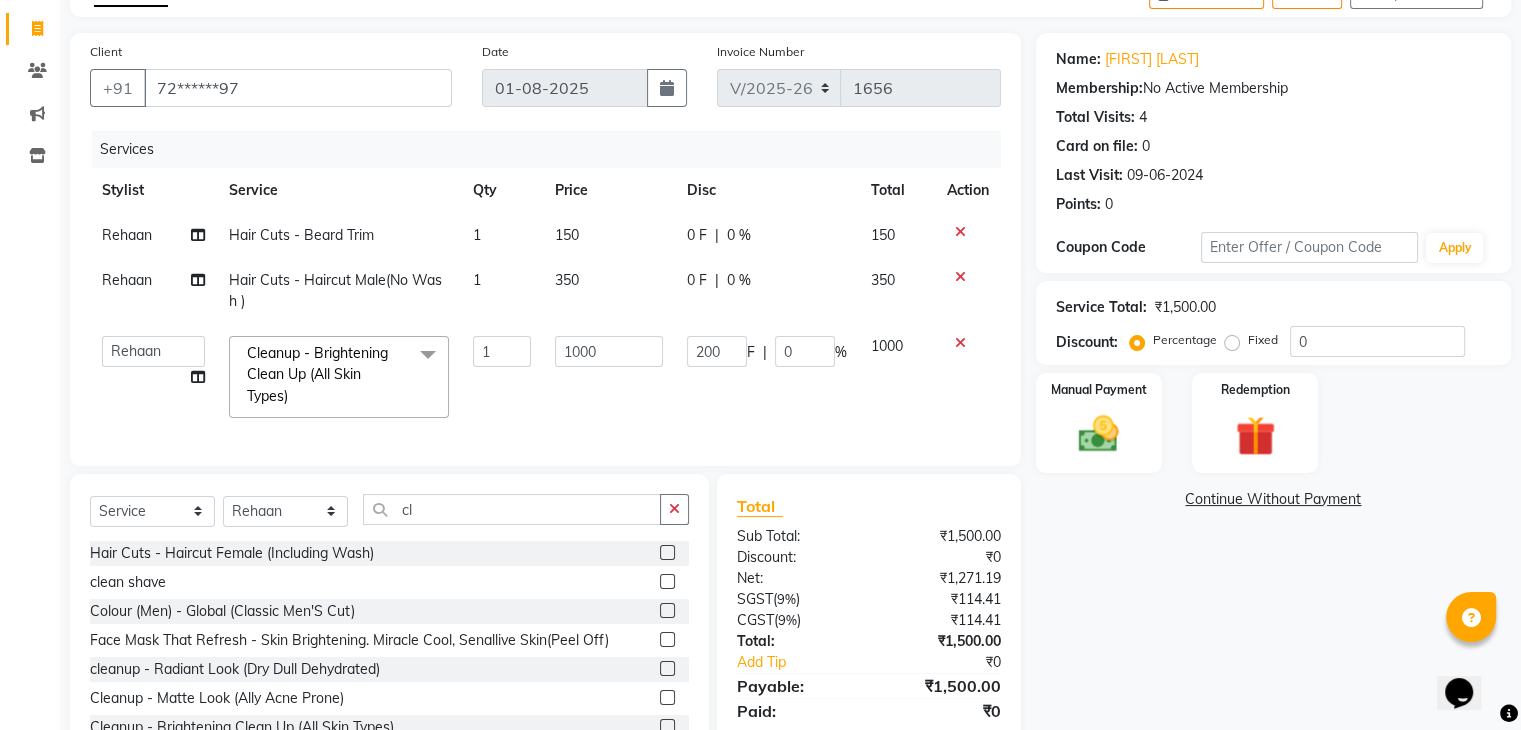 click on "Services Stylist Service Qty Price Disc Total Action Rehaan  Hair Cuts - Beard Trim 1 150 0 F | 0 % 150 Rehaan  Hair Cuts - Haircut Male(No Wash ) 1 350 0 F | 0 % 350  ana   Arbaaz    Danish    Poonam   Rehaan    Salman    Sandy    Cleanup - Brightening Clean Up (All Skin Types)  x Hair Wash & Styling - Hair Wash & Dry (Female) Hair Wash & Styling - Ironing Hair Wash & Styling - Tongs Hair Wash & Styling - Hair Wash & Dry (Male) Hair Wash & Styling - Upto Shoulder1 Hair Wash & Styling - Below Shoulder2 Hair Wash & Styling - Upto Shoulder 4 Hair Wash & Styling - Upto Waist Hair Wash & Styling - Paddle Brush Blow-Dry (With Wash). Hair Wash & Styling - Blow-Dry Curis (With Wash) Hair Wash & Styling - Below Shoulder Hair Wash & Styling - Upto Shoulder Hair Wash & Styling - Upto Waist2 Hair Wash & Styling - Below Shoulder 1 Hair Wash & Styling - Upto Waist 1 Hair Triming Women chest trimming Colour Women - Global Colour Women - High-Light Colour Women-Balayage Colour Women - Root Touch Up (1 Inch) nose wax demo 1" 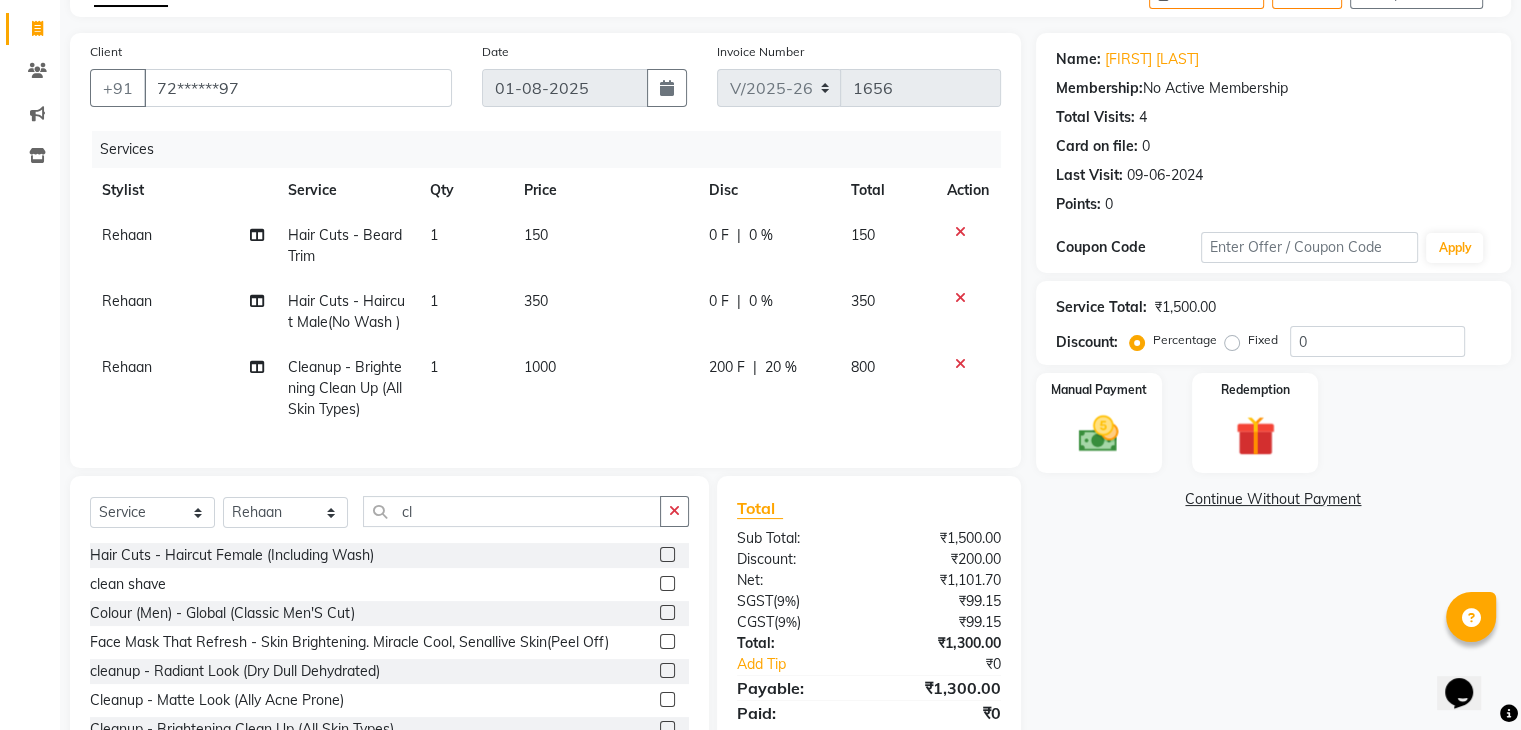 click on "0 F" 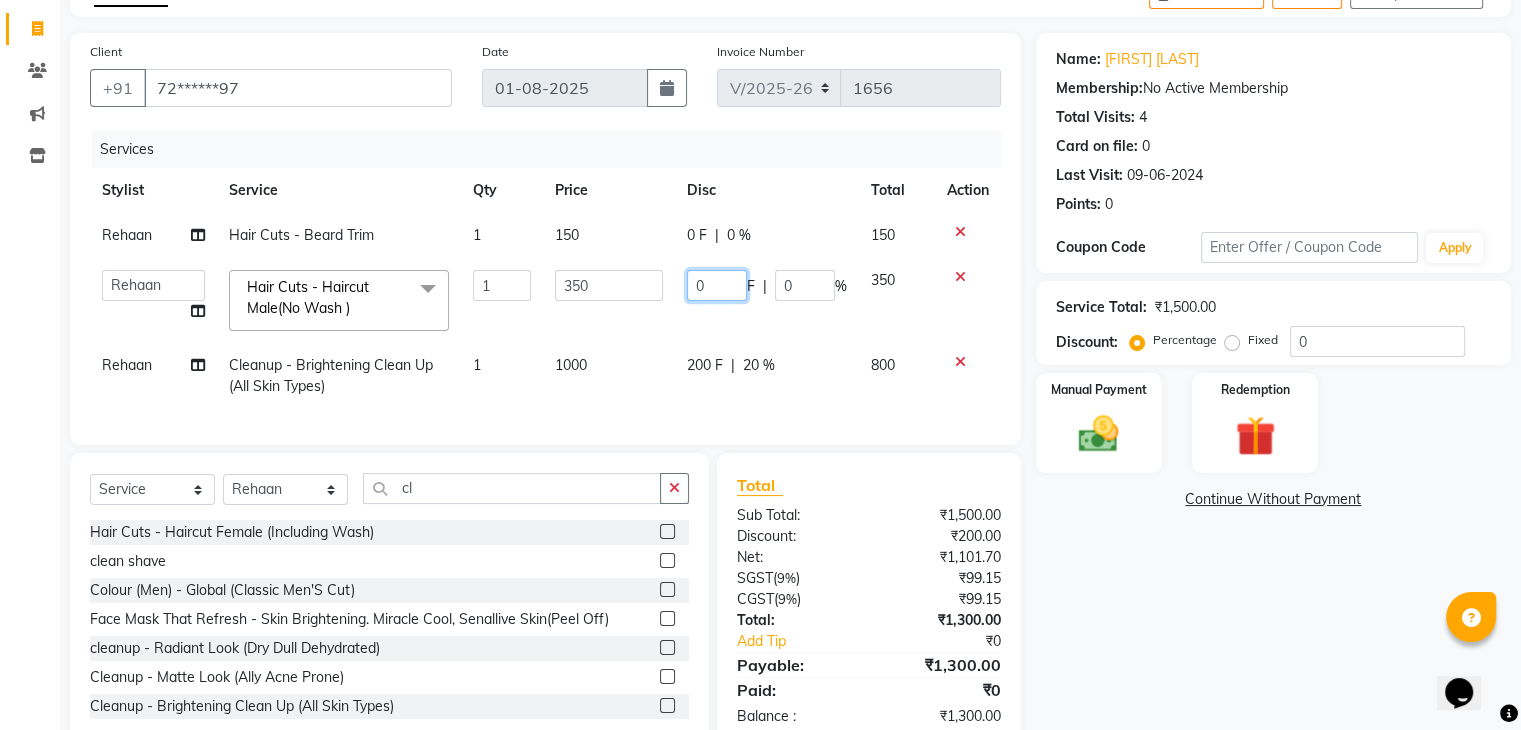 click on "0" 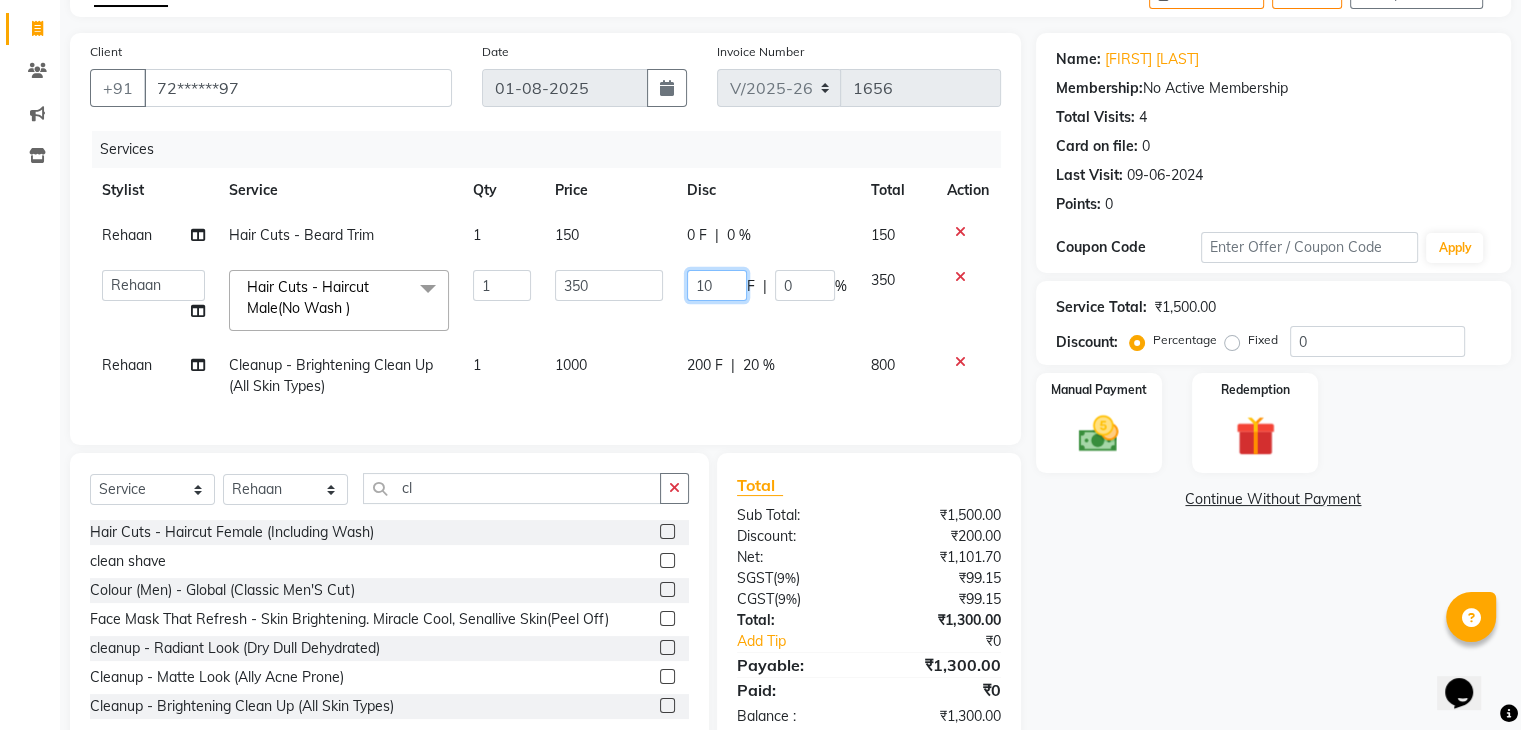 type on "100" 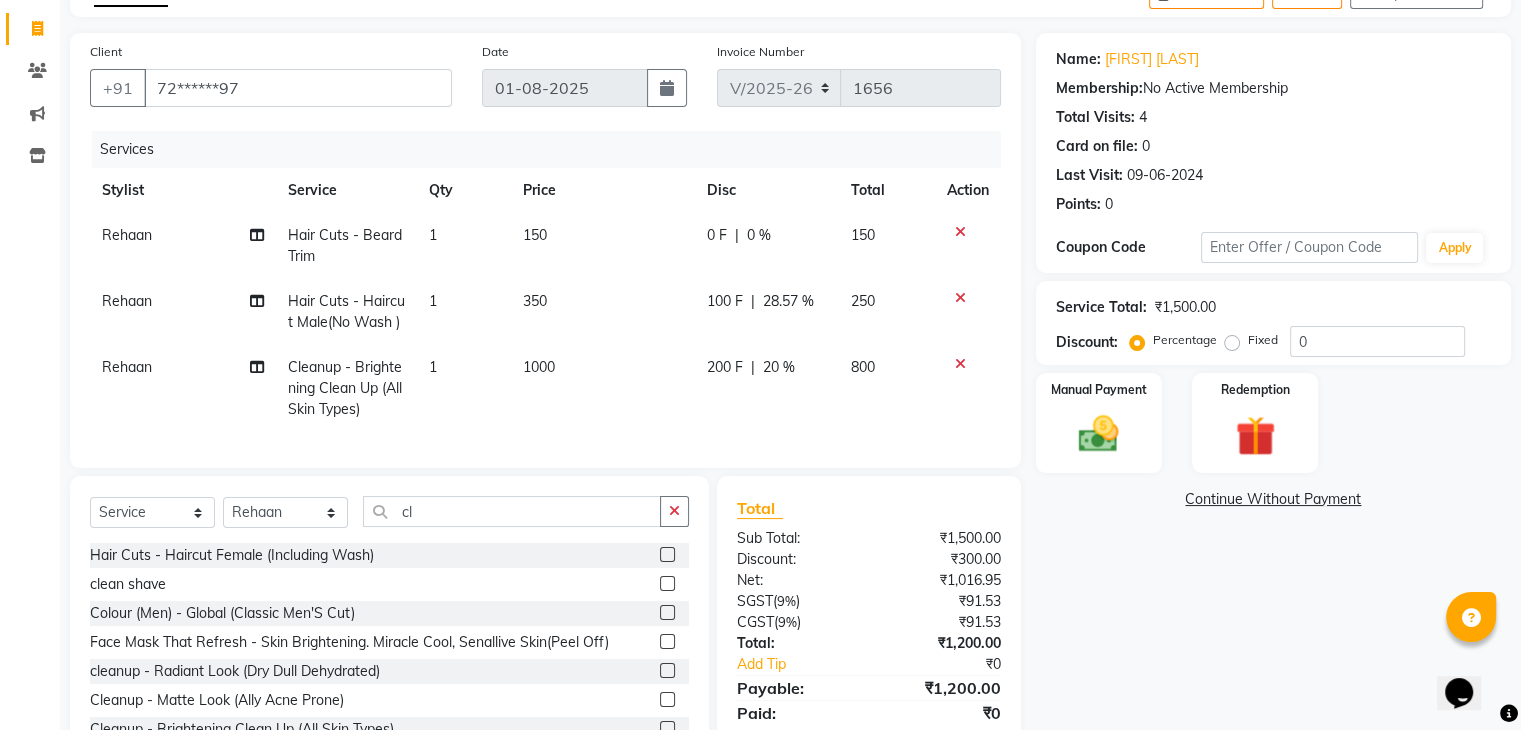 click on "350" 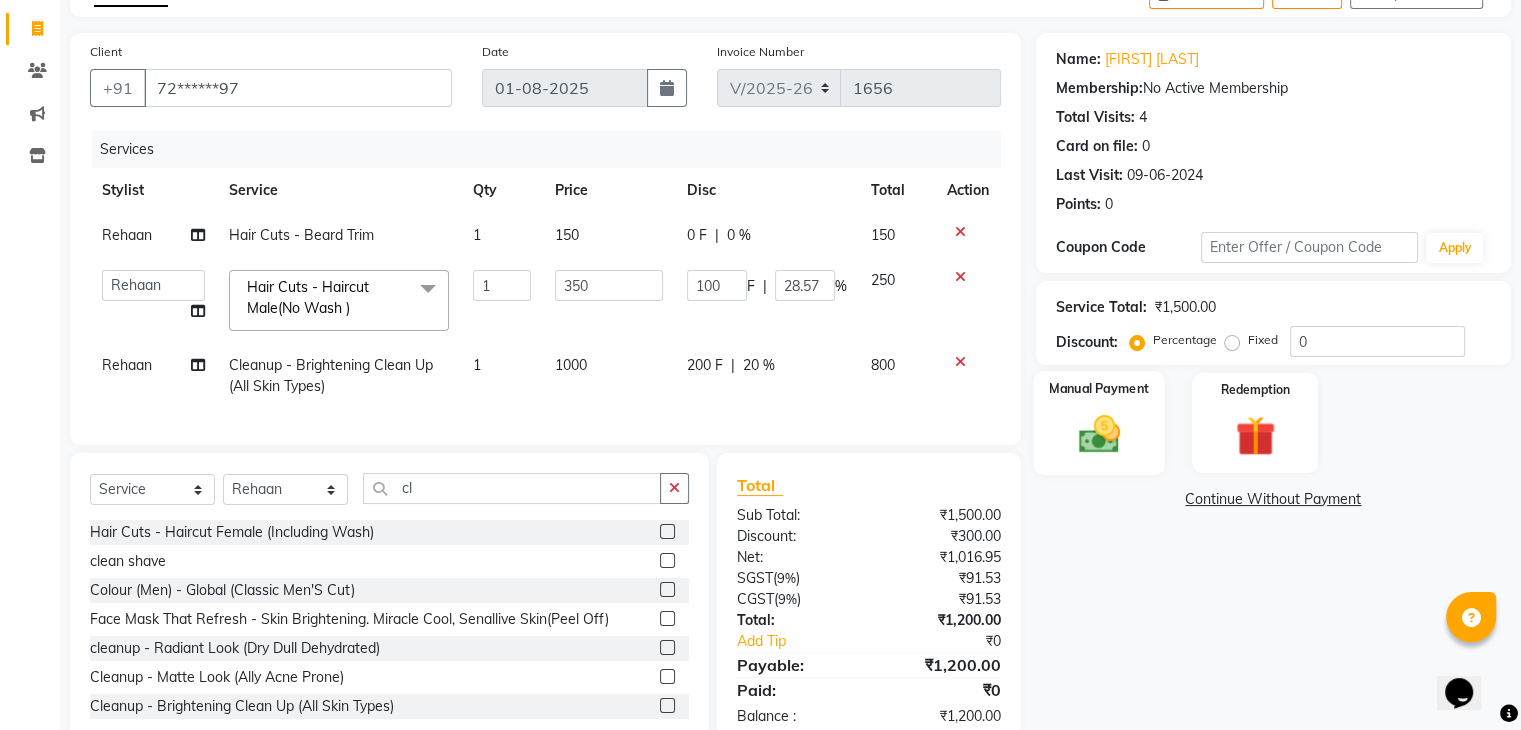 click 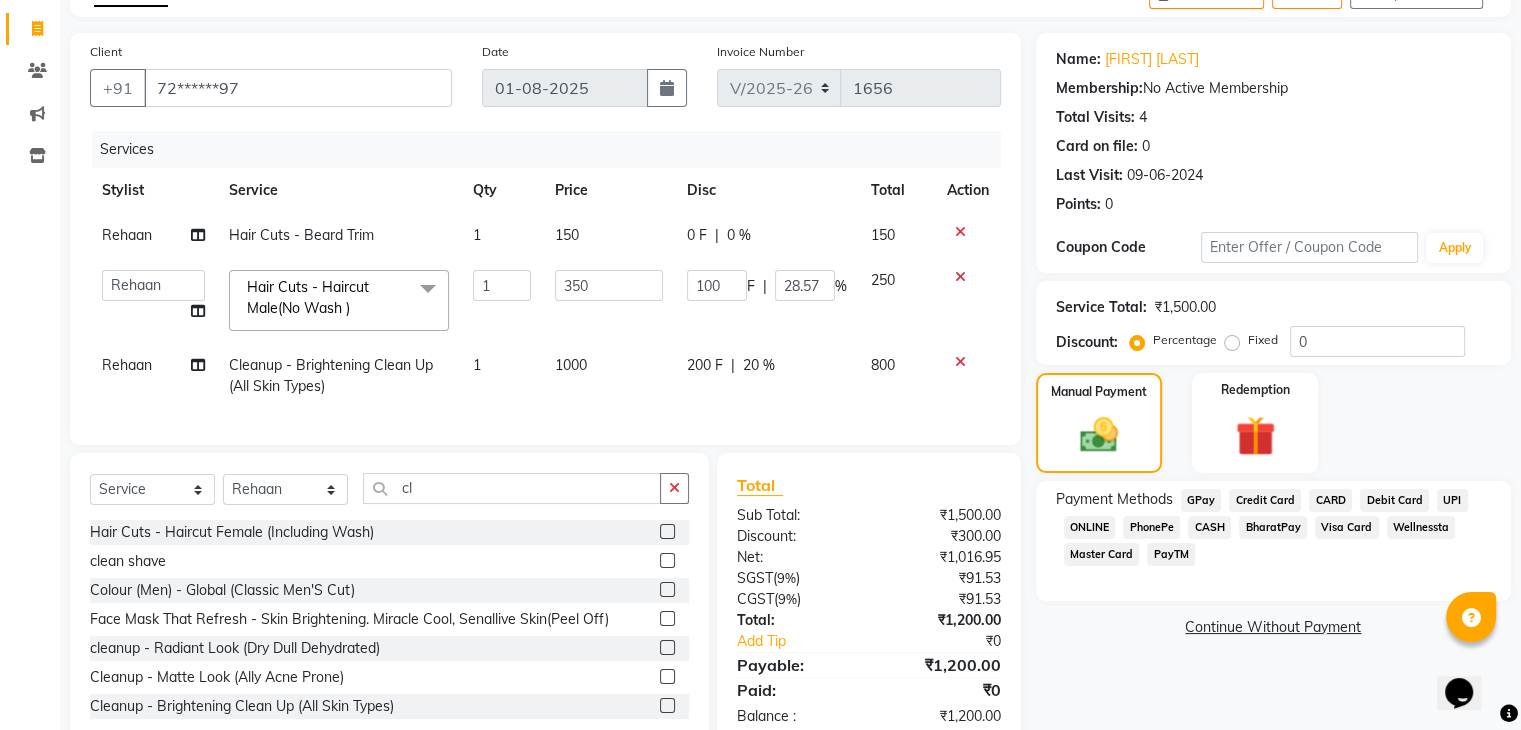 click on "GPay" 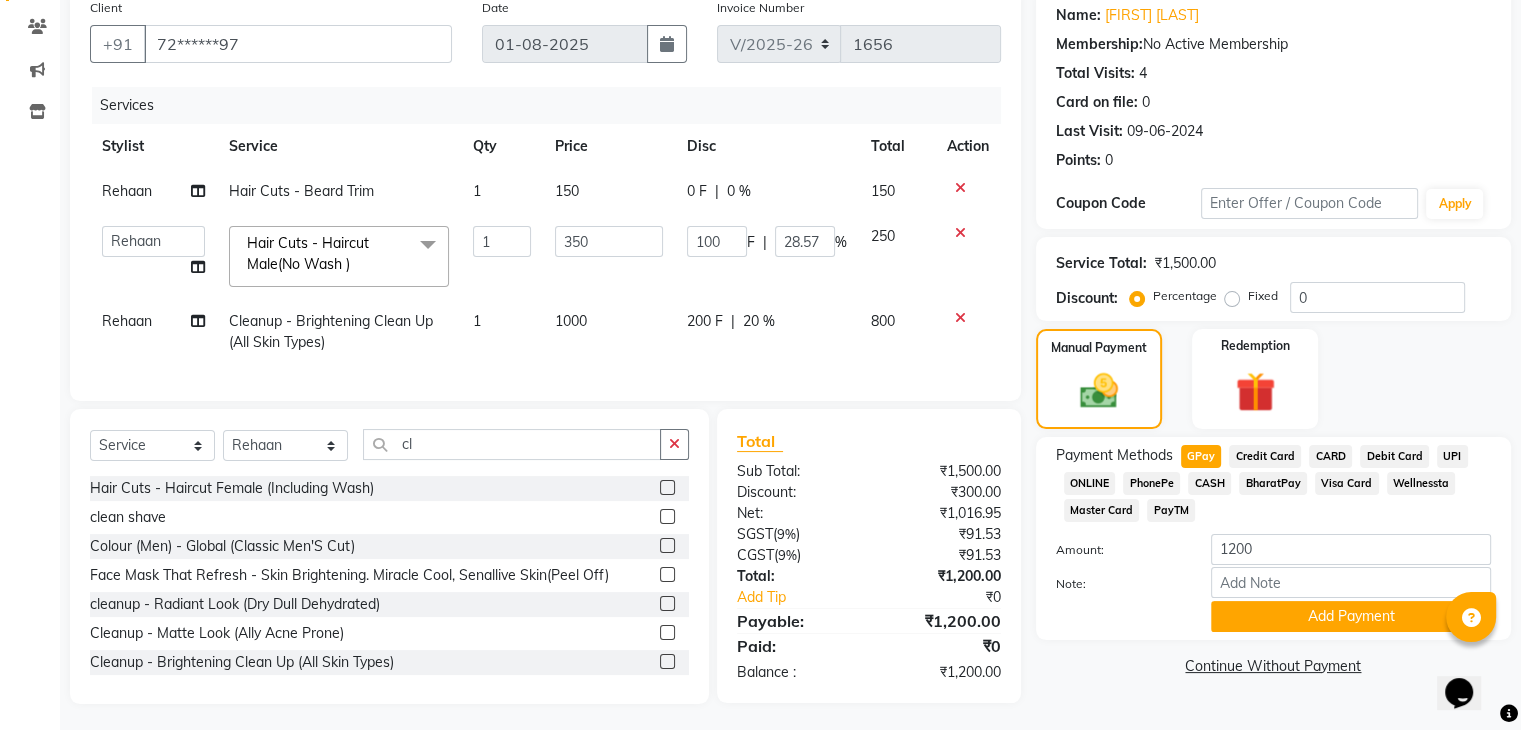 scroll, scrollTop: 166, scrollLeft: 0, axis: vertical 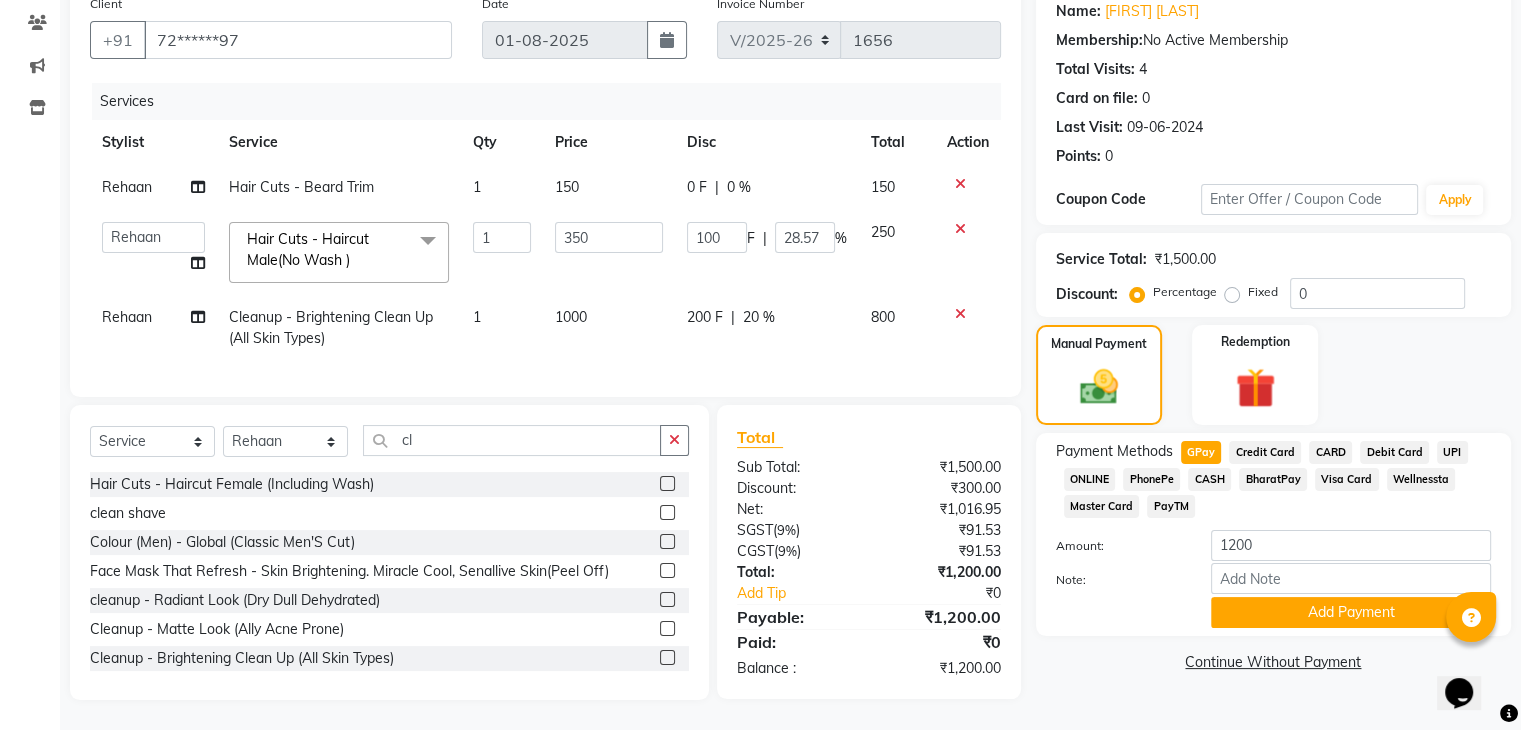 click on "Rehaan" 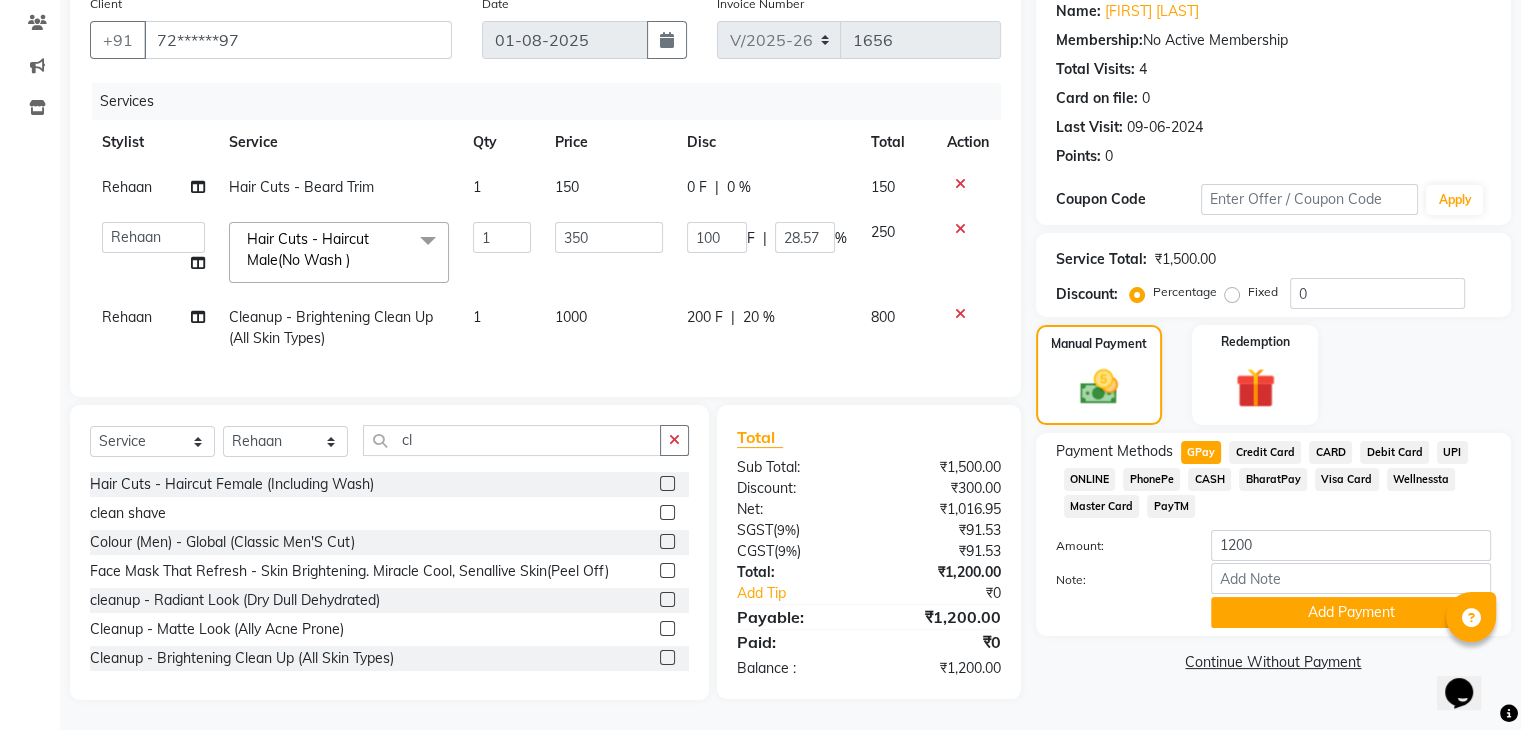 select on "35434" 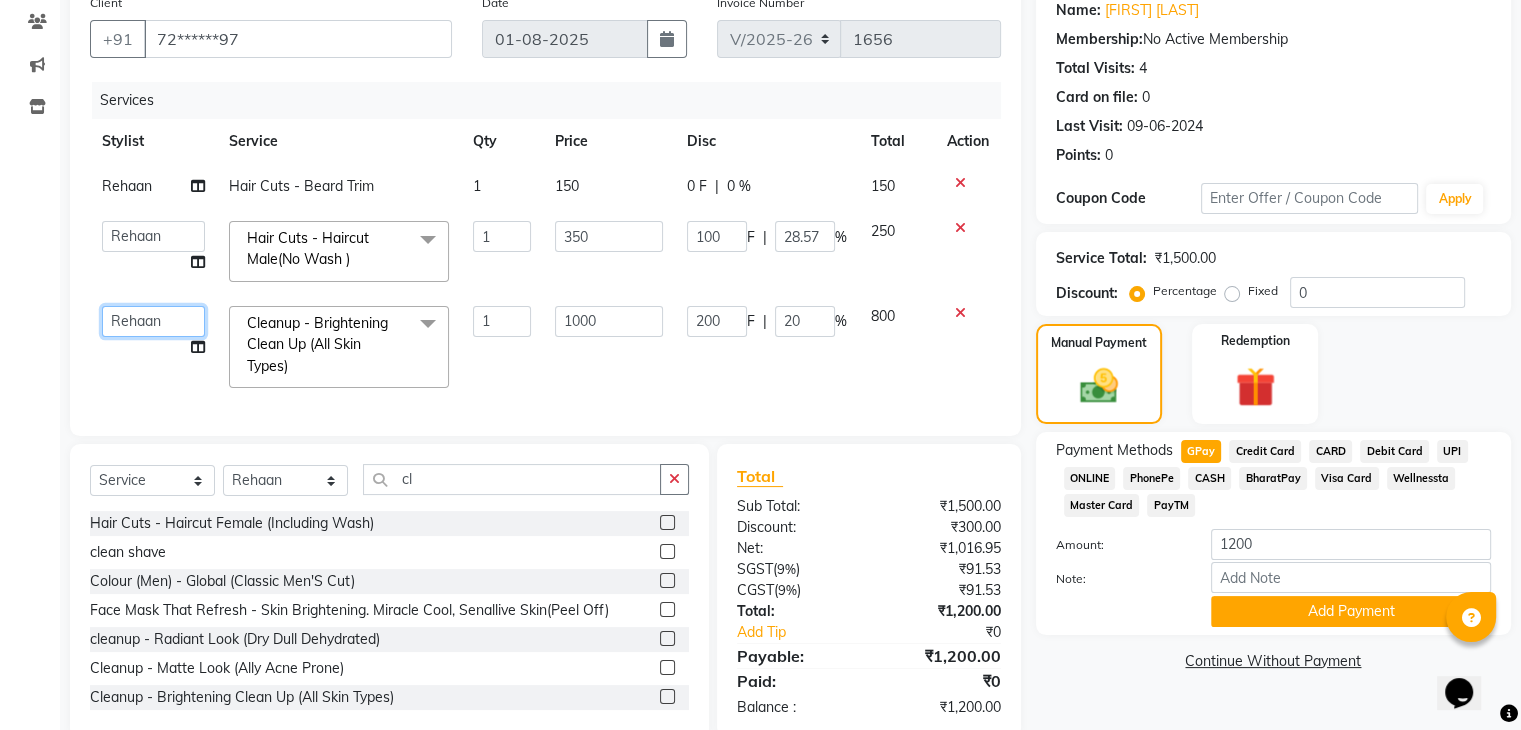 click on "ana   Arbaaz    Danish    Poonam   Rehaan    Salman    Sandy" 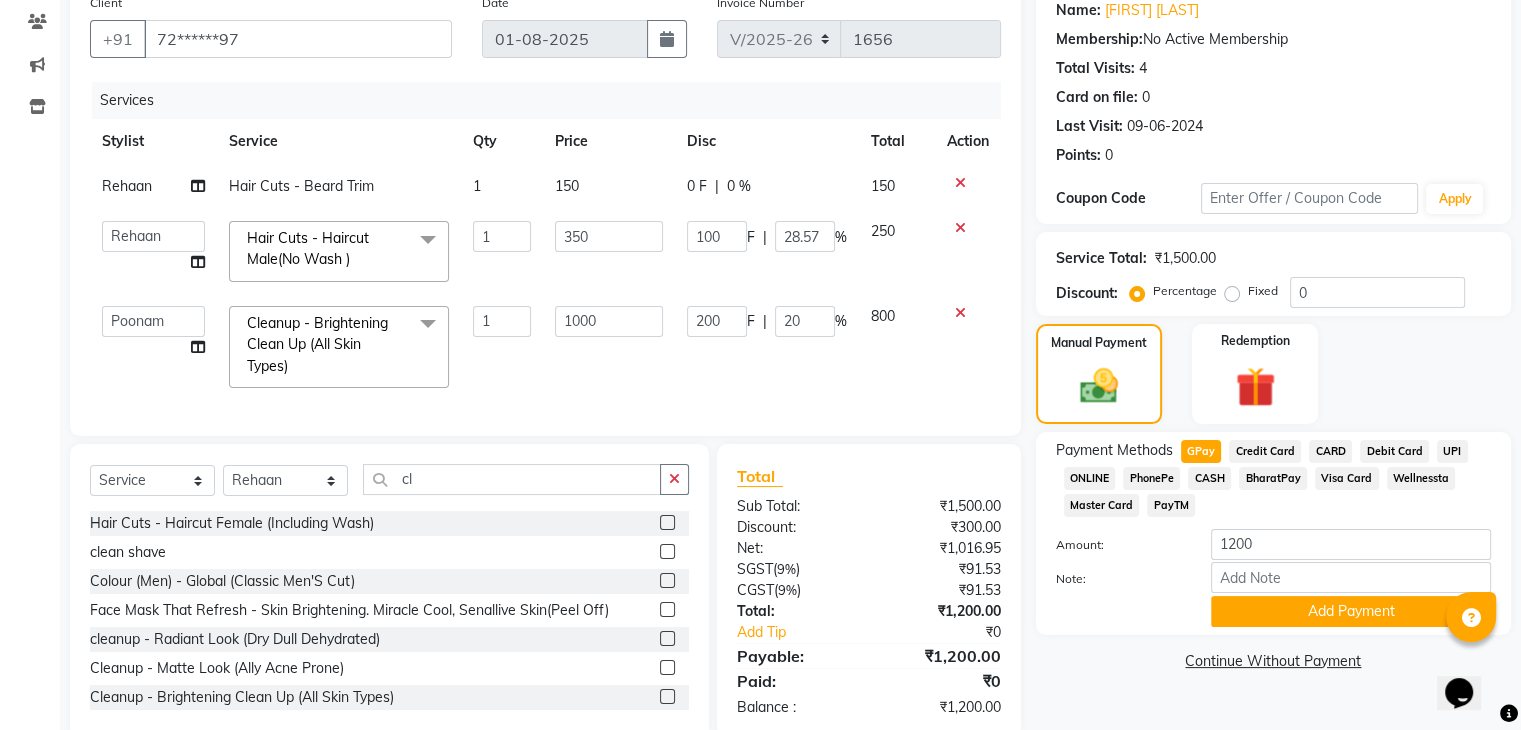 select on "36184" 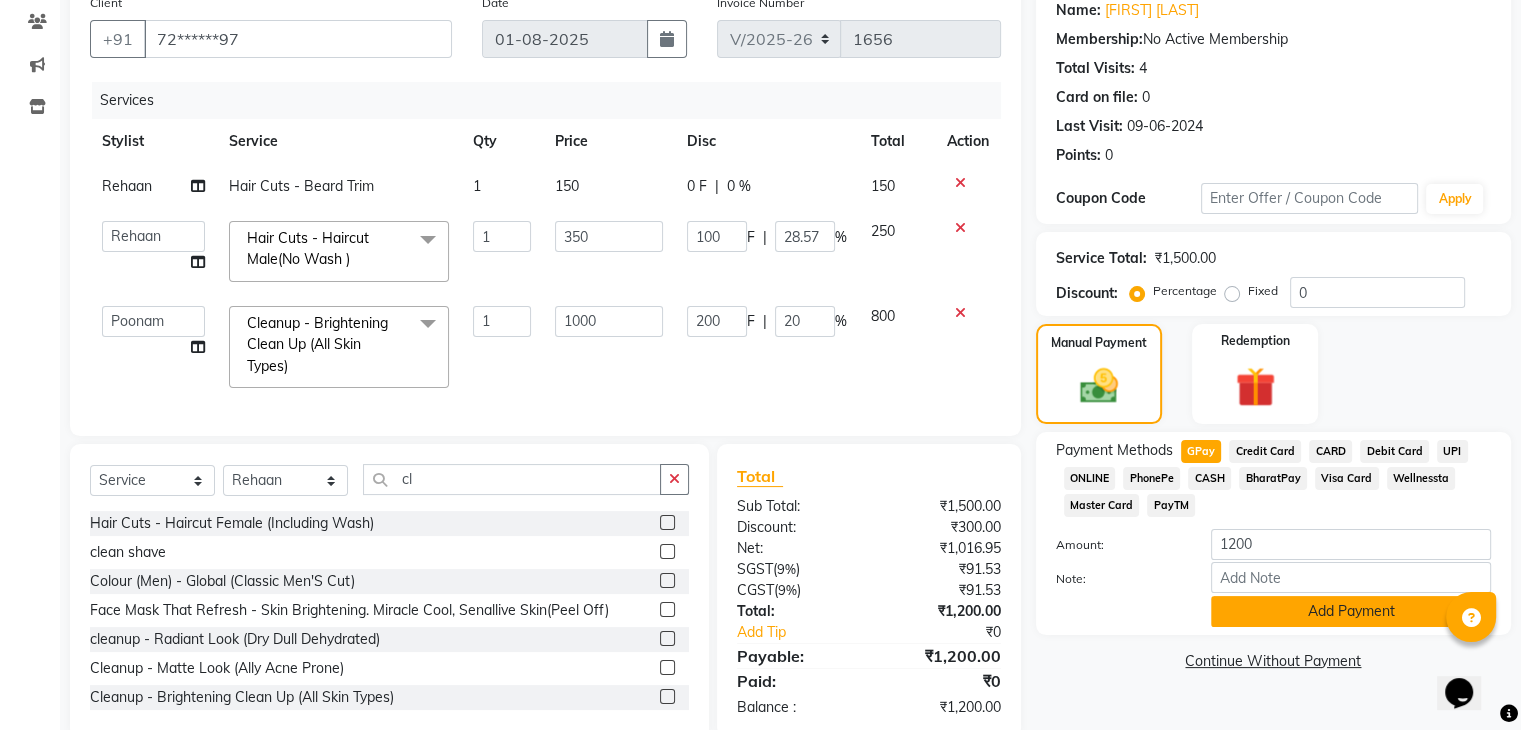 click on "Add Payment" 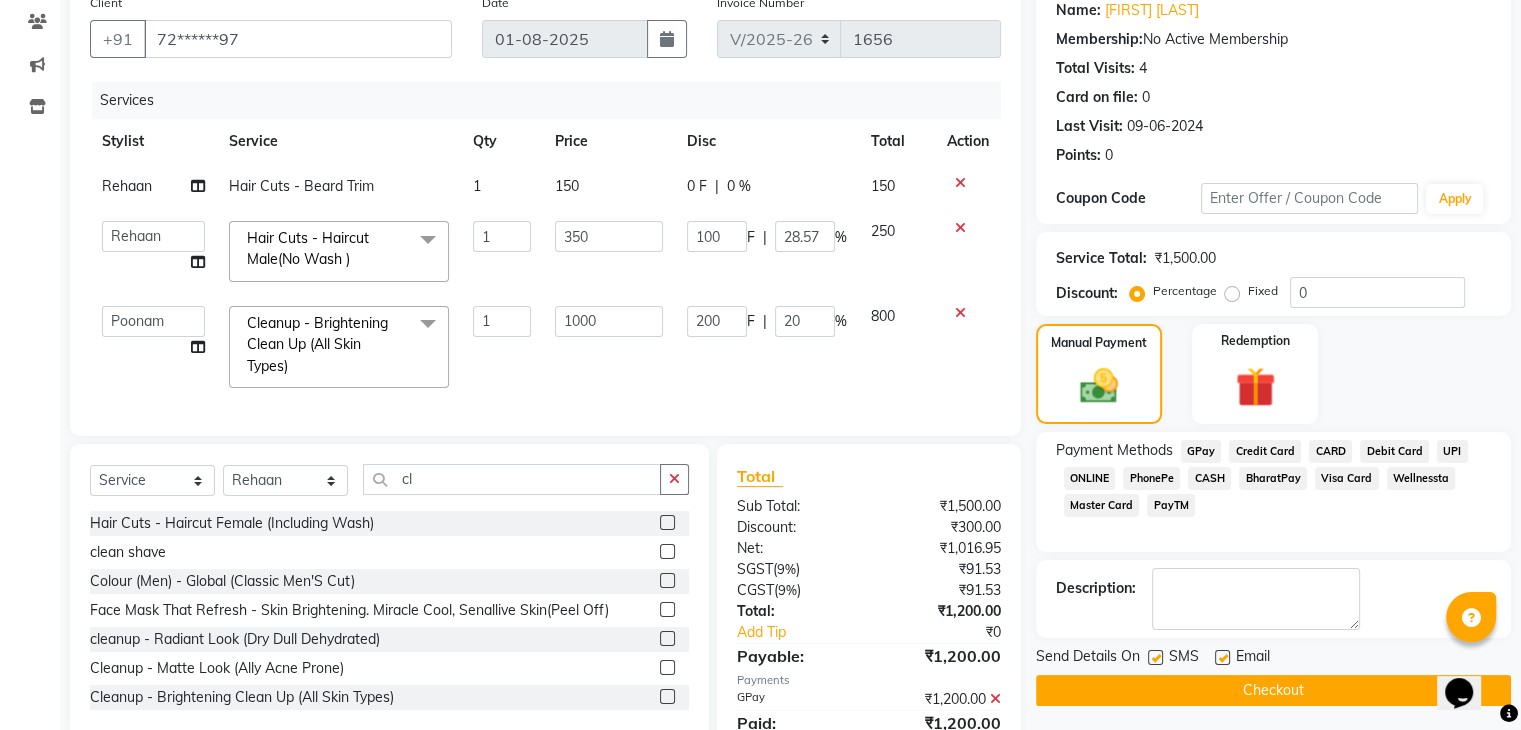 click 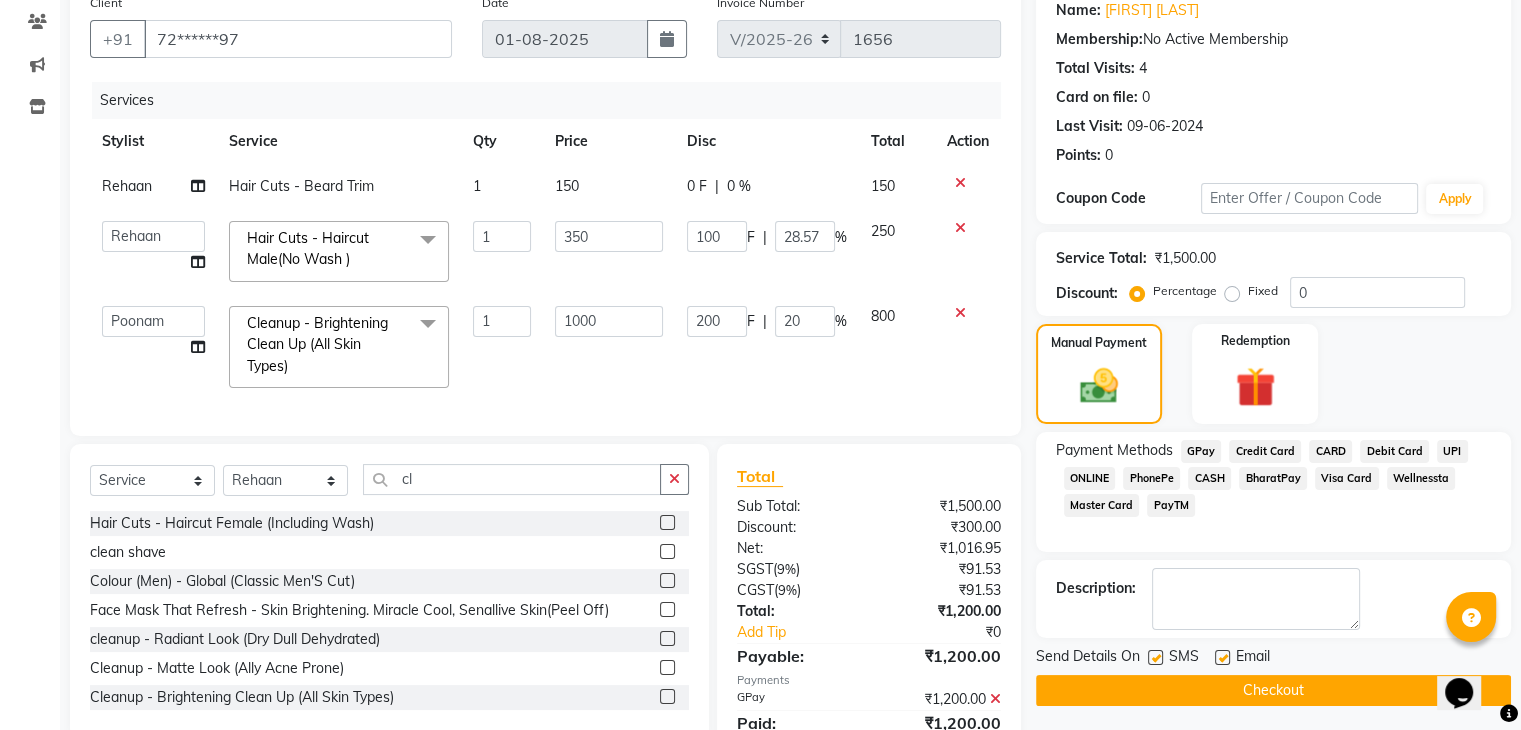 click at bounding box center (1154, 658) 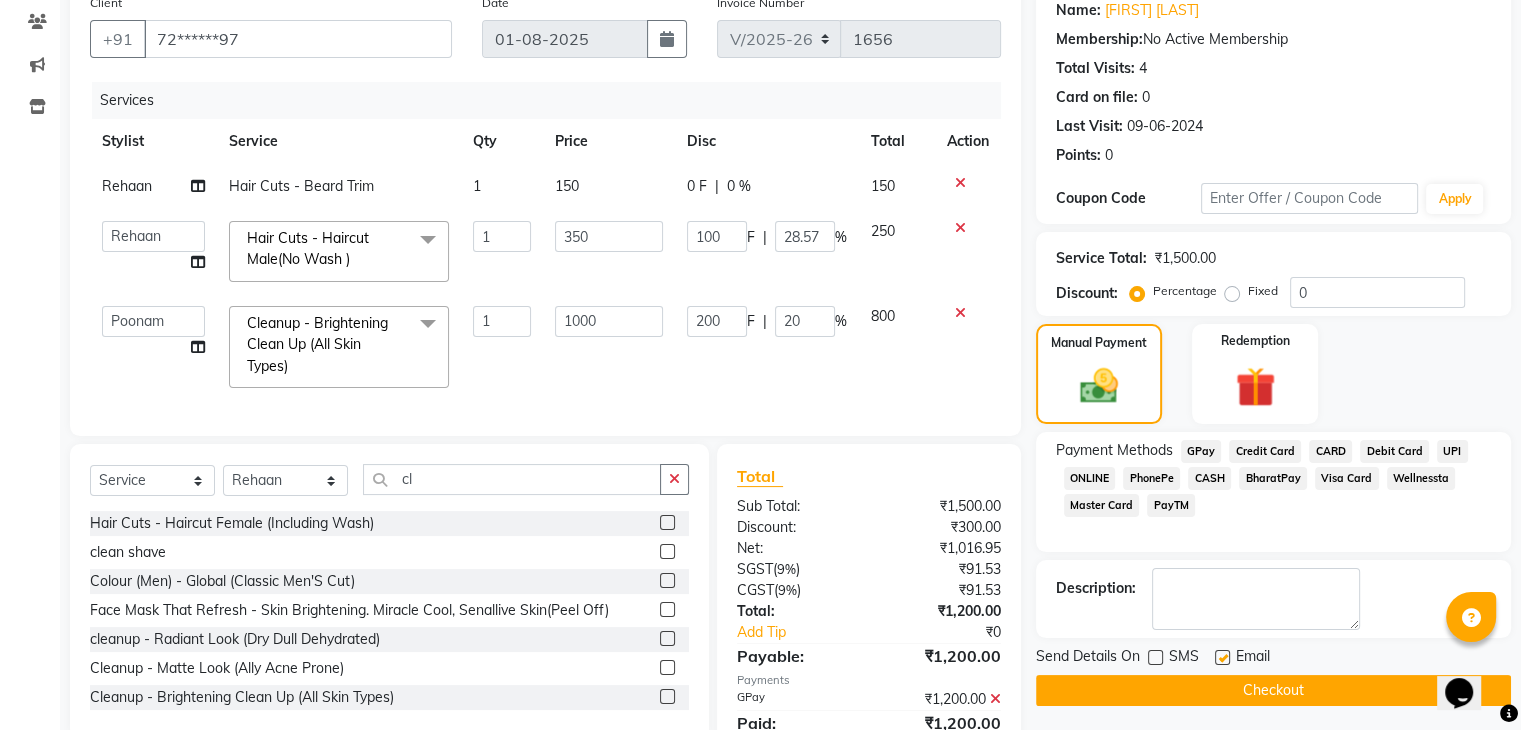 click 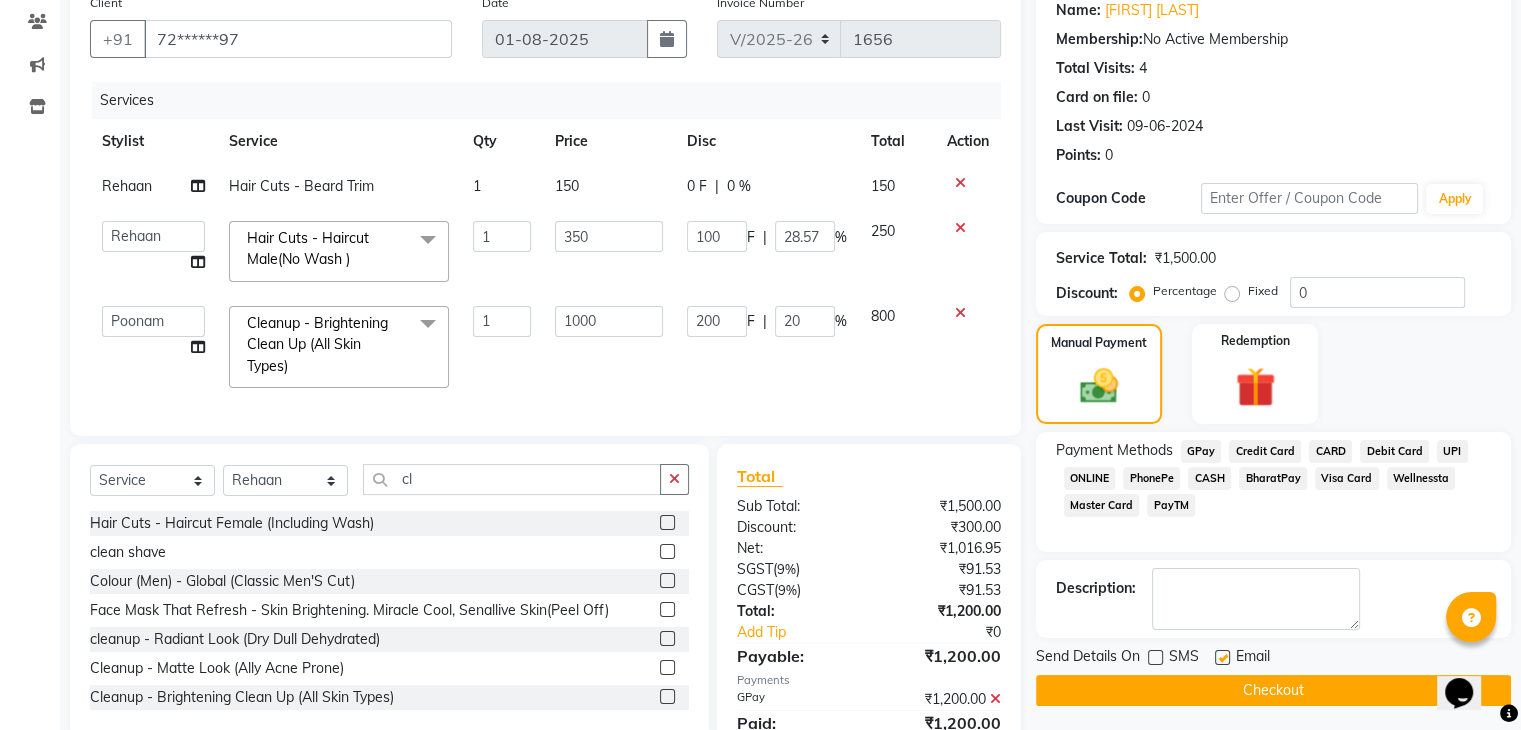 click at bounding box center (1221, 658) 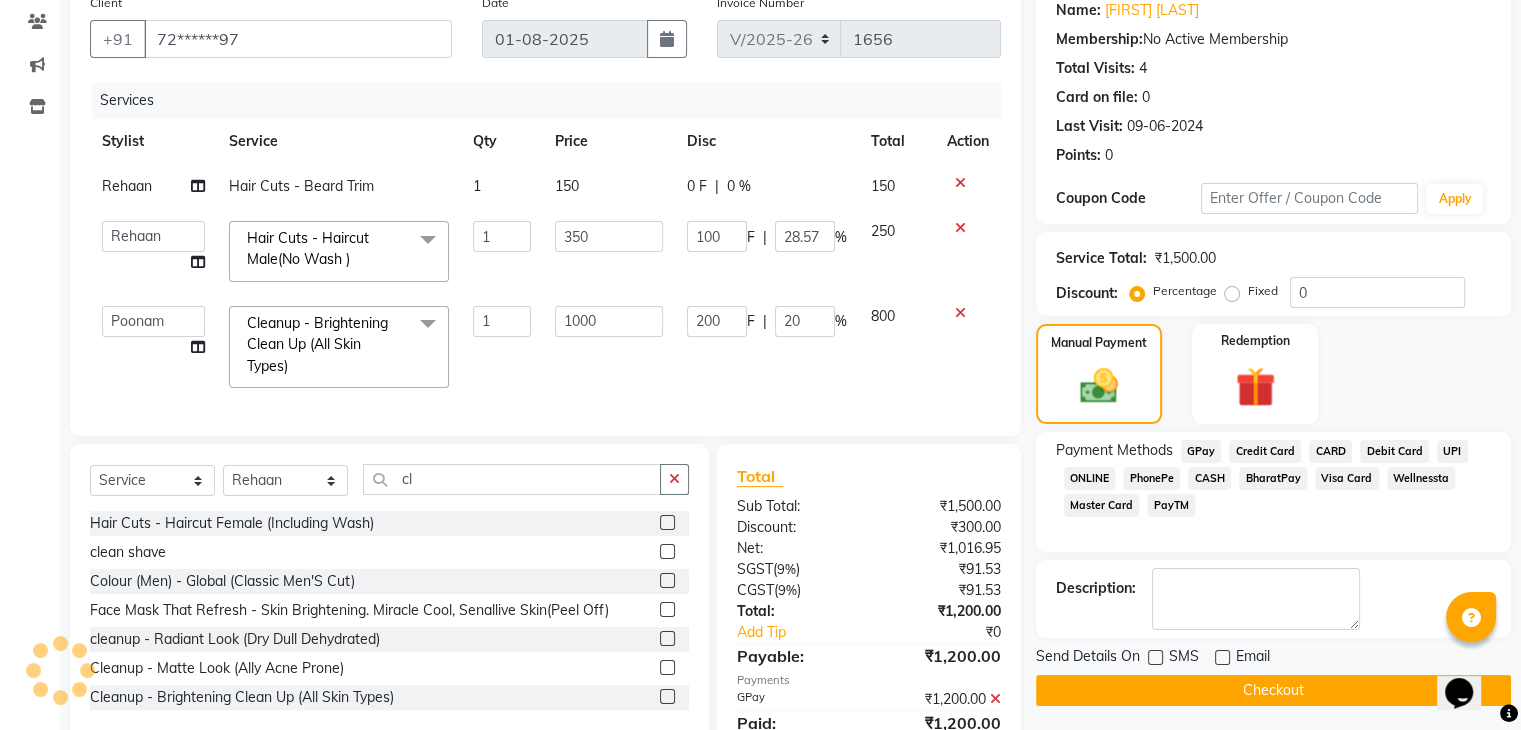 click on "Checkout" 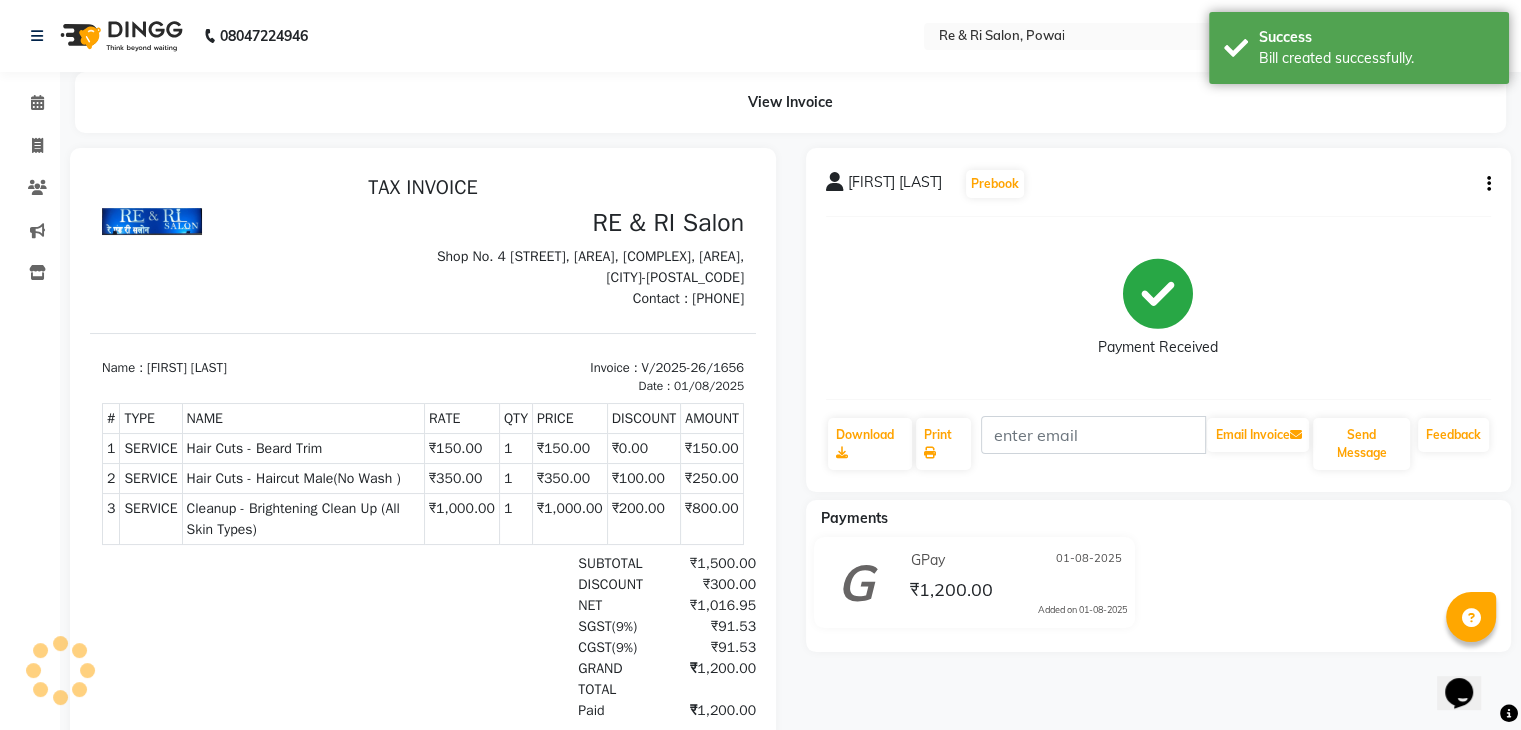 scroll, scrollTop: 0, scrollLeft: 0, axis: both 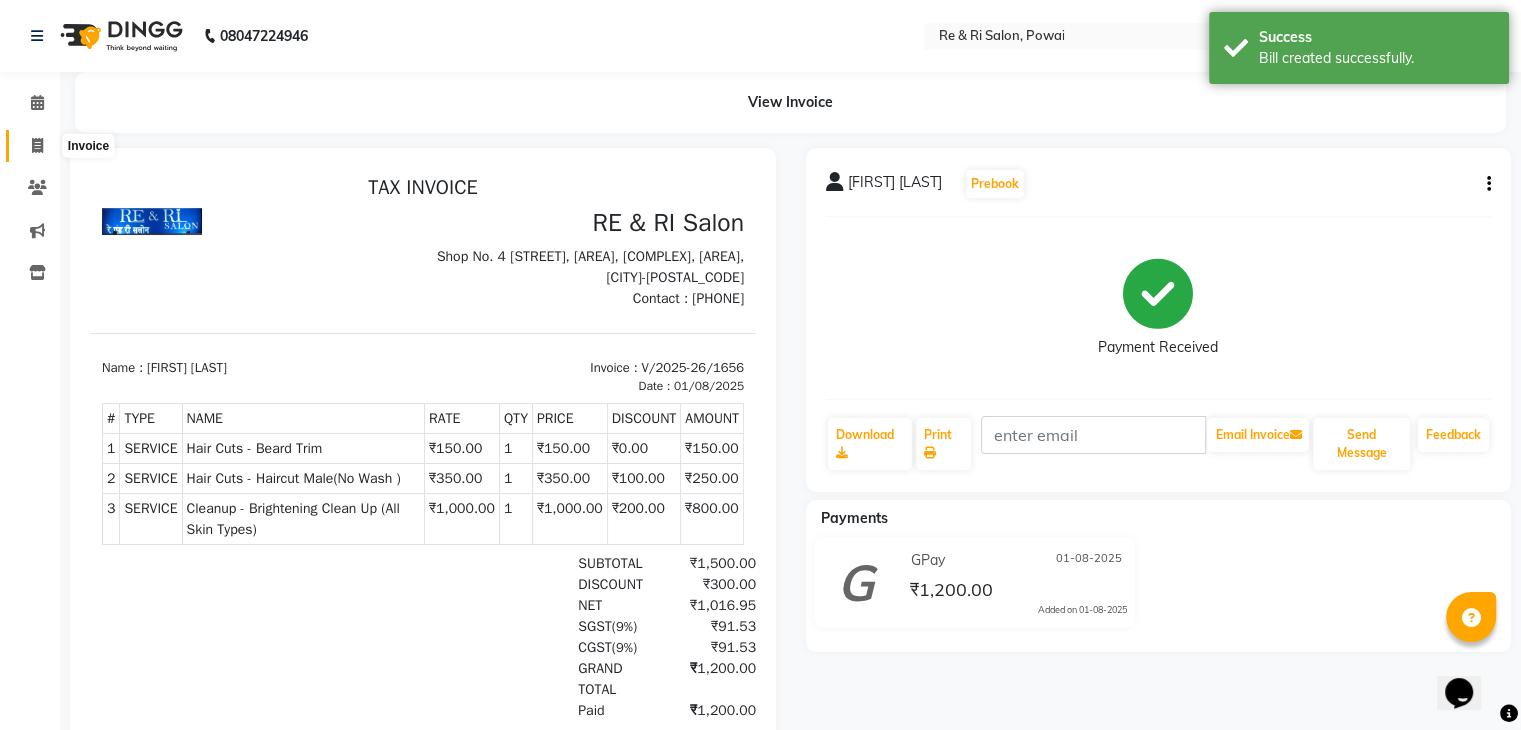click 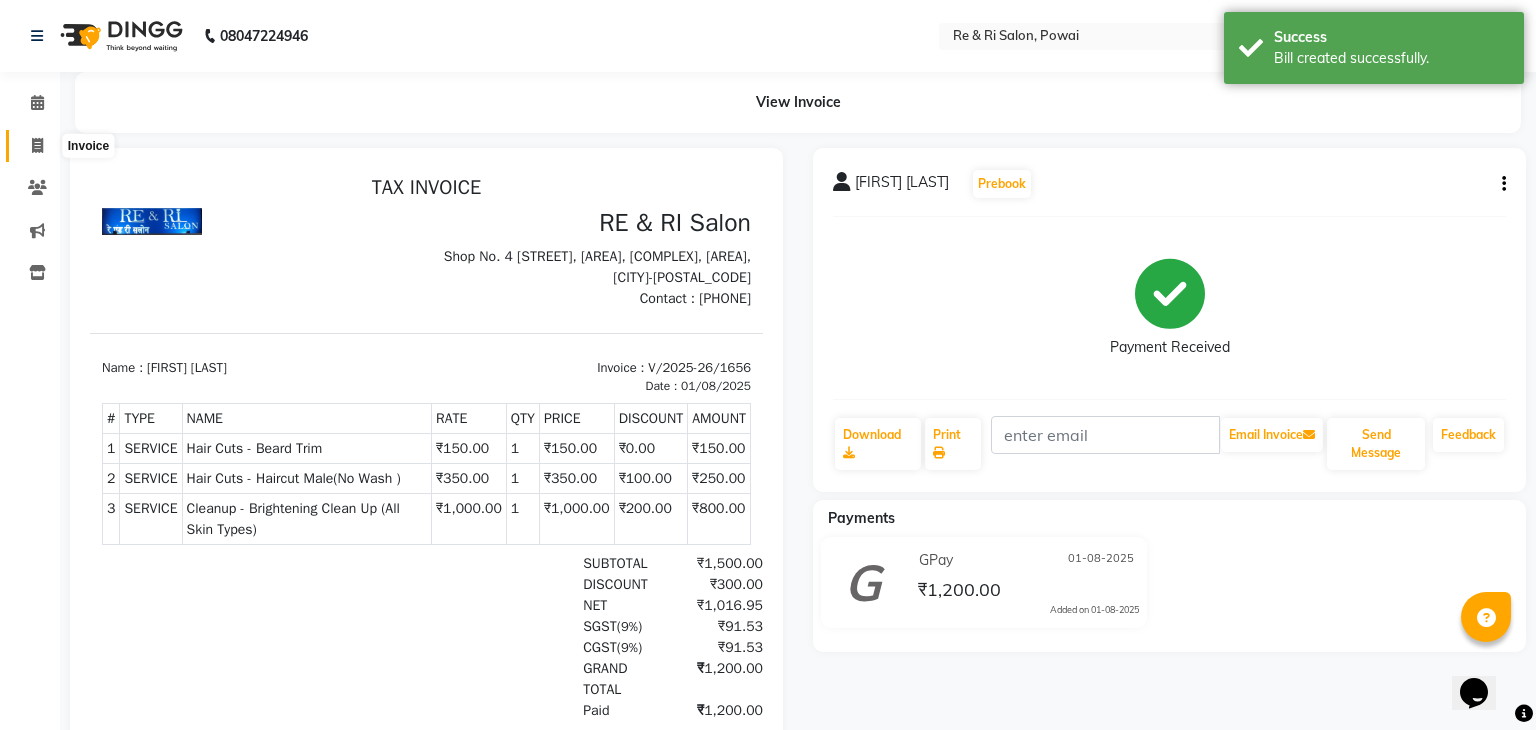 select on "service" 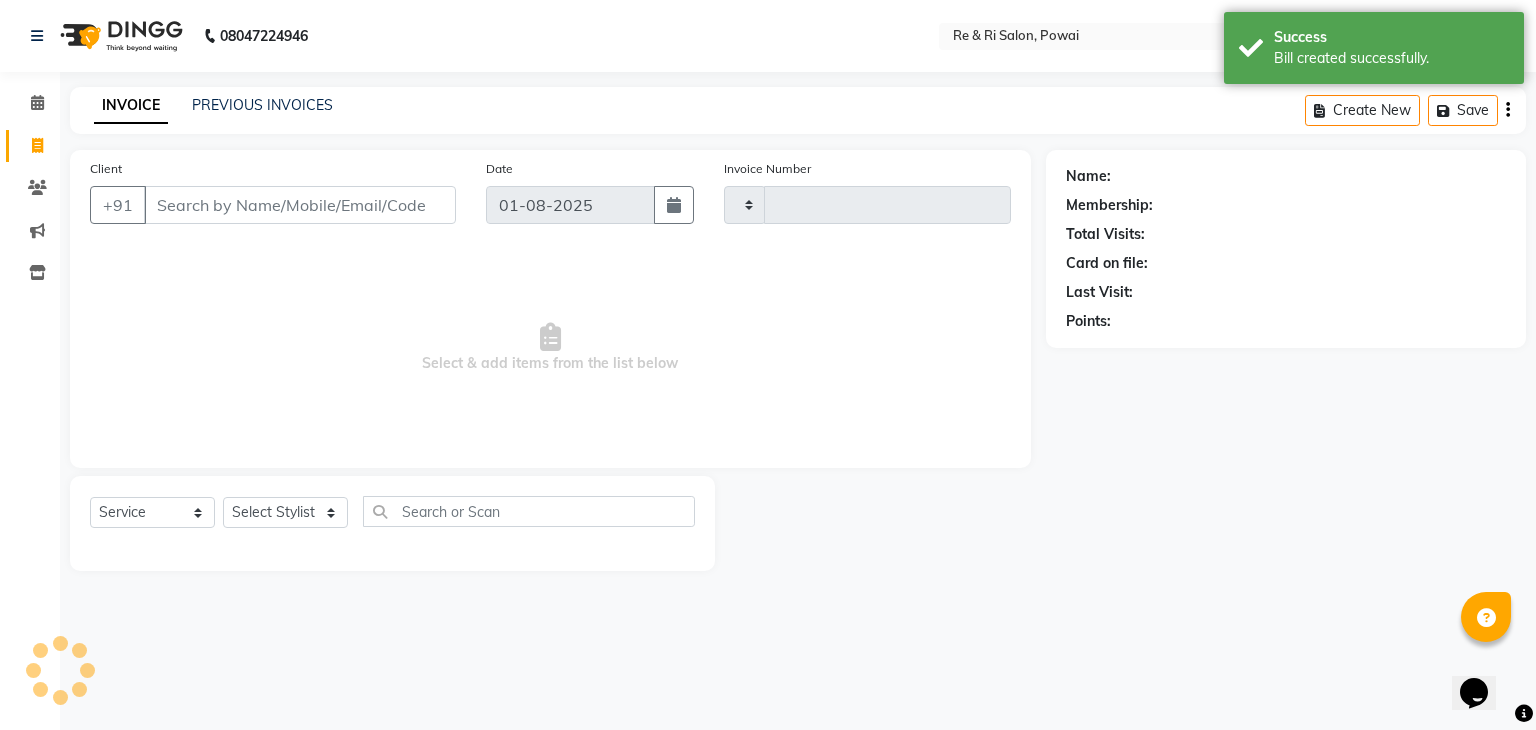 type on "1657" 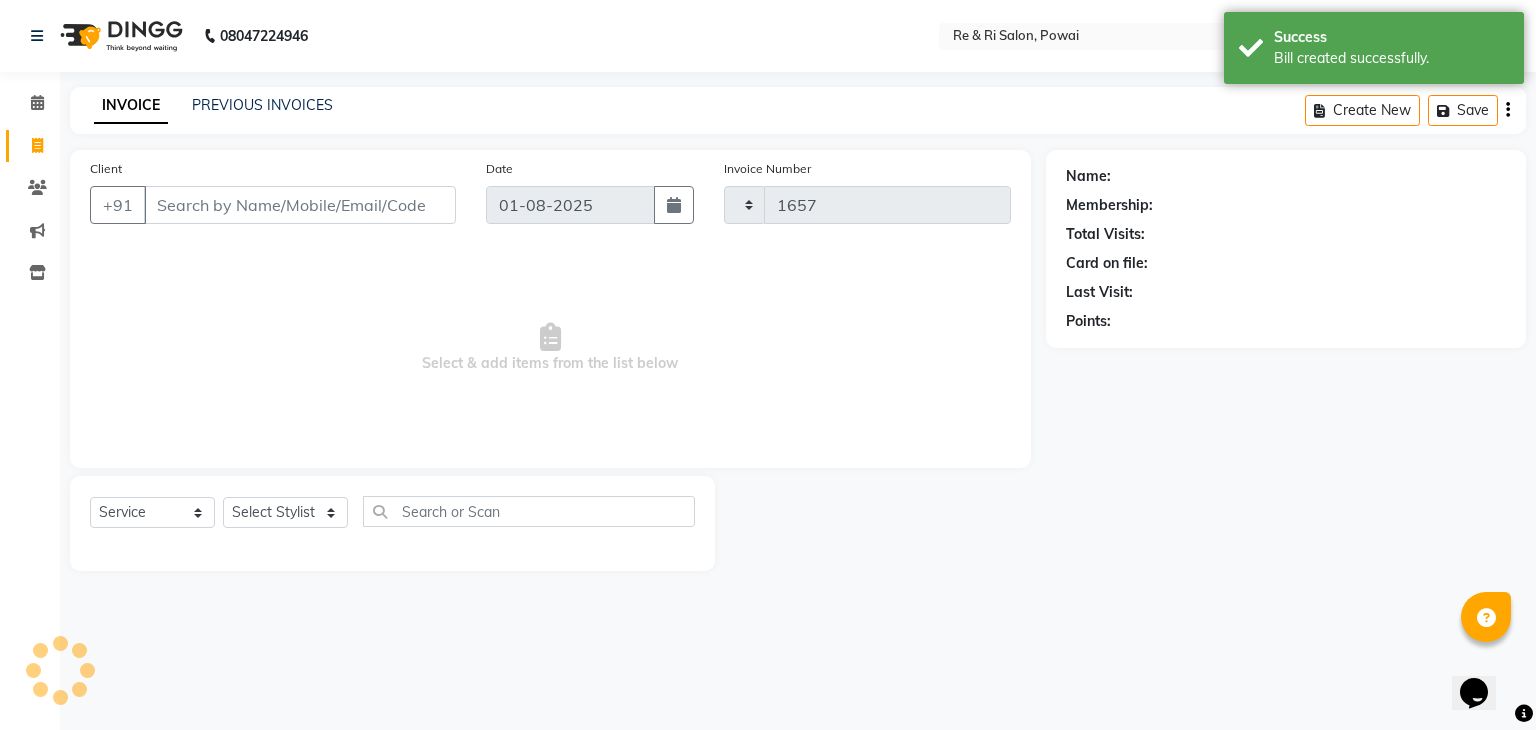 select on "5364" 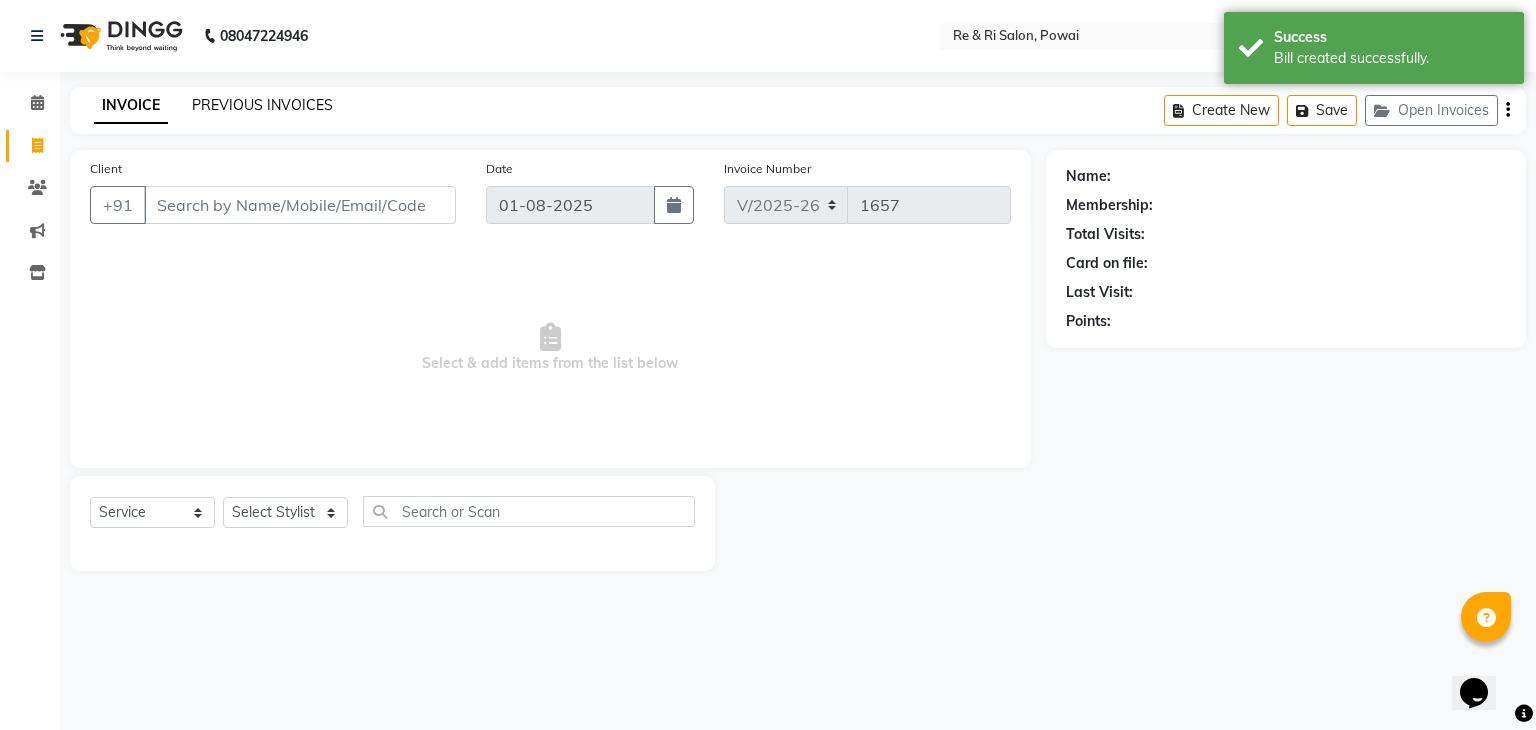 click on "PREVIOUS INVOICES" 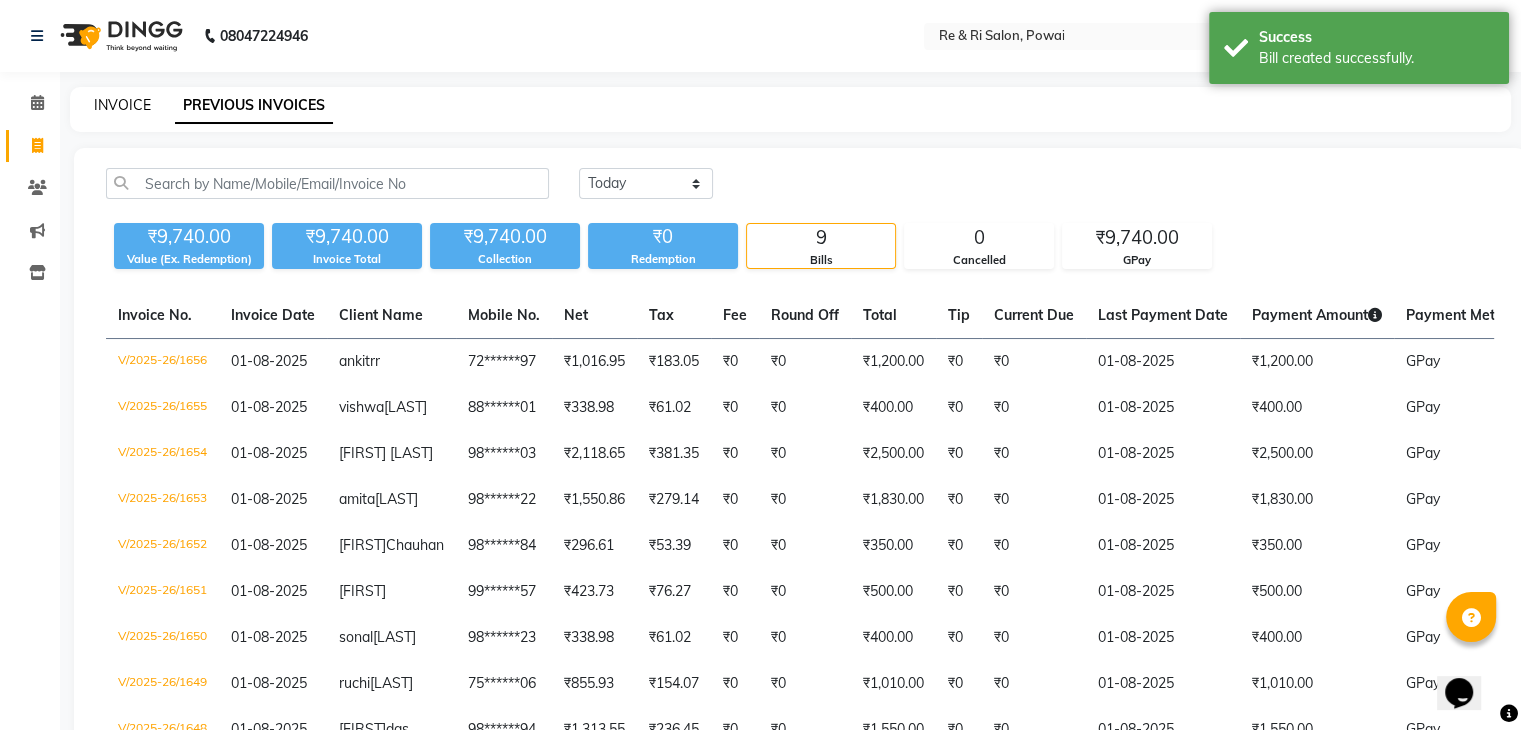 click on "INVOICE" 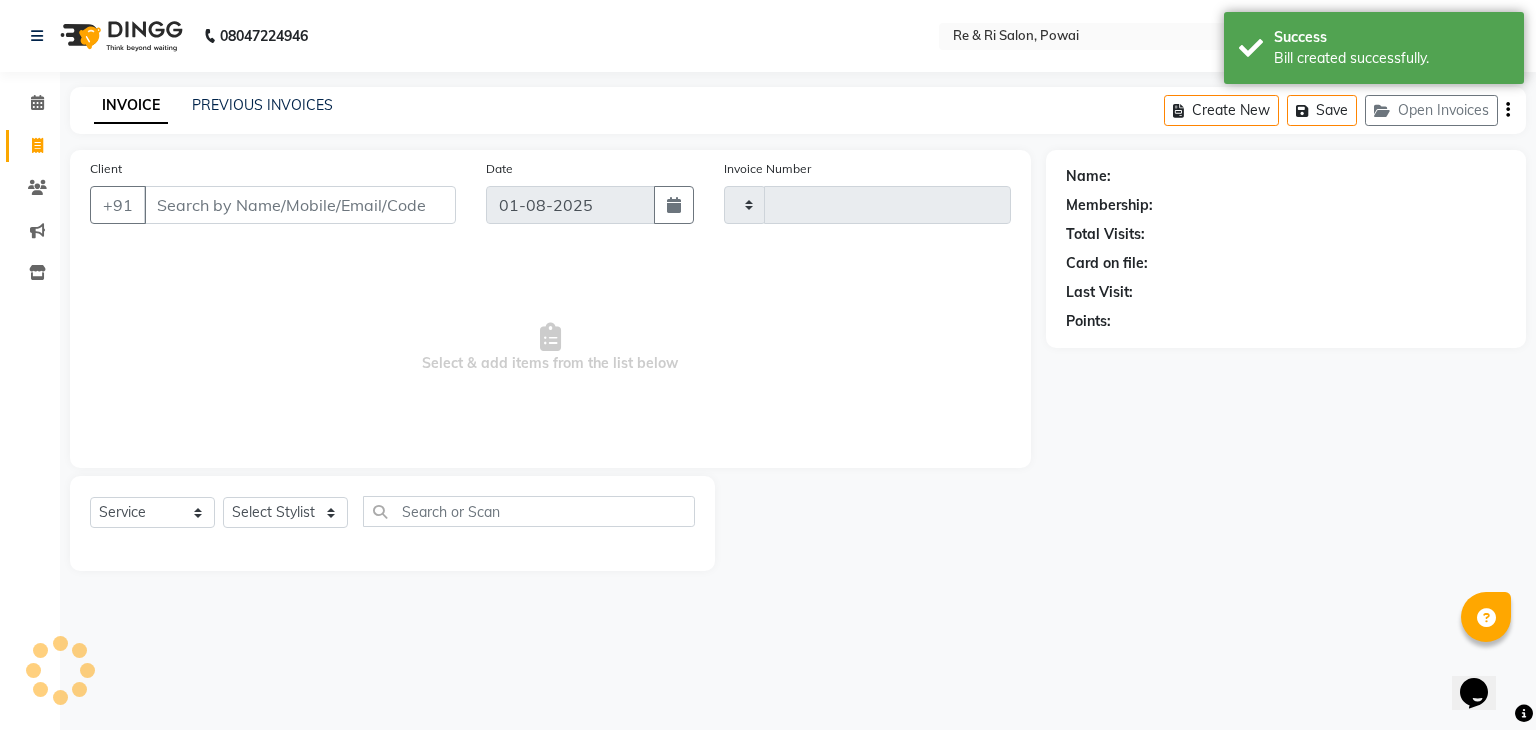 type on "1657" 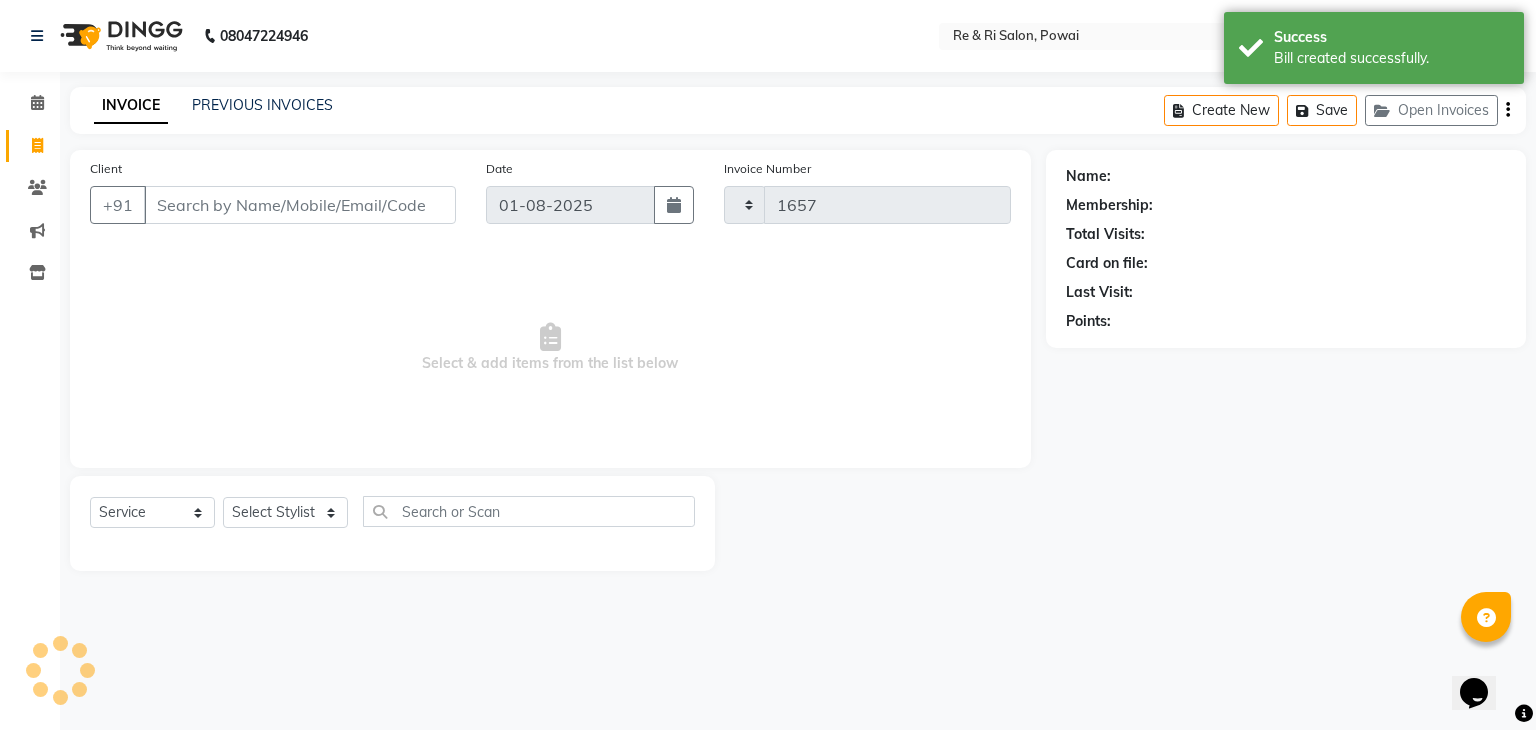 select on "5364" 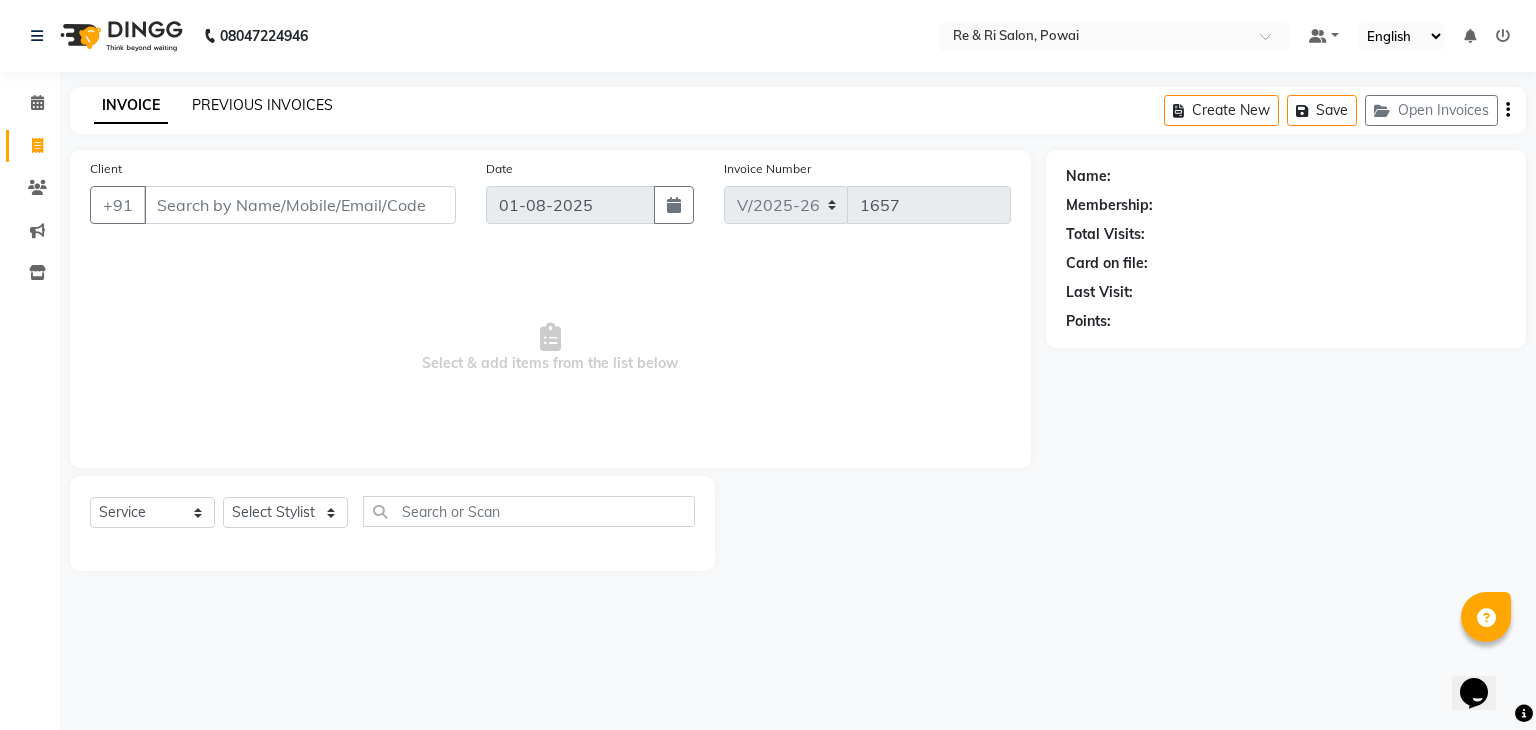click on "PREVIOUS INVOICES" 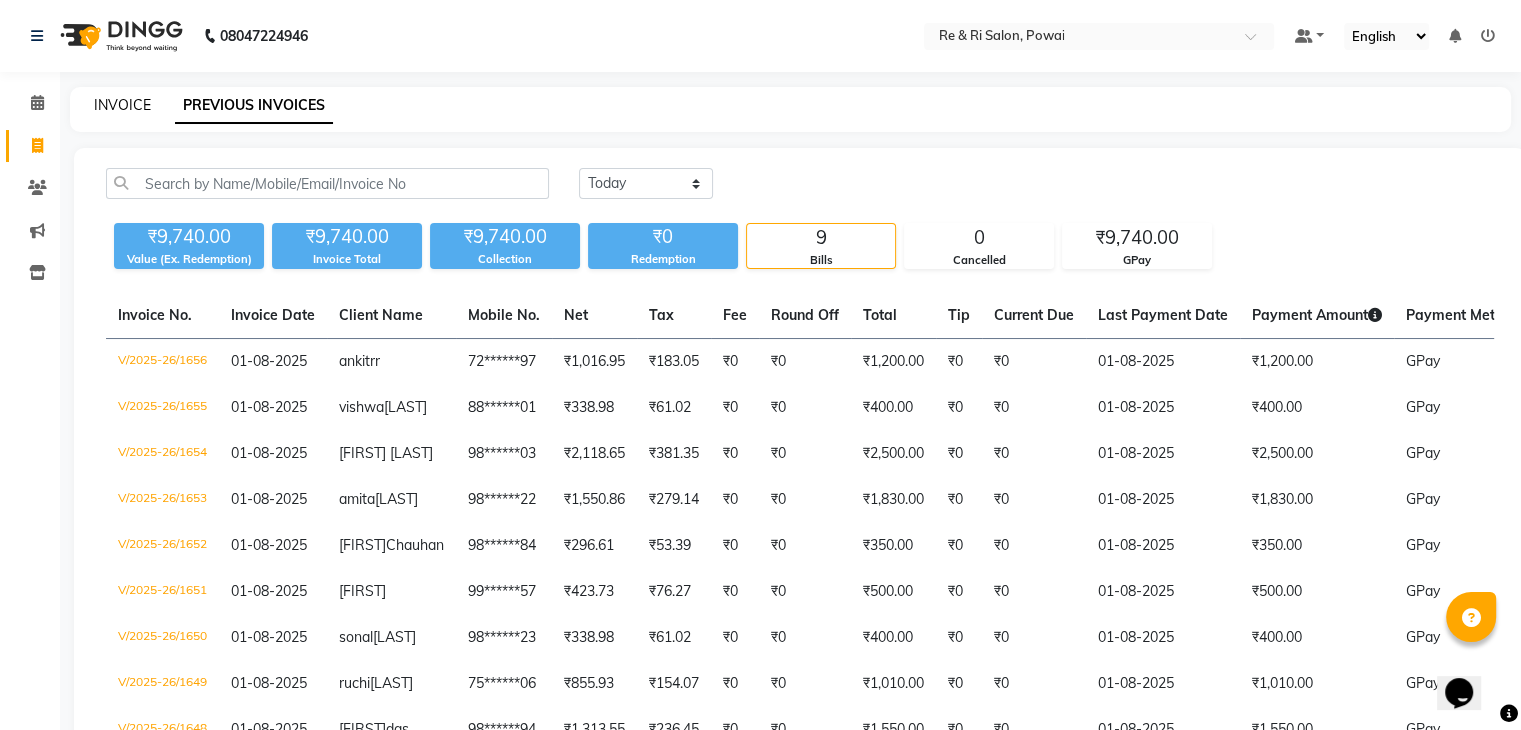 click on "INVOICE" 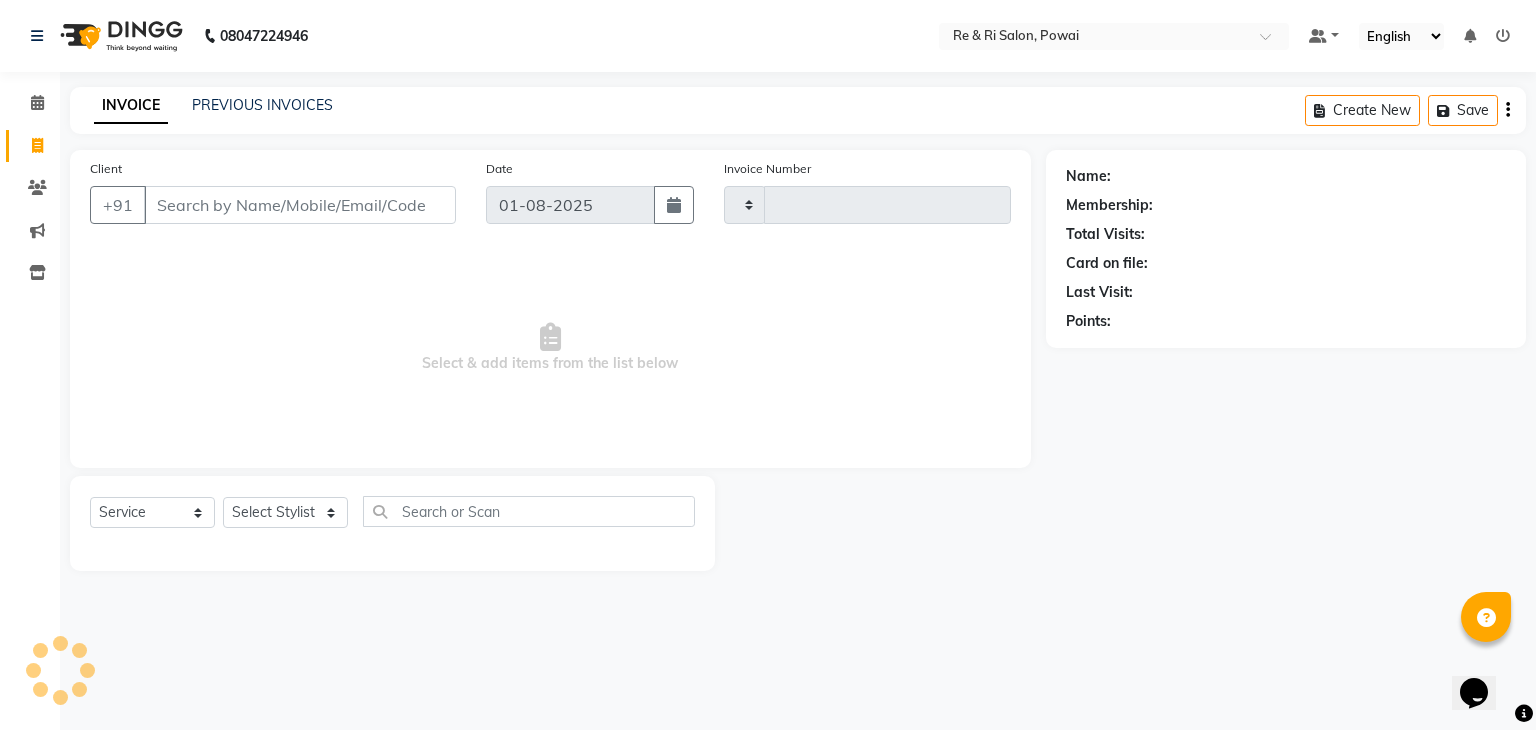 type on "1657" 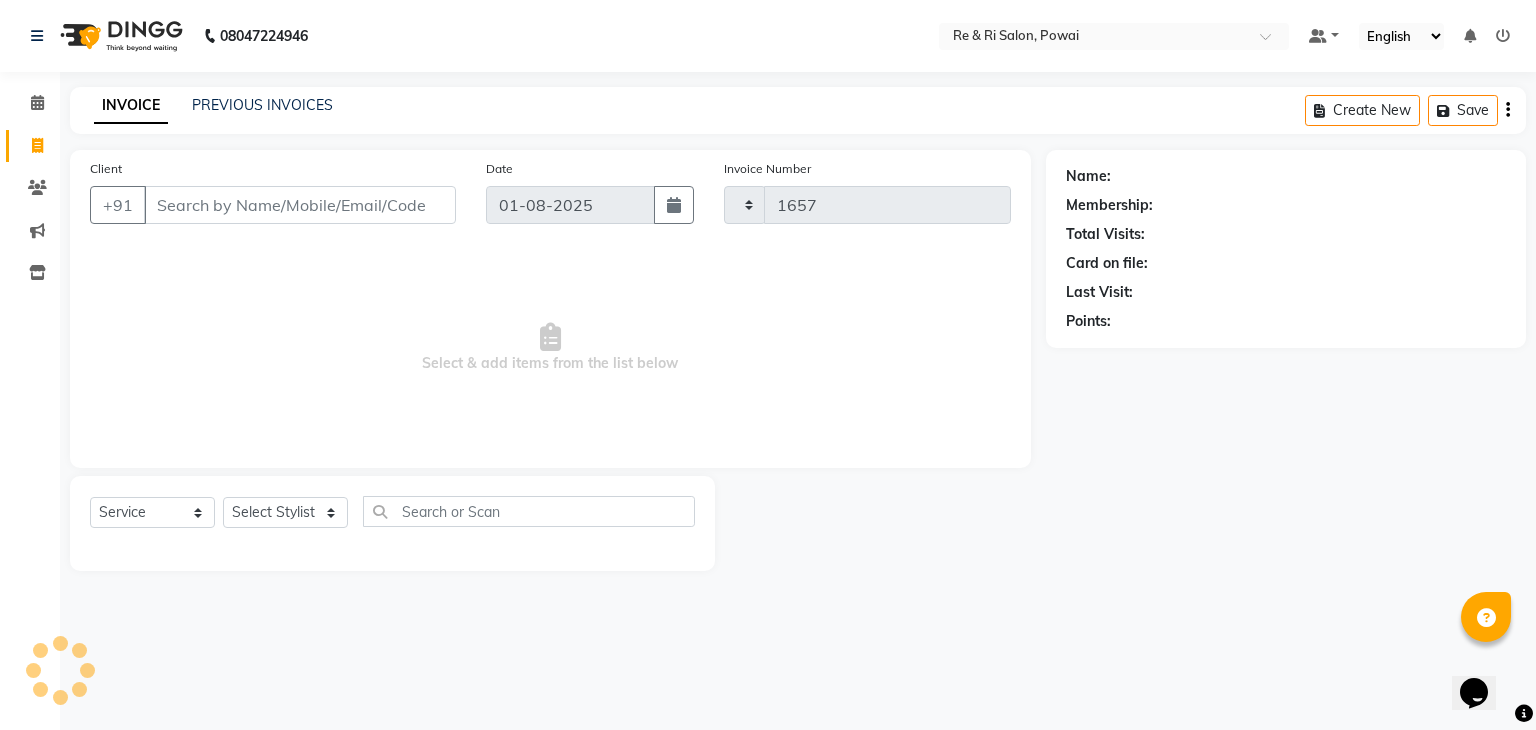 select on "5364" 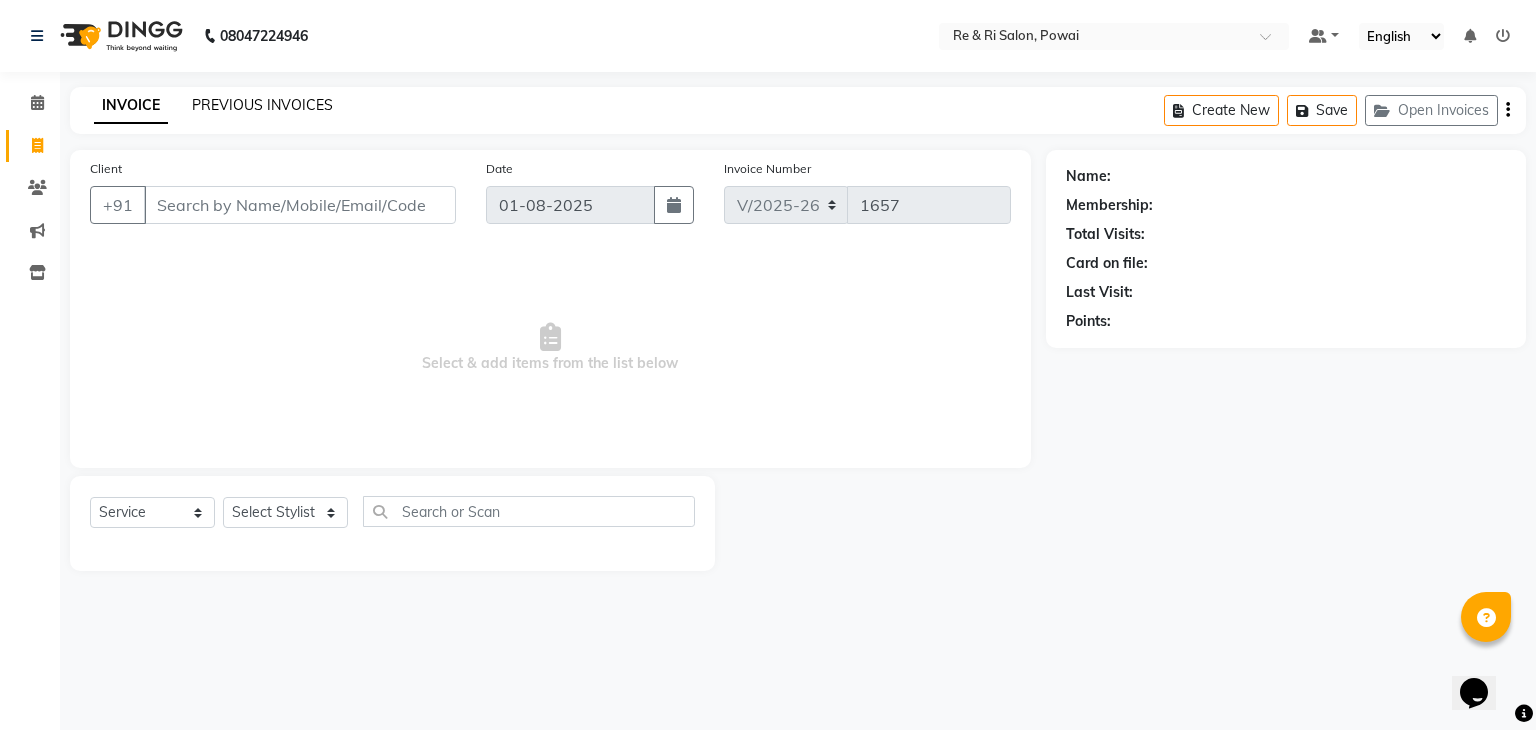 click on "PREVIOUS INVOICES" 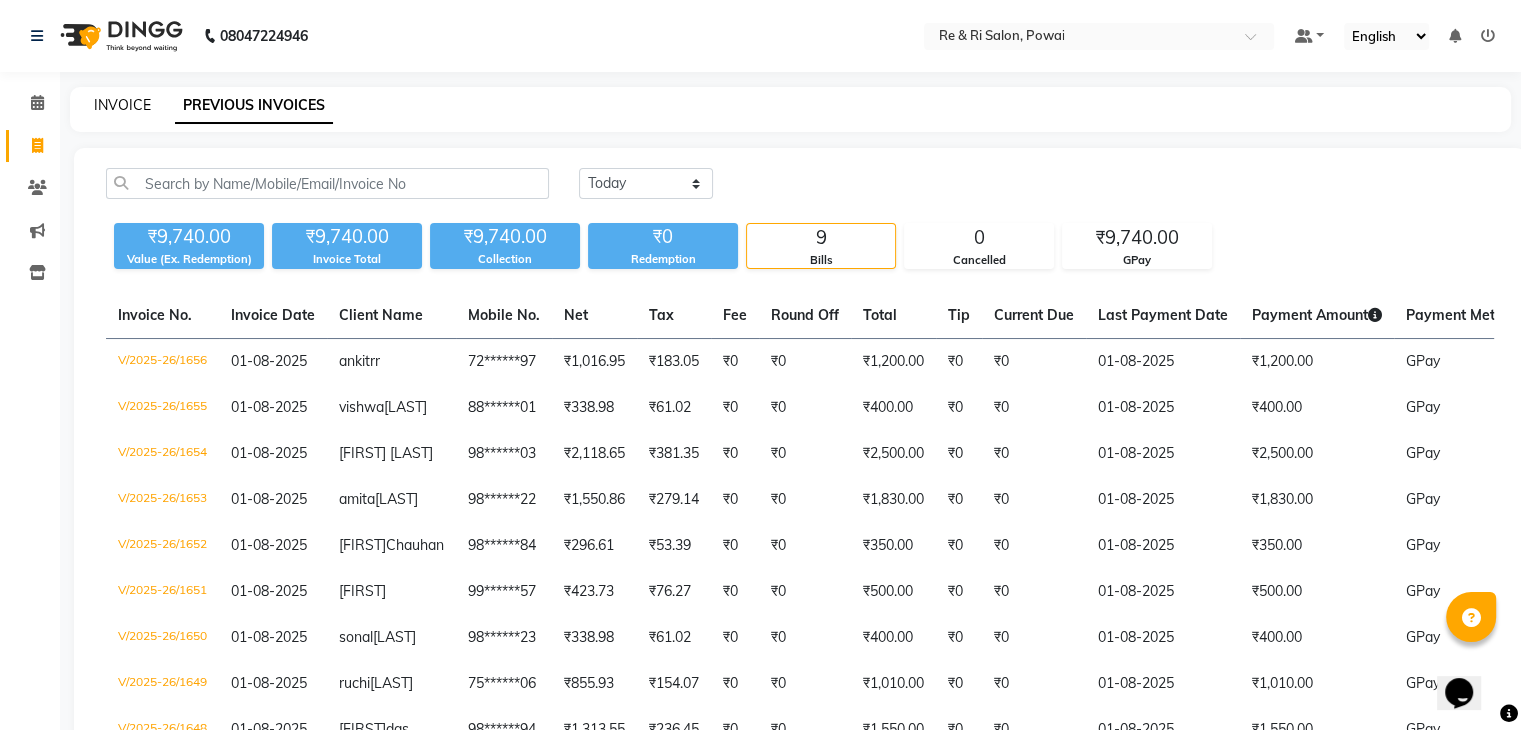 click on "INVOICE" 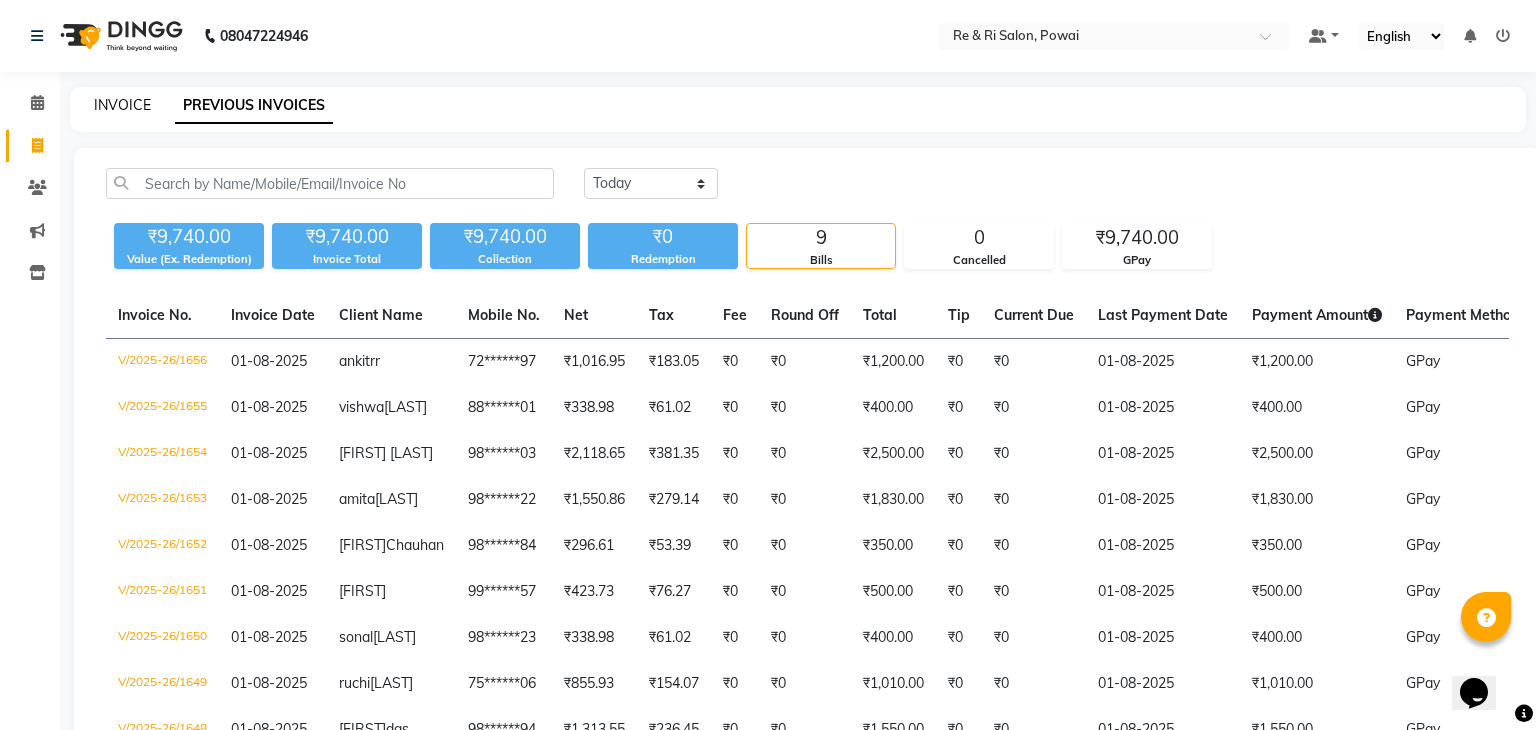 select on "service" 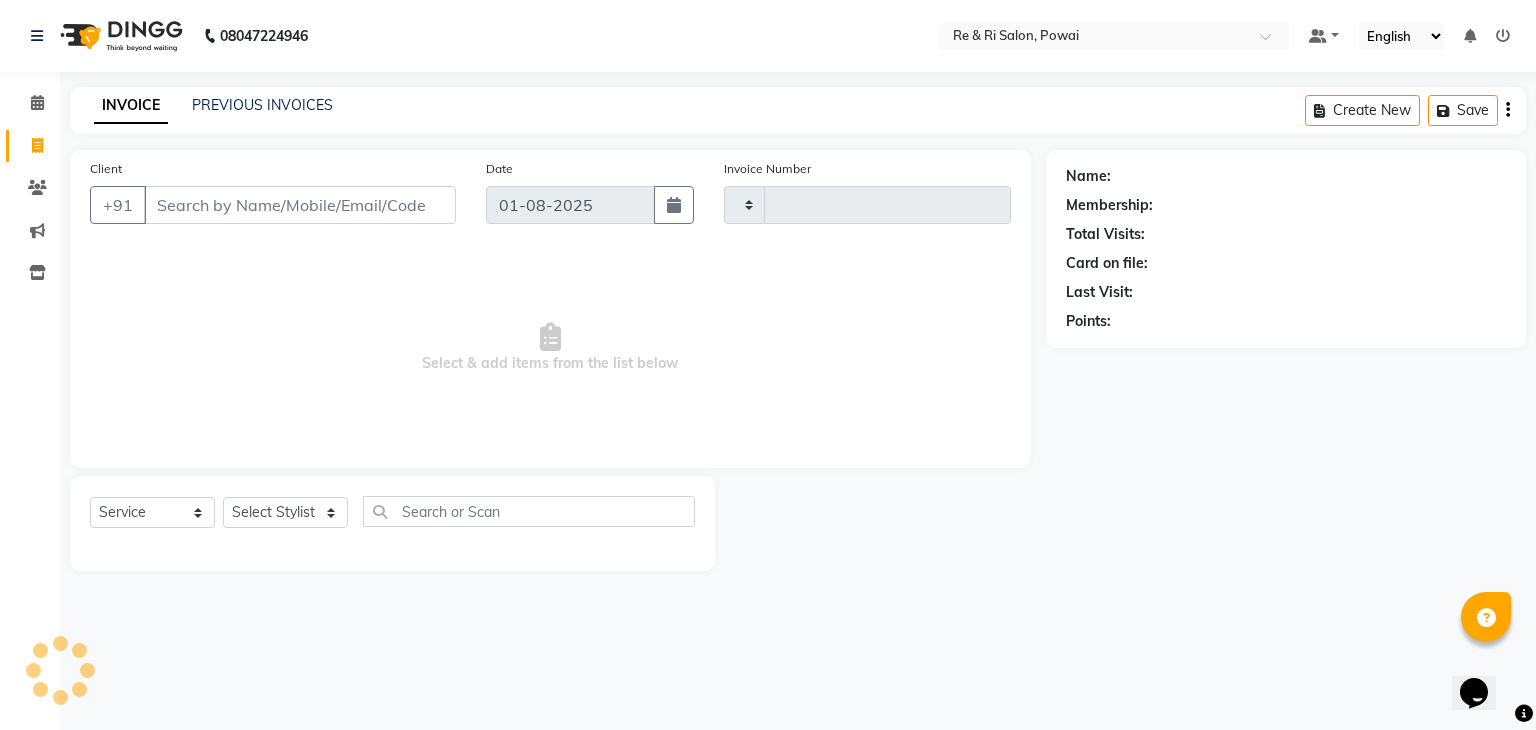 type on "1657" 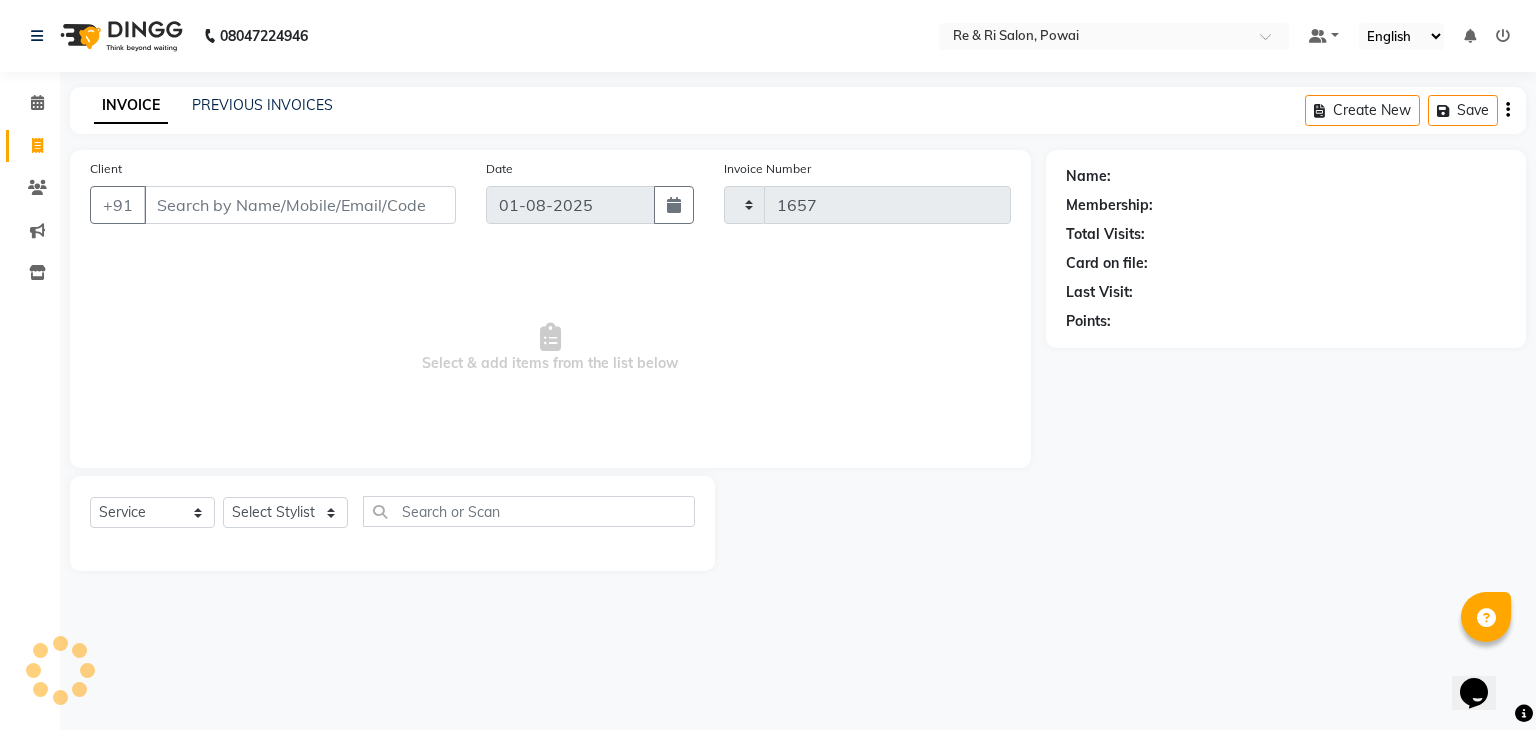 select on "5364" 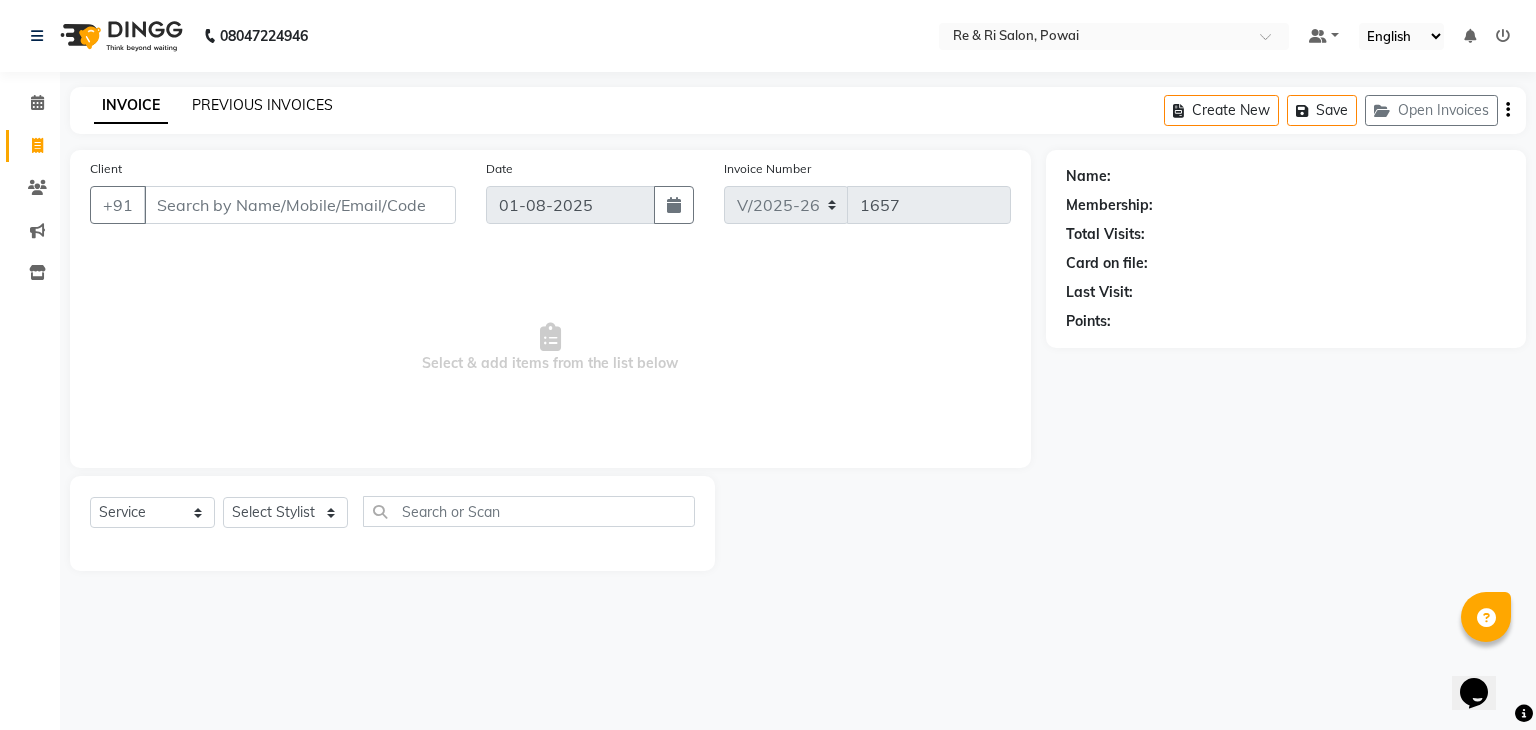 click on "PREVIOUS INVOICES" 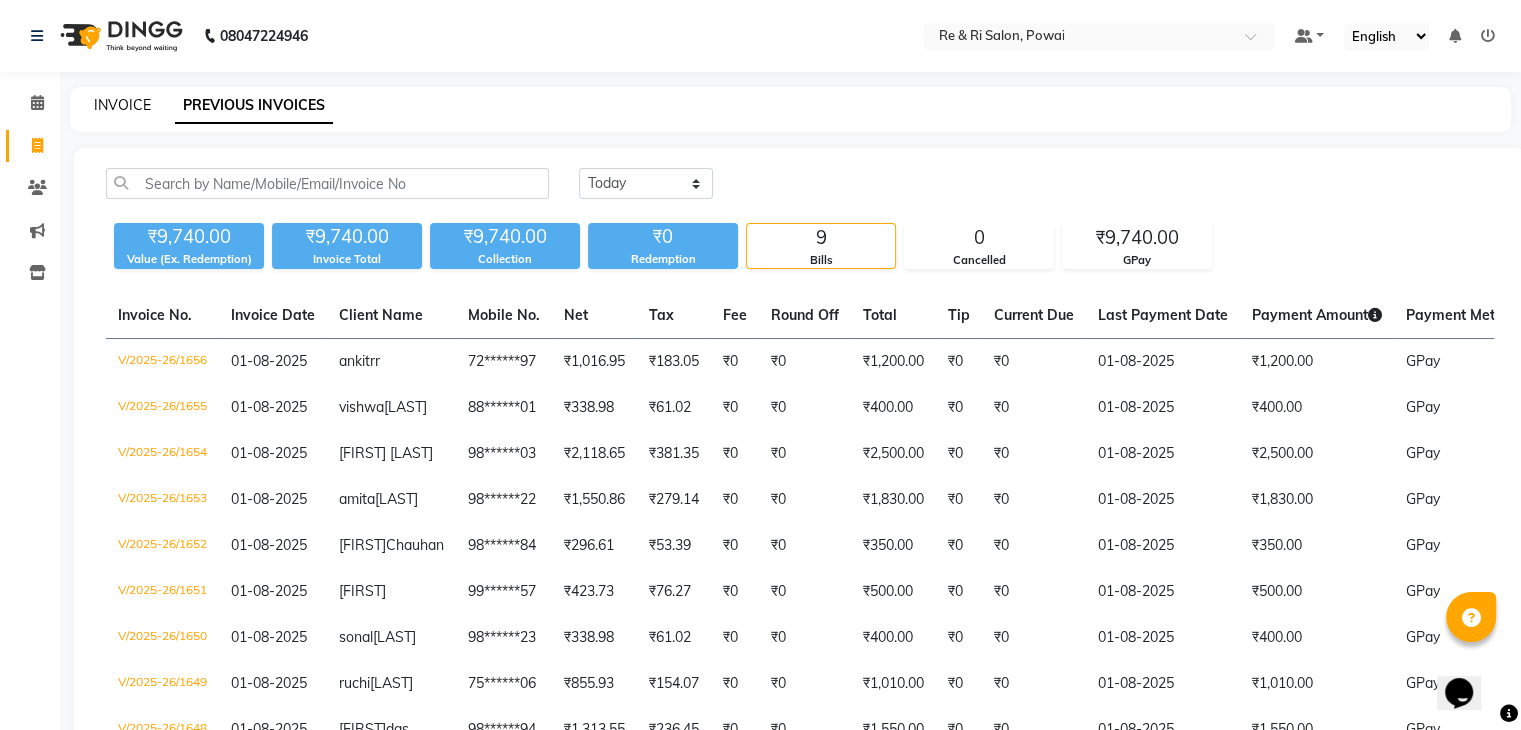 click on "INVOICE" 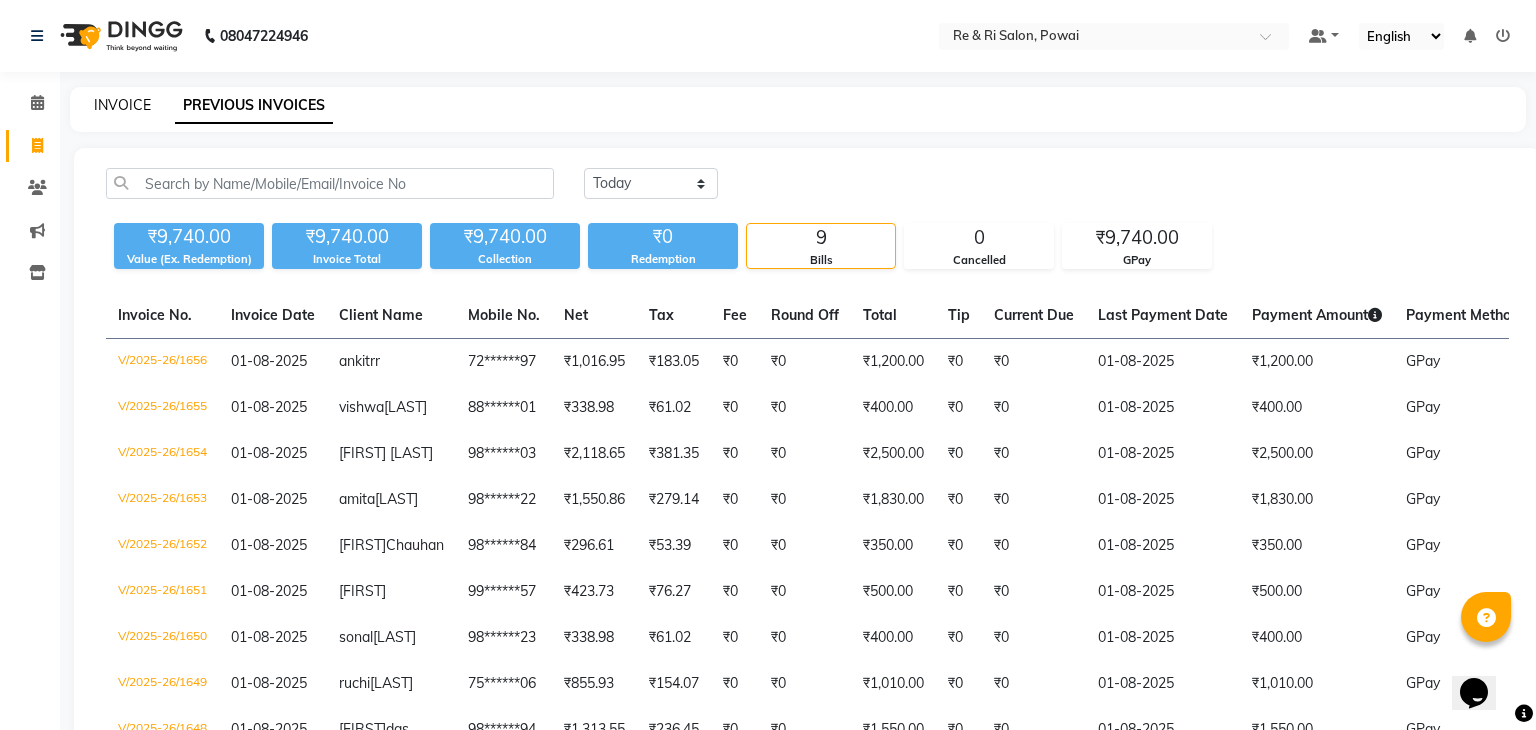 select on "service" 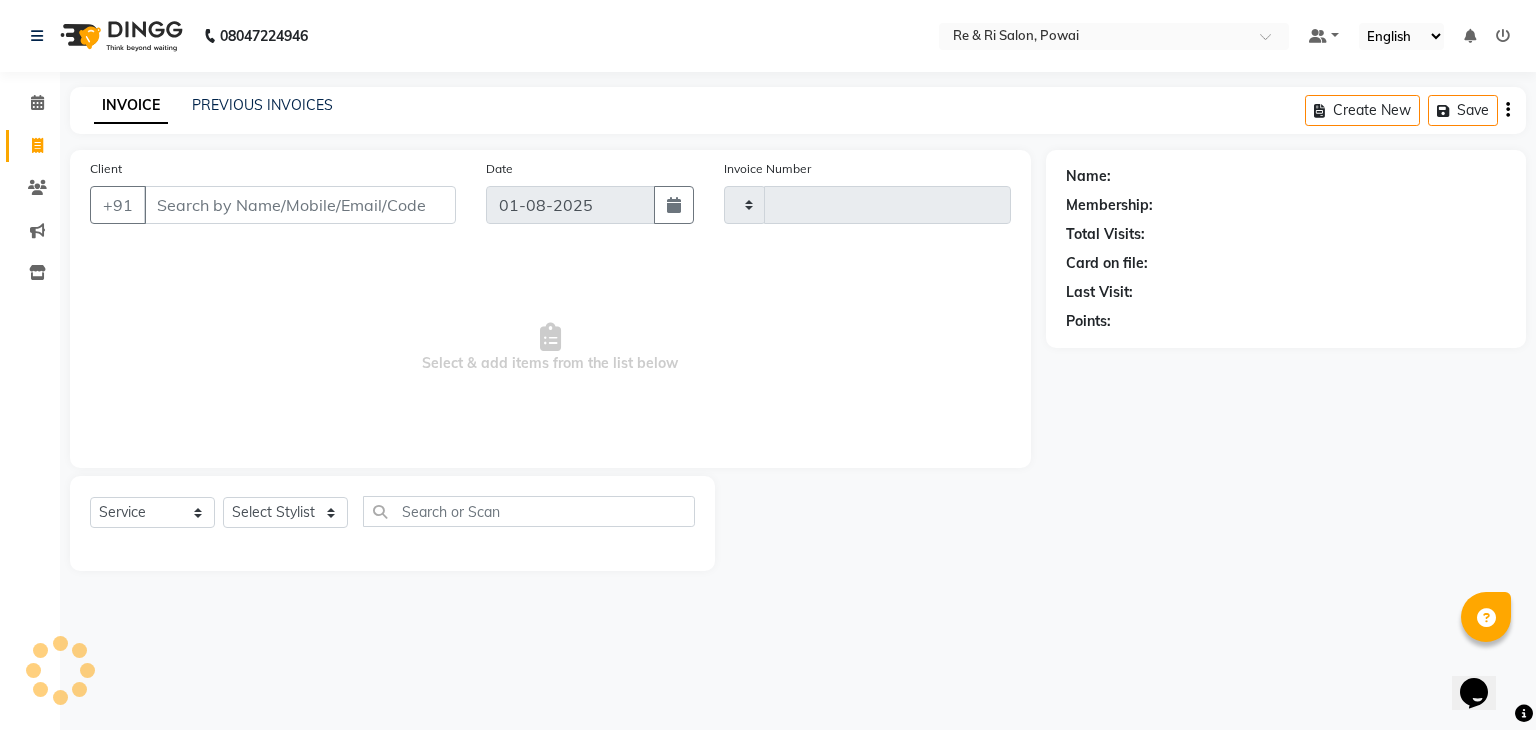 type on "1657" 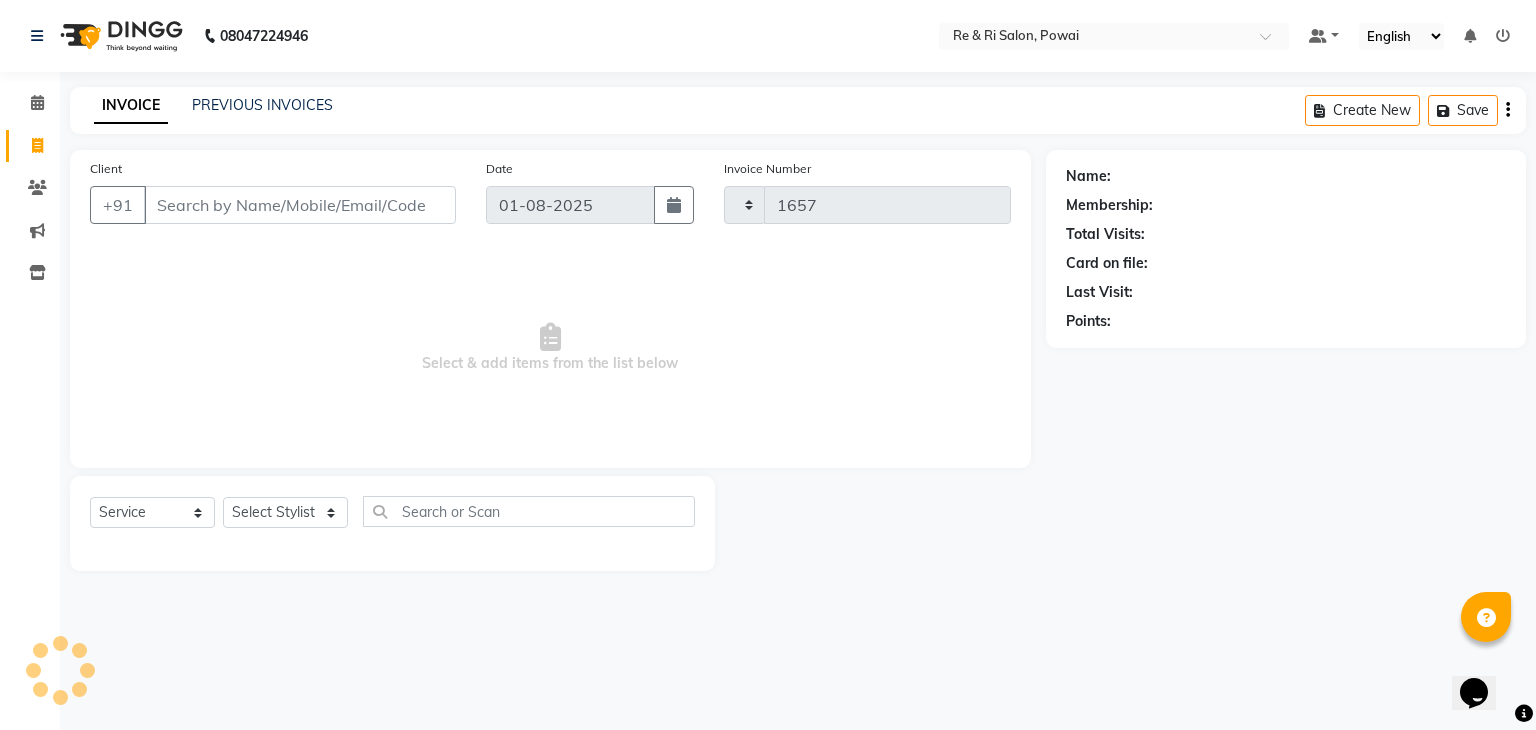 select on "5364" 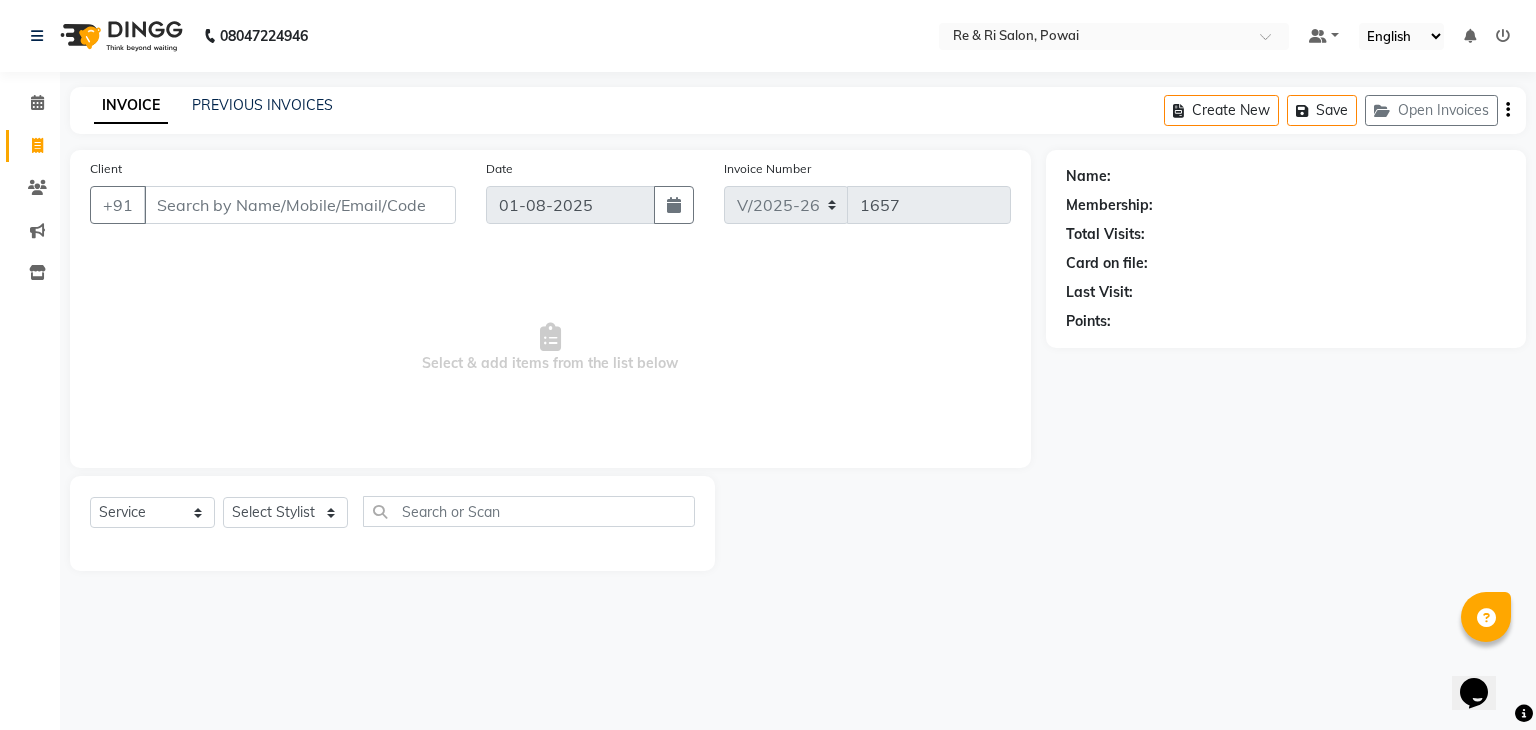 click on "Client +91" 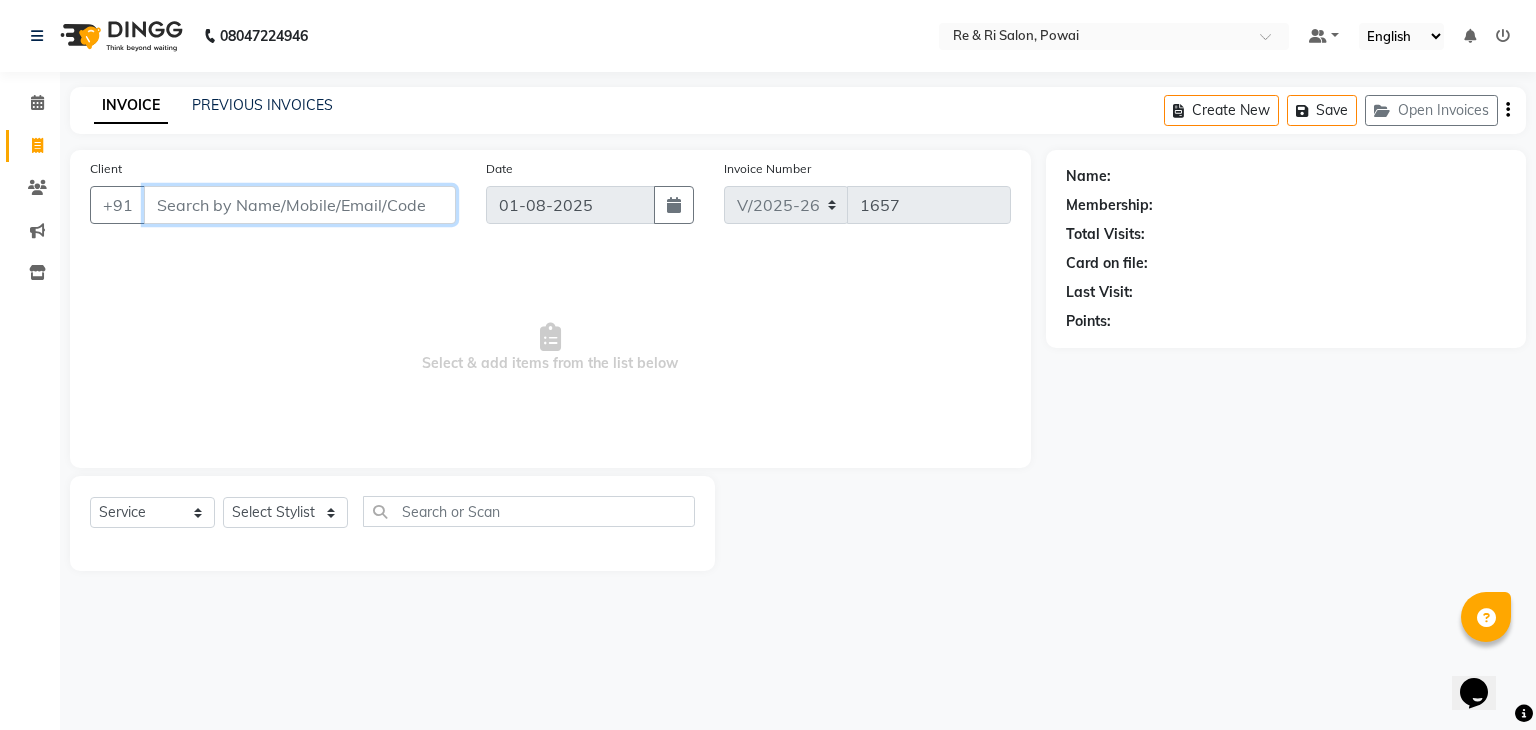 click on "Client" at bounding box center [300, 205] 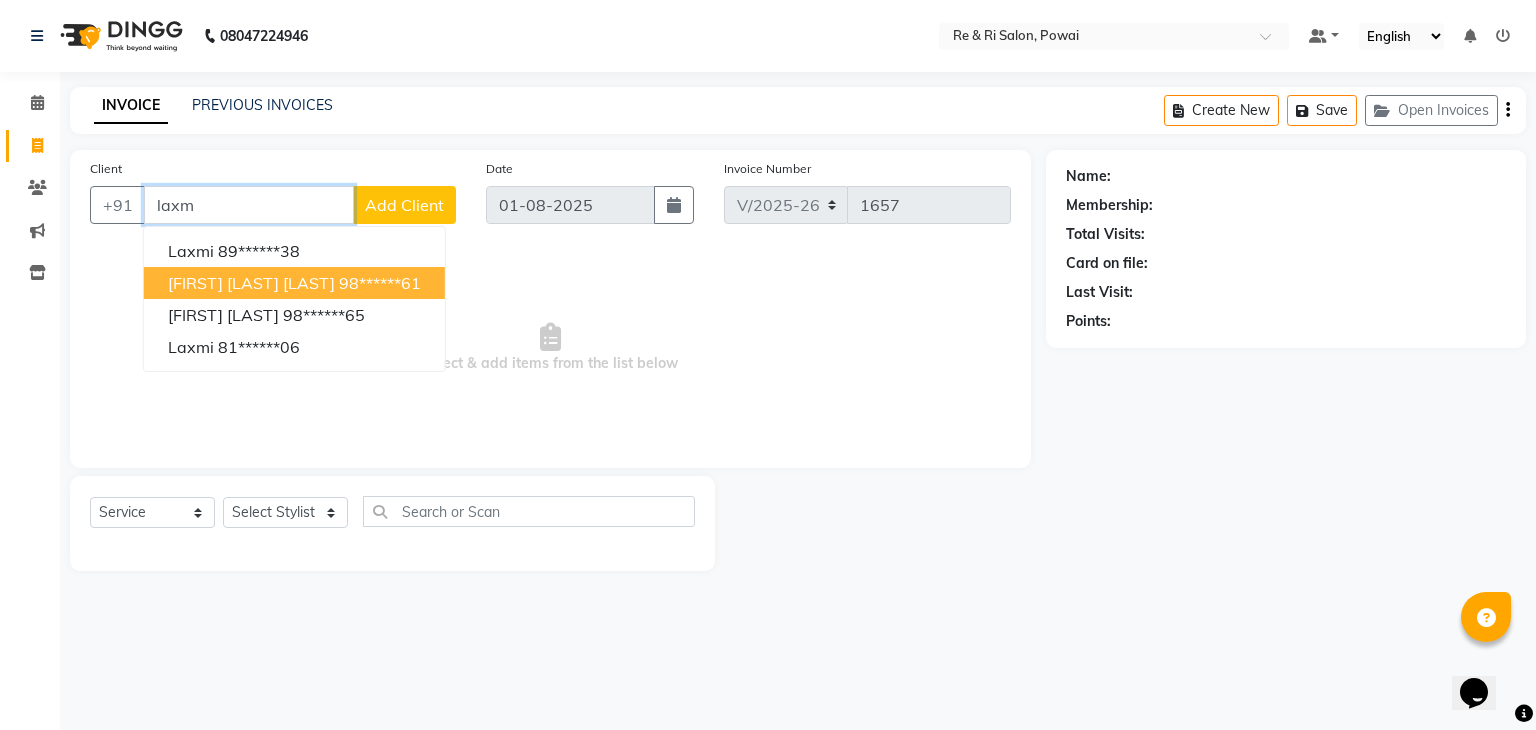 click on "laxmi narayan  tiwari" at bounding box center (251, 283) 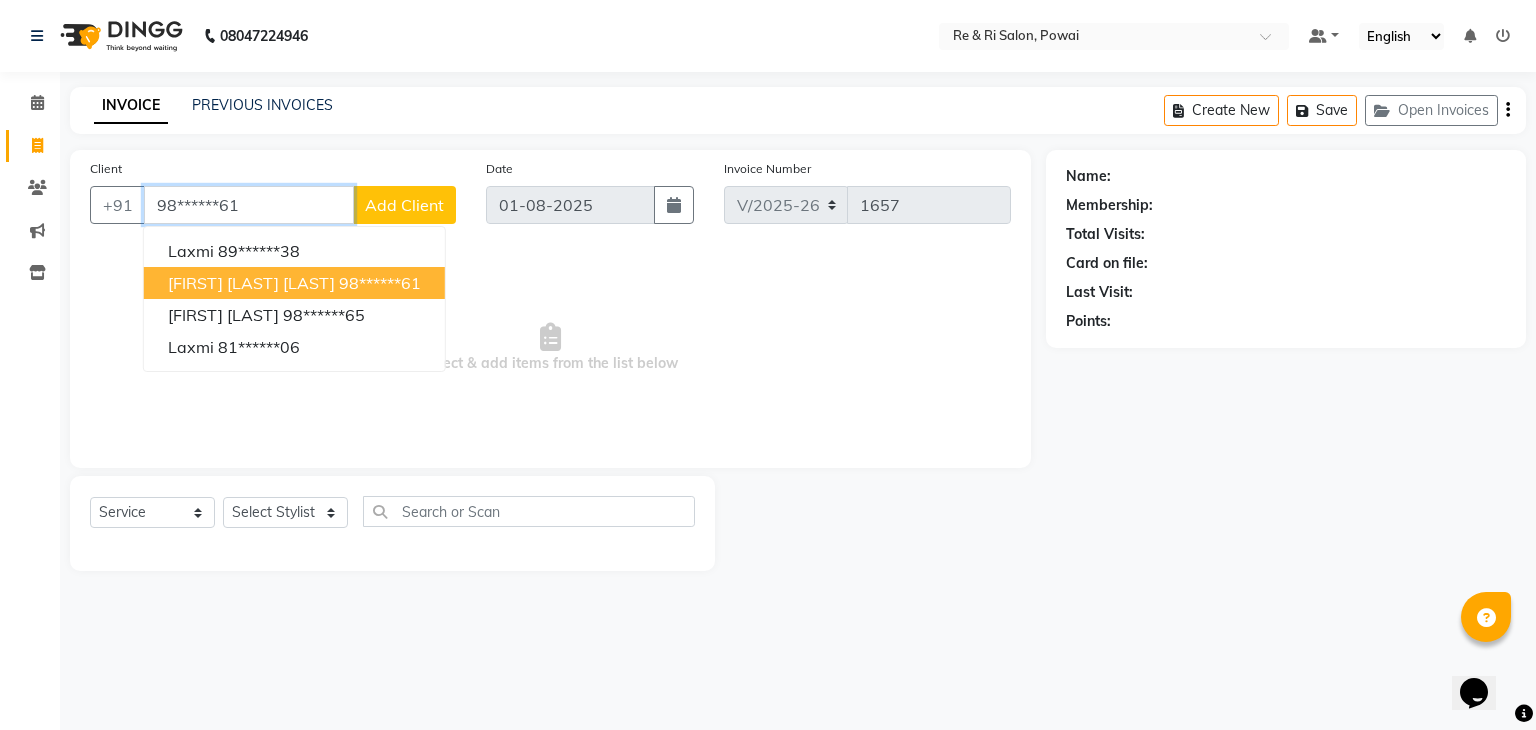 type on "98******61" 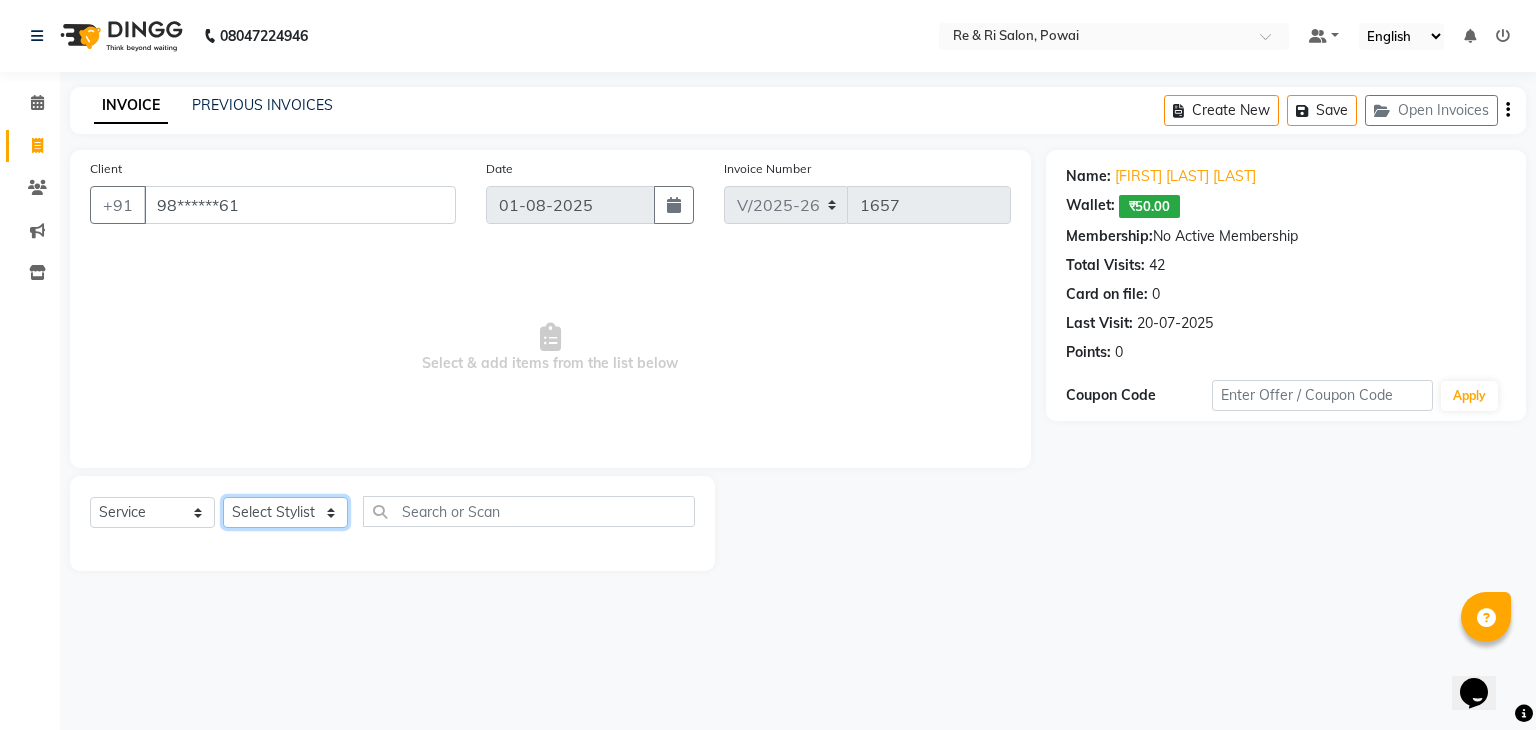 drag, startPoint x: 325, startPoint y: 522, endPoint x: 258, endPoint y: 467, distance: 86.683334 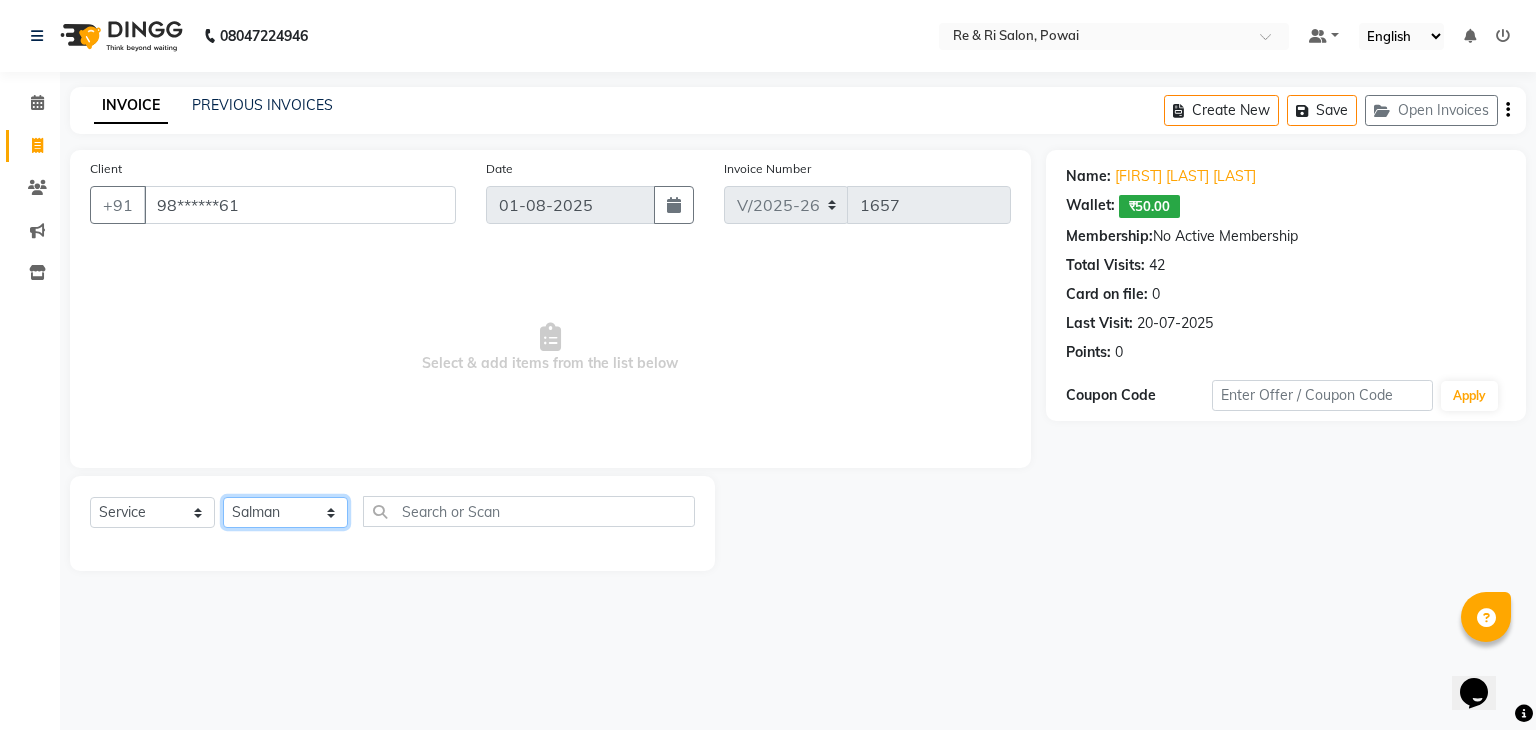click on "Select Stylist [FIRST] [FIRST]  [FIRST]  [FIRST]  [FIRST]  [FIRST]  [FIRST]" 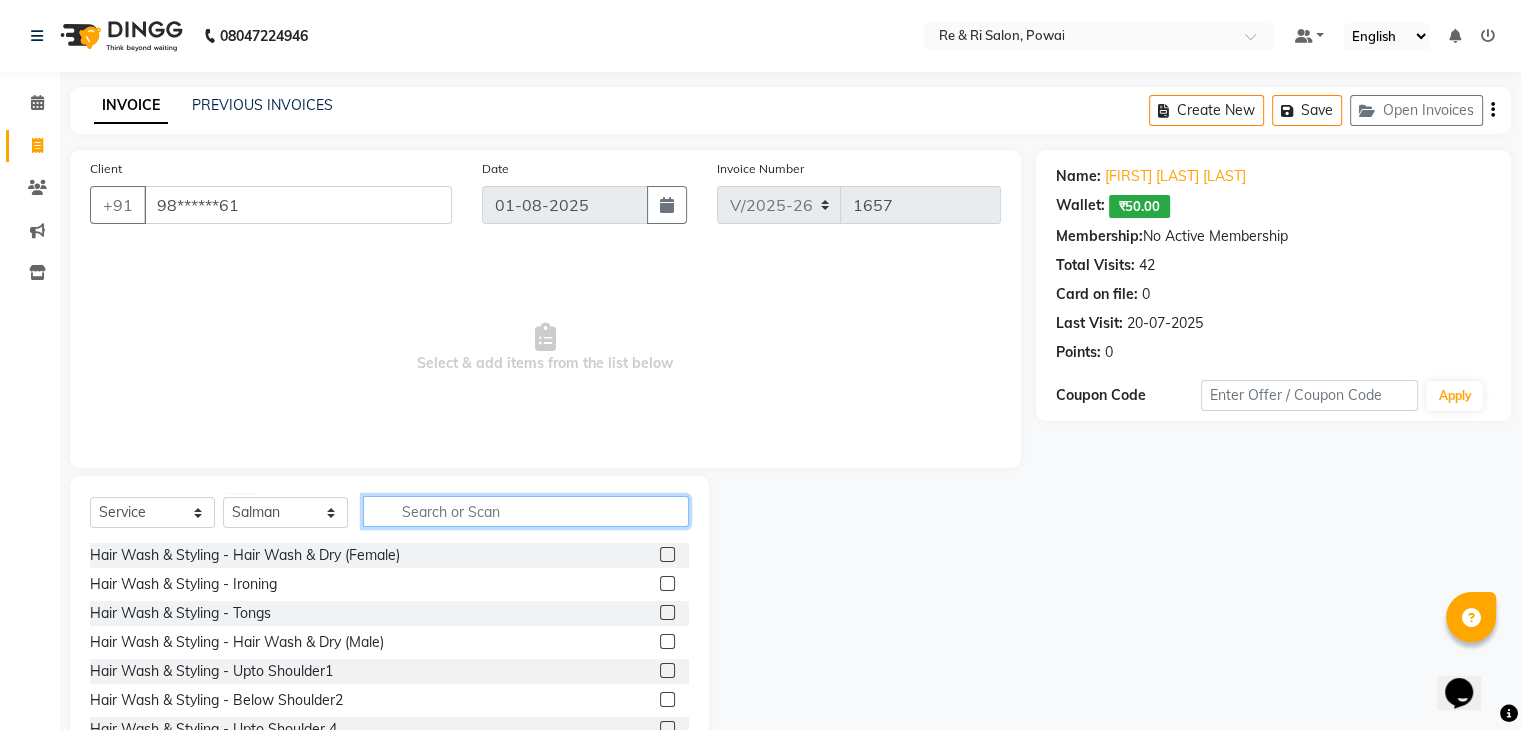 click 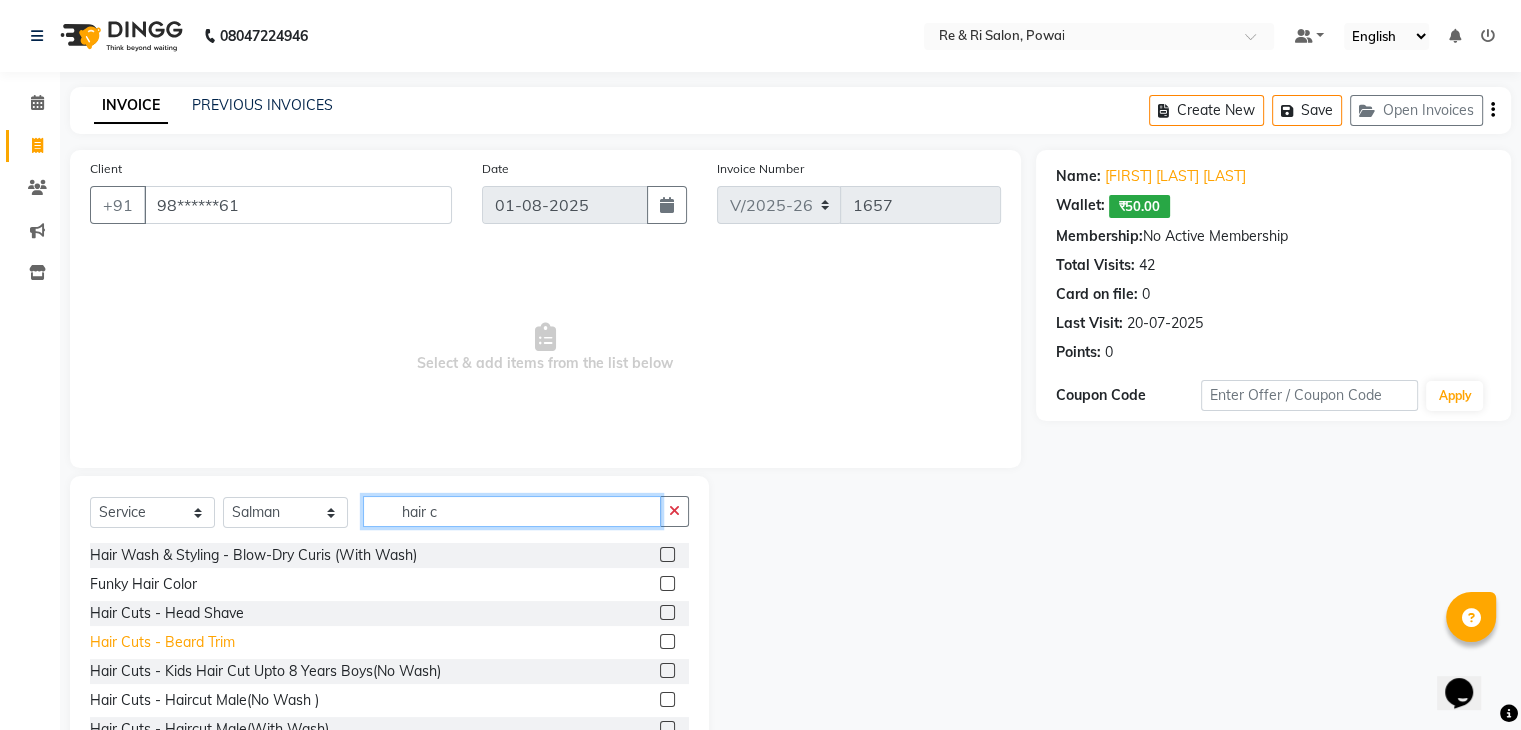 type on "hair c" 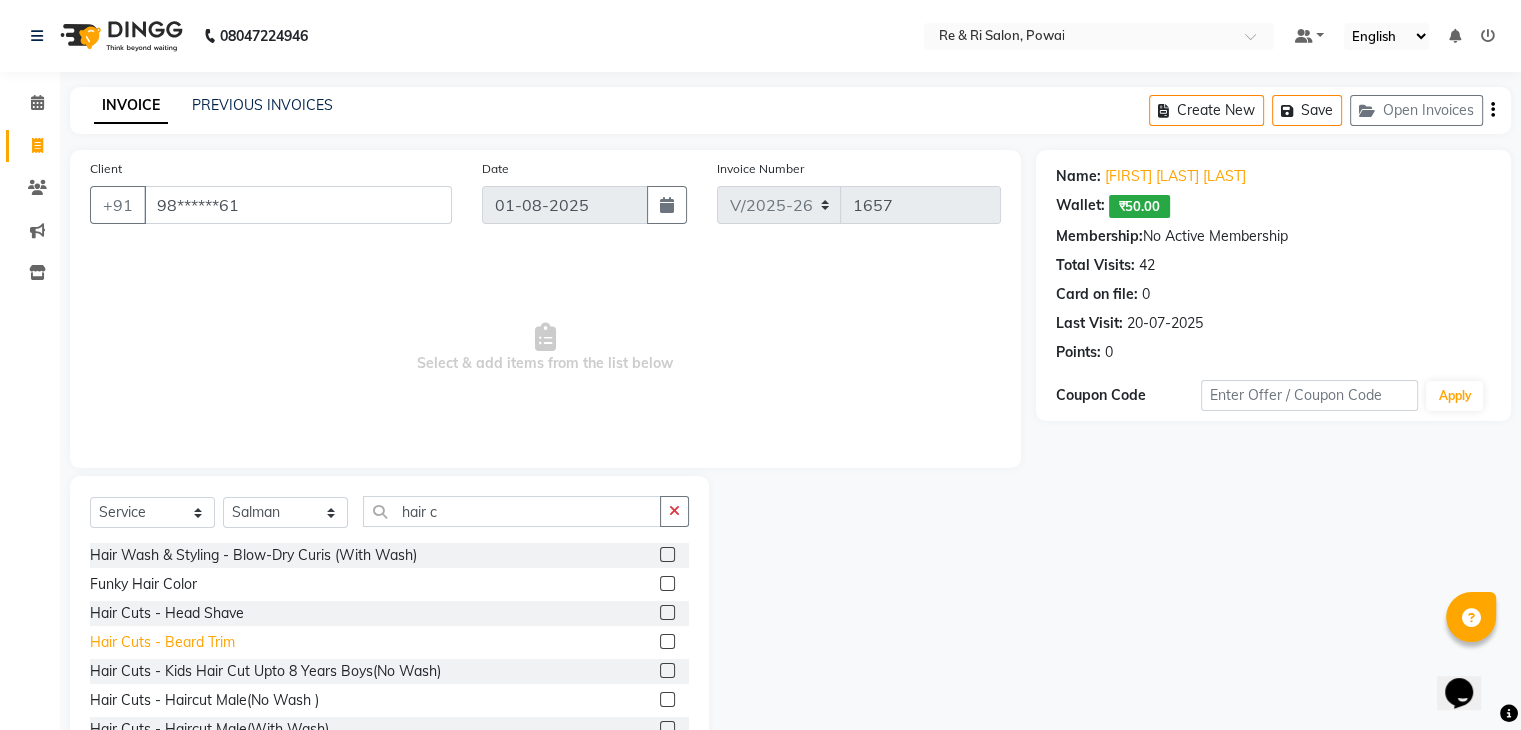 click on "Hair Cuts - Beard Trim" 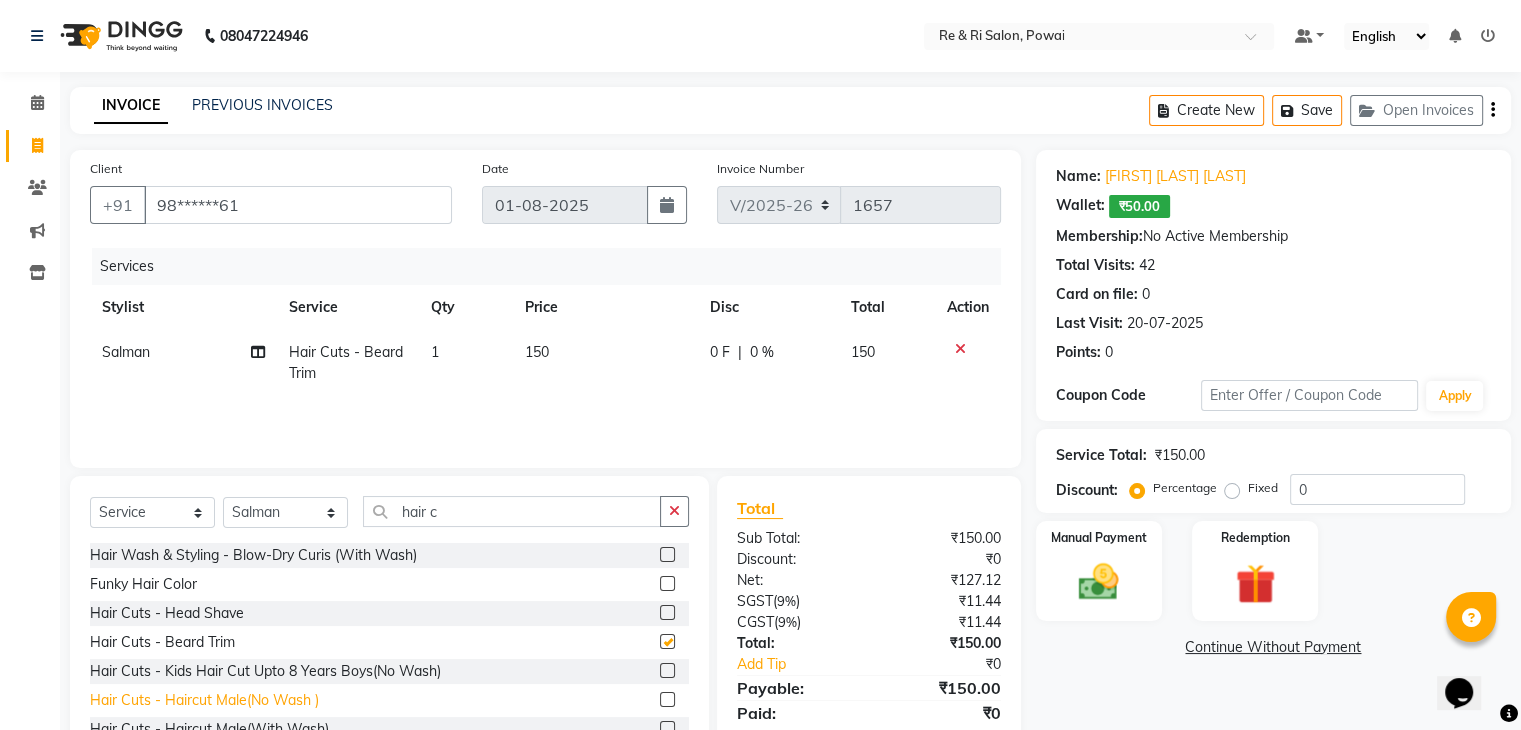 checkbox on "false" 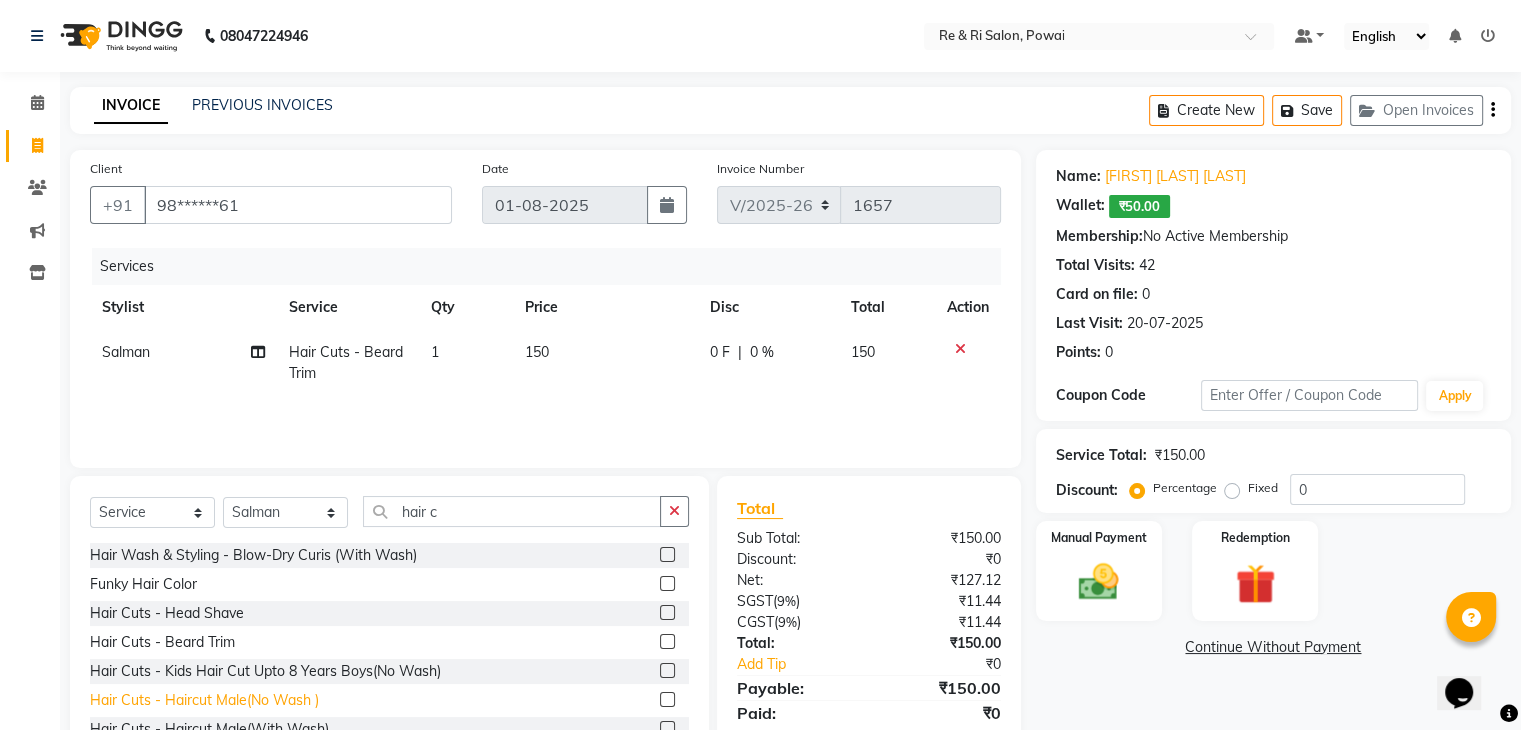 click on "Hair Cuts - Haircut Male(No Wash )" 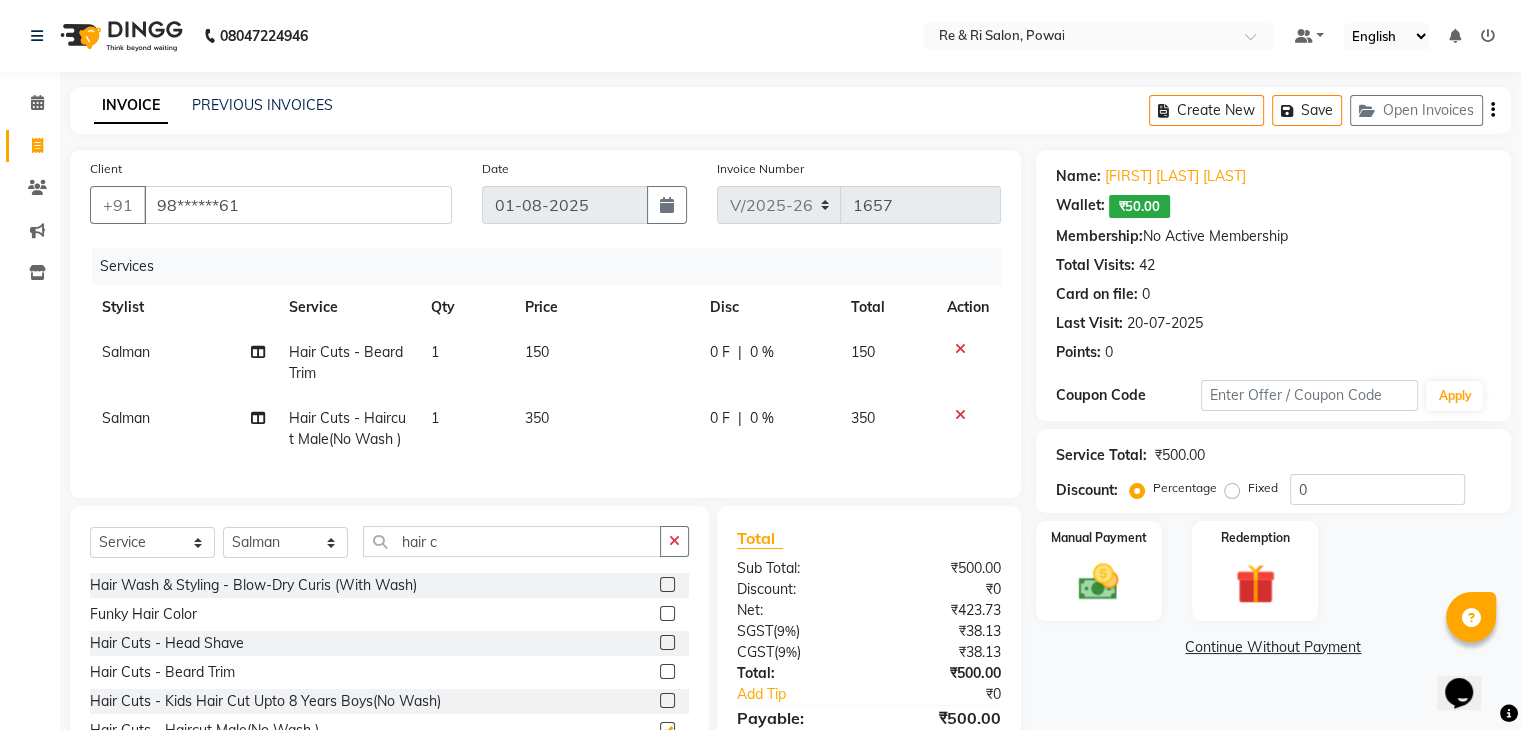 checkbox on "false" 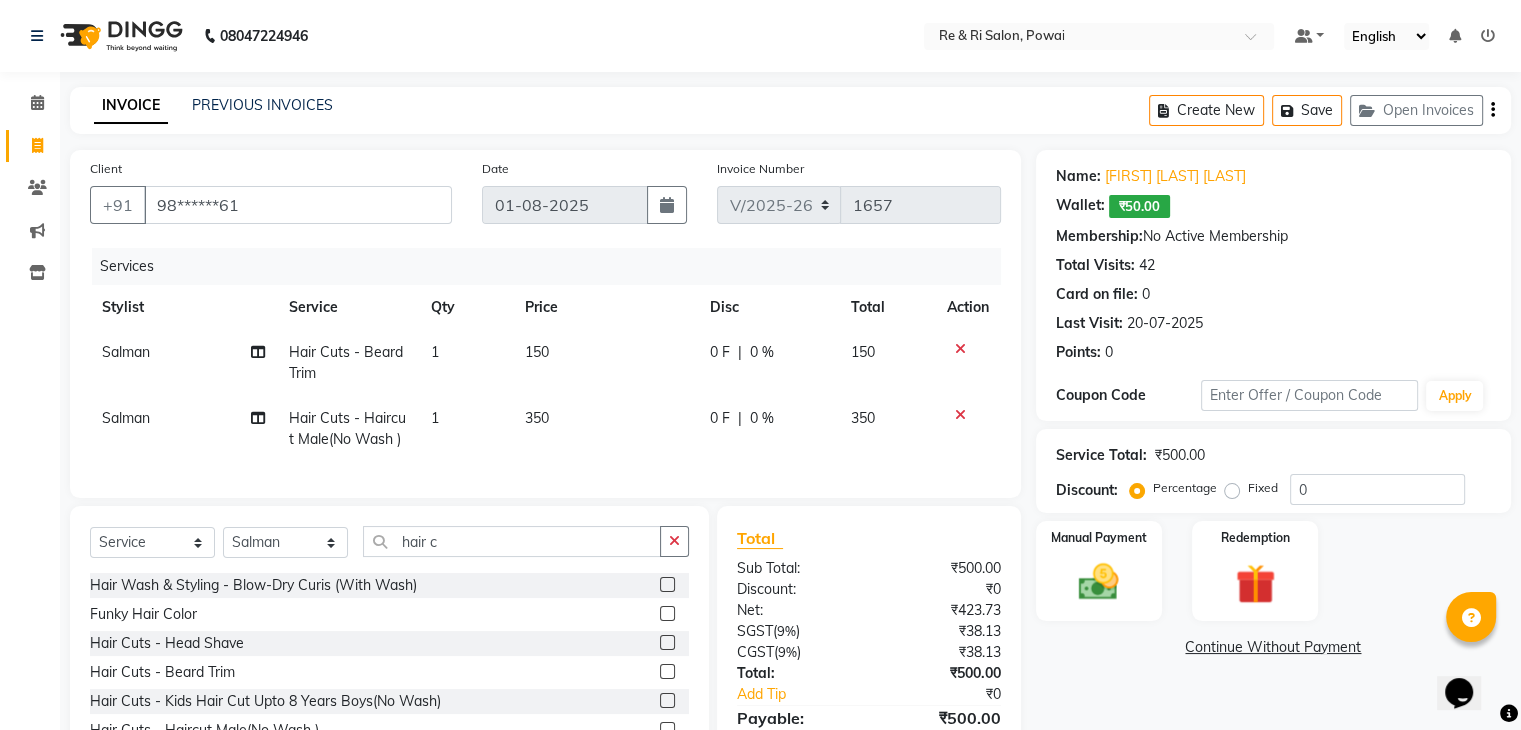 scroll, scrollTop: 117, scrollLeft: 0, axis: vertical 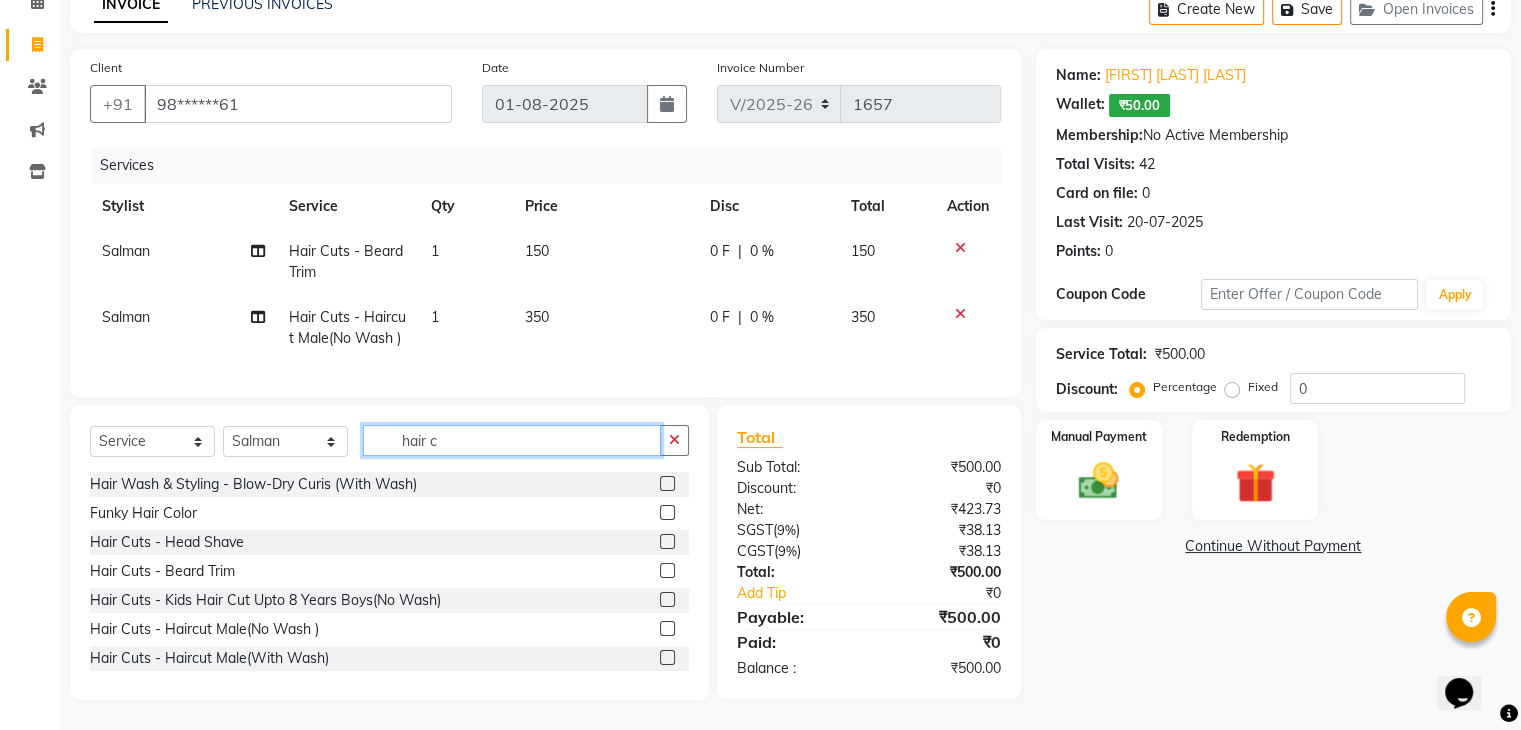 click on "hair c" 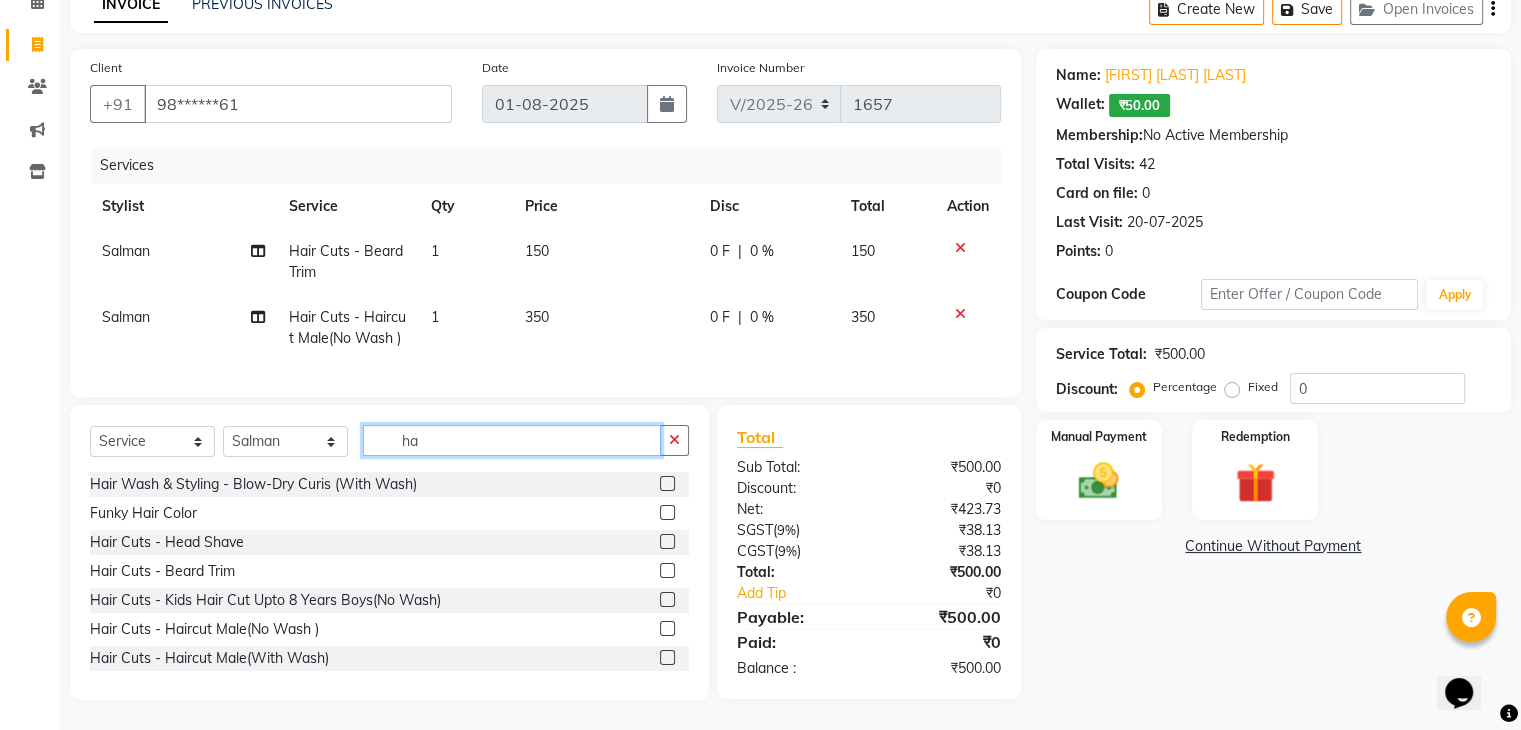 type on "h" 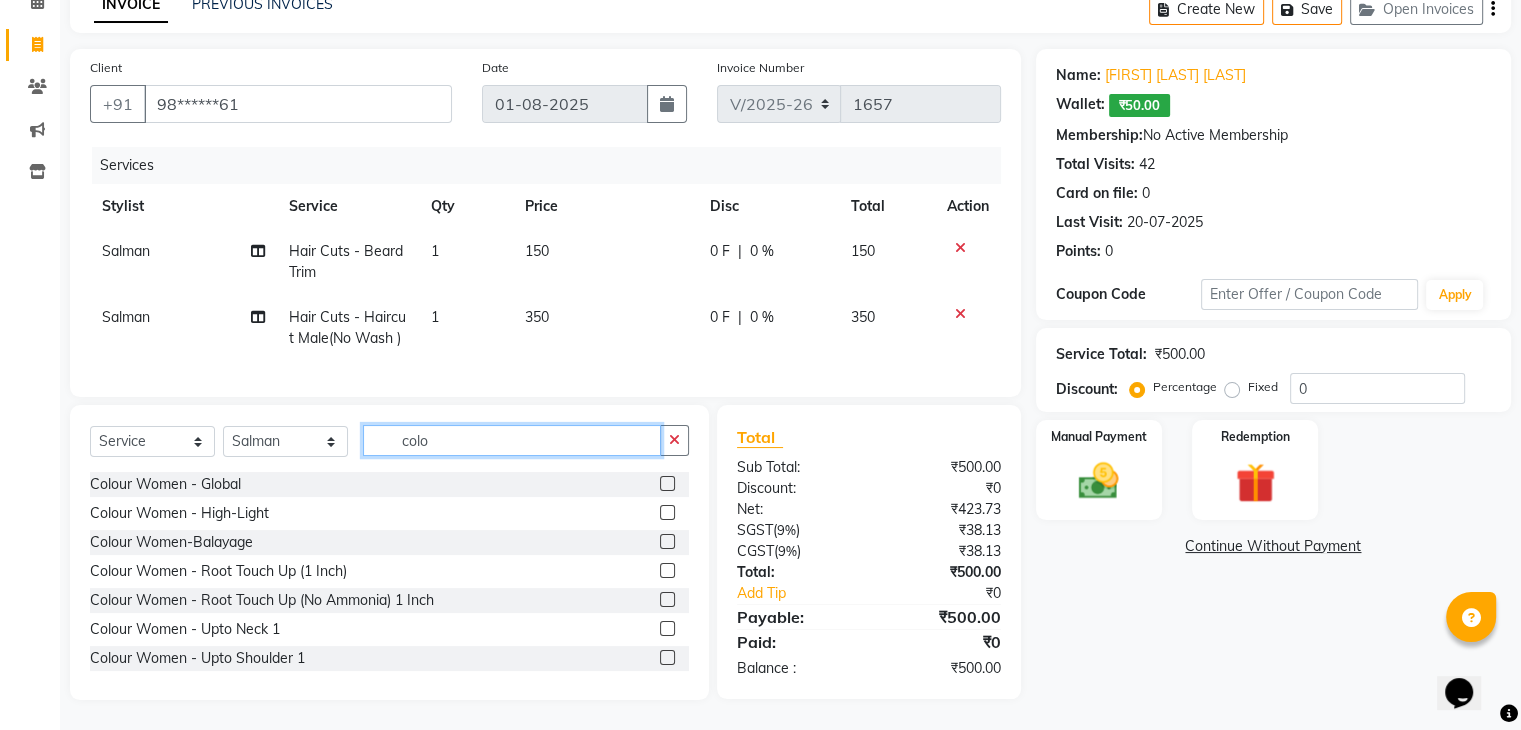 type on "colo" 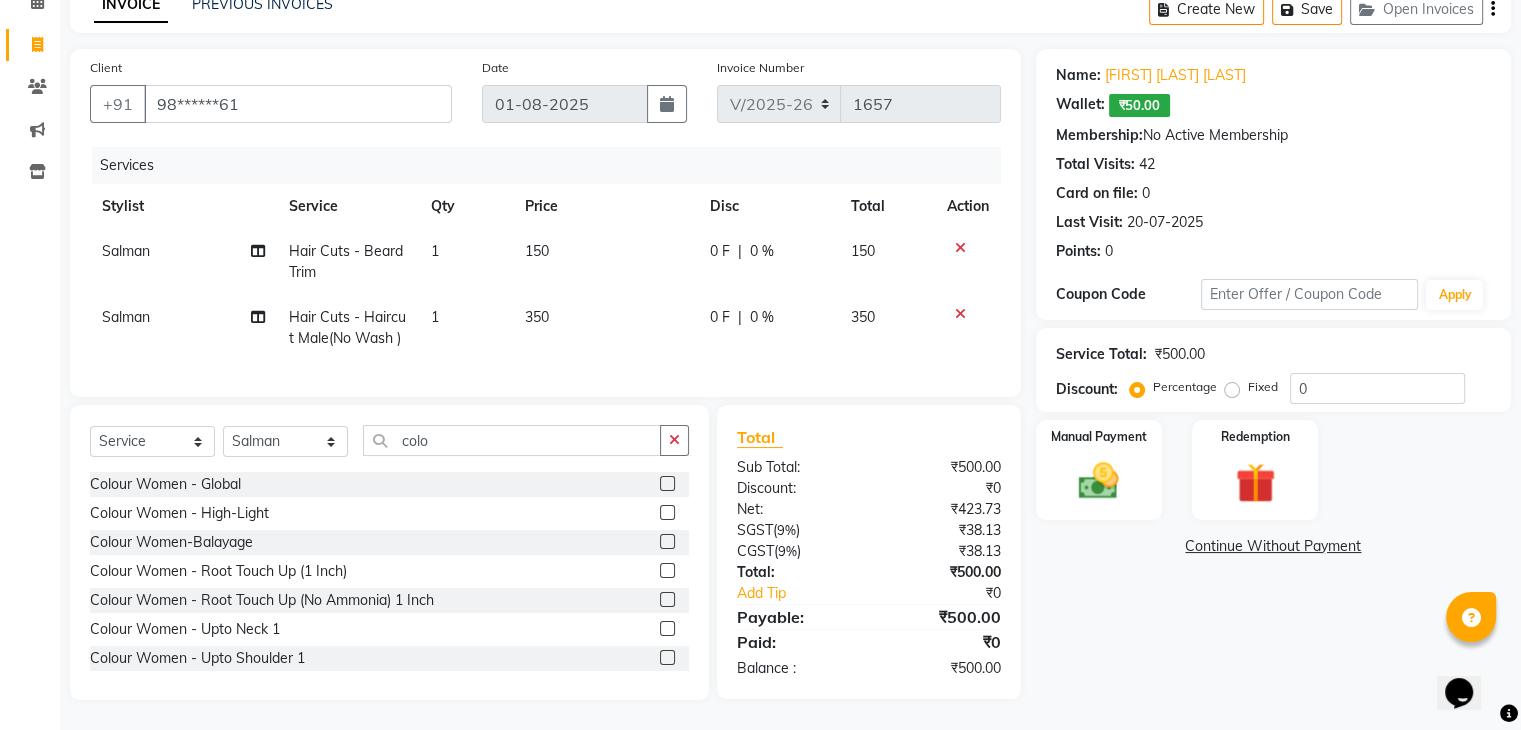 click on "Select  Service  Product  Membership  Package Voucher Prepaid Gift Card  Select Stylist ana Arbaaz  Danish  Poonam Rehaan  Salman  Sandy   colo Colour Women - Global  Colour Women - High-Light  Colour Women-Balayage  Colour Women - Root Touch Up (1 Inch)  Colour Women - Root Touch Up (No Ammonia) 1 Inch  Colour Women - Upto Neck 1  Colour Women - Upto Shoulder 1  Colour Women - Upto Neck  Colour Women - Below Shoulder  Colour Women - Upto Shoulder  Colour Women - Upto Waist  Colour Women - Below Shoulder 1  Colour Women - Upto Waist 1  colour application  Funky Hair Color  Colour (Men) - Beard Or Moustache  Colour (Men) - Global (Classic Men'S Cut)  Colour (Men) - Global (No Ammonia)  color application" 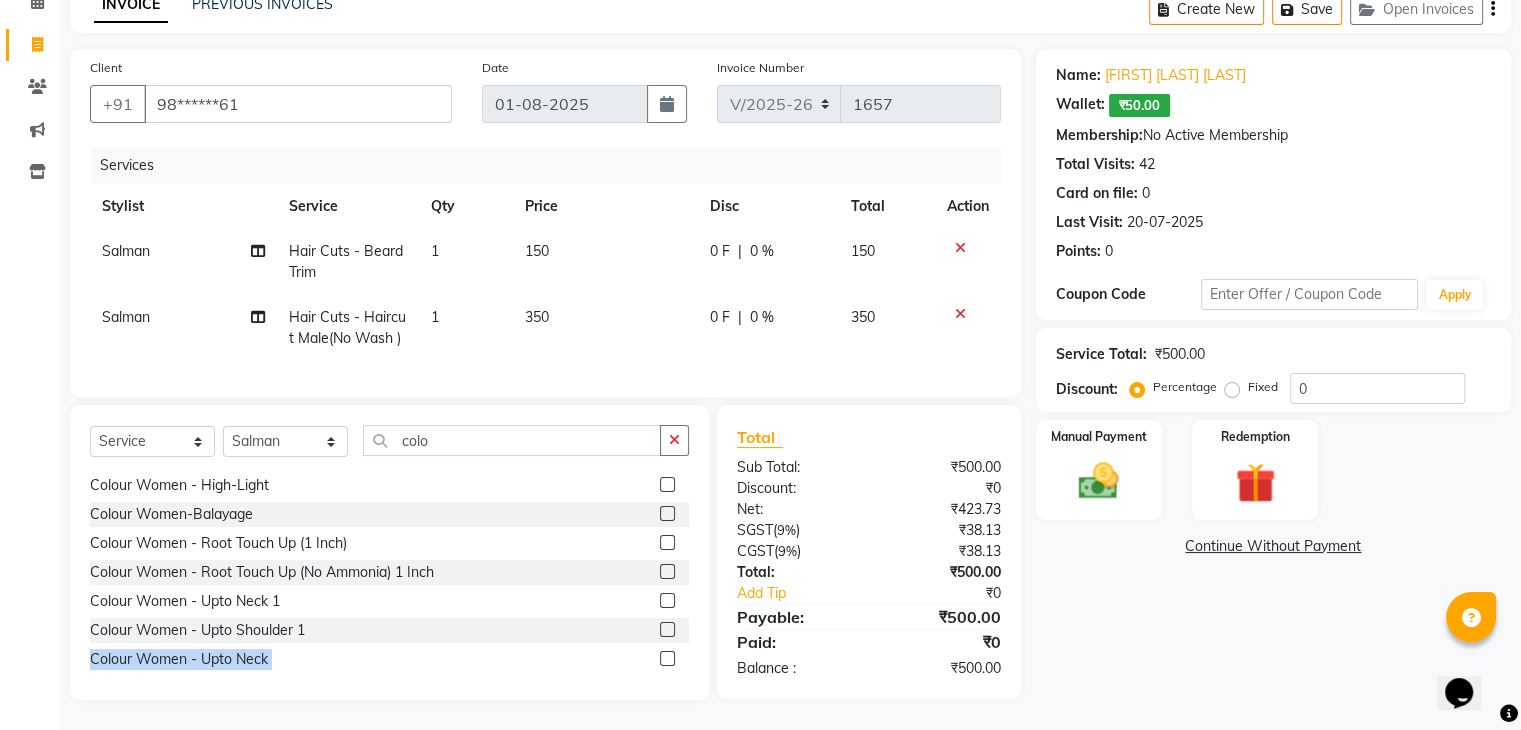 click on "Select  Service  Product  Membership  Package Voucher Prepaid Gift Card  Select Stylist ana Arbaaz  Danish  Poonam Rehaan  Salman  Sandy   colo Colour Women - Global  Colour Women - High-Light  Colour Women-Balayage  Colour Women - Root Touch Up (1 Inch)  Colour Women - Root Touch Up (No Ammonia) 1 Inch  Colour Women - Upto Neck 1  Colour Women - Upto Shoulder 1  Colour Women - Upto Neck  Colour Women - Below Shoulder  Colour Women - Upto Shoulder  Colour Women - Upto Waist  Colour Women - Below Shoulder 1  Colour Women - Upto Waist 1  colour application  Funky Hair Color  Colour (Men) - Beard Or Moustache  Colour (Men) - Global (Classic Men'S Cut)  Colour (Men) - Global (No Ammonia)  color application" 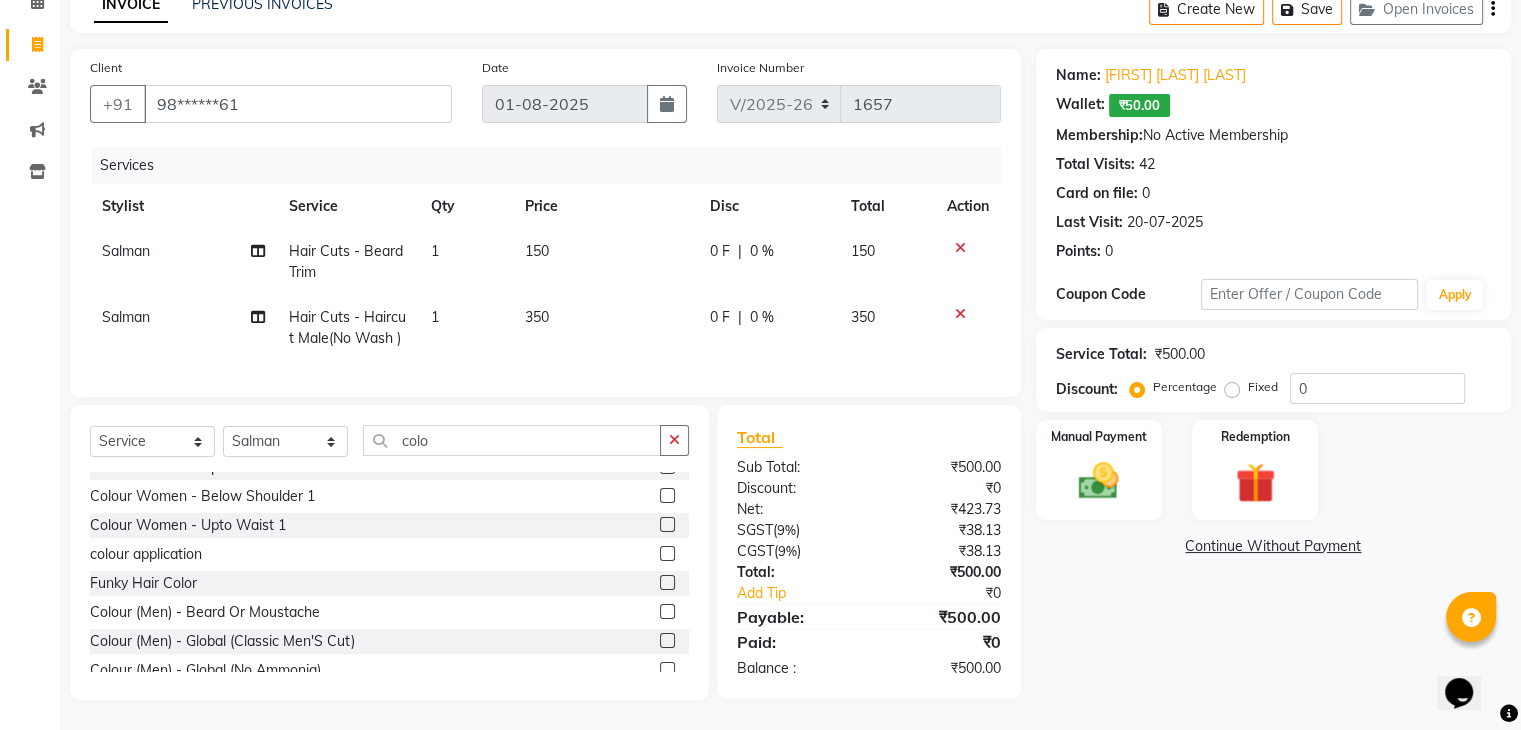 scroll, scrollTop: 327, scrollLeft: 0, axis: vertical 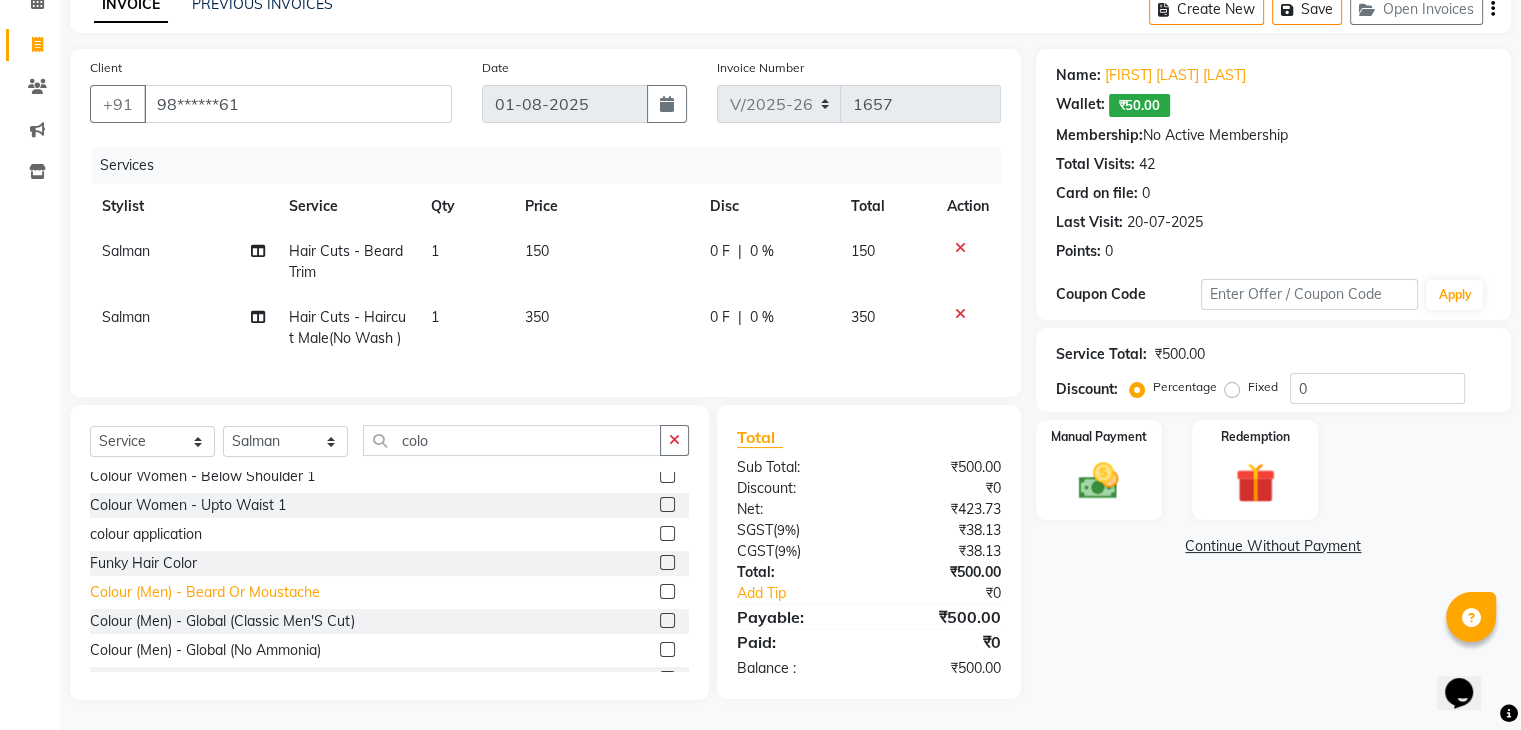 click on "Colour (Men) - Beard Or Moustache" 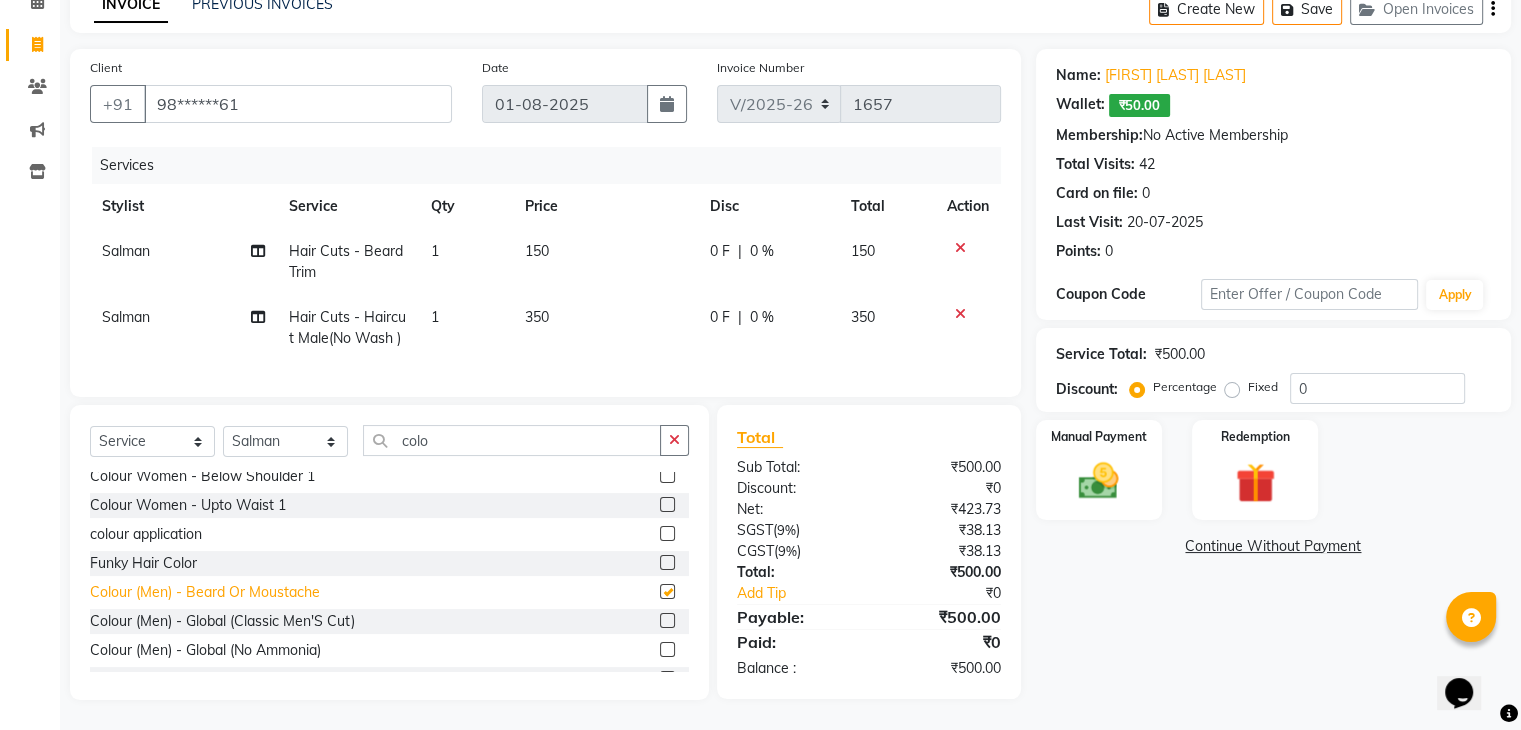 checkbox on "false" 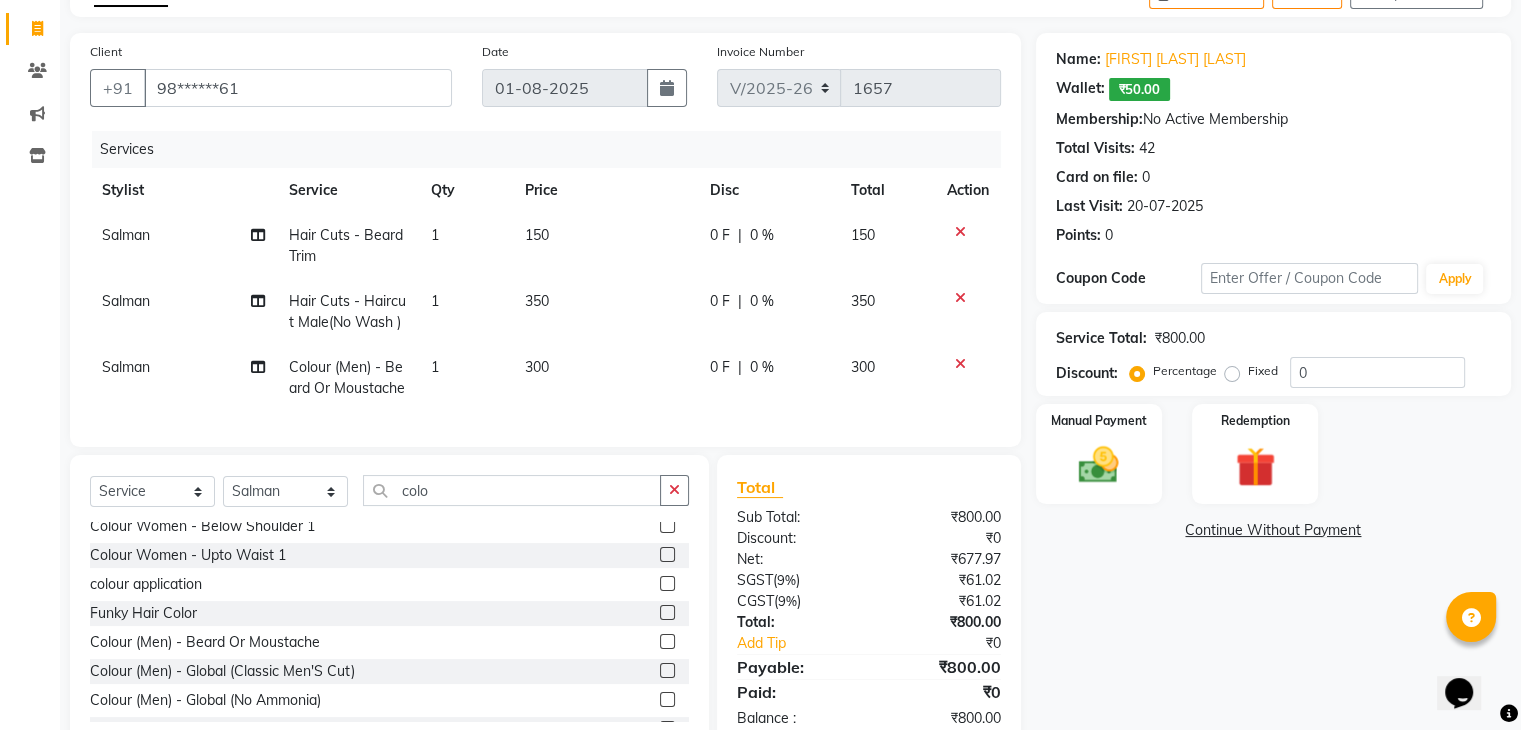 click on "0 F" 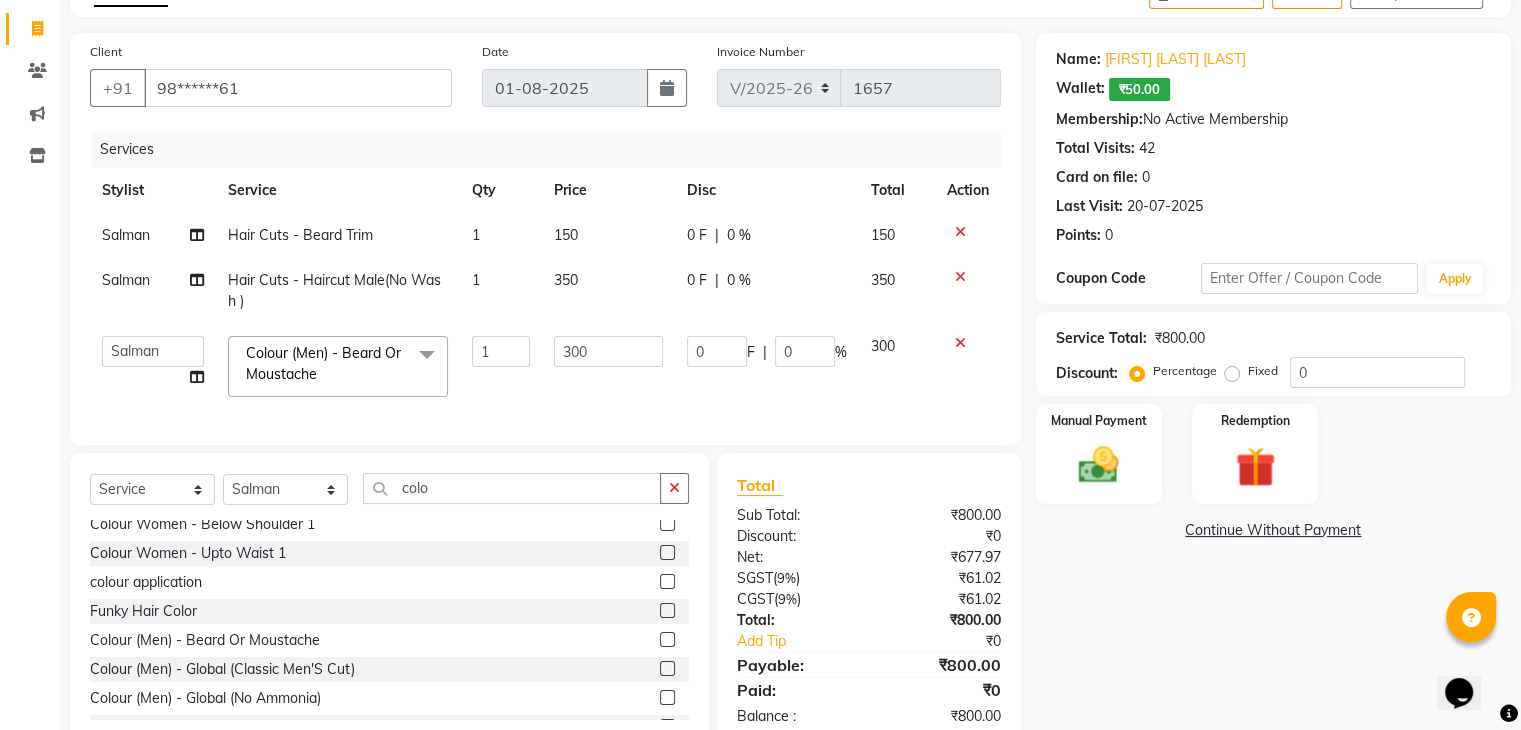click on "0 F" 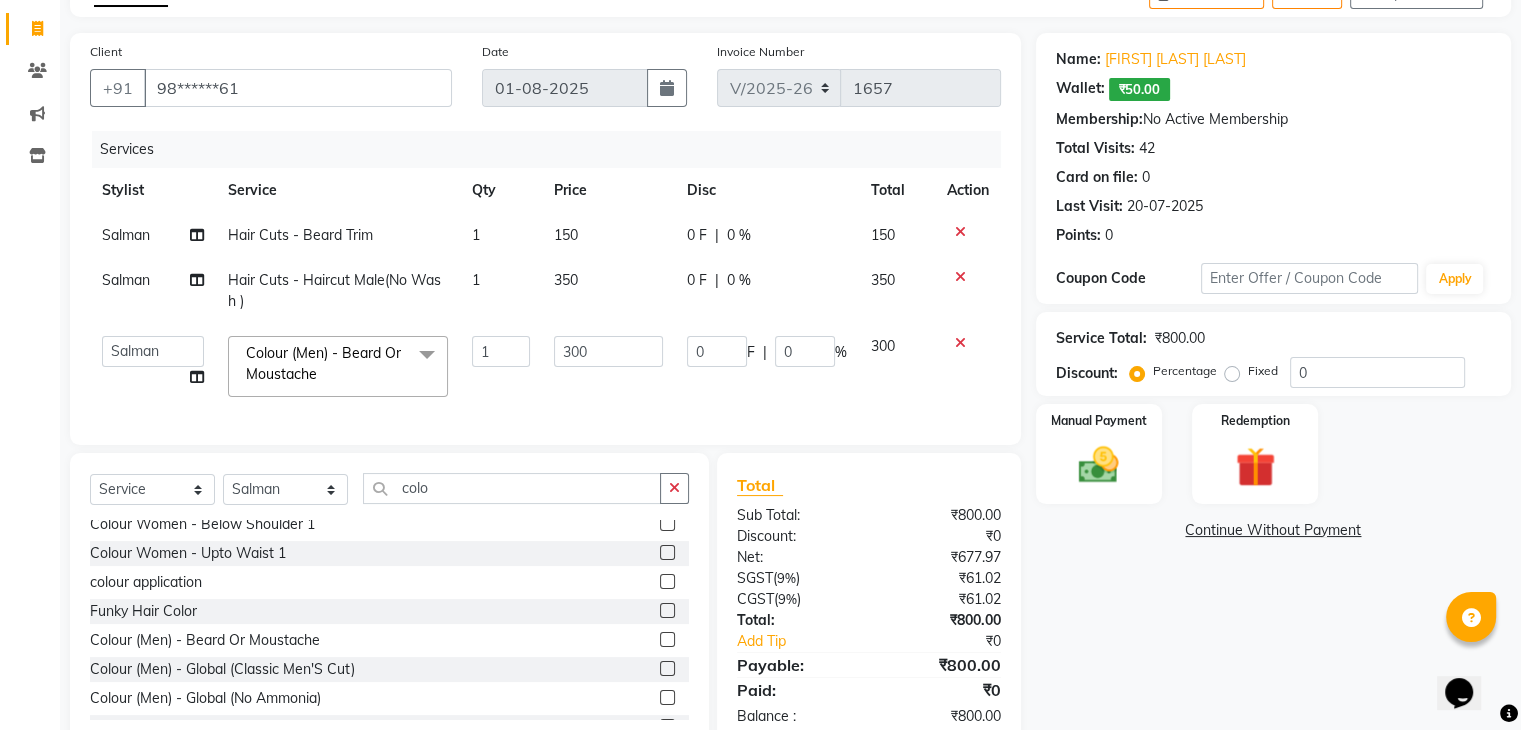 select on "63988" 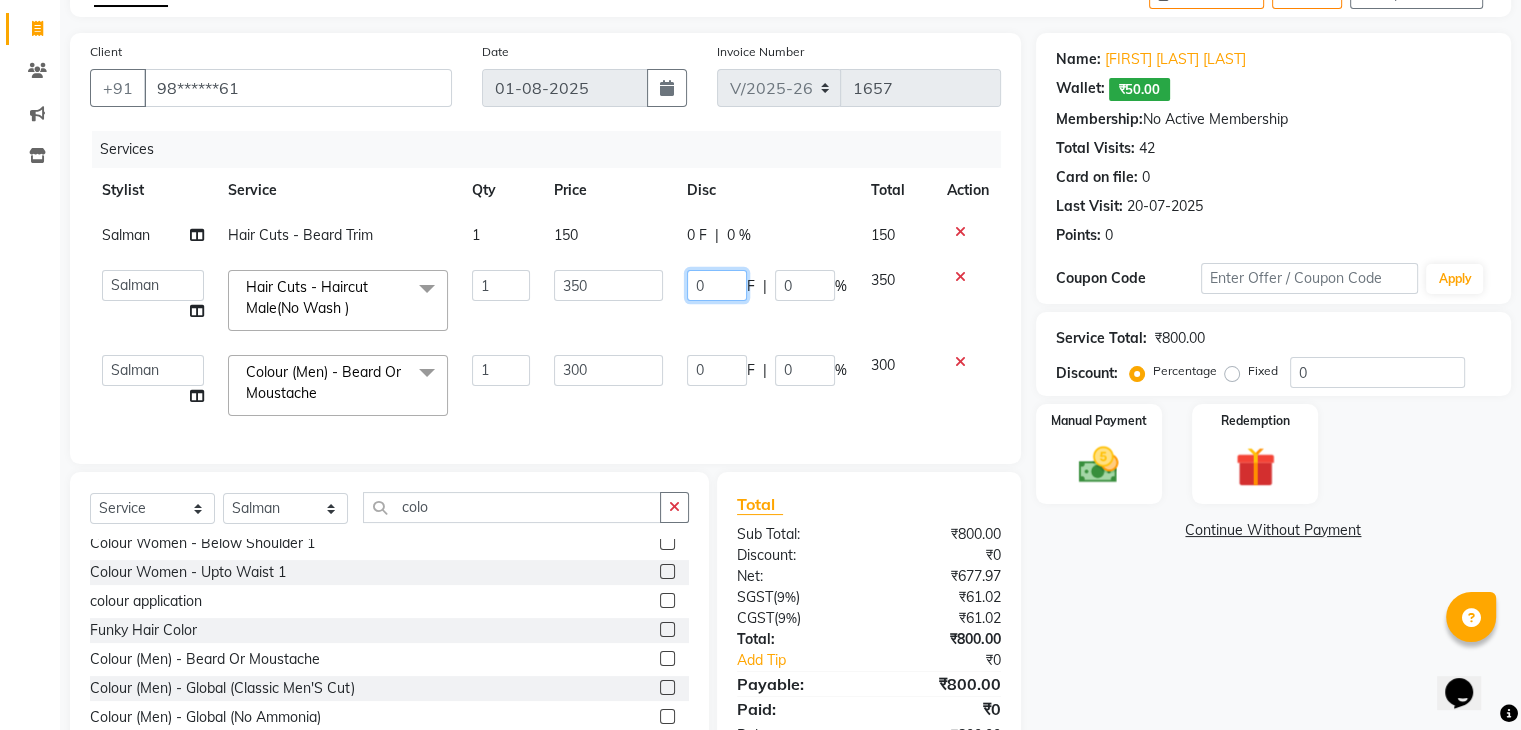 click on "0" 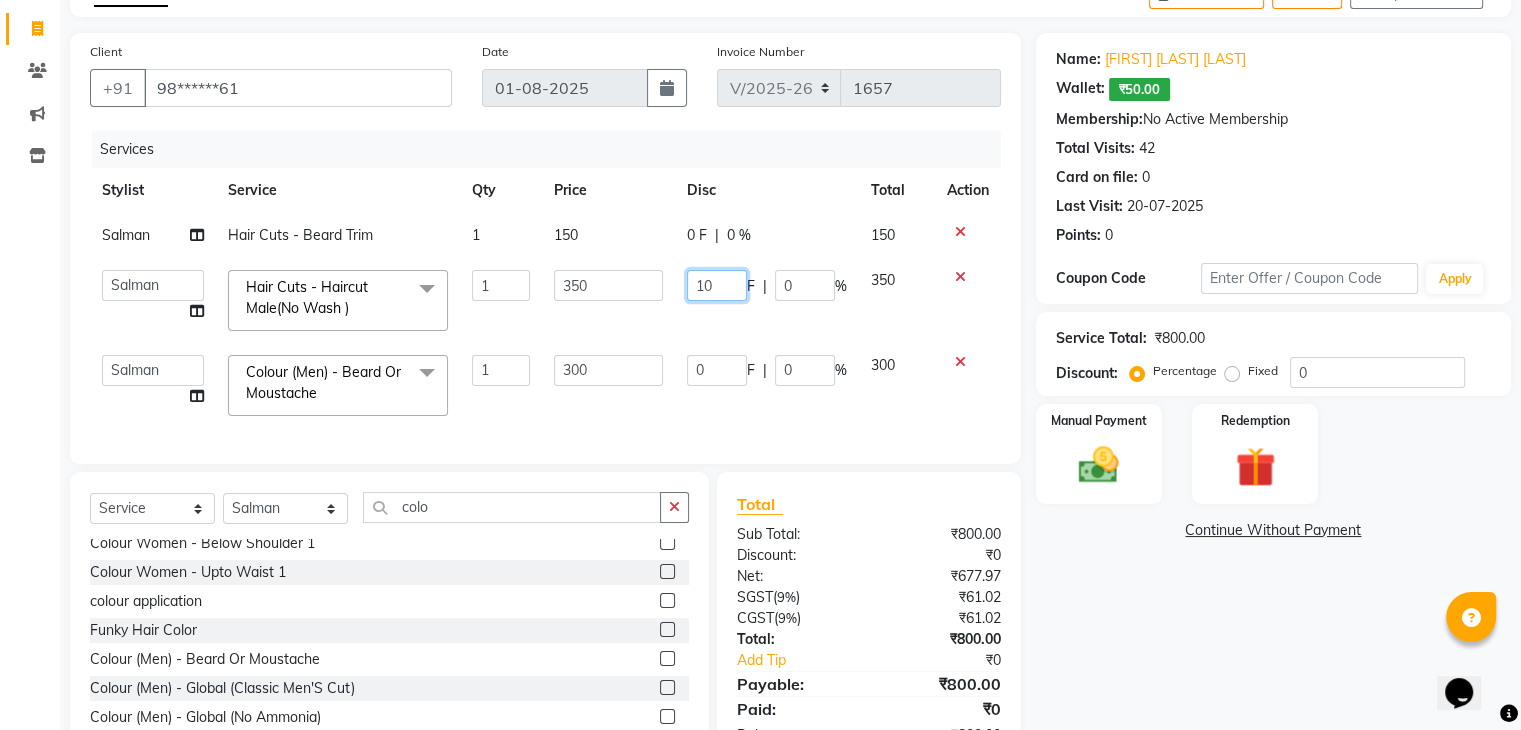 type on "100" 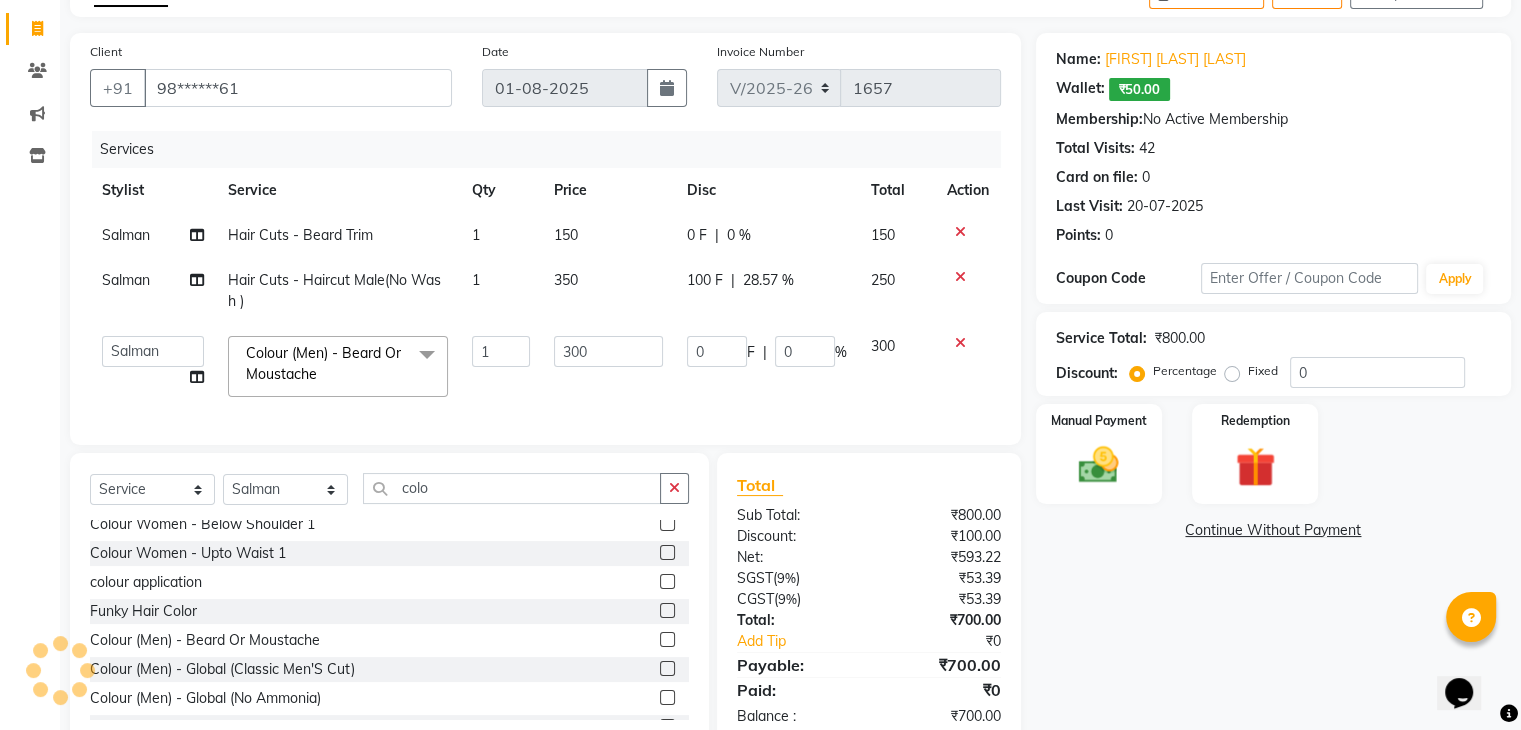 click on "Salman  Hair Cuts - Beard Trim 1 150 0 F | 0 % 150 Salman  Hair Cuts - Haircut Male(No Wash ) 1 350 100 F | 28.57 % 250  ana   Arbaaz    Danish    Poonam   Rehaan    Salman    Sandy    Colour (Men) - Beard Or Moustache  x Hair Wash & Styling - Hair Wash & Dry (Female) Hair Wash & Styling - Ironing Hair Wash & Styling - Tongs Hair Wash & Styling - Hair Wash & Dry (Male) Hair Wash & Styling - Upto Shoulder1 Hair Wash & Styling - Below Shoulder2 Hair Wash & Styling - Upto Shoulder 4 Hair Wash & Styling - Upto Waist Hair Wash & Styling - Paddle Brush Blow-Dry (With Wash). Hair Wash & Styling - Blow-Dry Curis (With Wash) Hair Wash & Styling - Below Shoulder Hair Wash & Styling - Upto Shoulder Hair Wash & Styling - Upto Waist2 Hair Wash & Styling - Below Shoulder 1 Hair Wash & Styling - Upto Waist 1 Hair Triming Women chest trimming Colour Women - Global Colour Women - High-Light Colour Women-Balayage Colour Women - Root Touch Up (1 Inch) Colour Women - Root Touch Up (No Ammonia) 1 Inch Colour Women - Upto Neck 1" 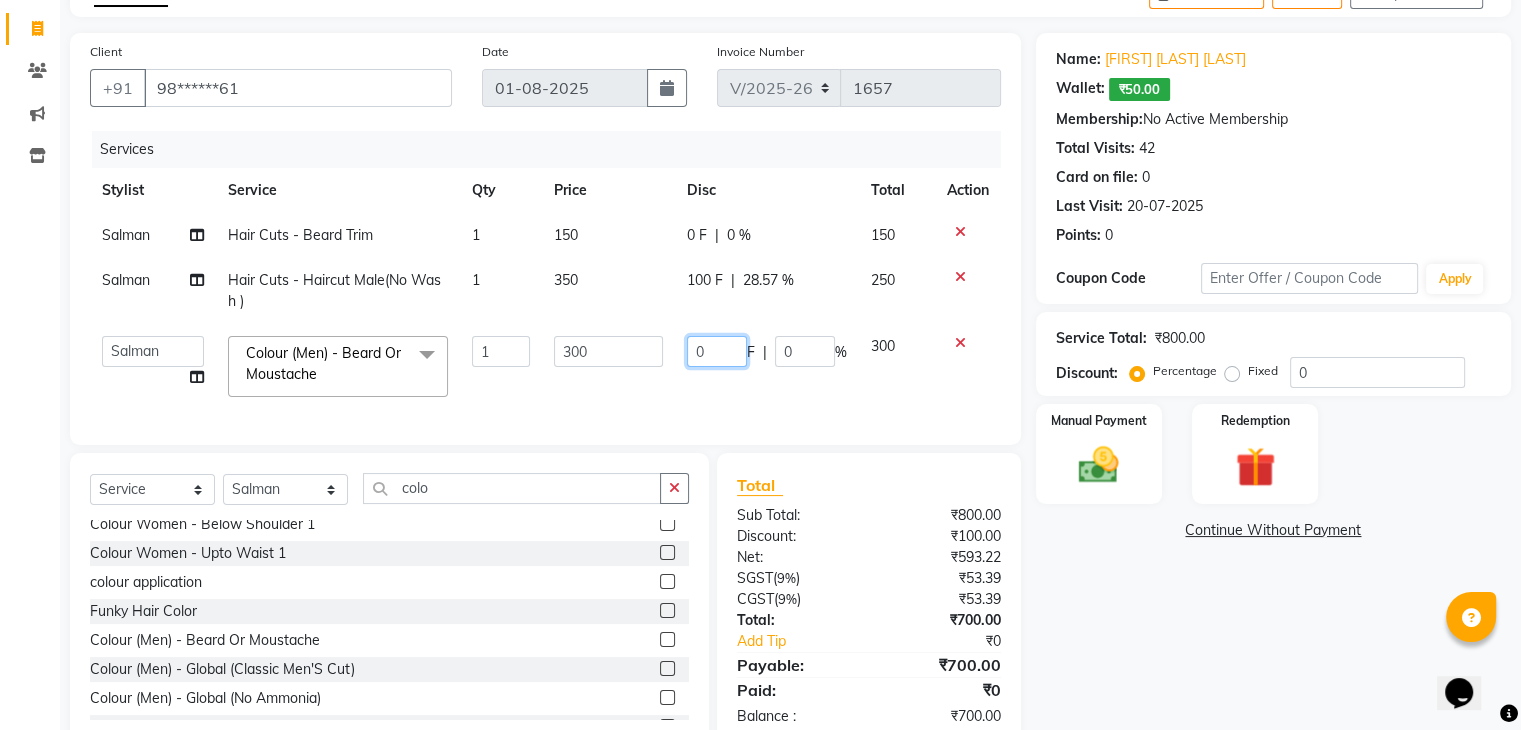 click on "0" 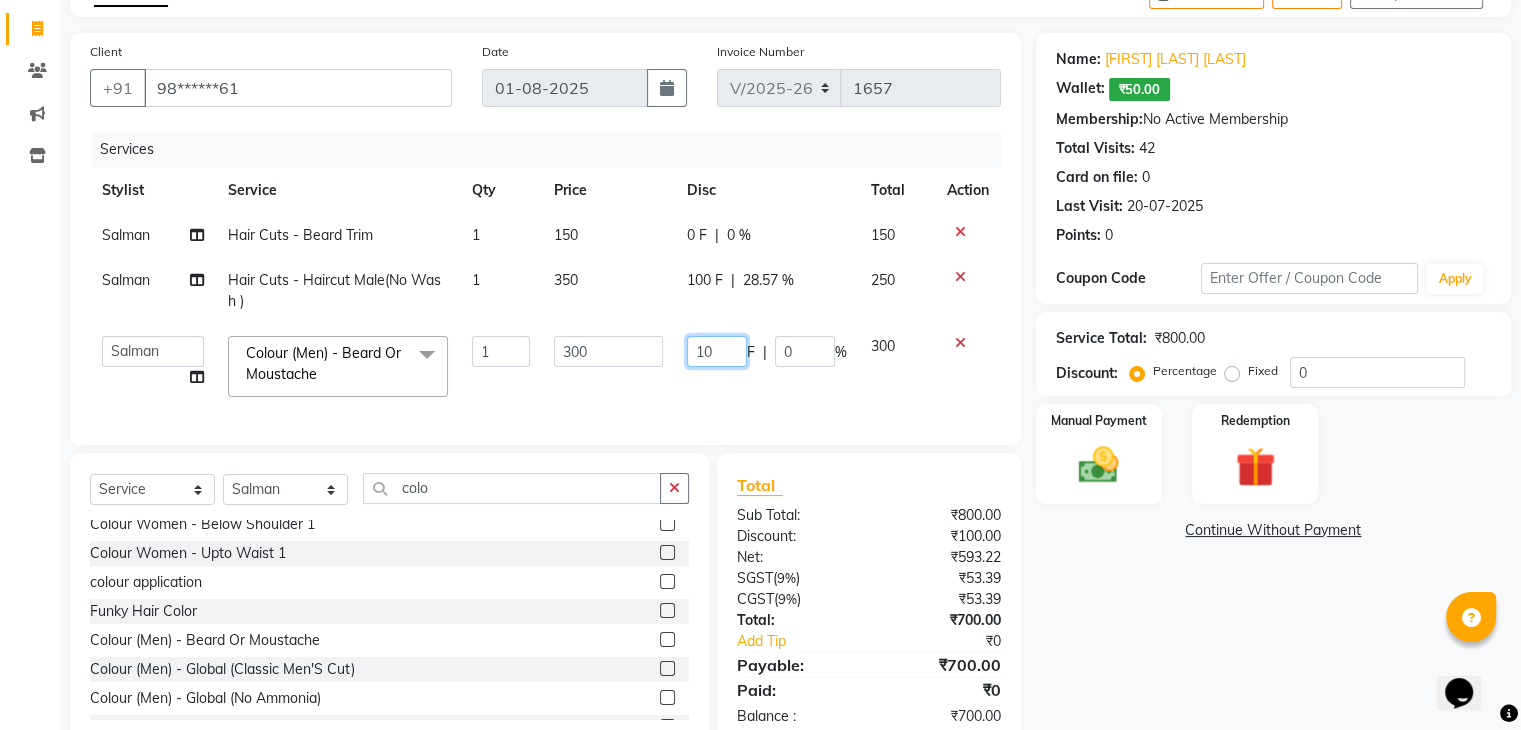 type on "100" 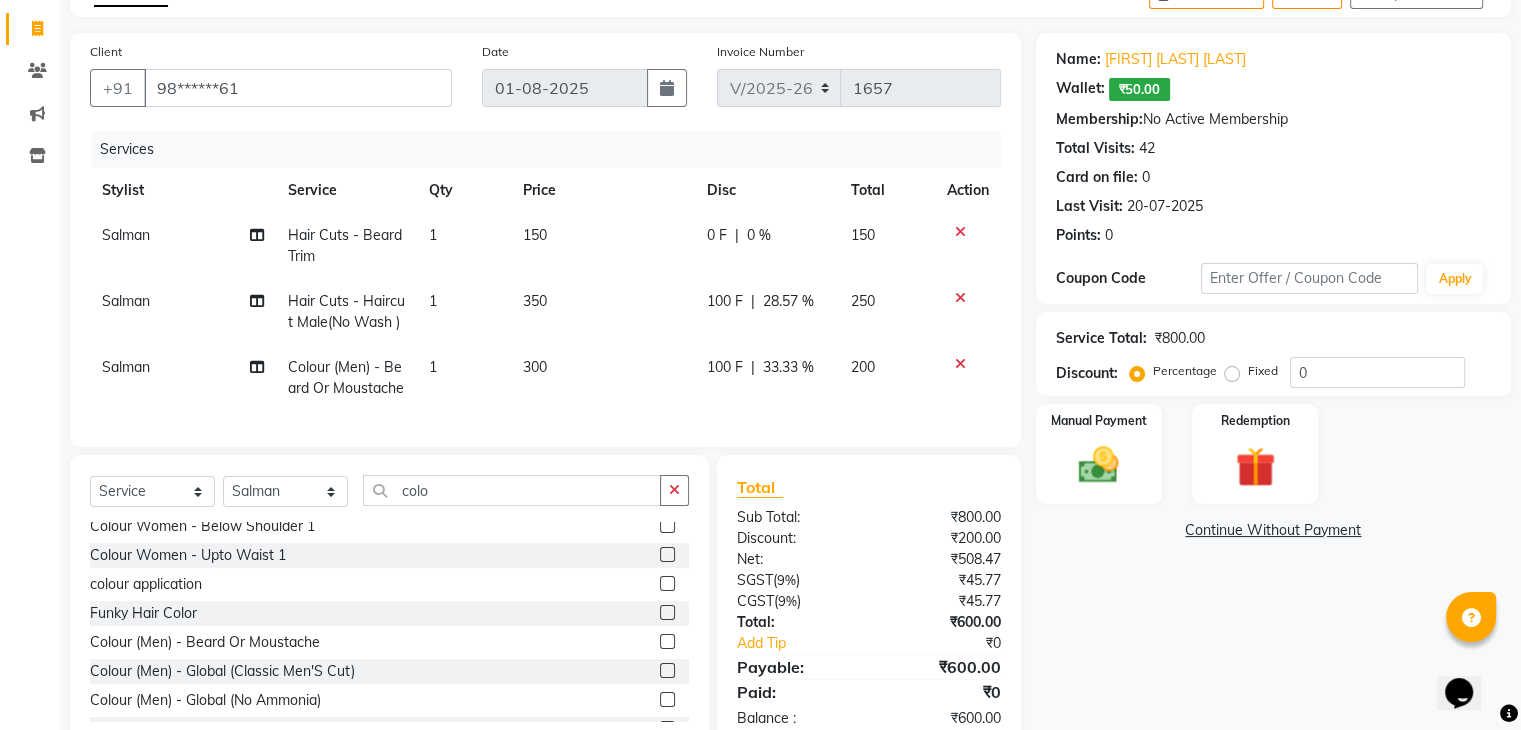 click on "100 F | 33.33 %" 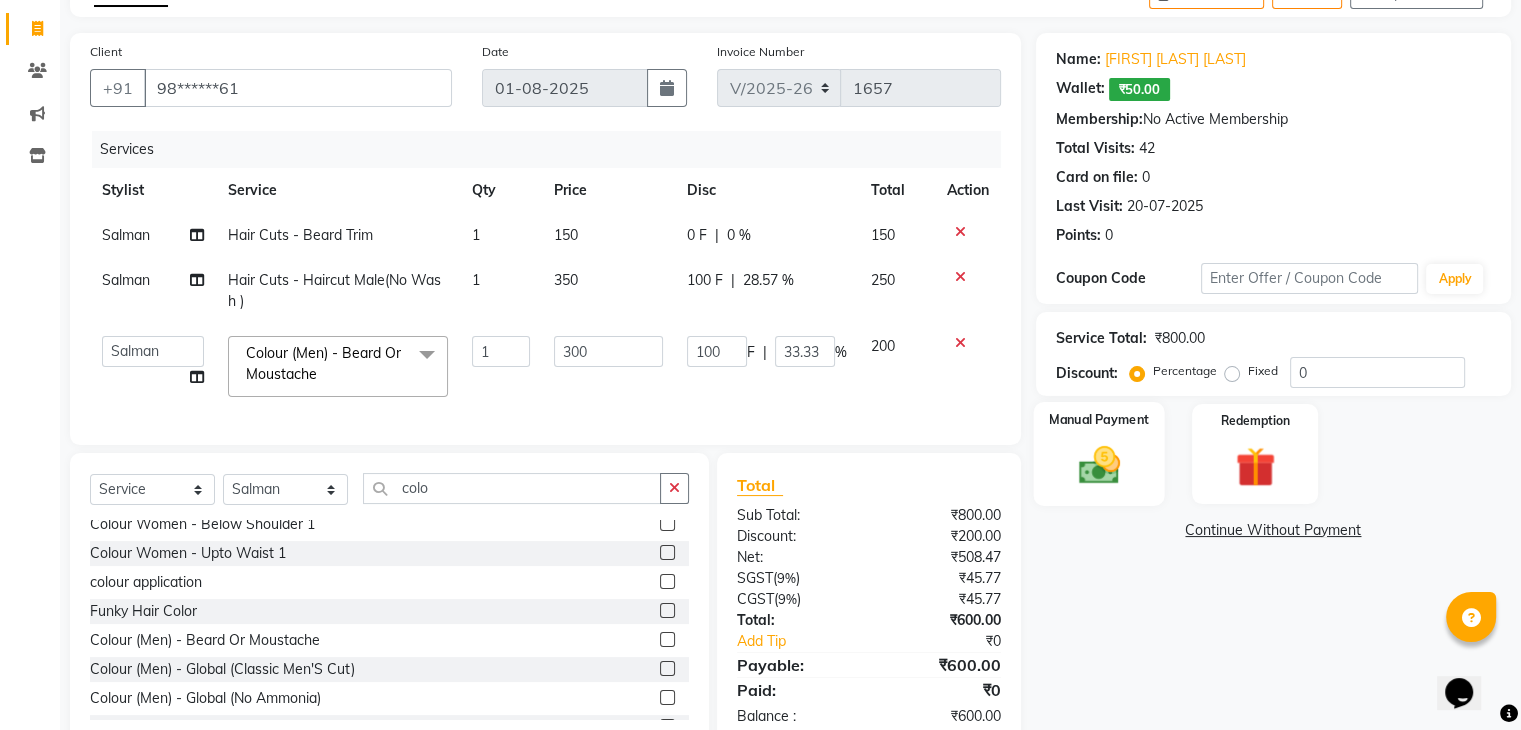 click 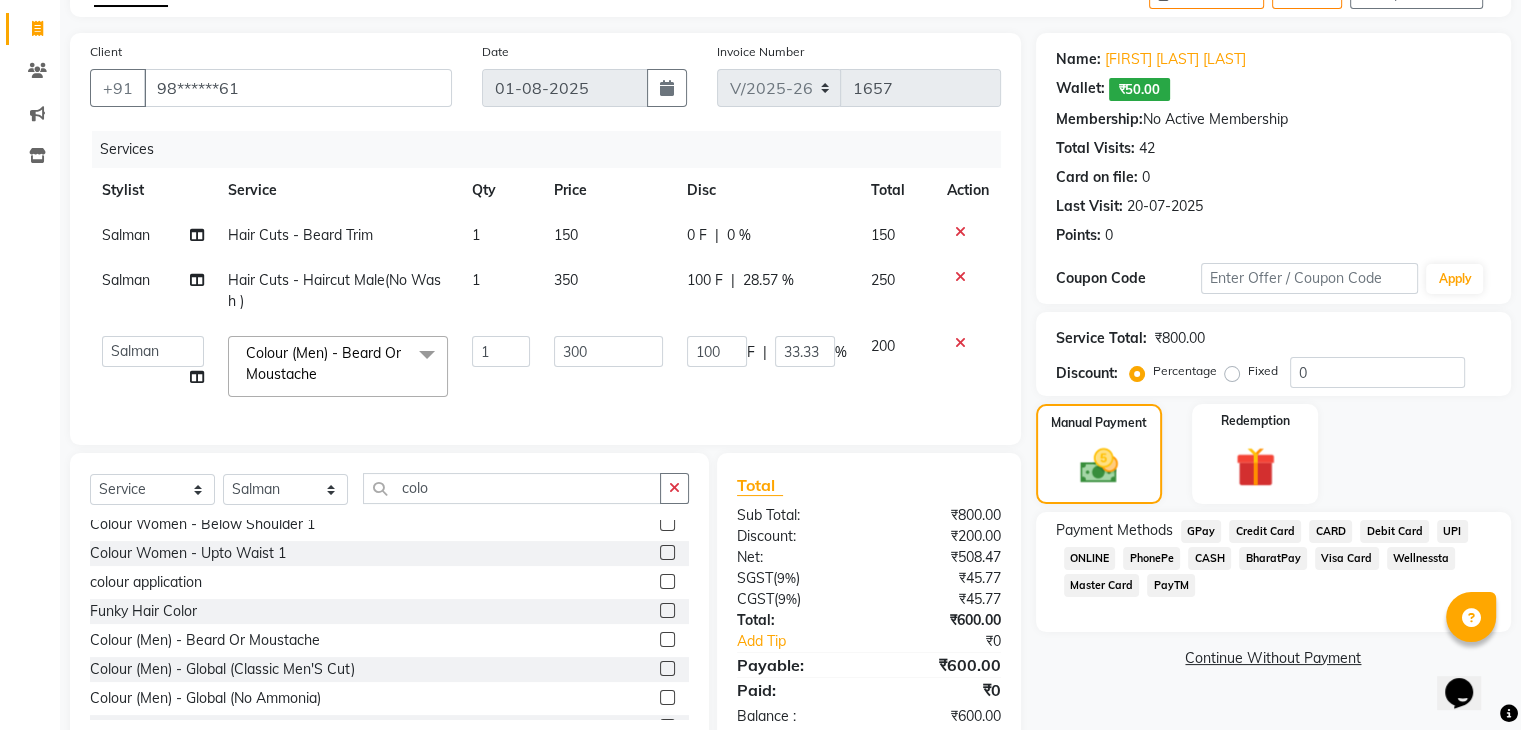 scroll, scrollTop: 180, scrollLeft: 0, axis: vertical 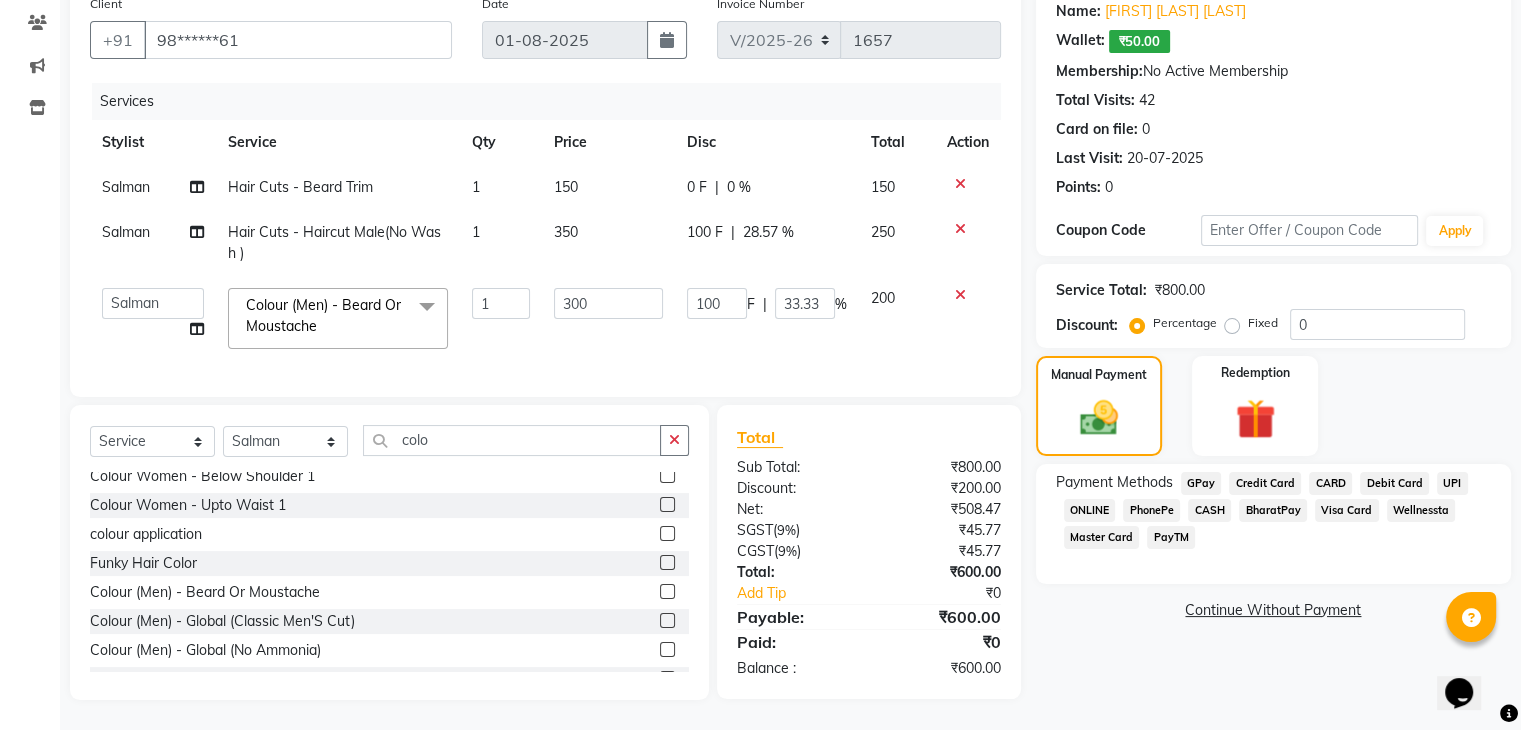 click on "CASH" 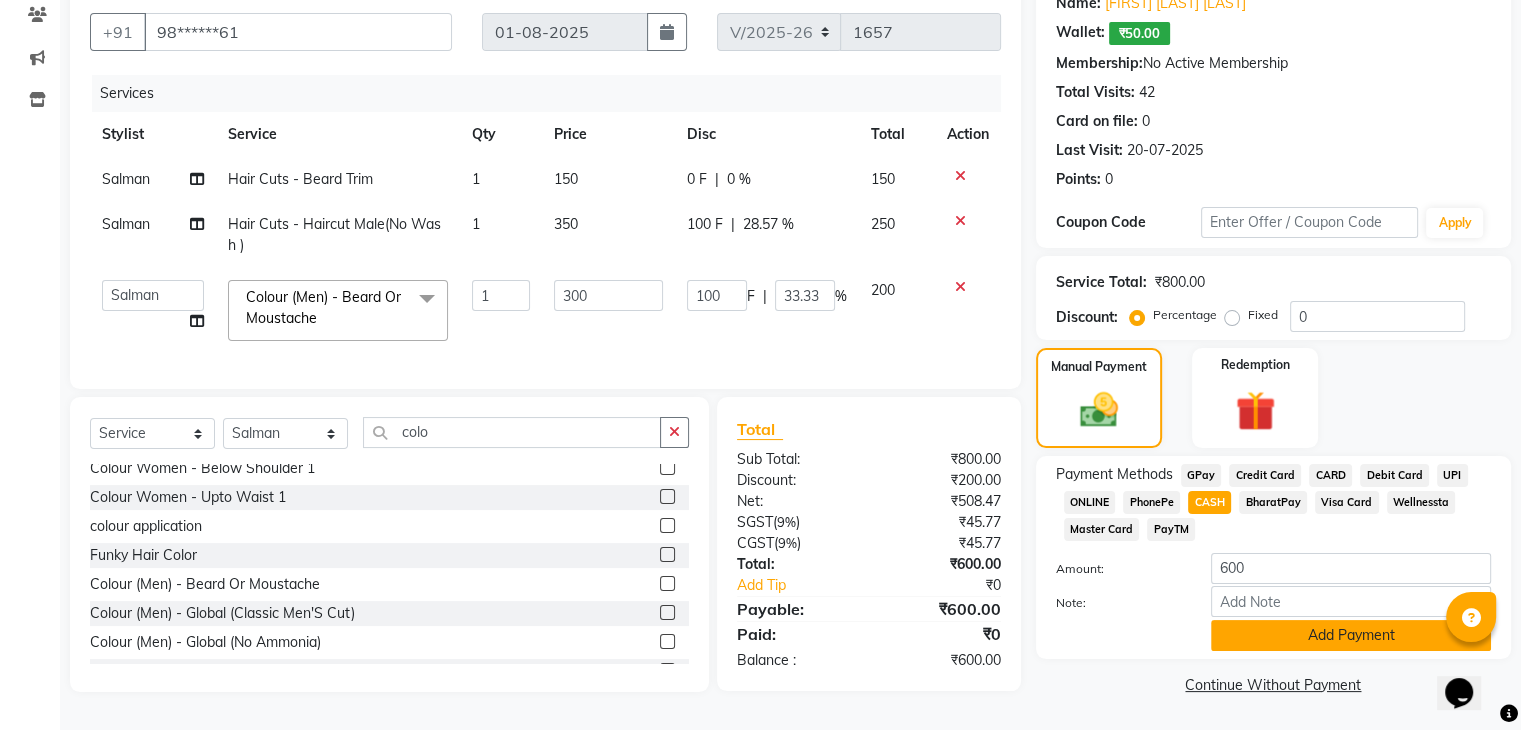 click on "Add Payment" 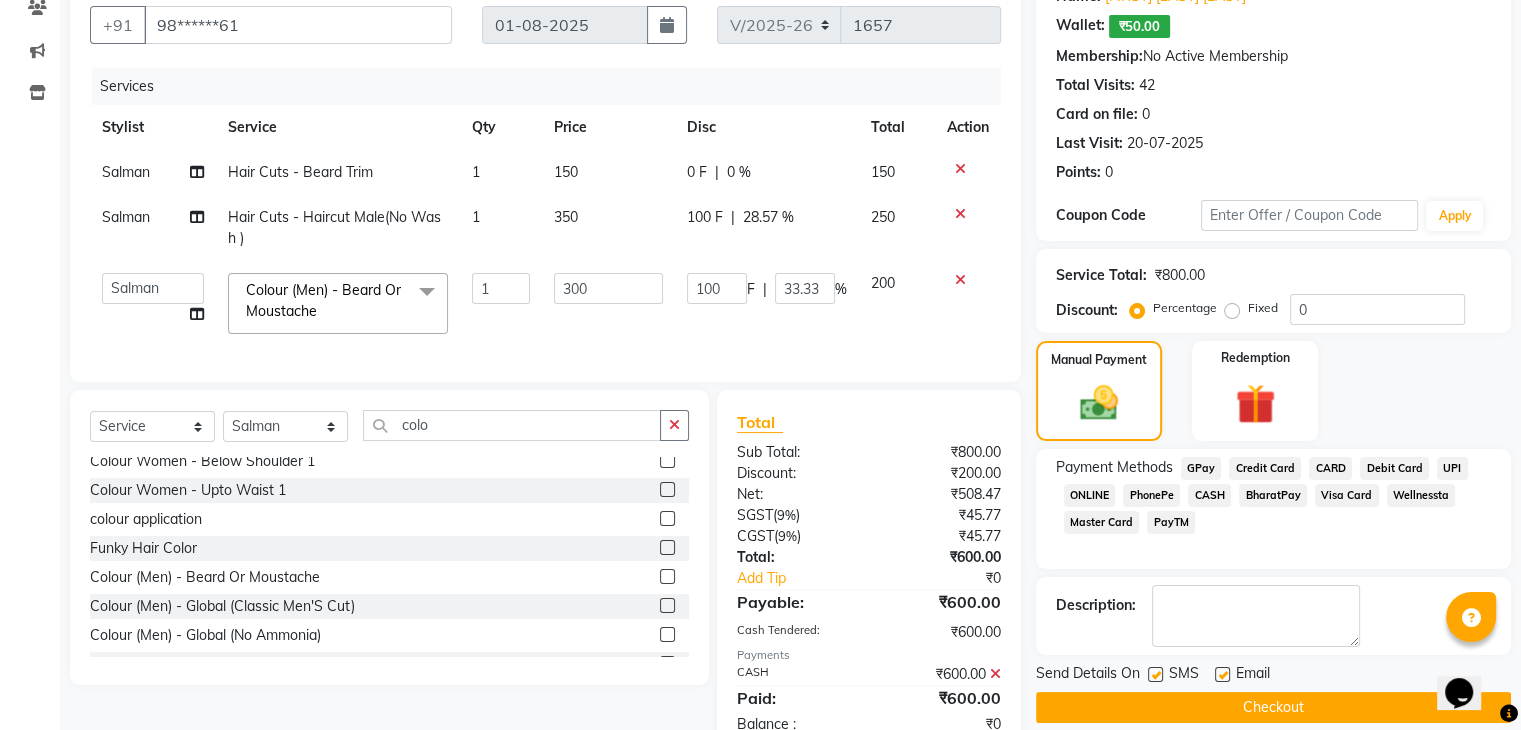 click 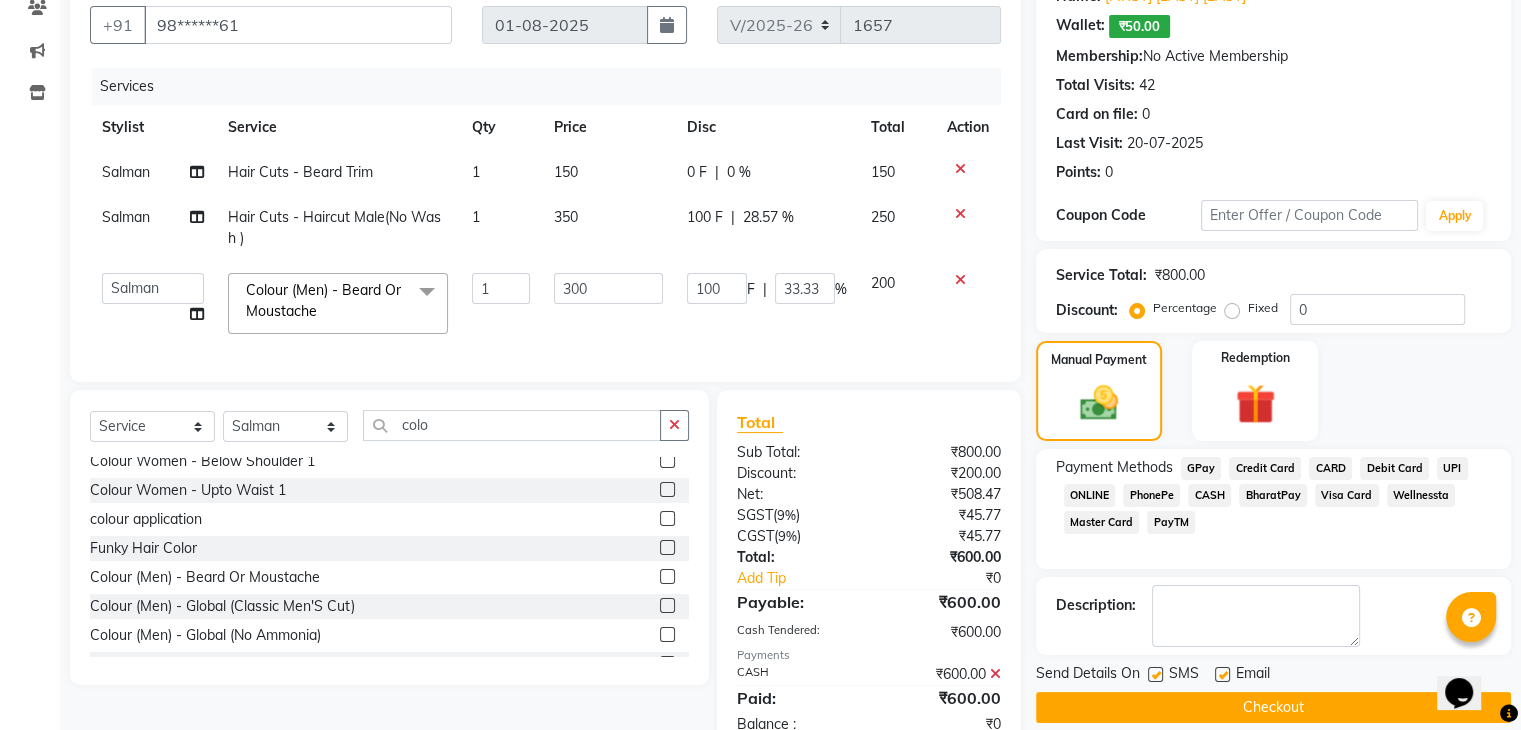 click at bounding box center [1221, 675] 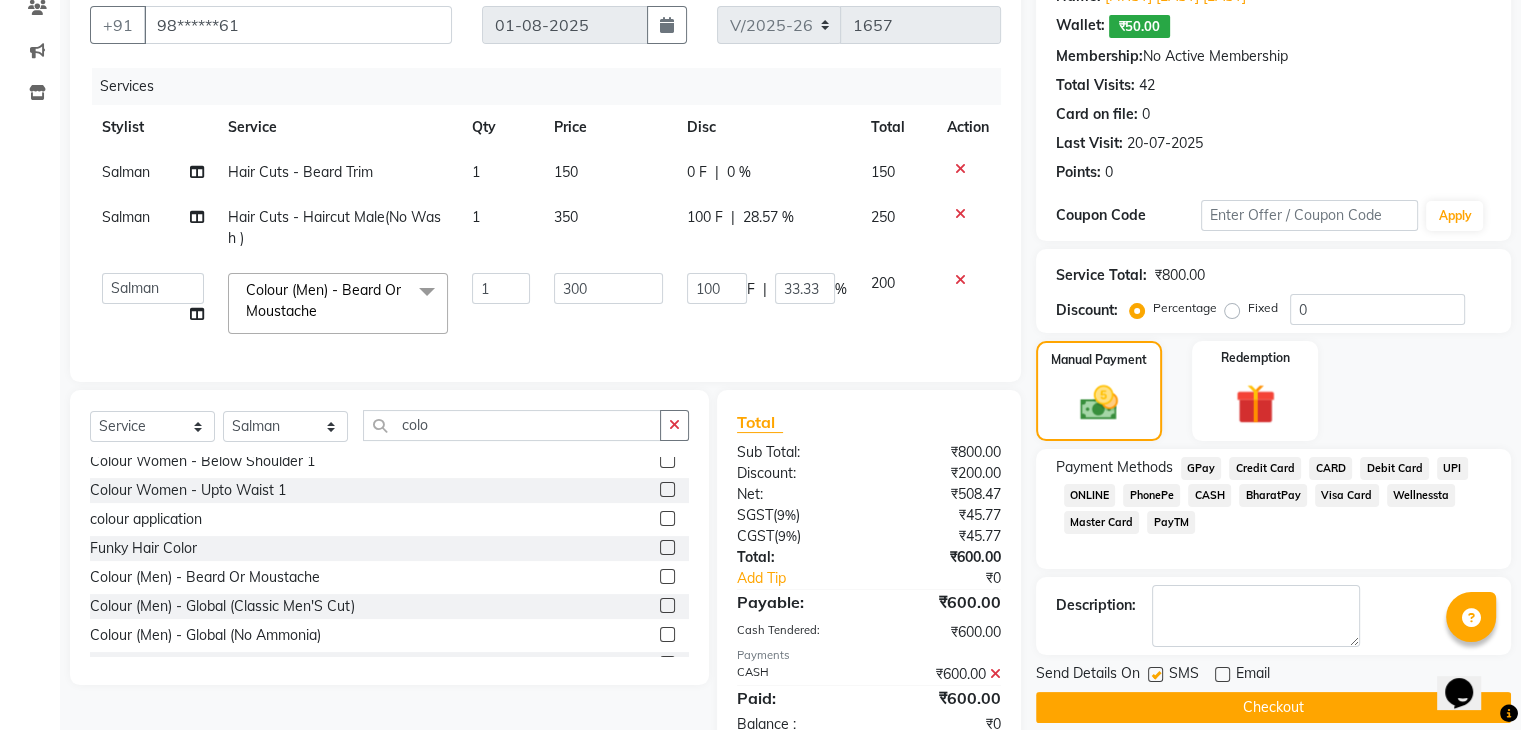 click 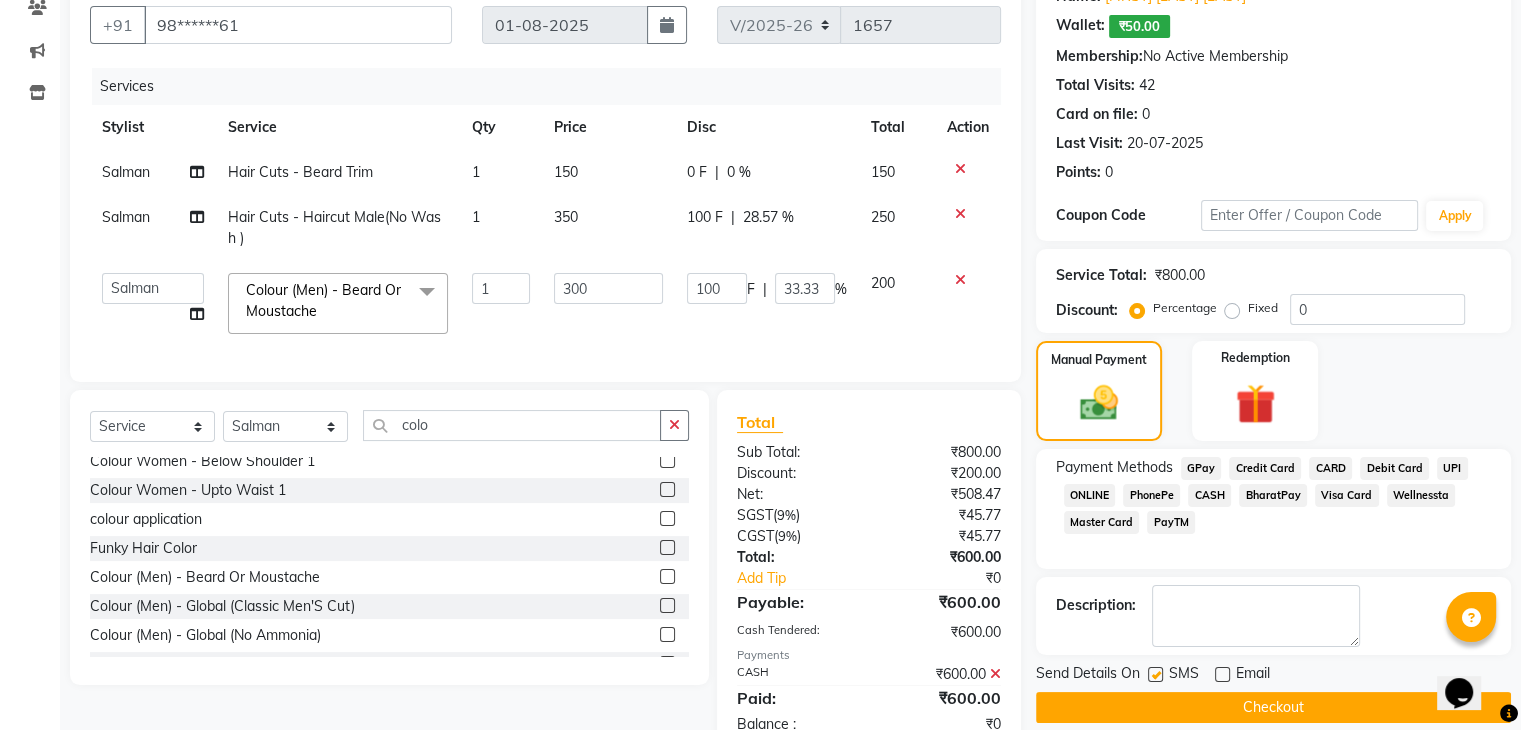 click at bounding box center (1154, 675) 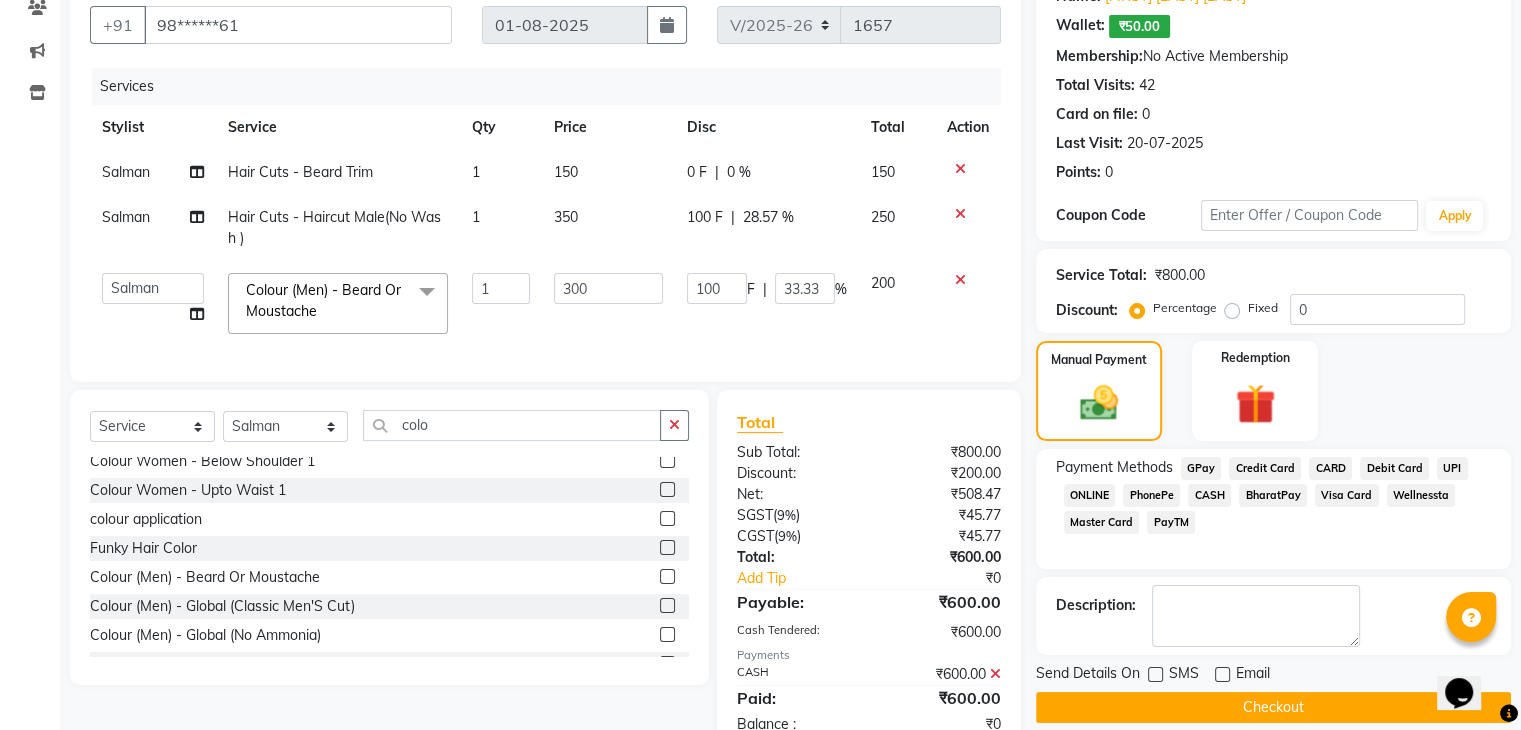 click on "Checkout" 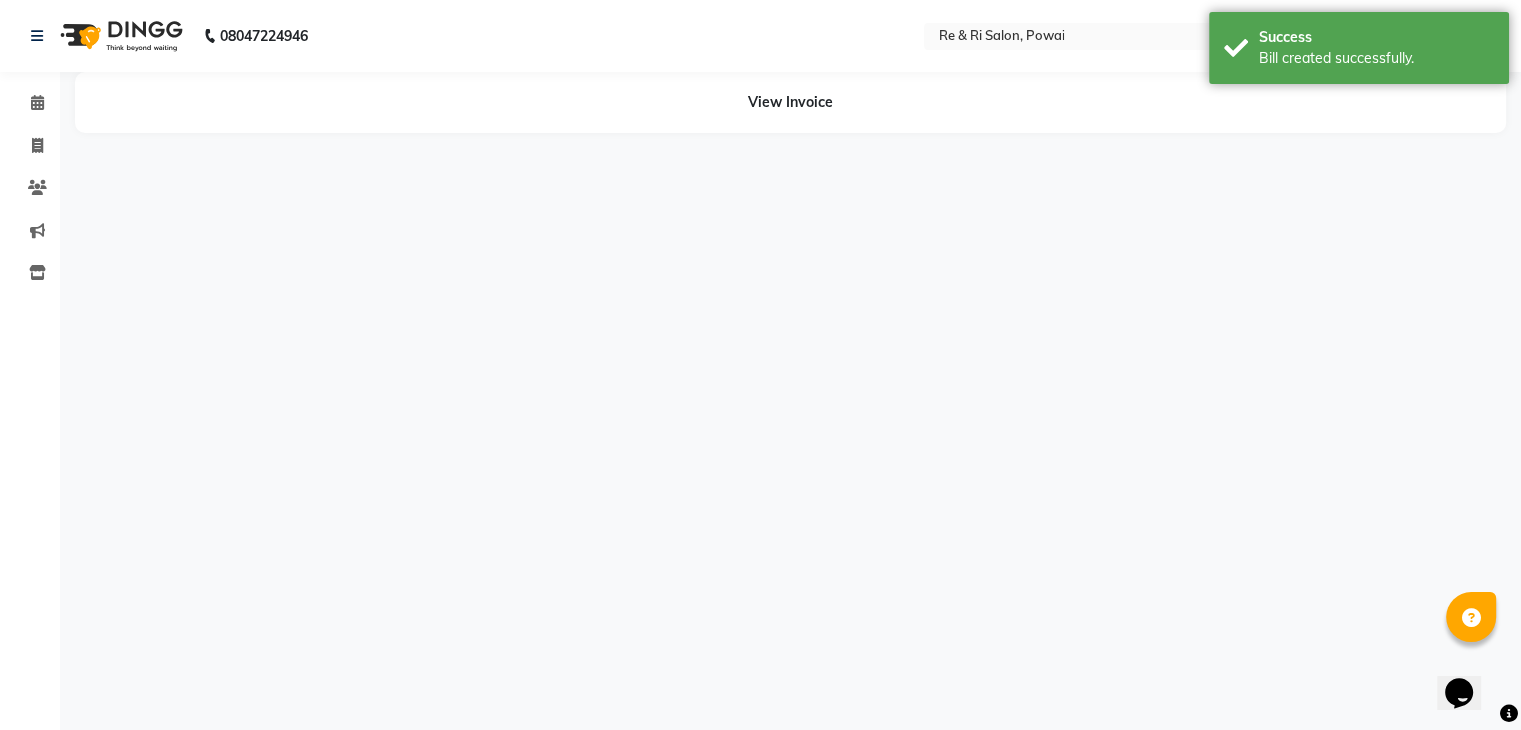 scroll, scrollTop: 0, scrollLeft: 0, axis: both 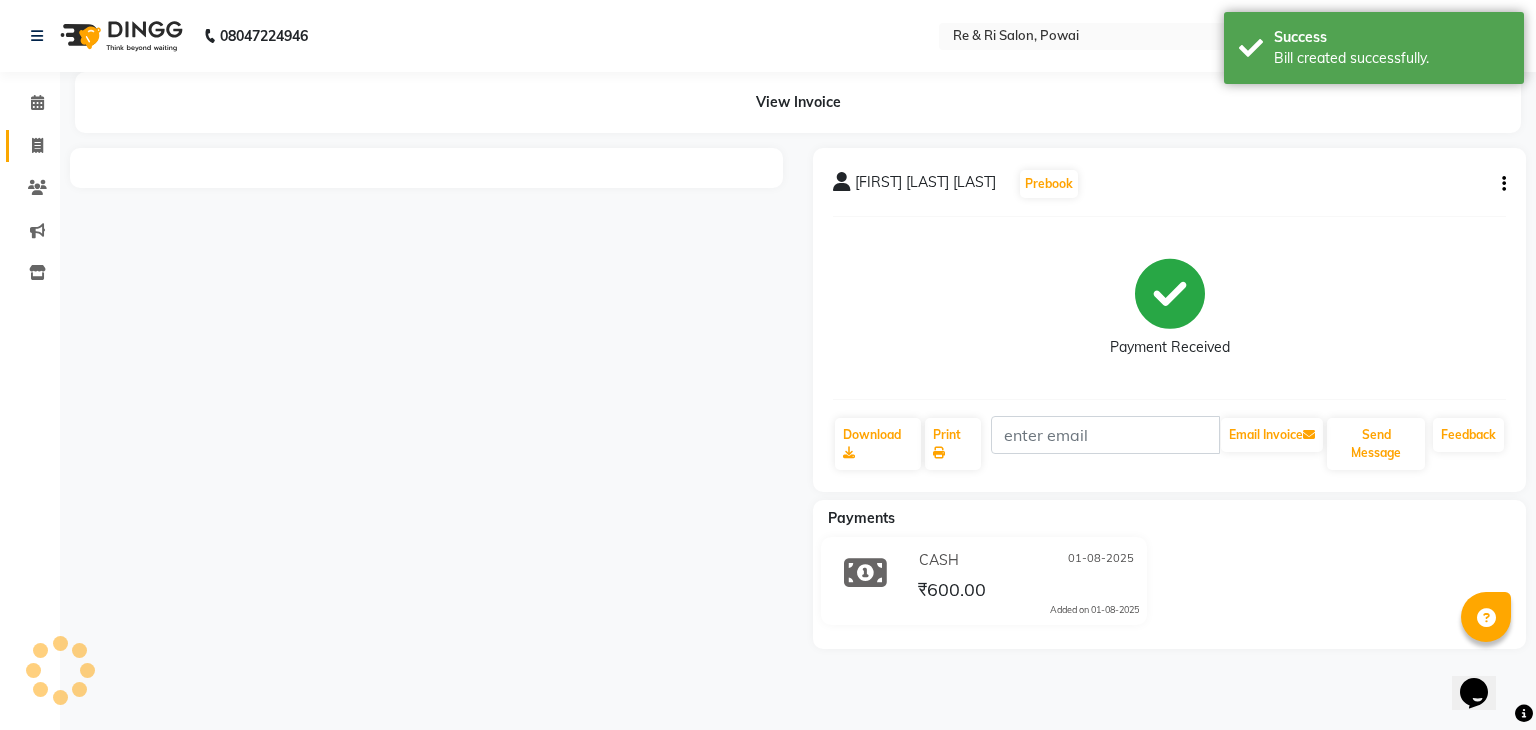 click on "Invoice" 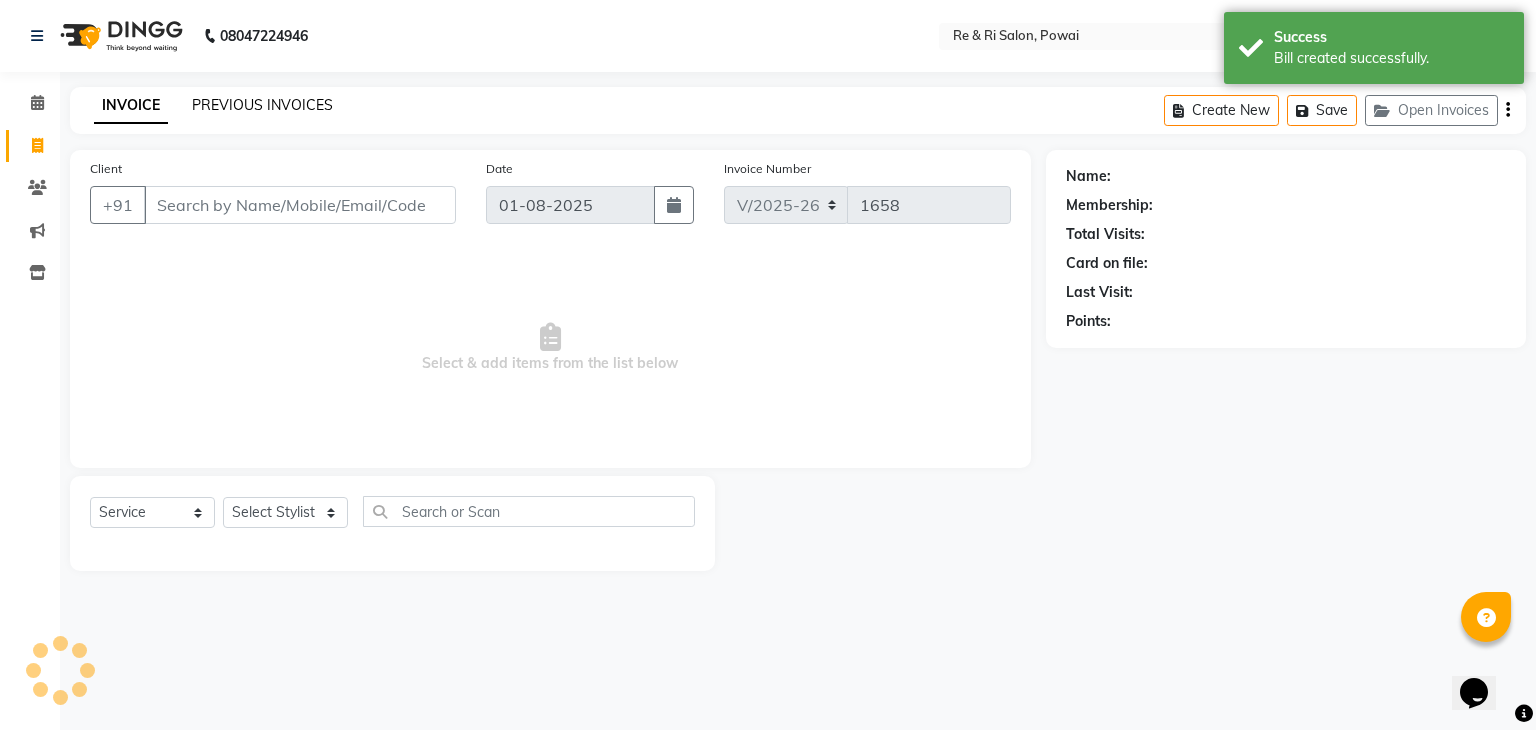 click on "PREVIOUS INVOICES" 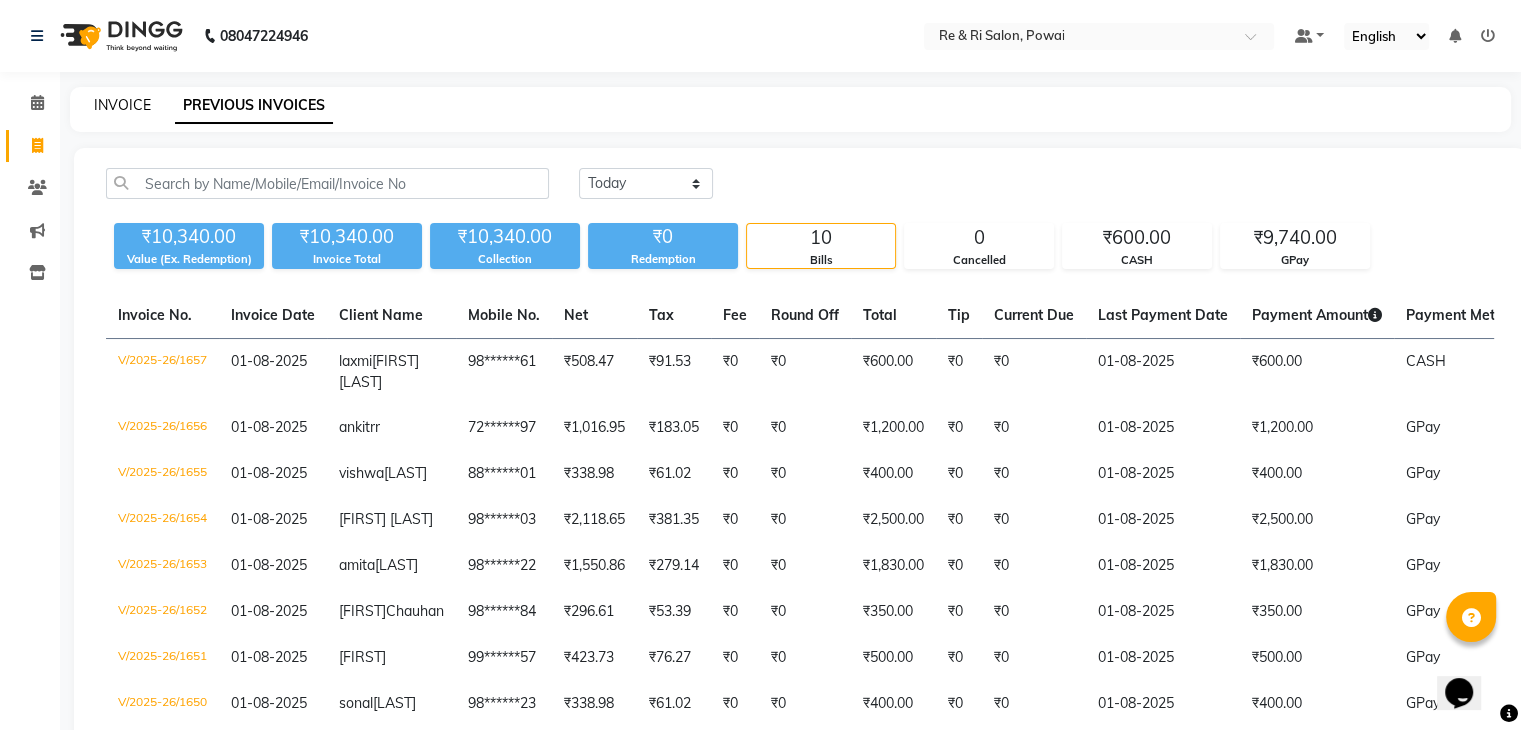 click on "INVOICE" 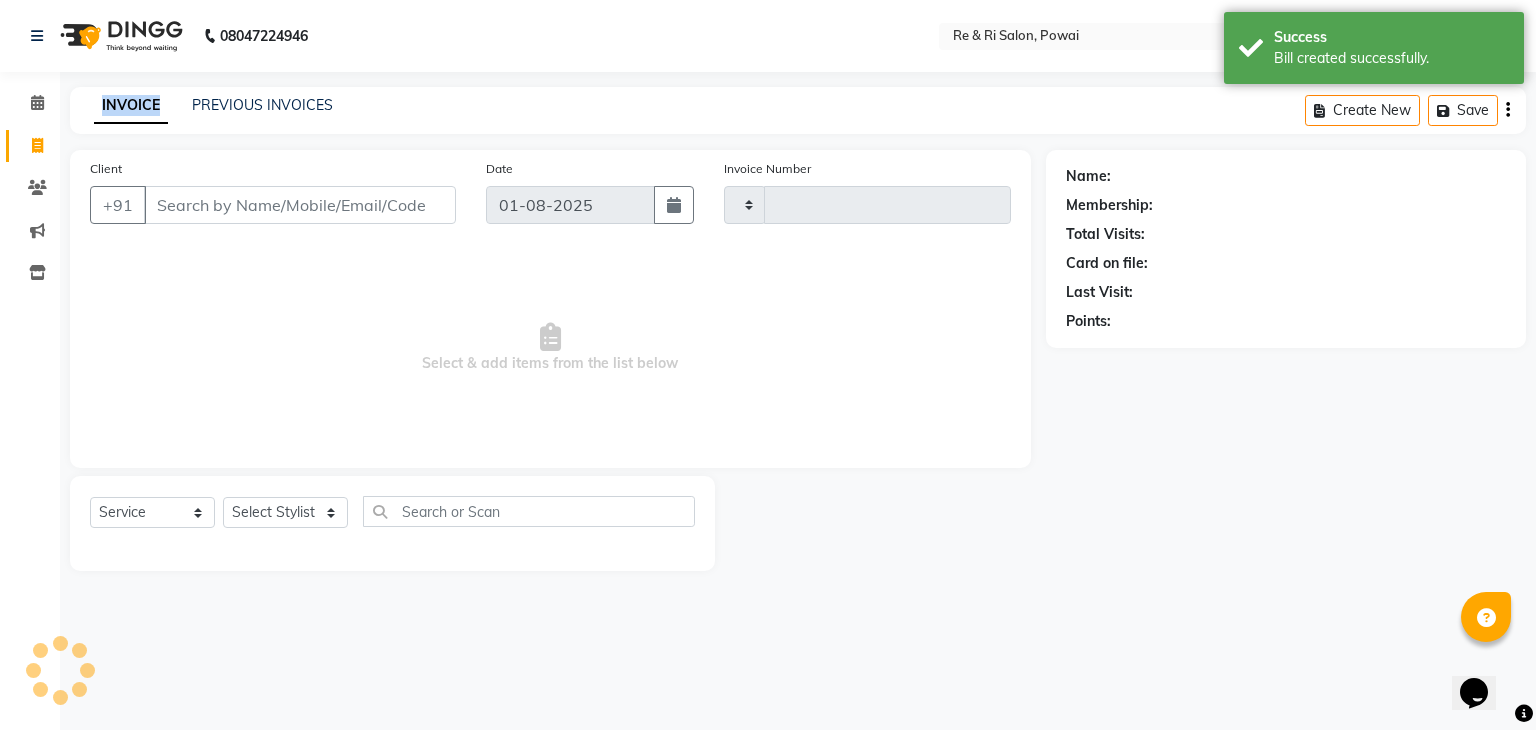 type on "1658" 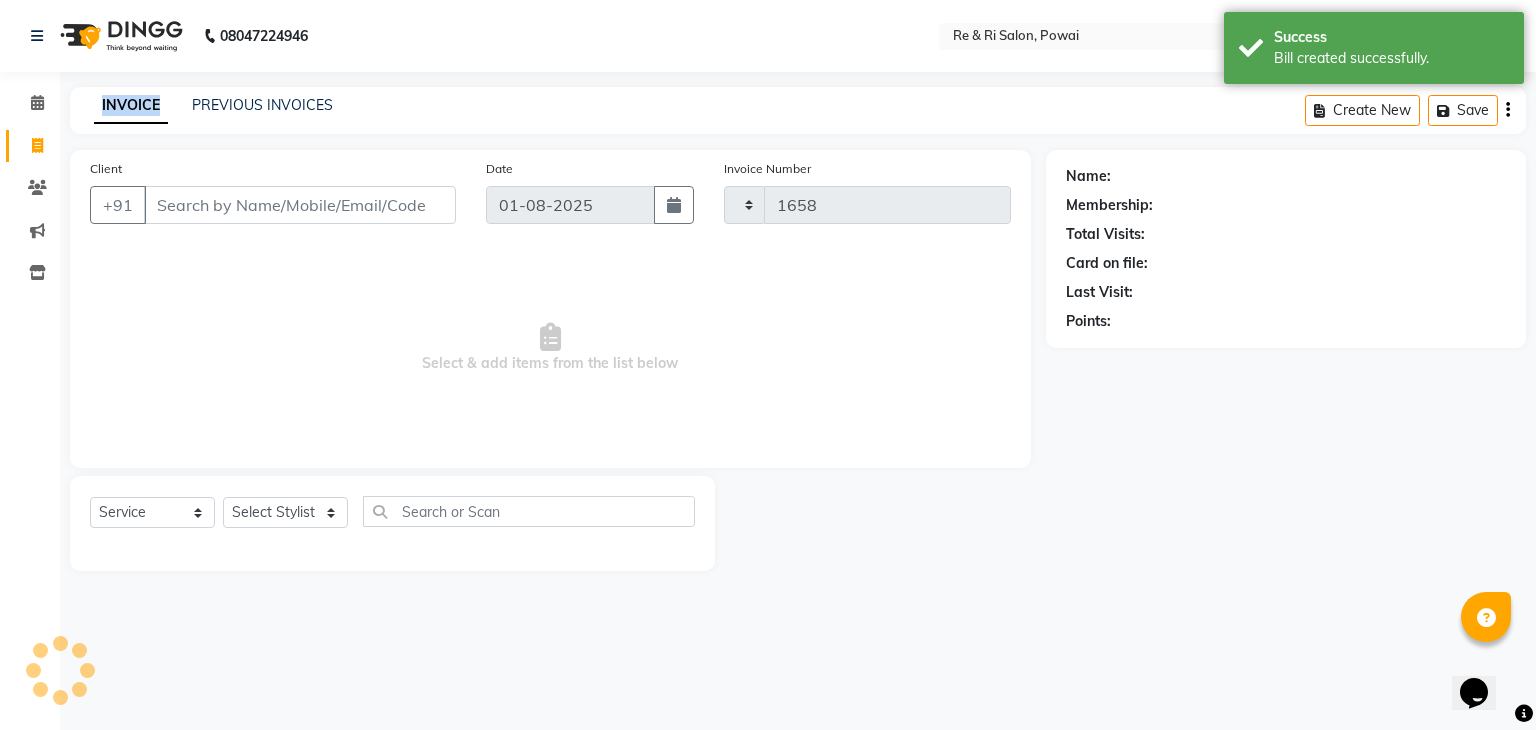 click on "INVOICE" 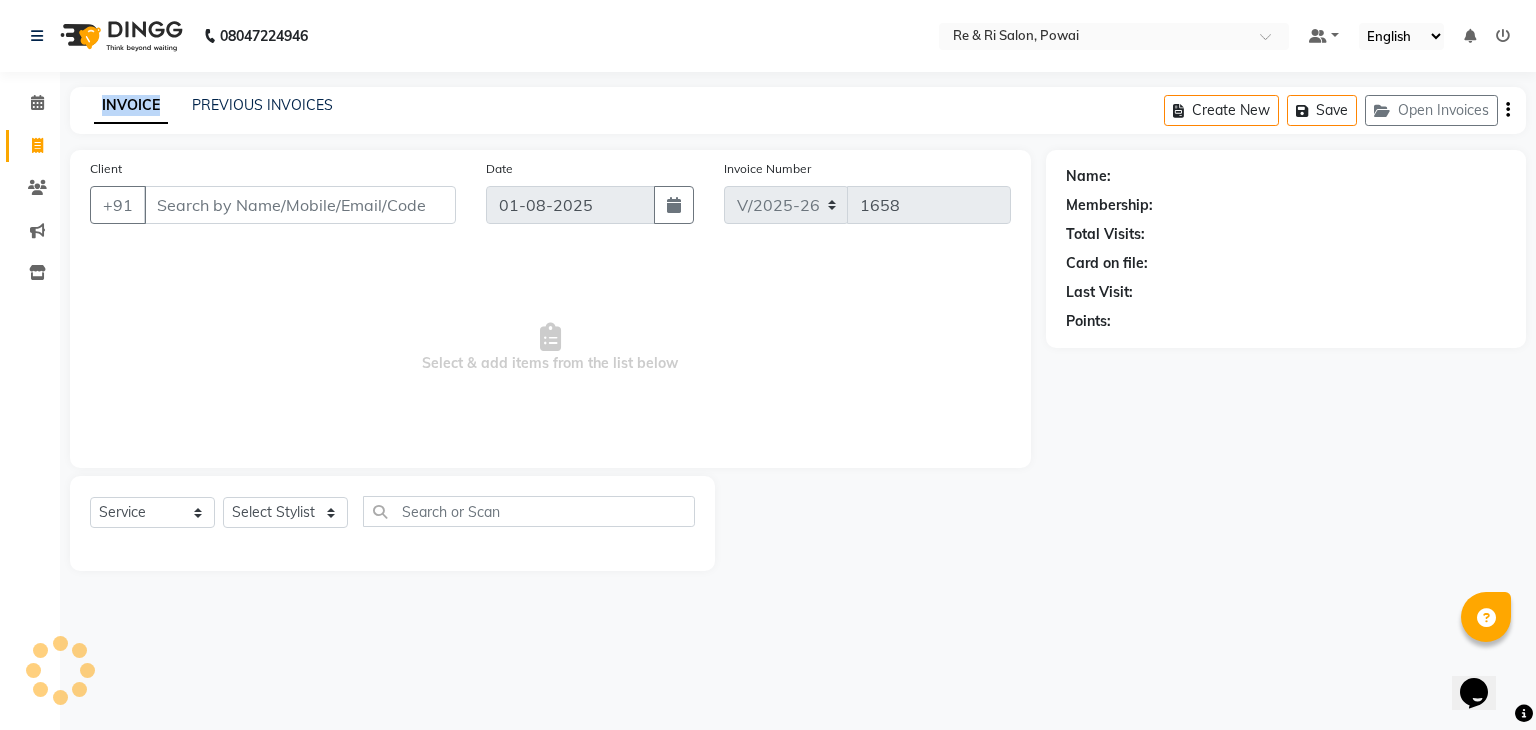 click on "INVOICE" 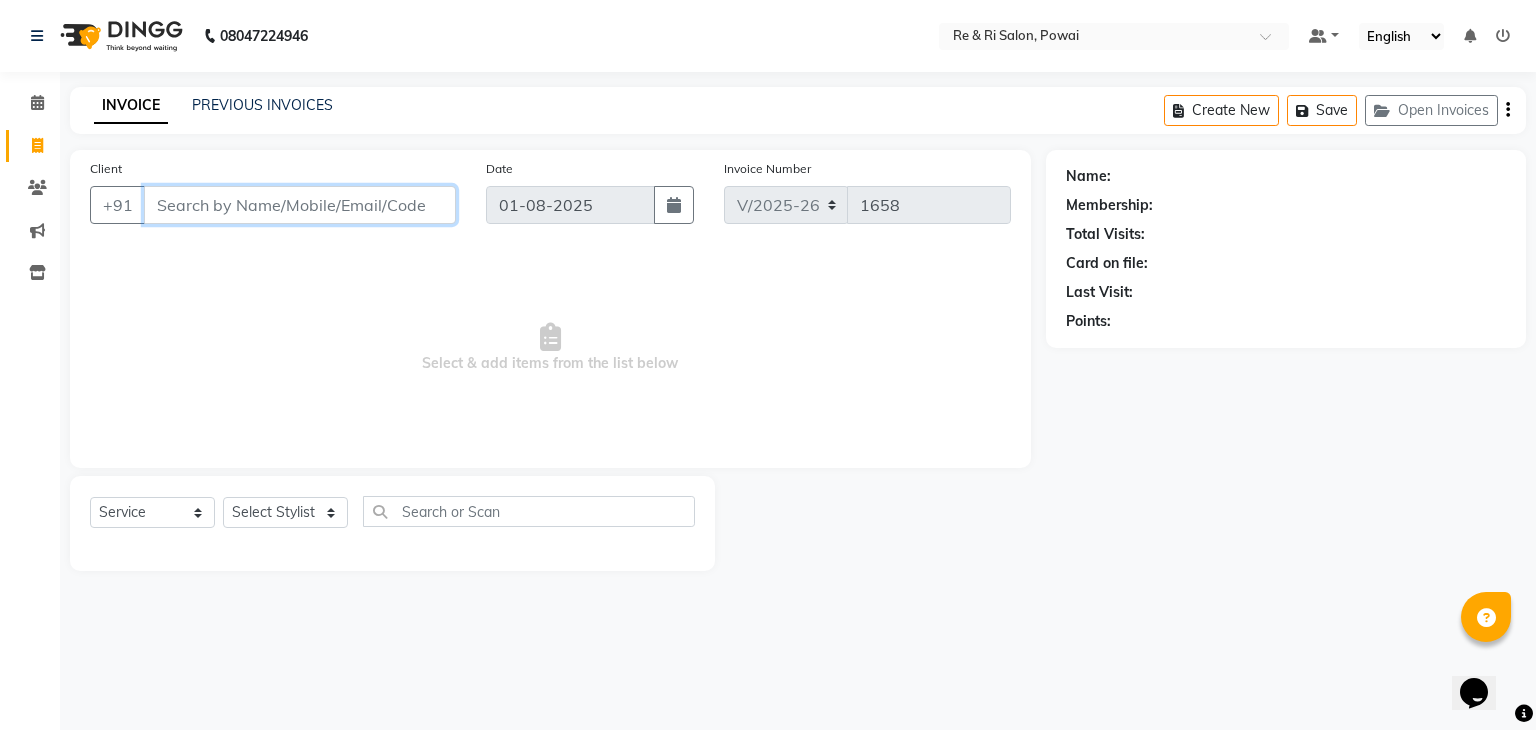 click on "Client" at bounding box center (300, 205) 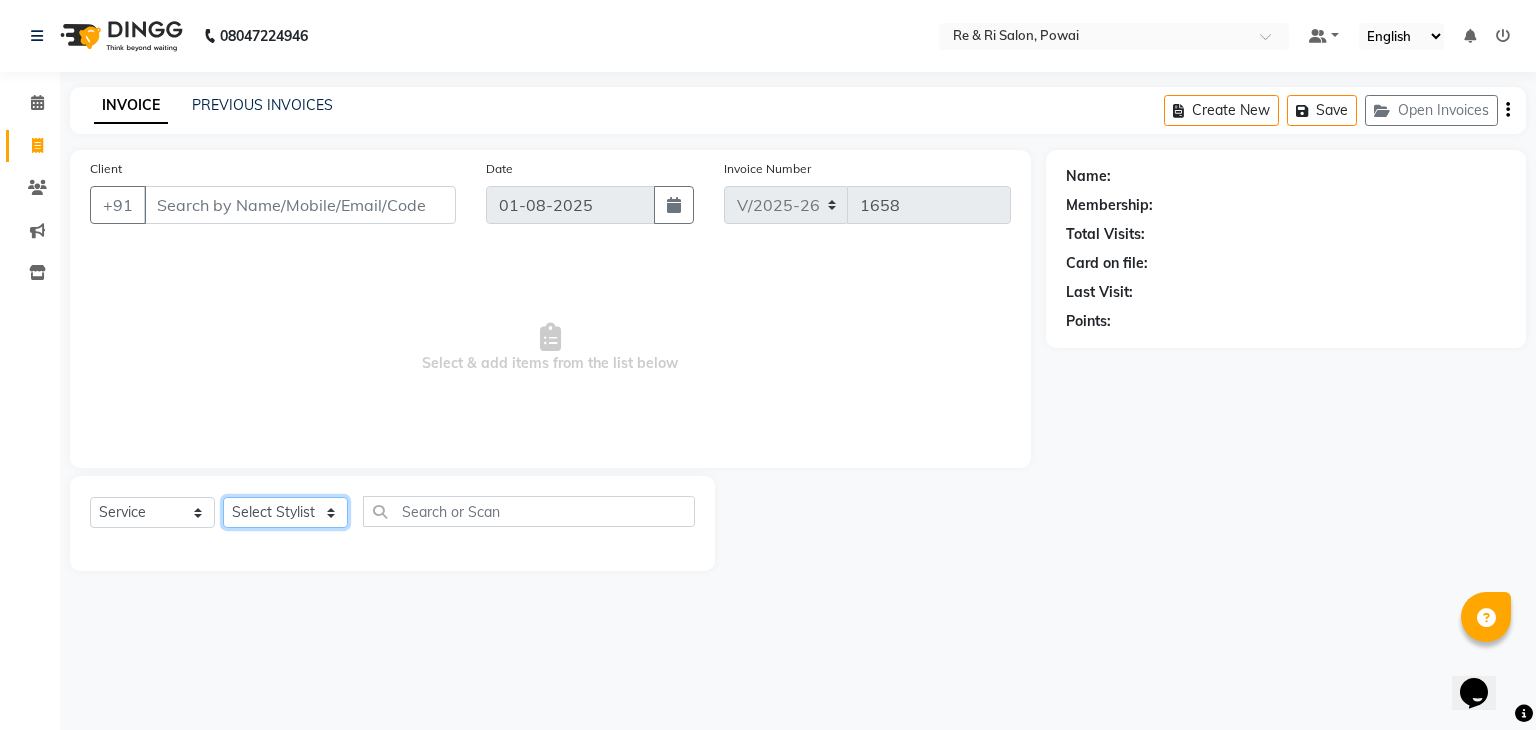 click on "Select Stylist [FIRST] [FIRST]  [FIRST]  [FIRST]  [FIRST]  [FIRST]  [FIRST]" 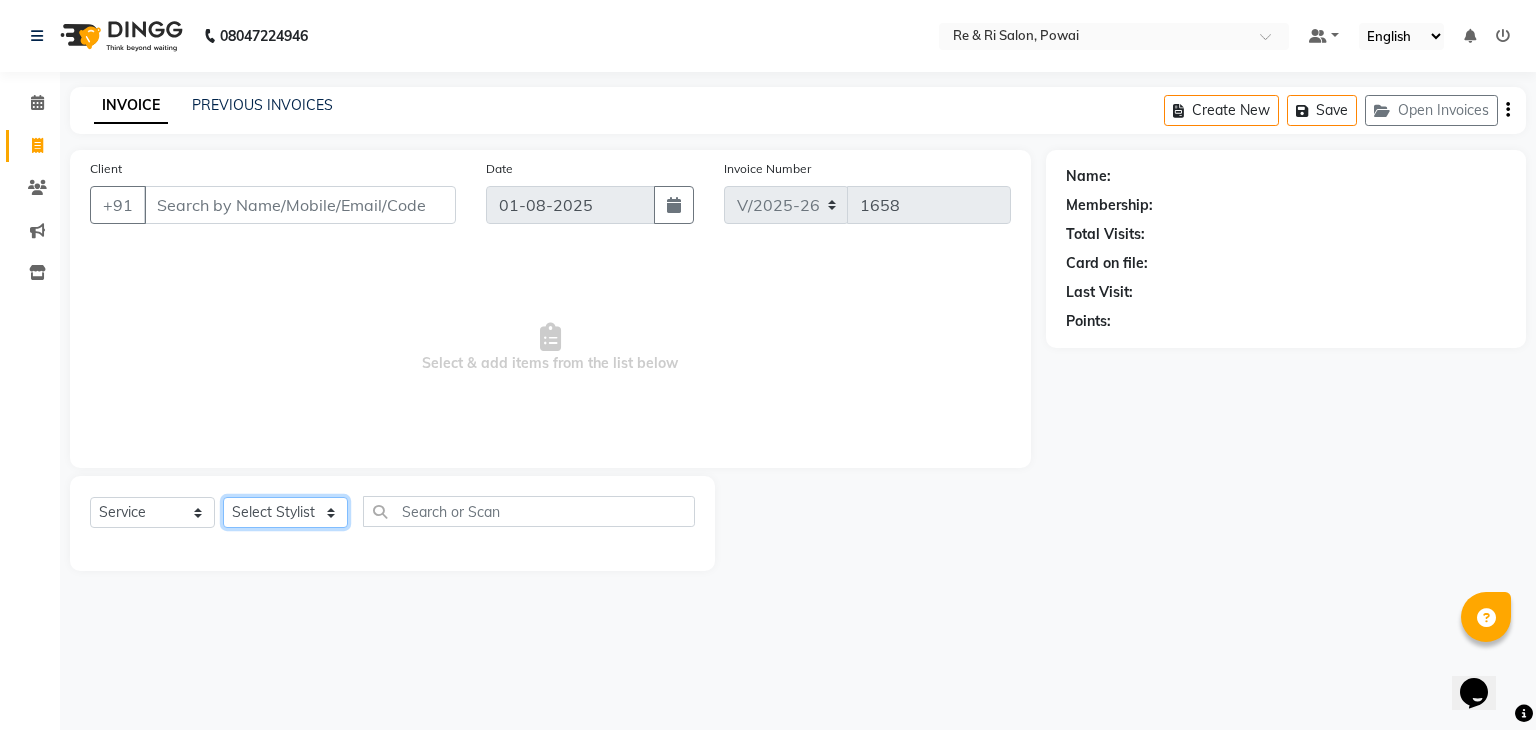 select on "63988" 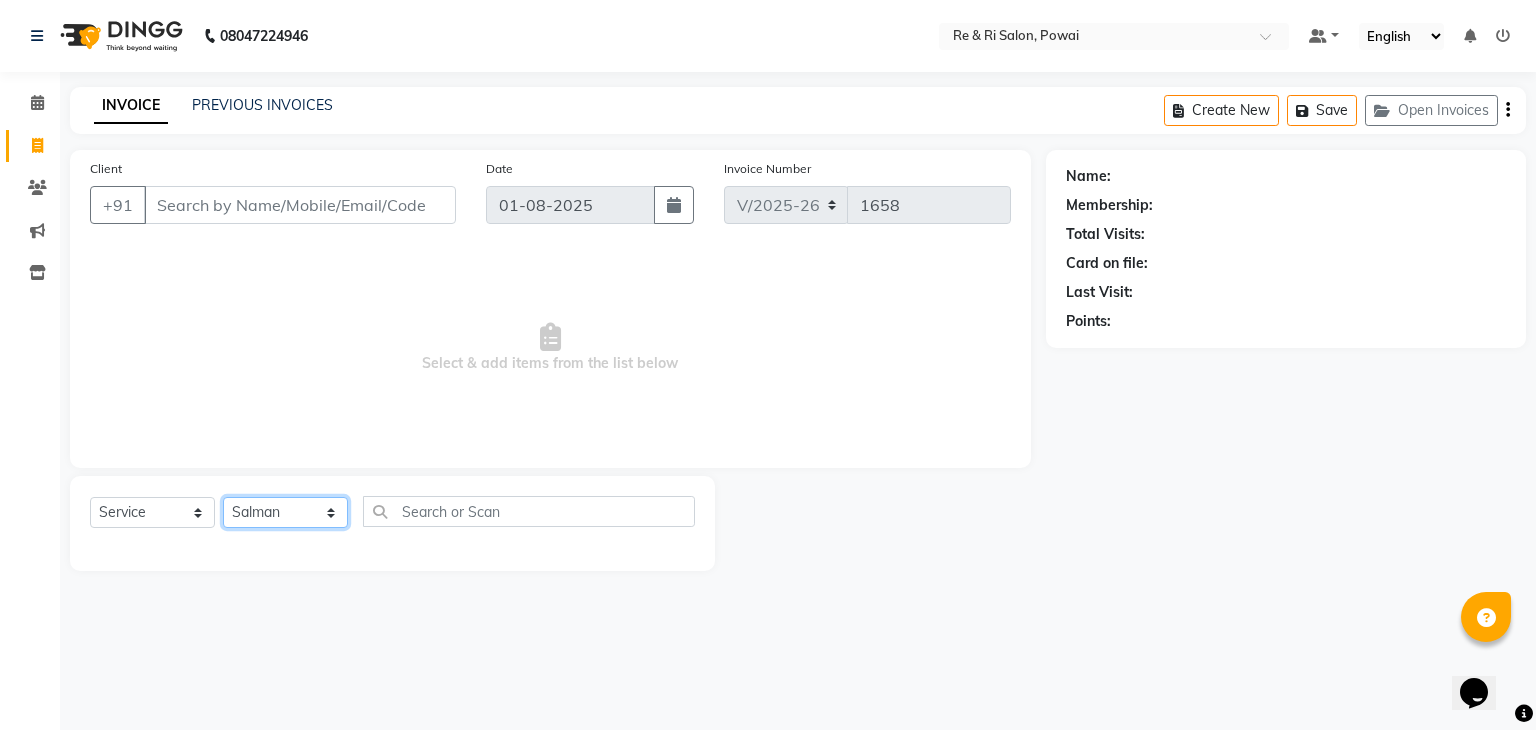click on "Select Stylist [FIRST] [FIRST]  [FIRST]  [FIRST]  [FIRST]  [FIRST]  [FIRST]" 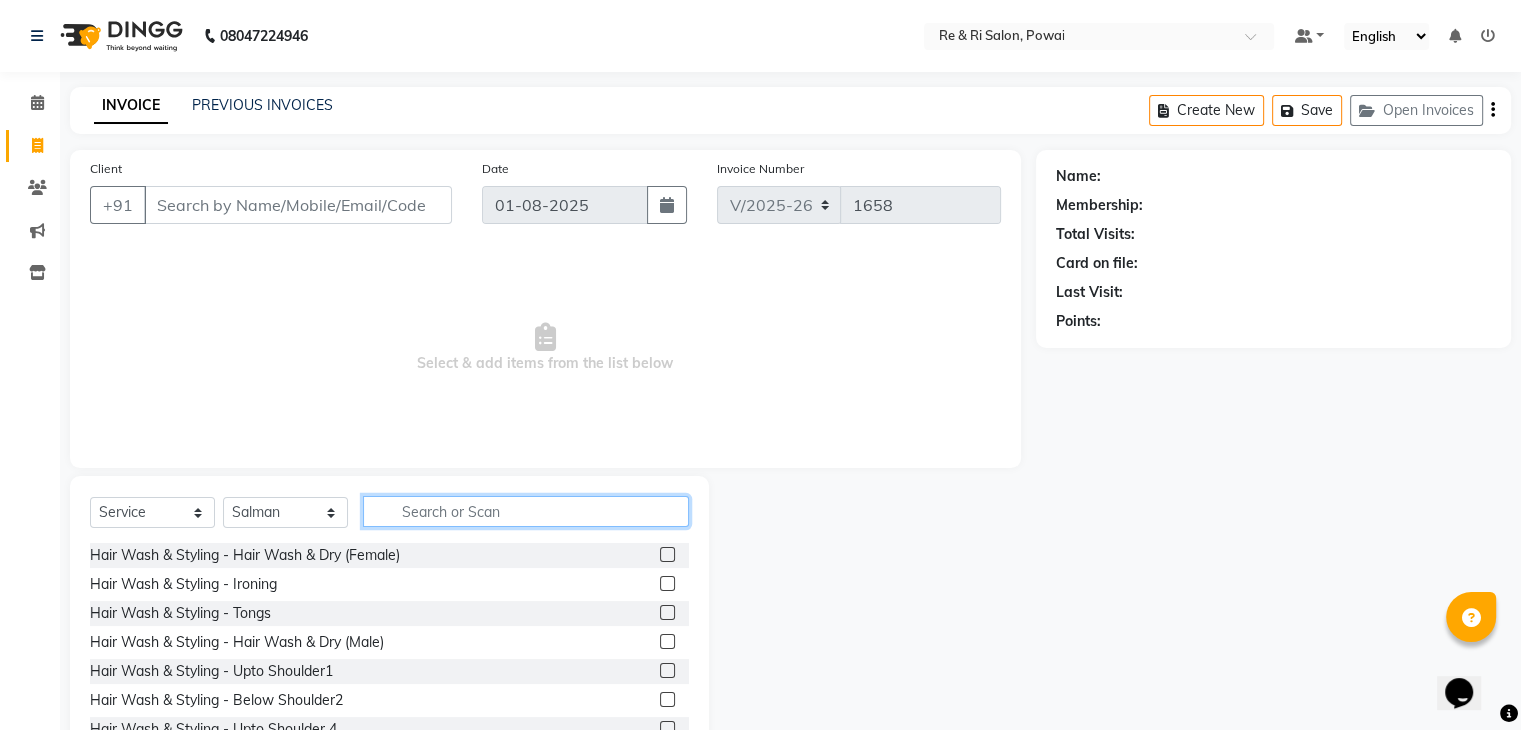 click 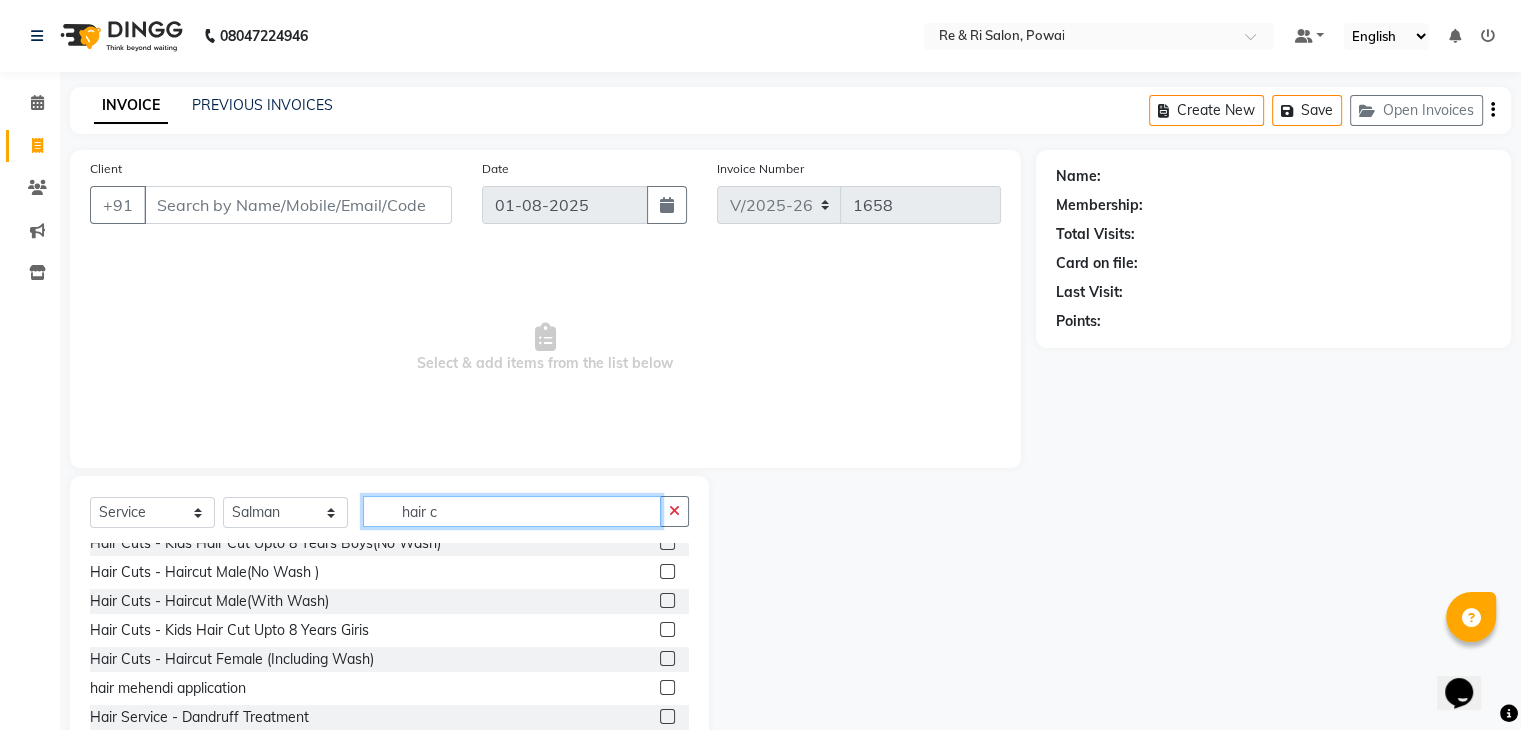 scroll, scrollTop: 148, scrollLeft: 0, axis: vertical 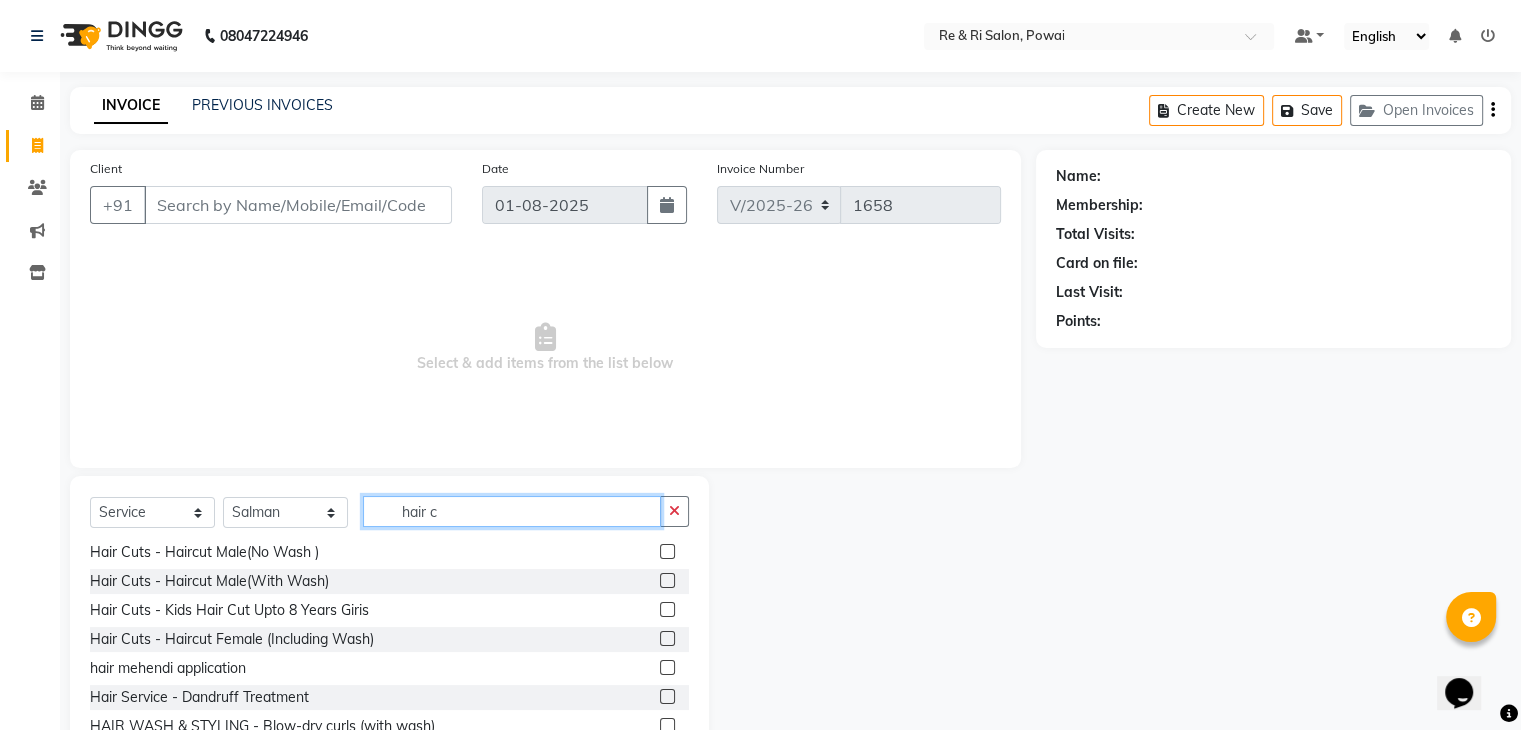 click on "hair c" 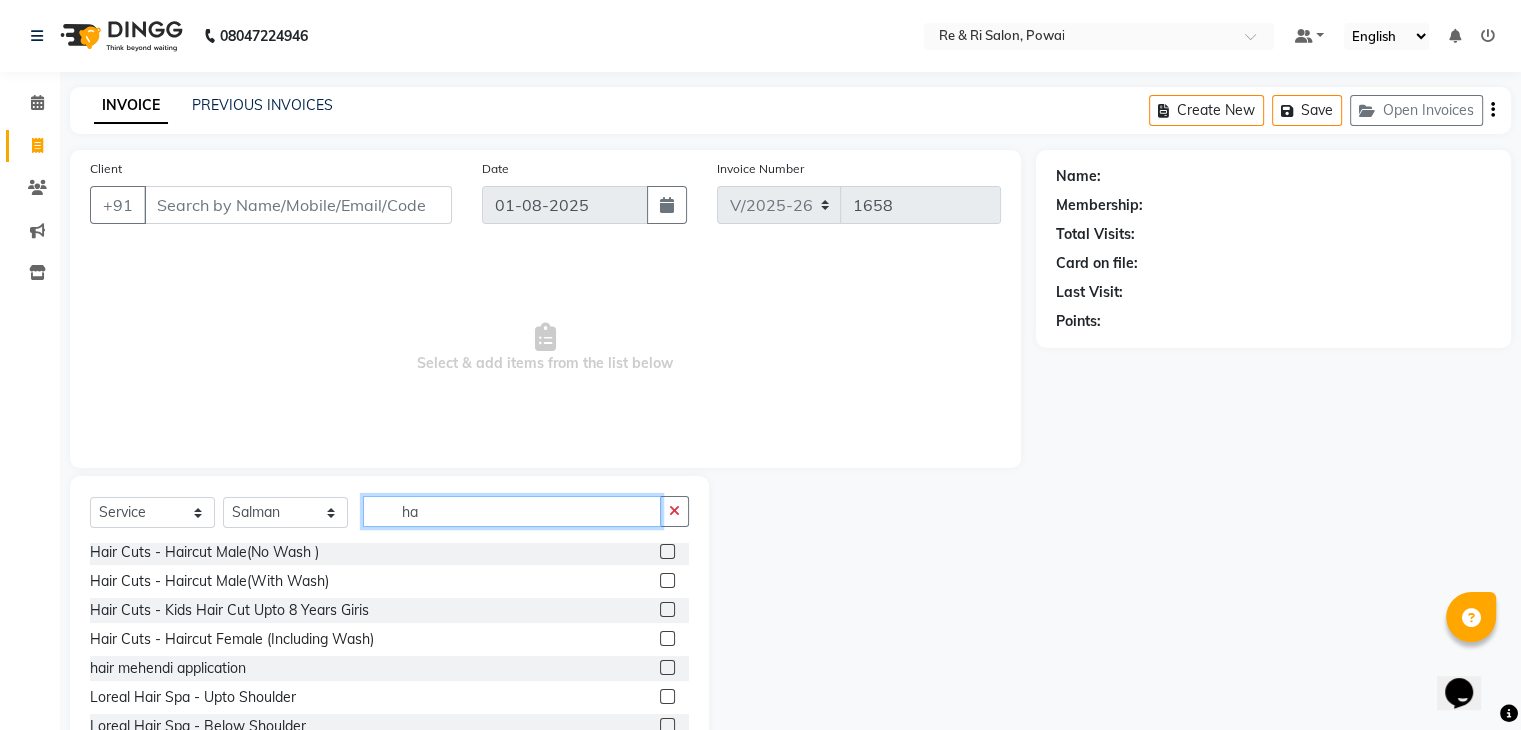 type on "h" 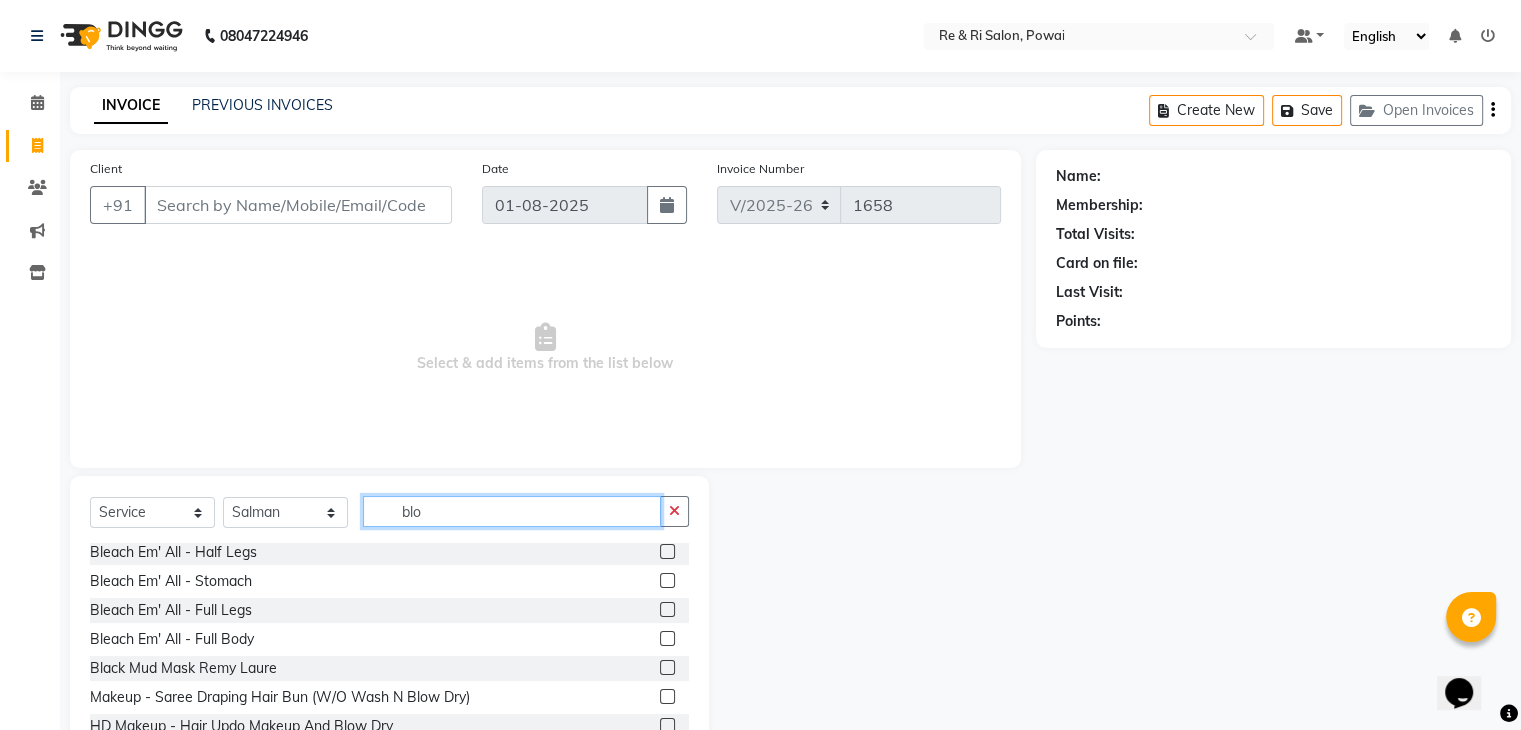 scroll, scrollTop: 0, scrollLeft: 0, axis: both 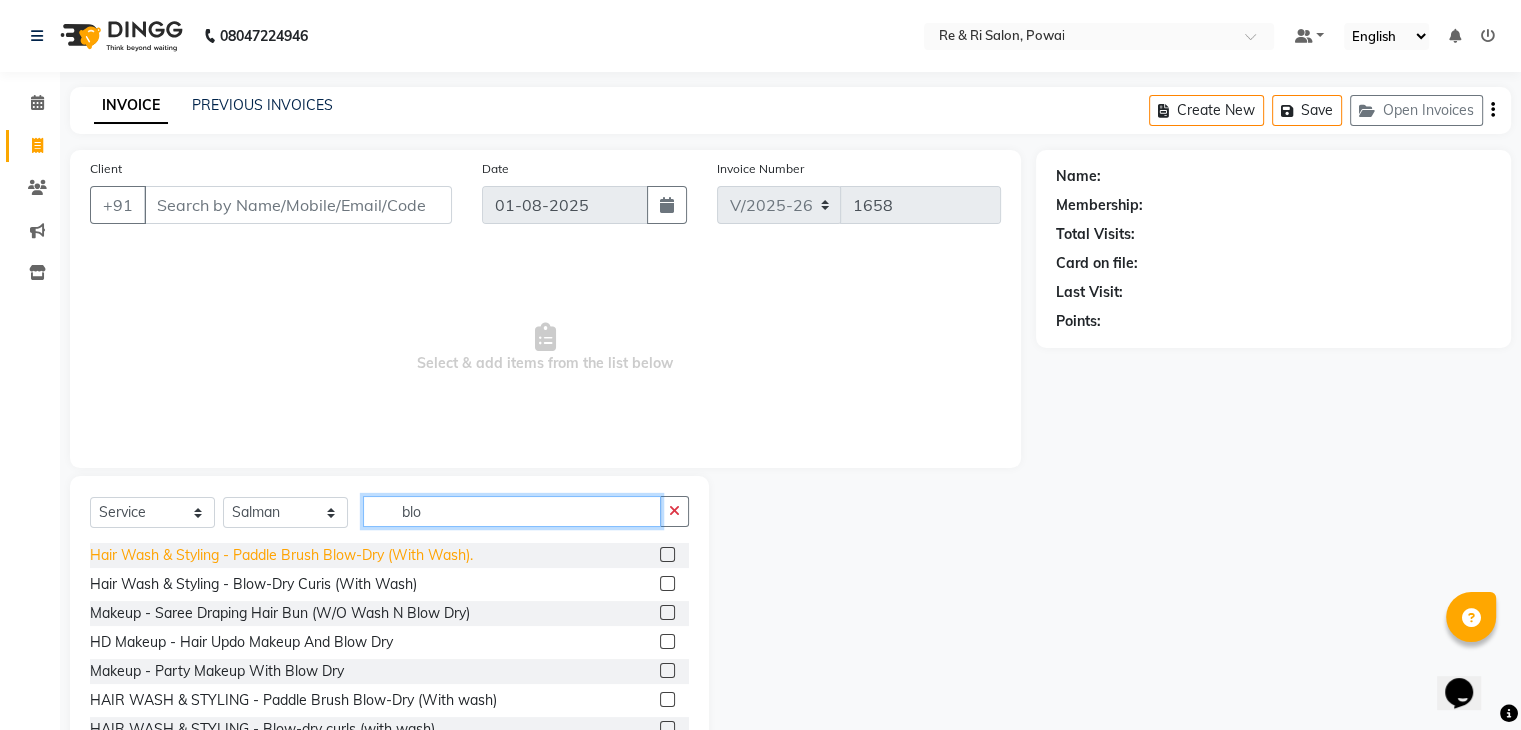 type on "blo" 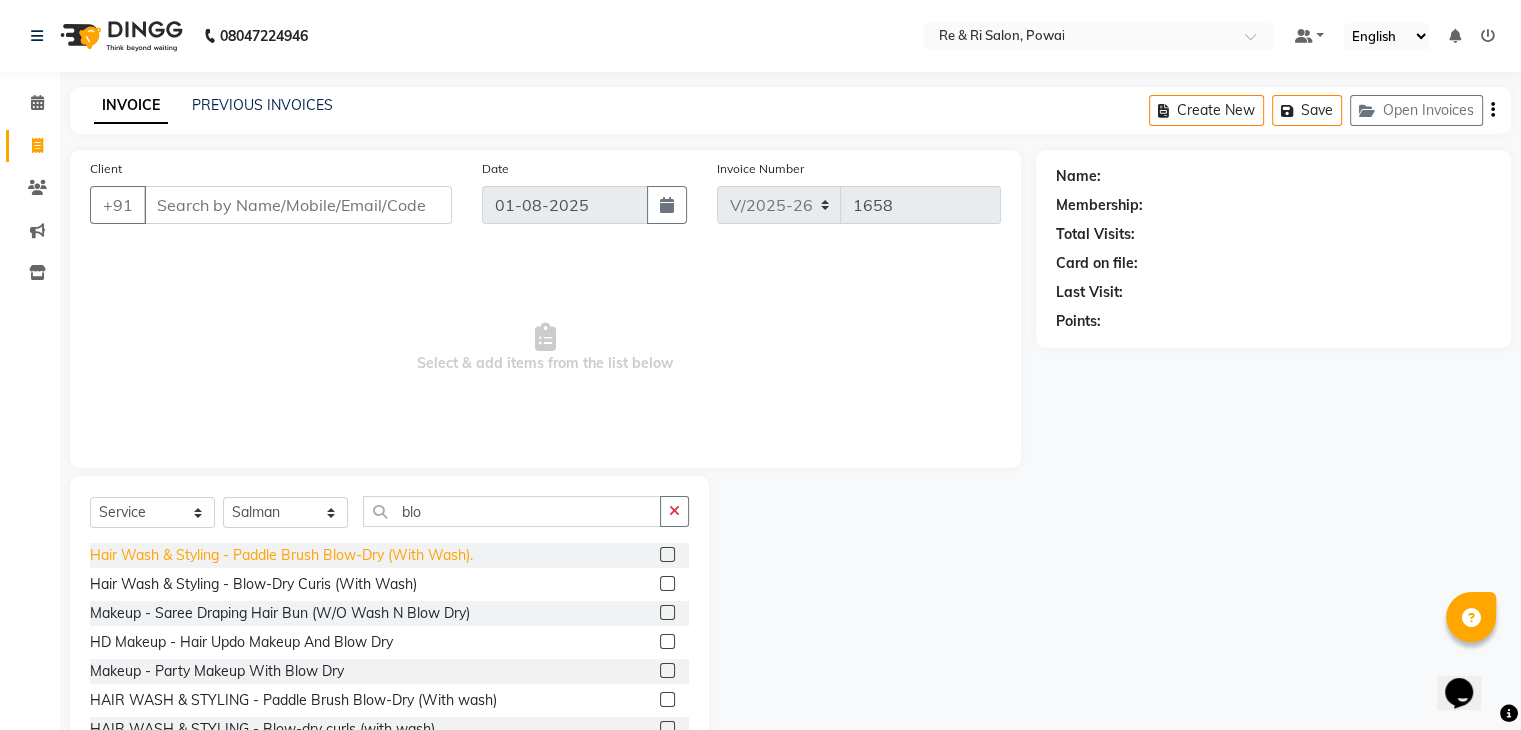 click on "Hair Wash & Styling - Paddle Brush Blow-Dry (With Wash)." 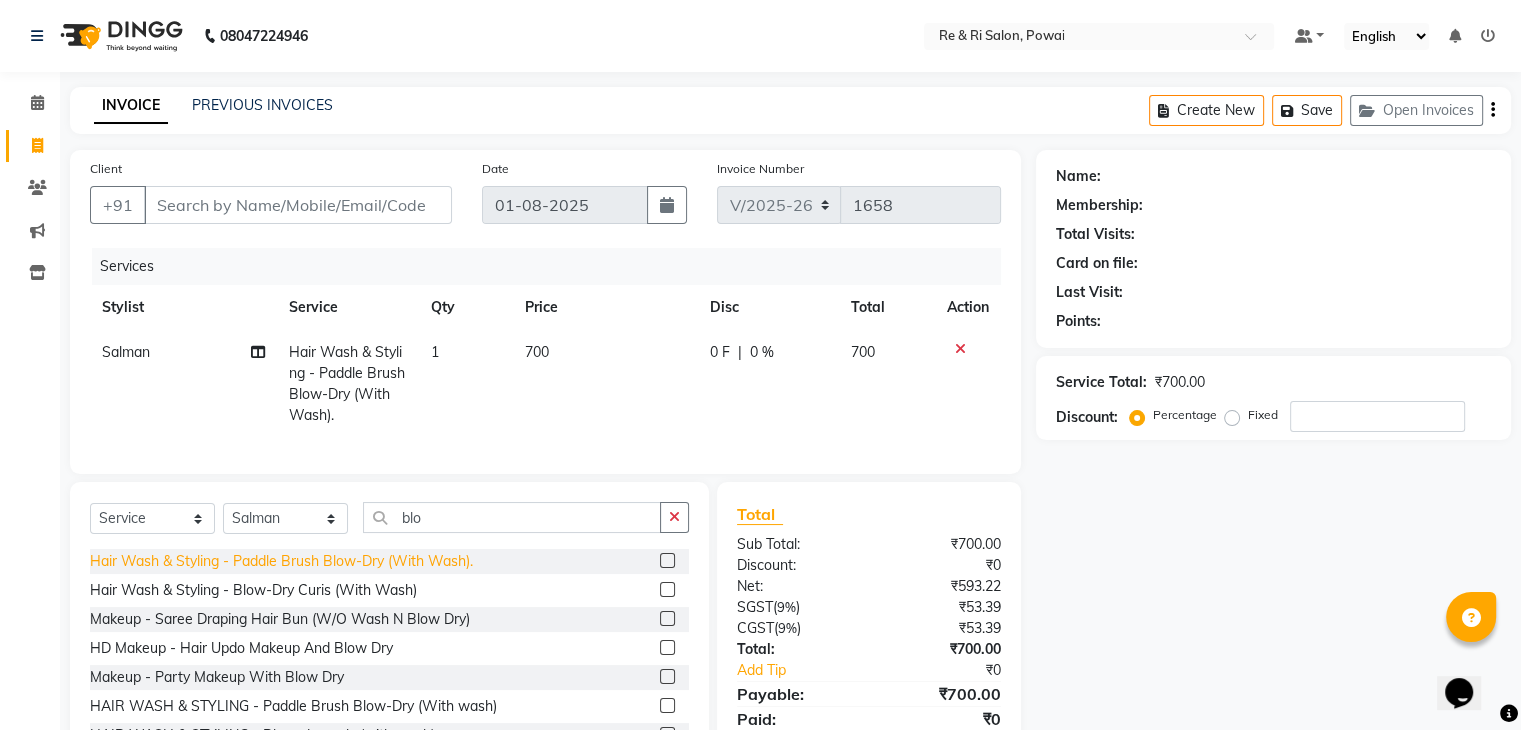 click on "Hair Wash & Styling - Paddle Brush Blow-Dry (With Wash)." 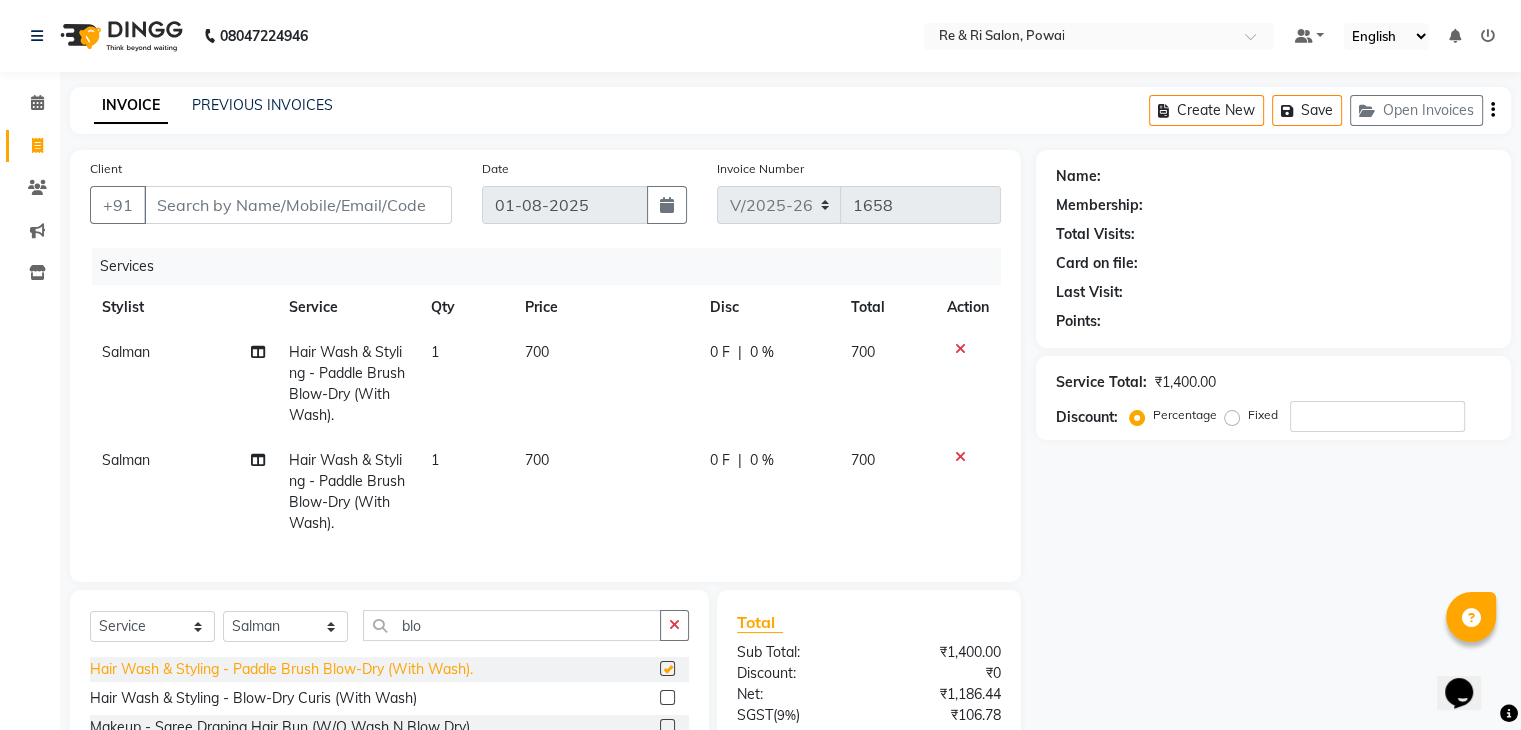 checkbox on "false" 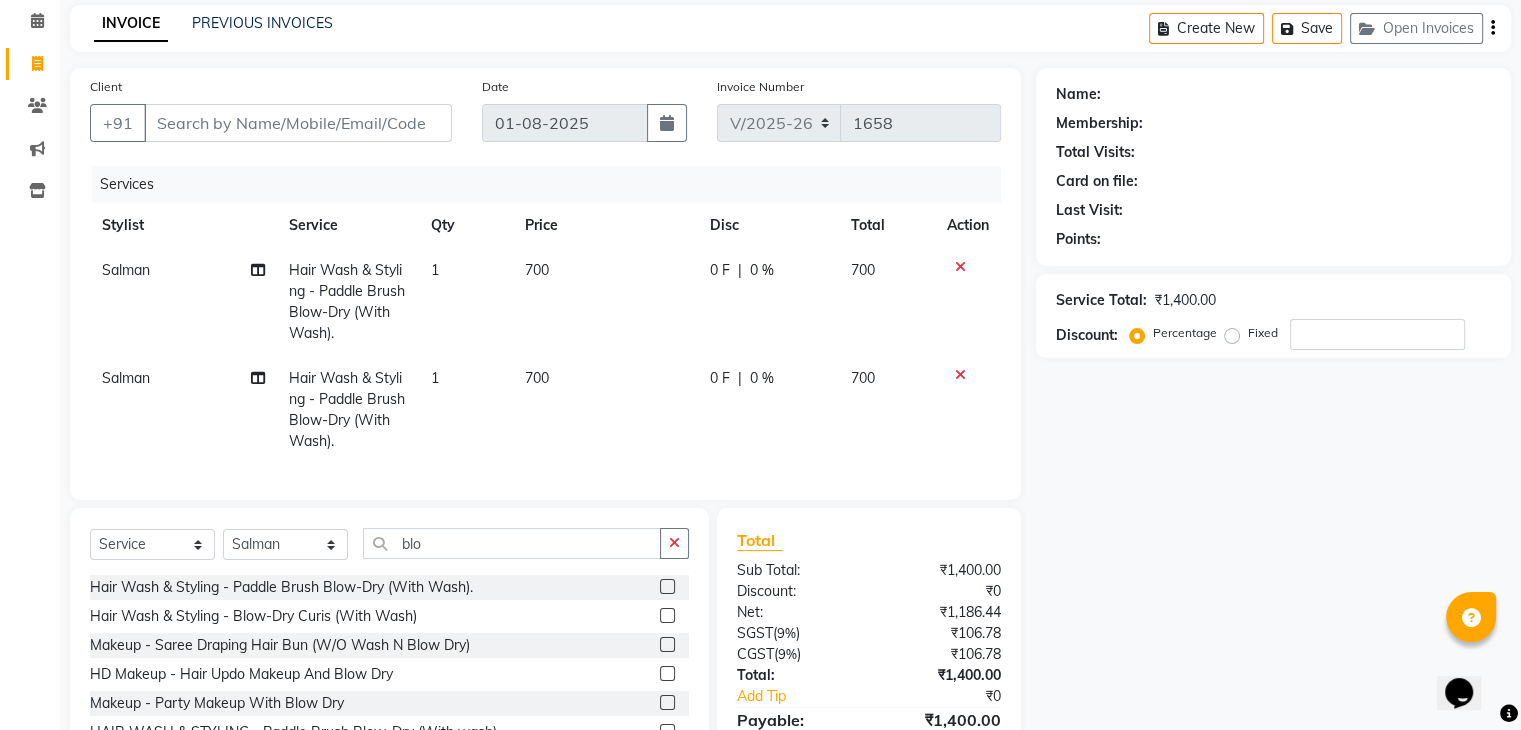 scroll, scrollTop: 92, scrollLeft: 0, axis: vertical 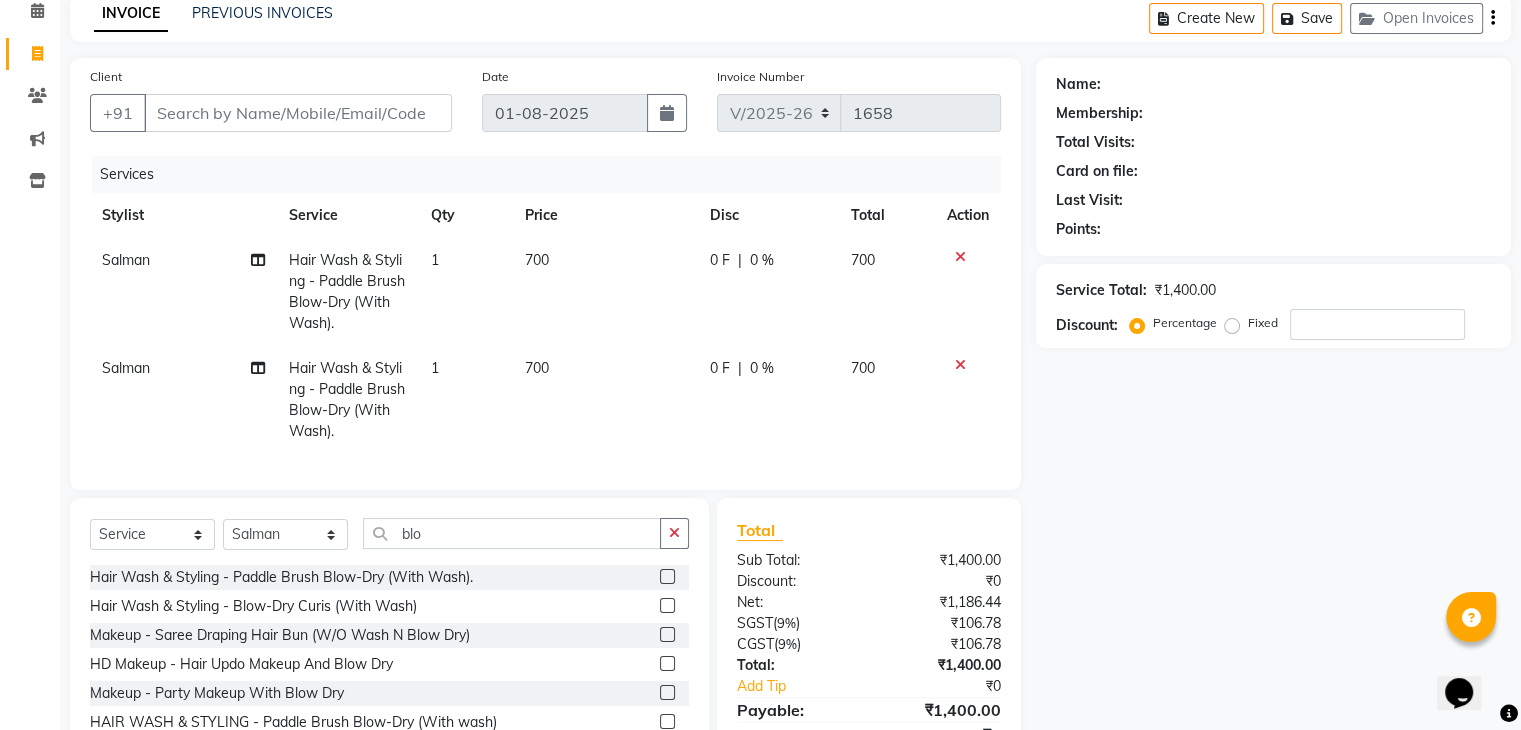 click on "0 F | 0 %" 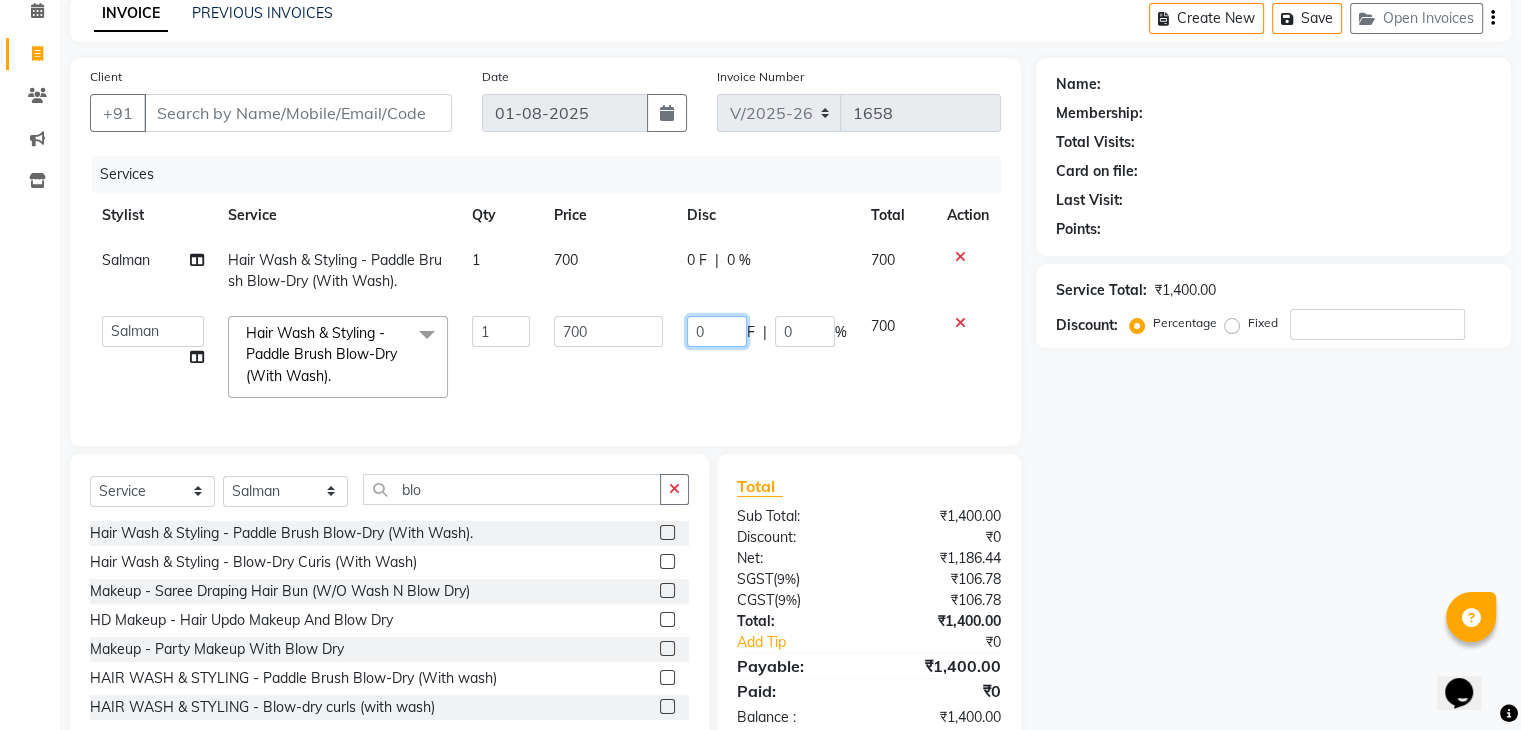 click on "0" 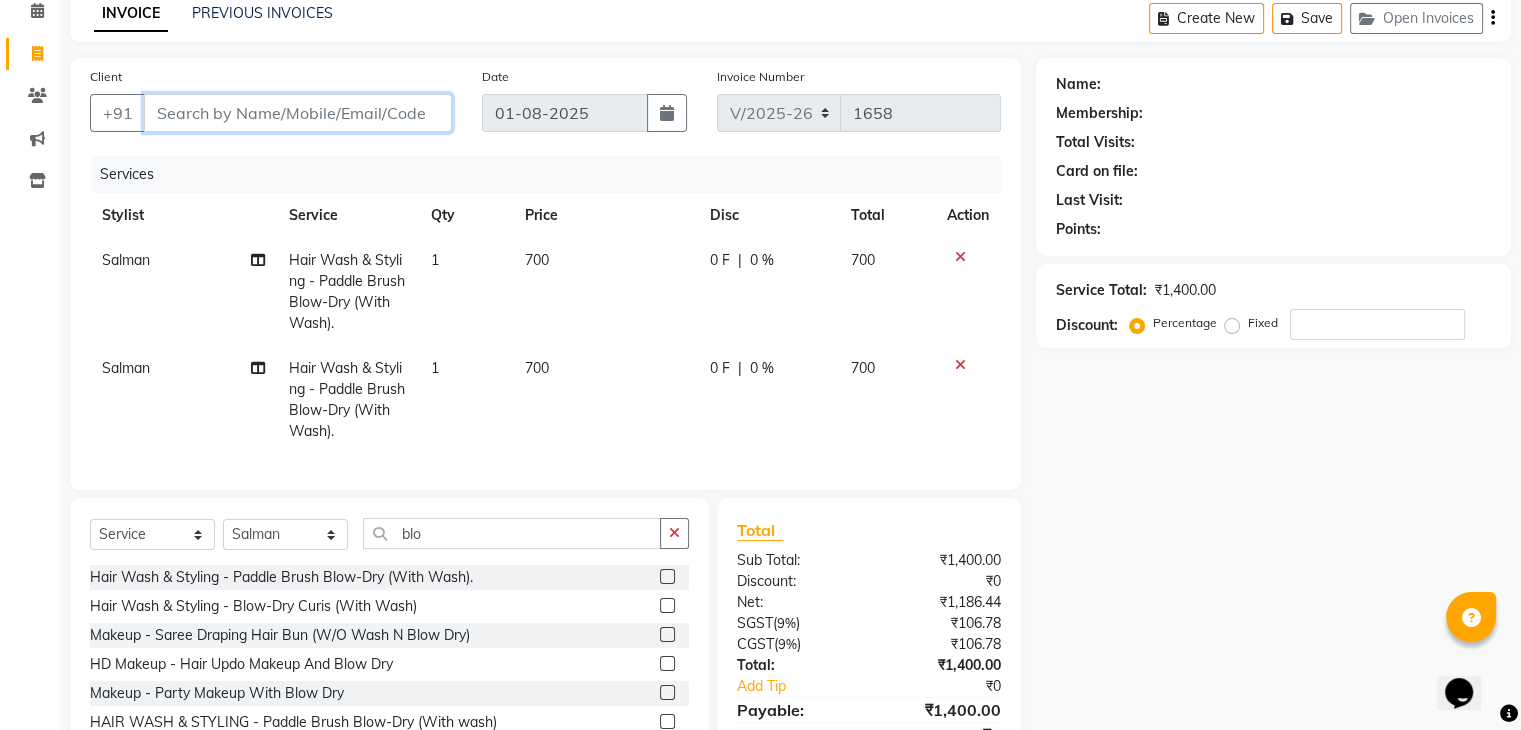 click on "Client" at bounding box center [298, 113] 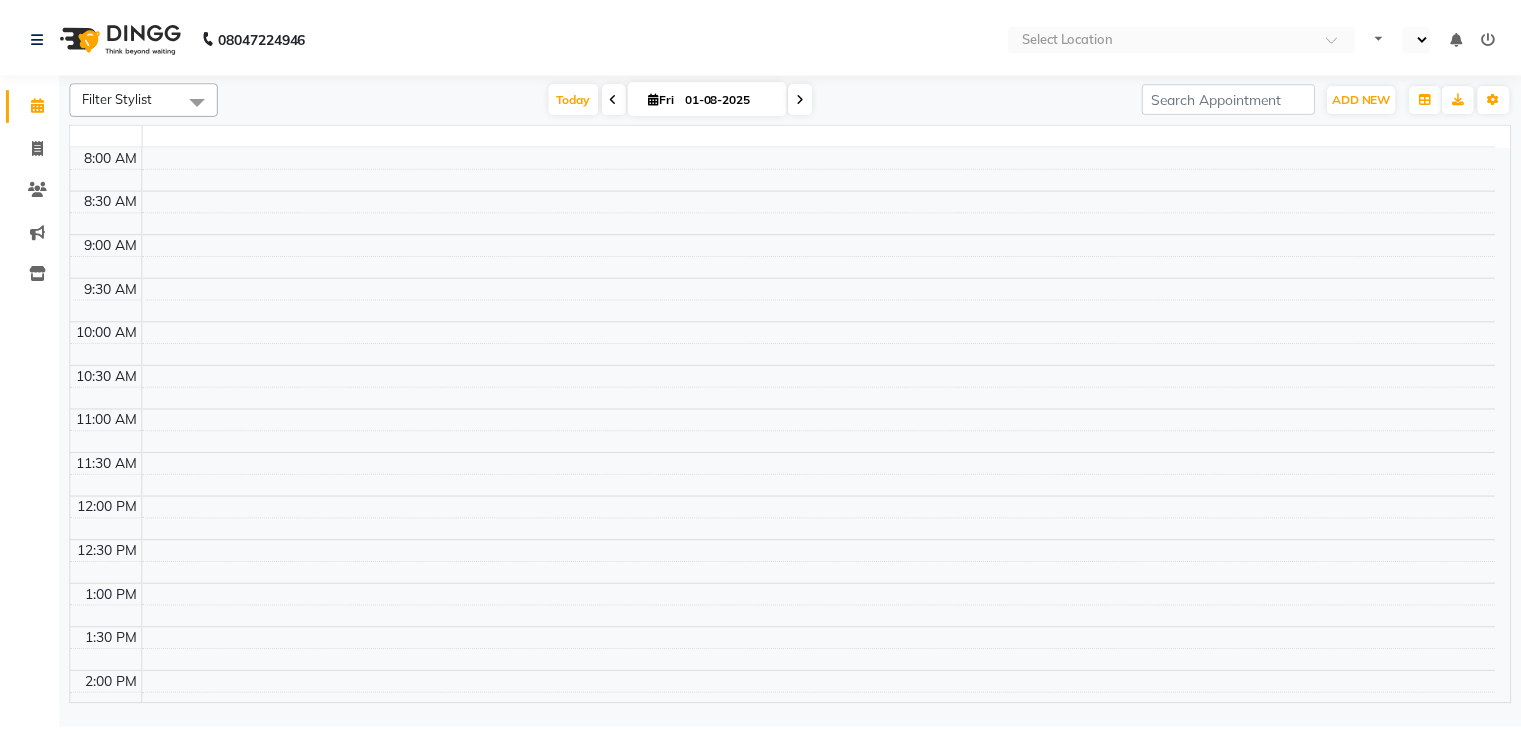 scroll, scrollTop: 0, scrollLeft: 0, axis: both 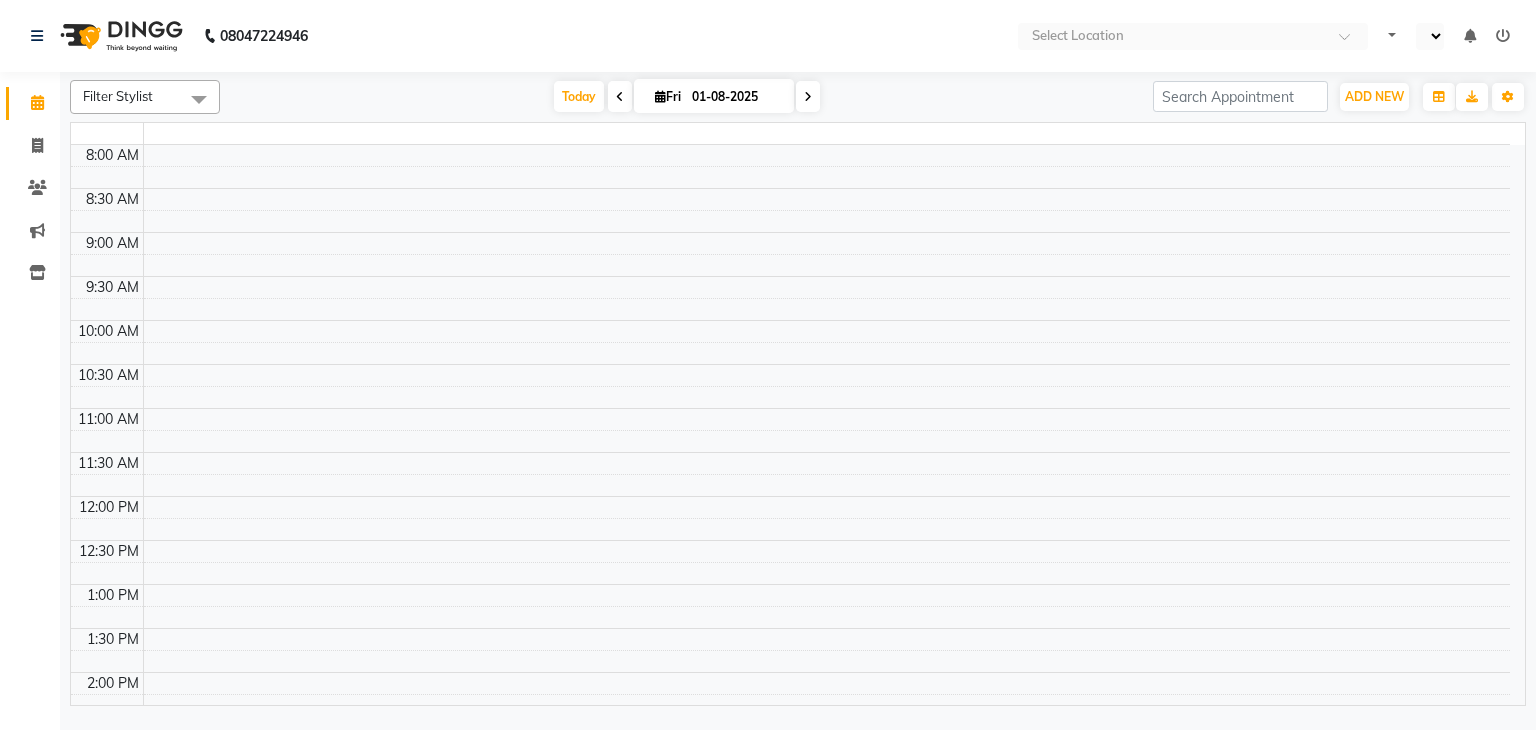 select on "en" 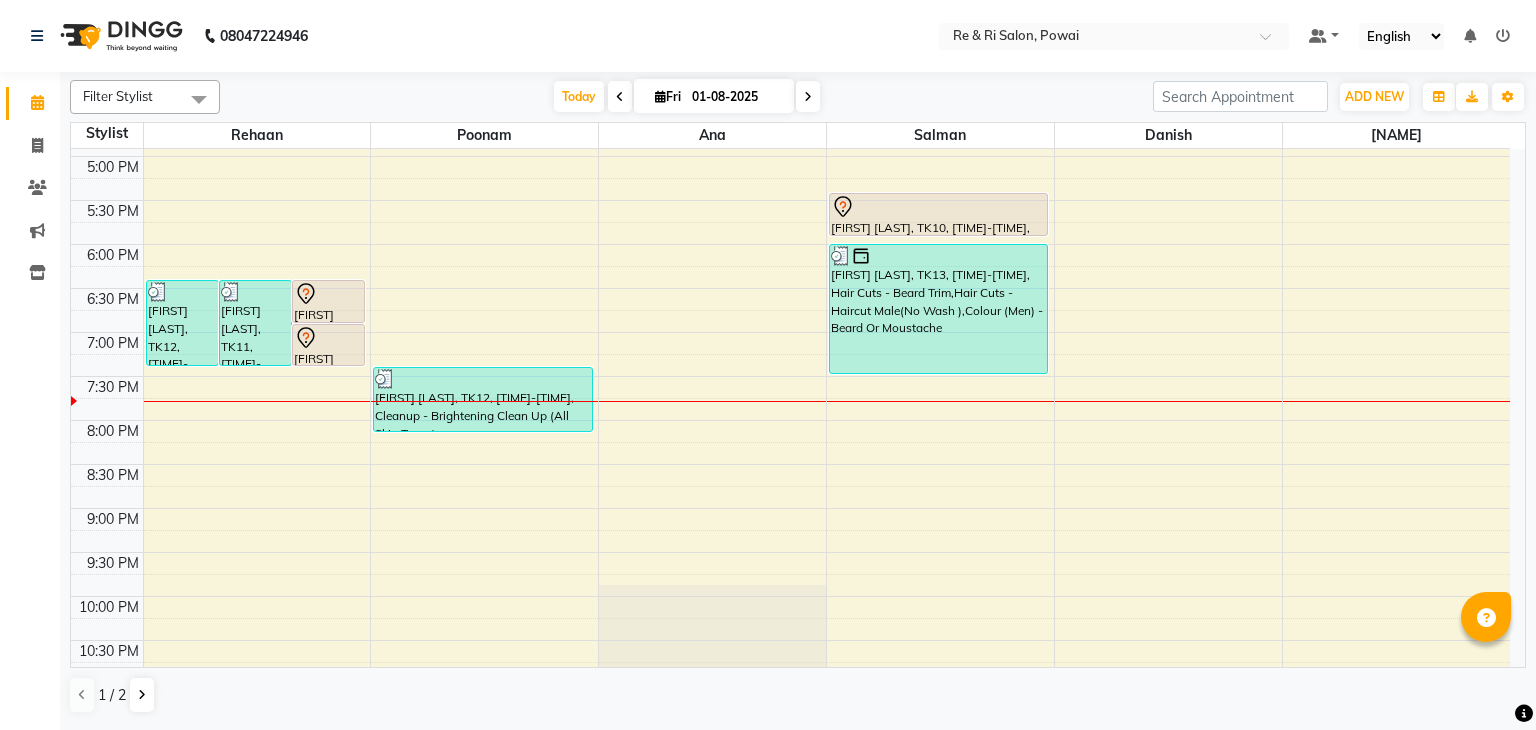 scroll, scrollTop: 802, scrollLeft: 0, axis: vertical 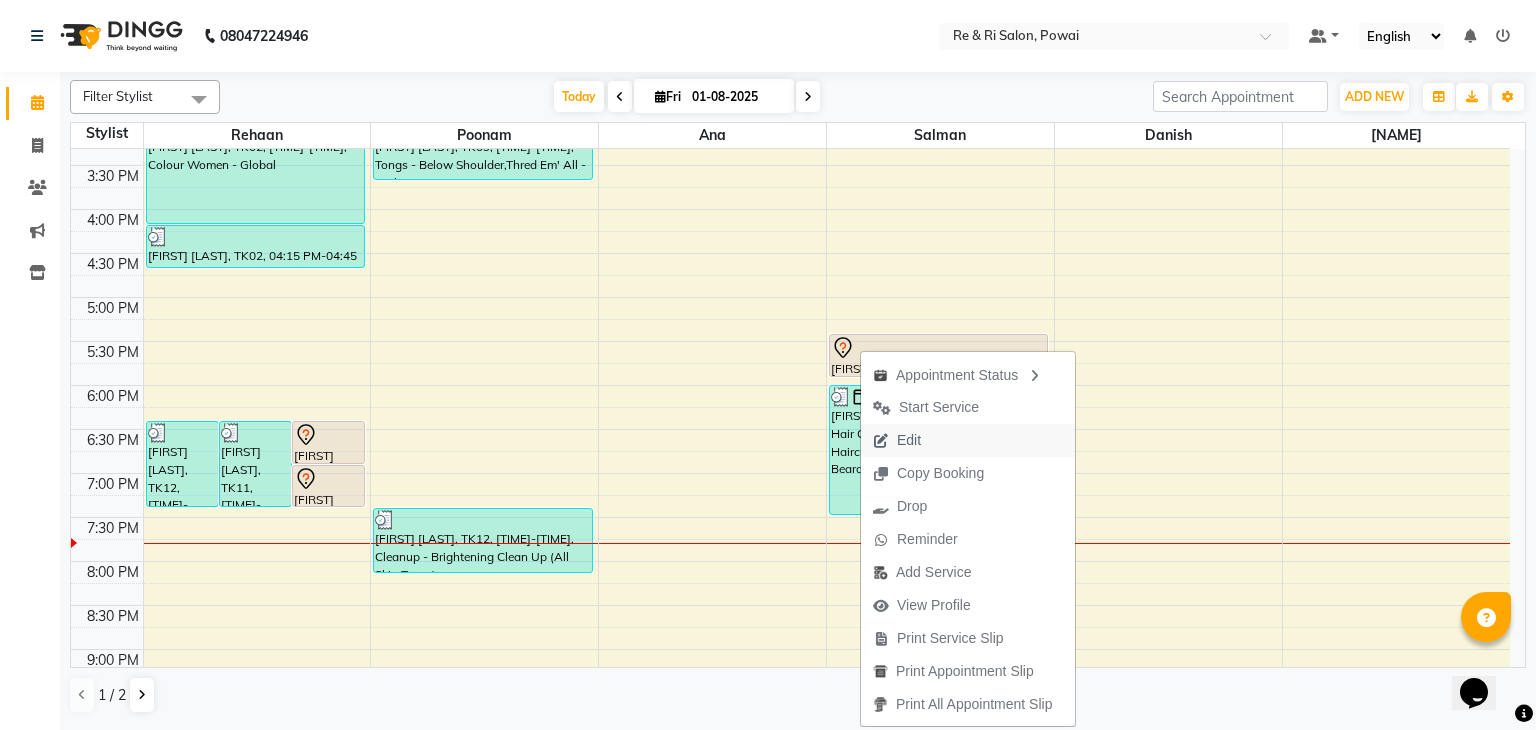 click on "Edit" at bounding box center [909, 440] 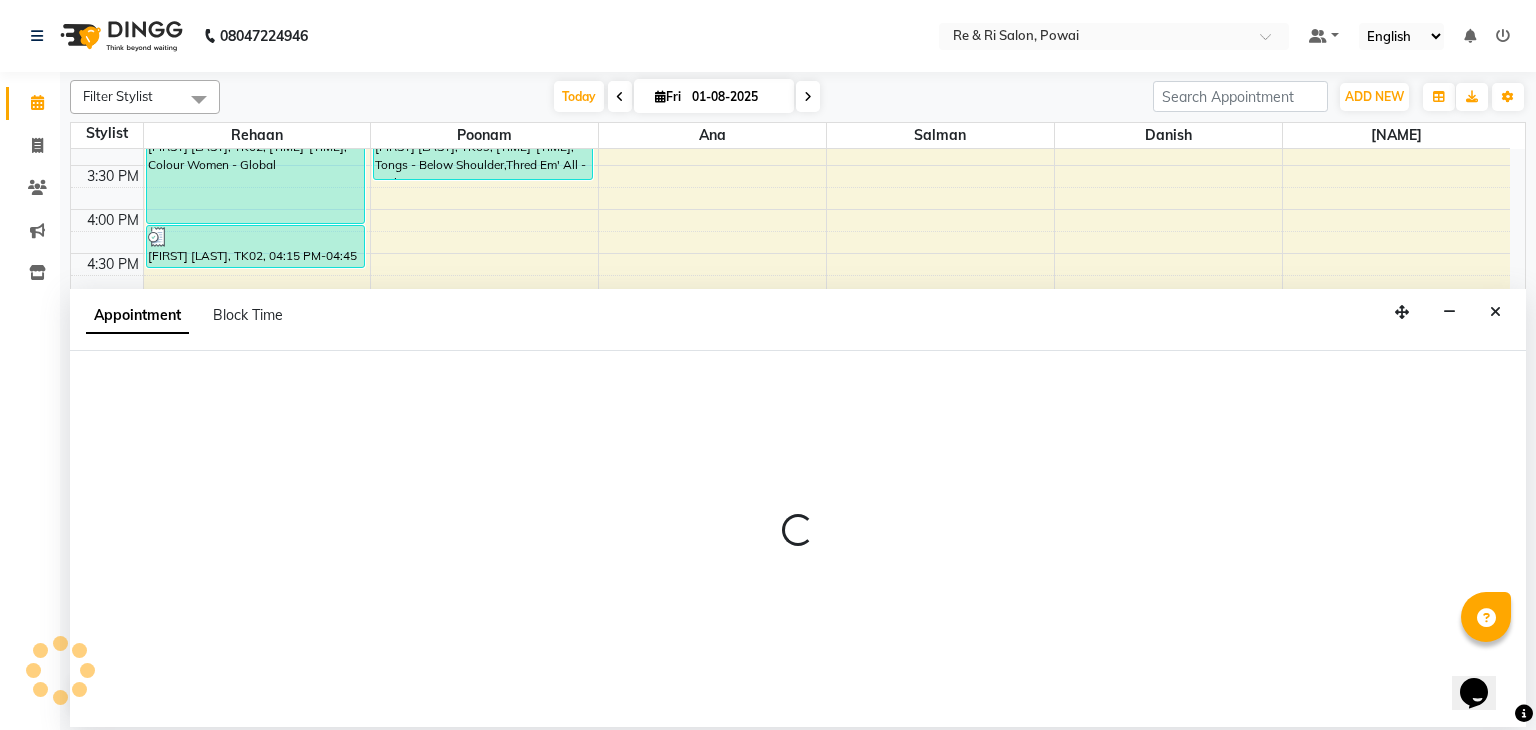 select on "tentative" 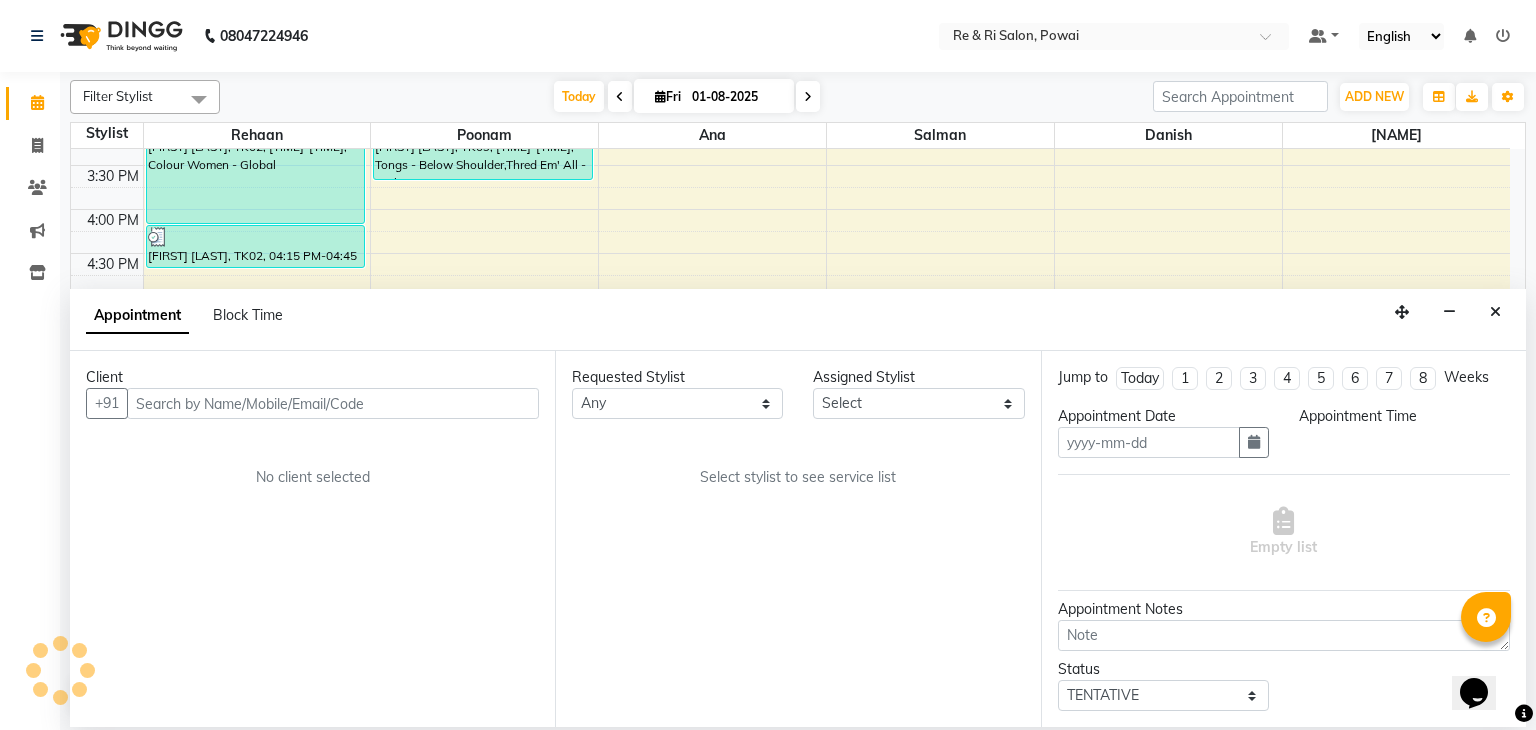 type on "01-08-2025" 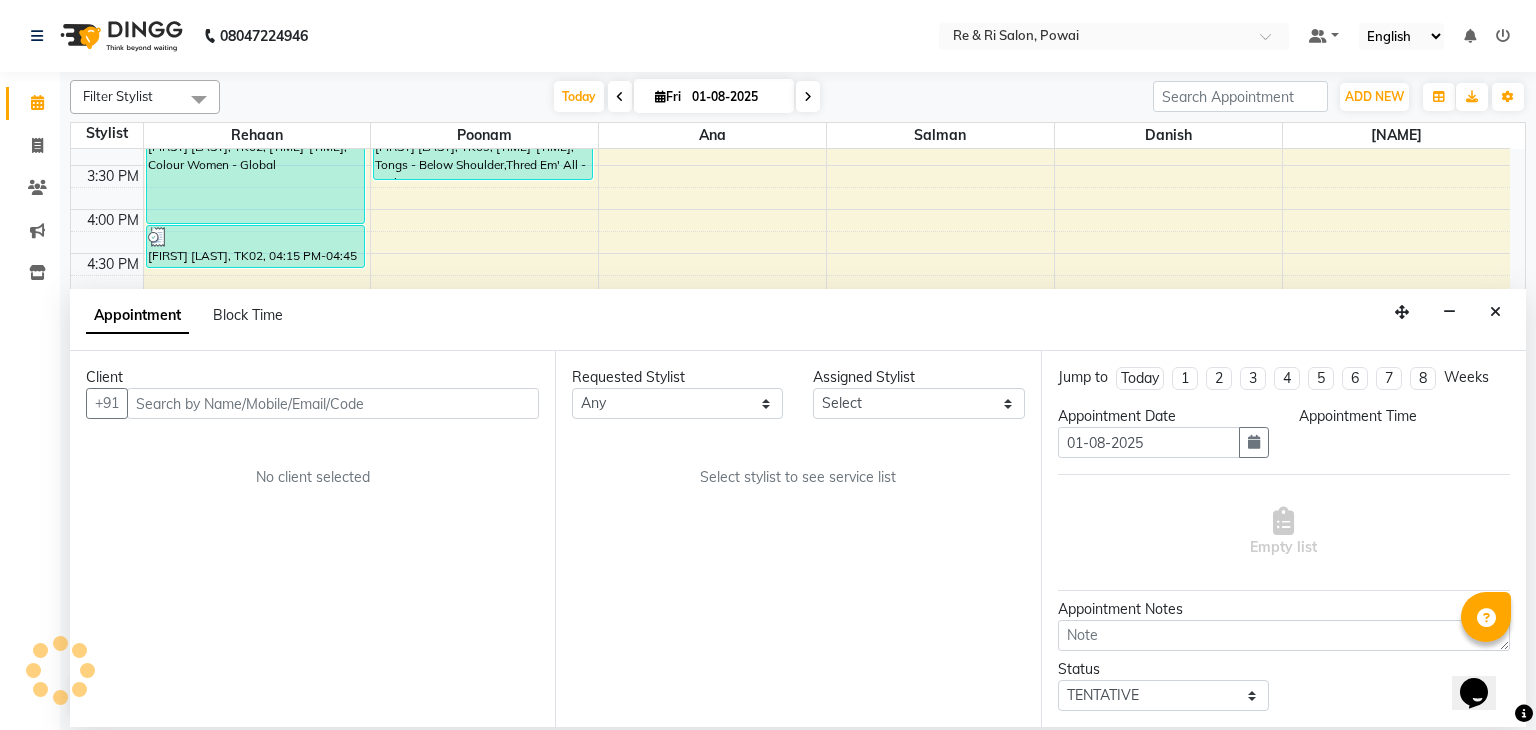 select on "1050" 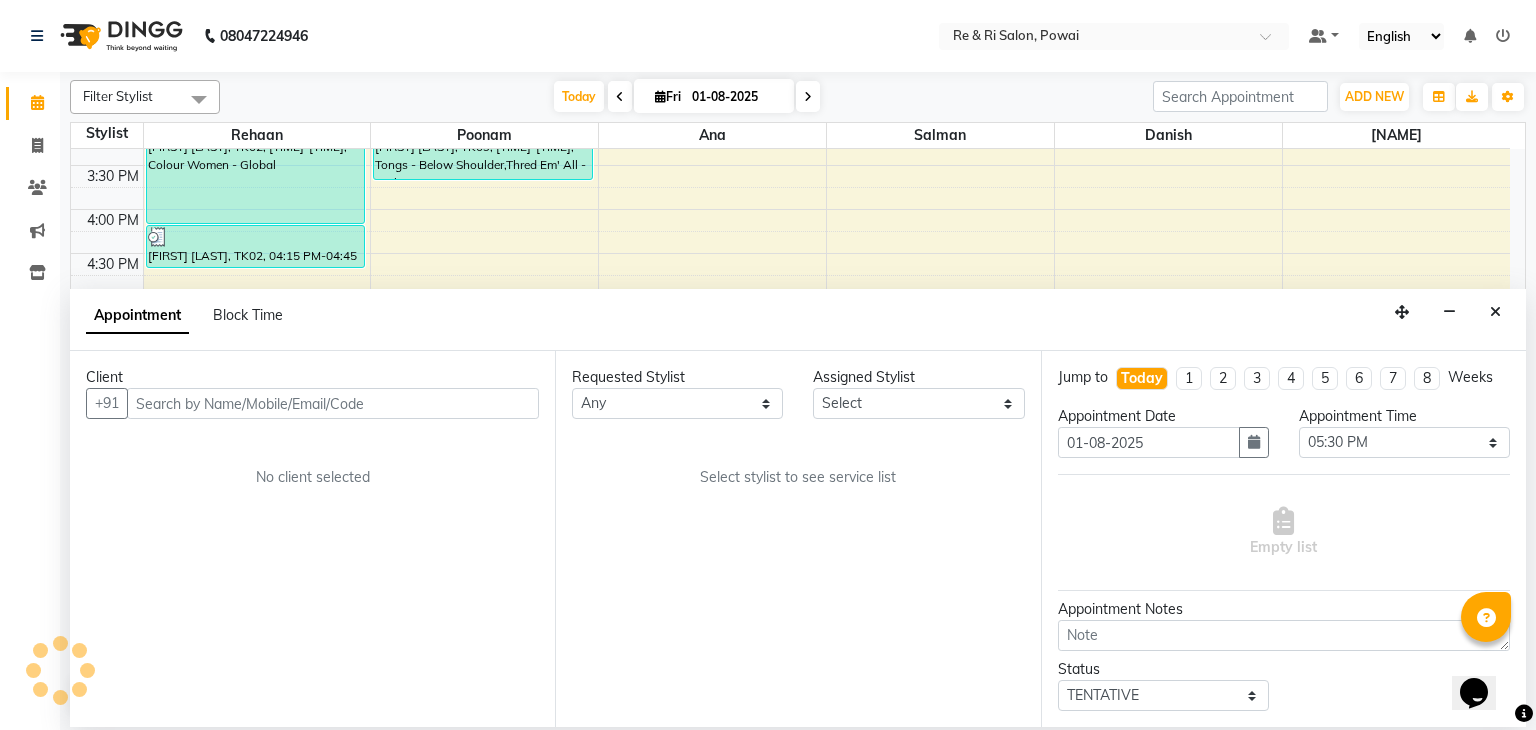 scroll, scrollTop: 0, scrollLeft: 0, axis: both 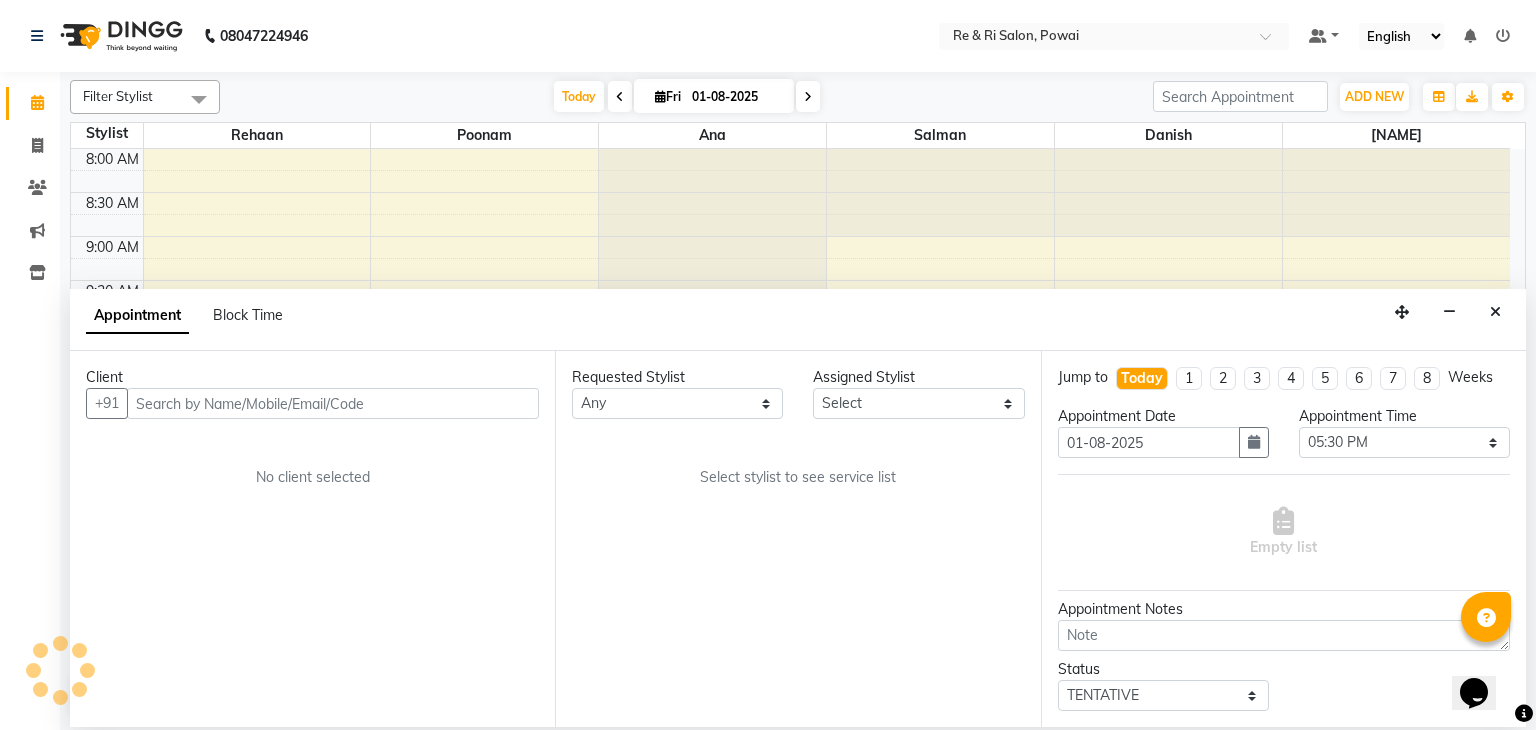 select on "63988" 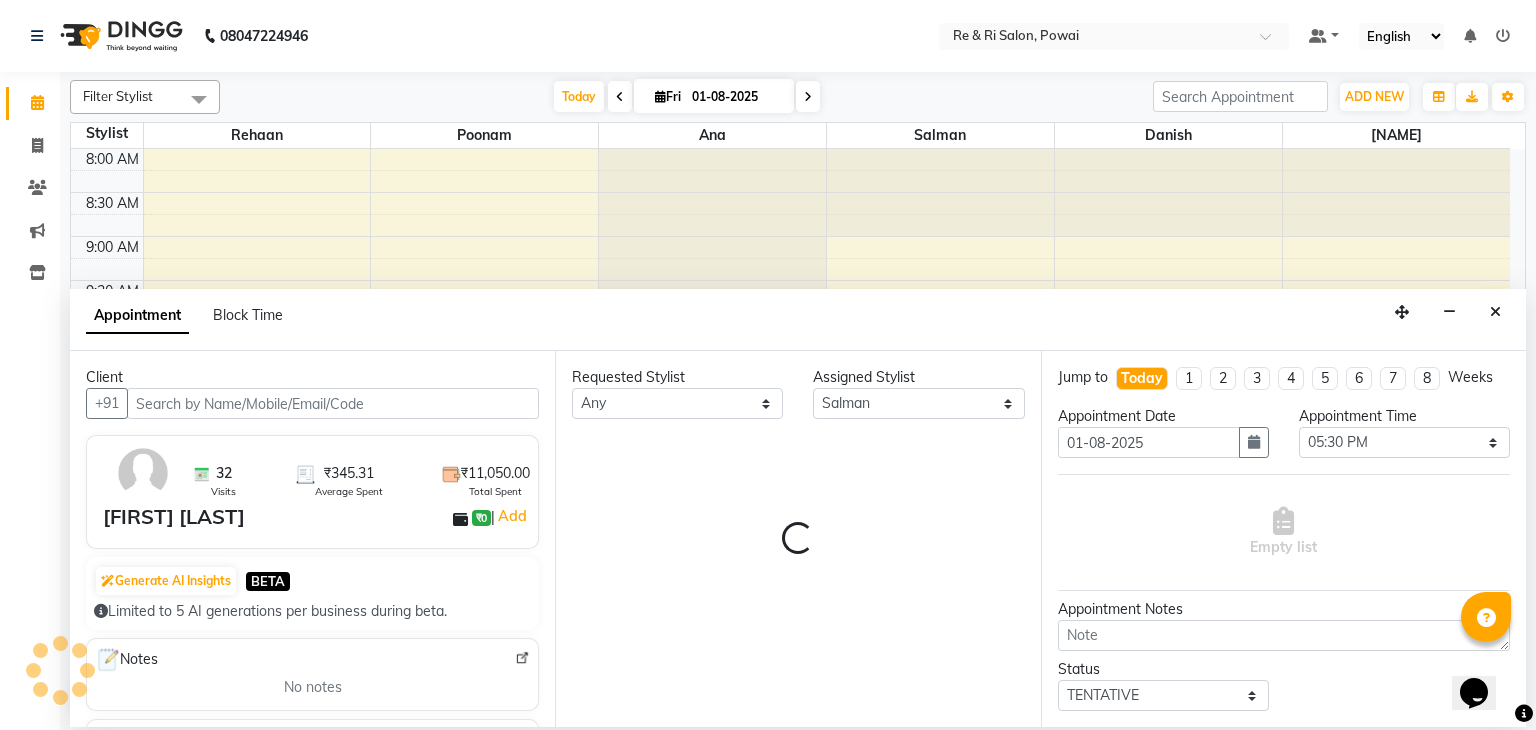 scroll, scrollTop: 875, scrollLeft: 0, axis: vertical 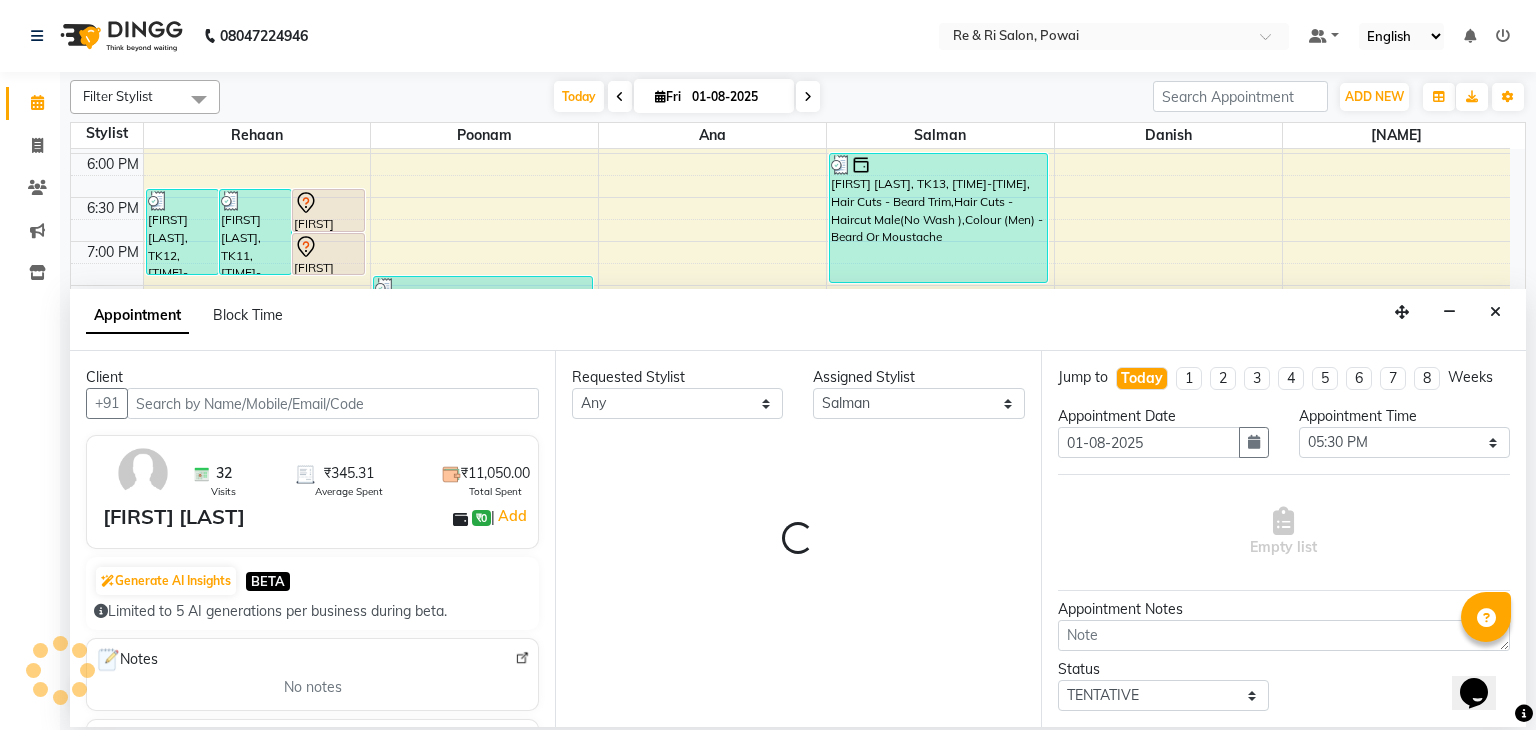 select on "2475" 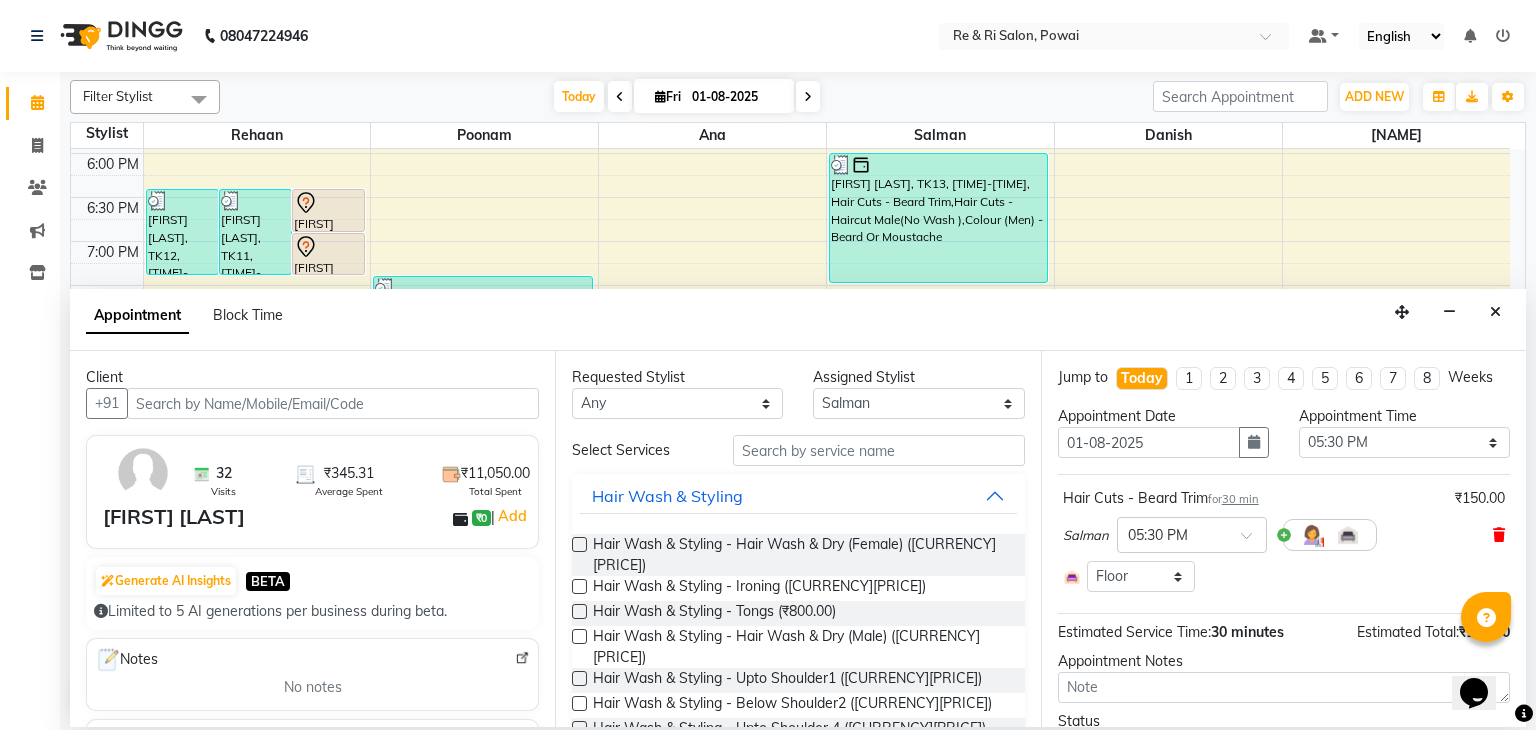 click at bounding box center [1499, 535] 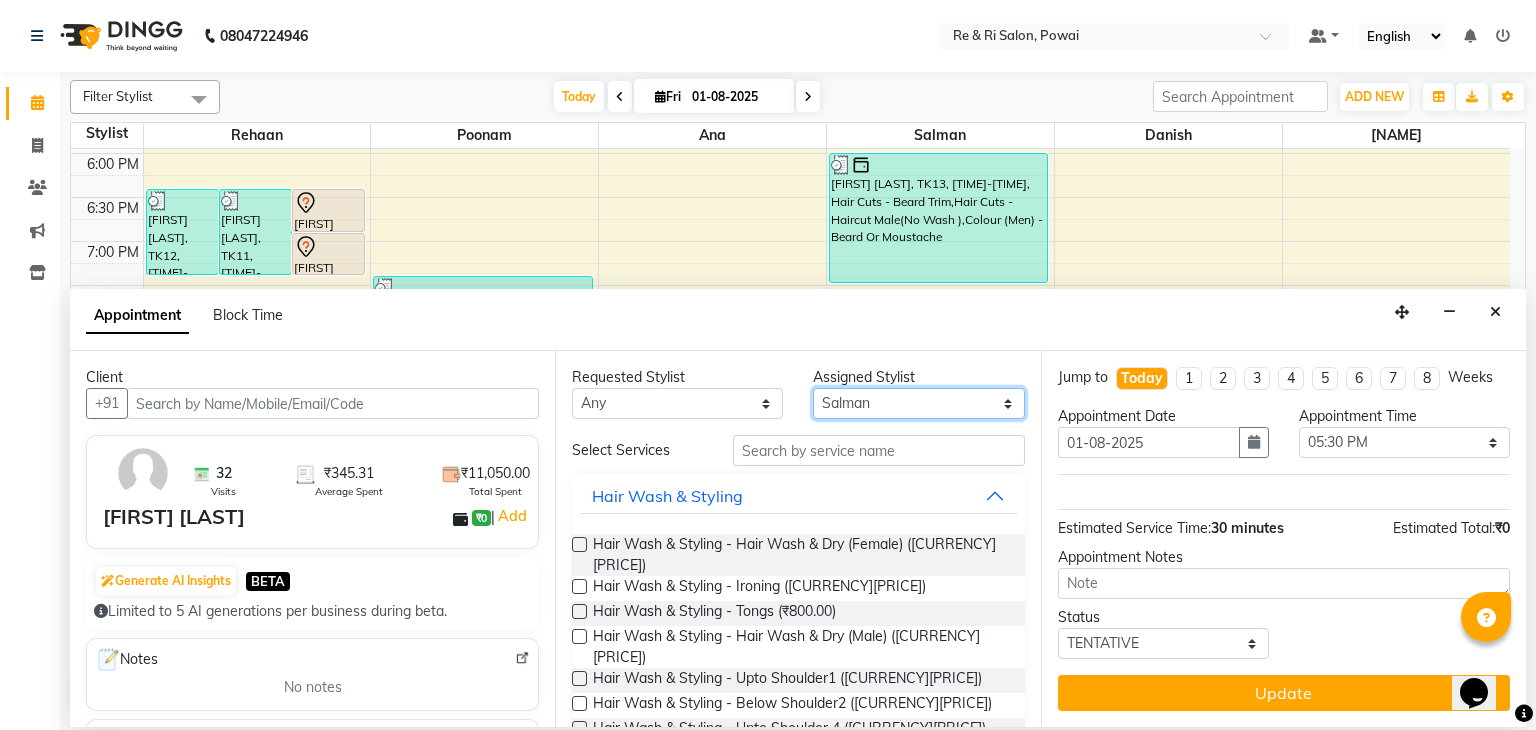 click on "Select ana Arbaaz  Danish  Poonam Rehaan  Salman  Sandy" at bounding box center (918, 403) 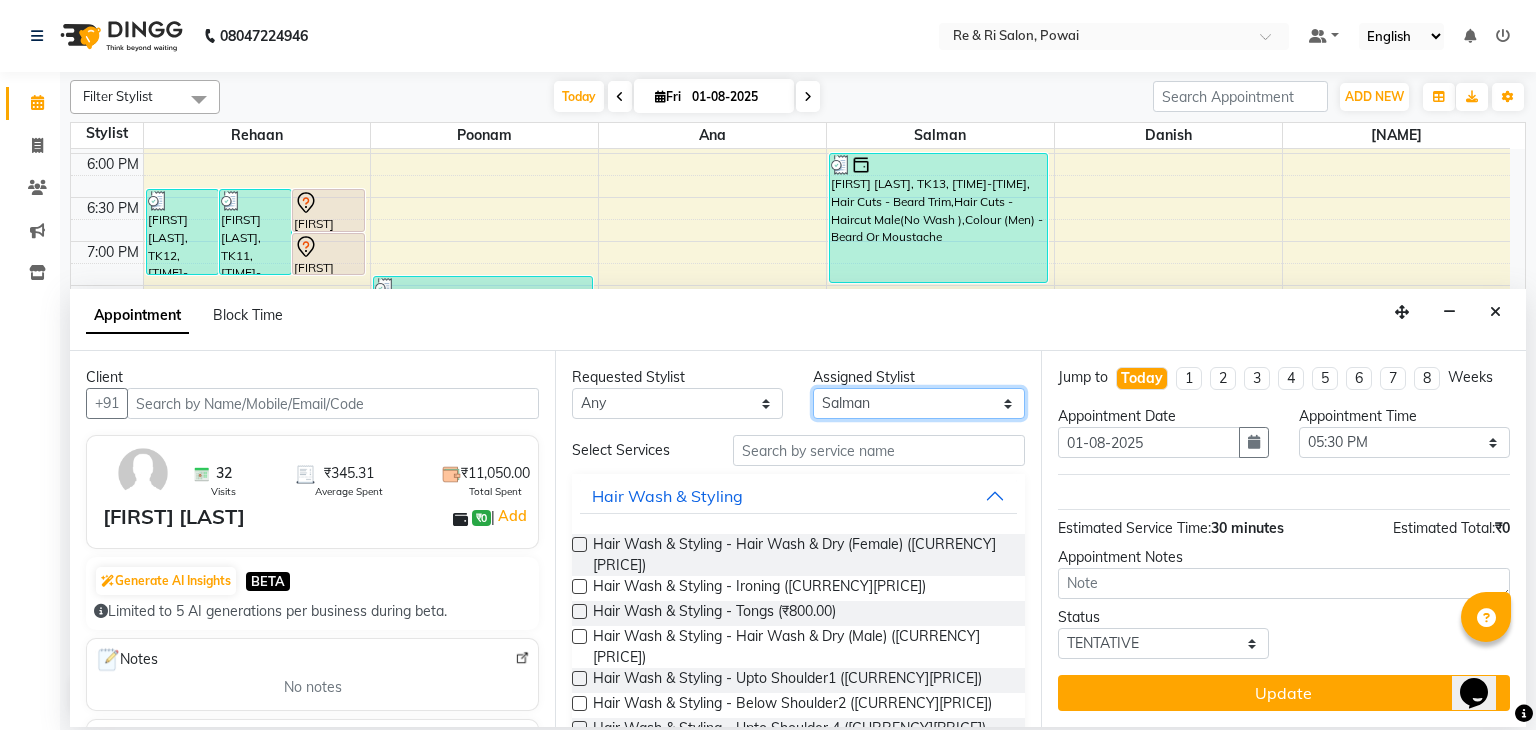 select on "87747" 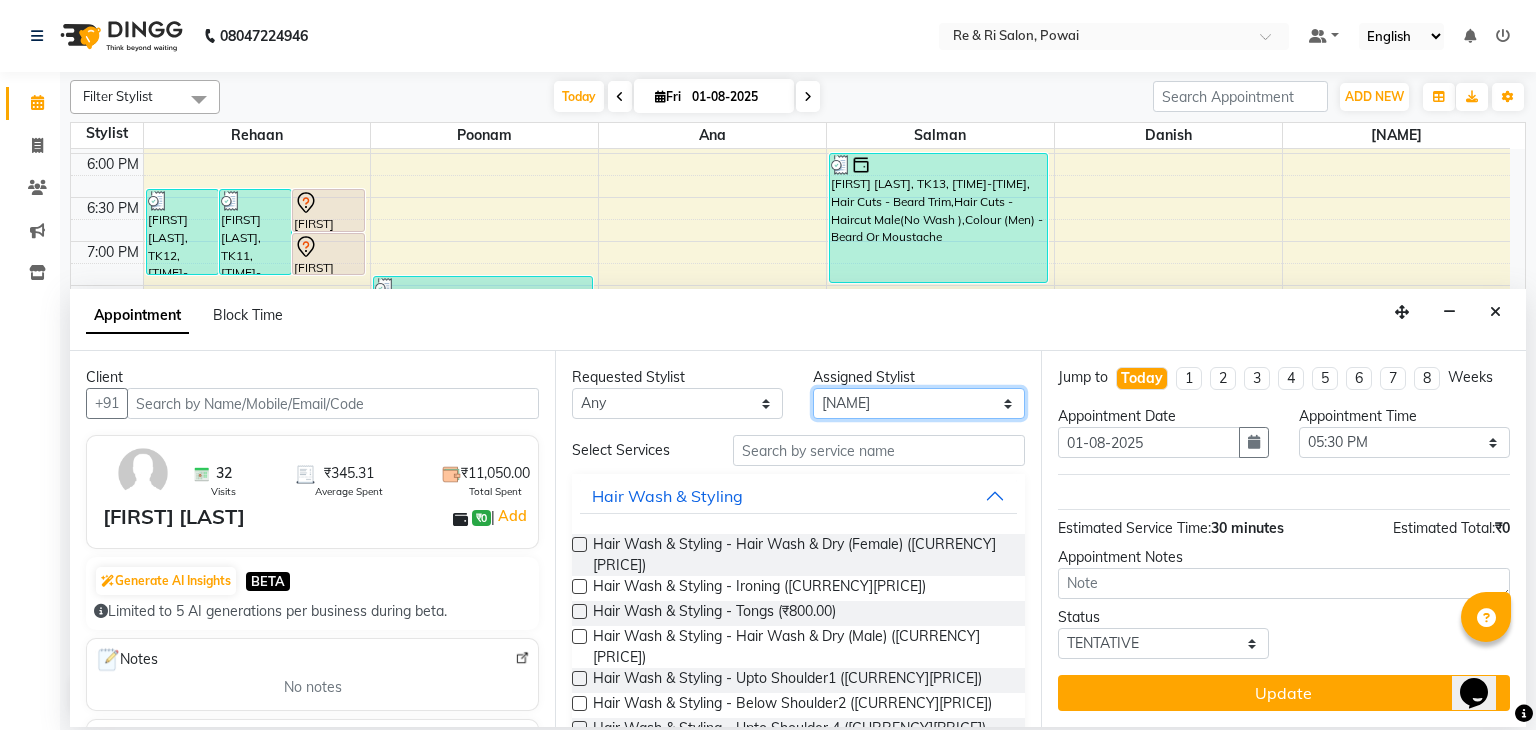 click on "Select ana Arbaaz  Danish  Poonam Rehaan  Salman  Sandy" at bounding box center (918, 403) 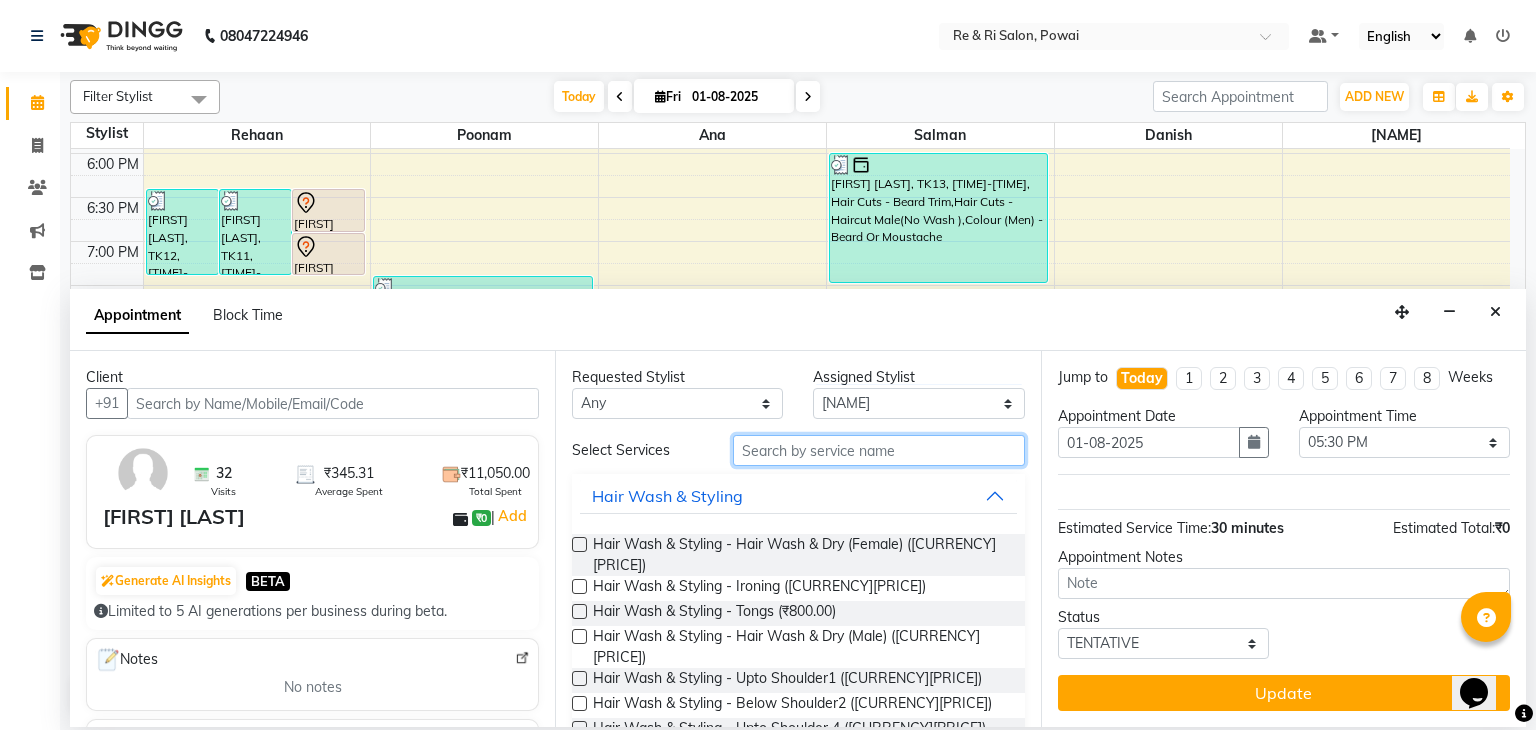 click at bounding box center [879, 450] 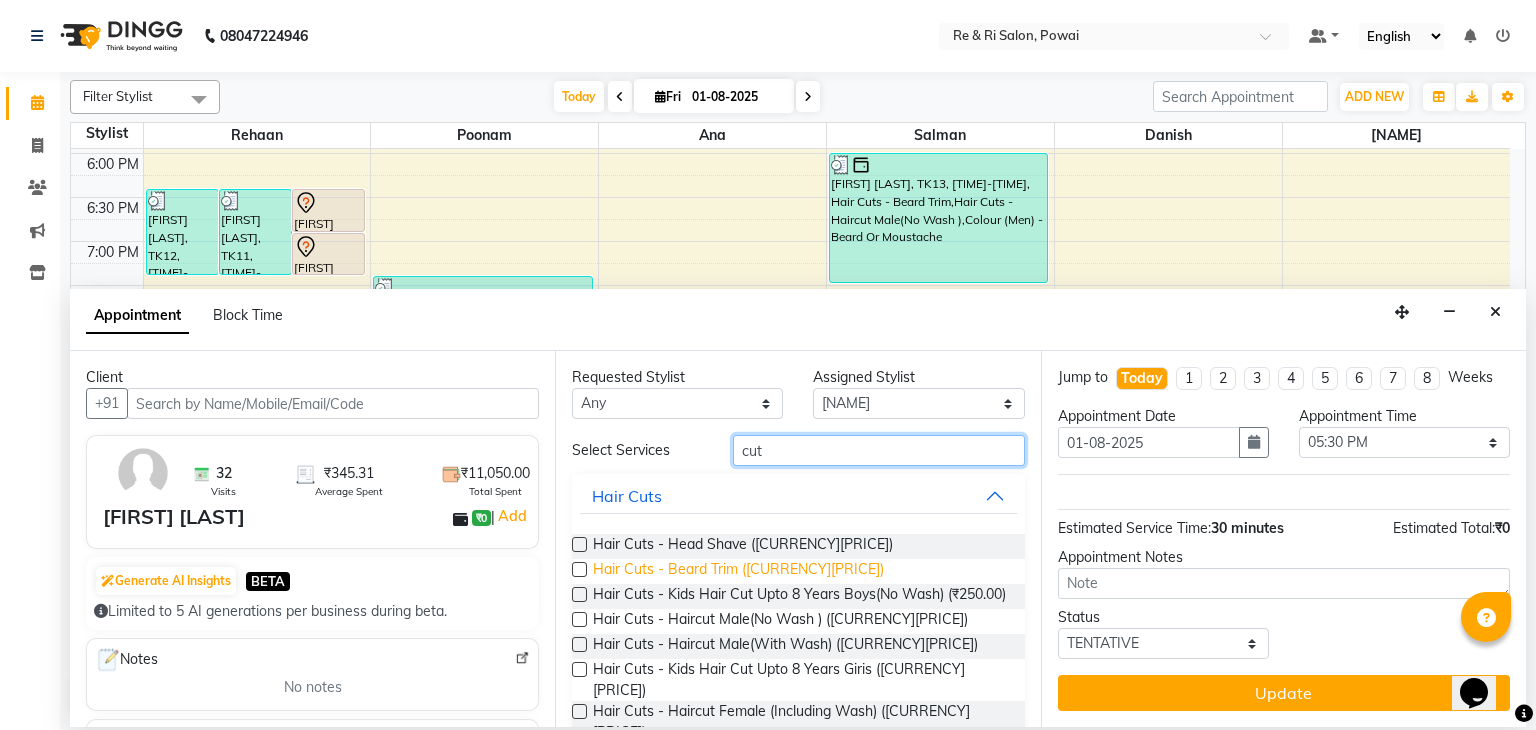 type on "cut" 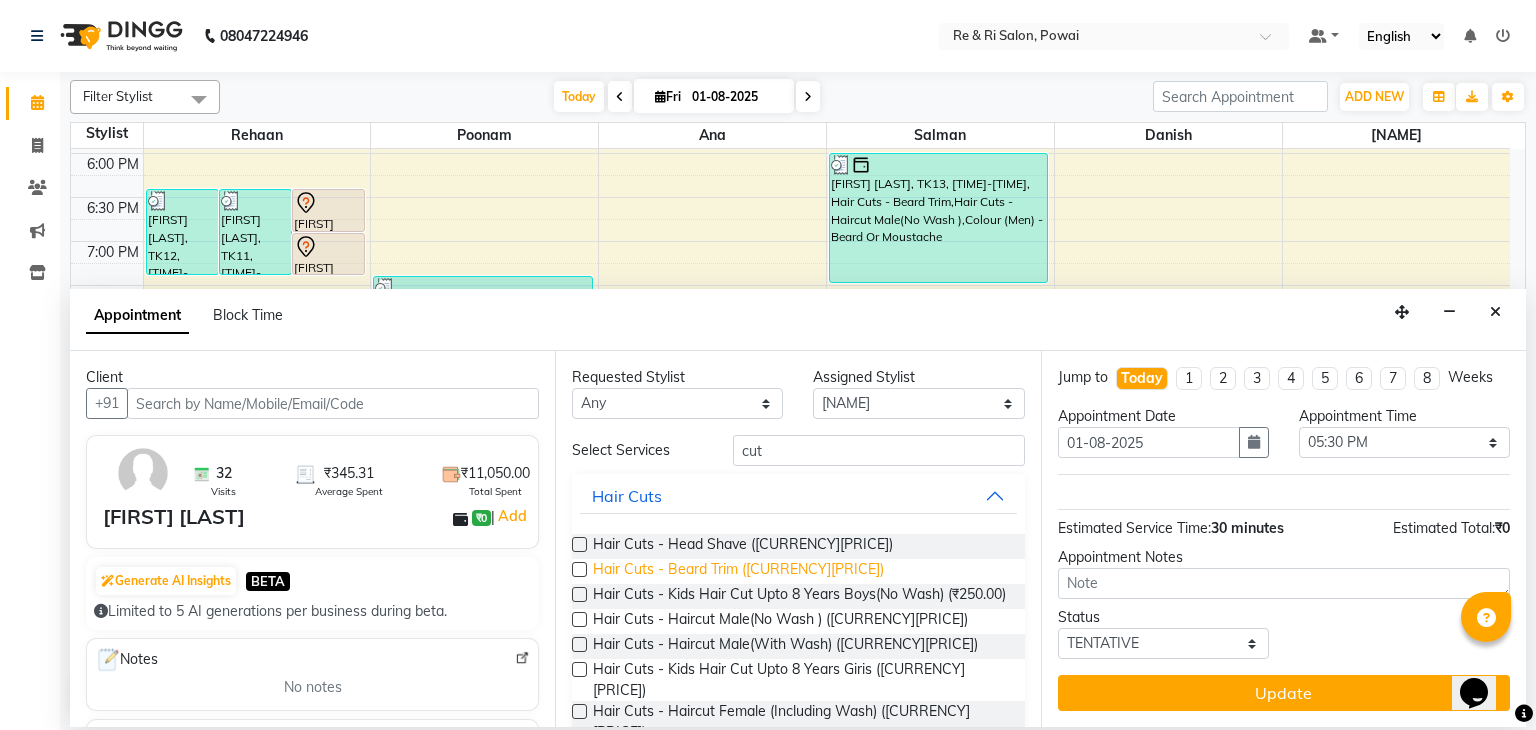 click on "Hair Cuts - Beard Trim (₹150.00)" at bounding box center [738, 571] 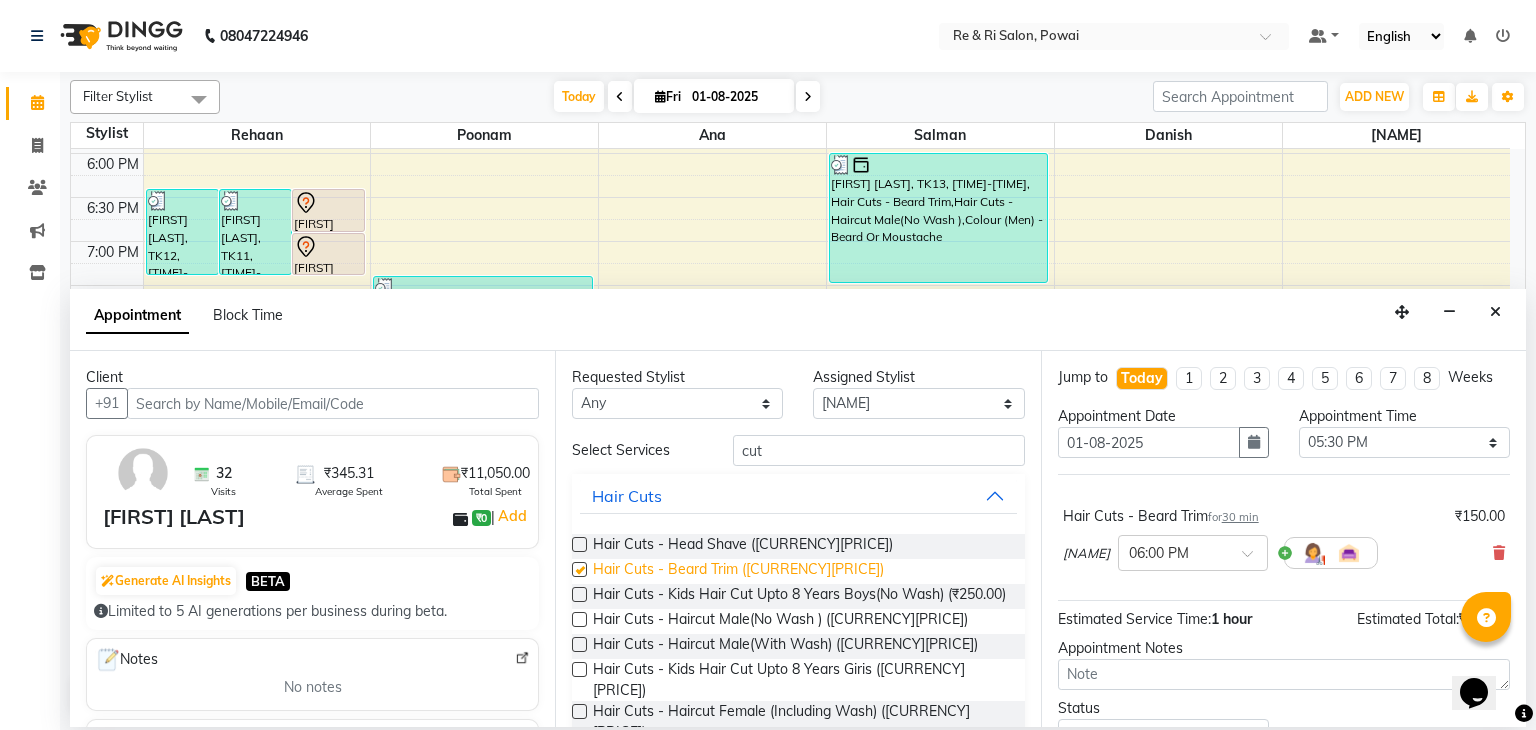 checkbox on "false" 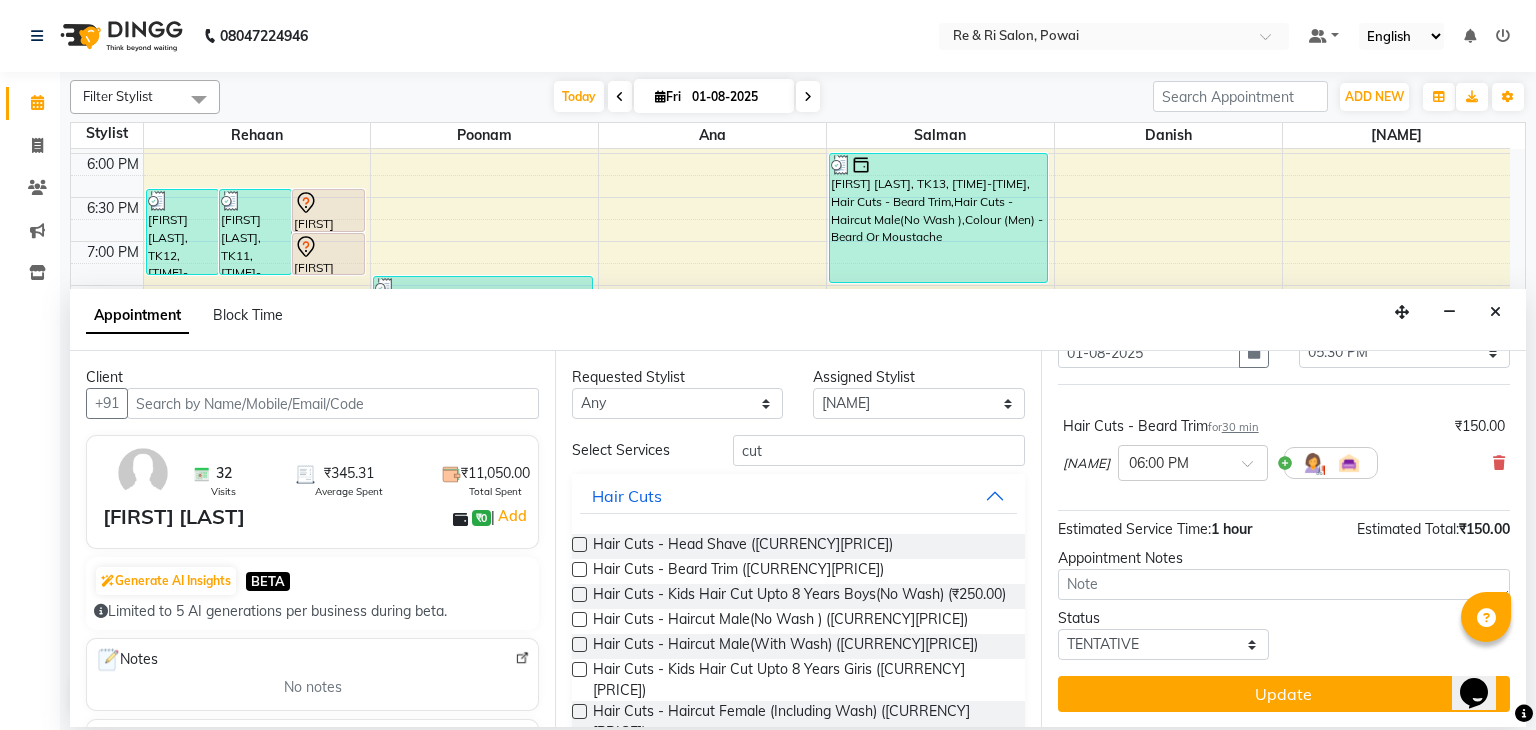 scroll, scrollTop: 0, scrollLeft: 0, axis: both 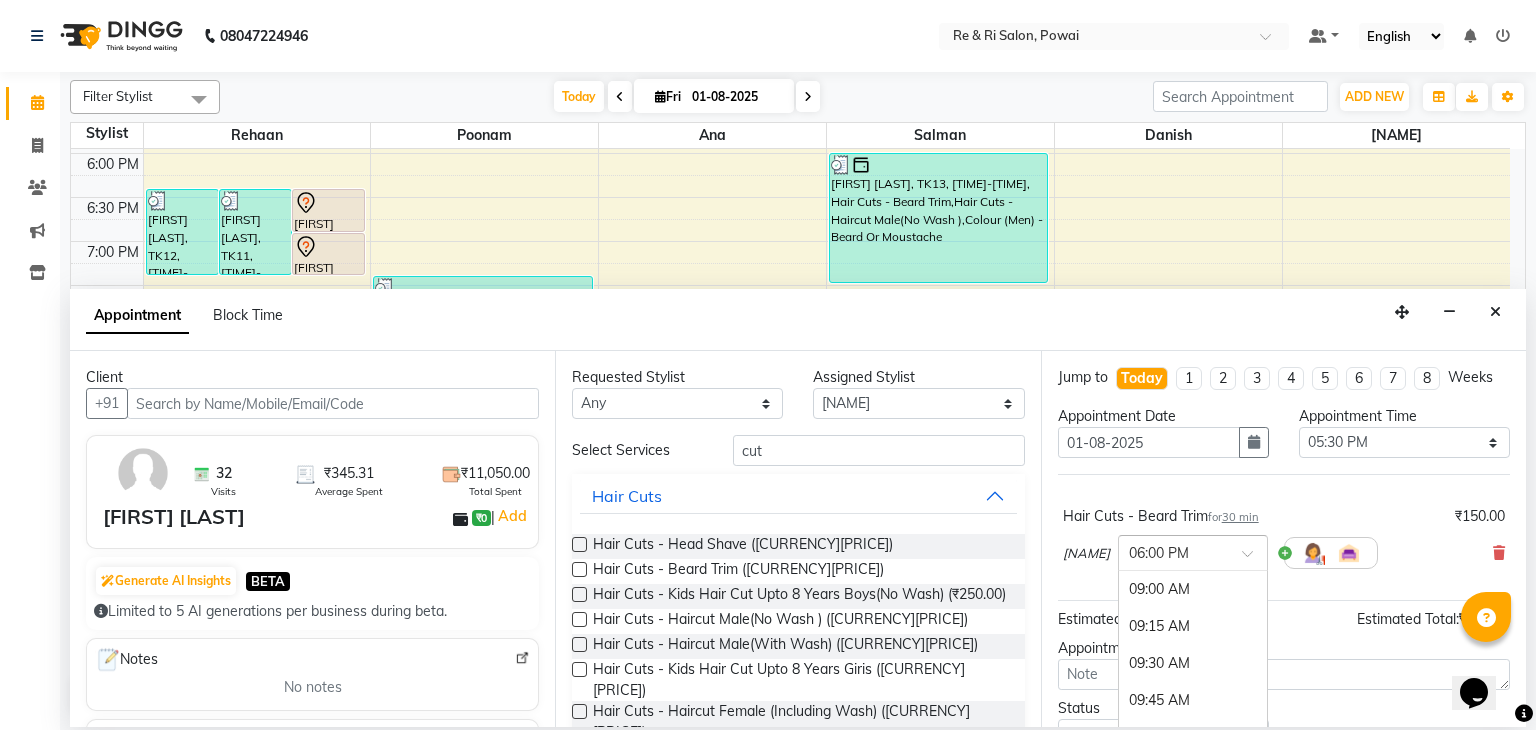 click at bounding box center [1193, 551] 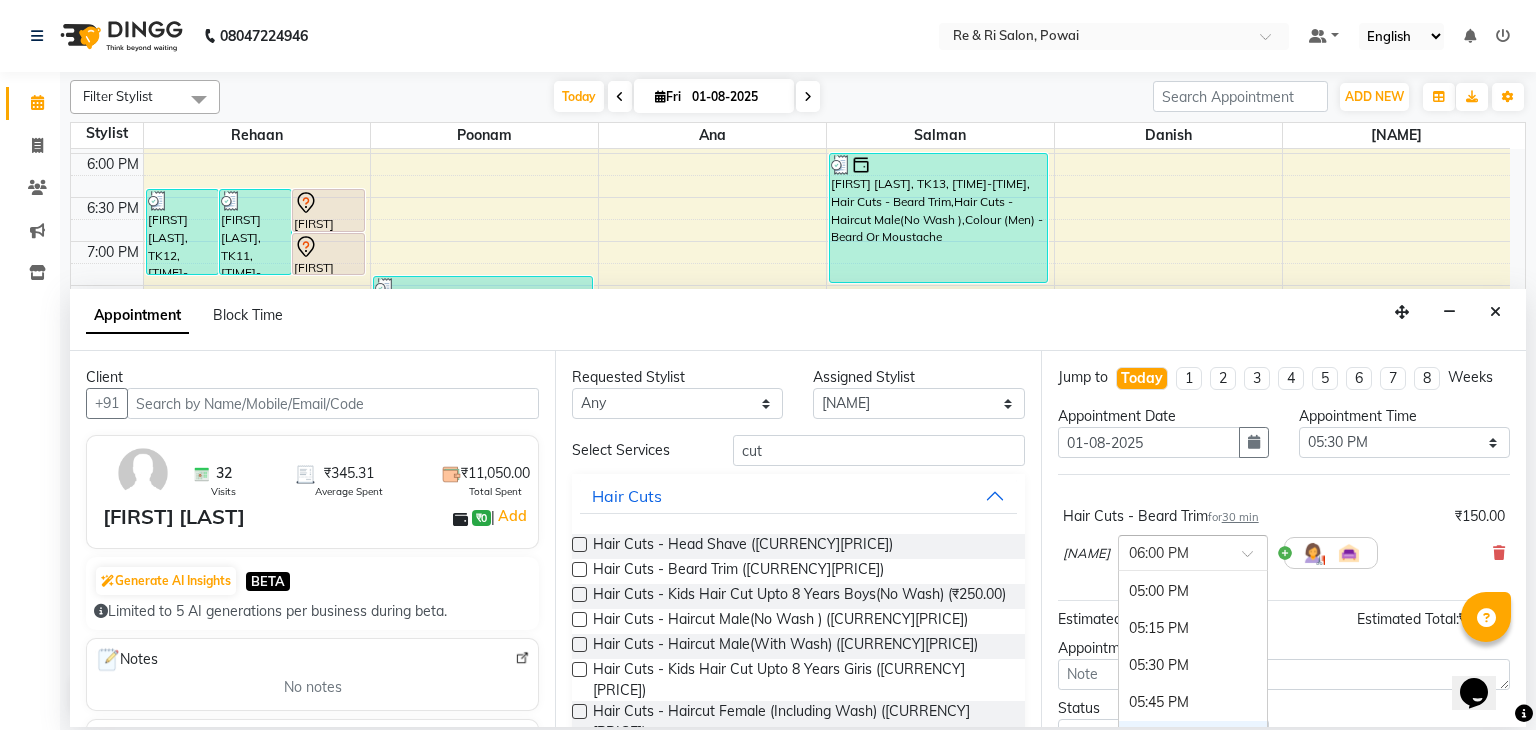 scroll, scrollTop: 1184, scrollLeft: 0, axis: vertical 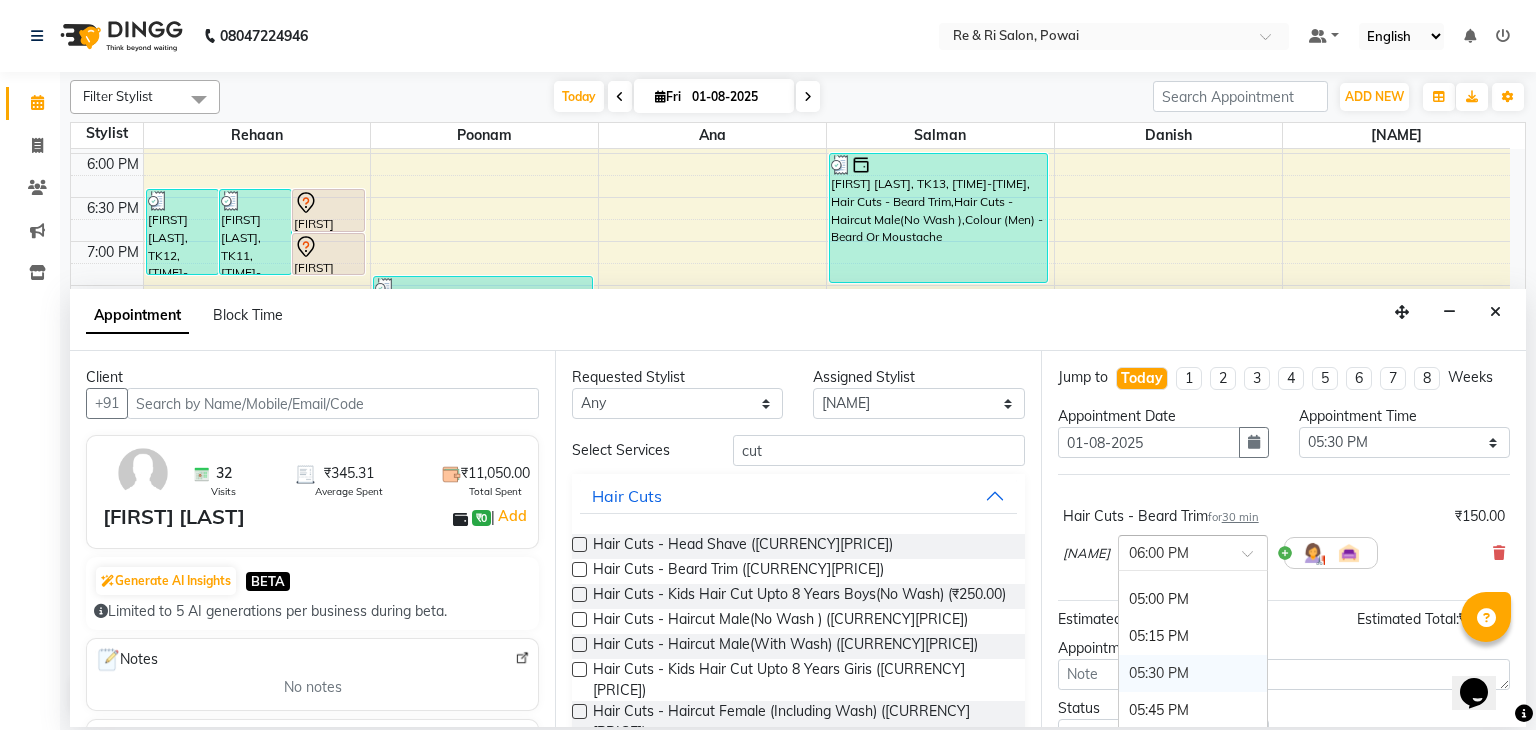 click on "05:30 PM" at bounding box center (1193, 673) 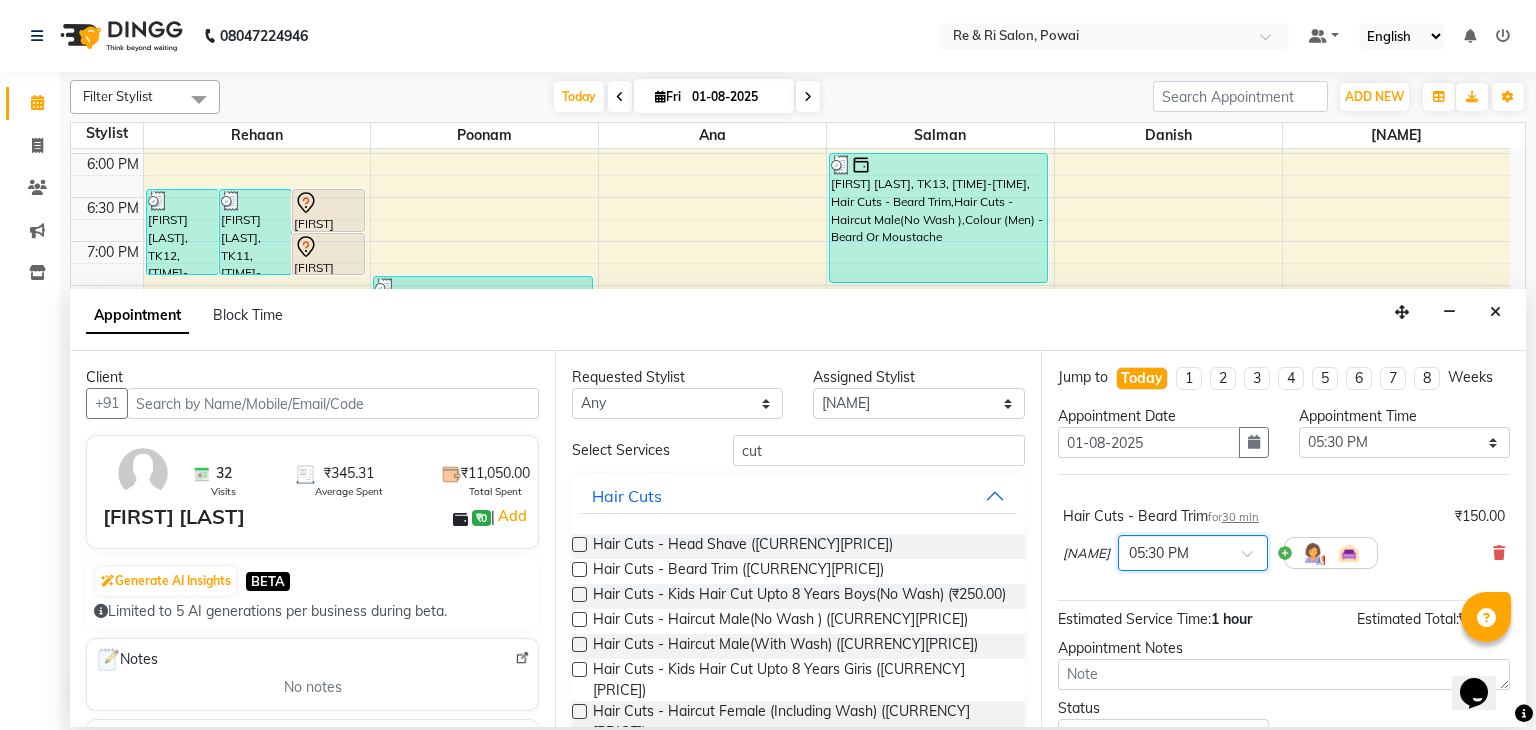 scroll, scrollTop: 90, scrollLeft: 0, axis: vertical 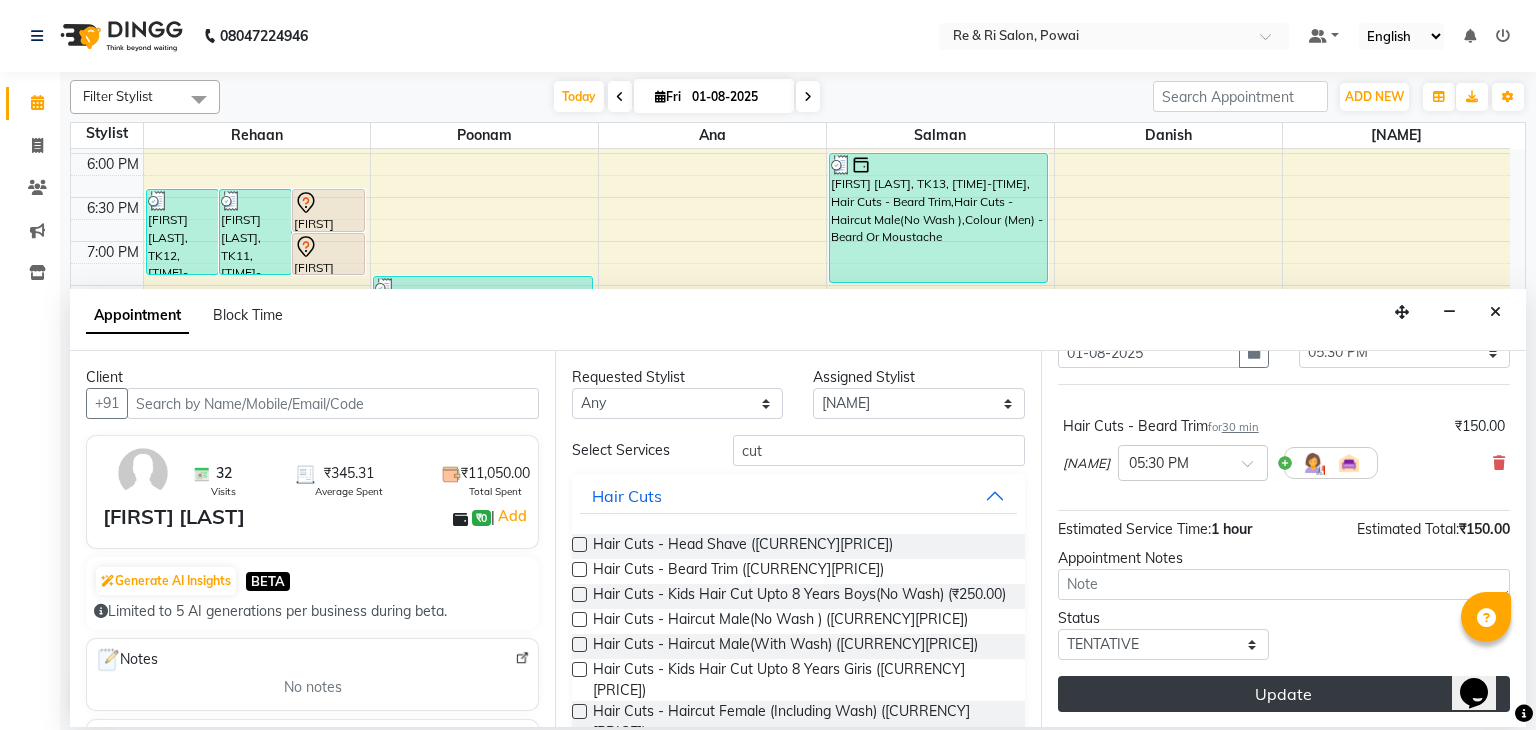 click on "Update" at bounding box center (1284, 694) 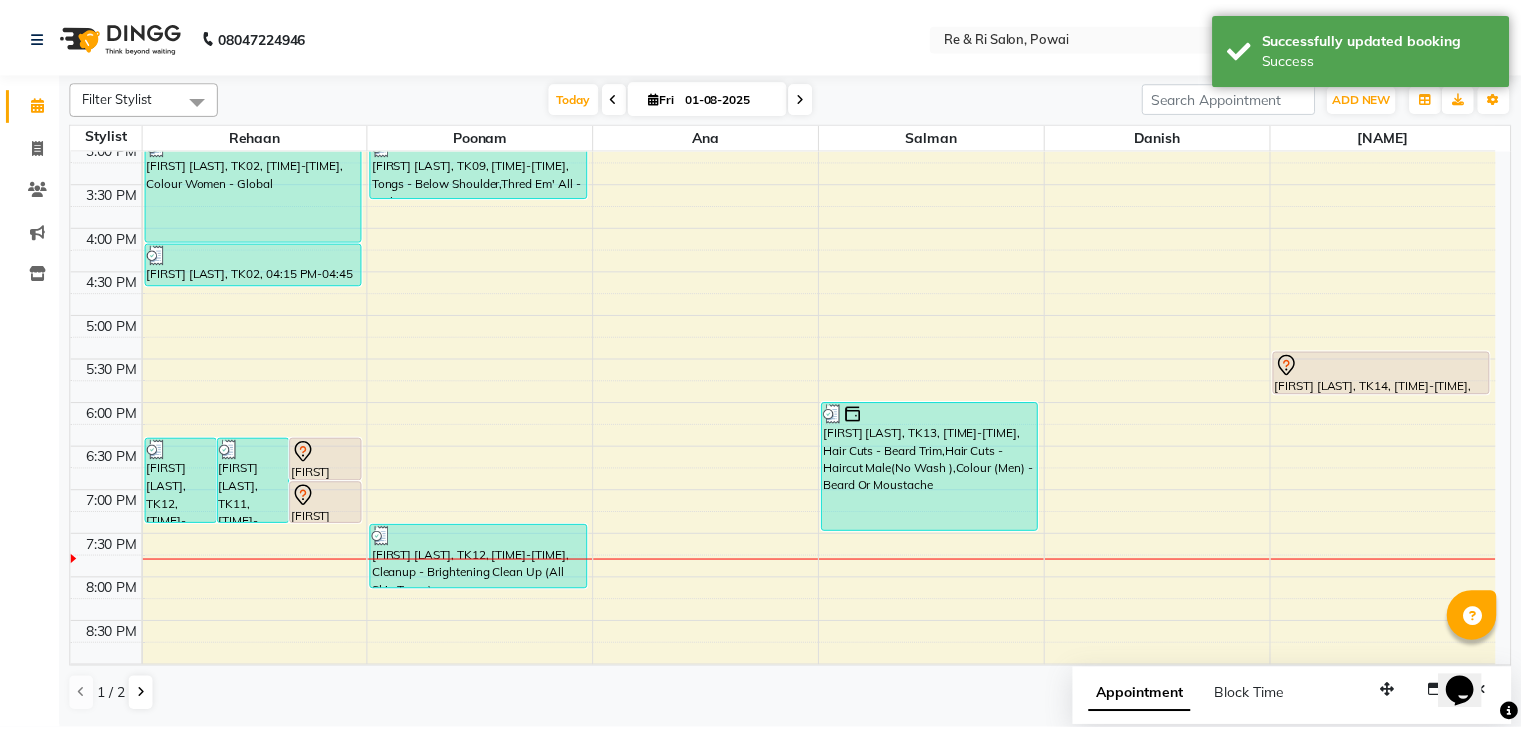 scroll, scrollTop: 622, scrollLeft: 0, axis: vertical 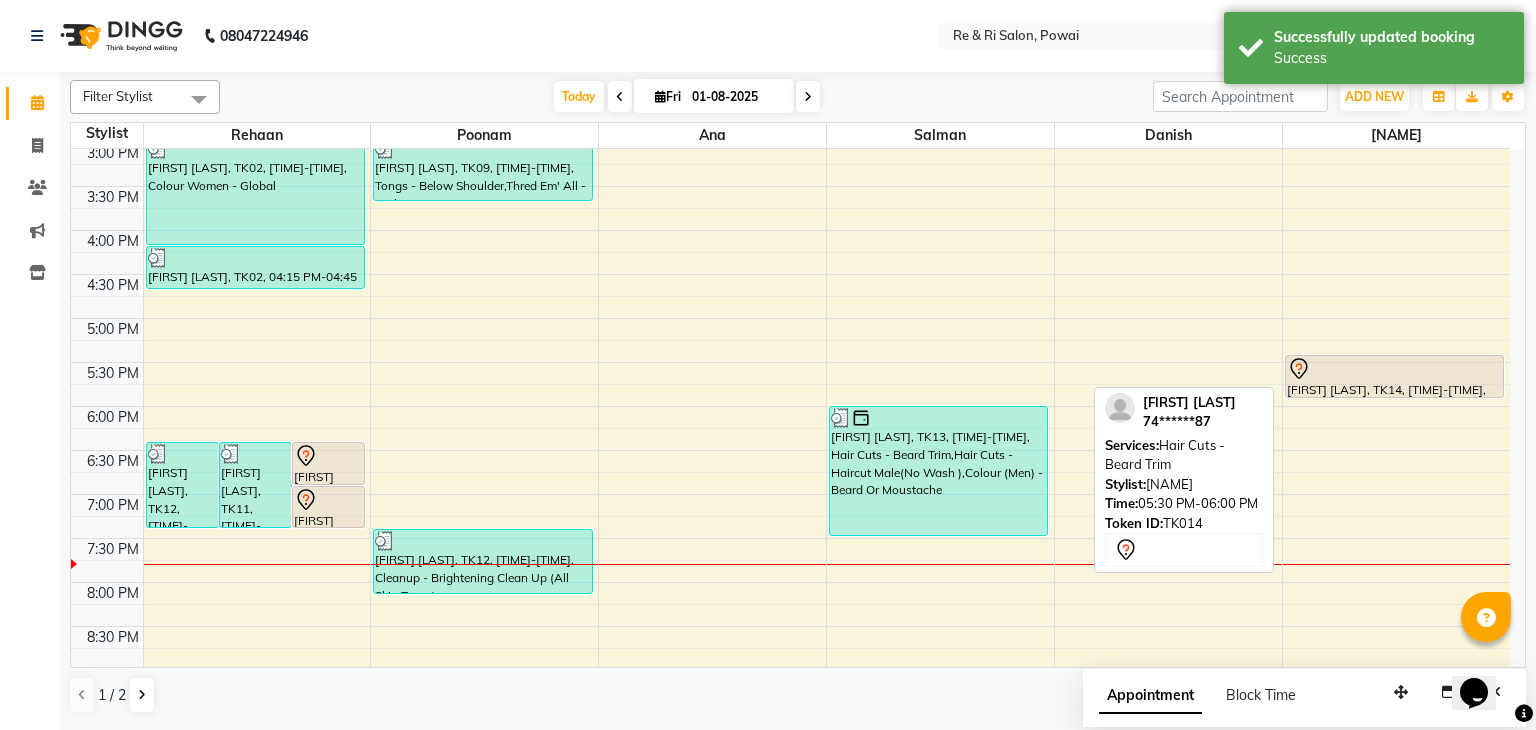 click at bounding box center (1395, 369) 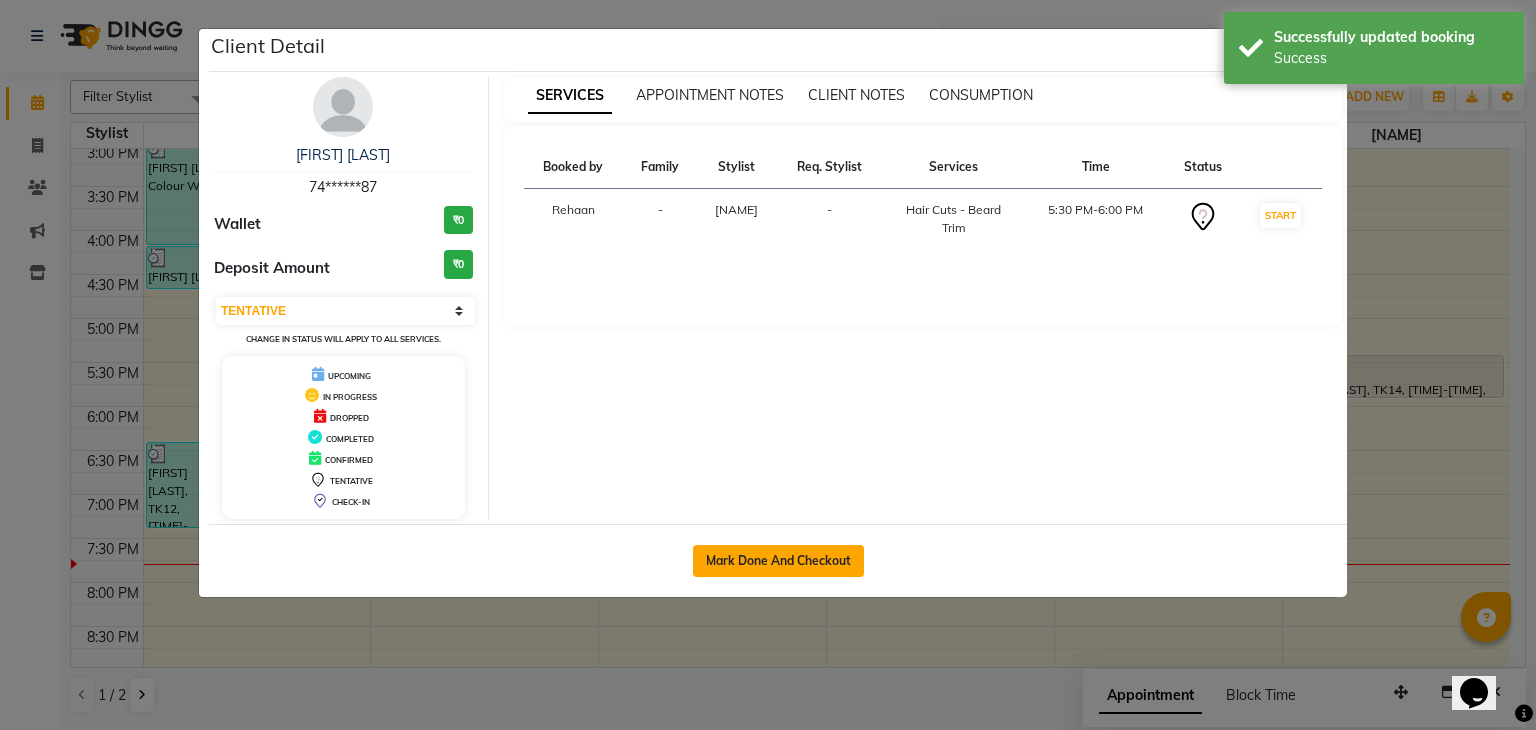 click on "Mark Done And Checkout" 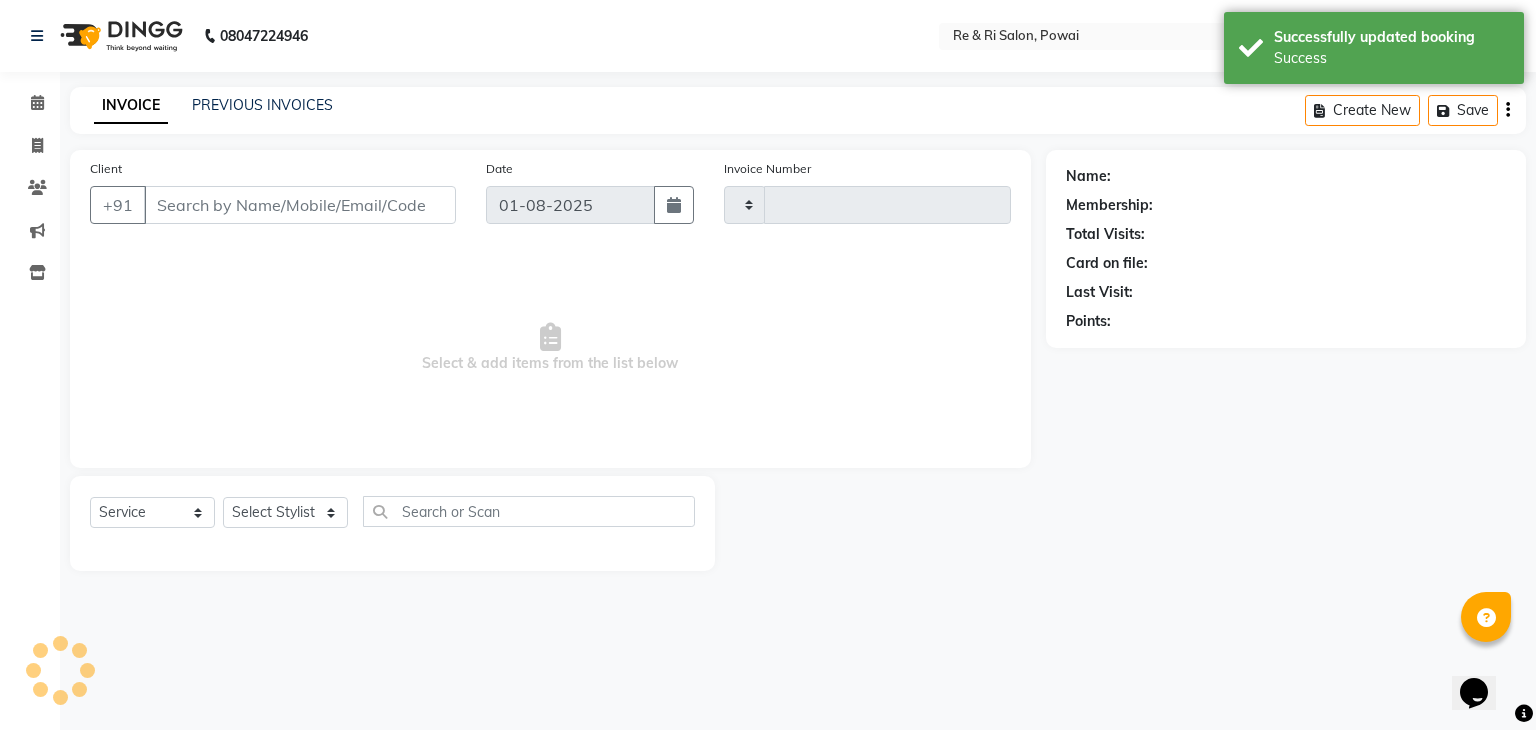 type on "1658" 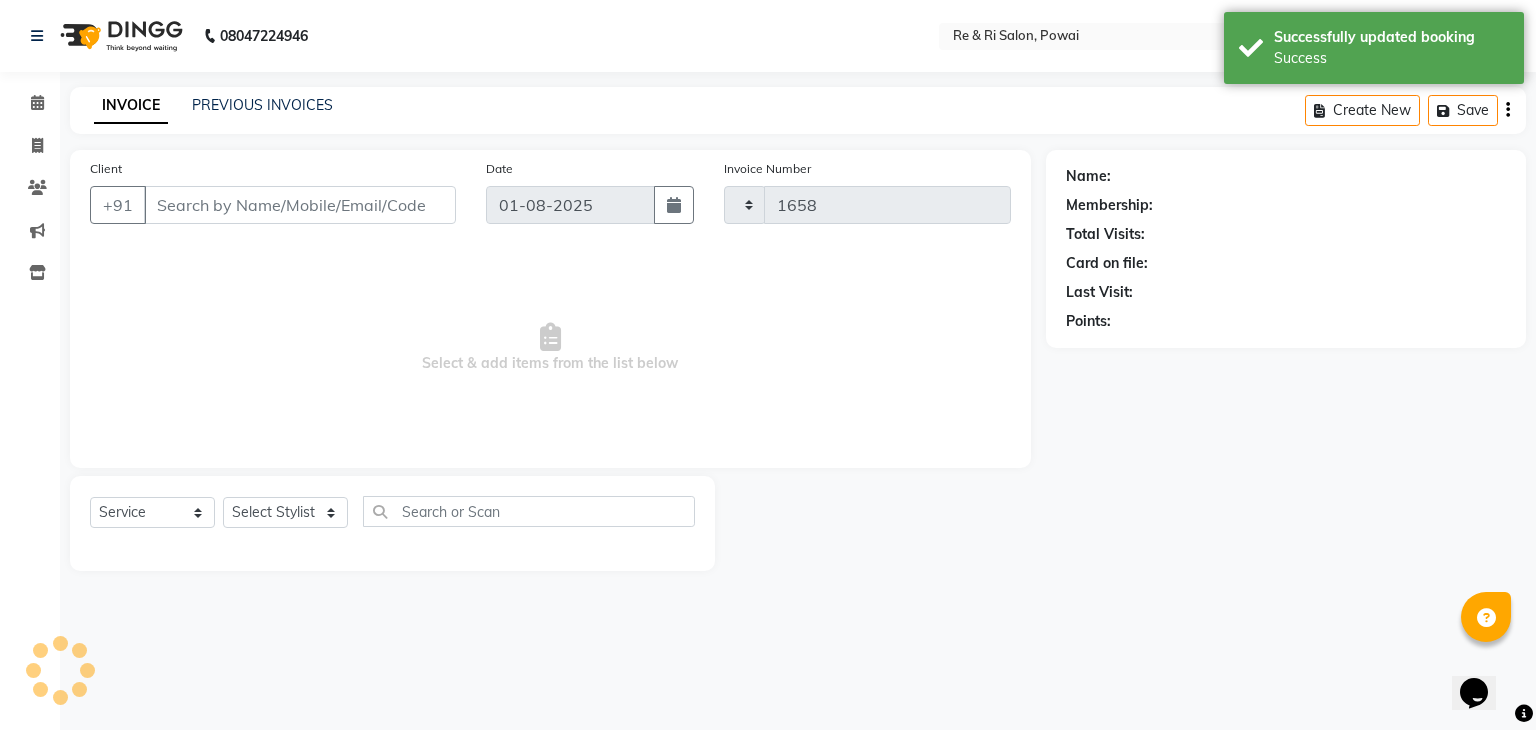 select on "5364" 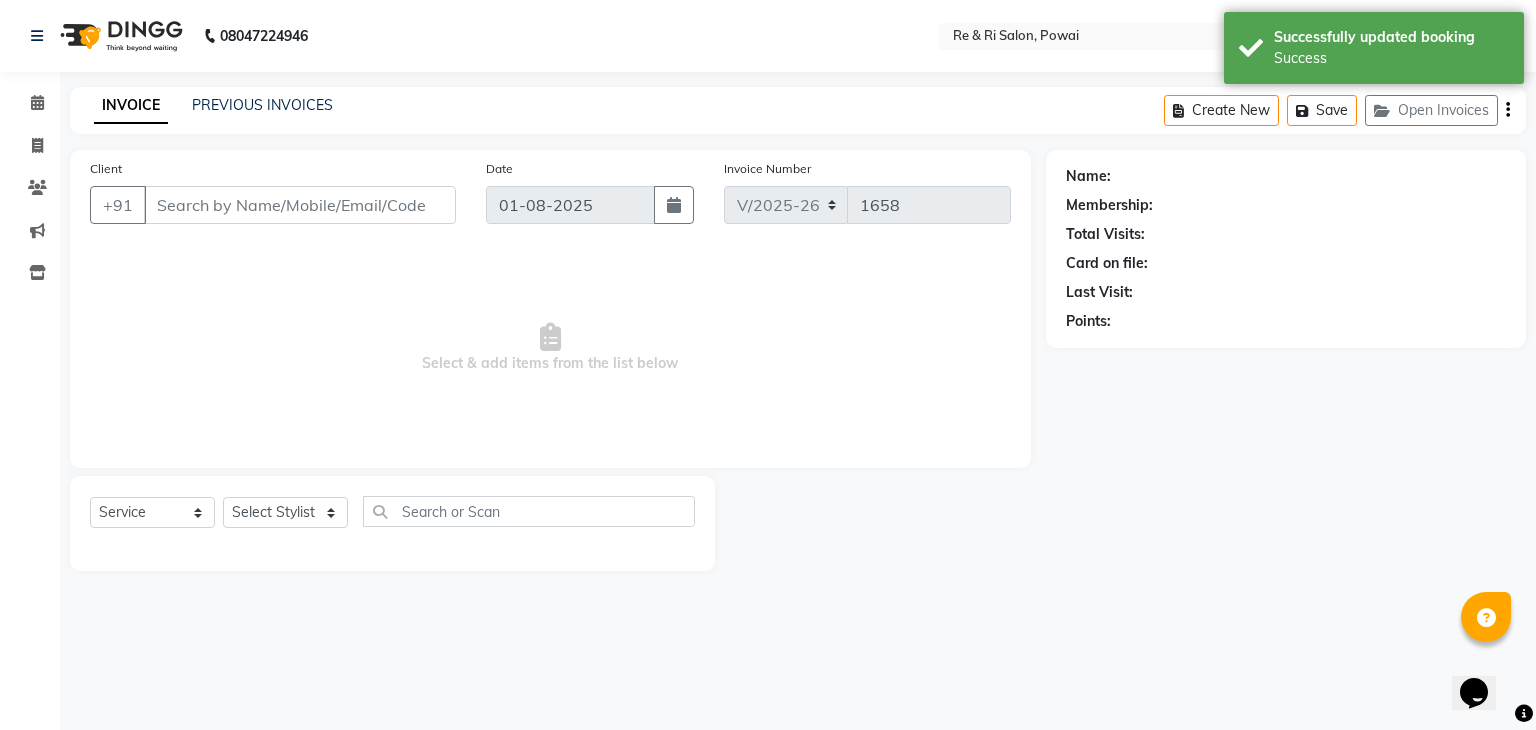 type on "74******87" 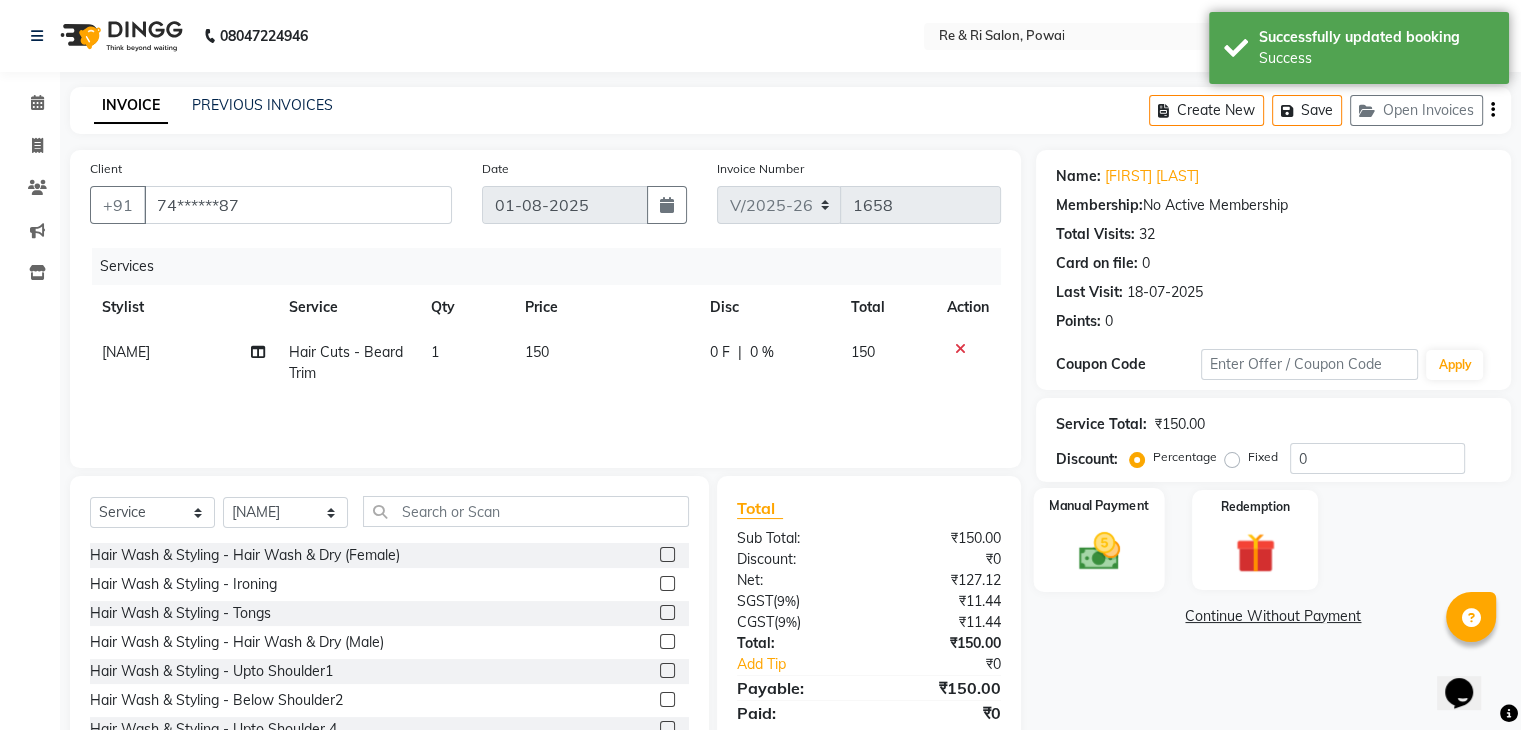 click 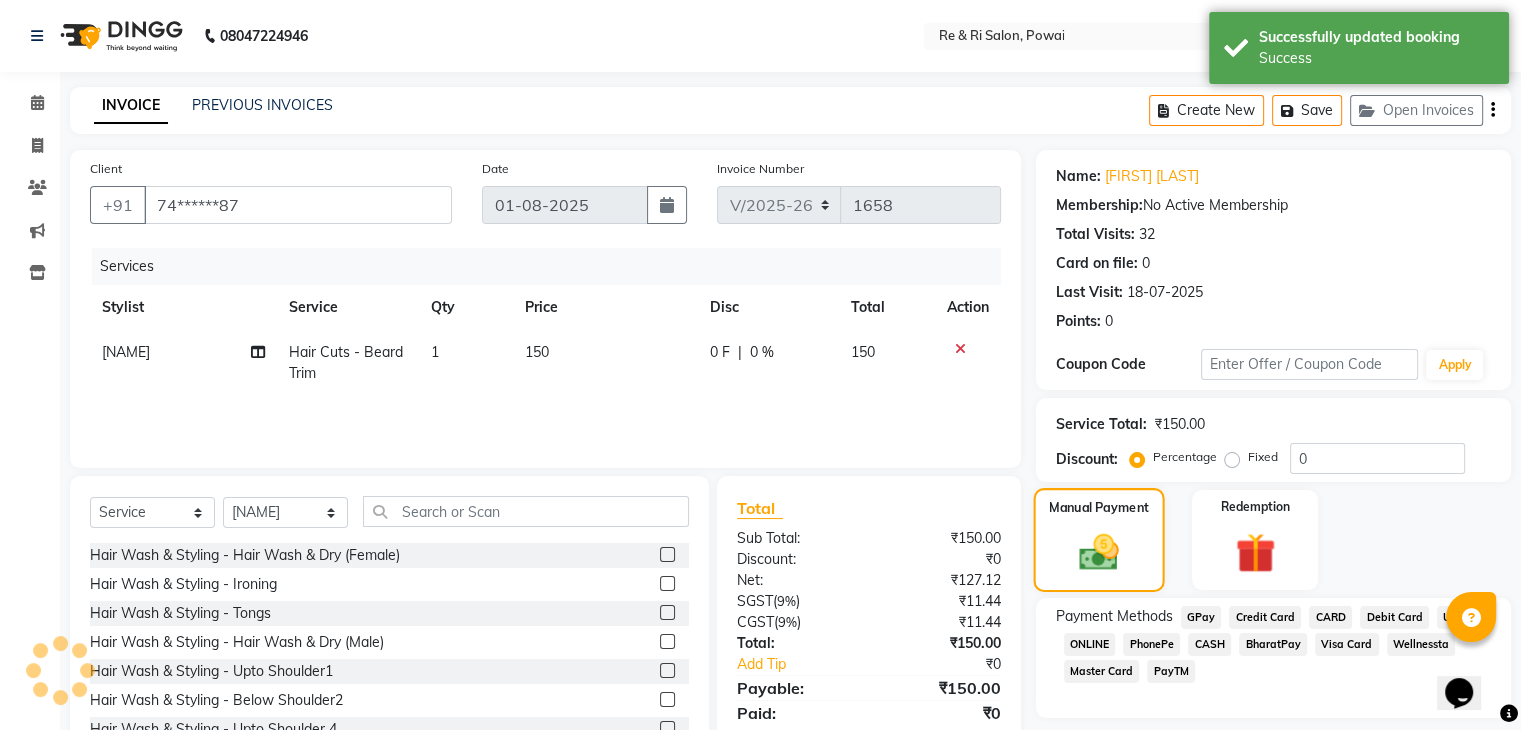 scroll, scrollTop: 72, scrollLeft: 0, axis: vertical 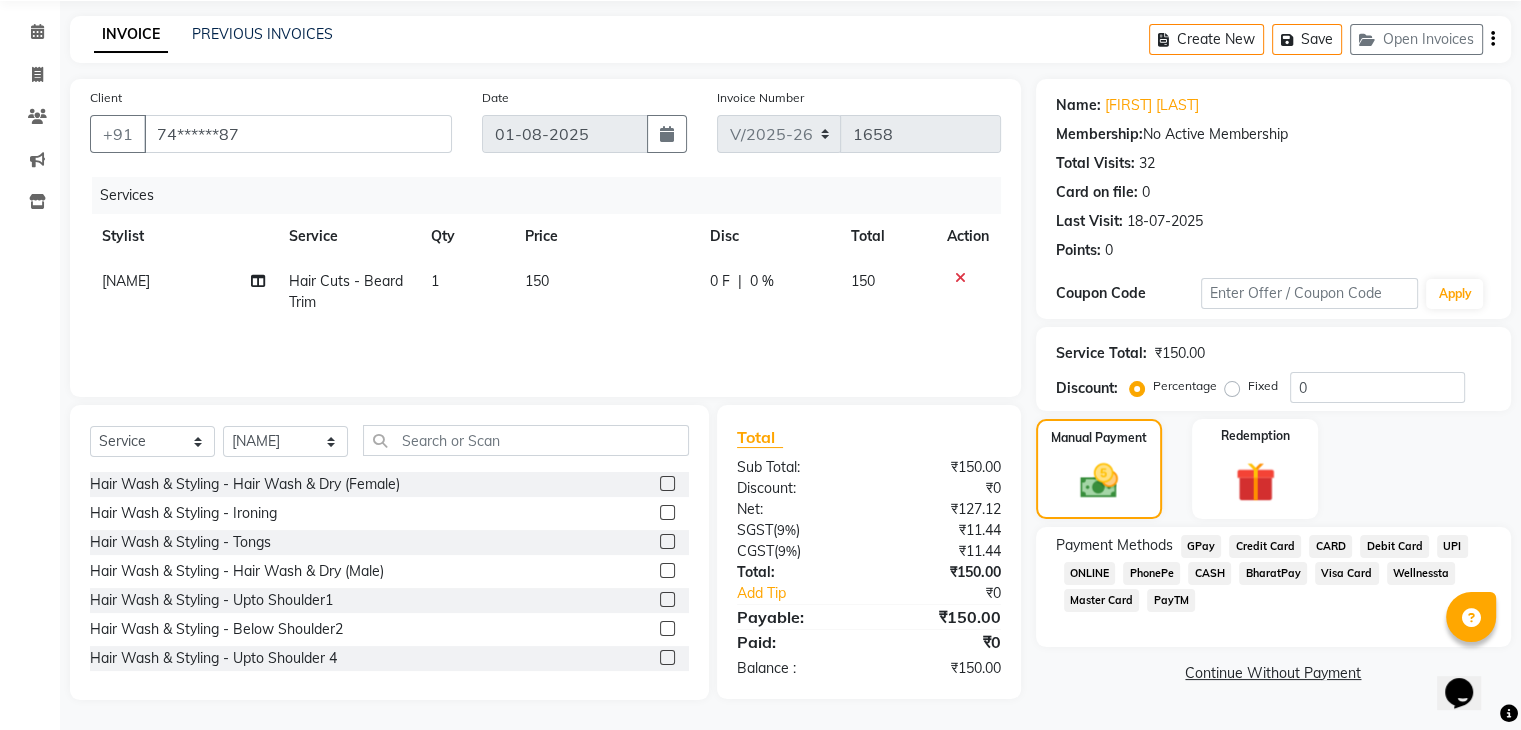 click on "GPay" 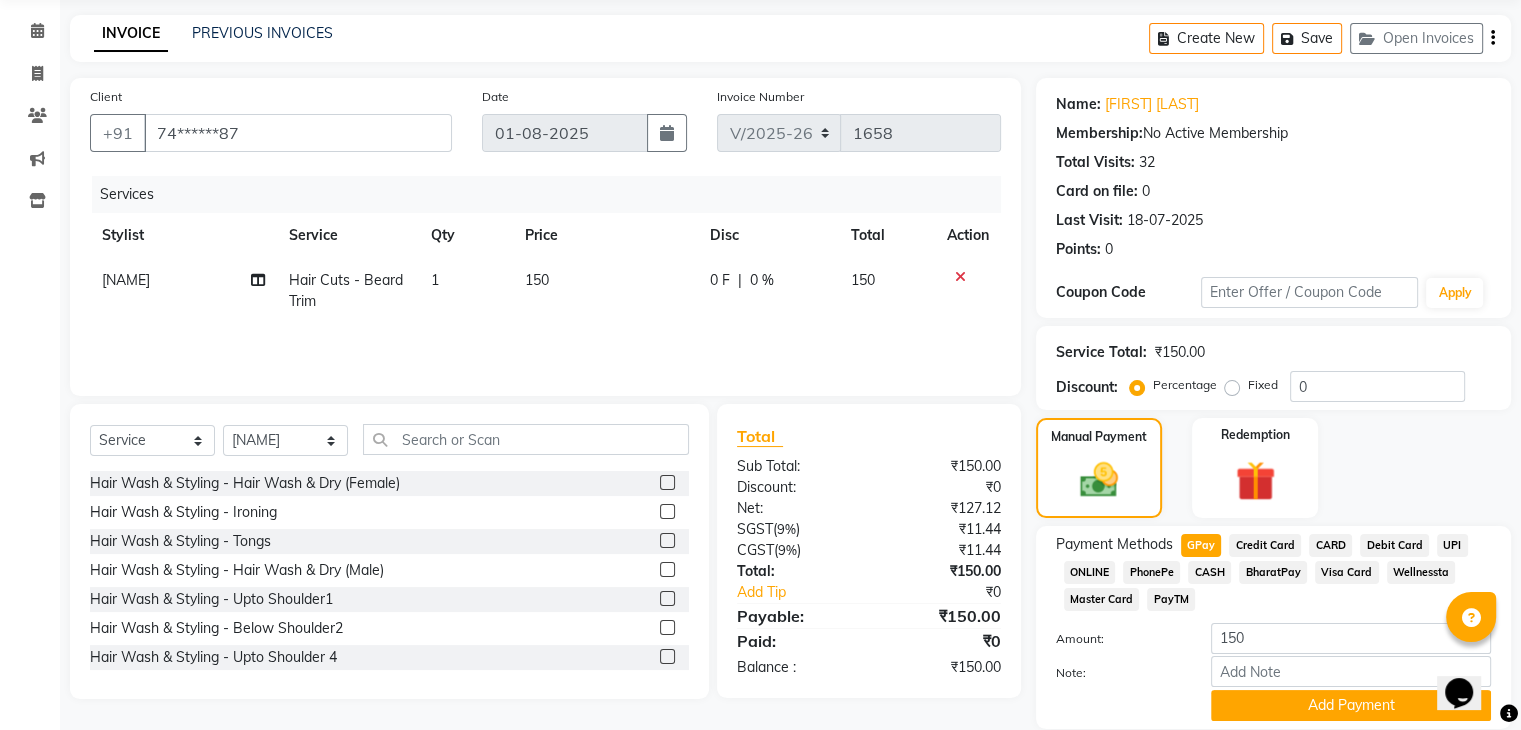 scroll, scrollTop: 145, scrollLeft: 0, axis: vertical 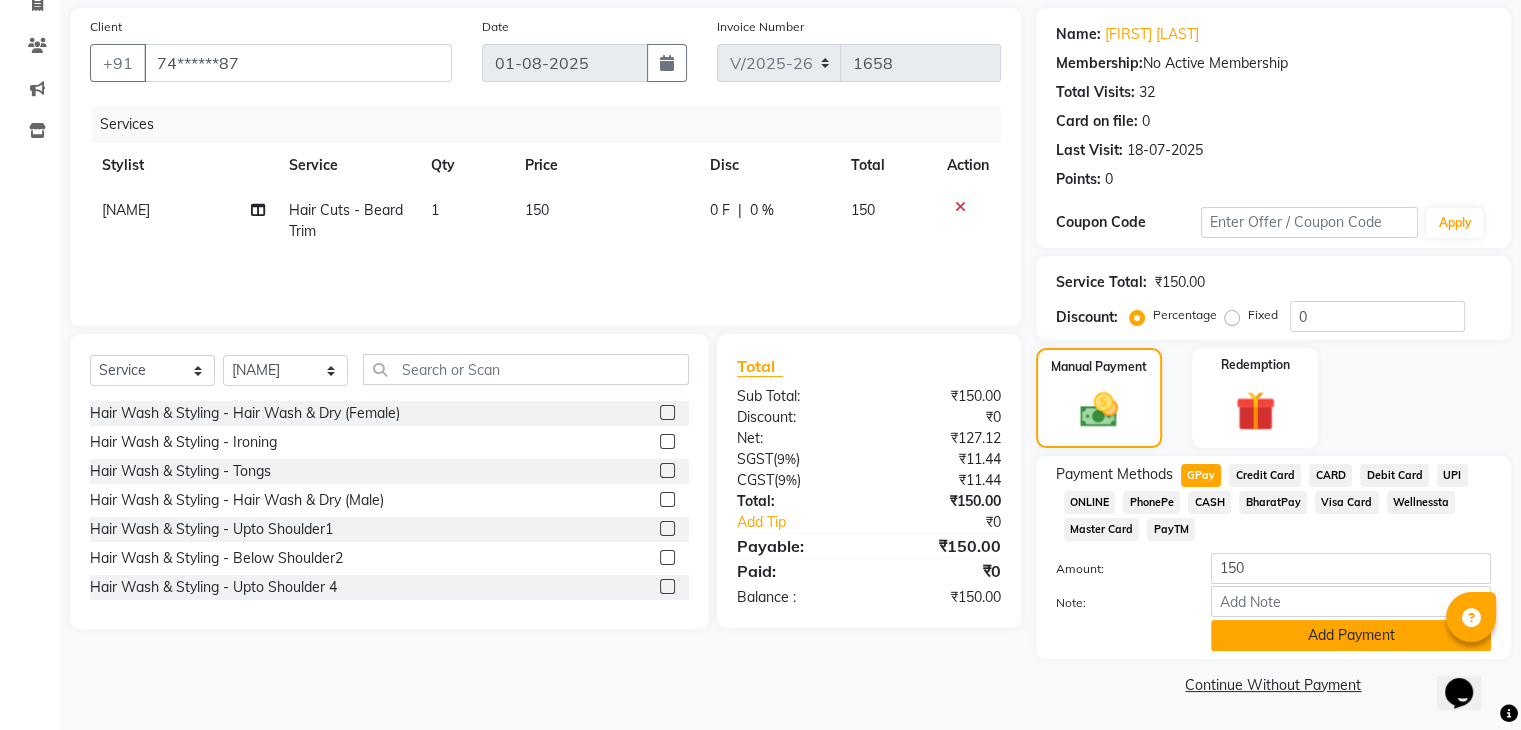 click on "Add Payment" 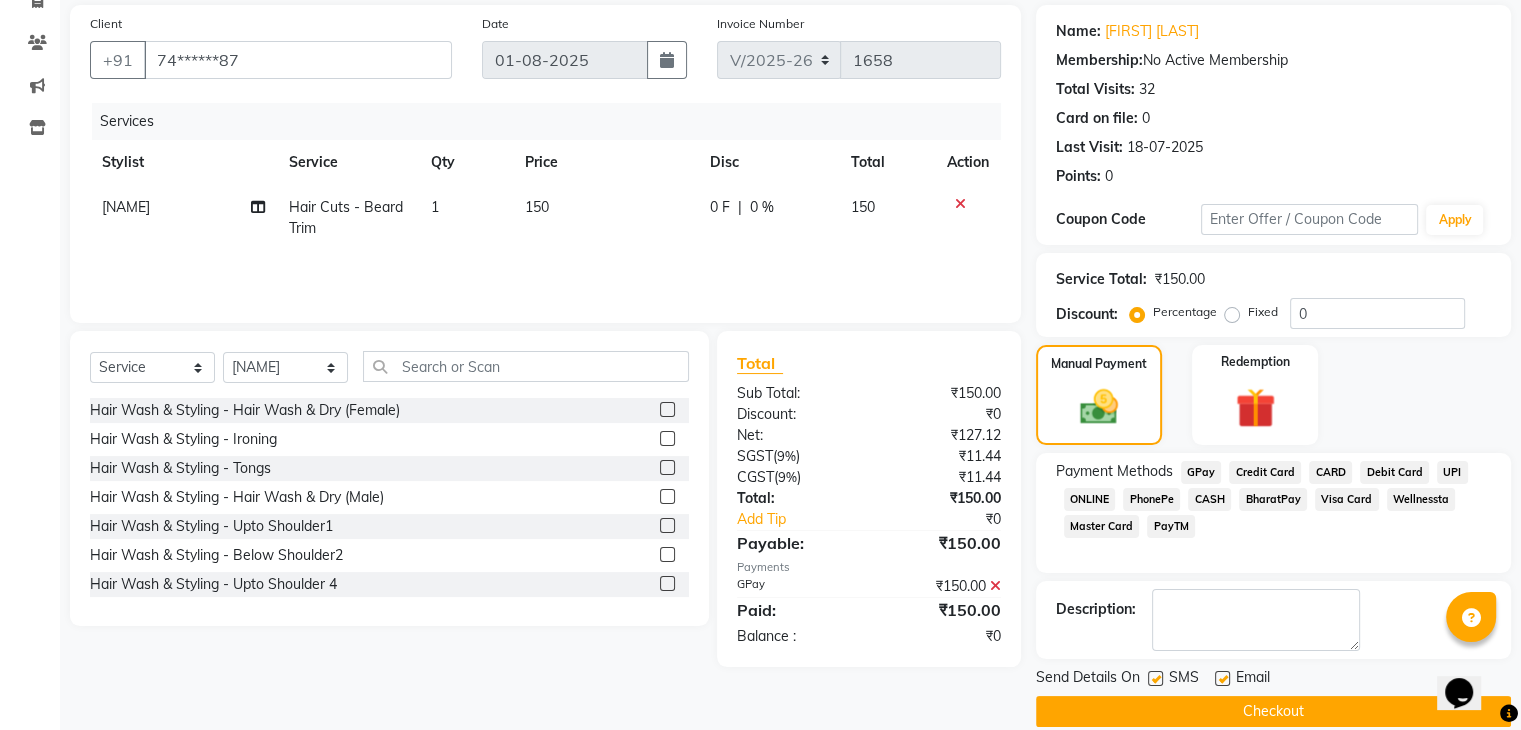 scroll, scrollTop: 171, scrollLeft: 0, axis: vertical 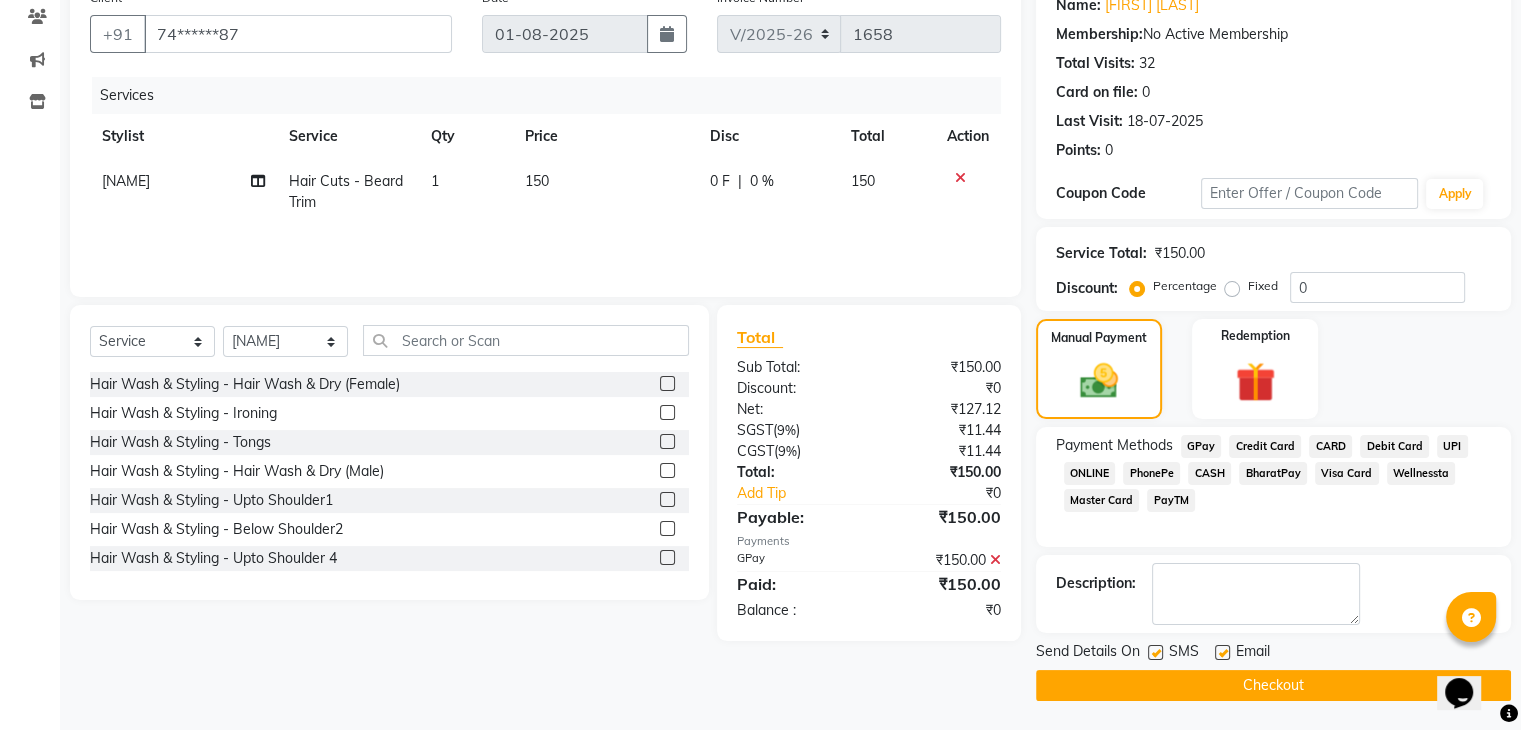 click 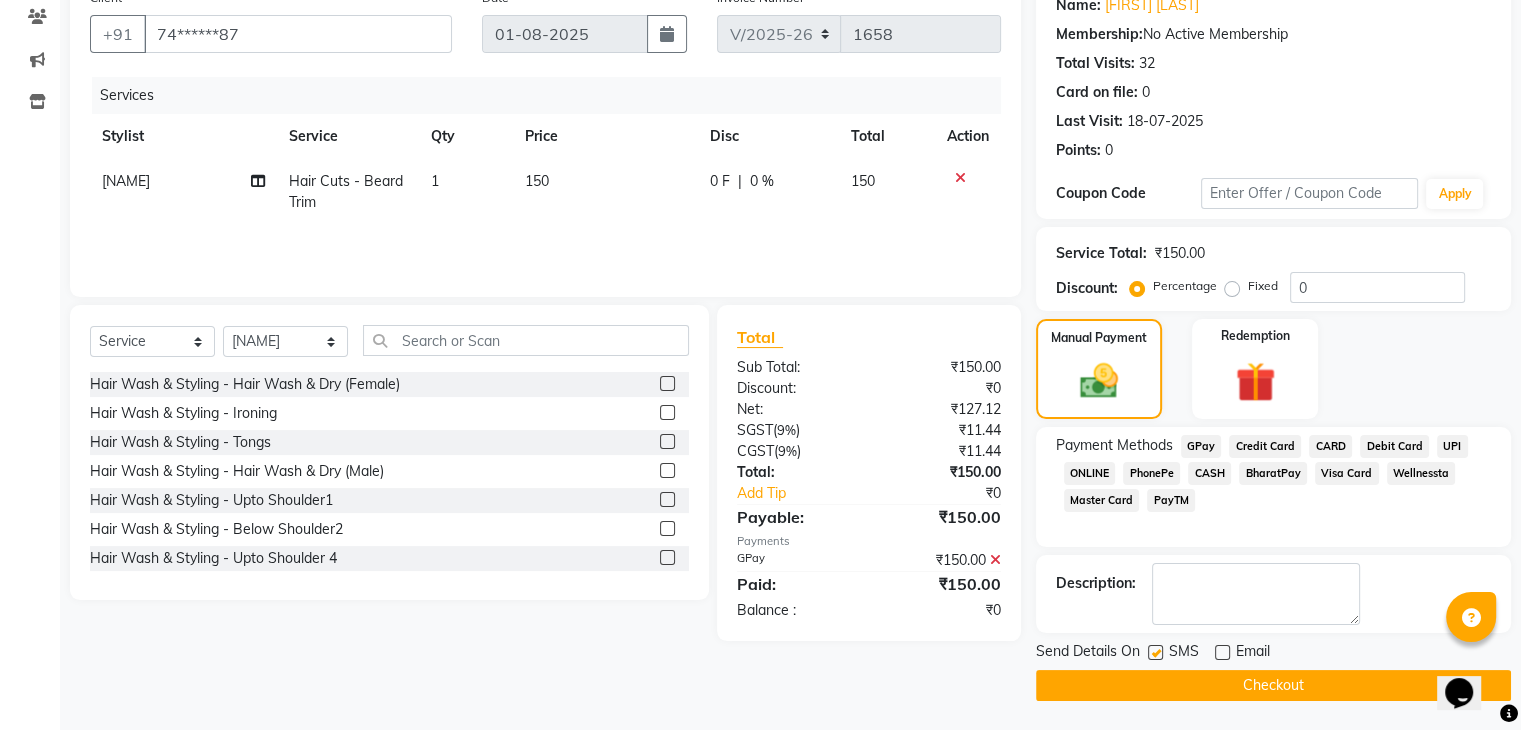click 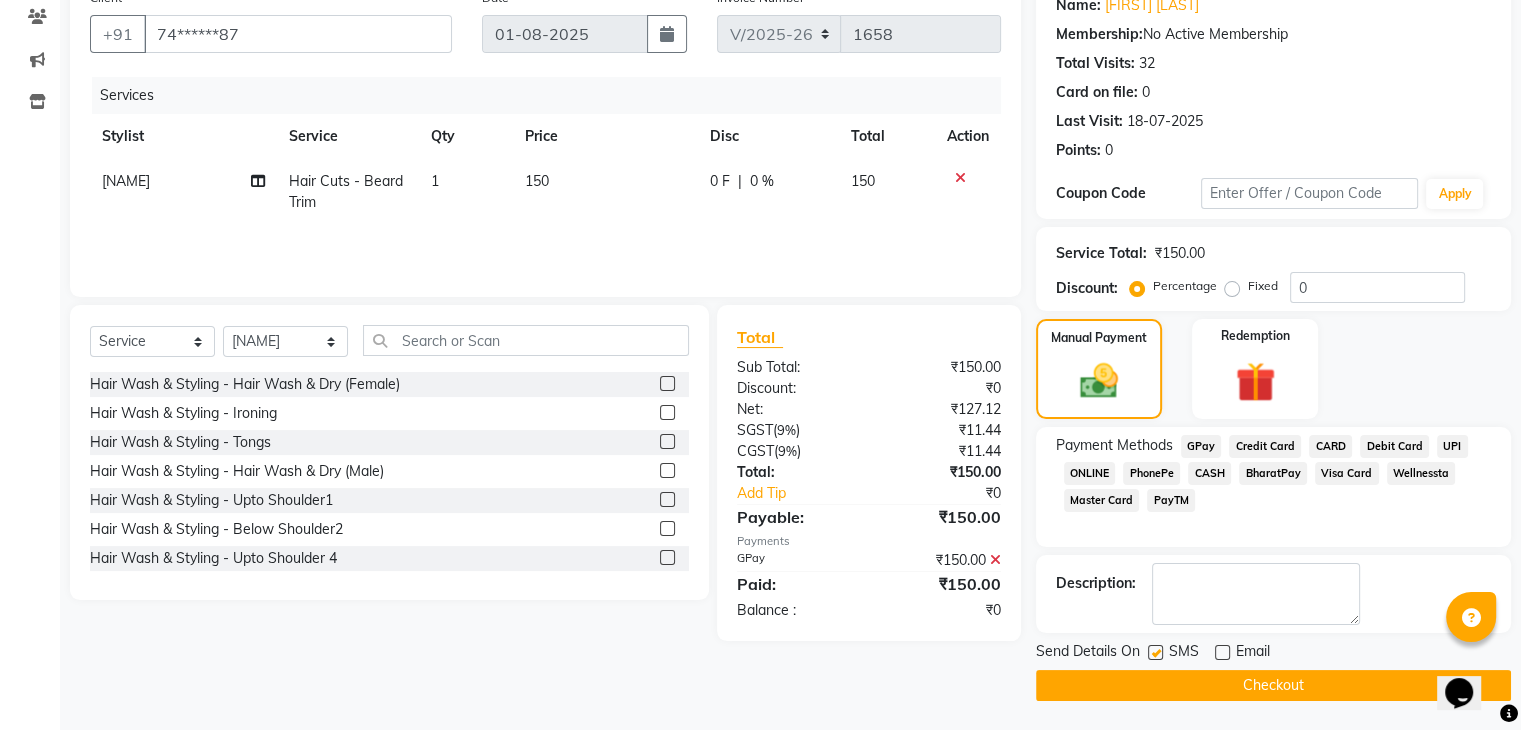 click at bounding box center [1154, 653] 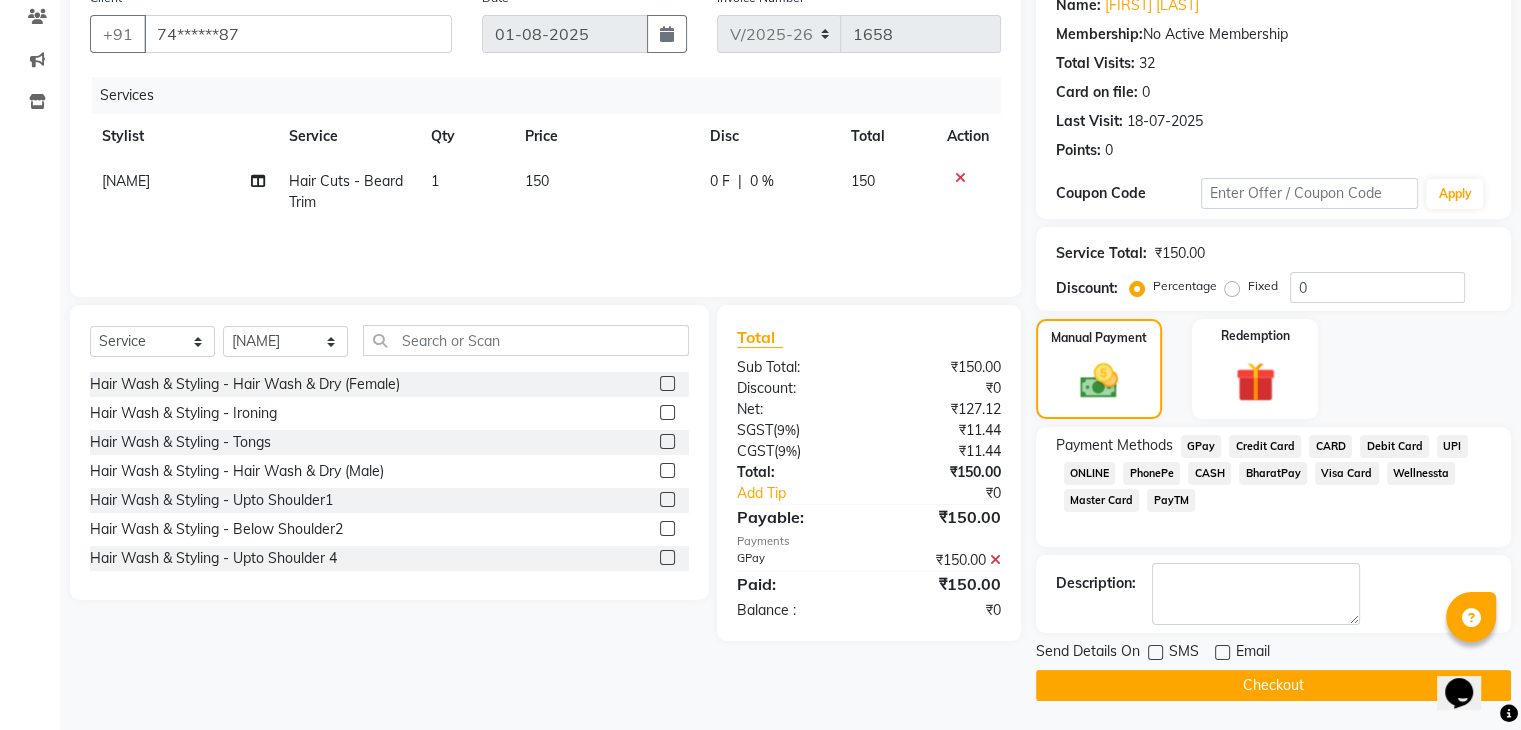 click on "Checkout" 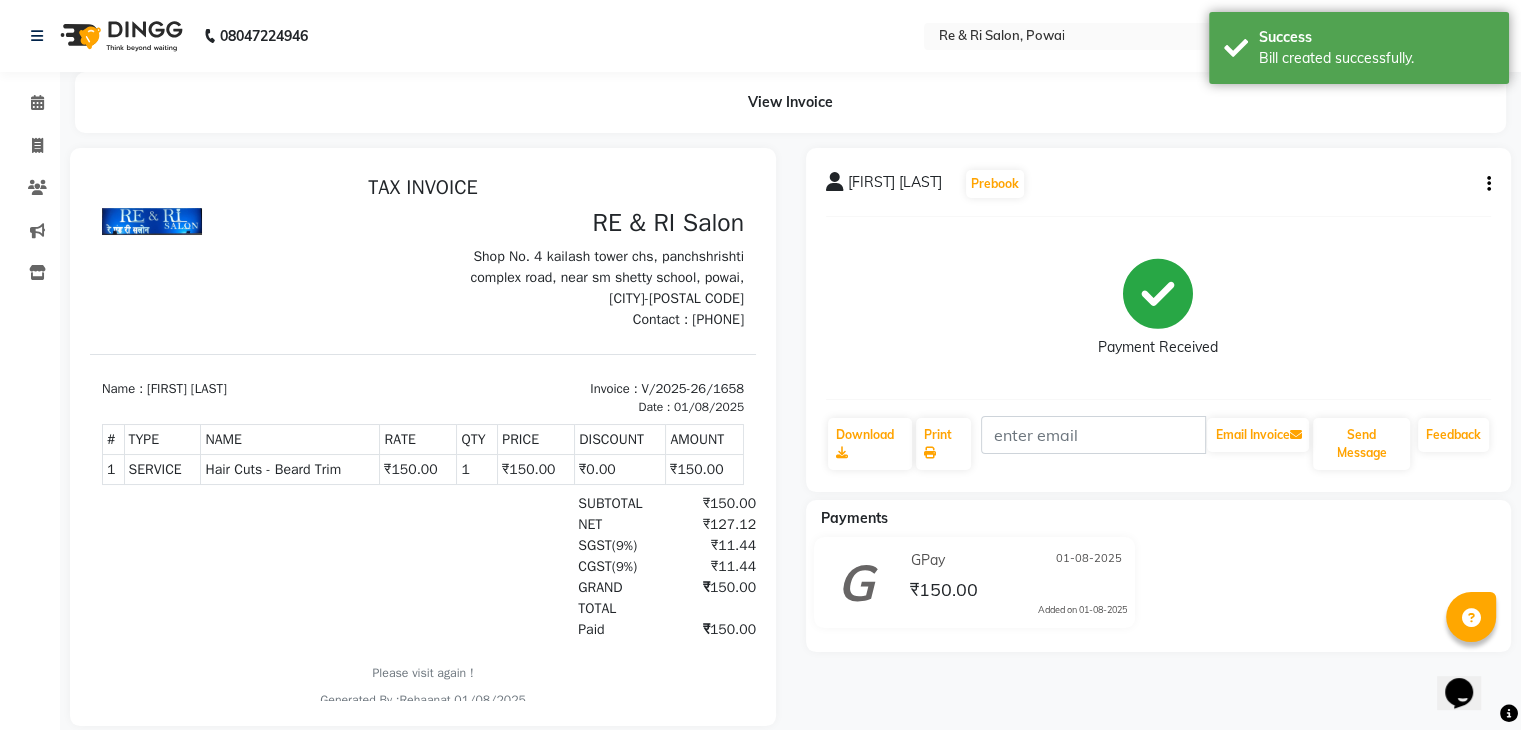scroll, scrollTop: 0, scrollLeft: 0, axis: both 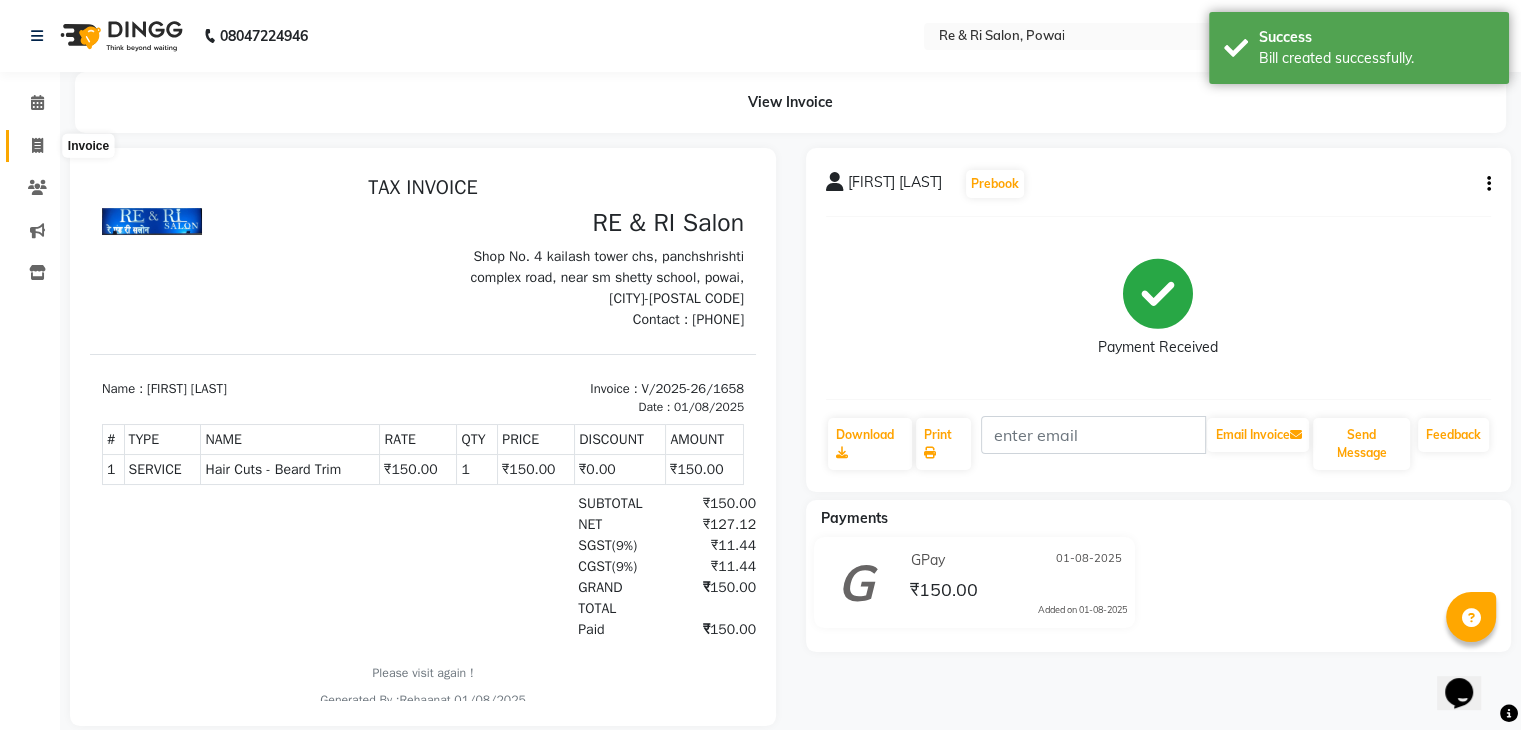 click 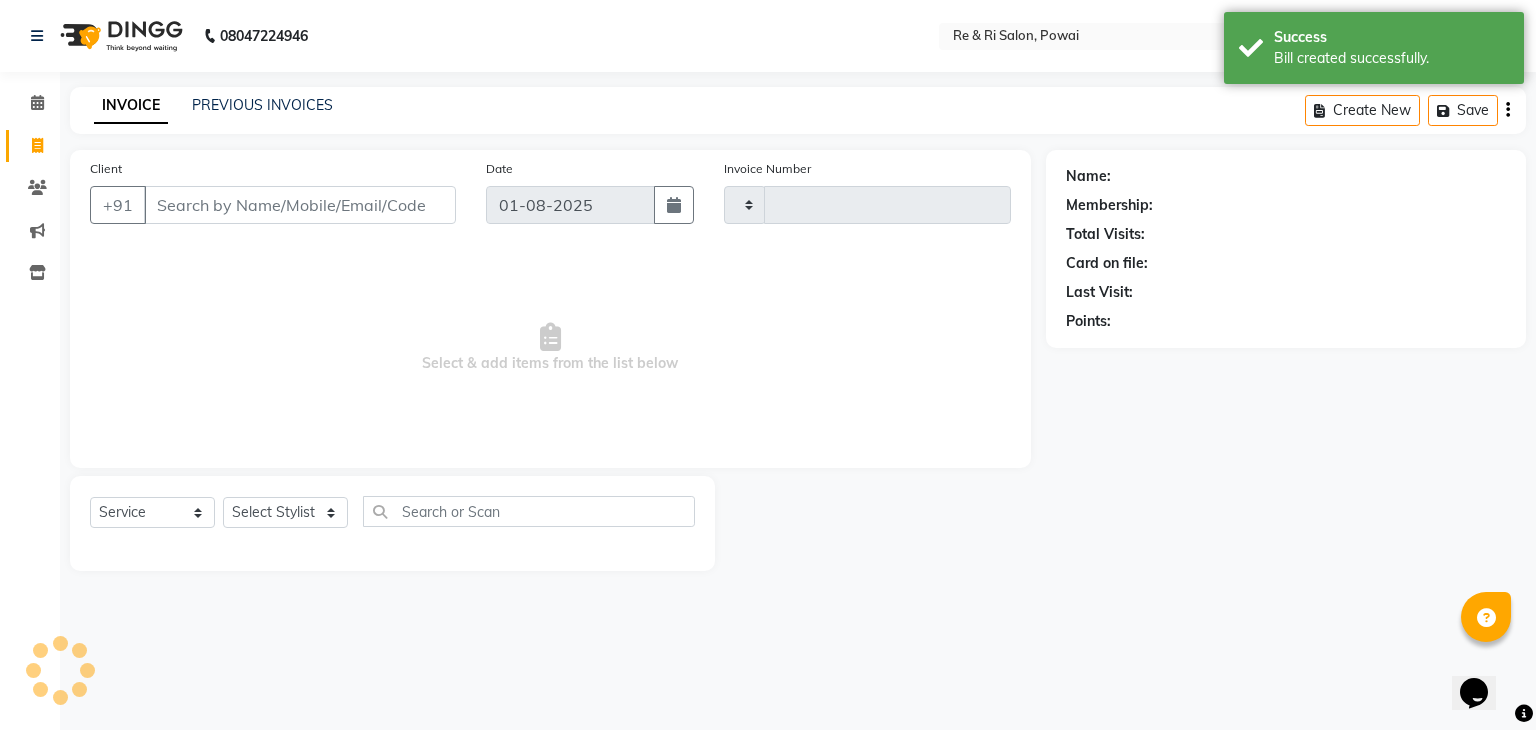 type on "1659" 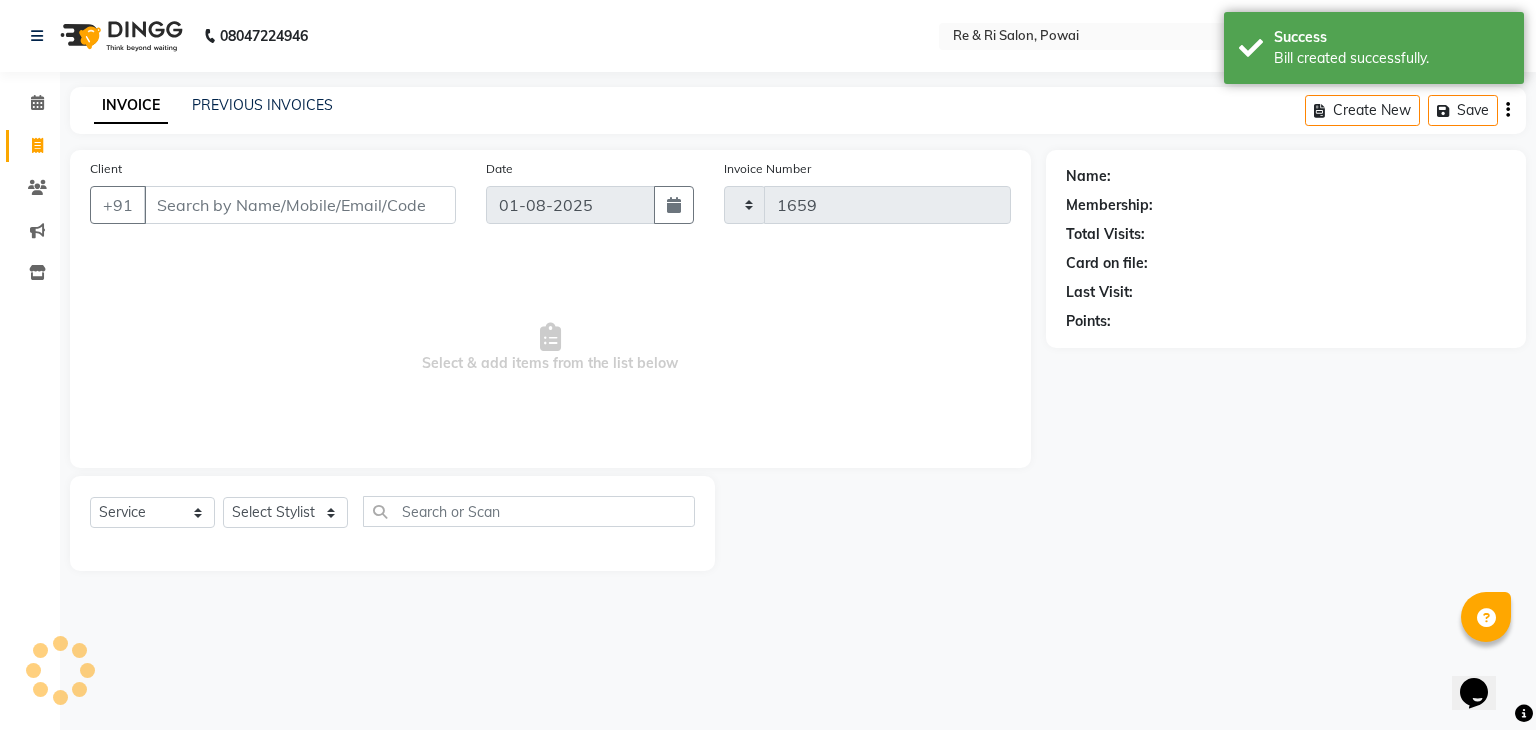 select on "5364" 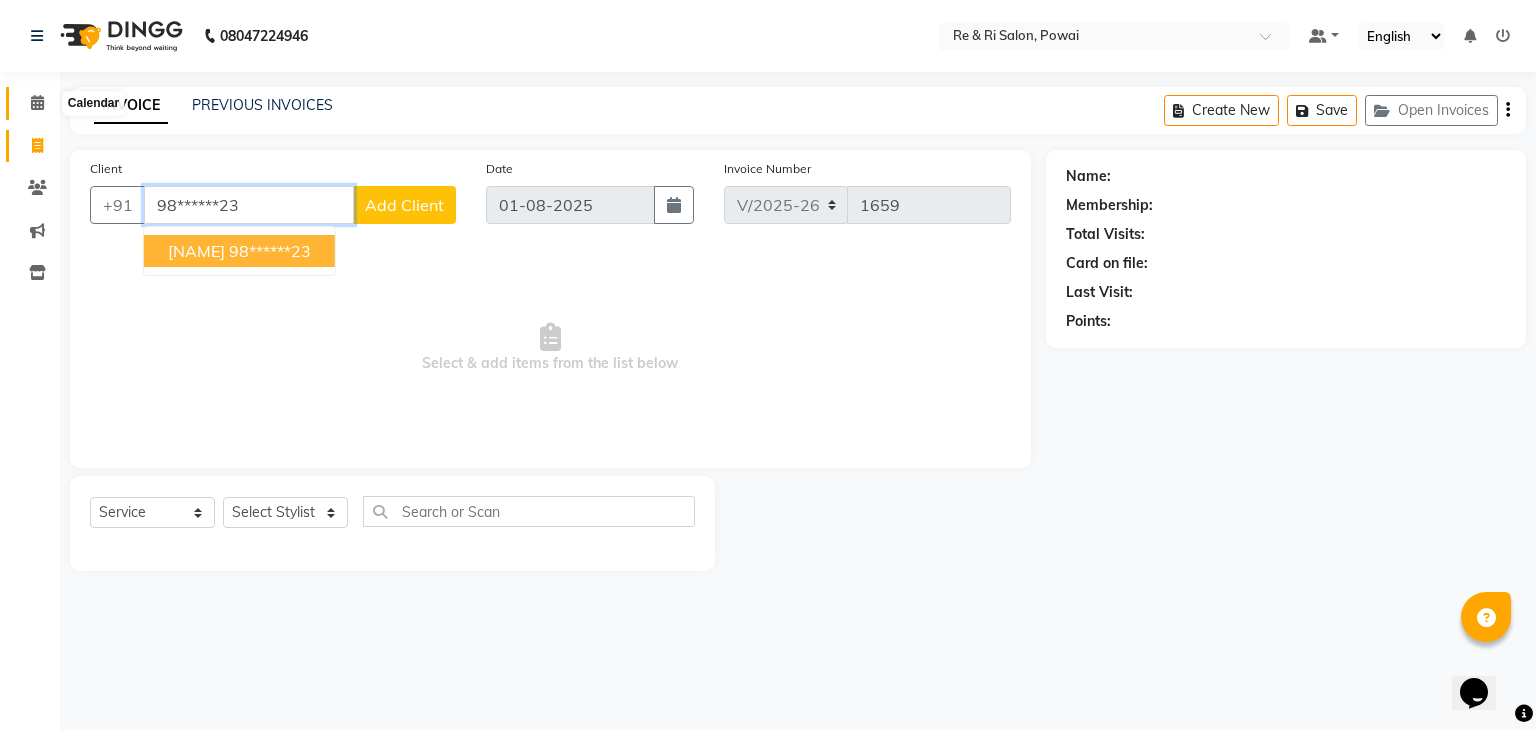 type on "98******23" 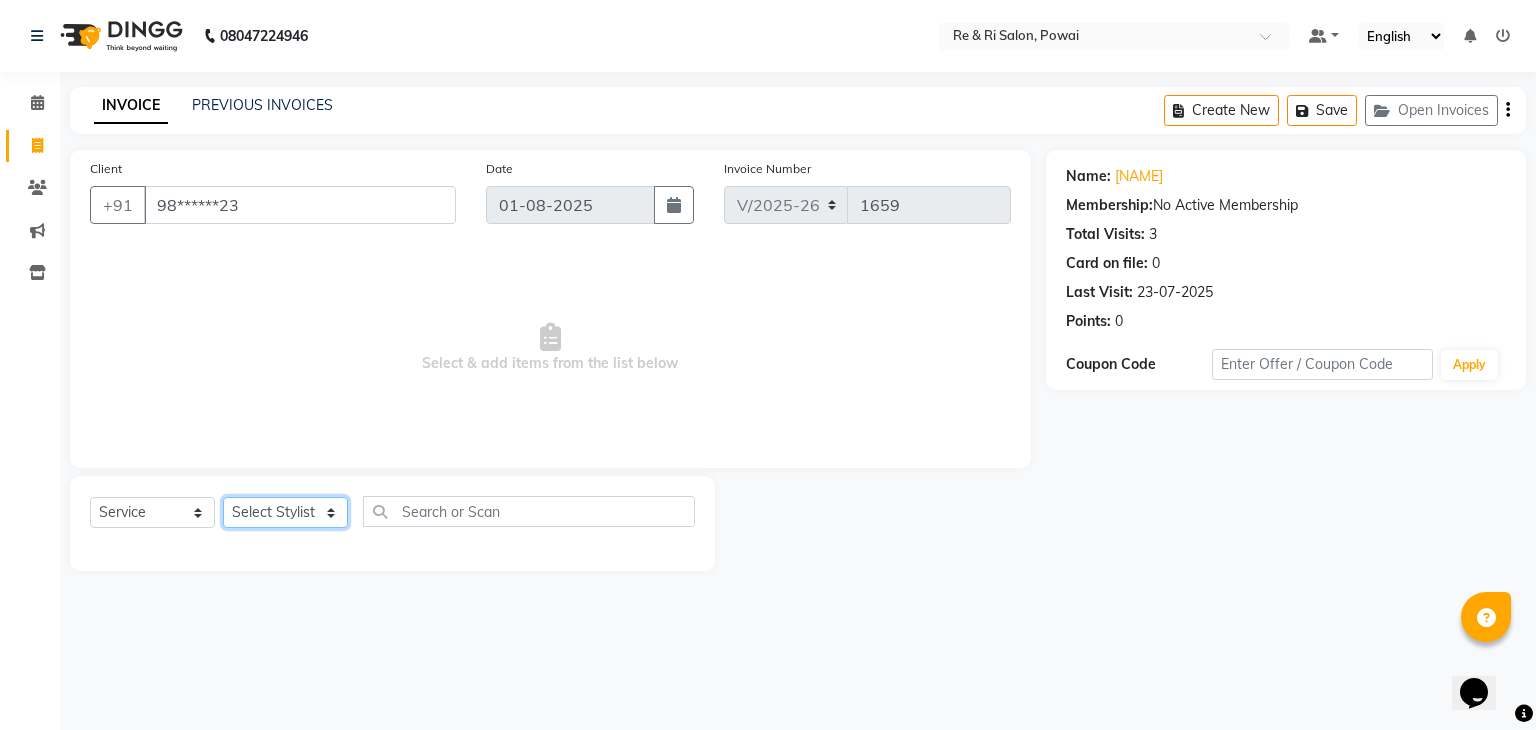 click on "Select Stylist [FIRST] [FIRST]  [FIRST]  [FIRST]  [FIRST]  [FIRST]  [FIRST]" 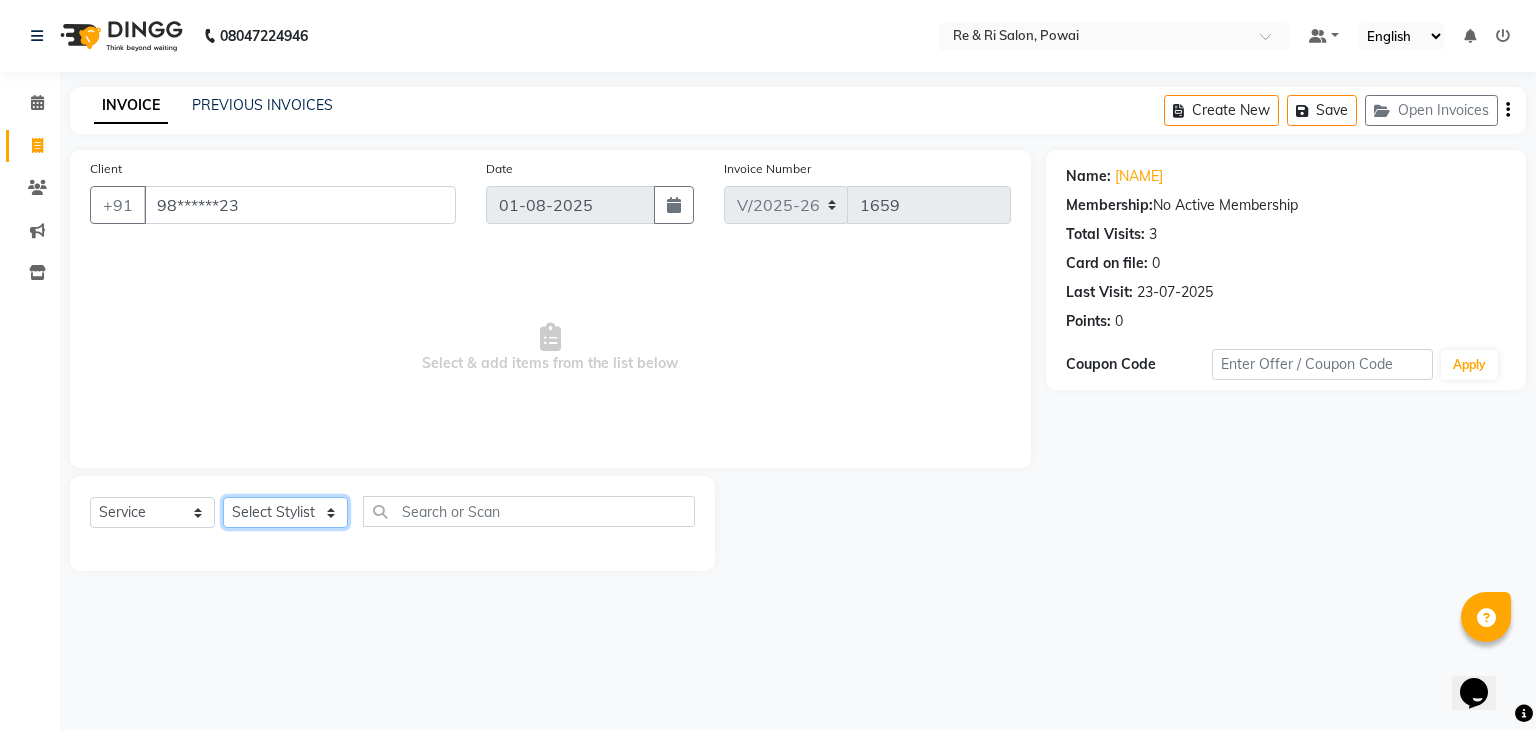 select on "36184" 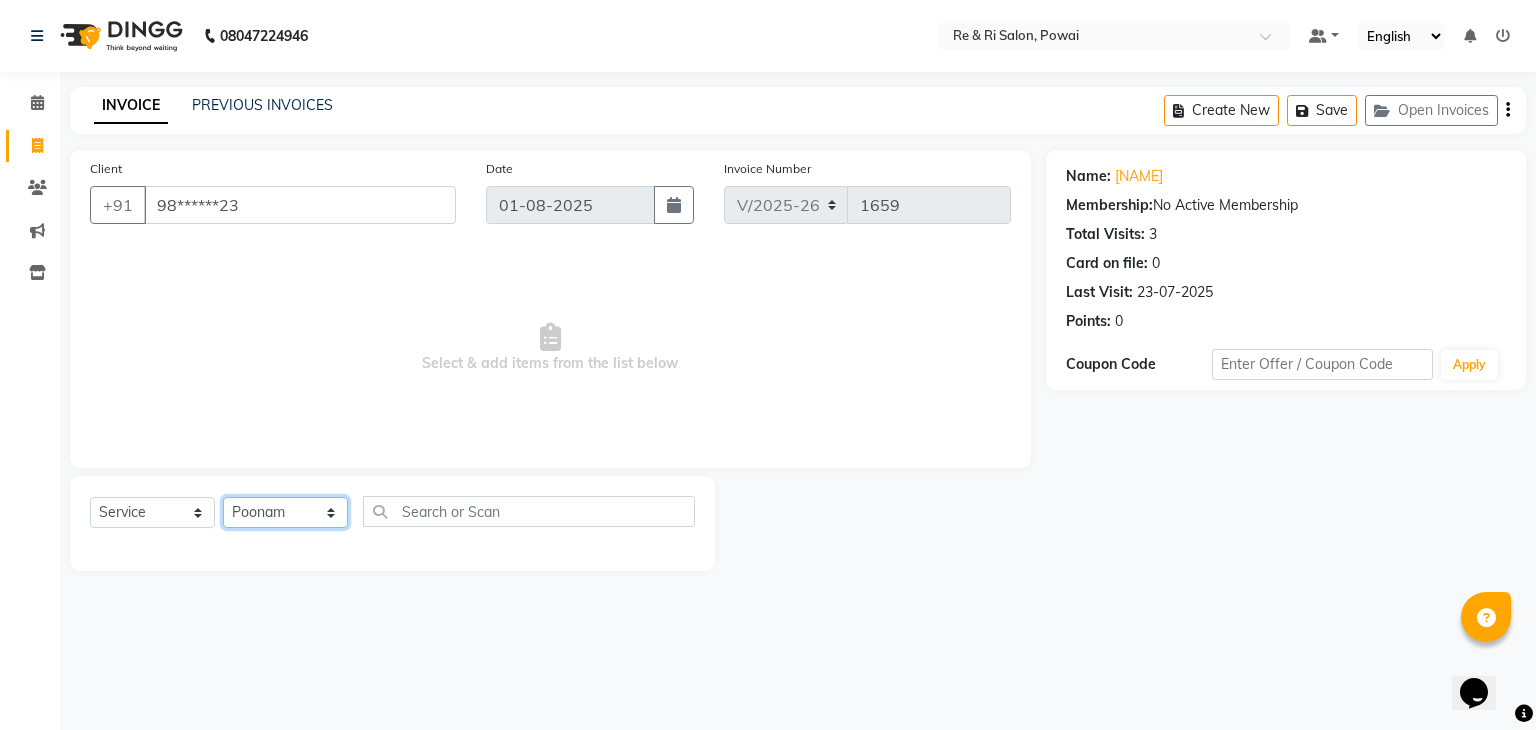 click on "Select Stylist [FIRST] [FIRST]  [FIRST]  [FIRST]  [FIRST]  [FIRST]  [FIRST]" 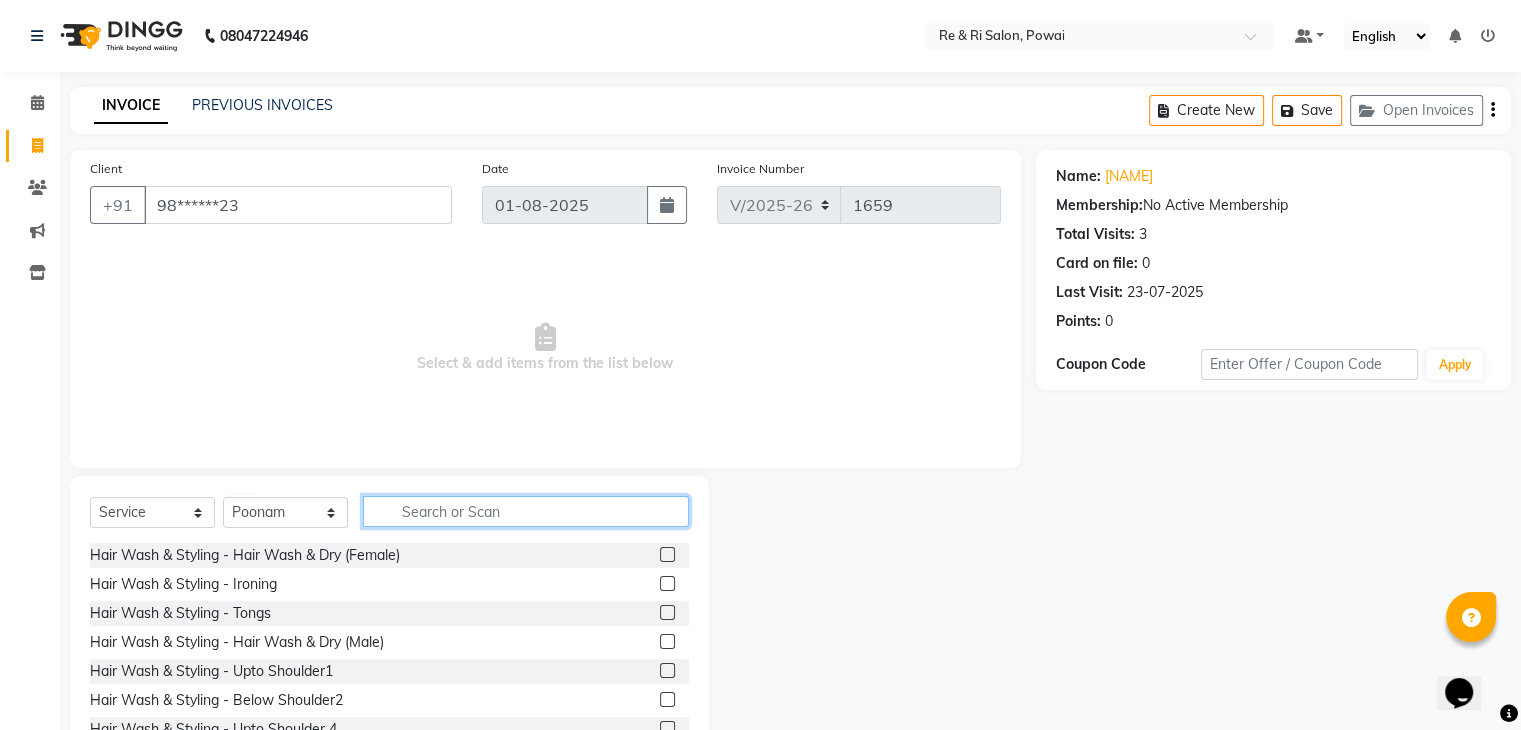 click 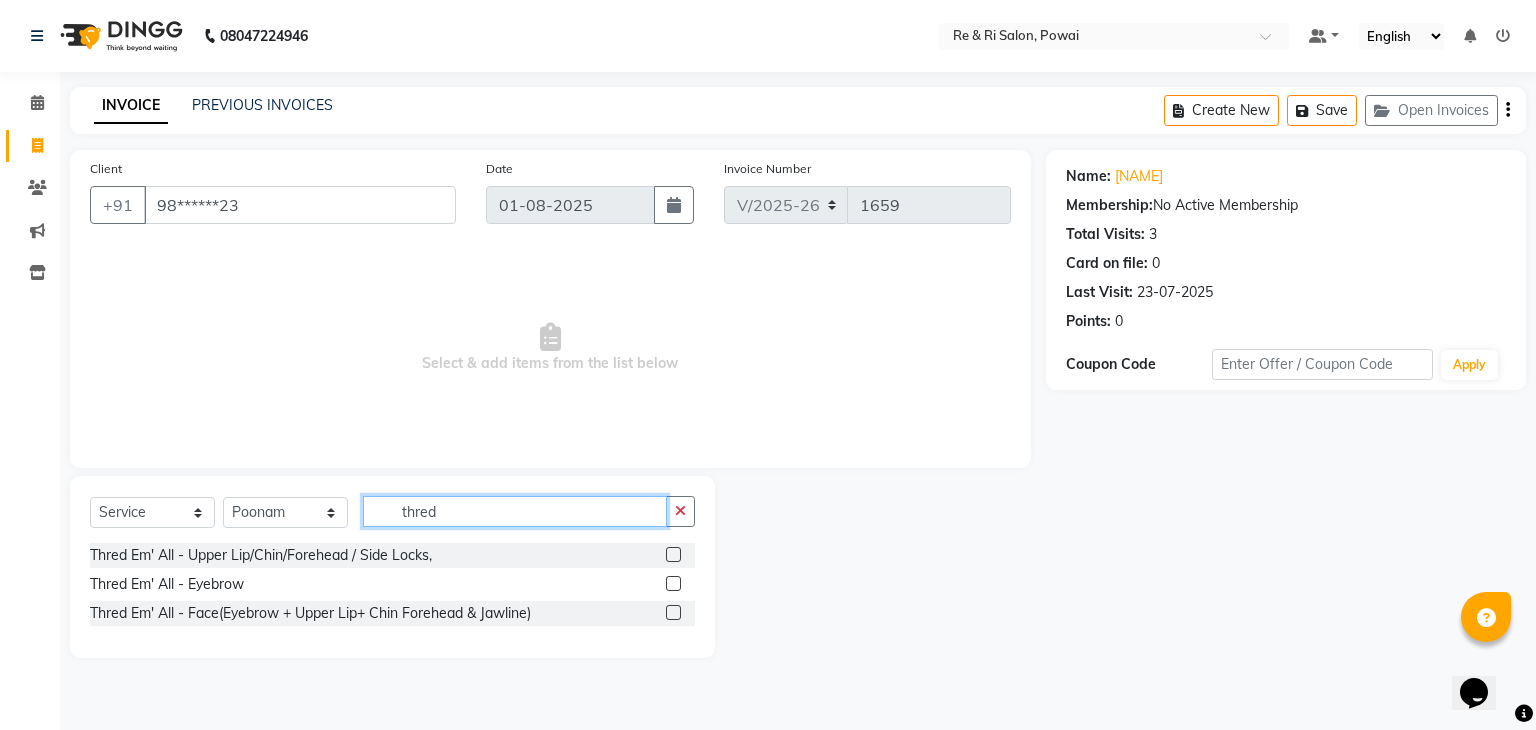 type on "thred" 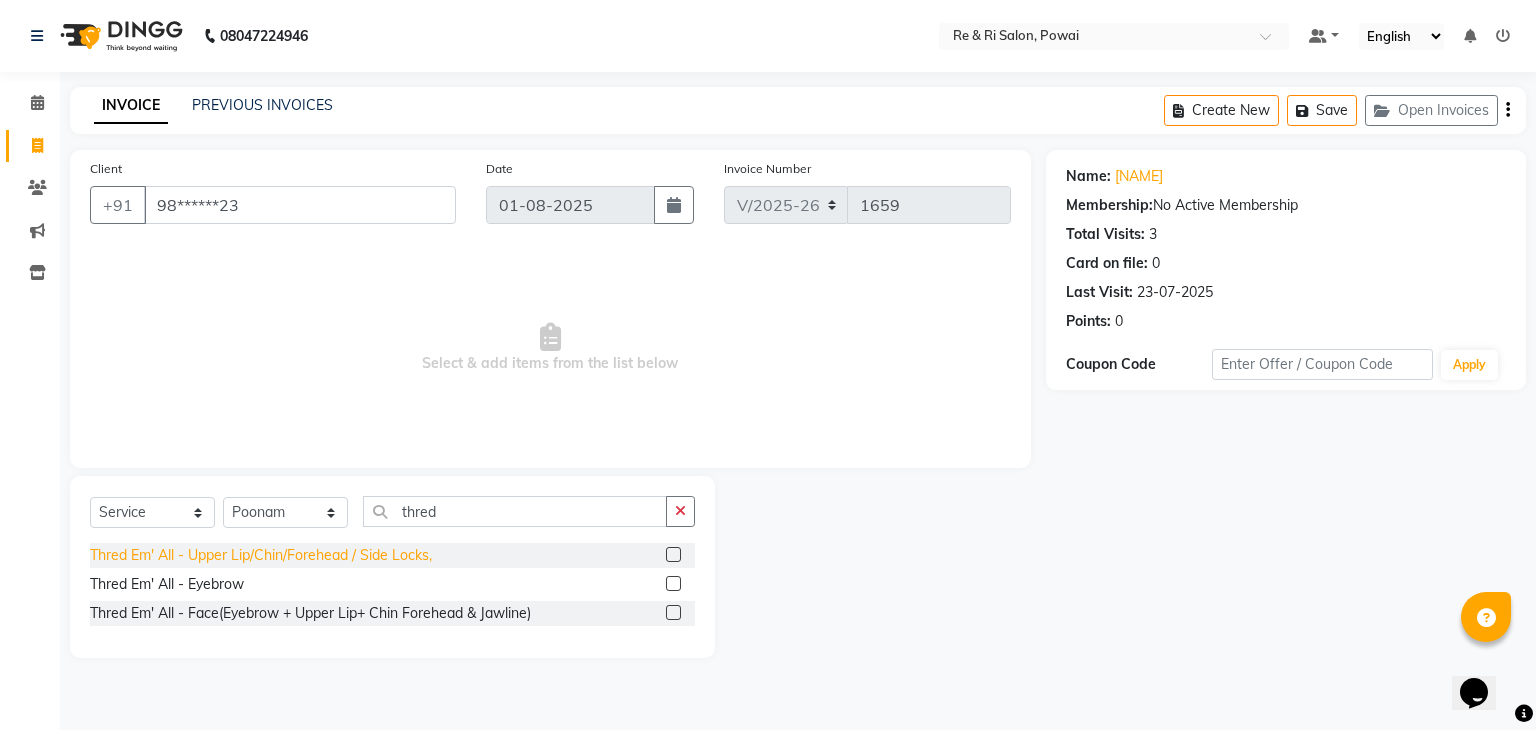 click on "Thred Em' All - Upper Lip/Chin/Forehead / Side Locks," 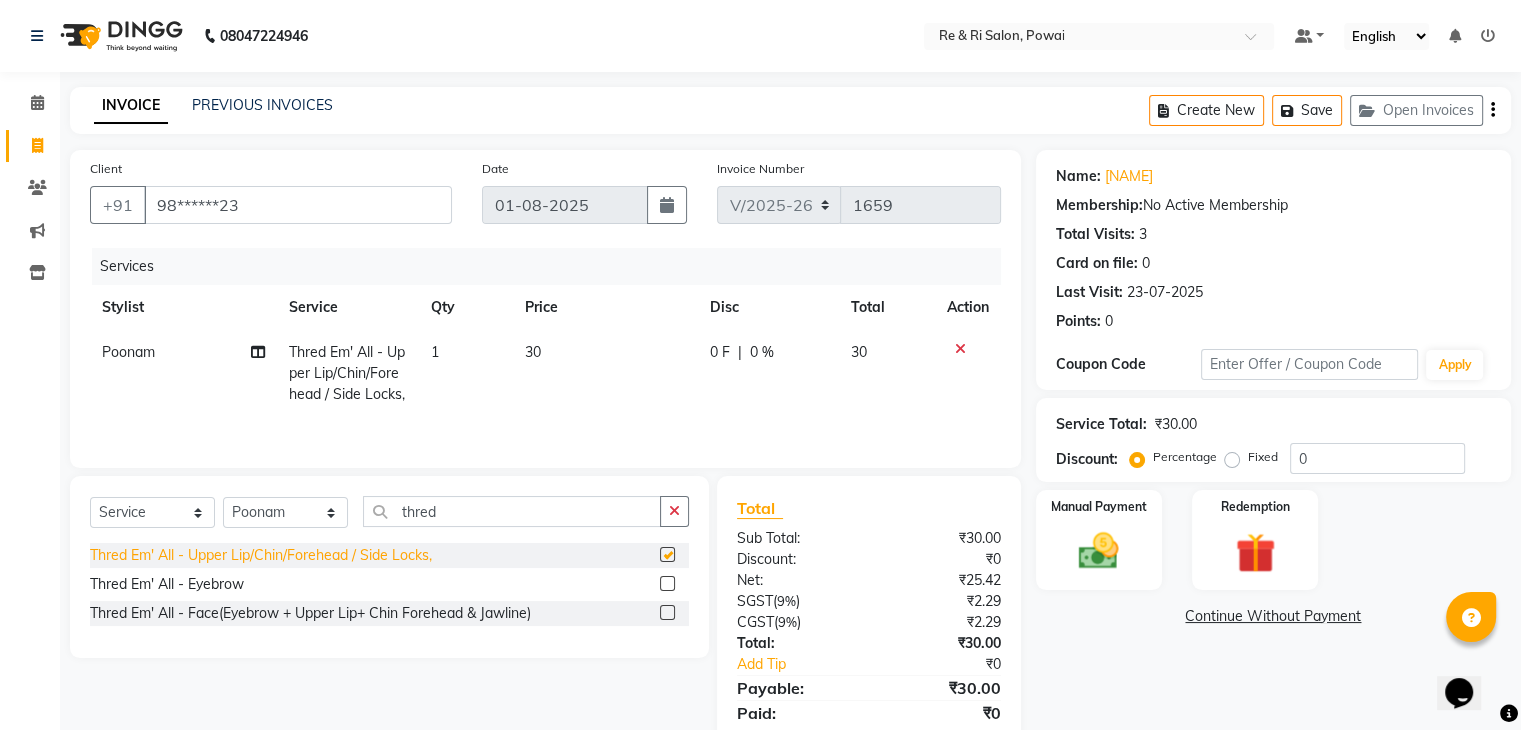 checkbox on "false" 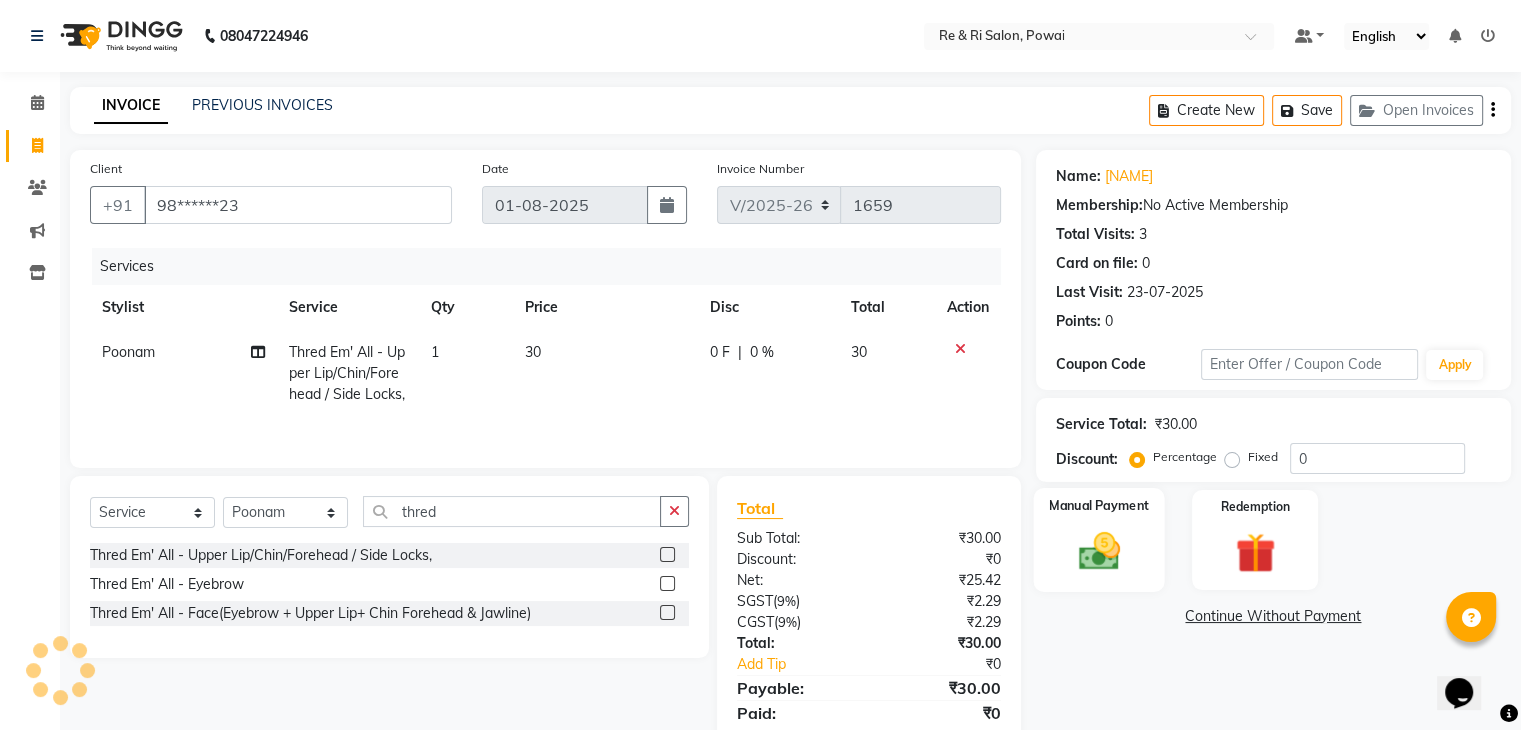 click 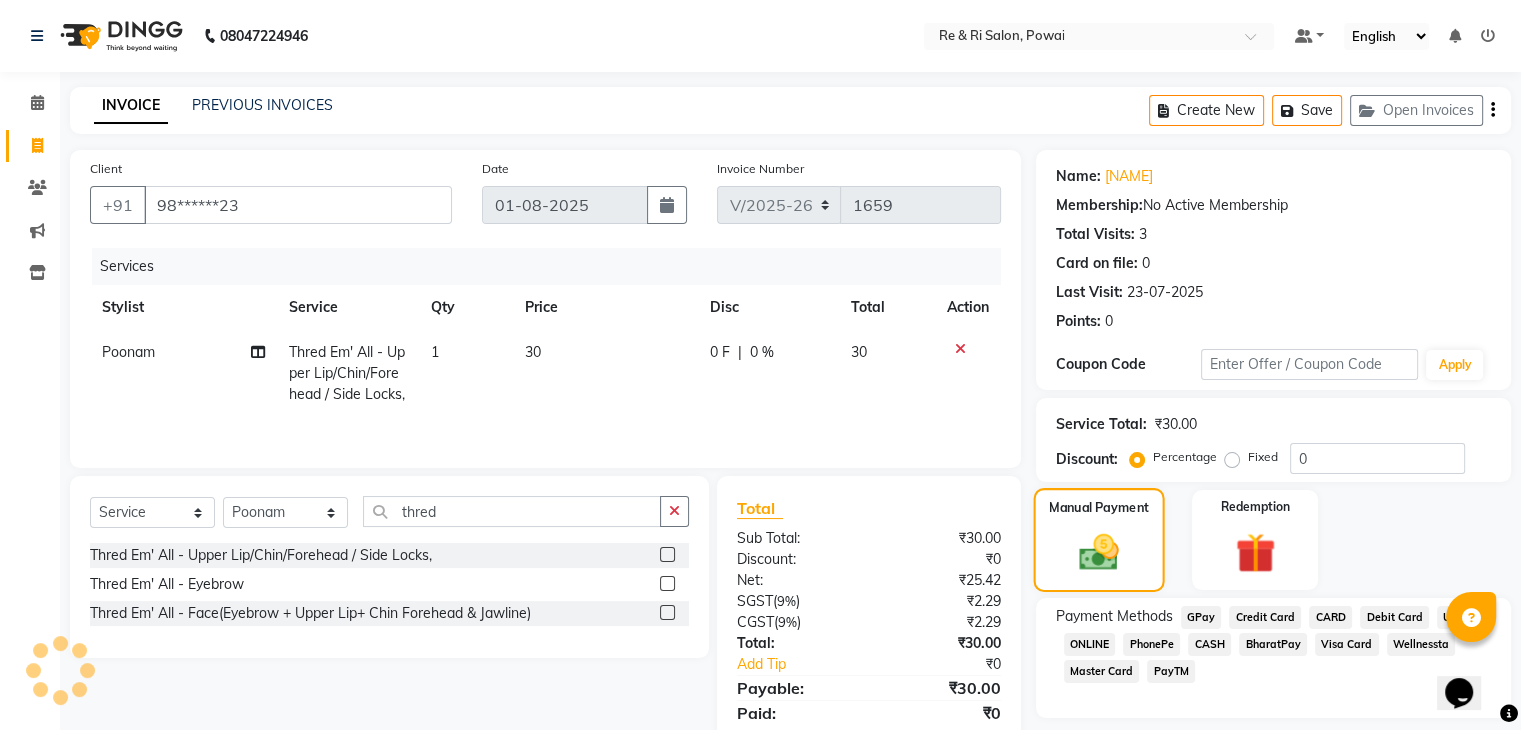 scroll, scrollTop: 71, scrollLeft: 0, axis: vertical 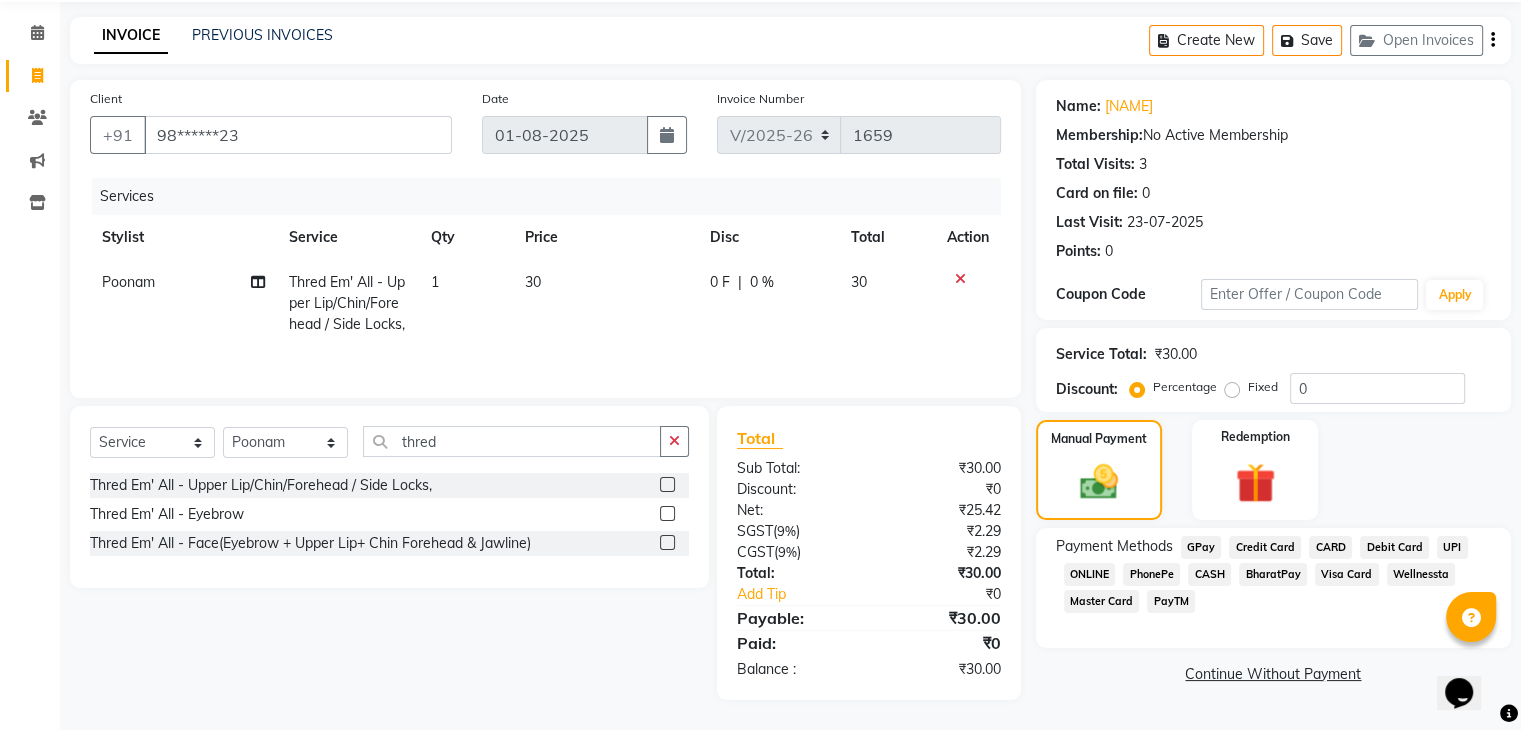 click on "GPay" 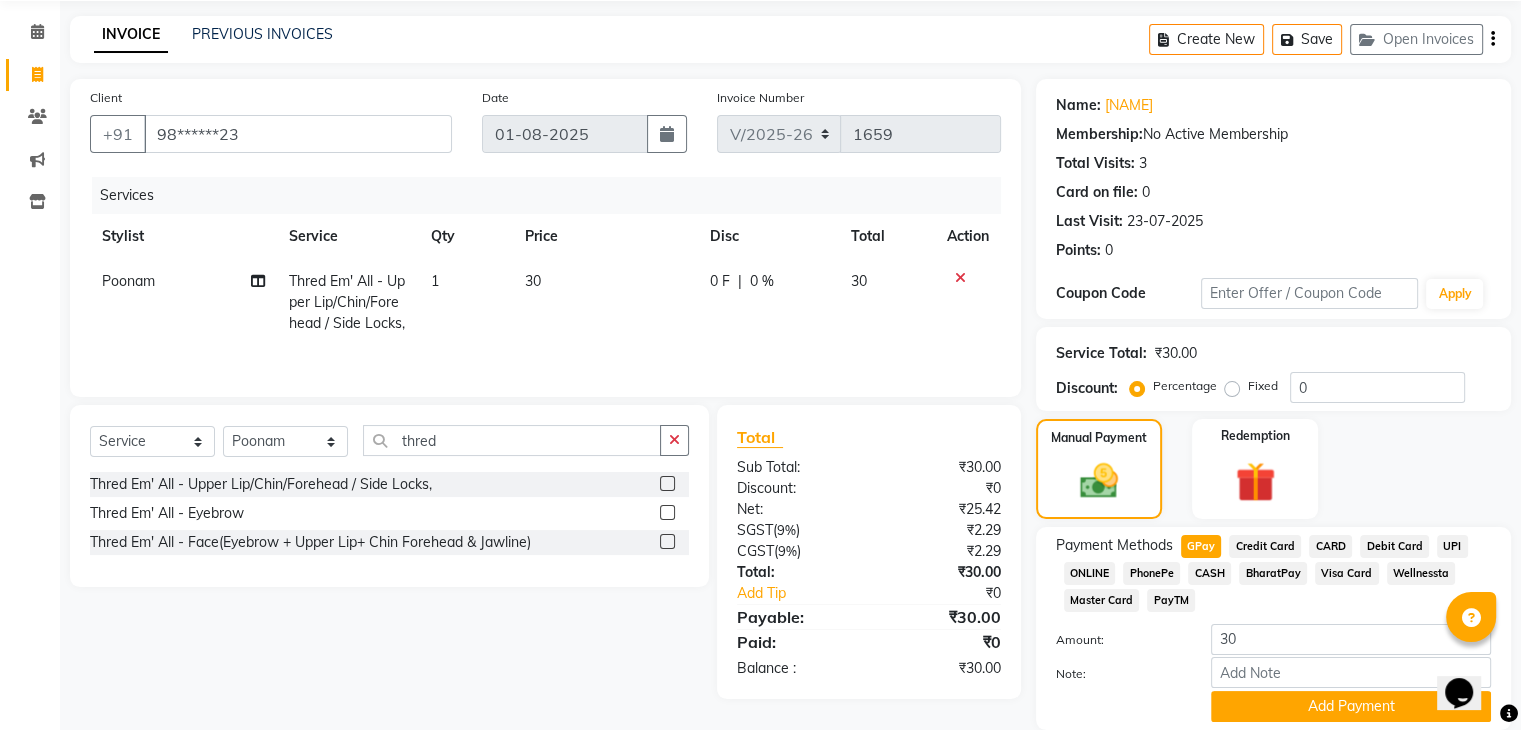 scroll, scrollTop: 145, scrollLeft: 0, axis: vertical 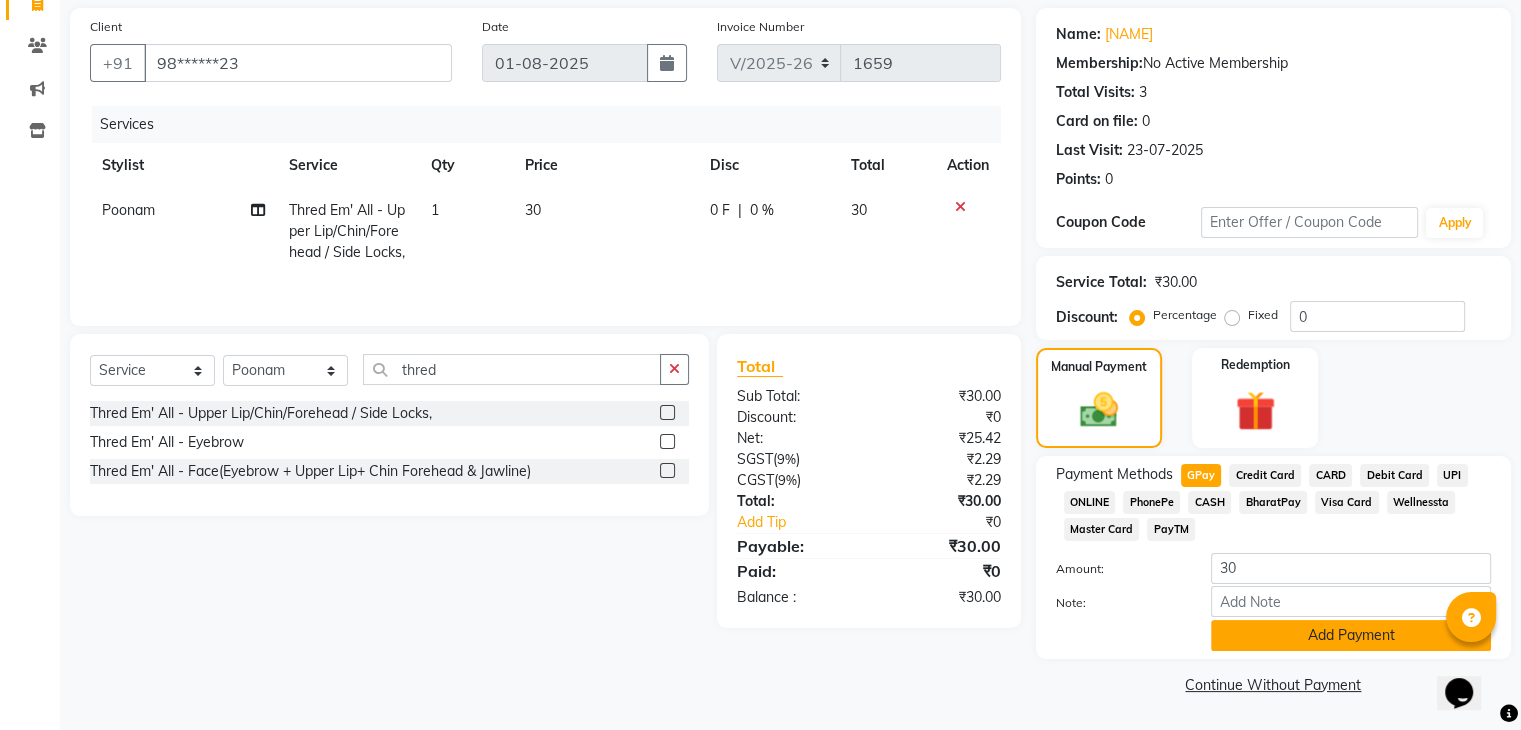click on "Add Payment" 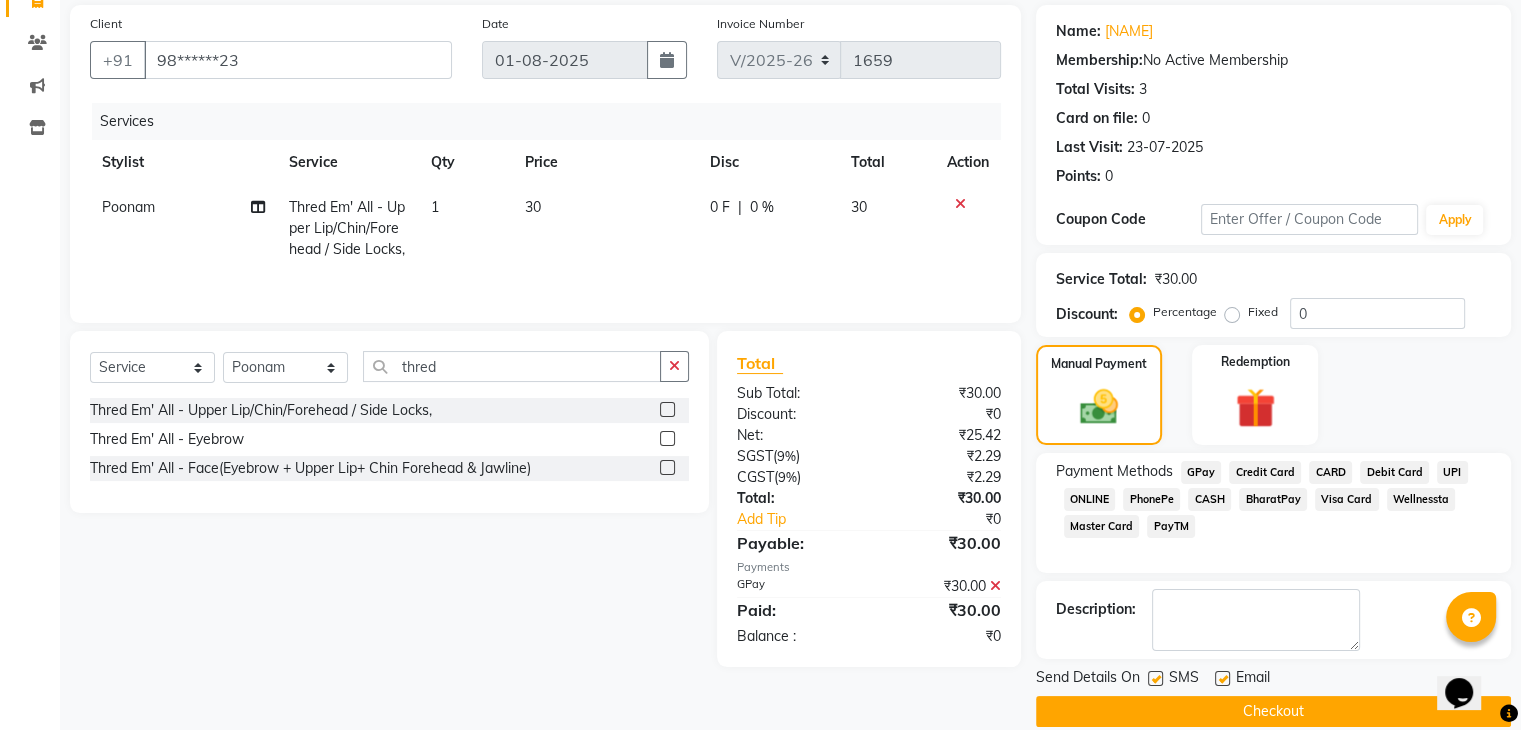 scroll, scrollTop: 171, scrollLeft: 0, axis: vertical 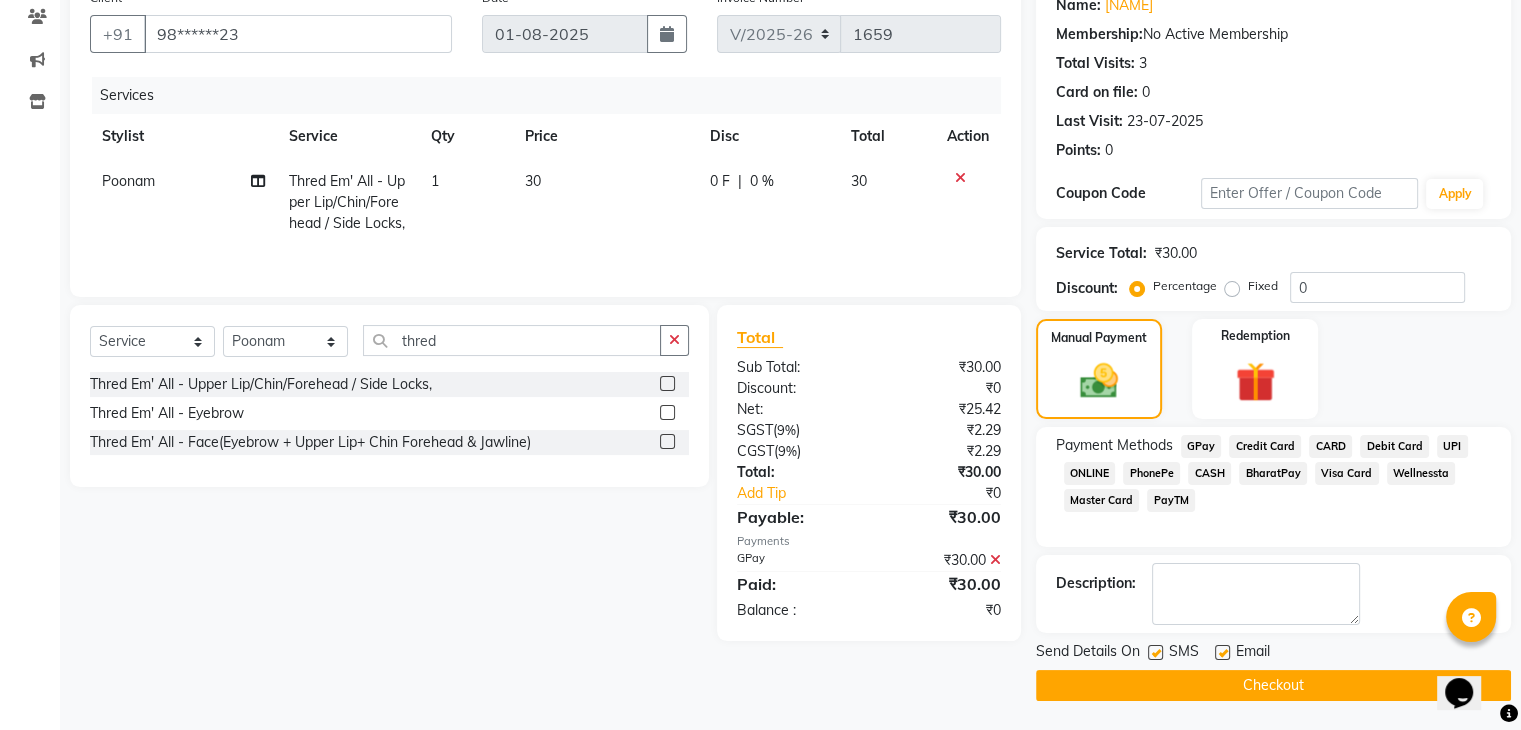 click 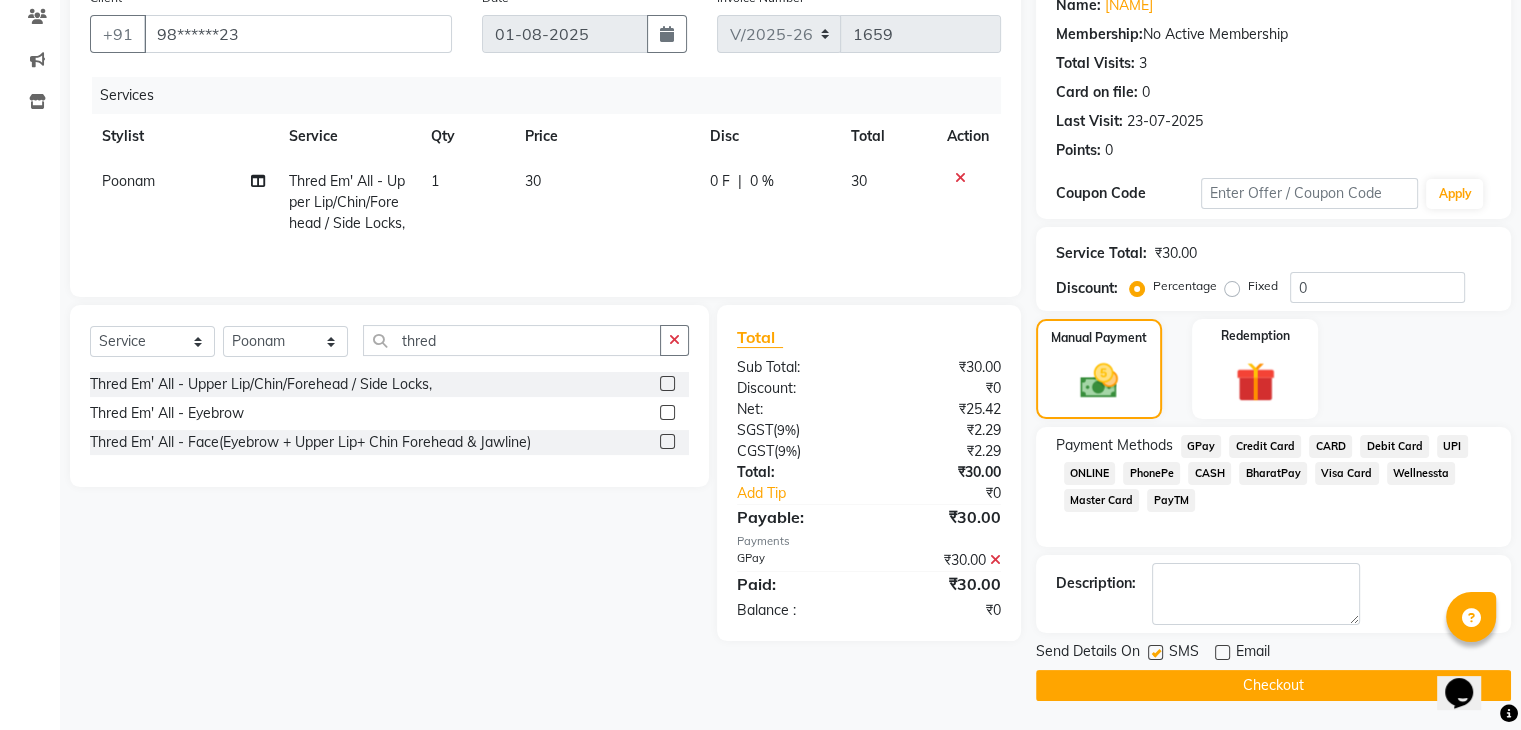 click 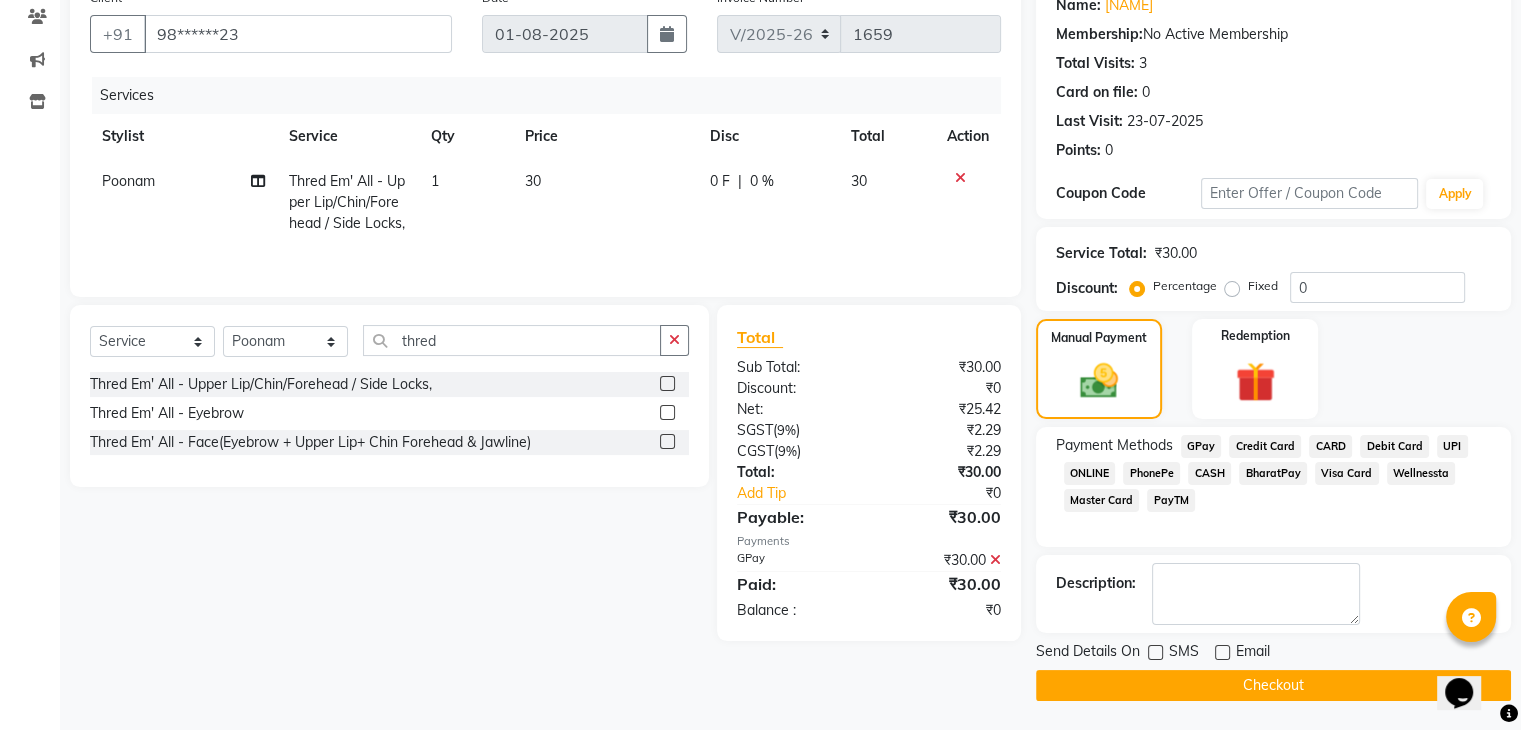 click on "Checkout" 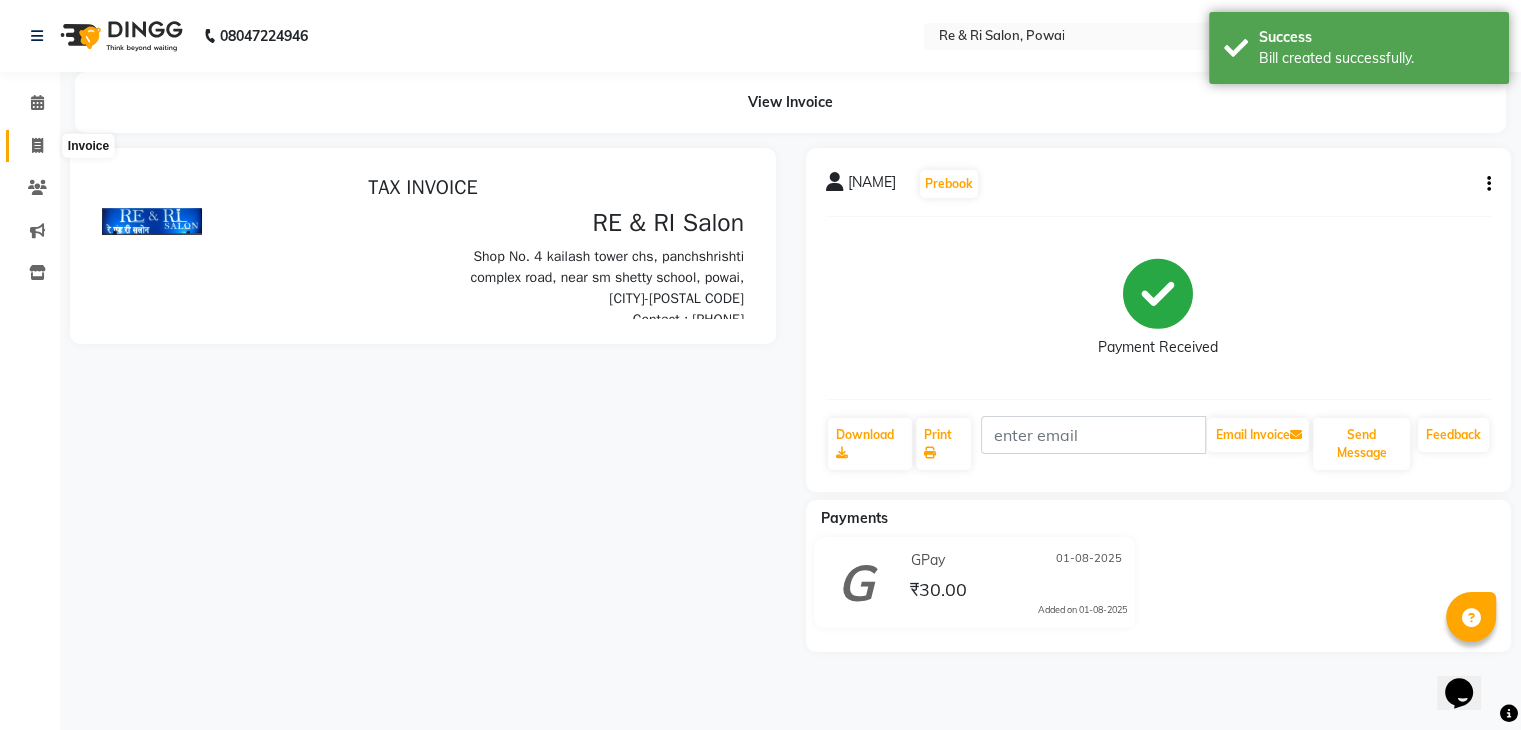 scroll, scrollTop: 0, scrollLeft: 0, axis: both 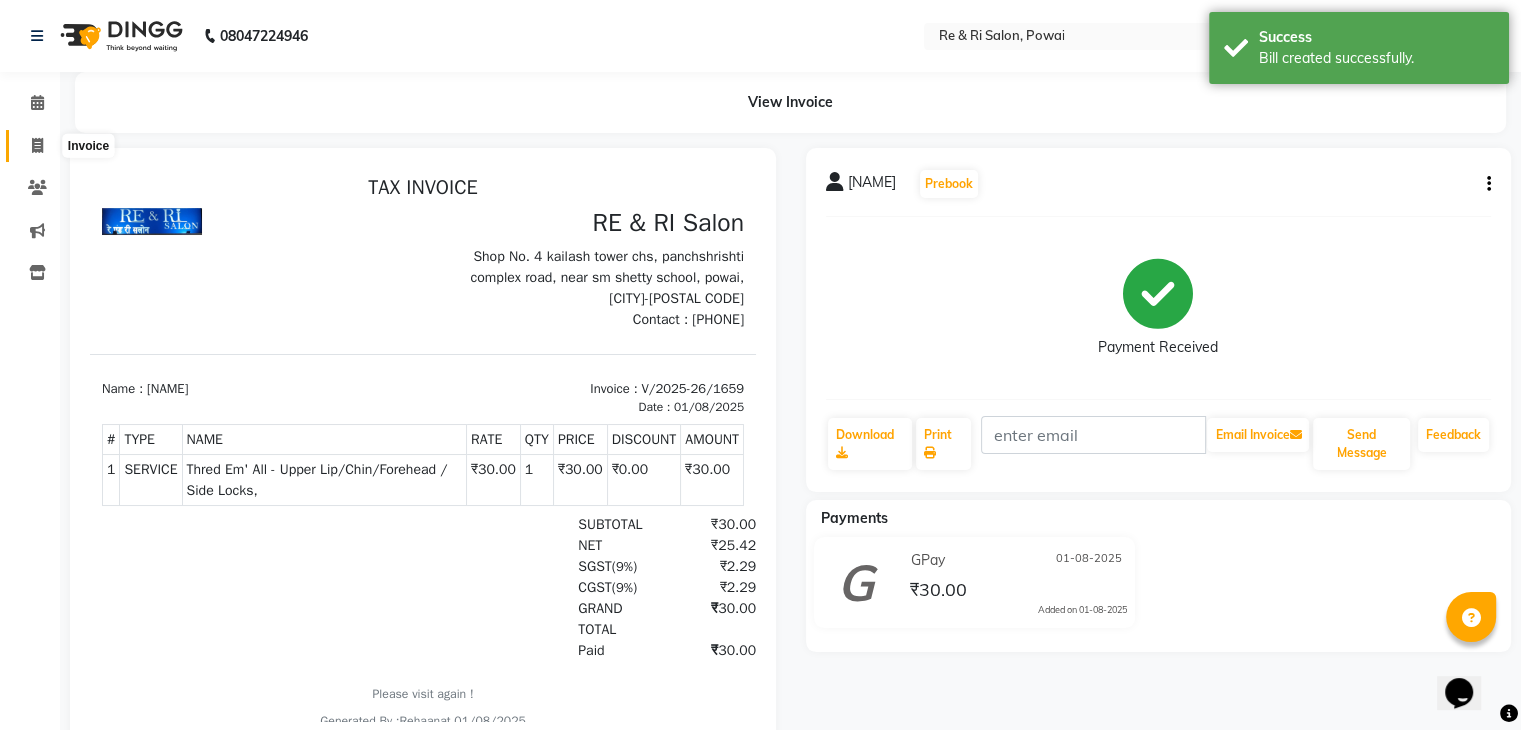 click 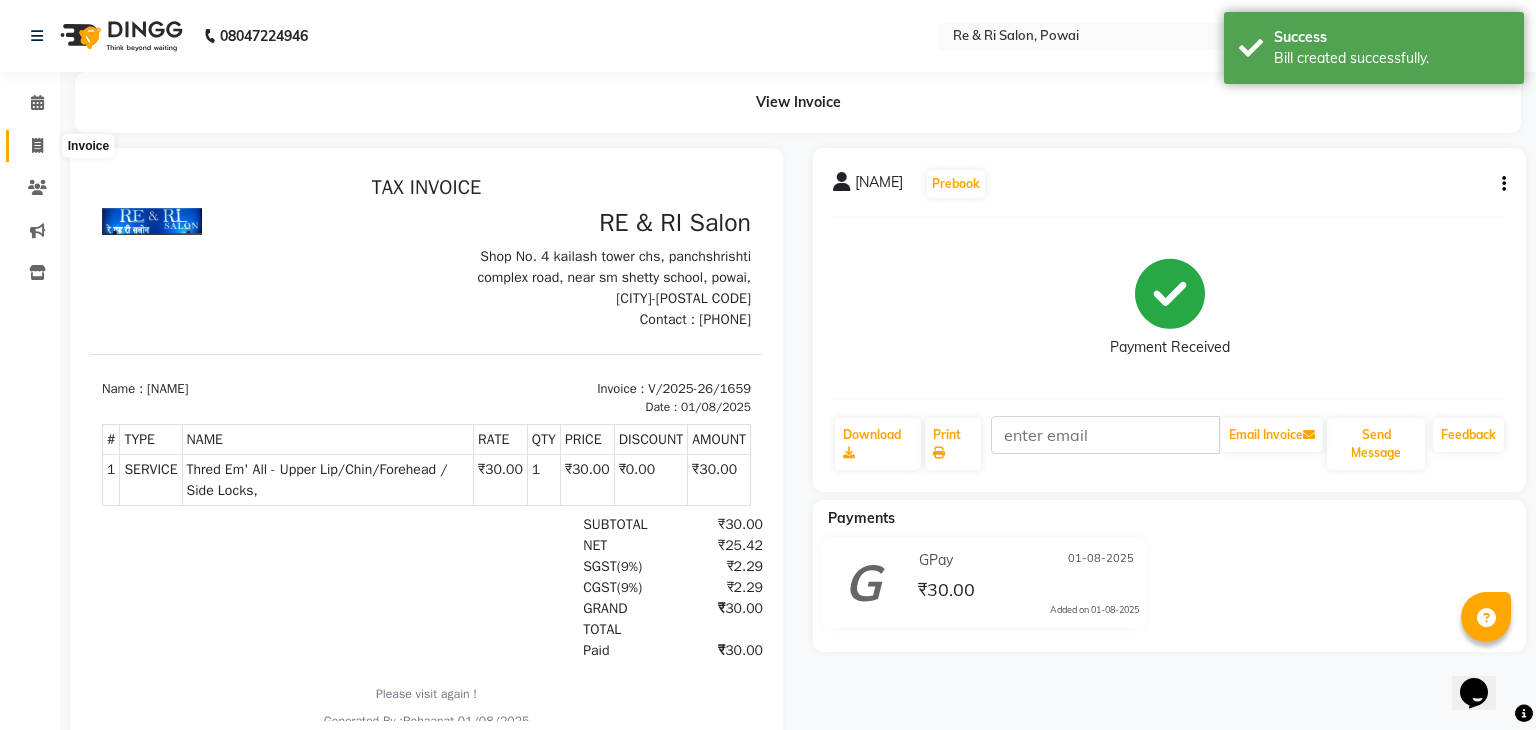 select on "service" 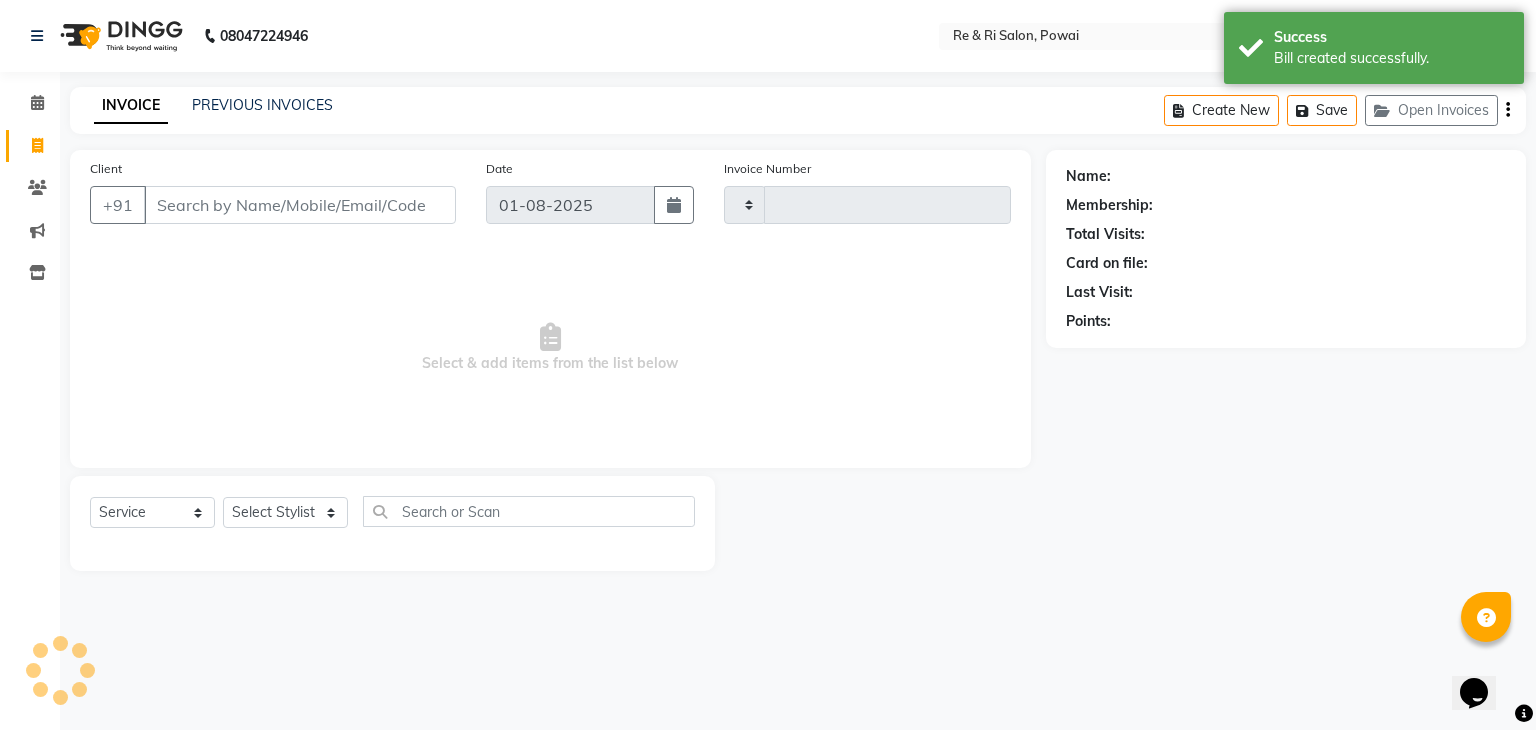 type on "1660" 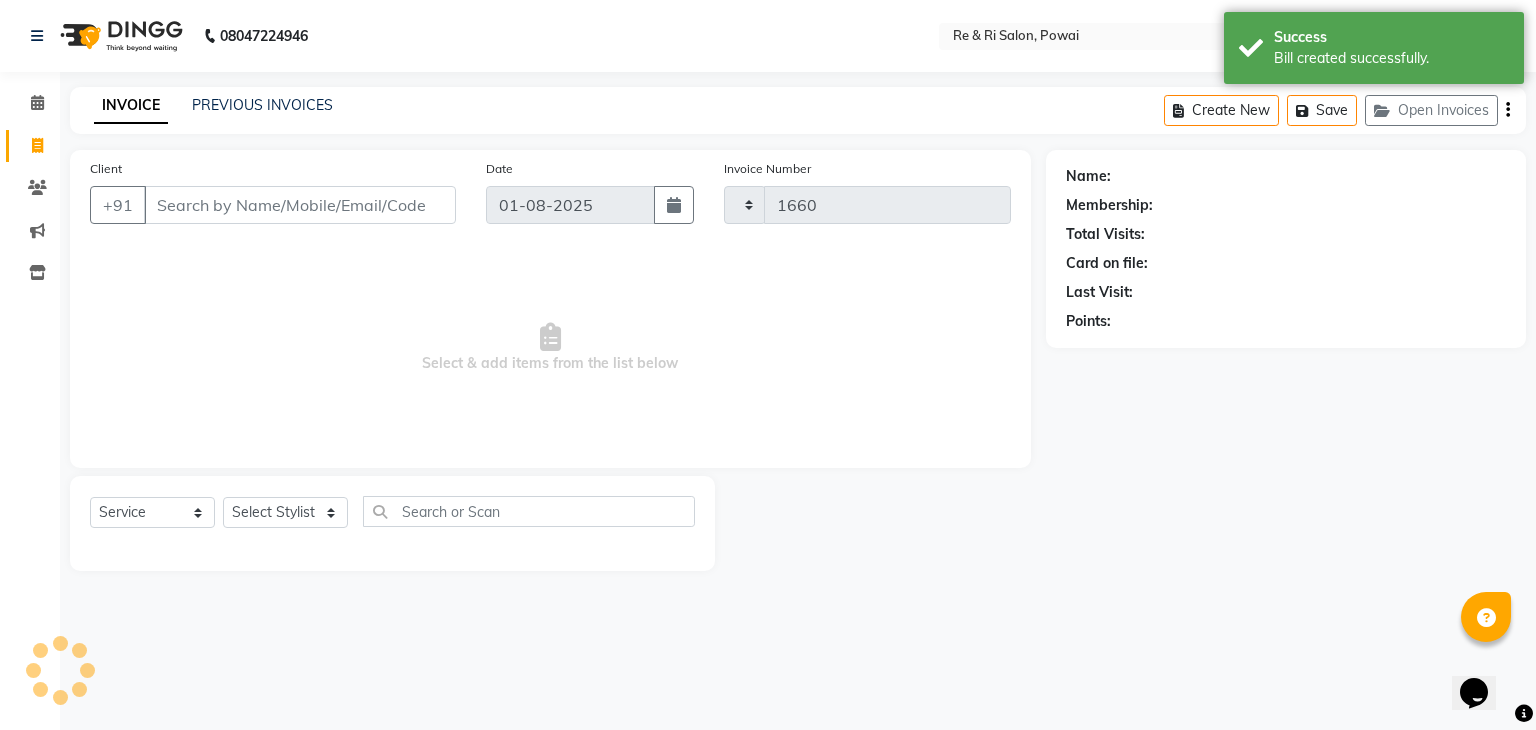 select on "5364" 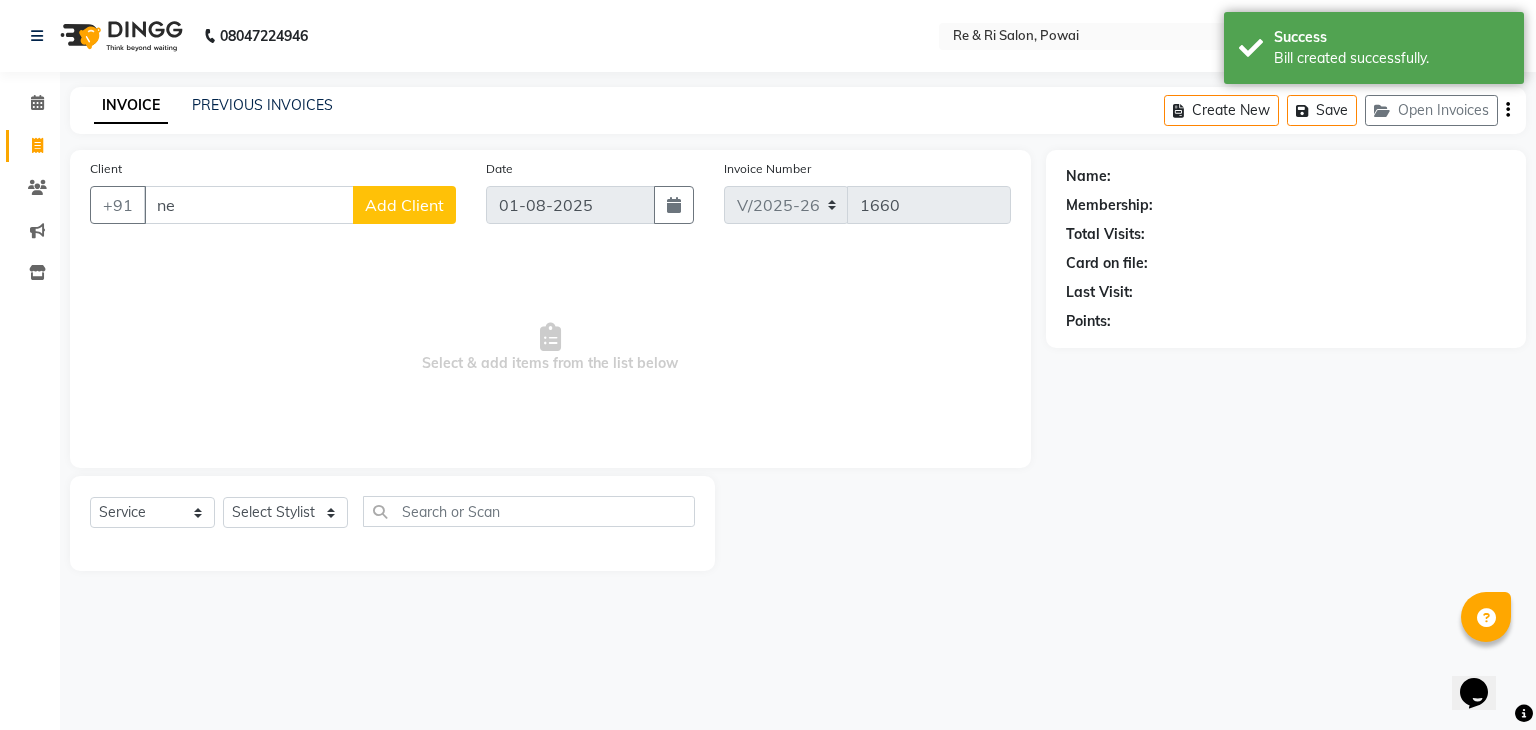 type on "n" 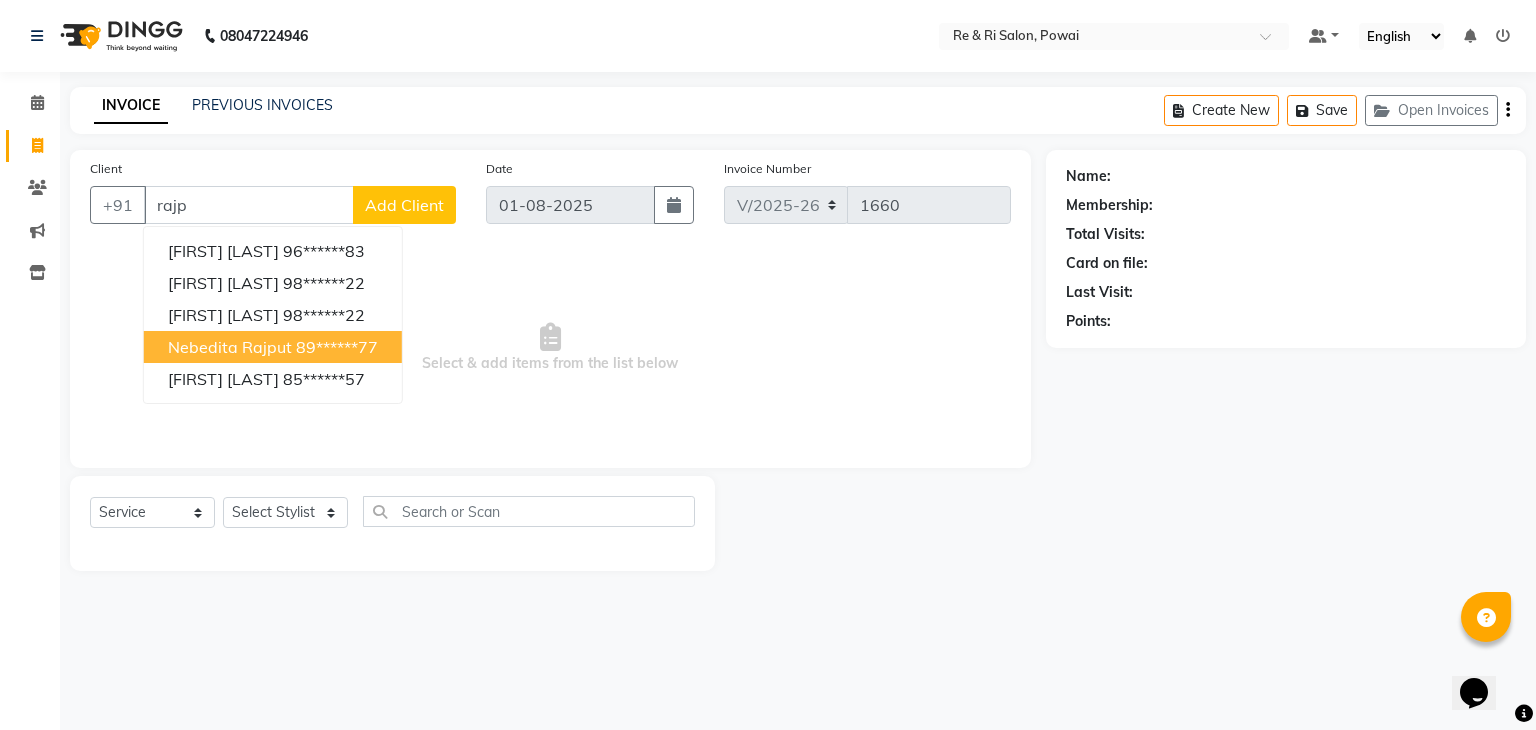 click on "nebedita rajput" at bounding box center [230, 347] 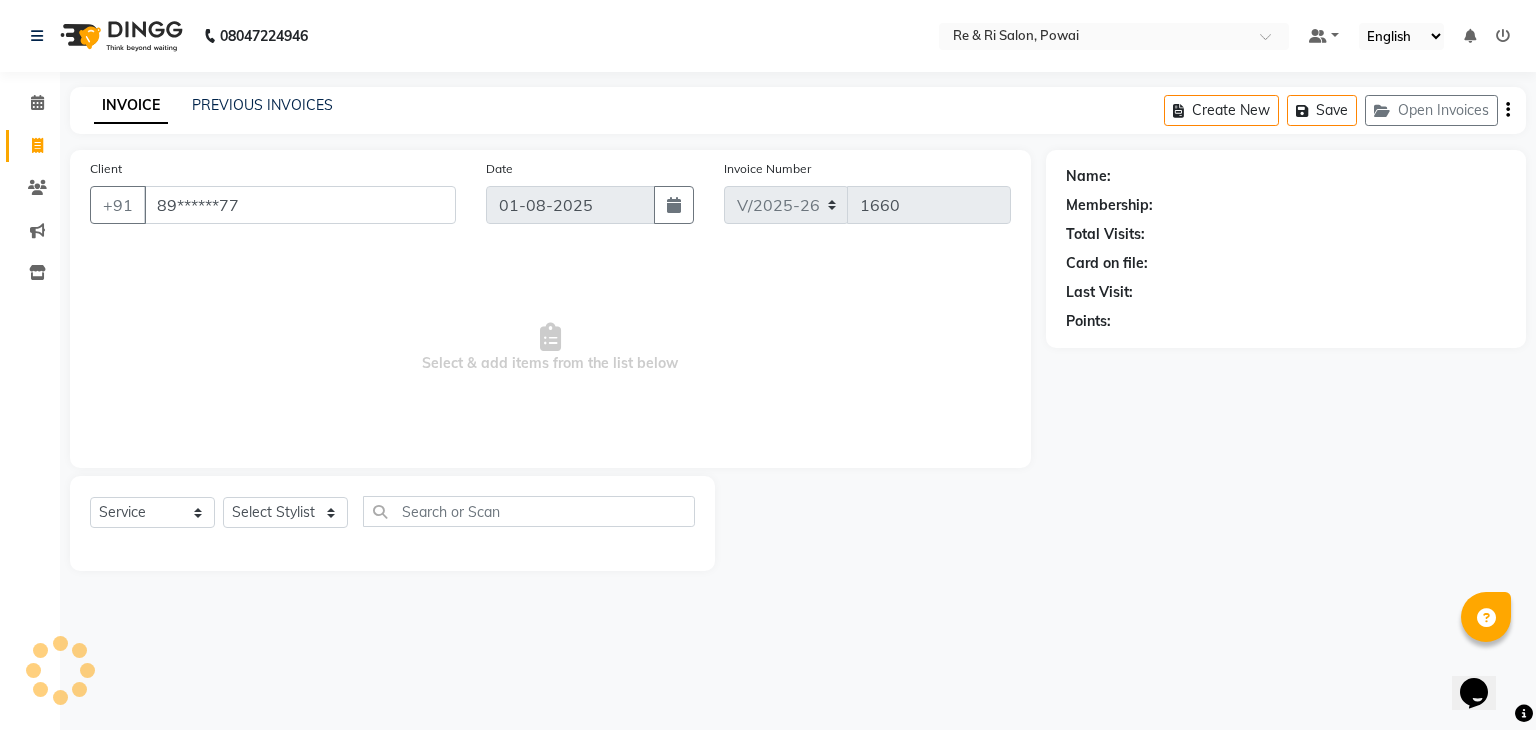 type on "89******77" 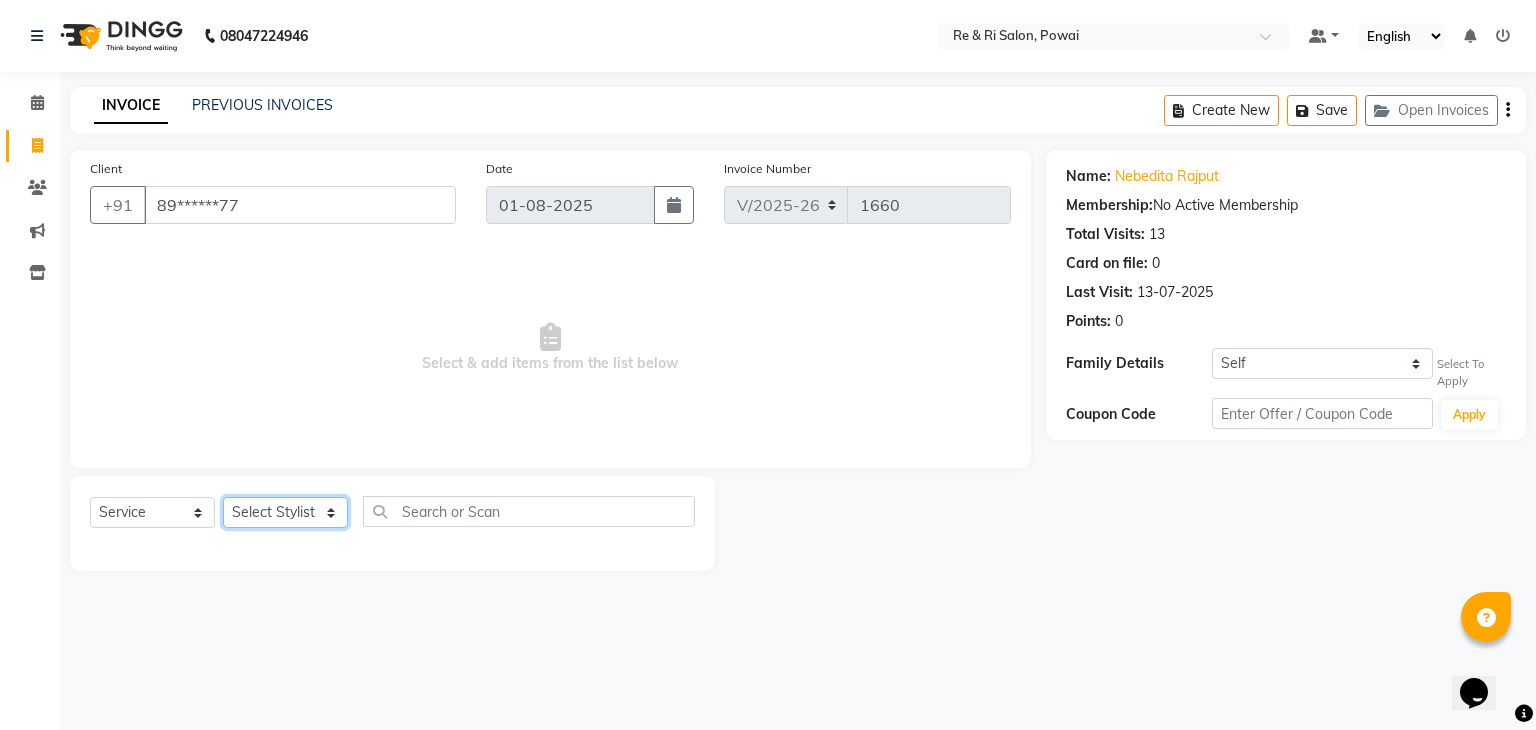 click on "Select Stylist [FIRST] [FIRST]  [FIRST]  [FIRST]  [FIRST]  [FIRST]  [FIRST]" 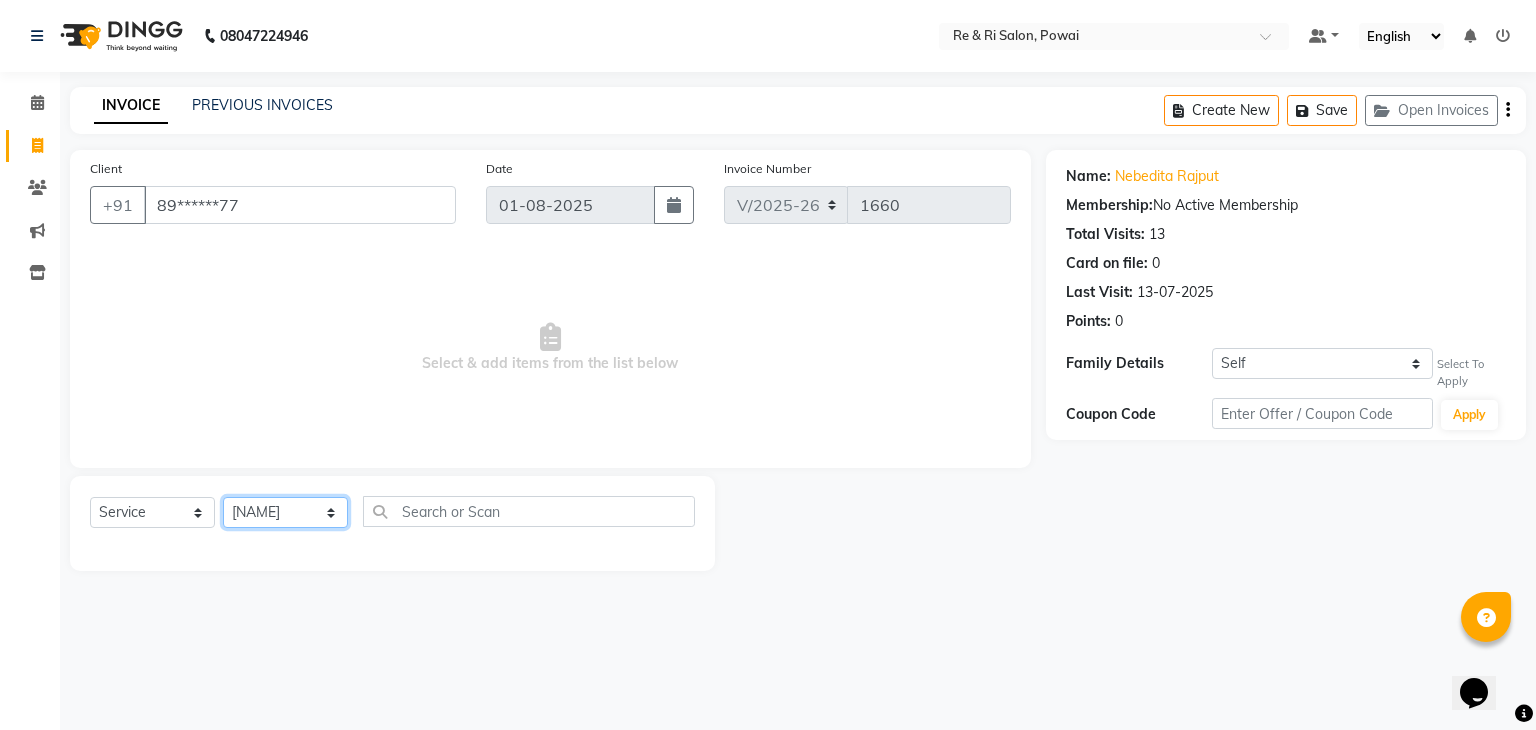 click on "Select Stylist [FIRST] [FIRST]  [FIRST]  [FIRST]  [FIRST]  [FIRST]  [FIRST]" 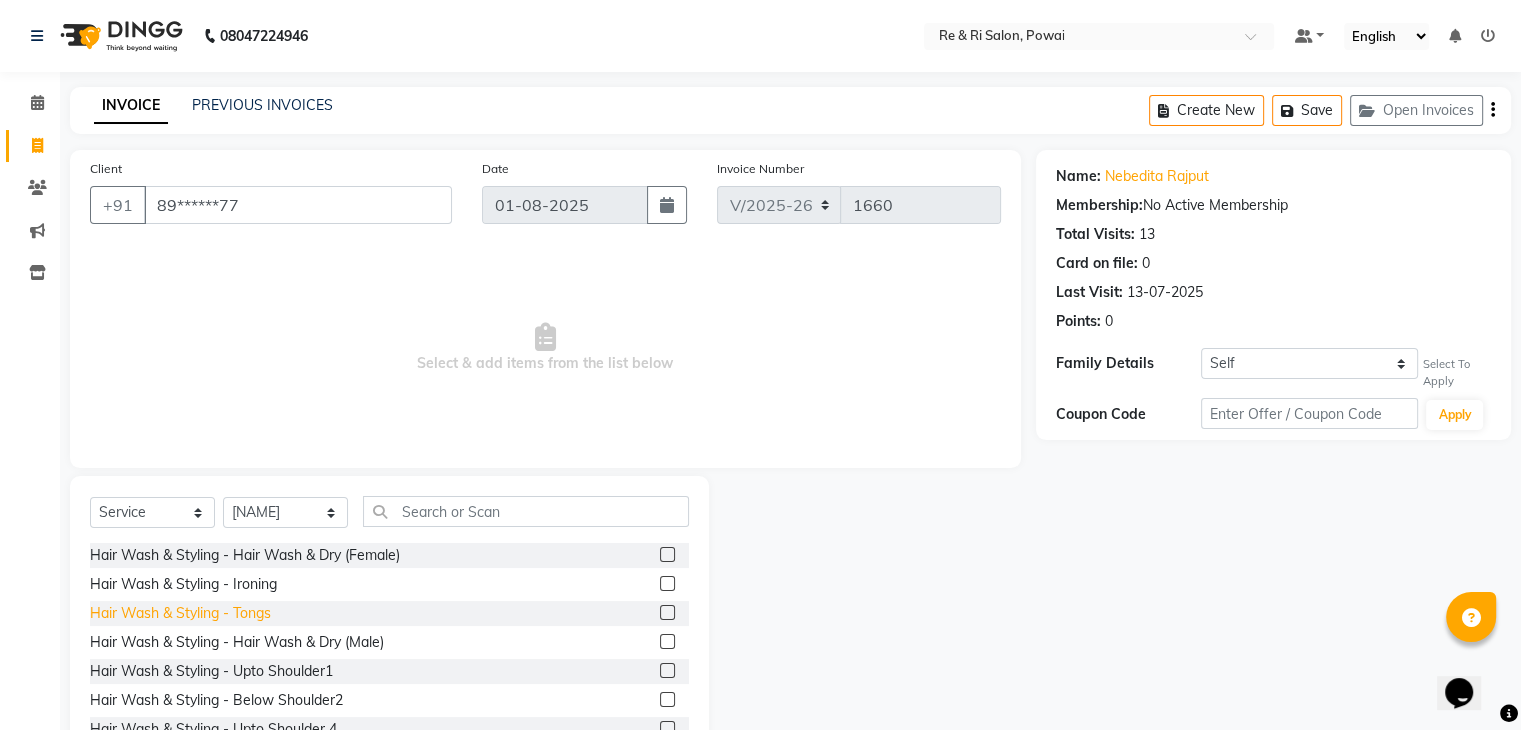 click on "Hair Wash & Styling - Tongs" 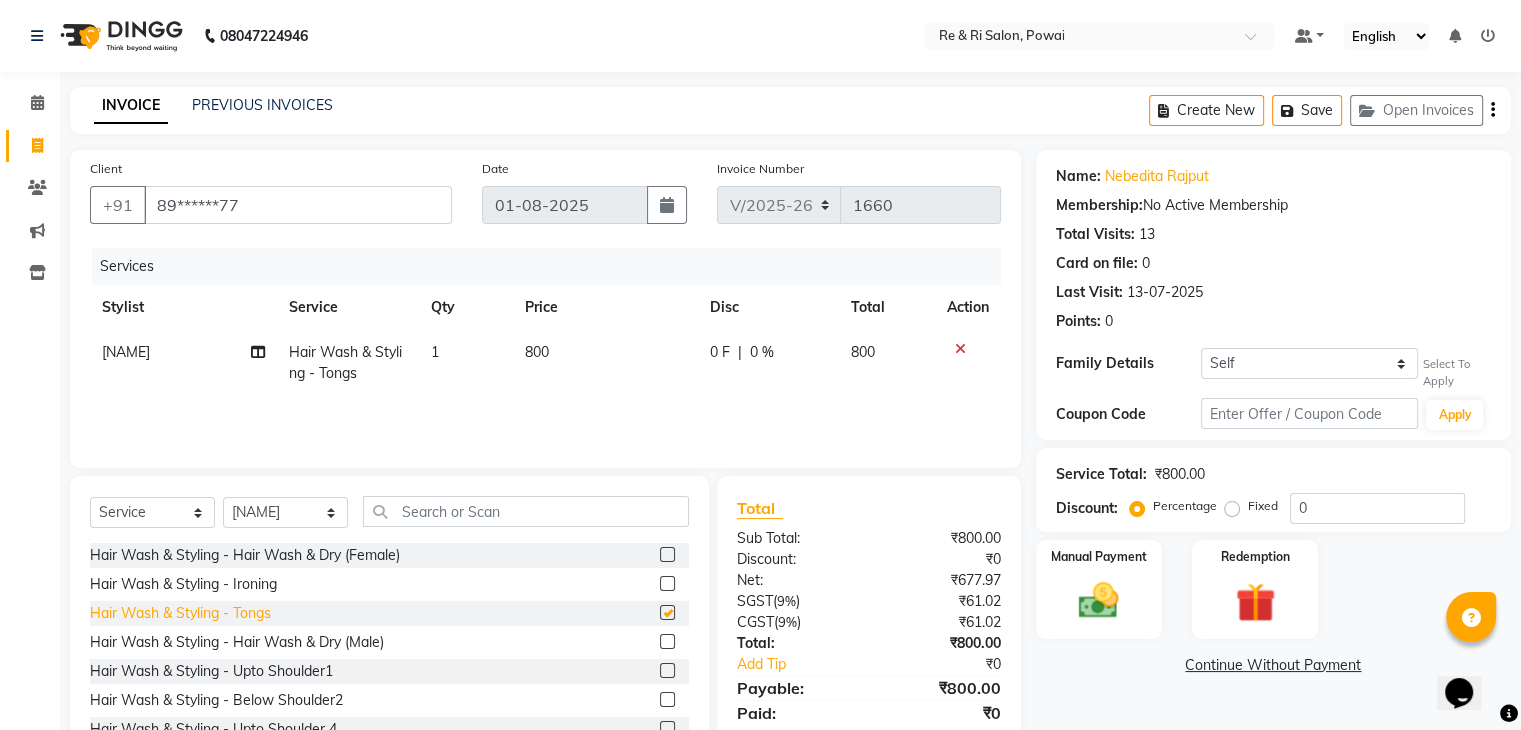checkbox on "false" 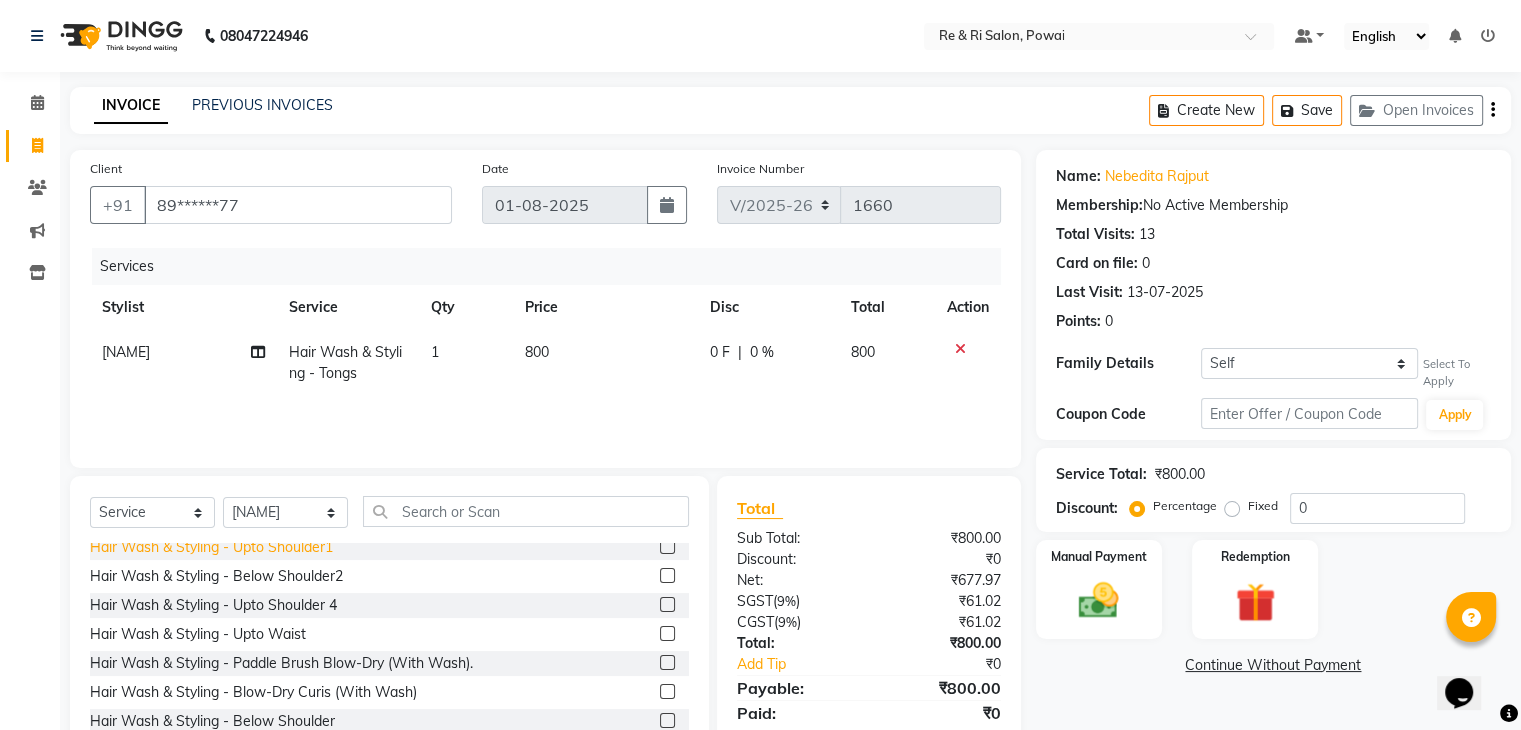 scroll, scrollTop: 124, scrollLeft: 0, axis: vertical 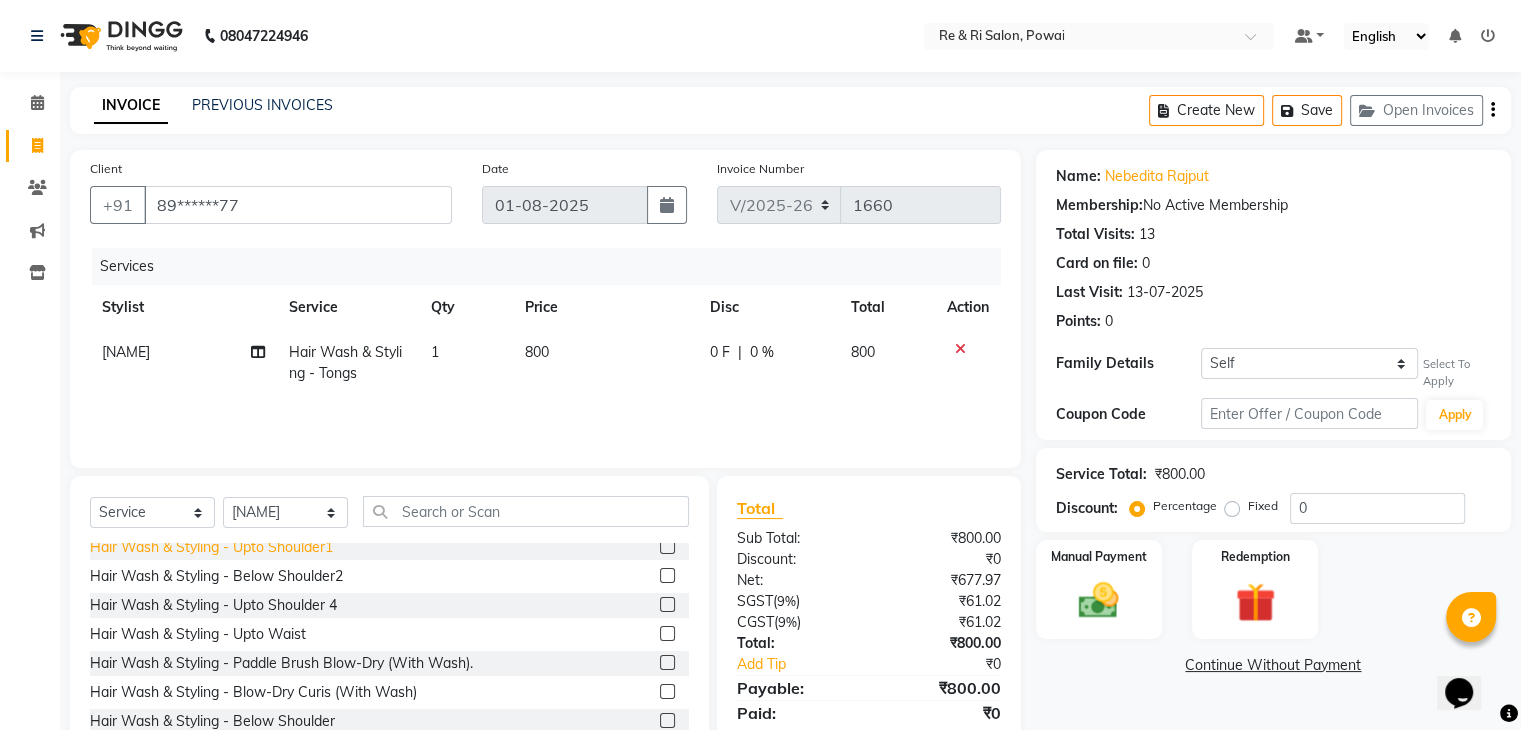 click on "Hair Wash & Styling - Paddle Brush Blow-Dry (With Wash)." 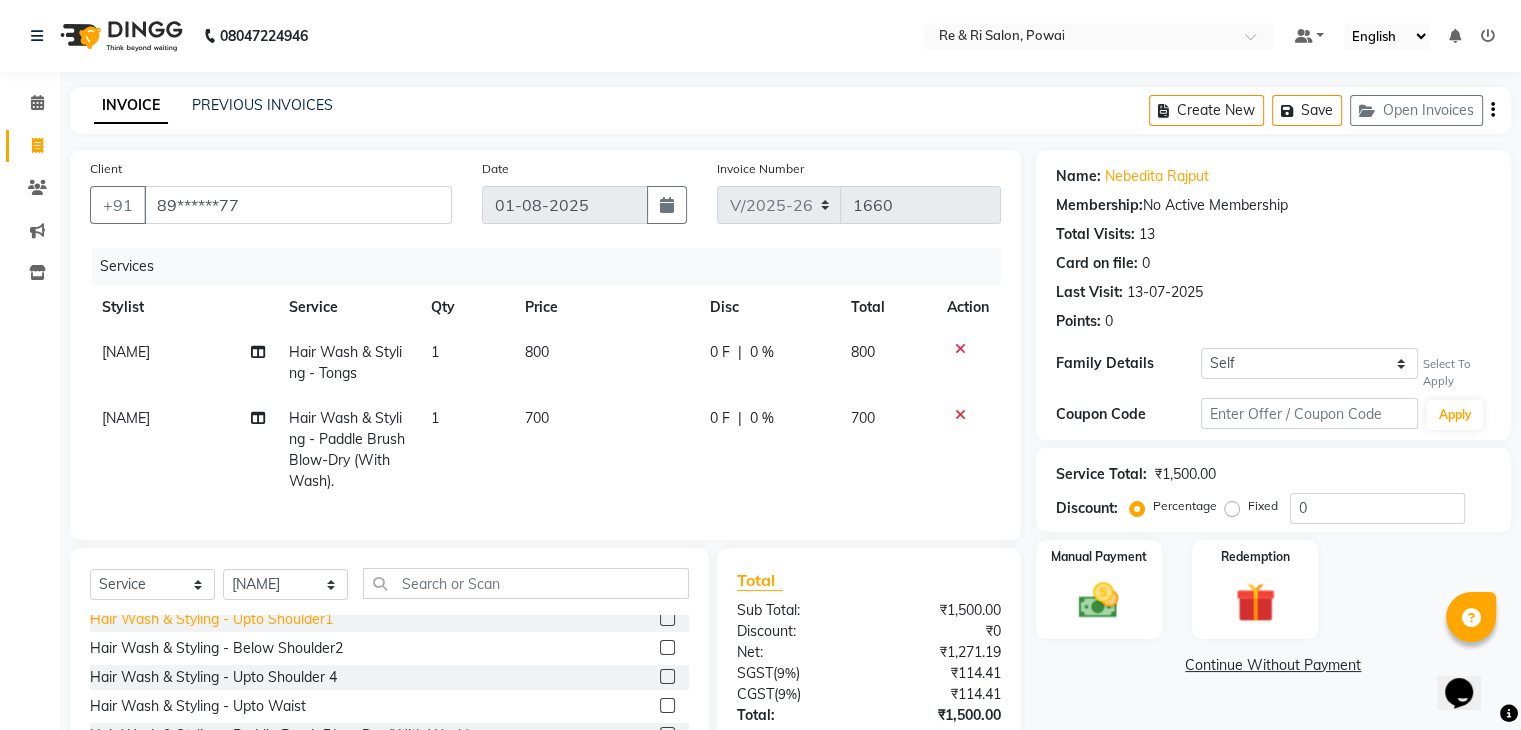 checkbox on "false" 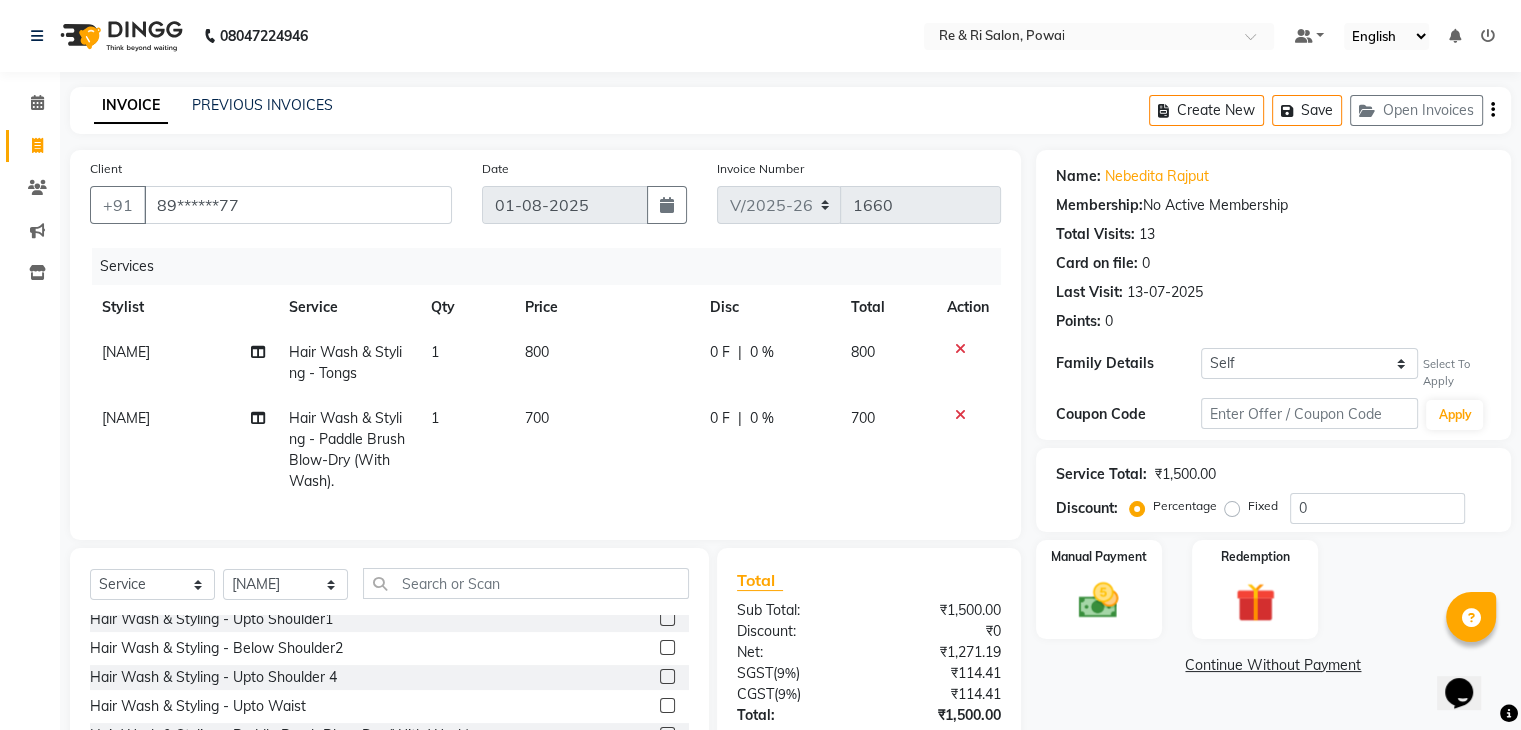 click on "800" 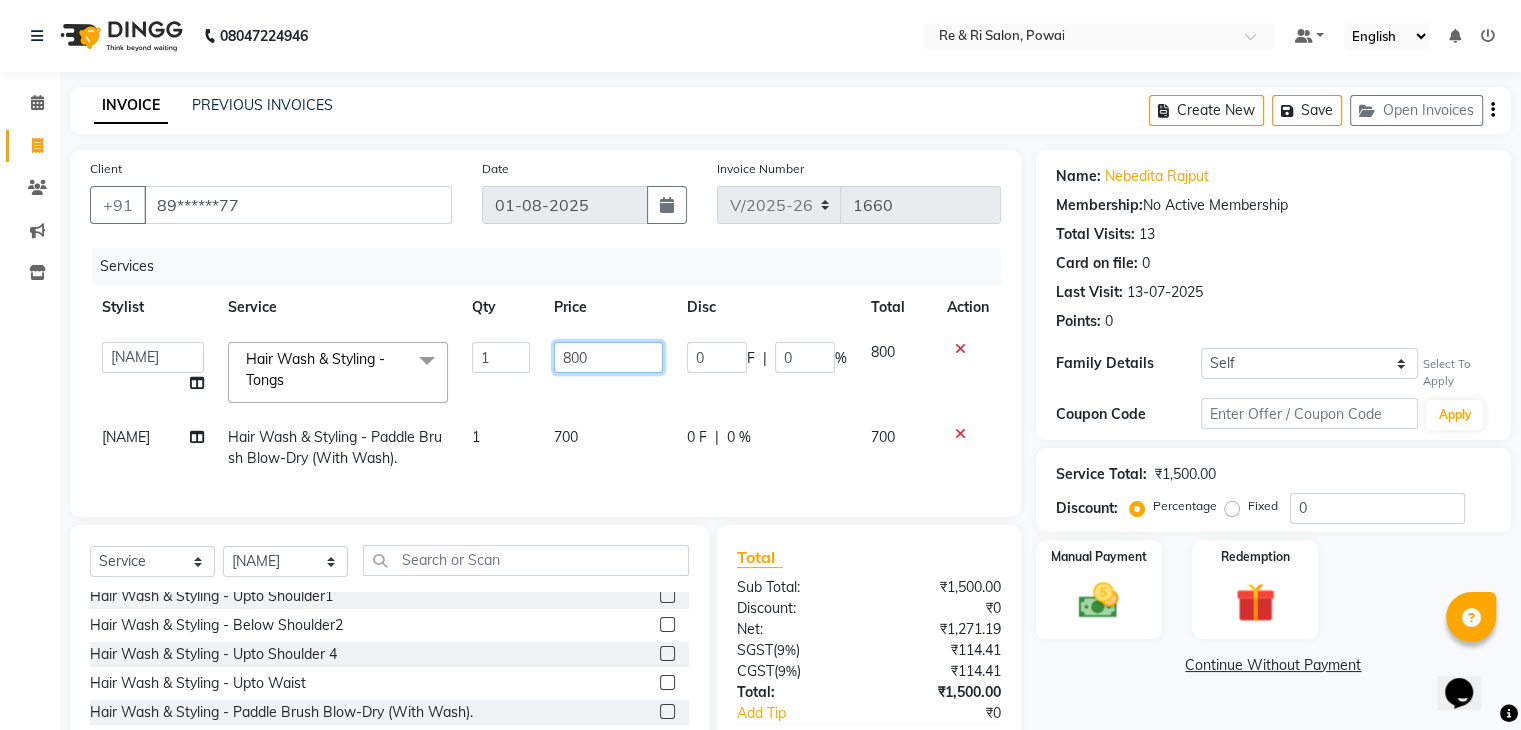 click on "800" 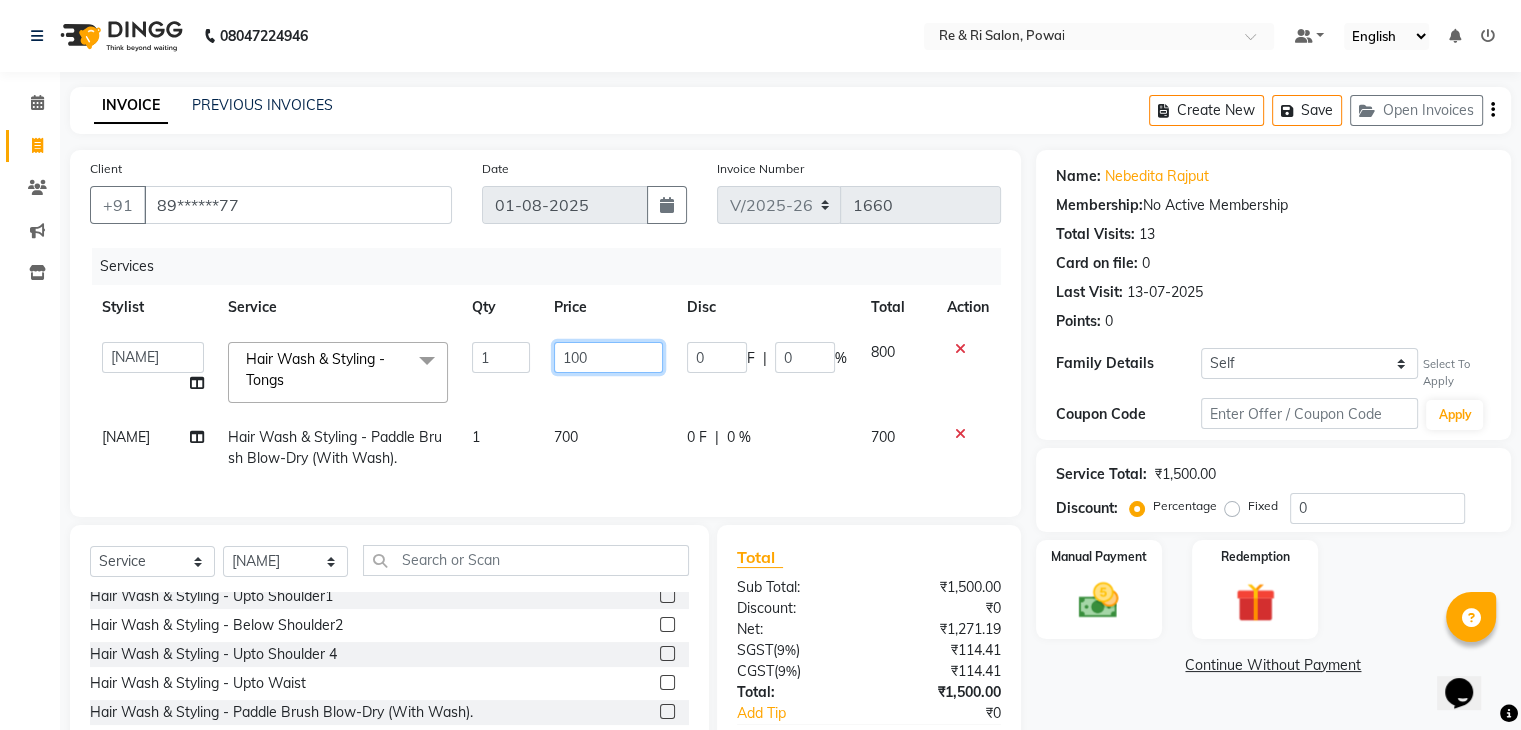 type on "1000" 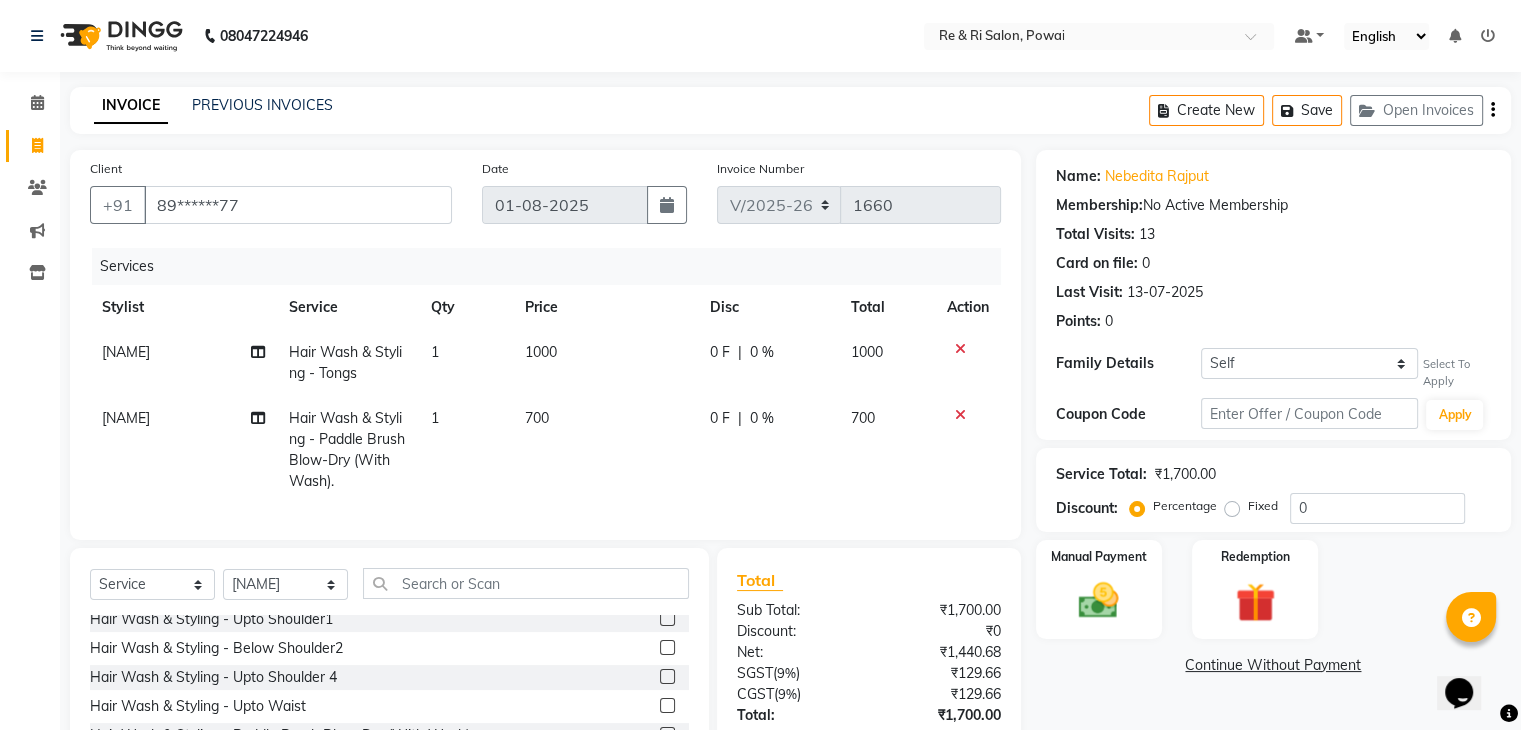 click on "1000" 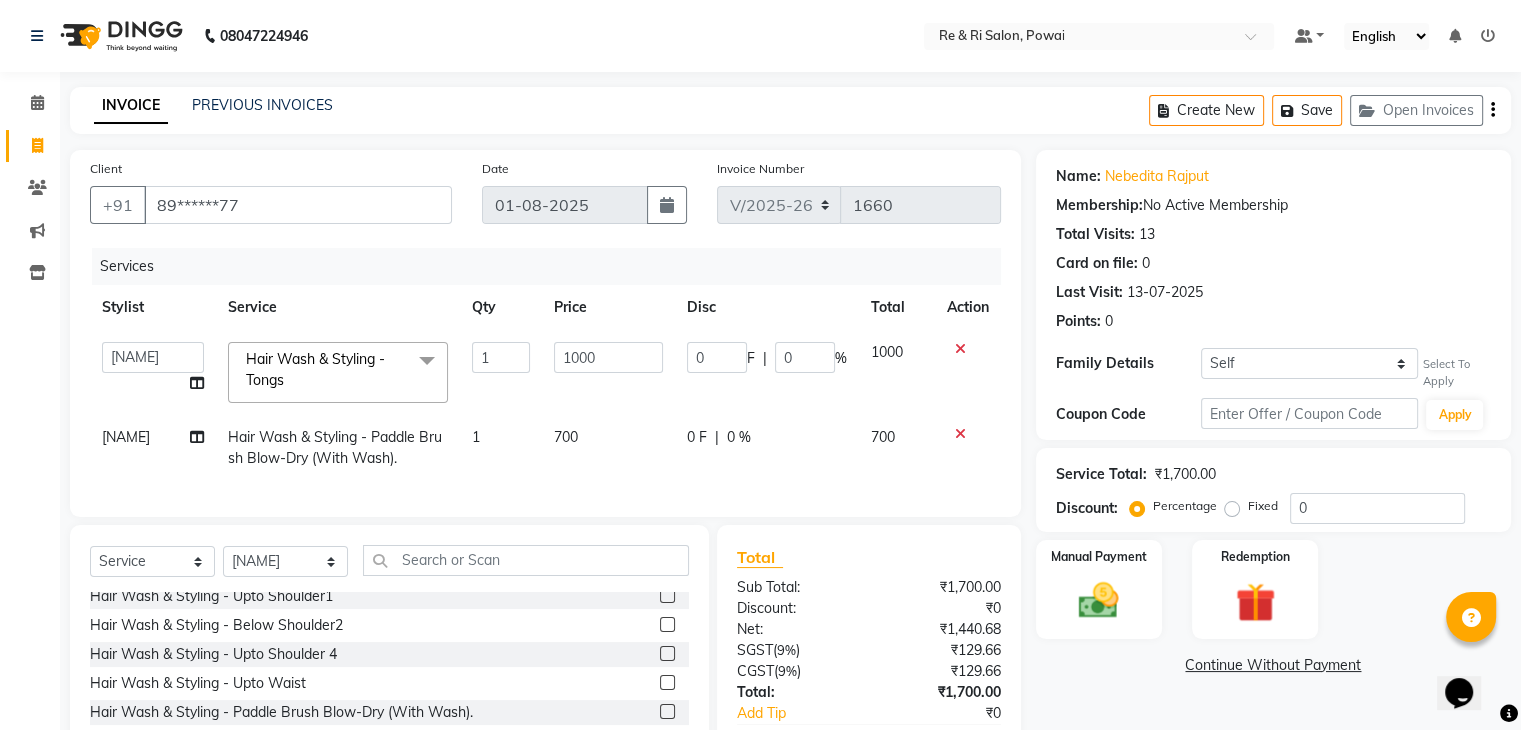 click on "0 F | 0 %" 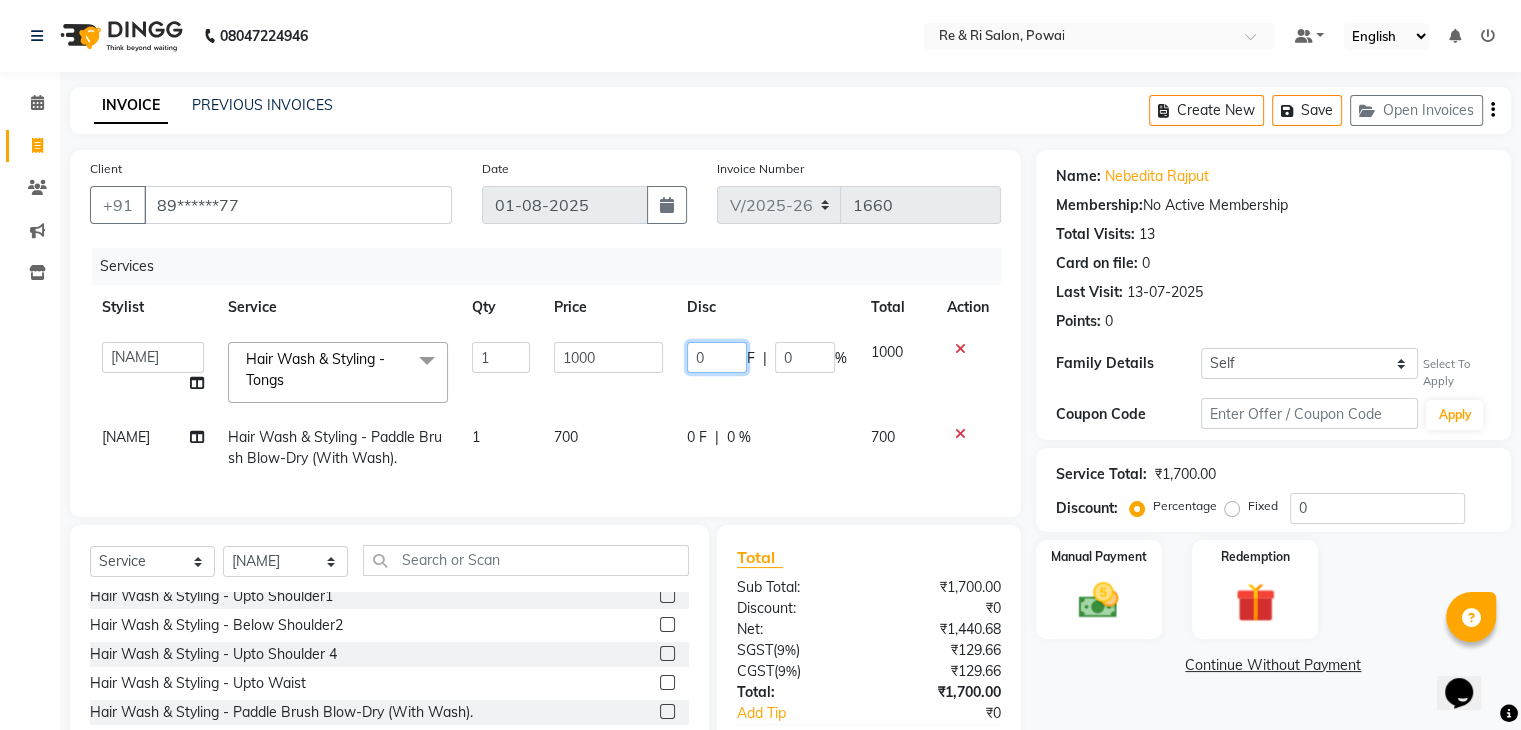 click on "0" 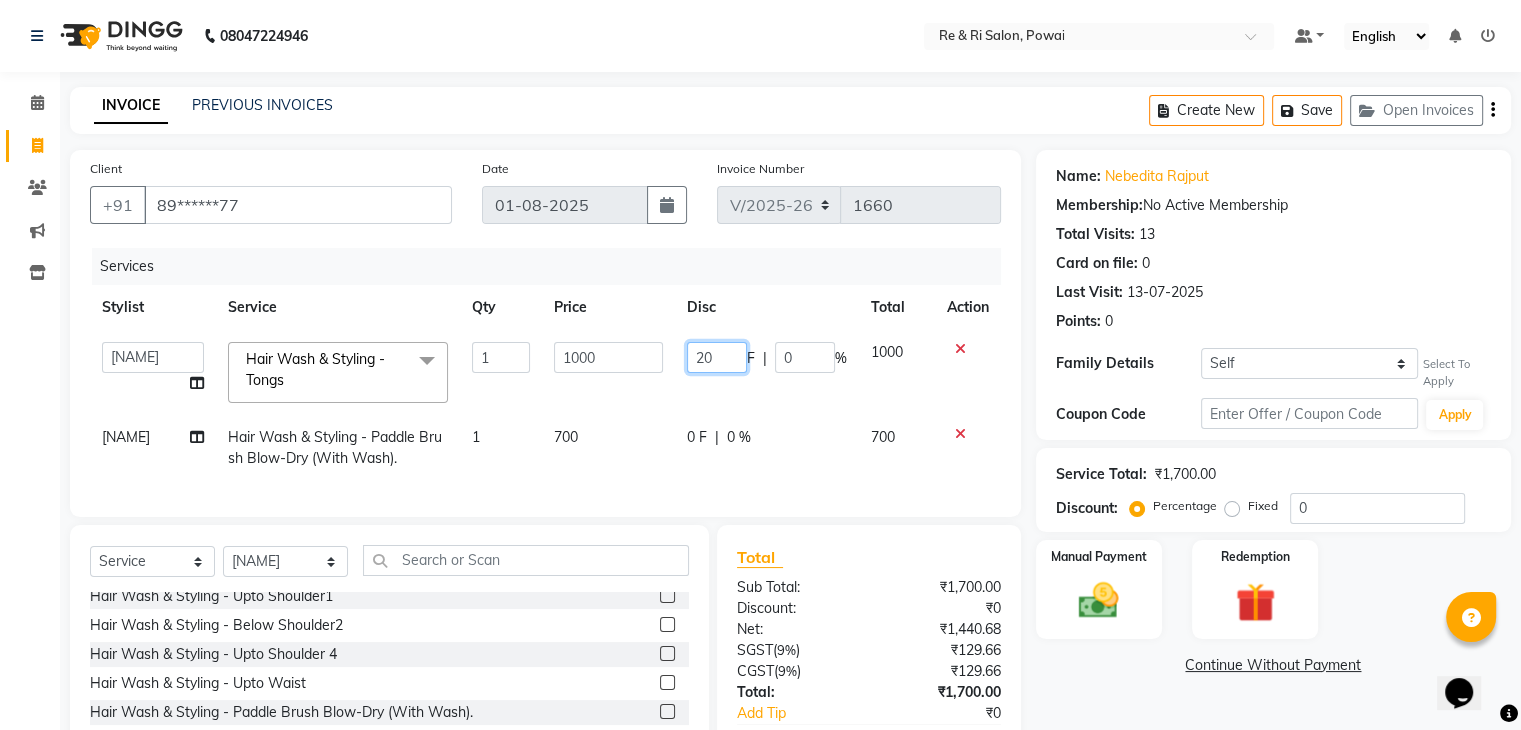 type on "200" 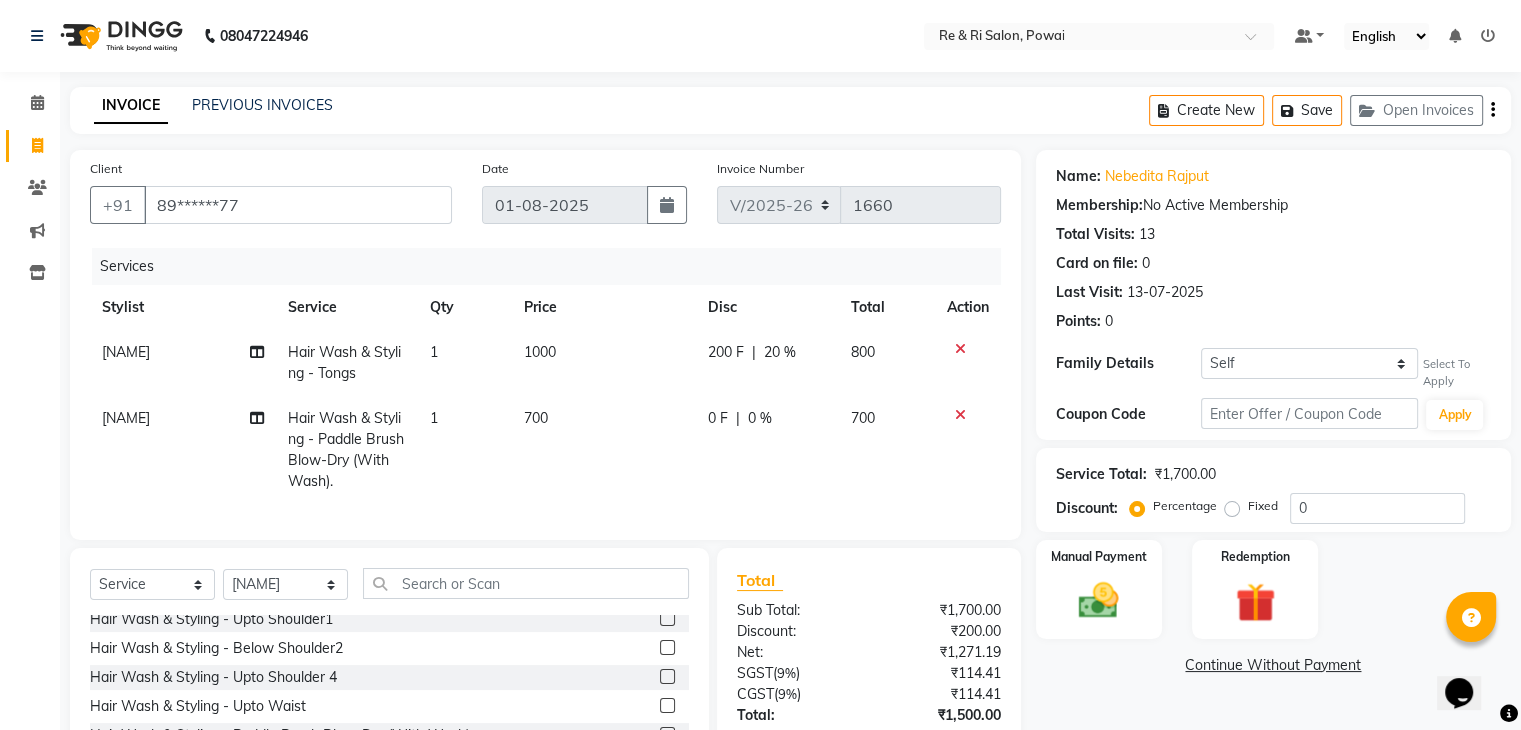 click on "Arbaaz  Hair Wash & Styling - Tongs 1 1000 200 F | 20 % 800 Arbaaz  Hair Wash & Styling - Paddle Brush Blow-Dry (With Wash). 1 700 0 F | 0 % 700" 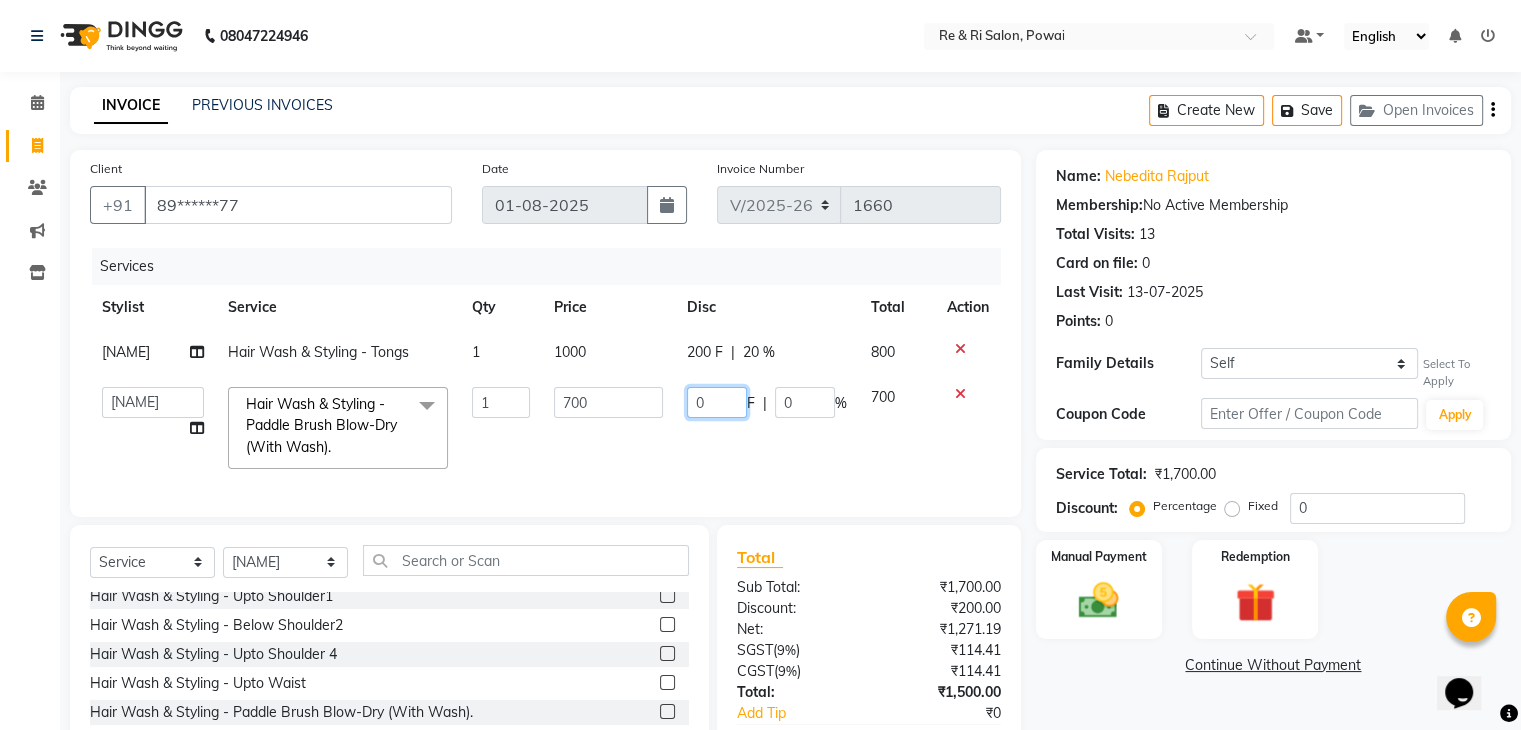 click on "0" 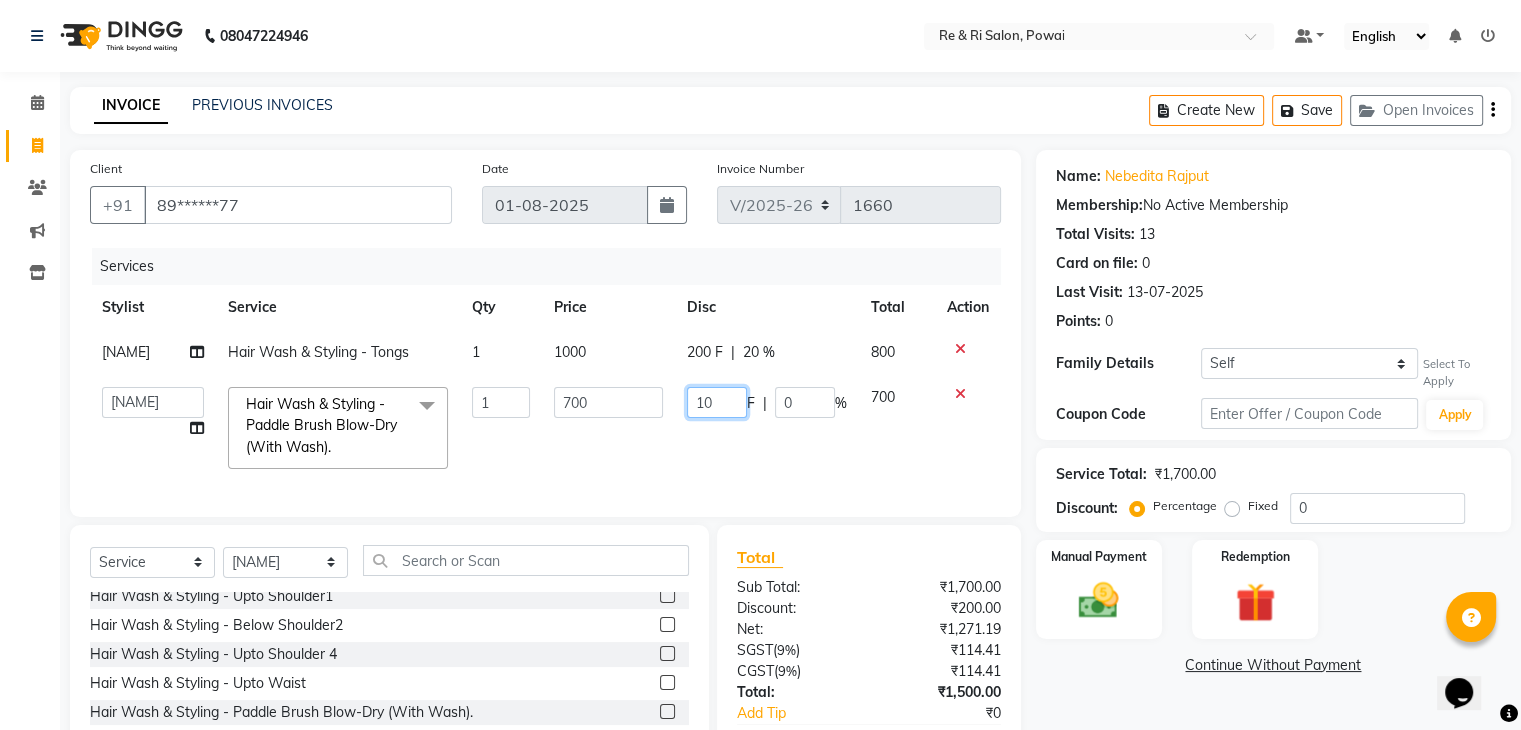 type on "100" 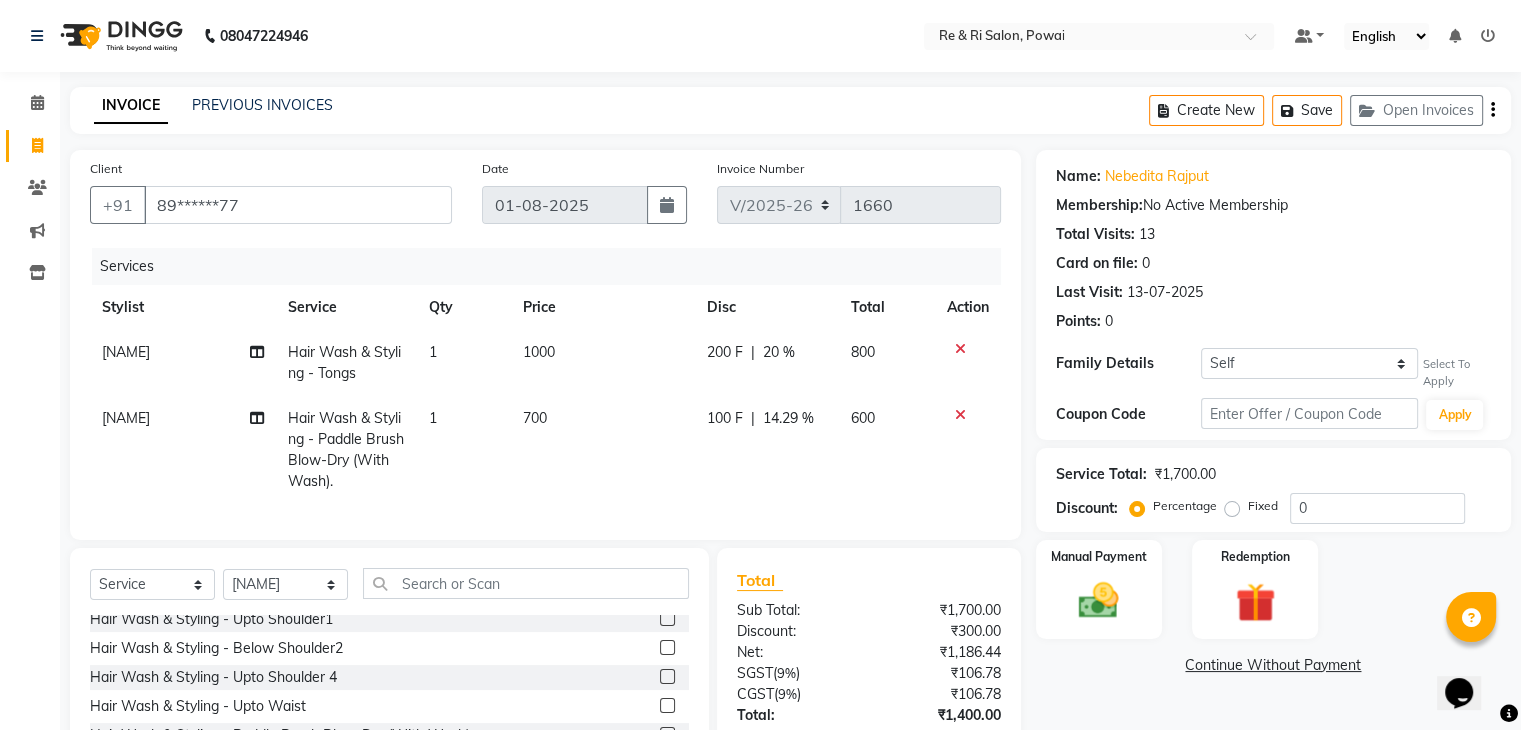 click on "100 F | 14.29 %" 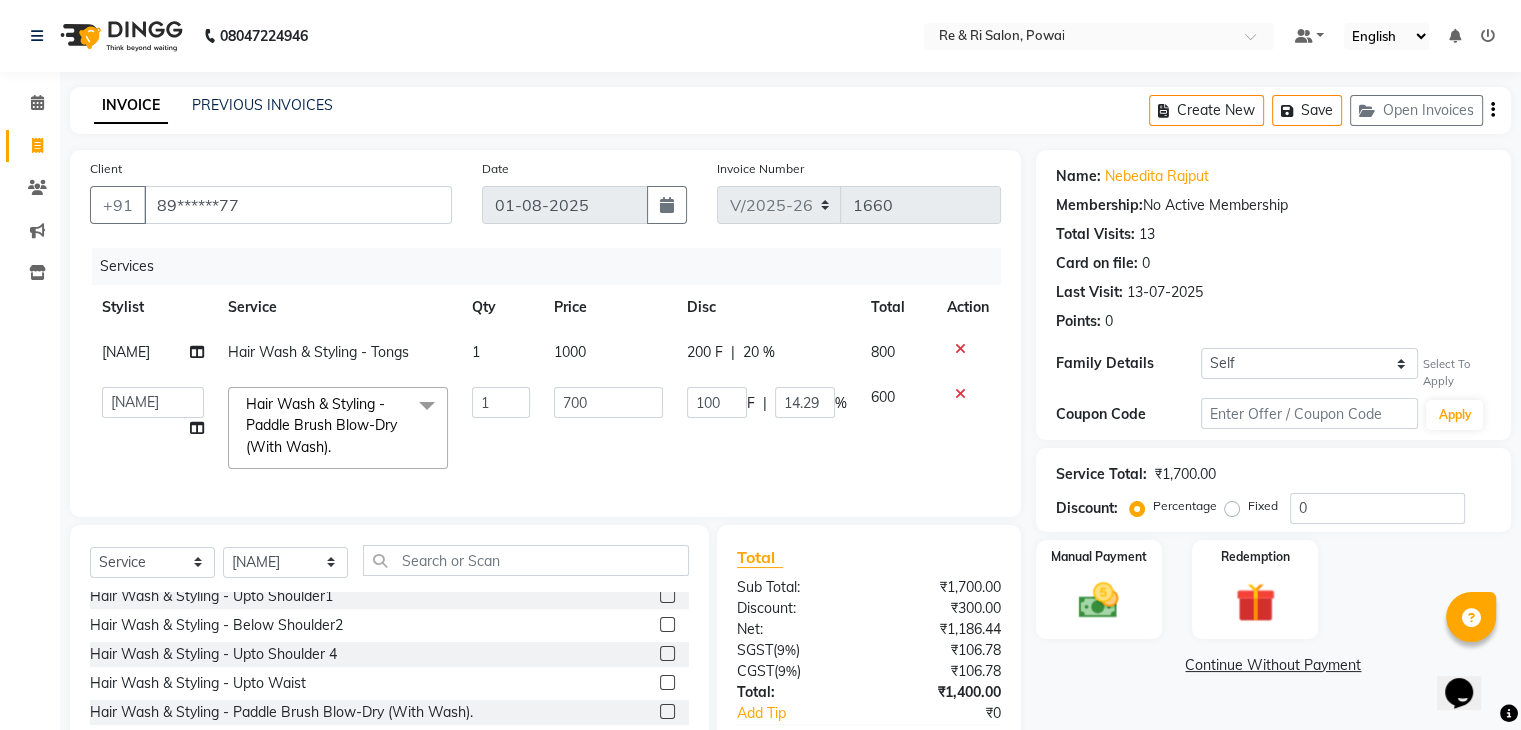 scroll, scrollTop: 136, scrollLeft: 0, axis: vertical 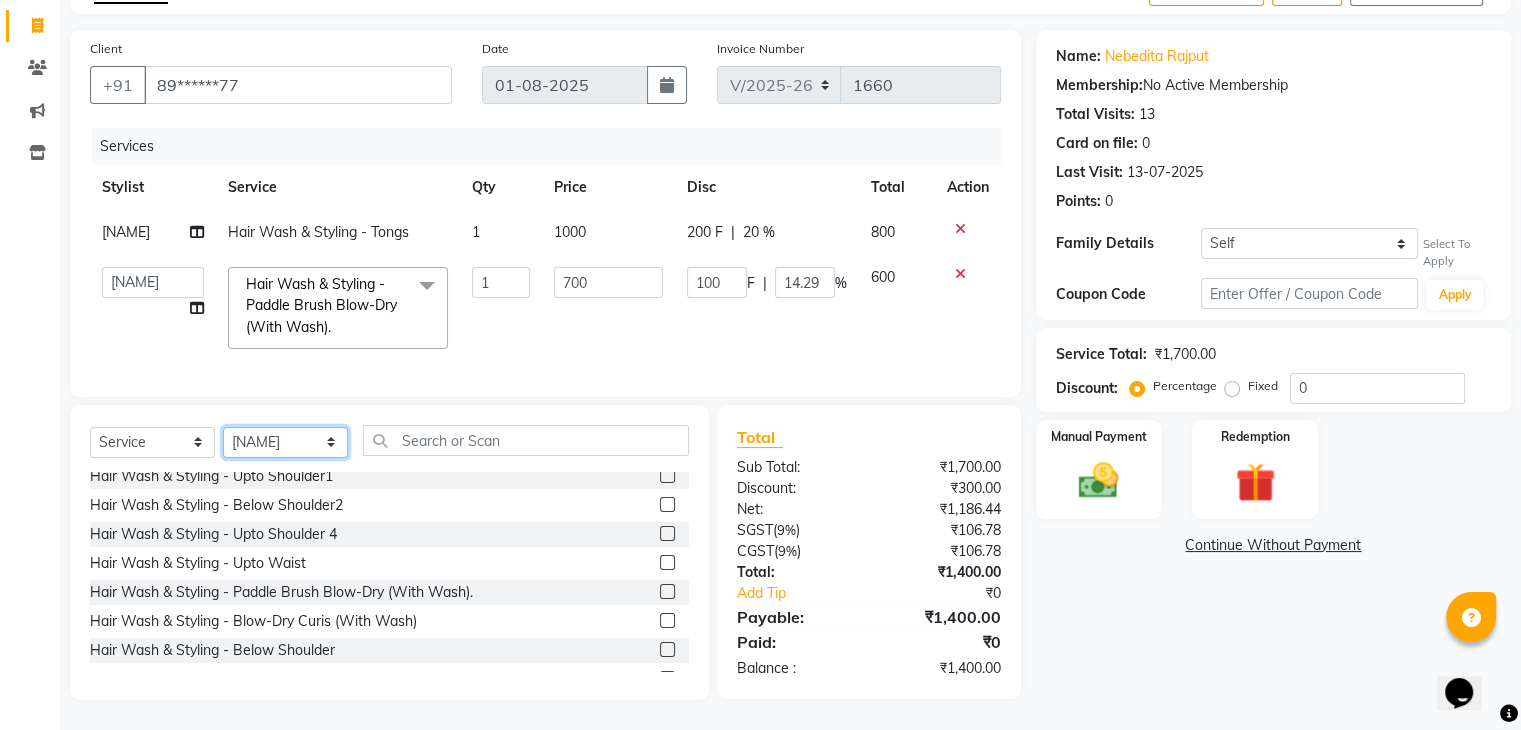 click on "Select Stylist [FIRST] [FIRST]  [FIRST]  [FIRST]  [FIRST]  [FIRST]  [FIRST]" 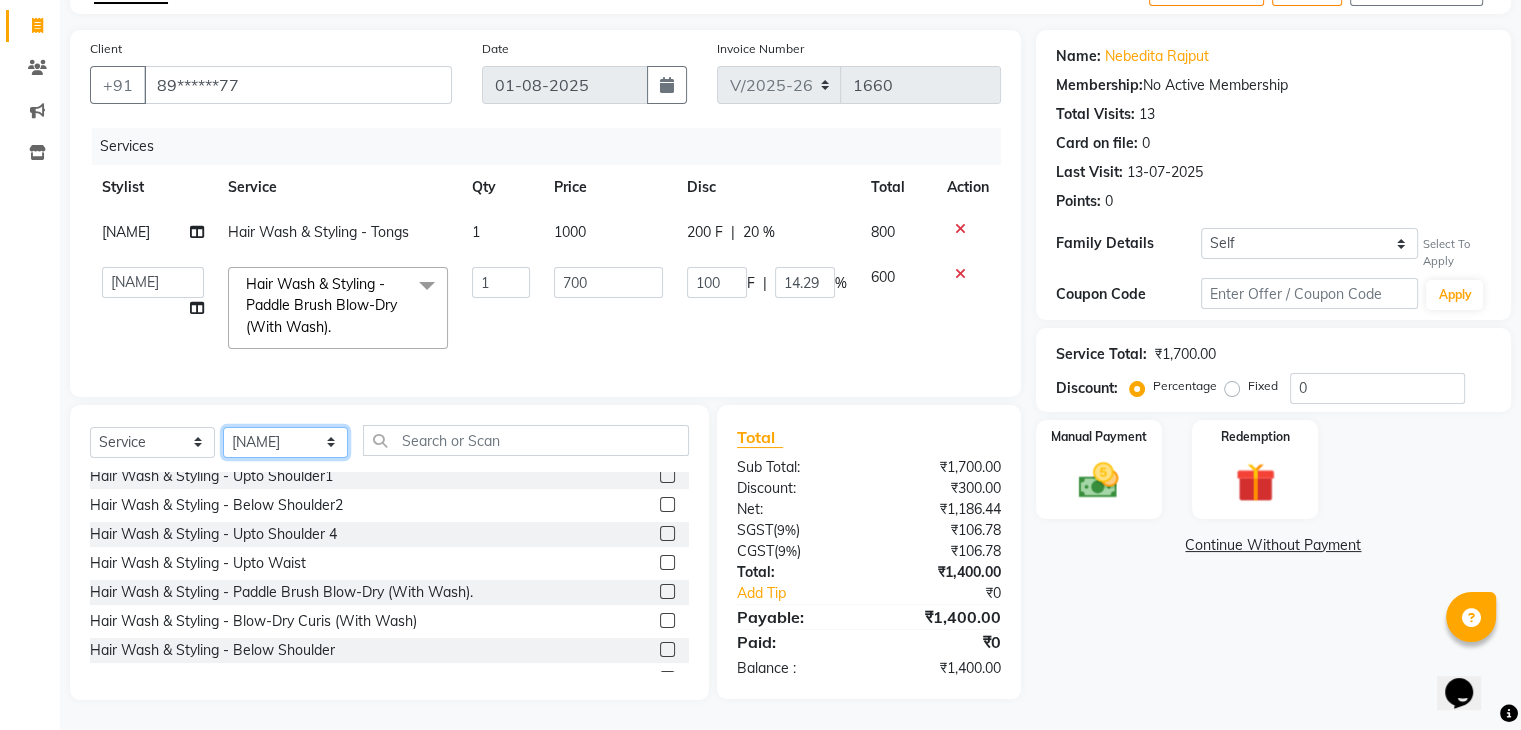 select on "36184" 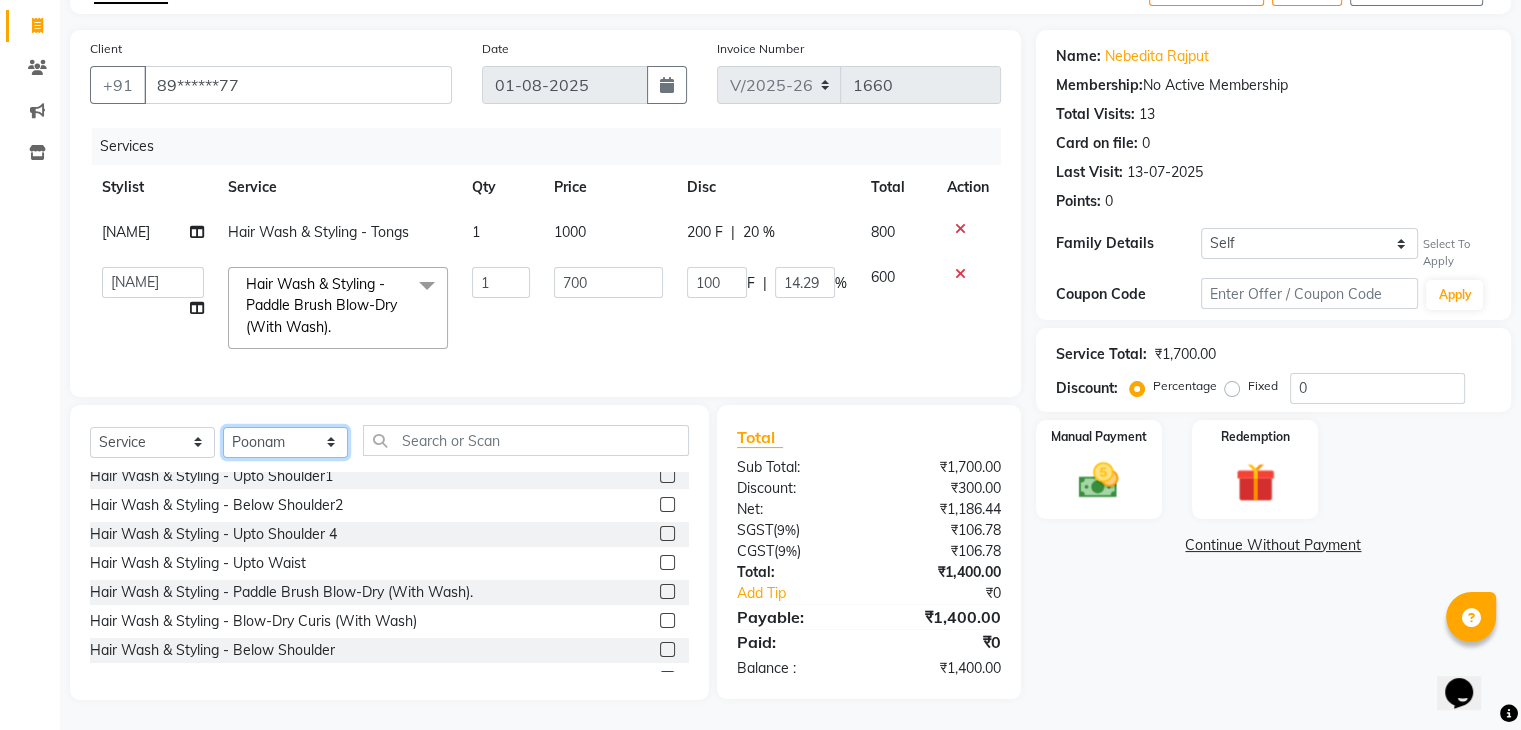 click on "Select Stylist [FIRST] [FIRST]  [FIRST]  [FIRST]  [FIRST]  [FIRST]  [FIRST]" 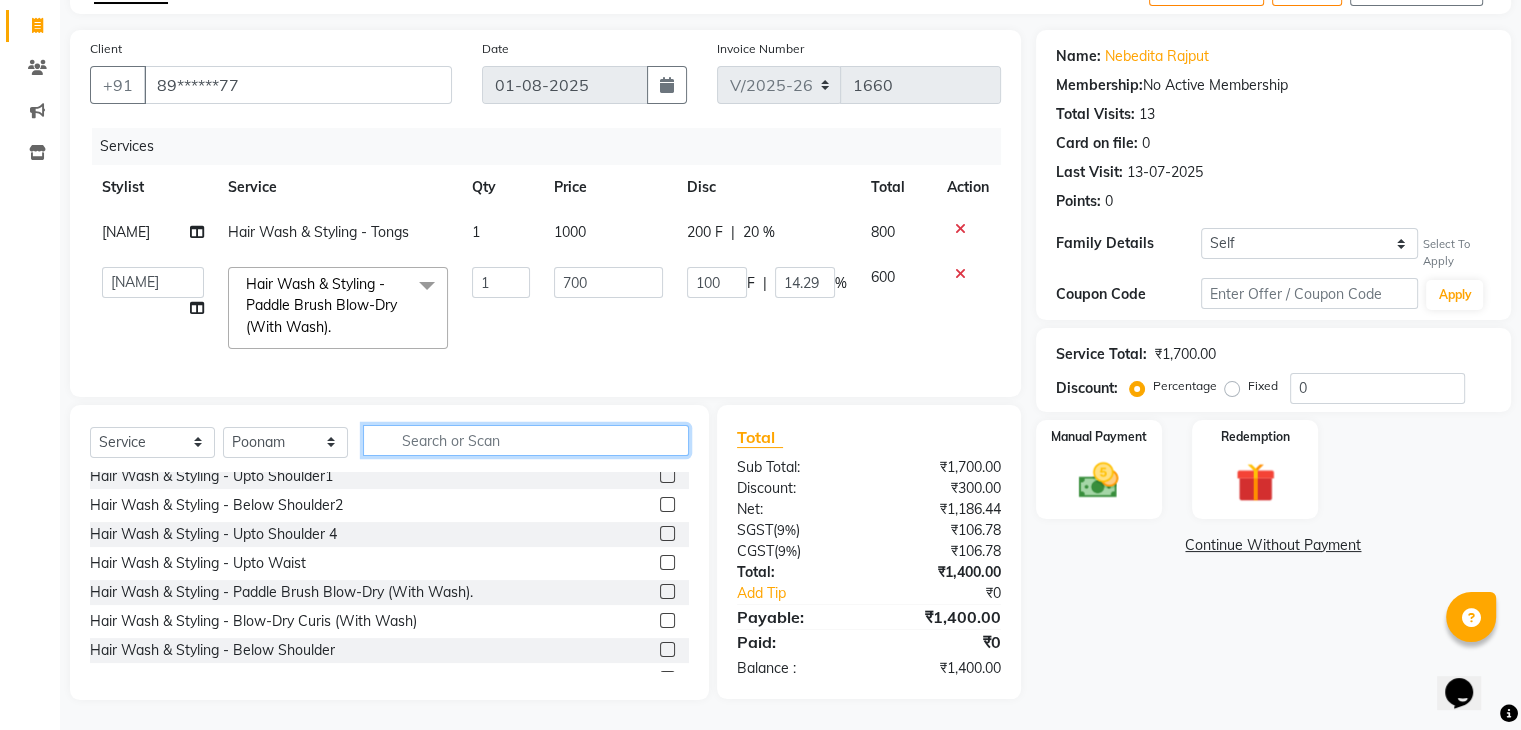 click 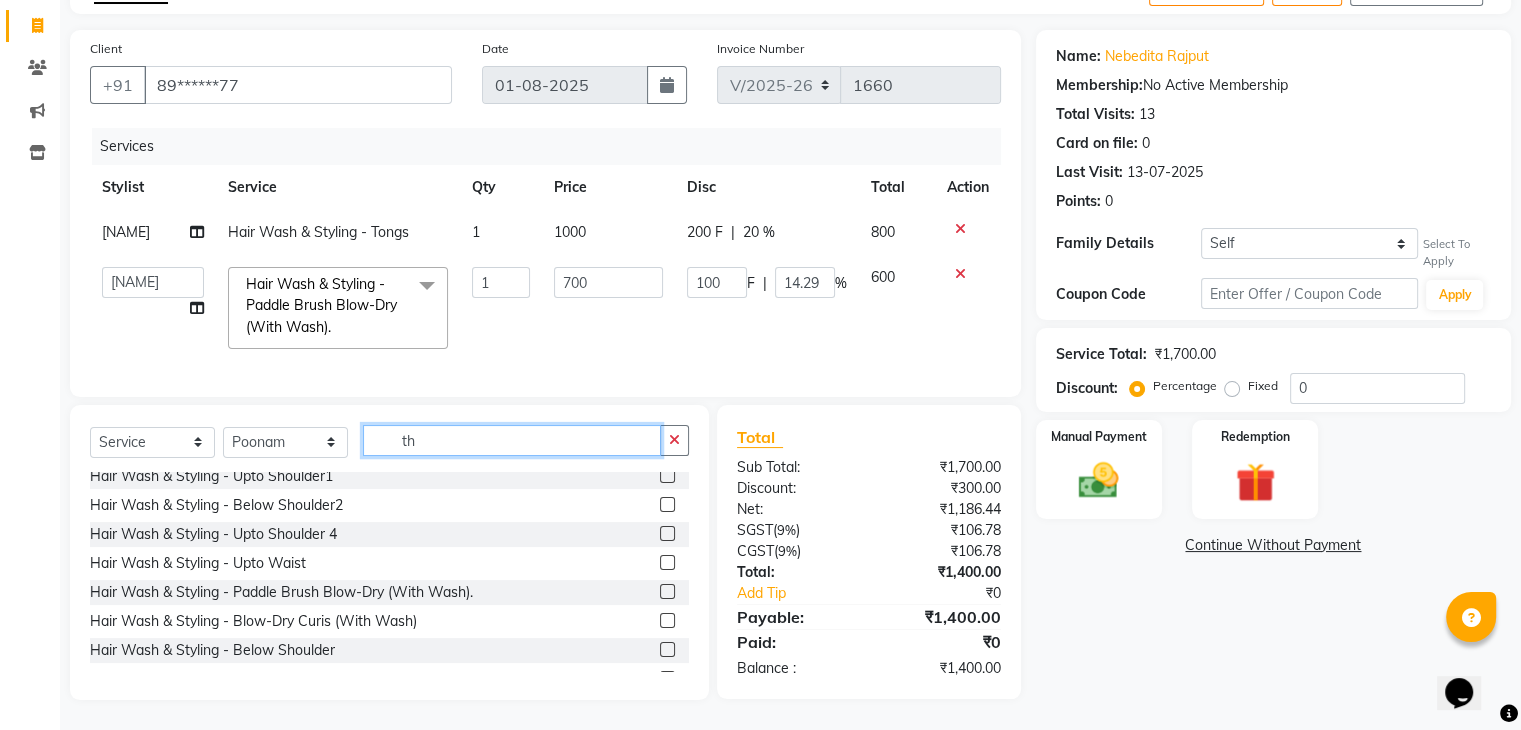 scroll, scrollTop: 0, scrollLeft: 0, axis: both 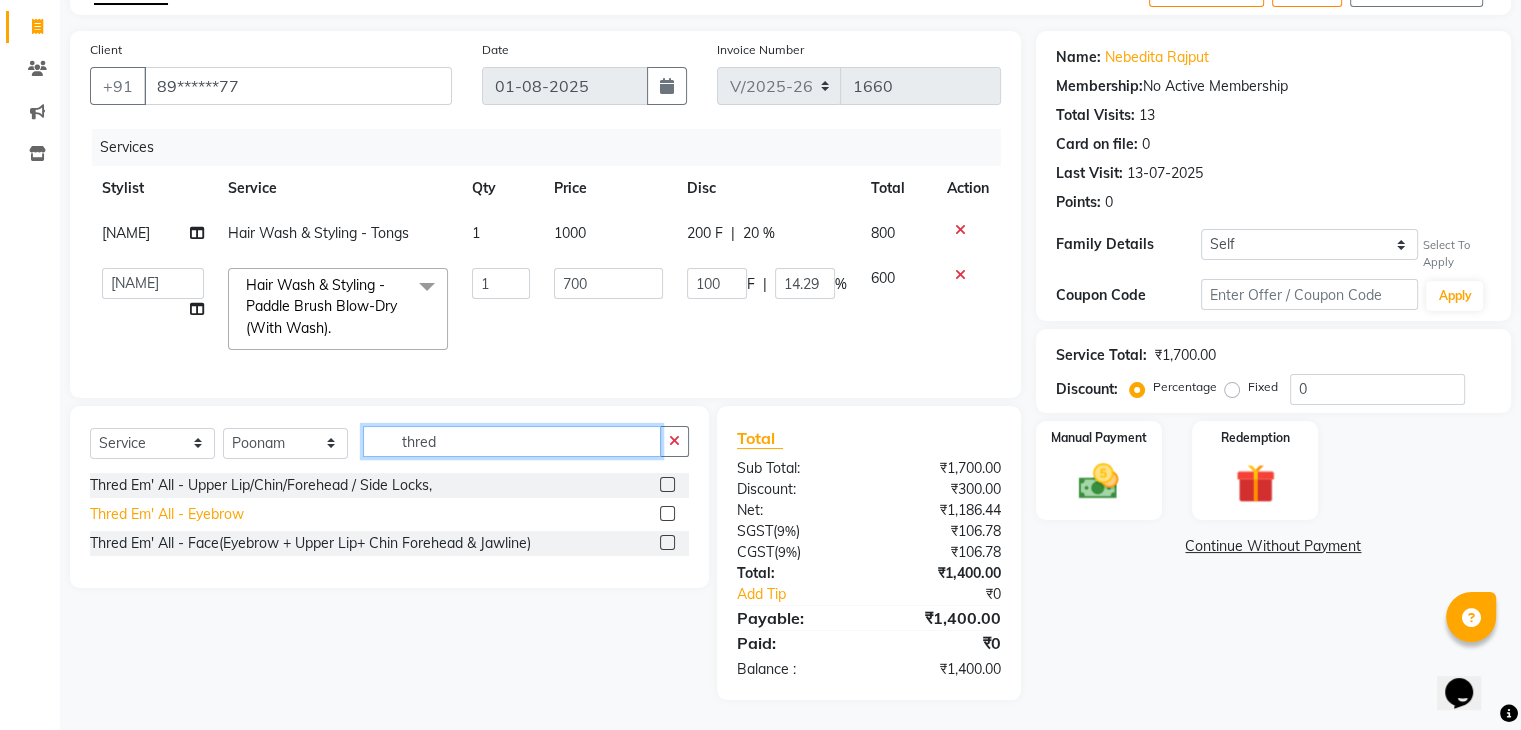 type on "thred" 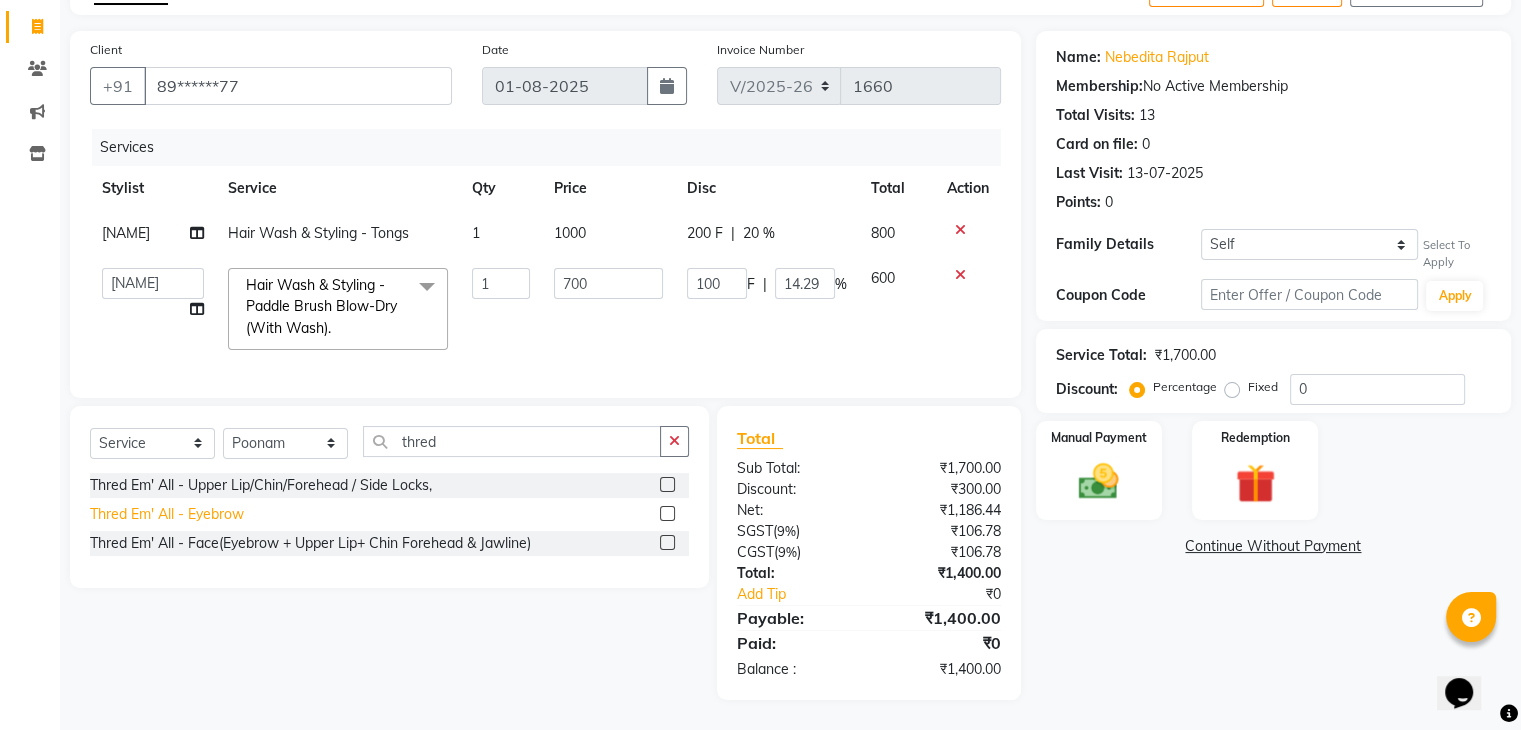 click on "Thred Em' All - Eyebrow" 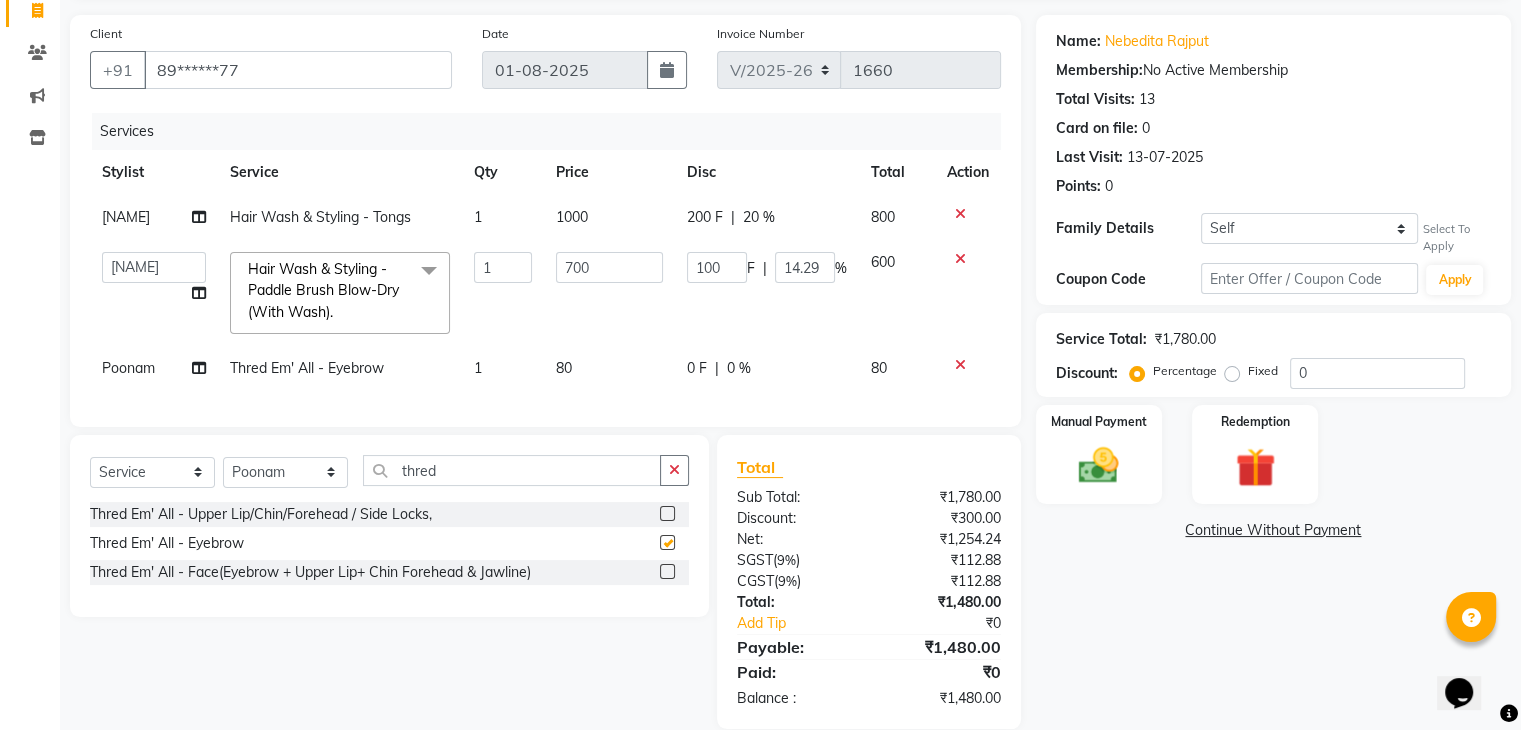 checkbox on "false" 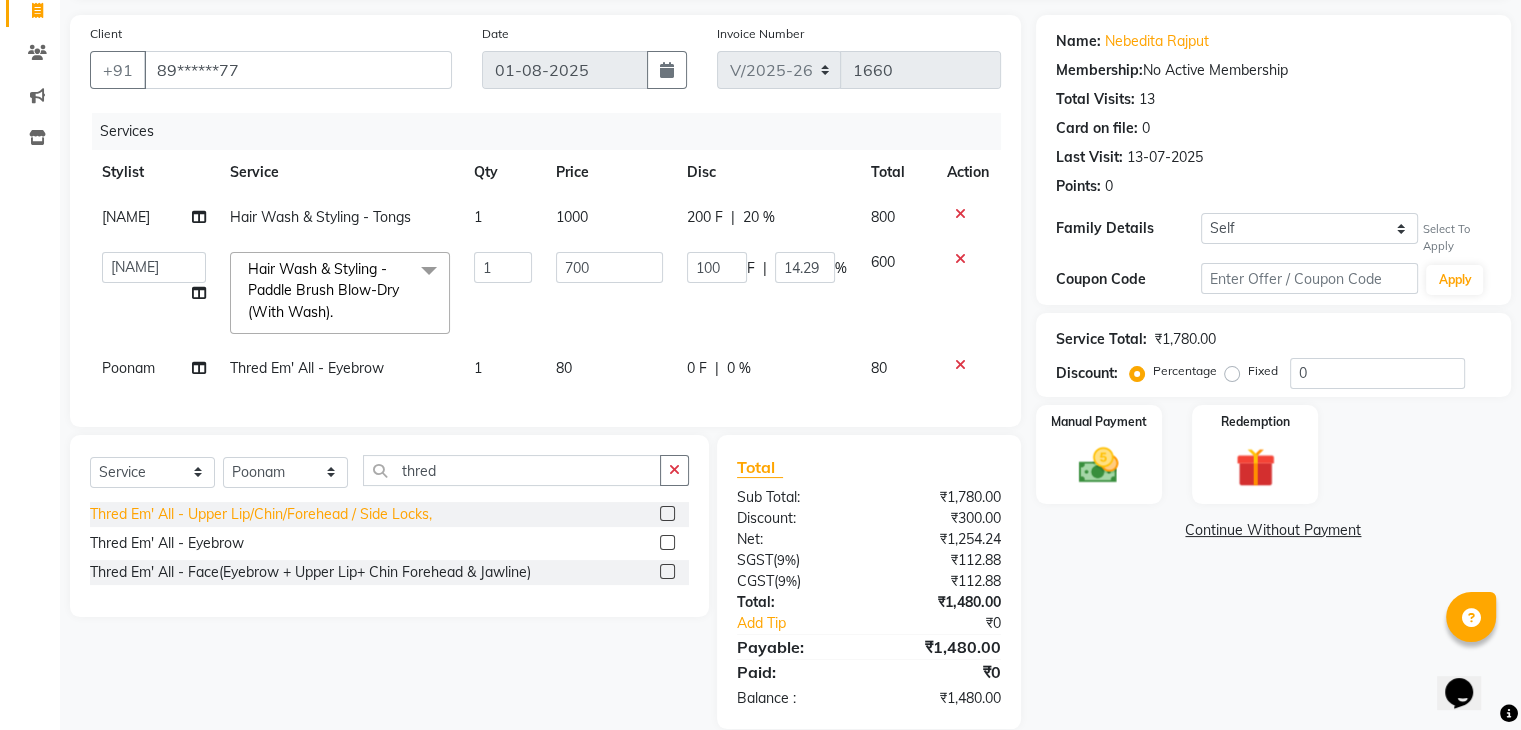 click on "Thred Em' All - Upper Lip/Chin/Forehead / Side Locks," 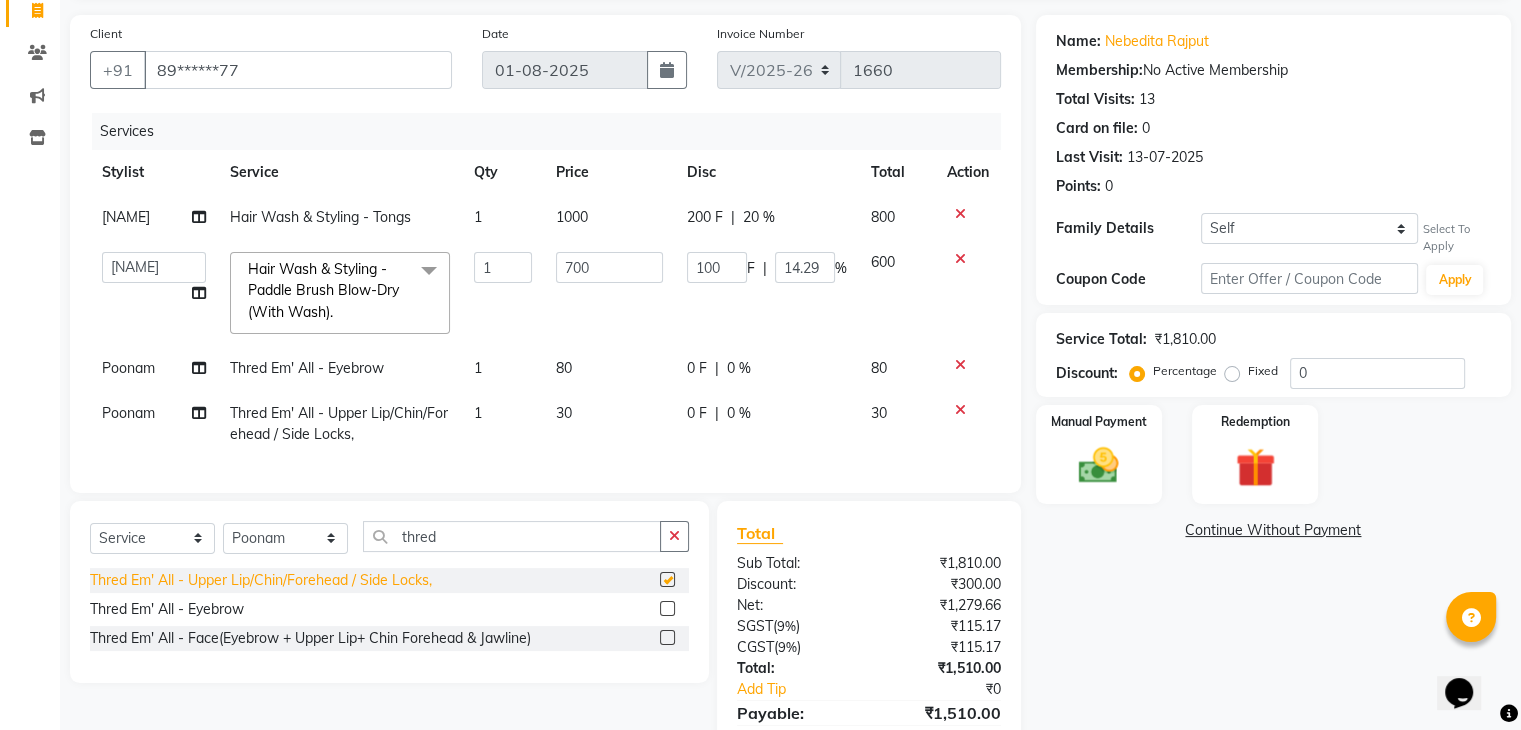 checkbox on "false" 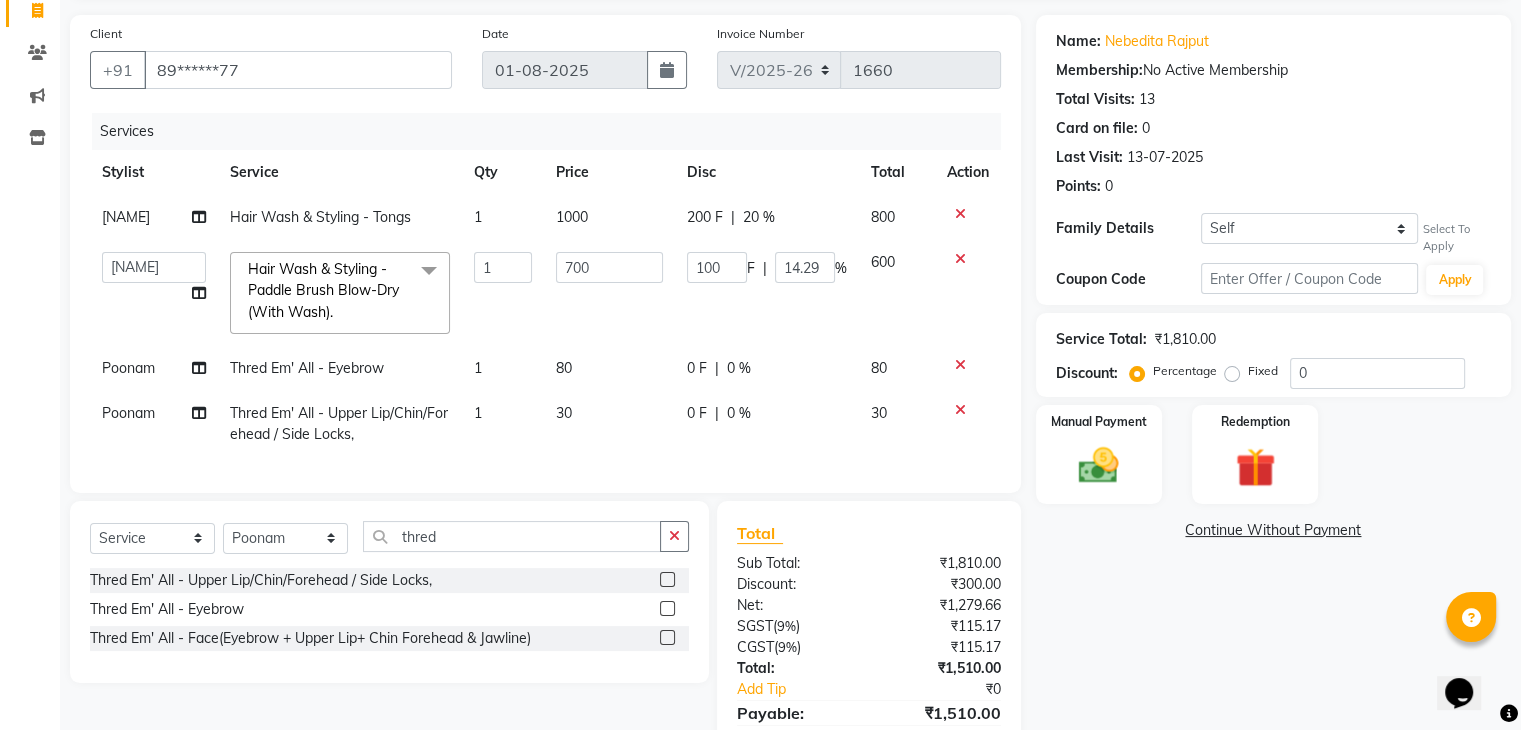click on "1" 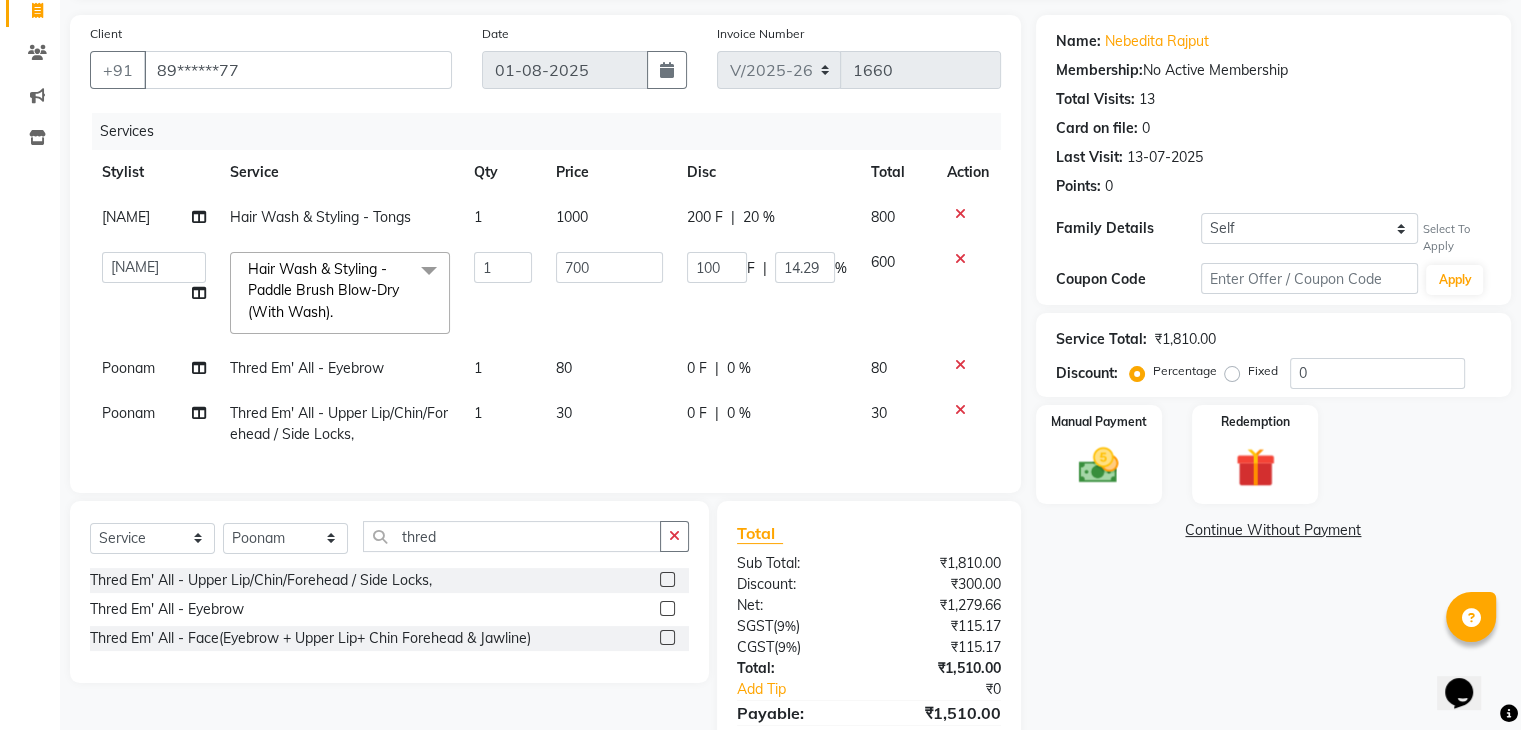 select on "36184" 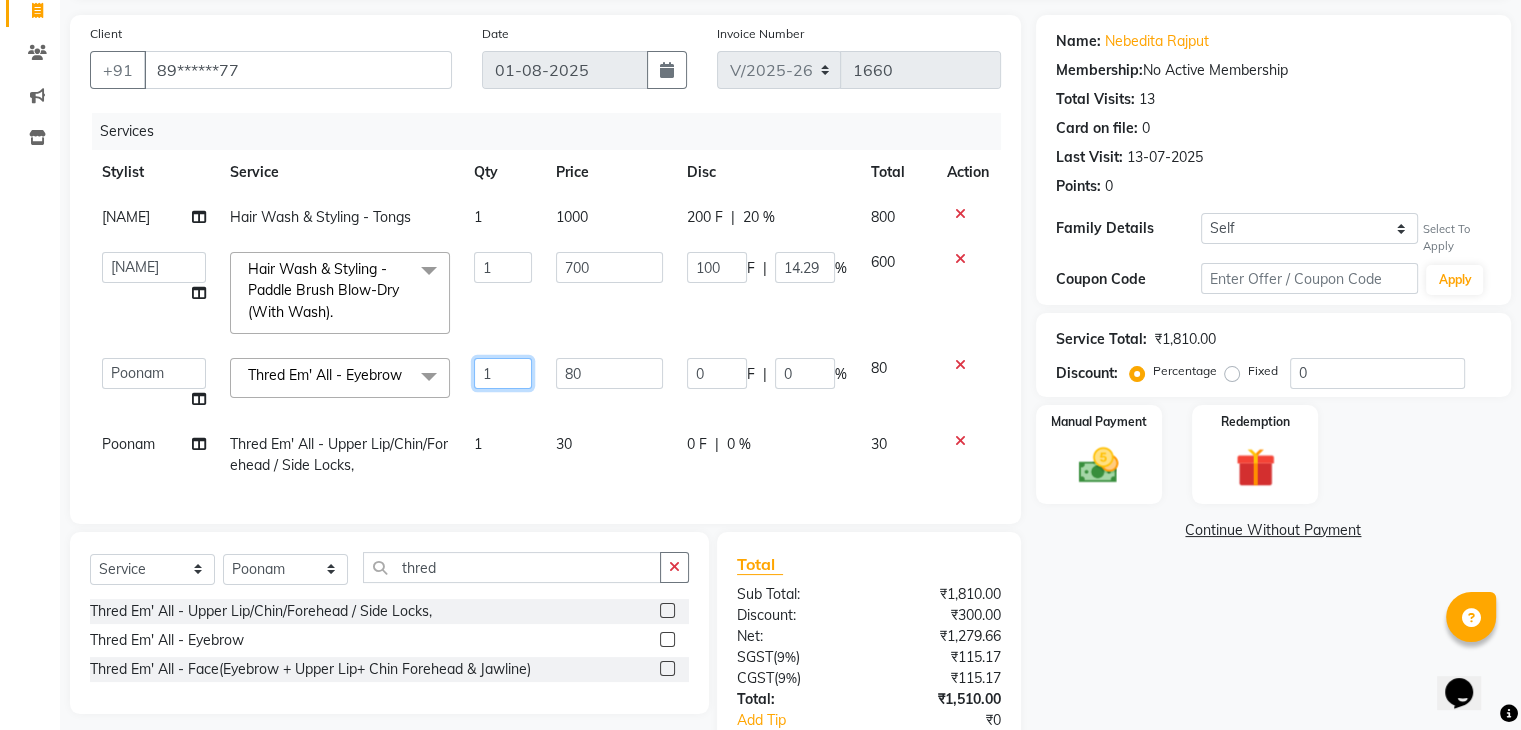 click on "1" 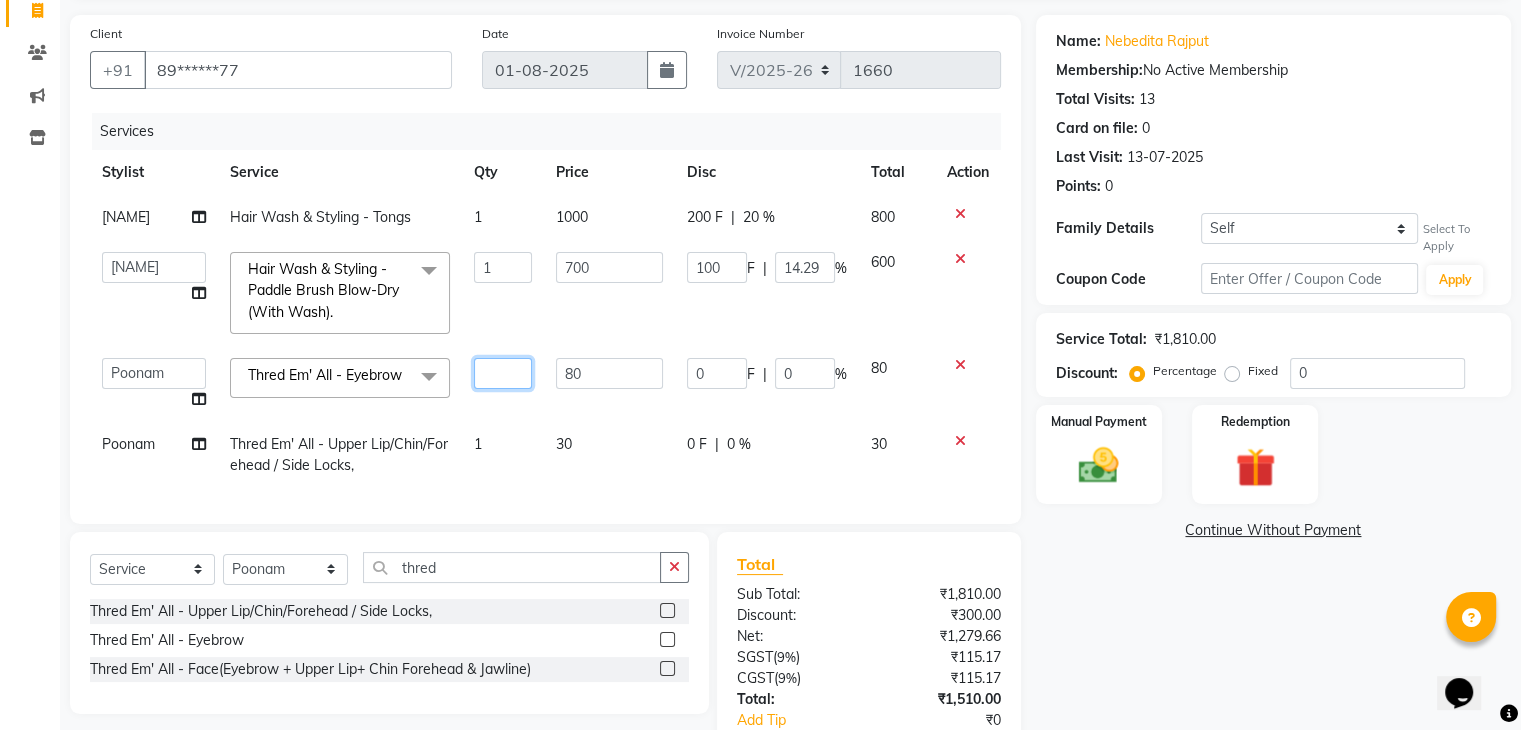 type on "2" 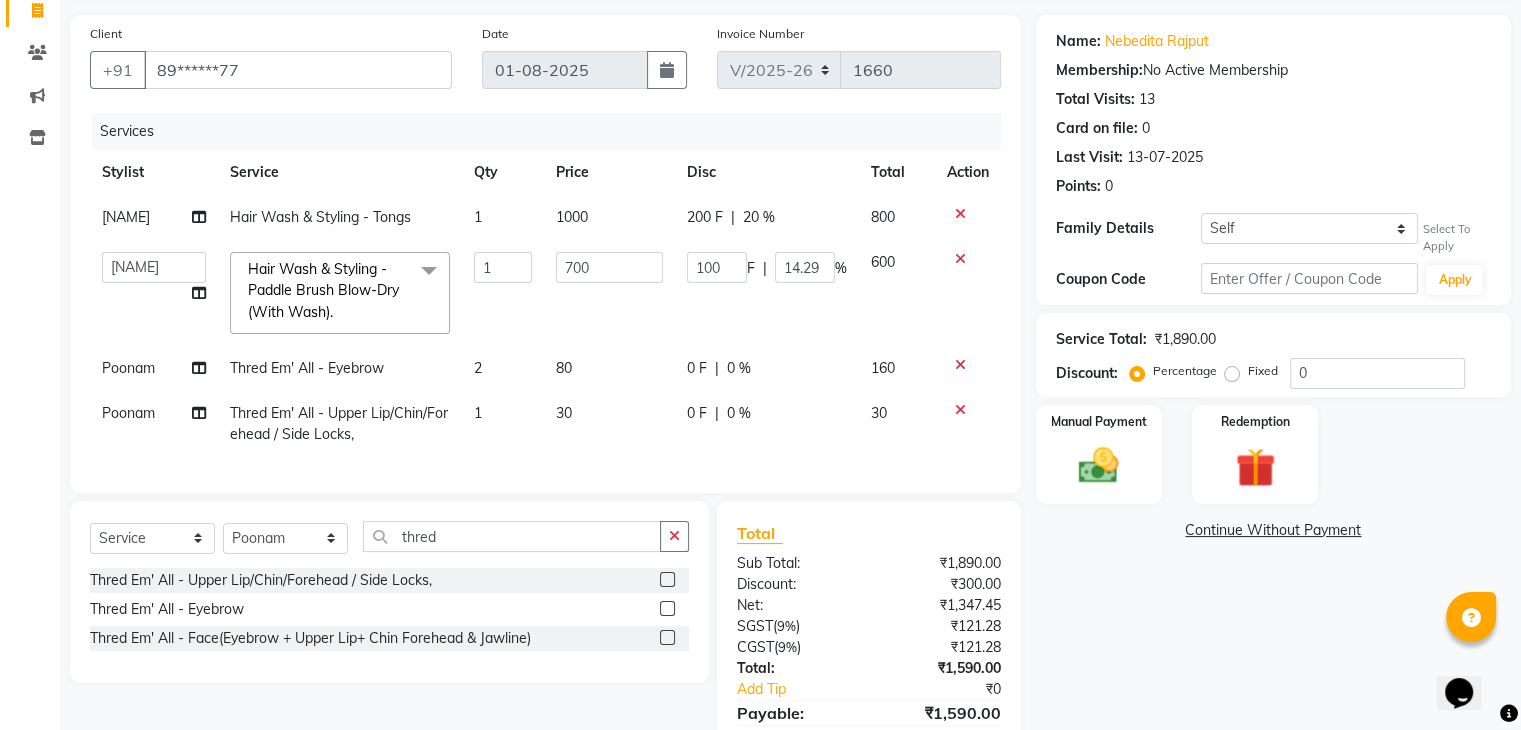 click on "Arbaaz  Hair Wash & Styling - Tongs 1 1000 200 F | 20 % 800  ana   Arbaaz    Danish    Poonam   Rehaan    Salman    Sandy    Hair Wash & Styling - Paddle Brush Blow-Dry (With Wash).  x Hair Wash & Styling - Hair Wash & Dry (Female) Hair Wash & Styling - Ironing Hair Wash & Styling - Tongs Hair Wash & Styling - Hair Wash & Dry (Male) Hair Wash & Styling - Upto Shoulder1 Hair Wash & Styling - Below Shoulder2 Hair Wash & Styling - Upto Shoulder 4 Hair Wash & Styling - Upto Waist Hair Wash & Styling - Paddle Brush Blow-Dry (With Wash). Hair Wash & Styling - Blow-Dry Curis (With Wash) Hair Wash & Styling - Below Shoulder Hair Wash & Styling - Upto Shoulder Hair Wash & Styling - Upto Waist2 Hair Wash & Styling - Below Shoulder 1 Hair Wash & Styling - Upto Waist 1 Hair Triming Women chest trimming Colour Women - Global Colour Women - High-Light Colour Women-Balayage Colour Women - Root Touch Up (1 Inch) Colour Women - Root Touch Up (No Ammonia) 1 Inch Colour Women - Upto Neck 1 Colour Women - Upto Shoulder 1 demo 1" 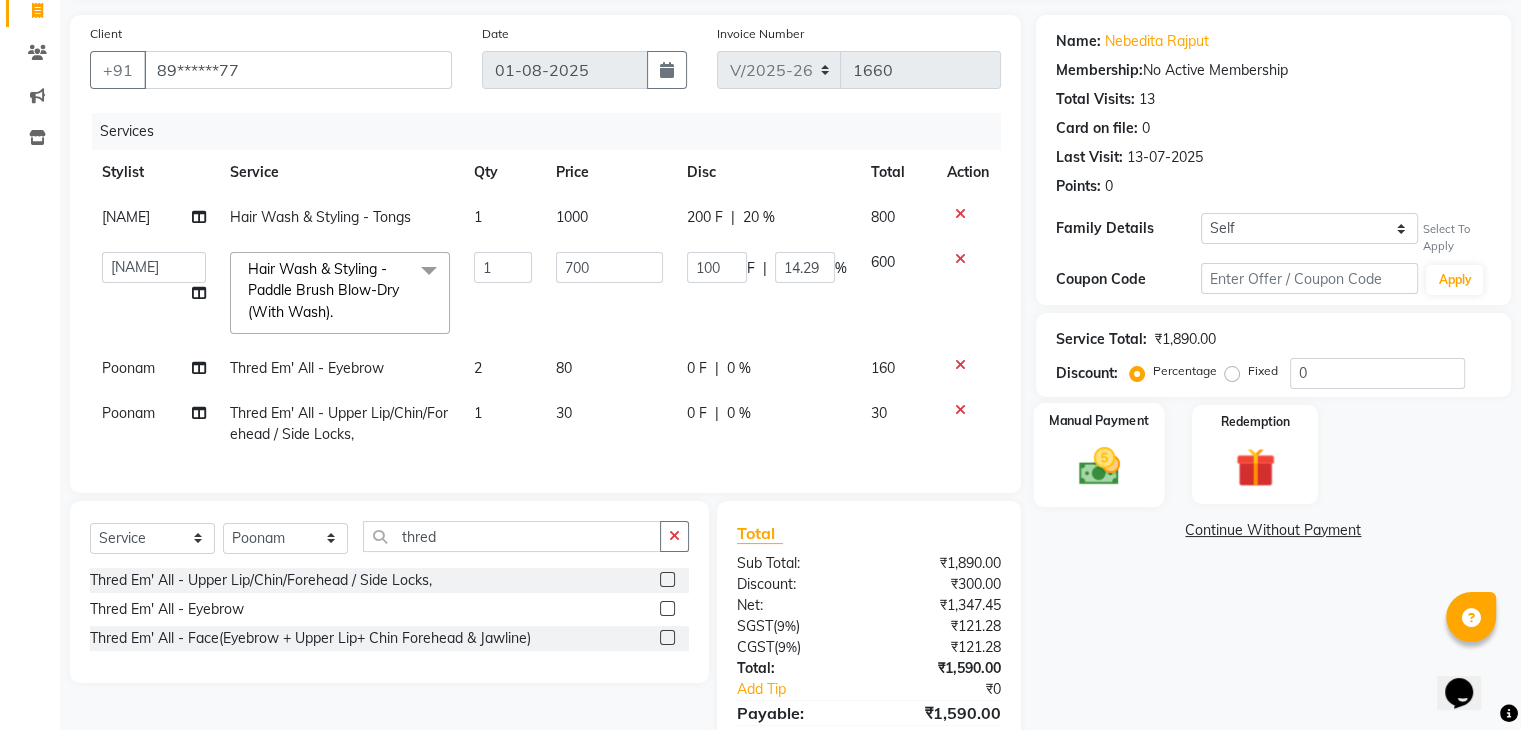 click 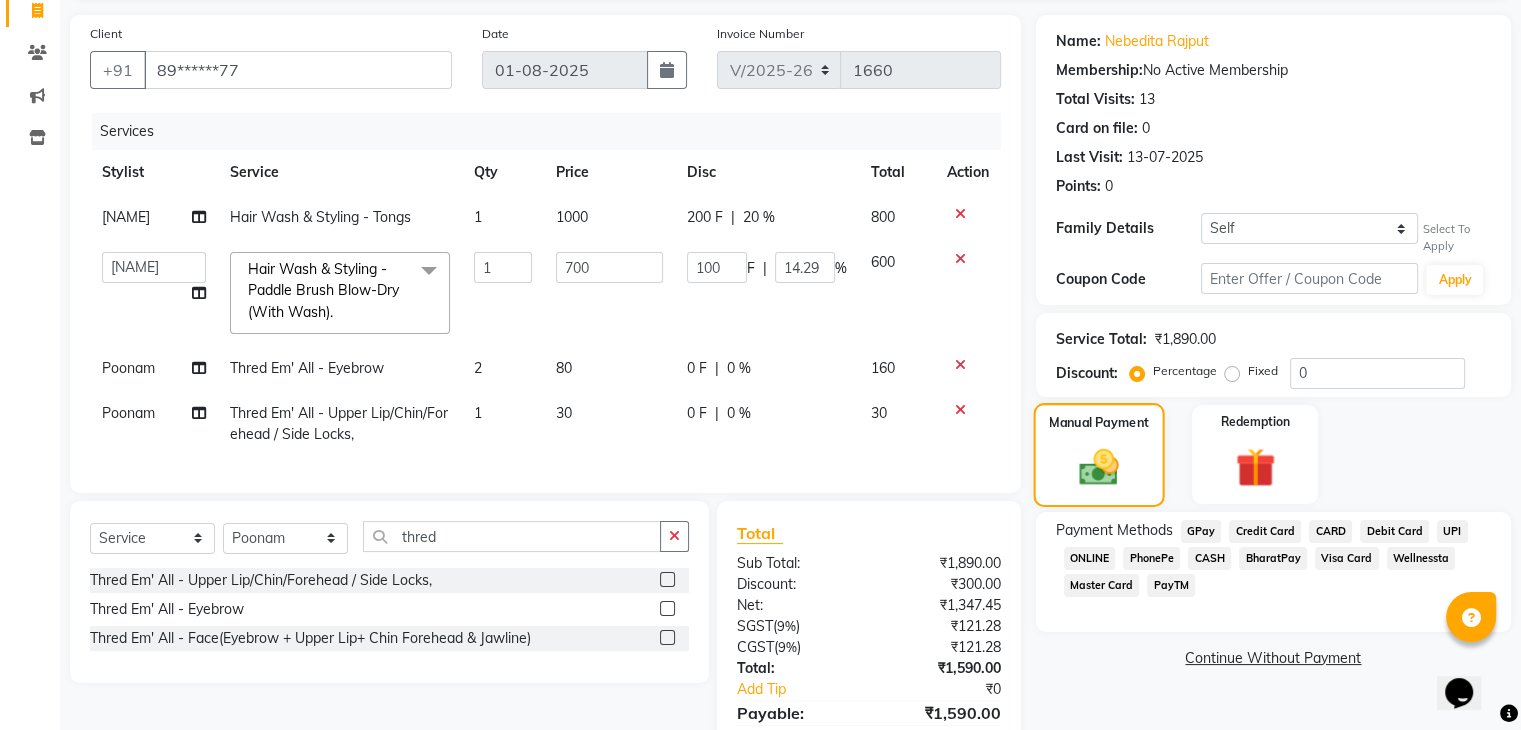 scroll, scrollTop: 246, scrollLeft: 0, axis: vertical 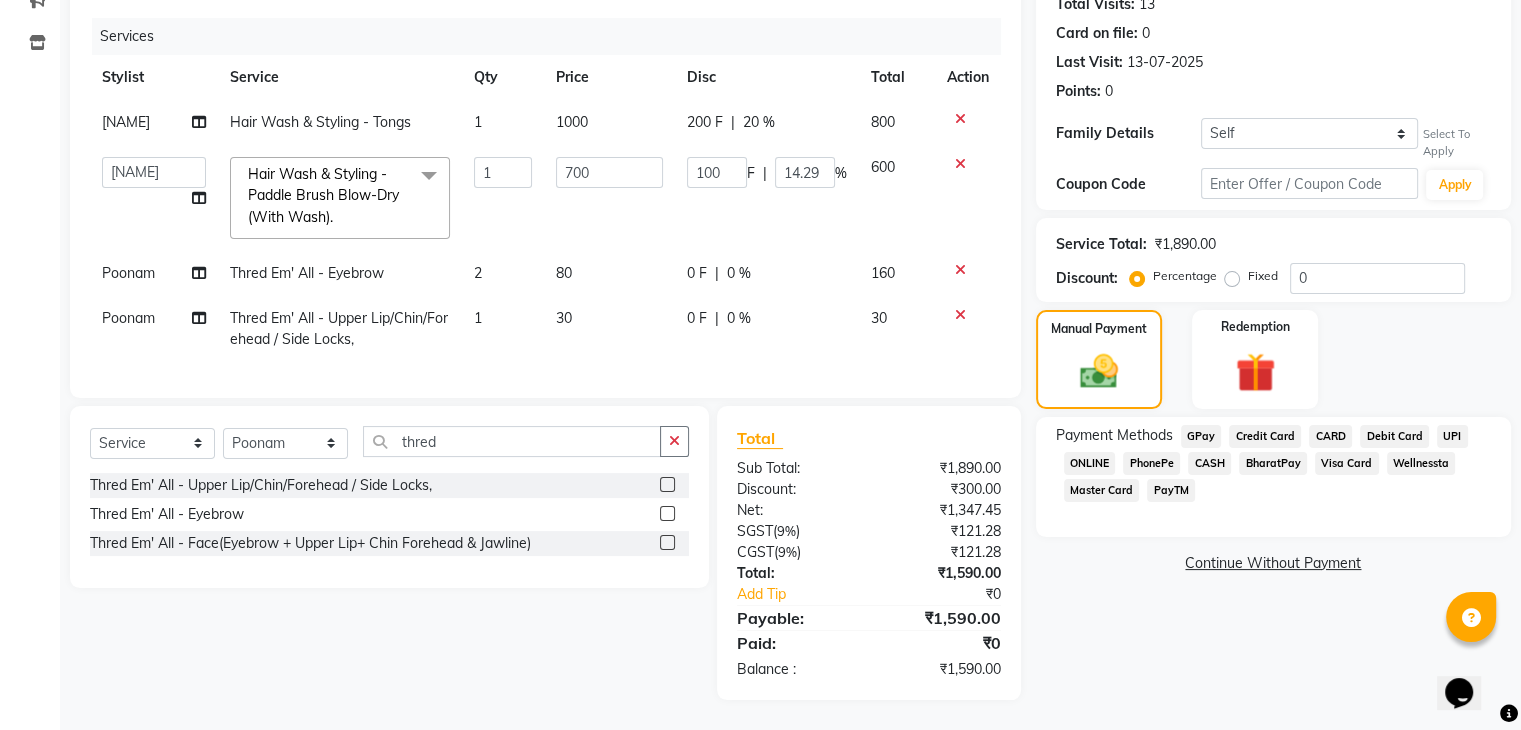 click on "GPay" 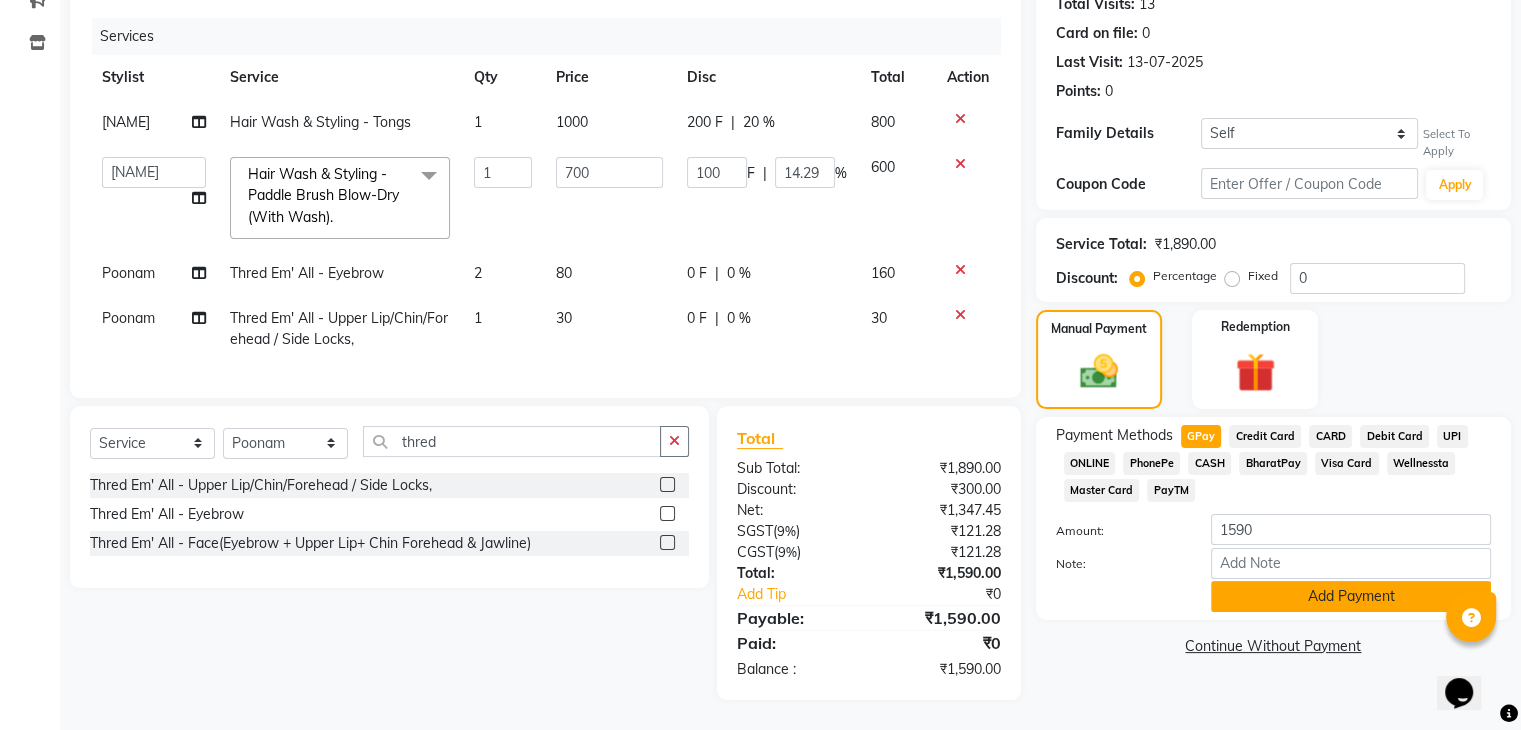 click on "Add Payment" 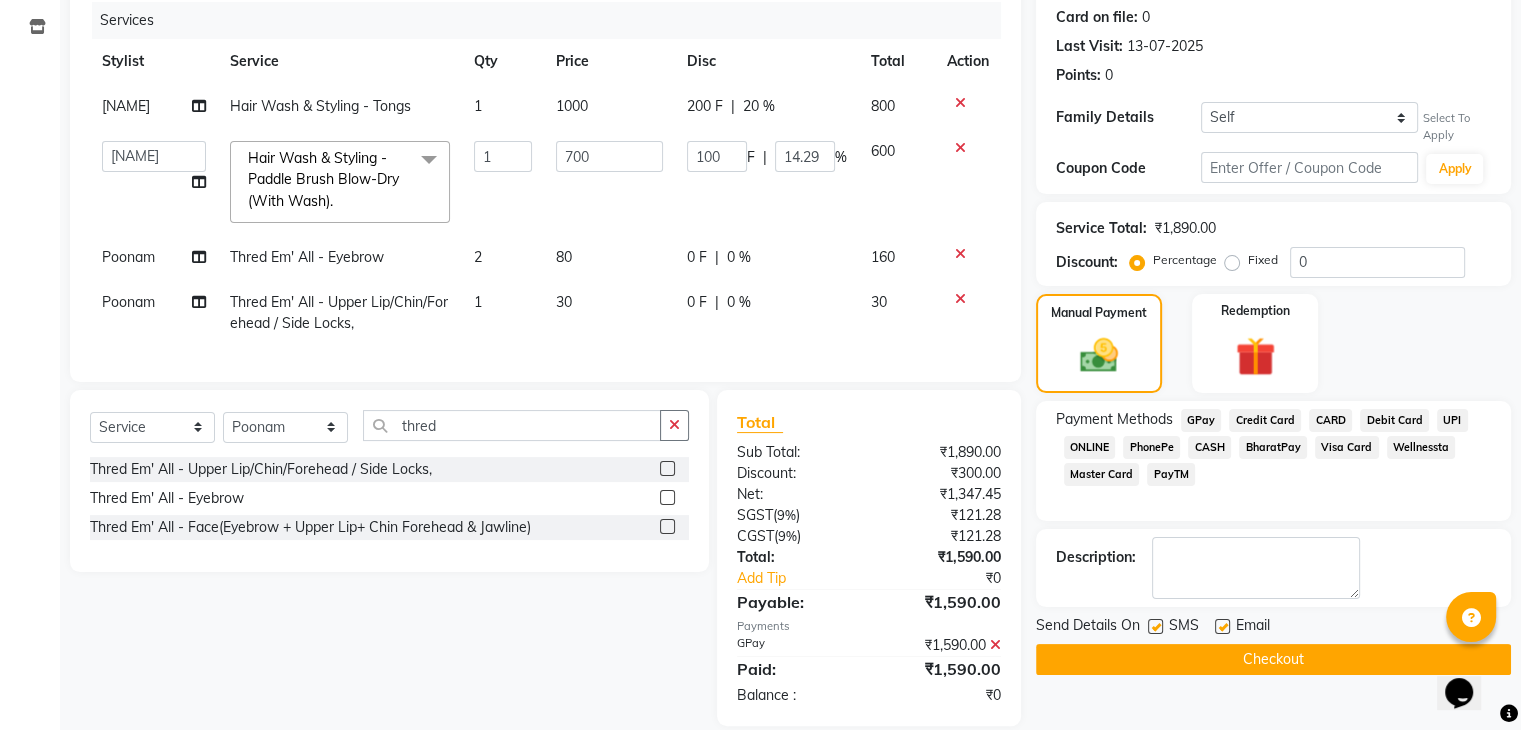 scroll, scrollTop: 288, scrollLeft: 0, axis: vertical 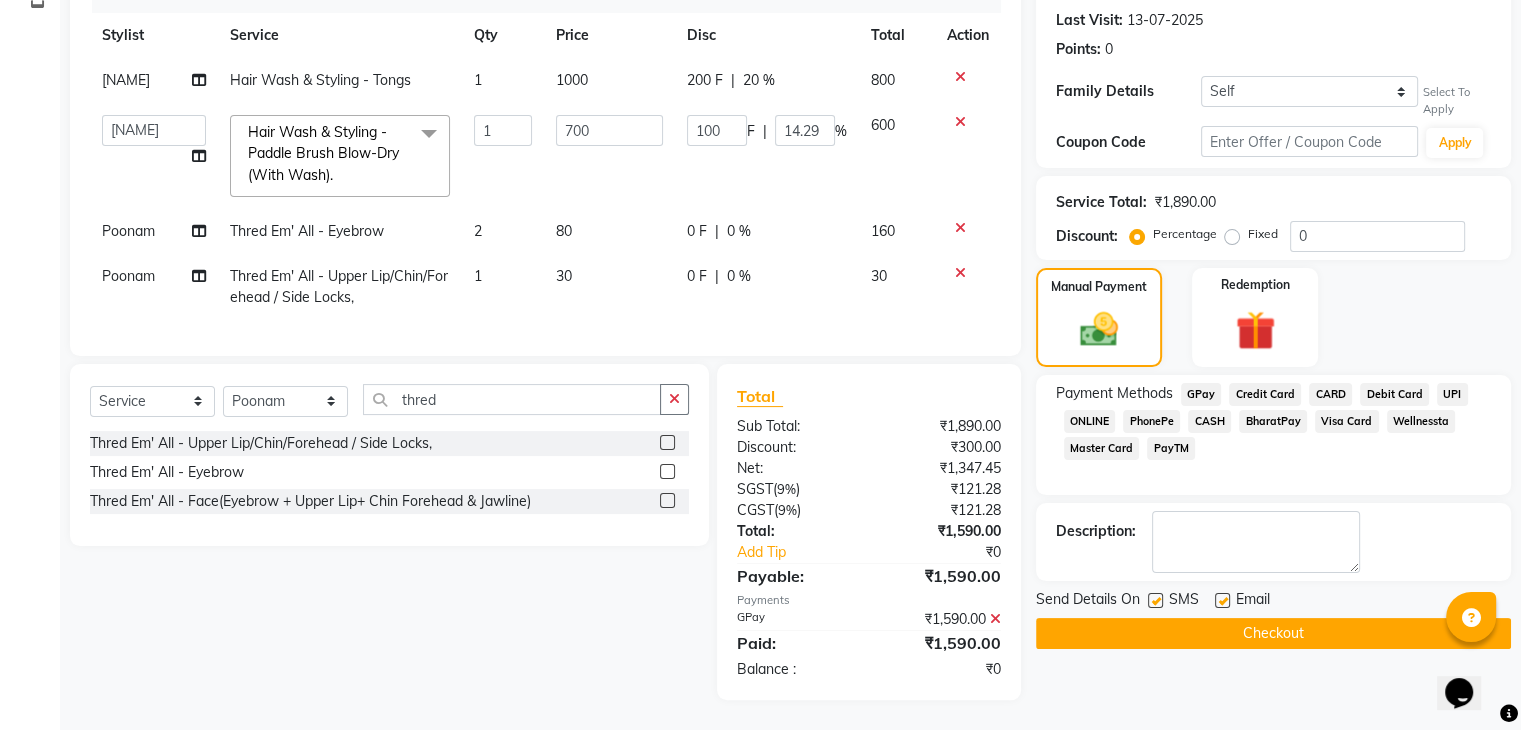 click on "Checkout" 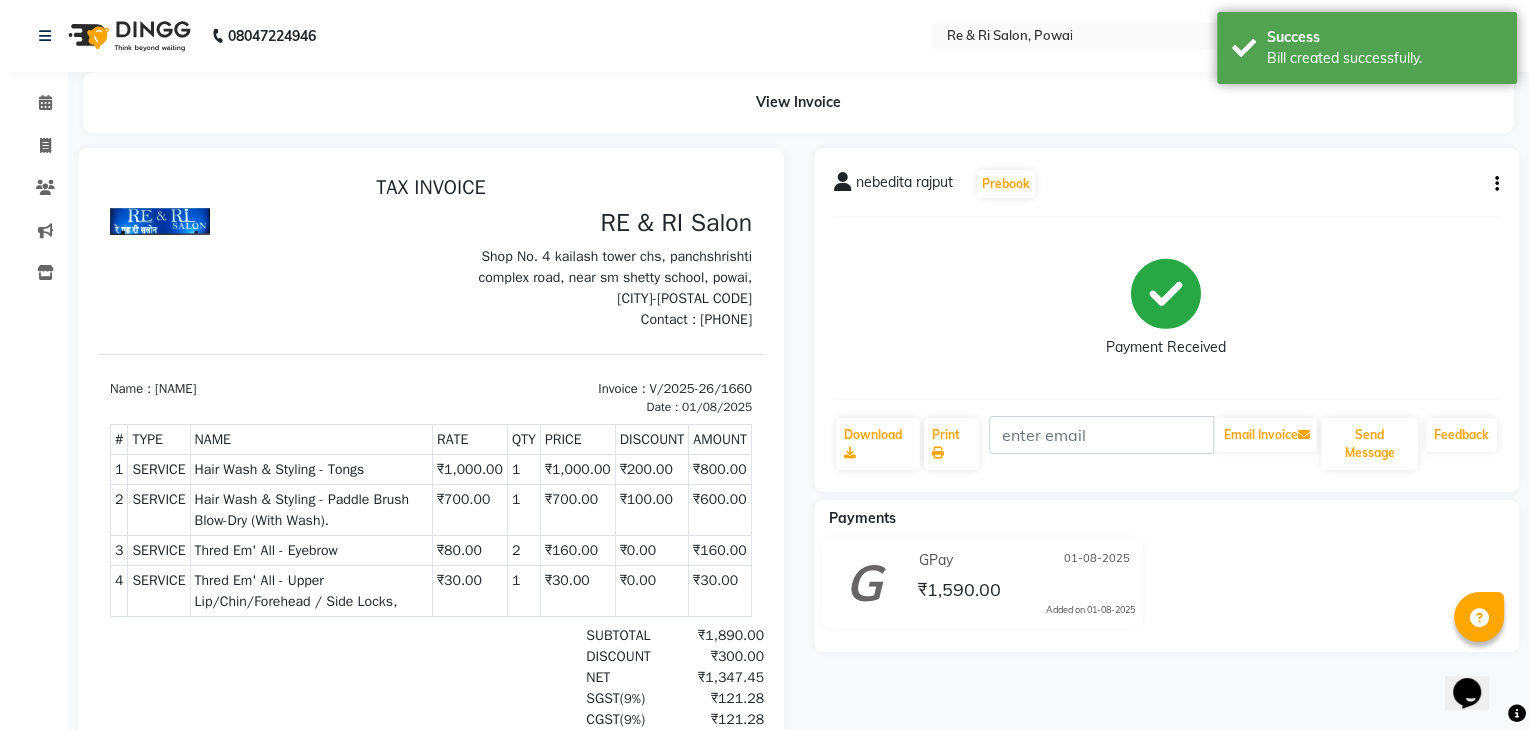 scroll, scrollTop: 0, scrollLeft: 0, axis: both 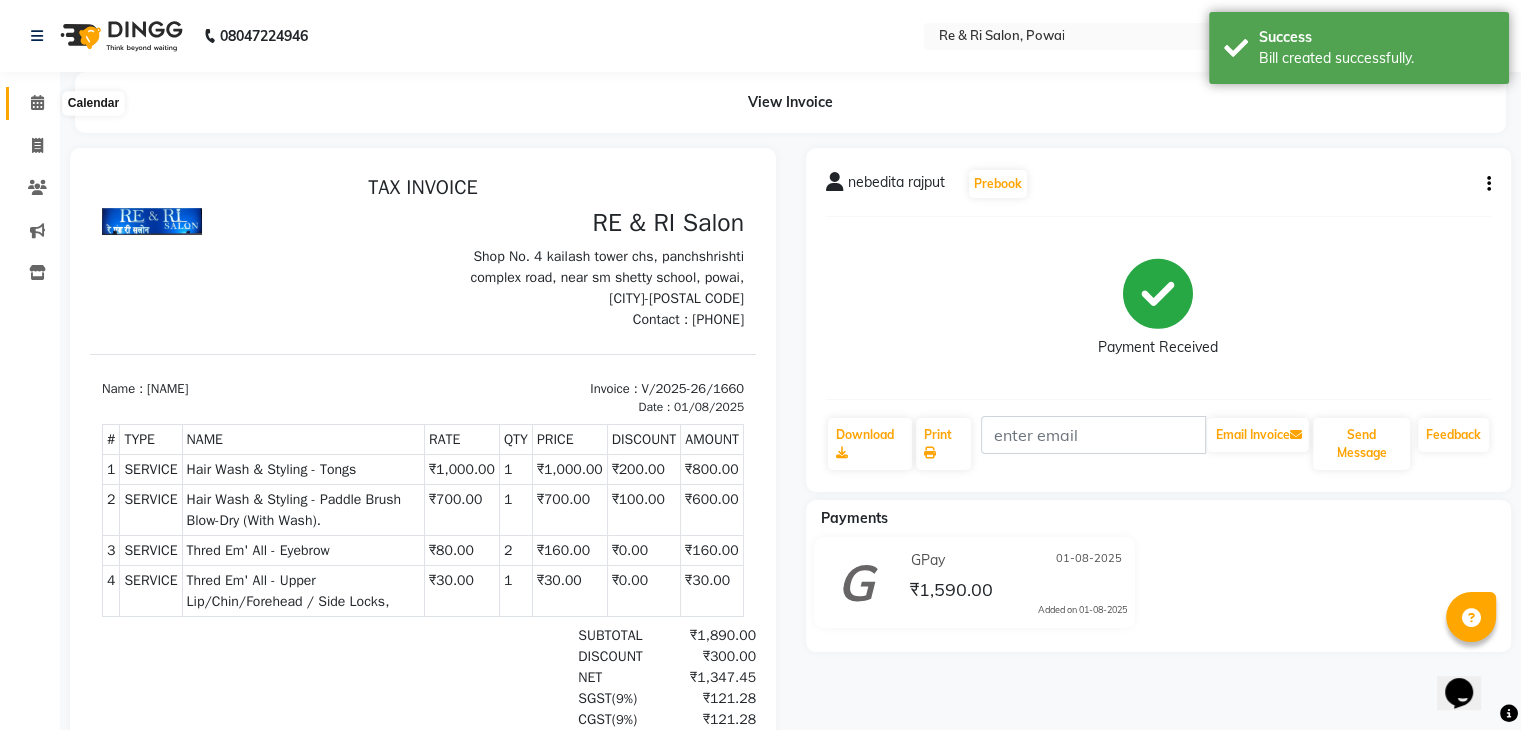 click 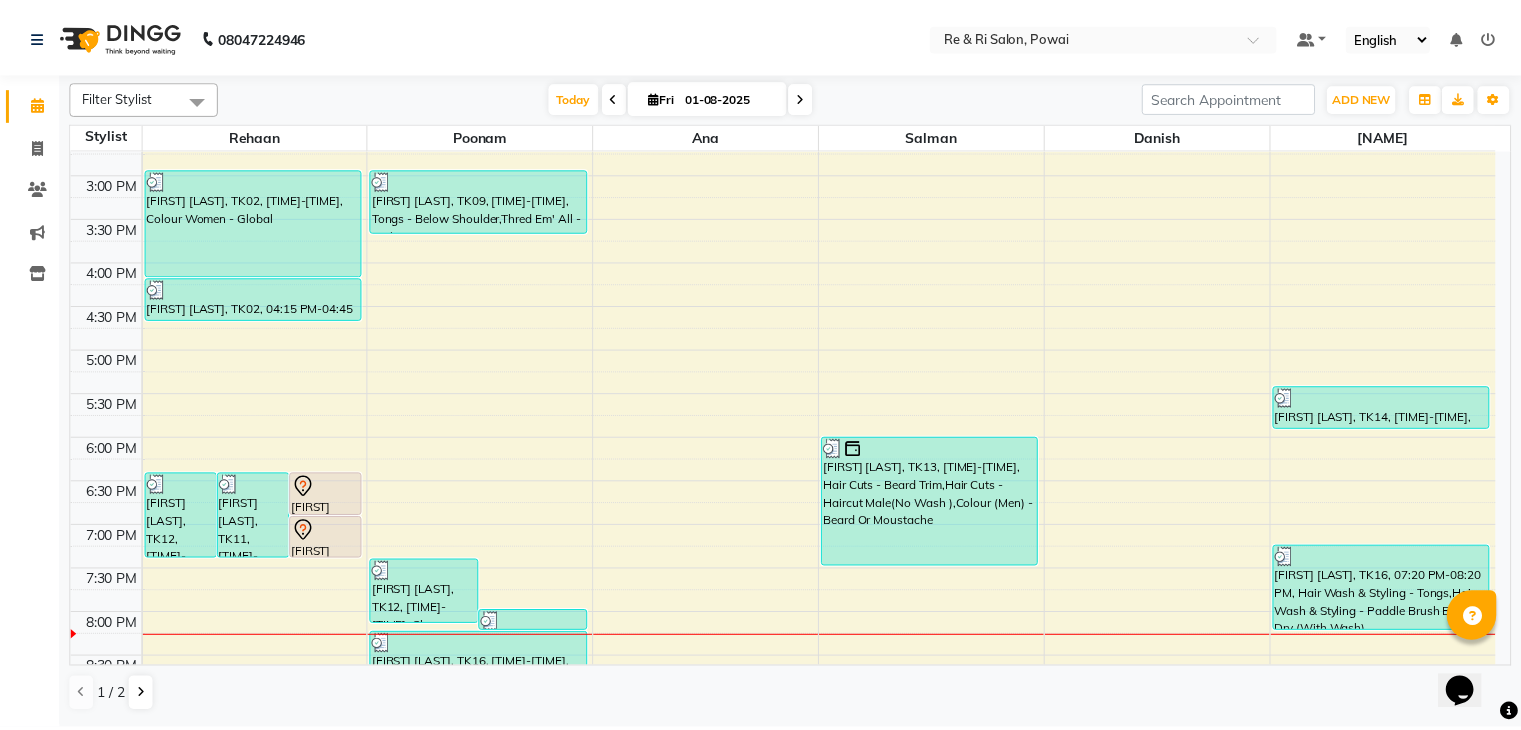scroll, scrollTop: 592, scrollLeft: 0, axis: vertical 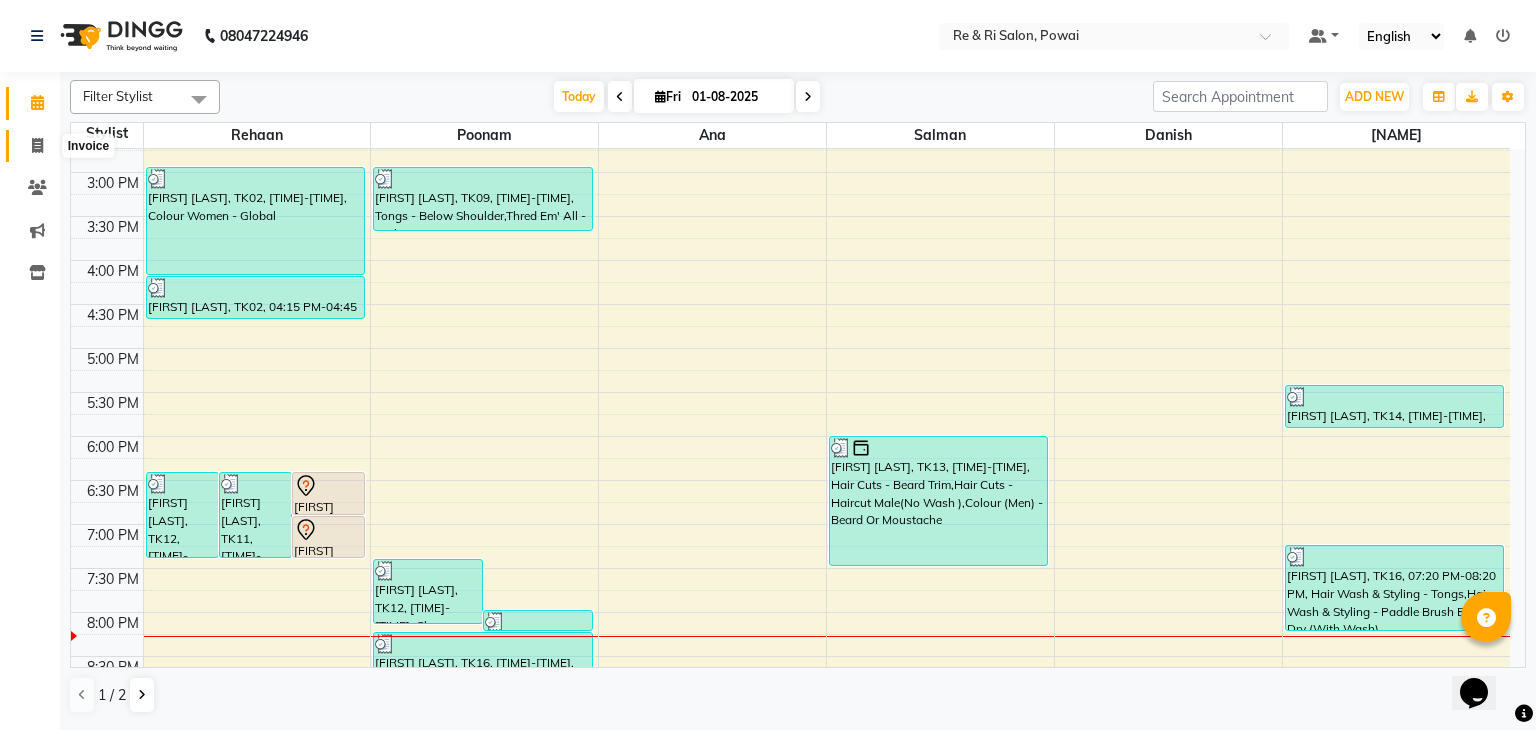click 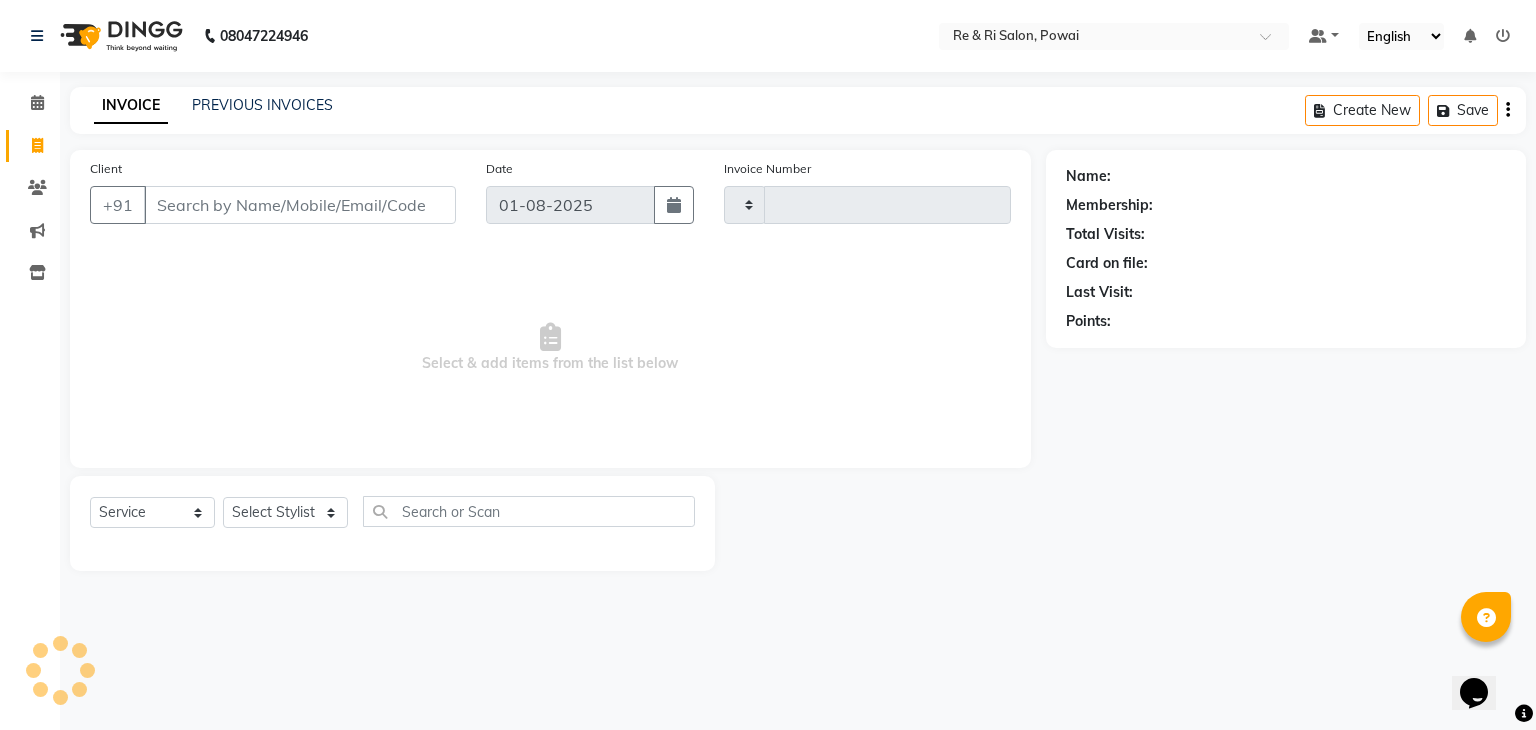 type on "a" 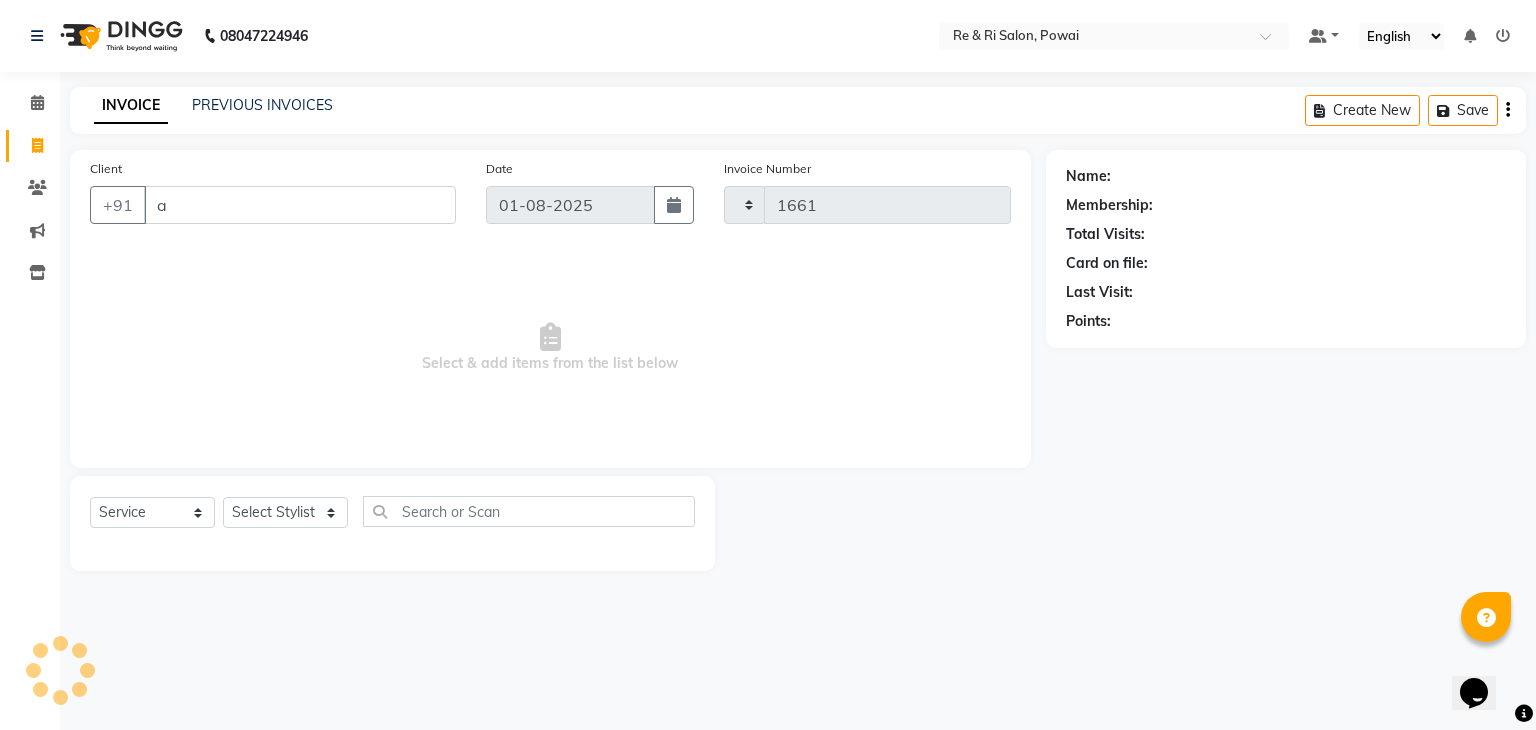 select on "5364" 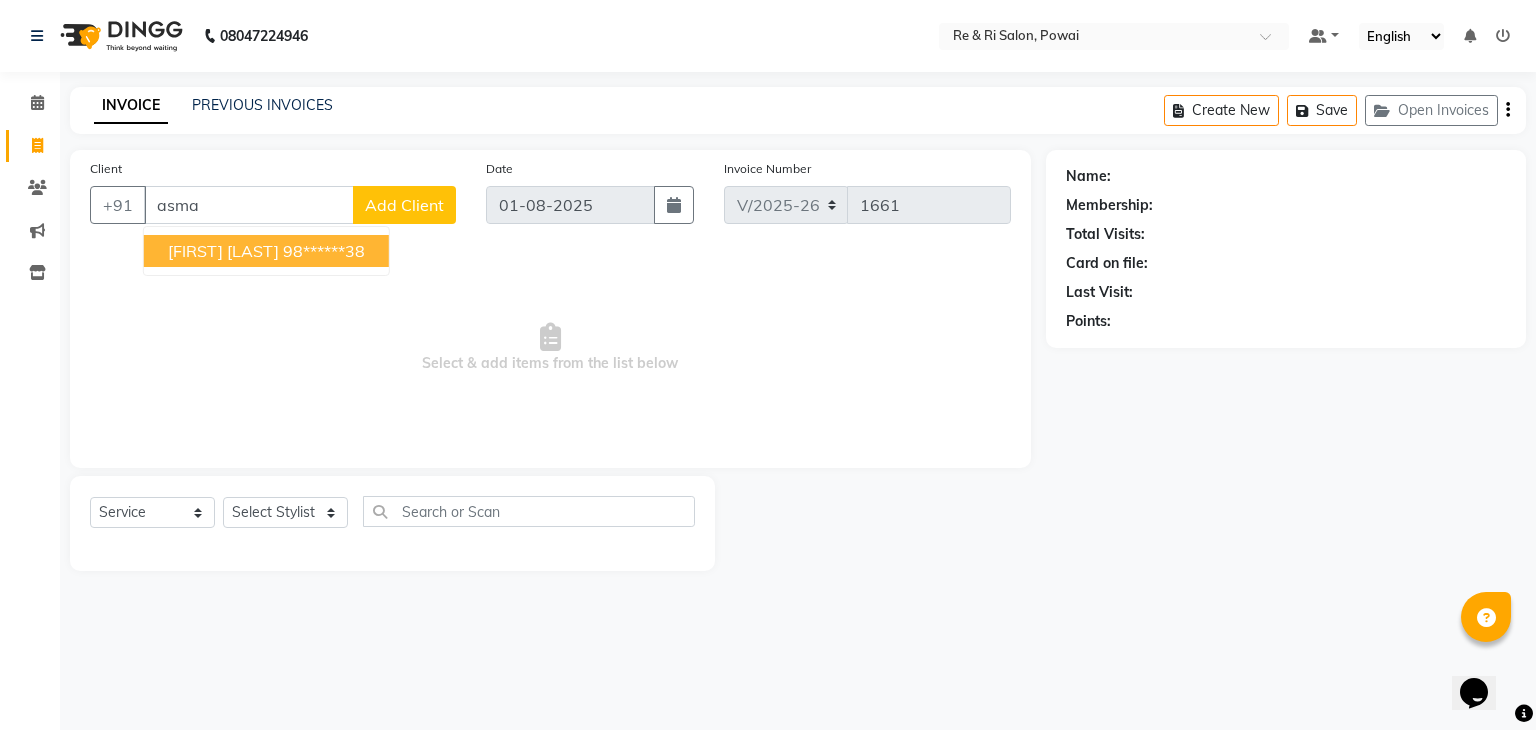 click on "asma shaikh" at bounding box center (223, 251) 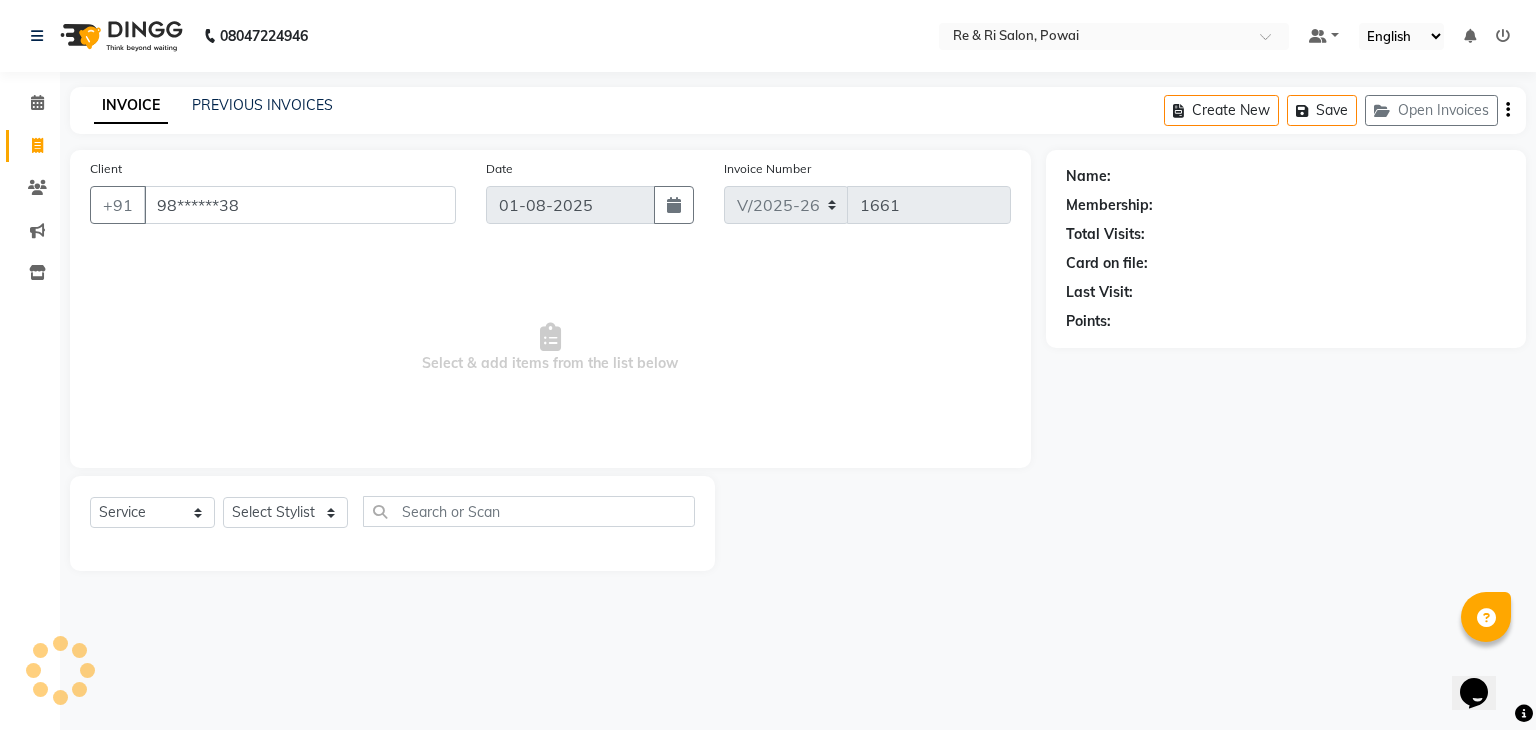 type on "98******38" 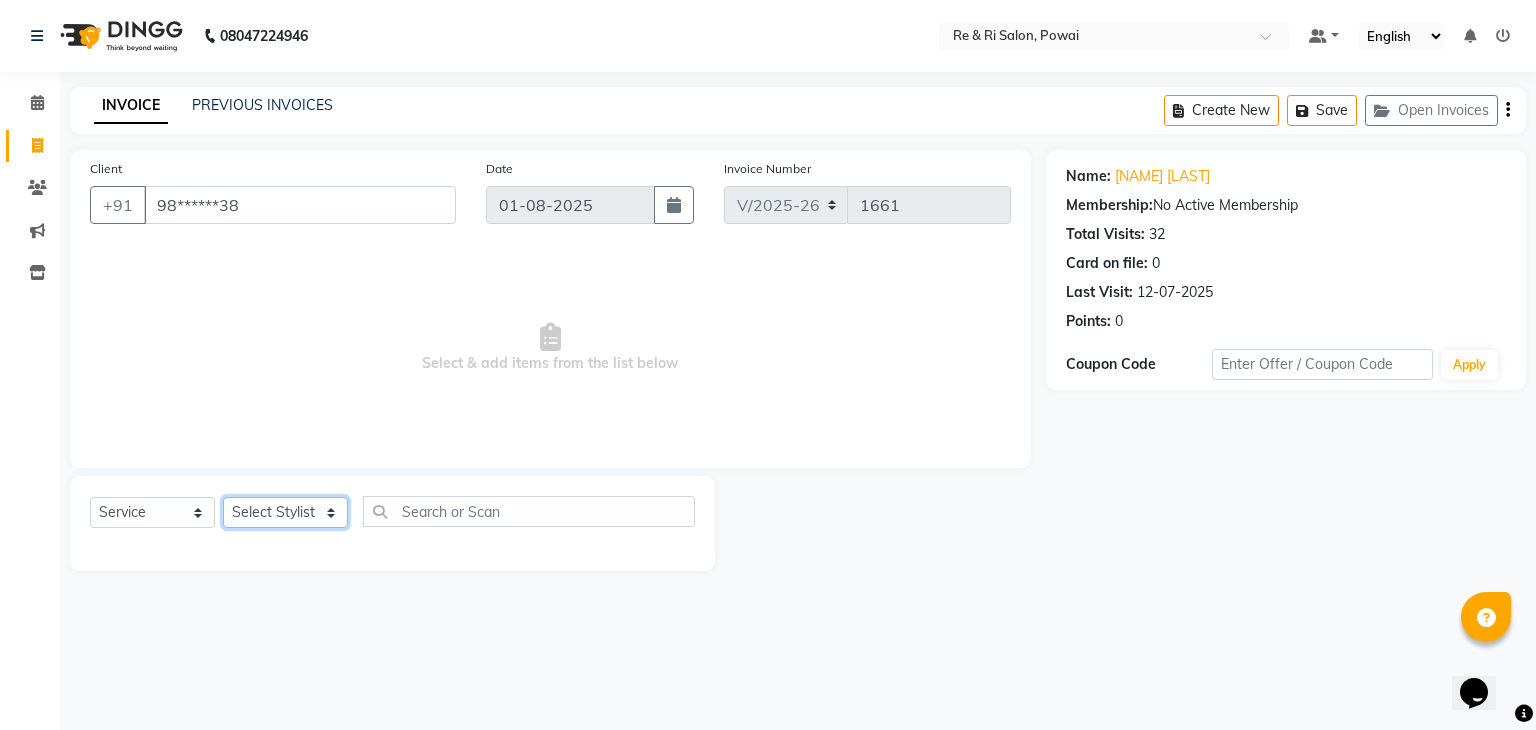 click on "Select Stylist [FIRST] [FIRST]  [FIRST]  [FIRST]  [FIRST]  [FIRST]  [FIRST]" 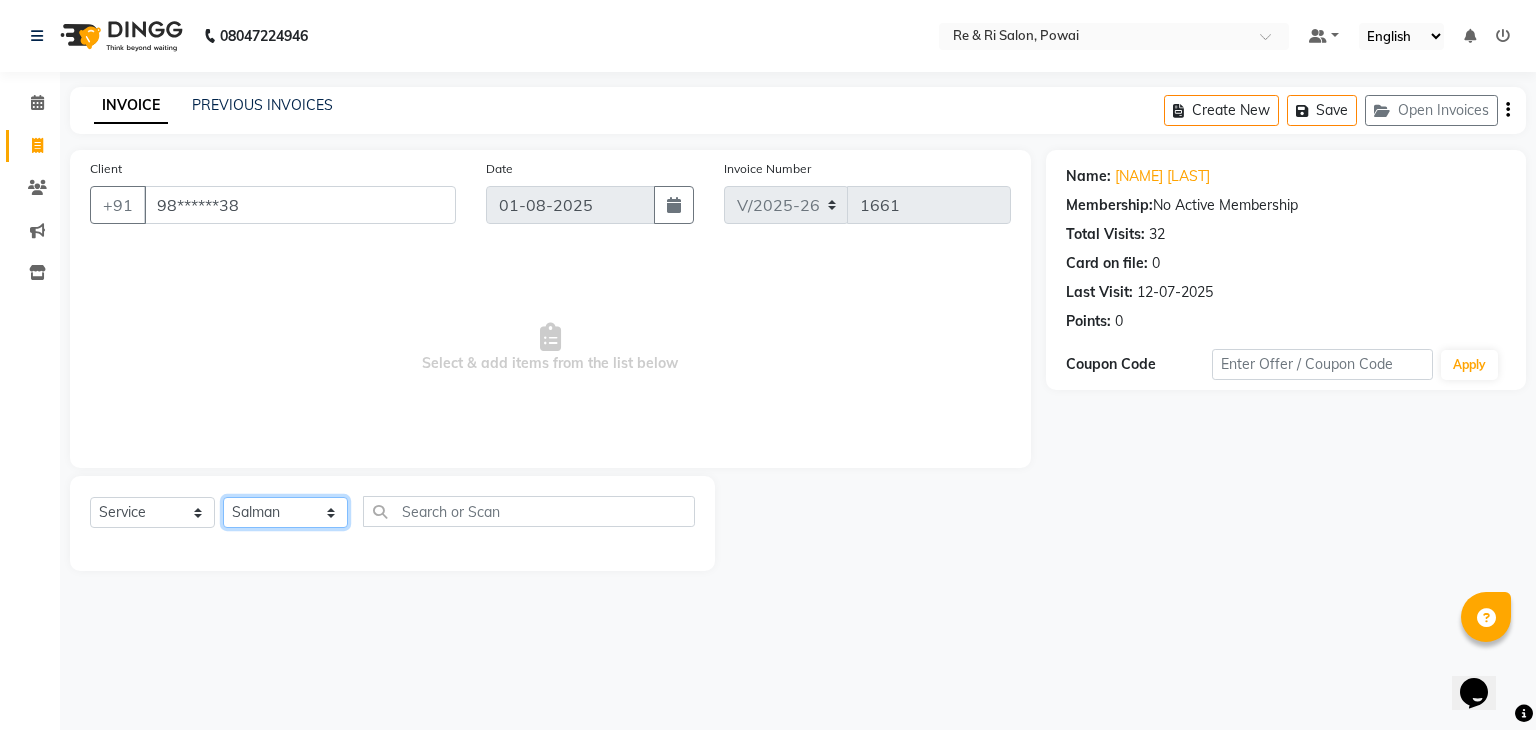 click on "Select Stylist [FIRST] [FIRST]  [FIRST]  [FIRST]  [FIRST]  [FIRST]  [FIRST]" 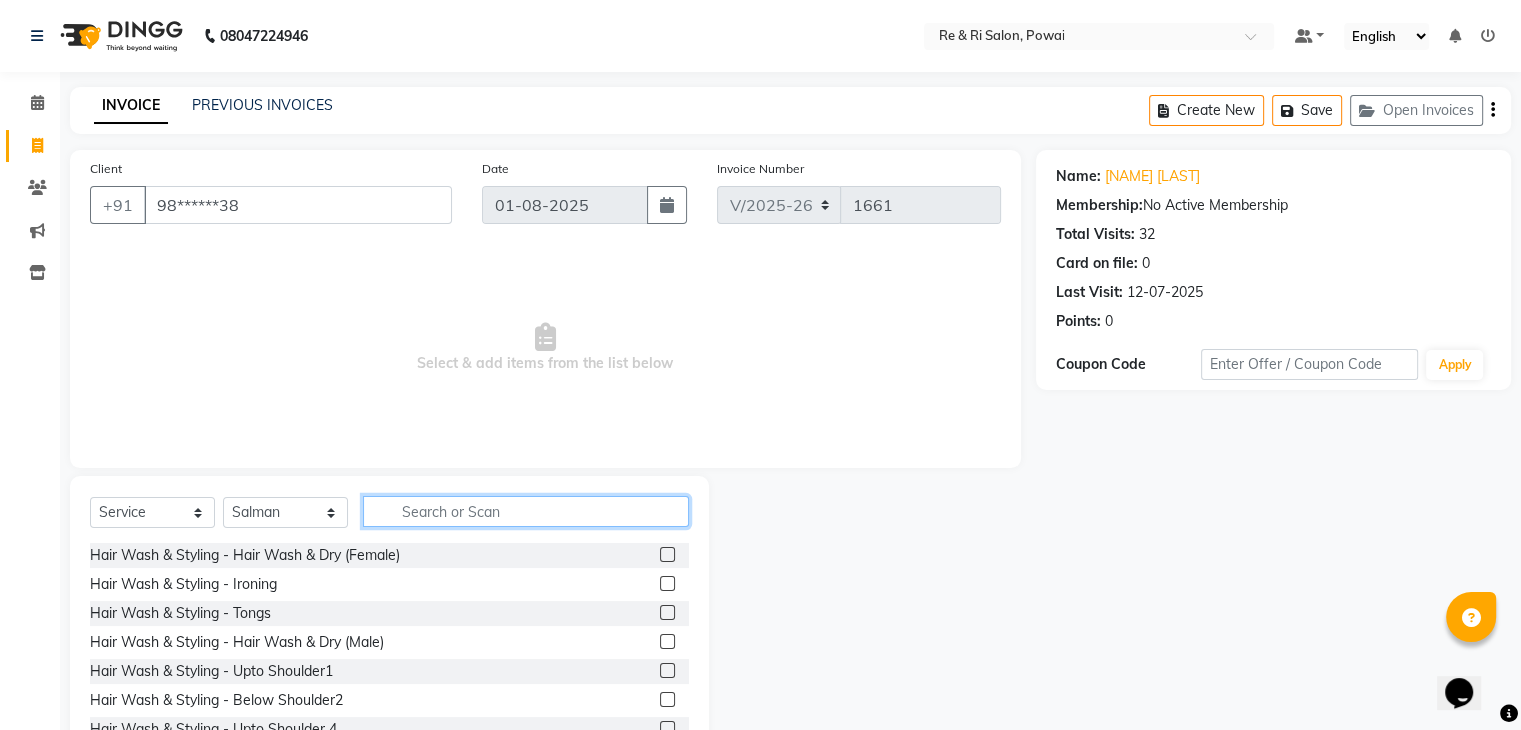 click 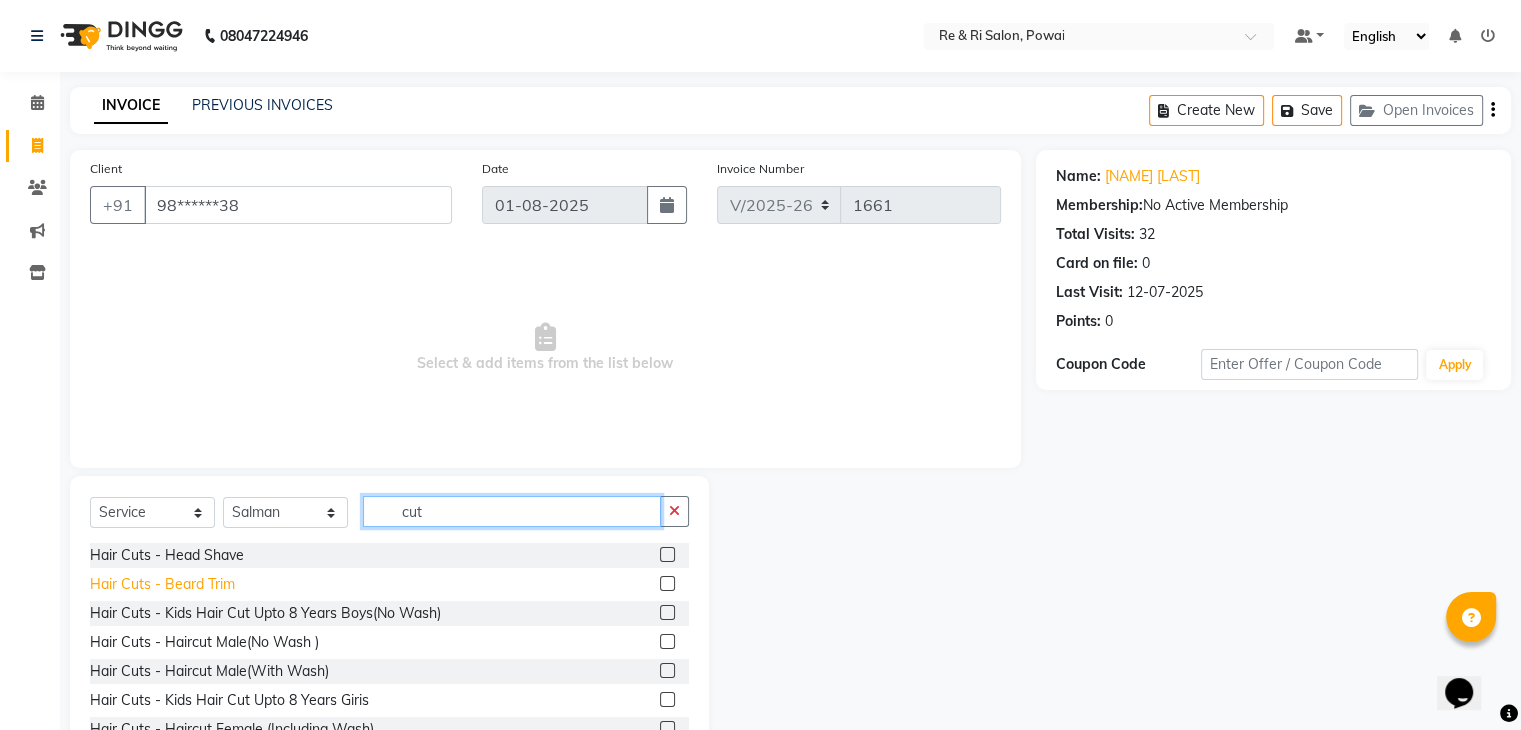 type on "cut" 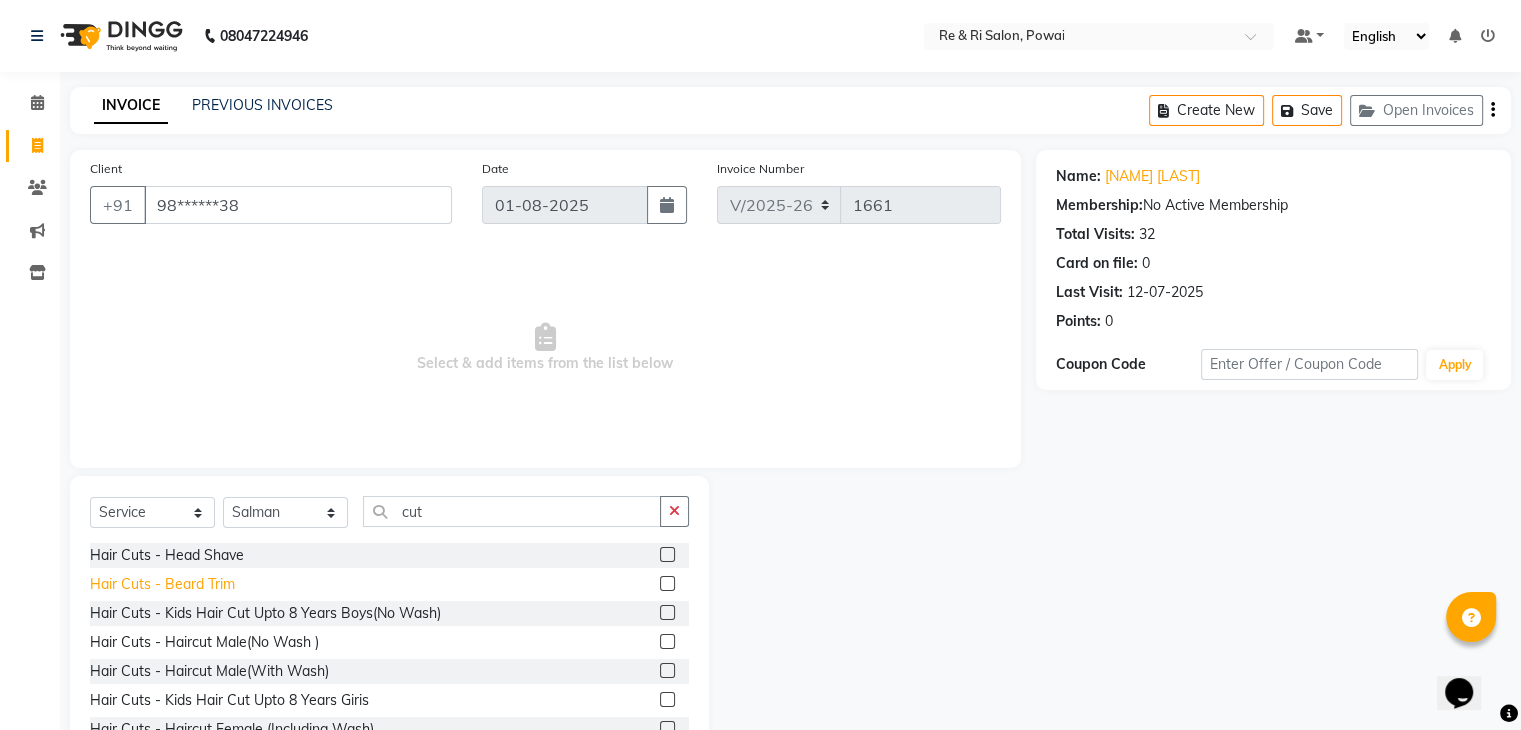click on "Hair Cuts - Beard Trim" 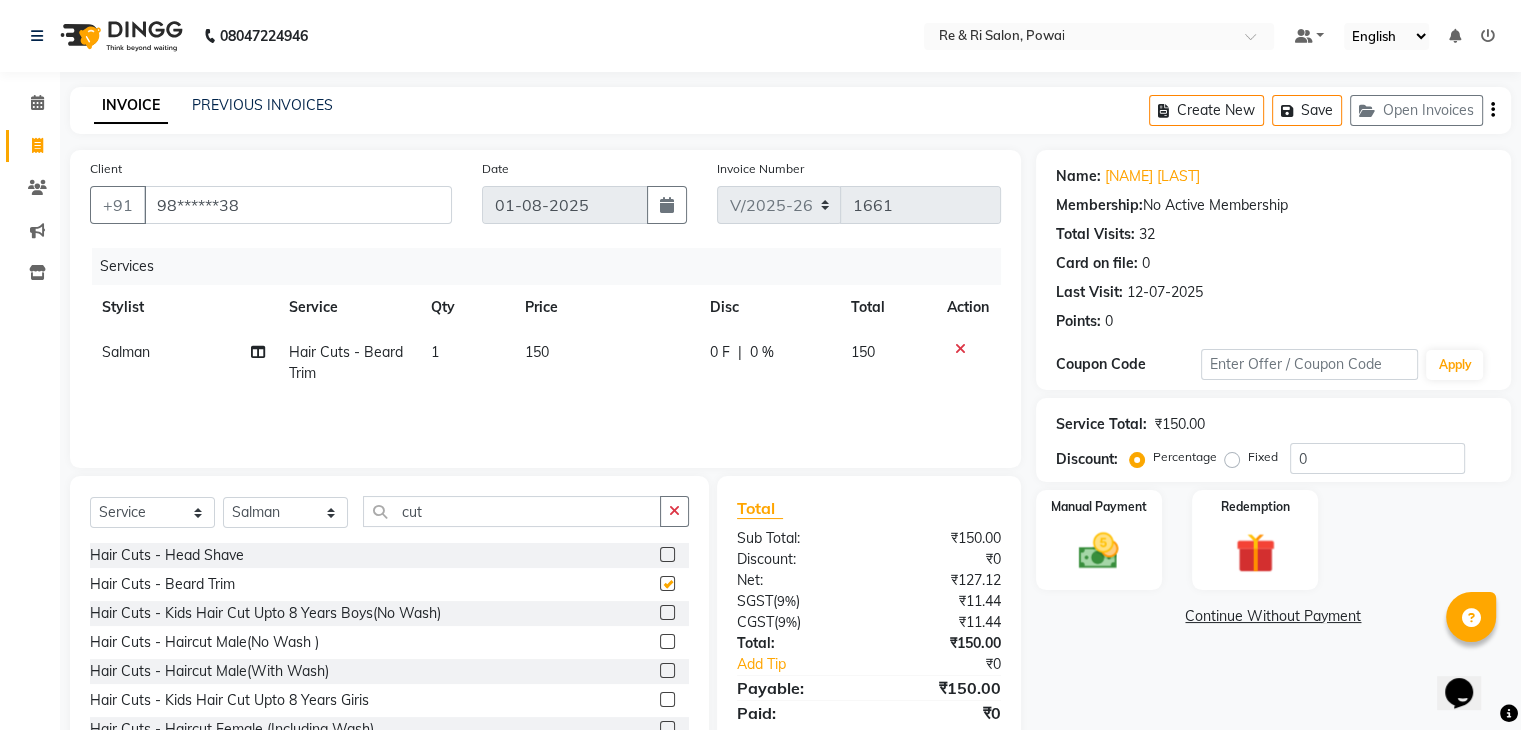 checkbox on "false" 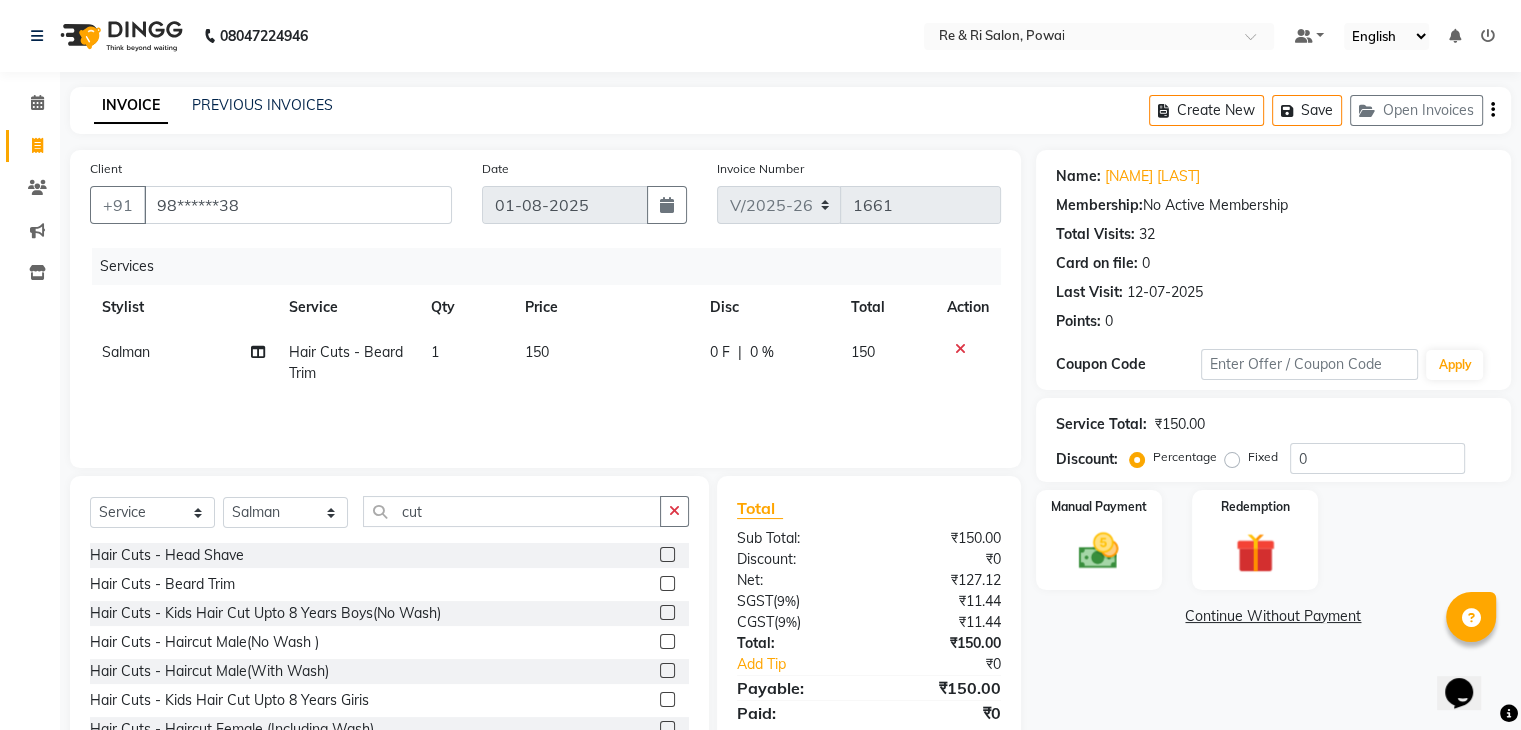 click on "150" 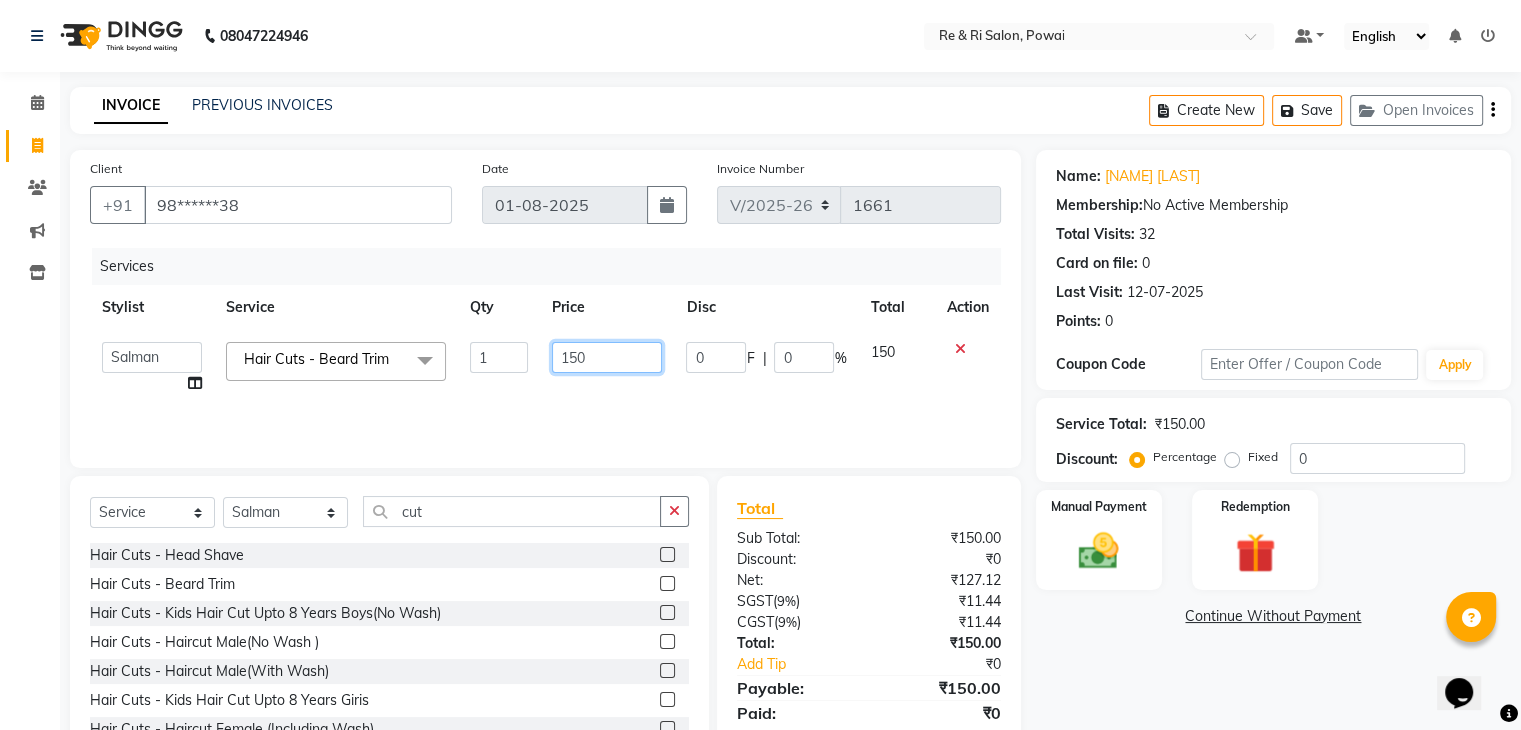 click on "150" 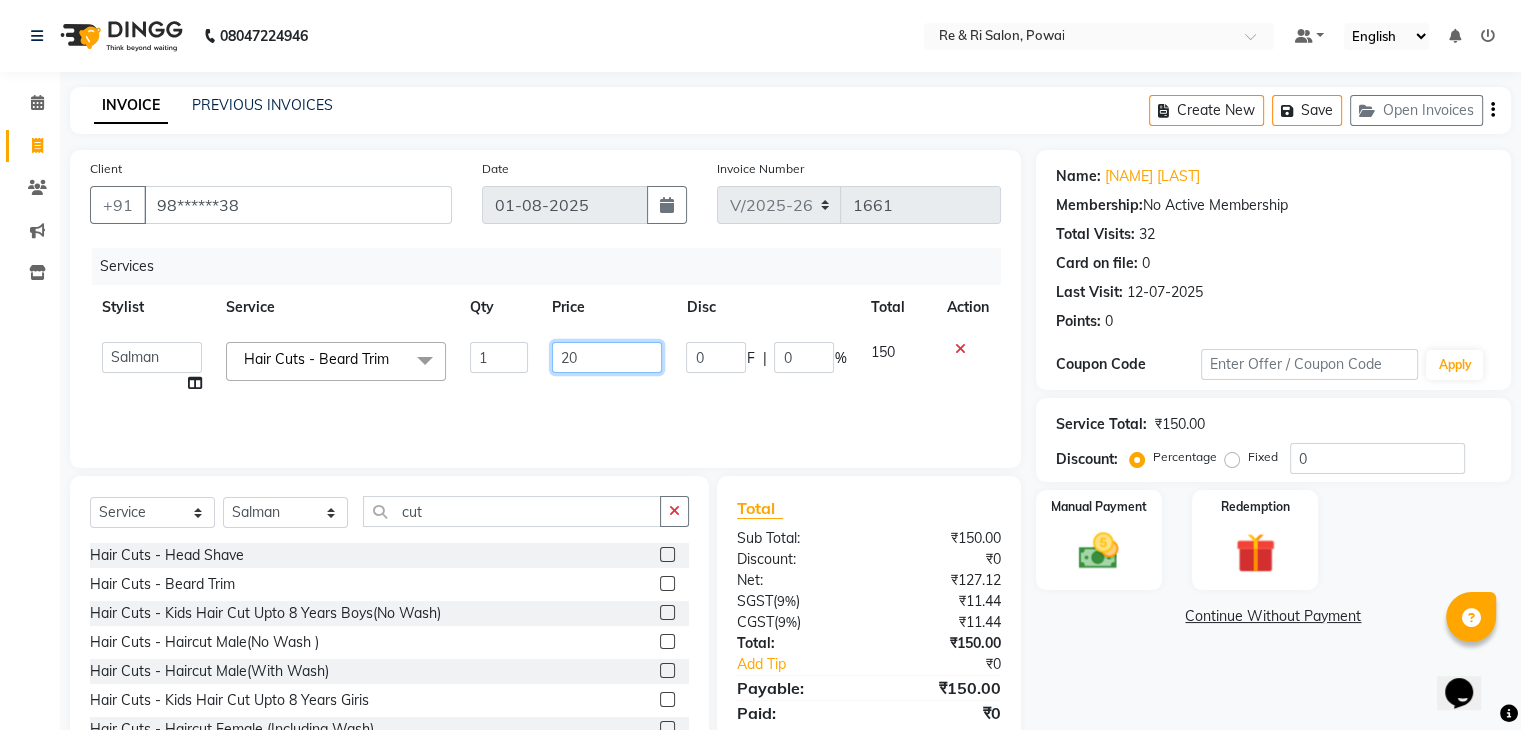 type on "200" 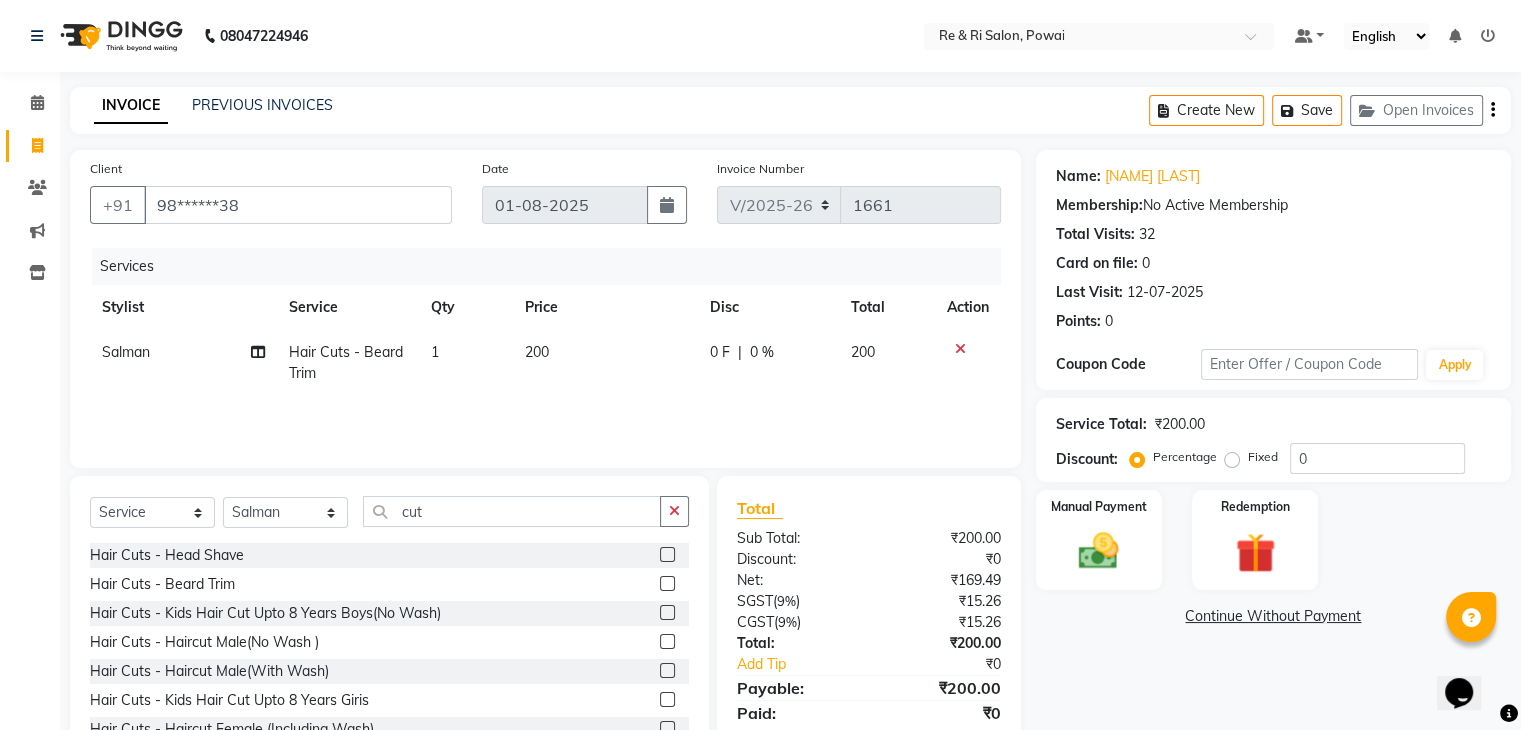 click on "Services Stylist Service Qty Price Disc Total Action Salman  Hair Cuts - Beard Trim 1 200 0 F | 0 % 200" 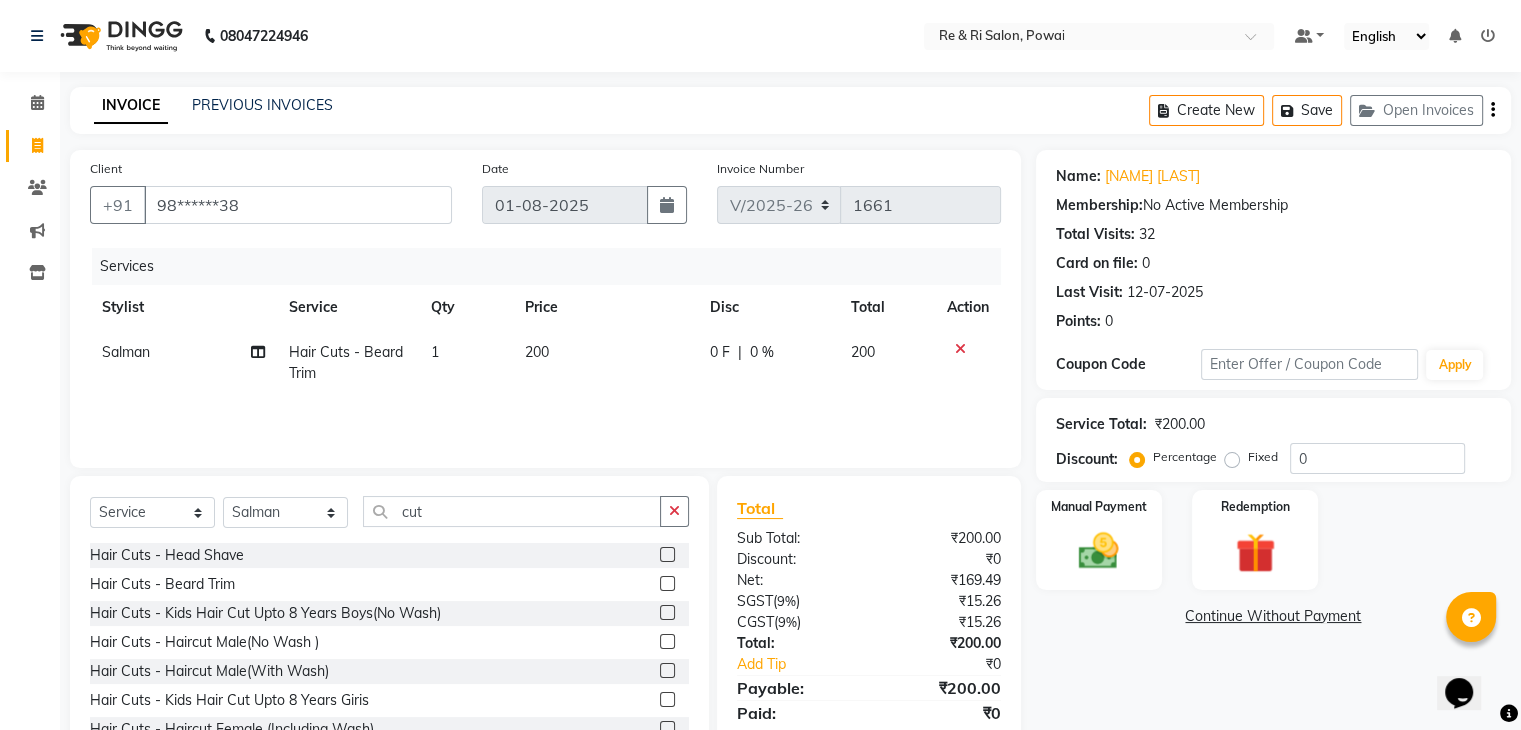click on "0 F | 0 %" 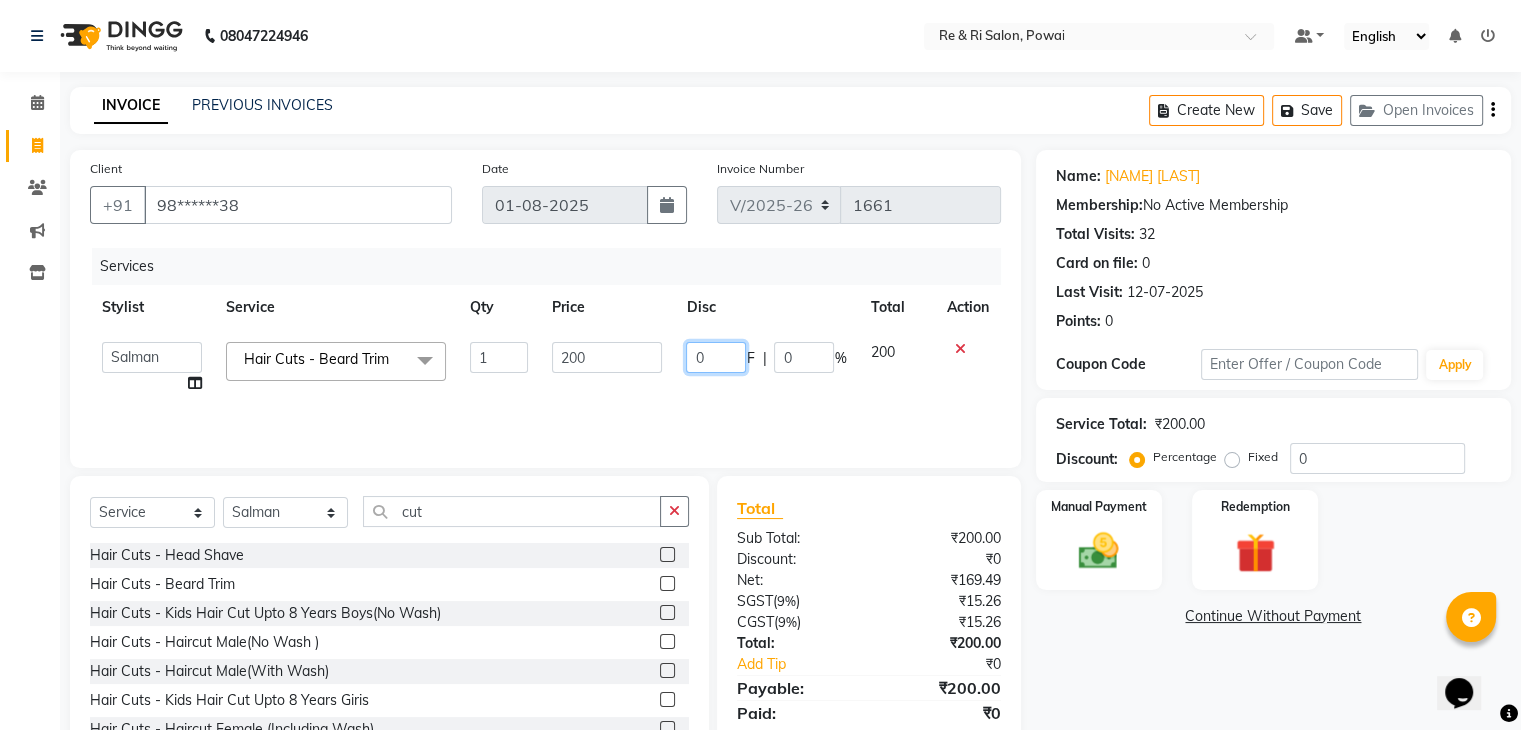 click on "0" 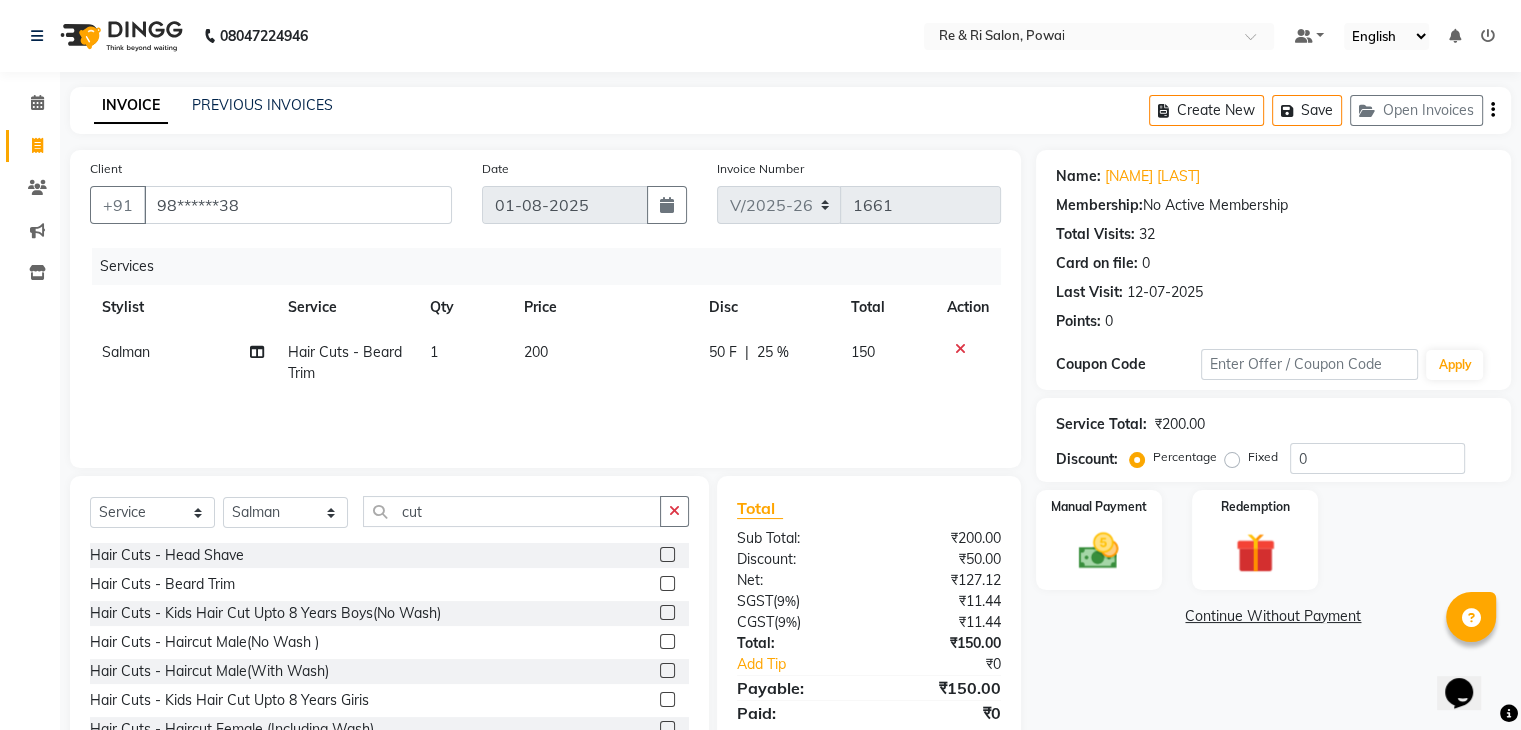 click on "50 F | 25 %" 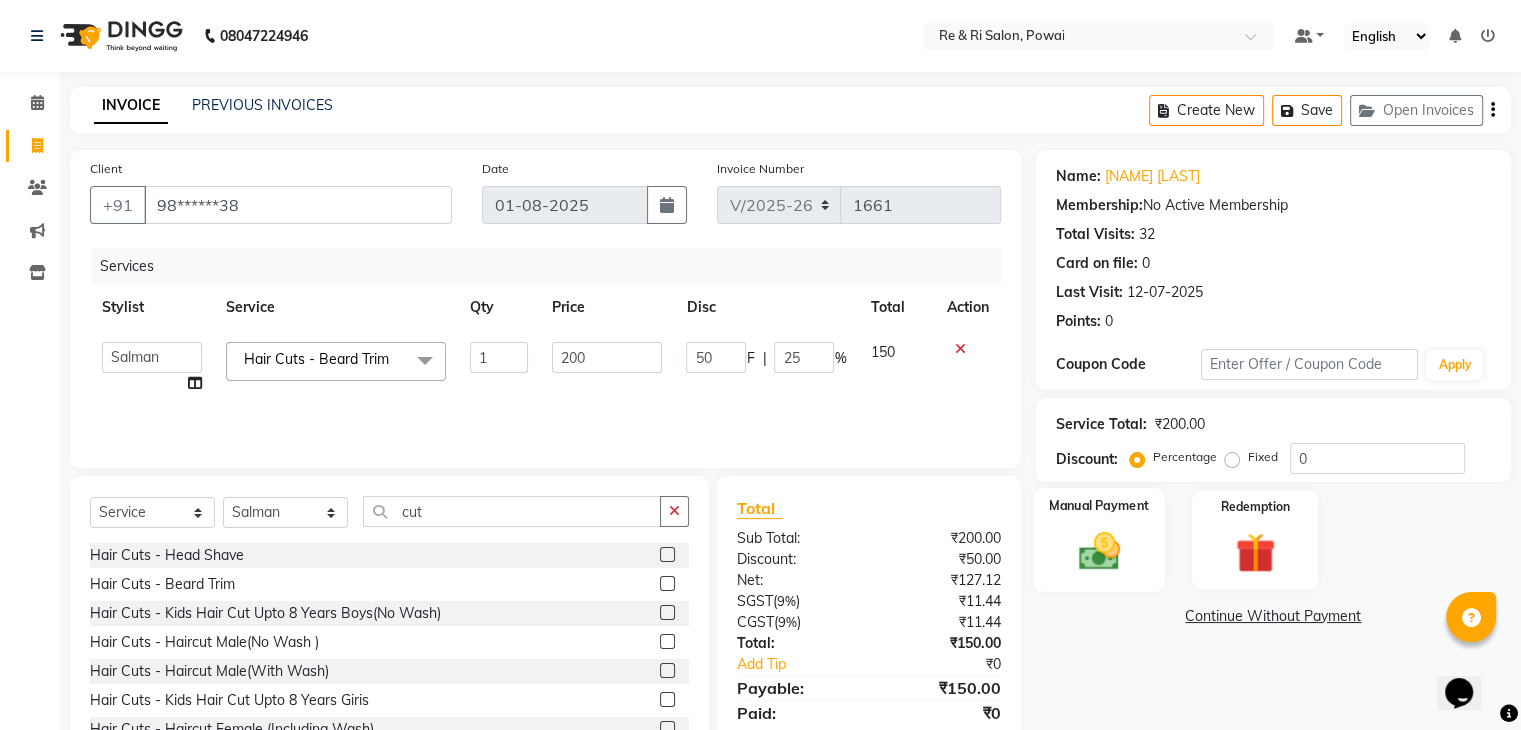click 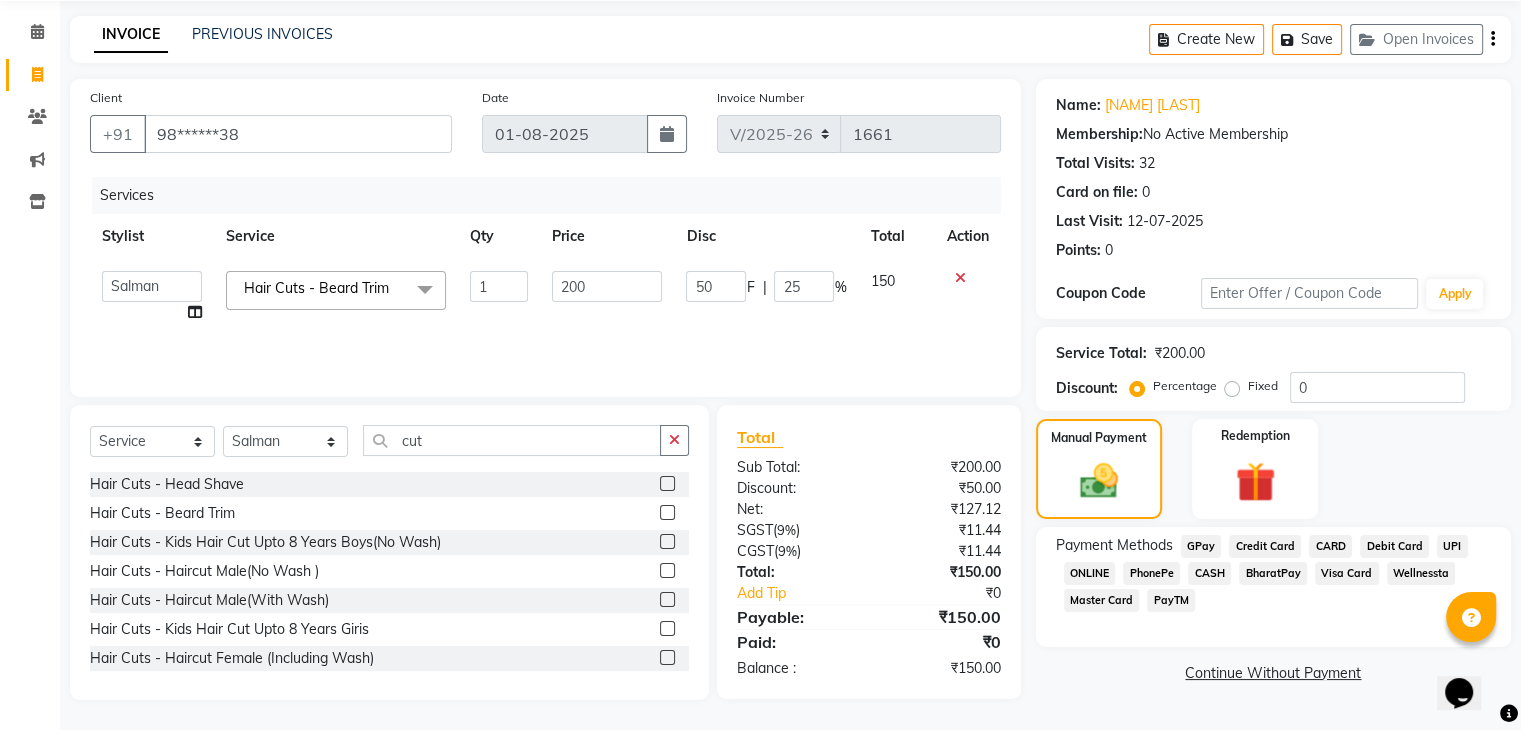 scroll, scrollTop: 71, scrollLeft: 0, axis: vertical 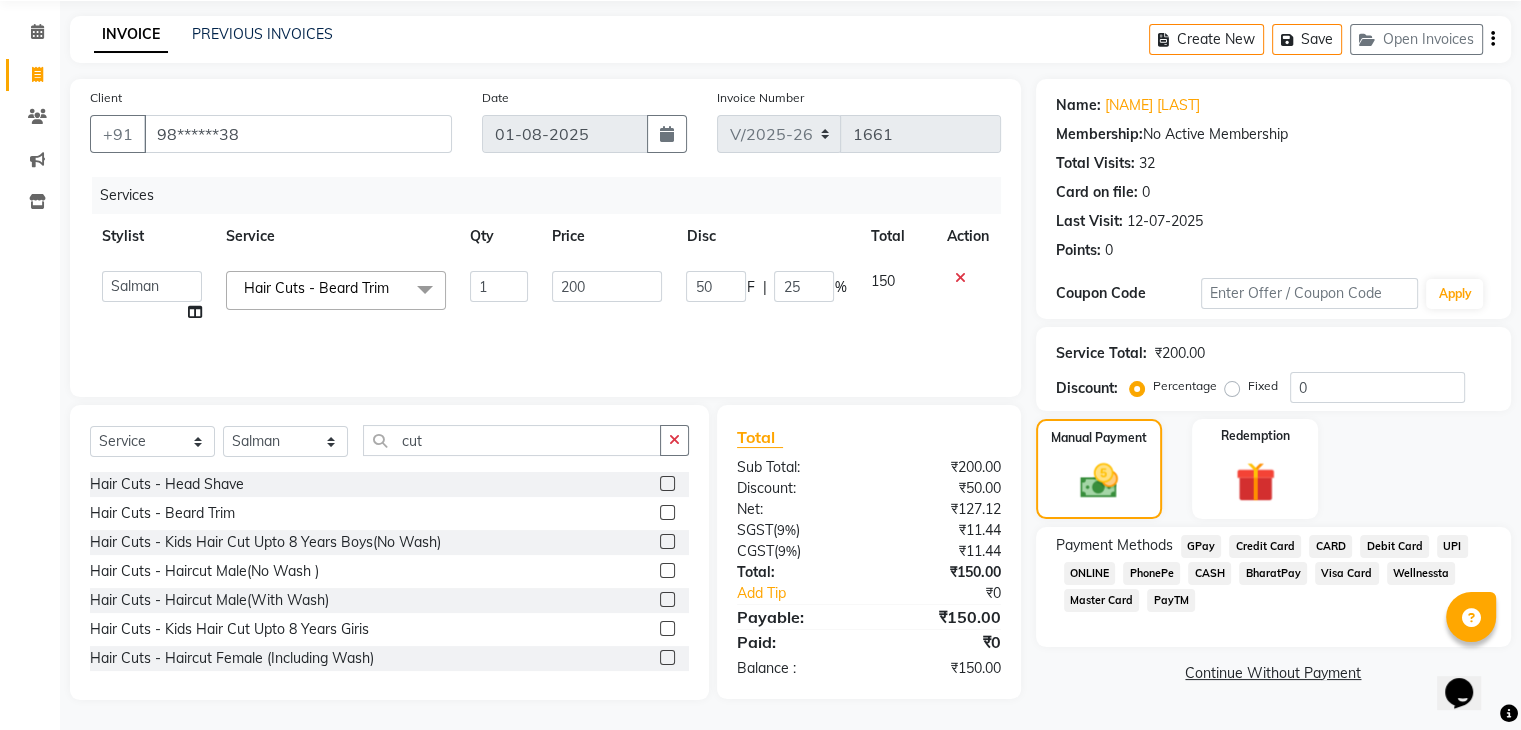 click on "CASH" 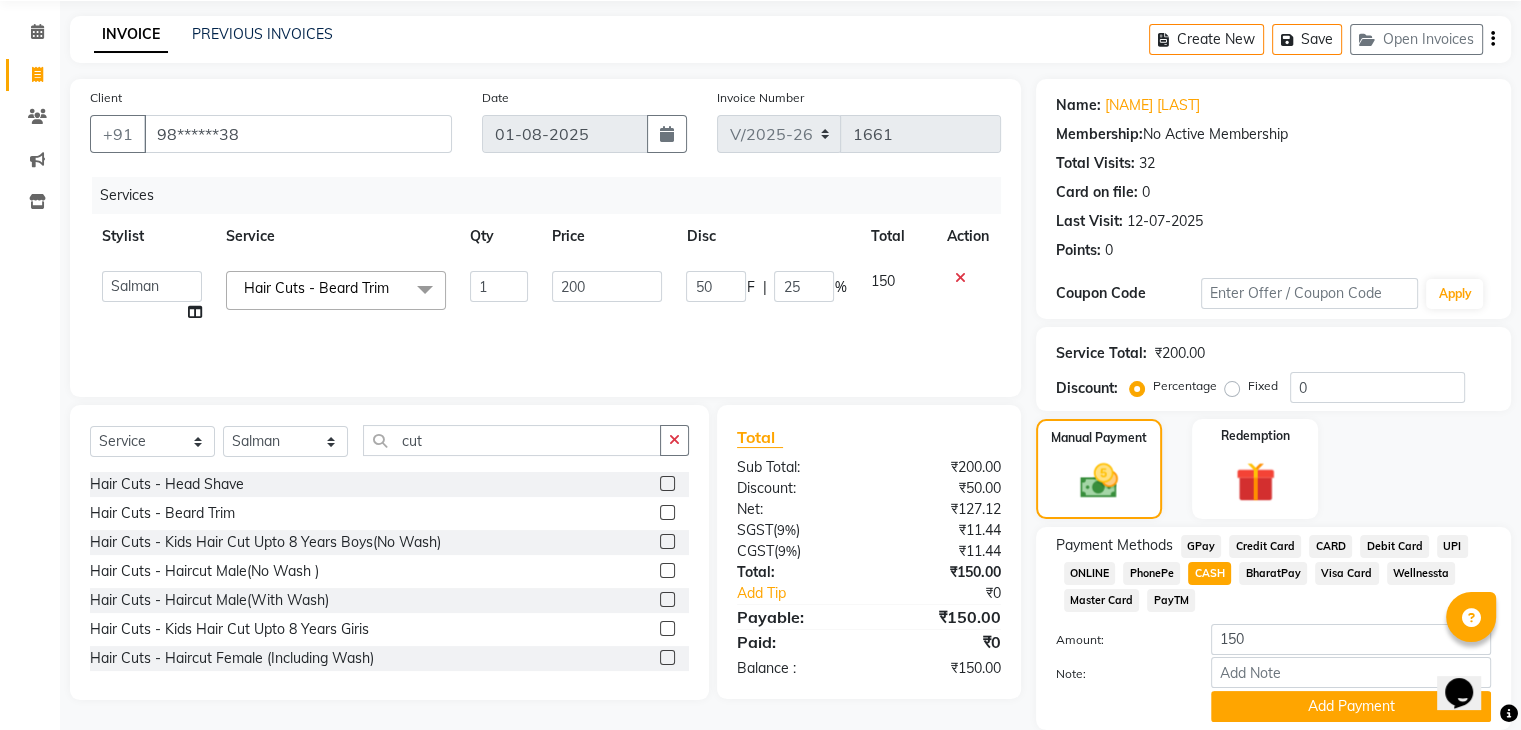 scroll, scrollTop: 145, scrollLeft: 0, axis: vertical 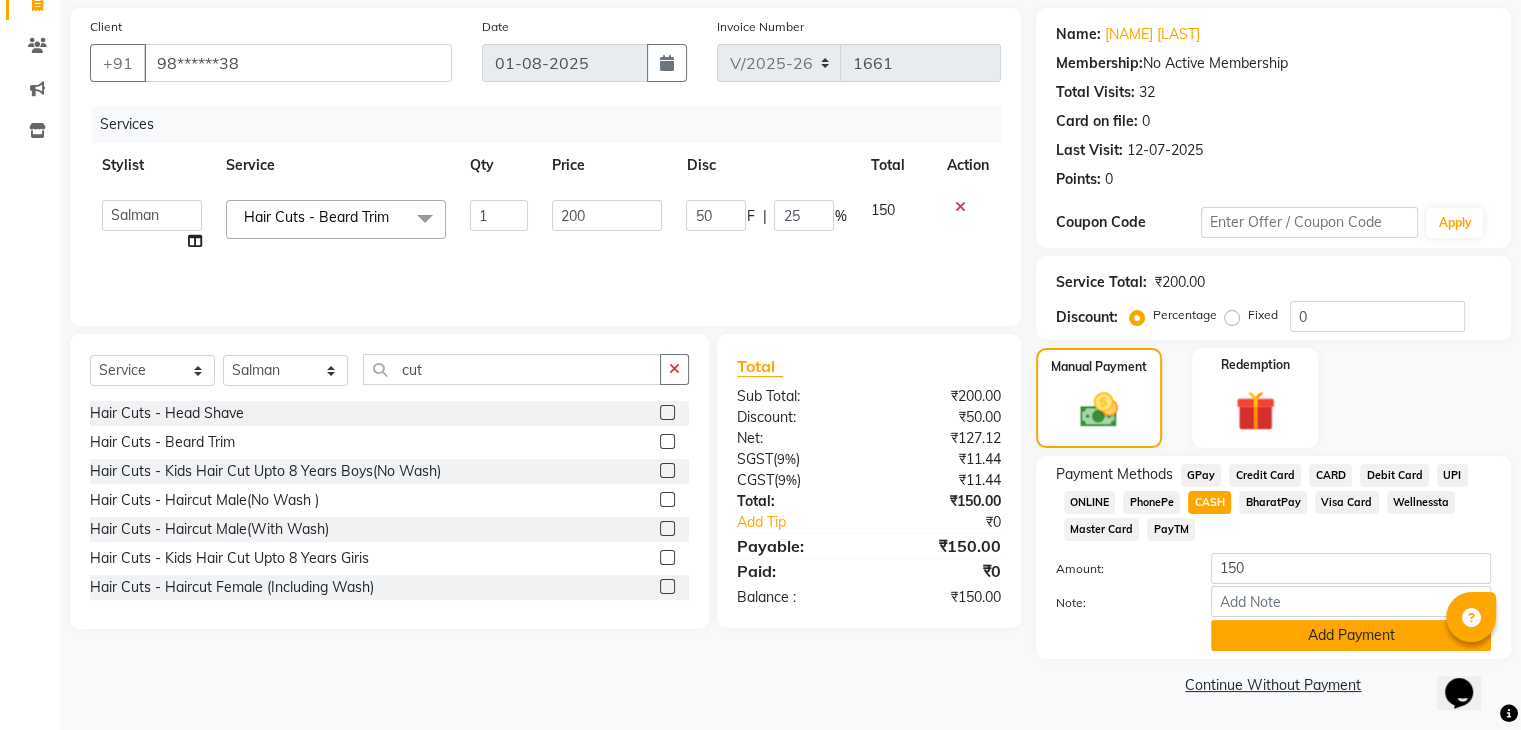 click on "Add Payment" 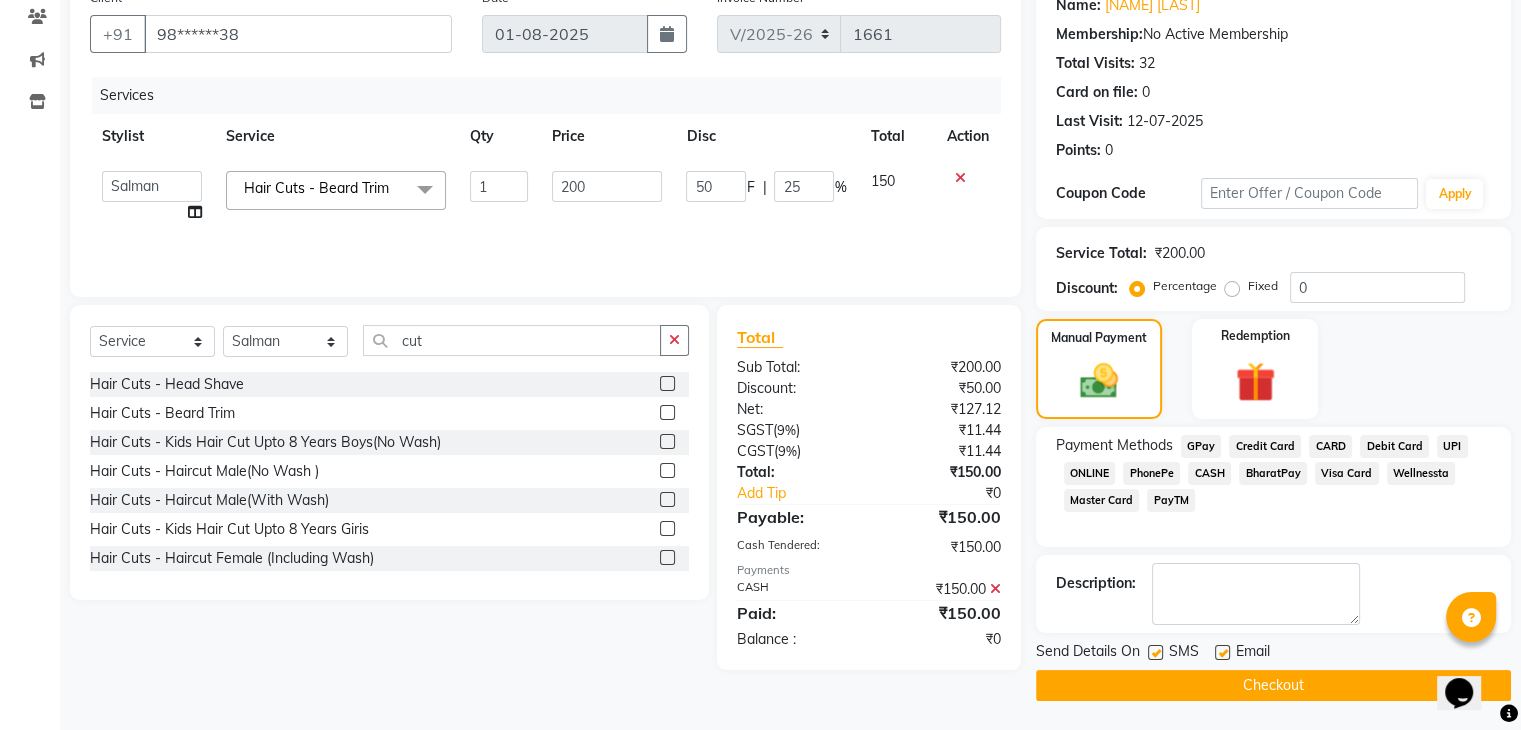 click 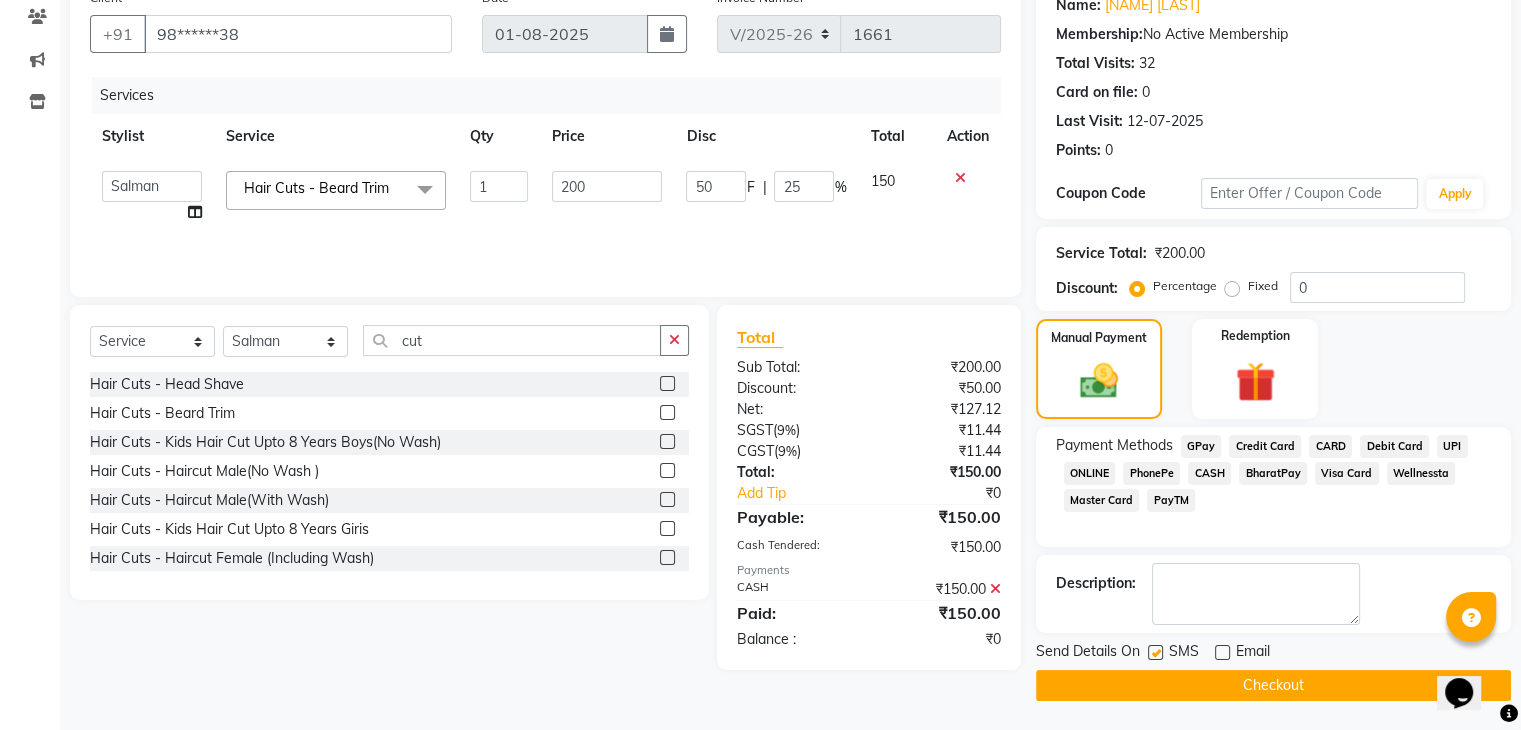 click 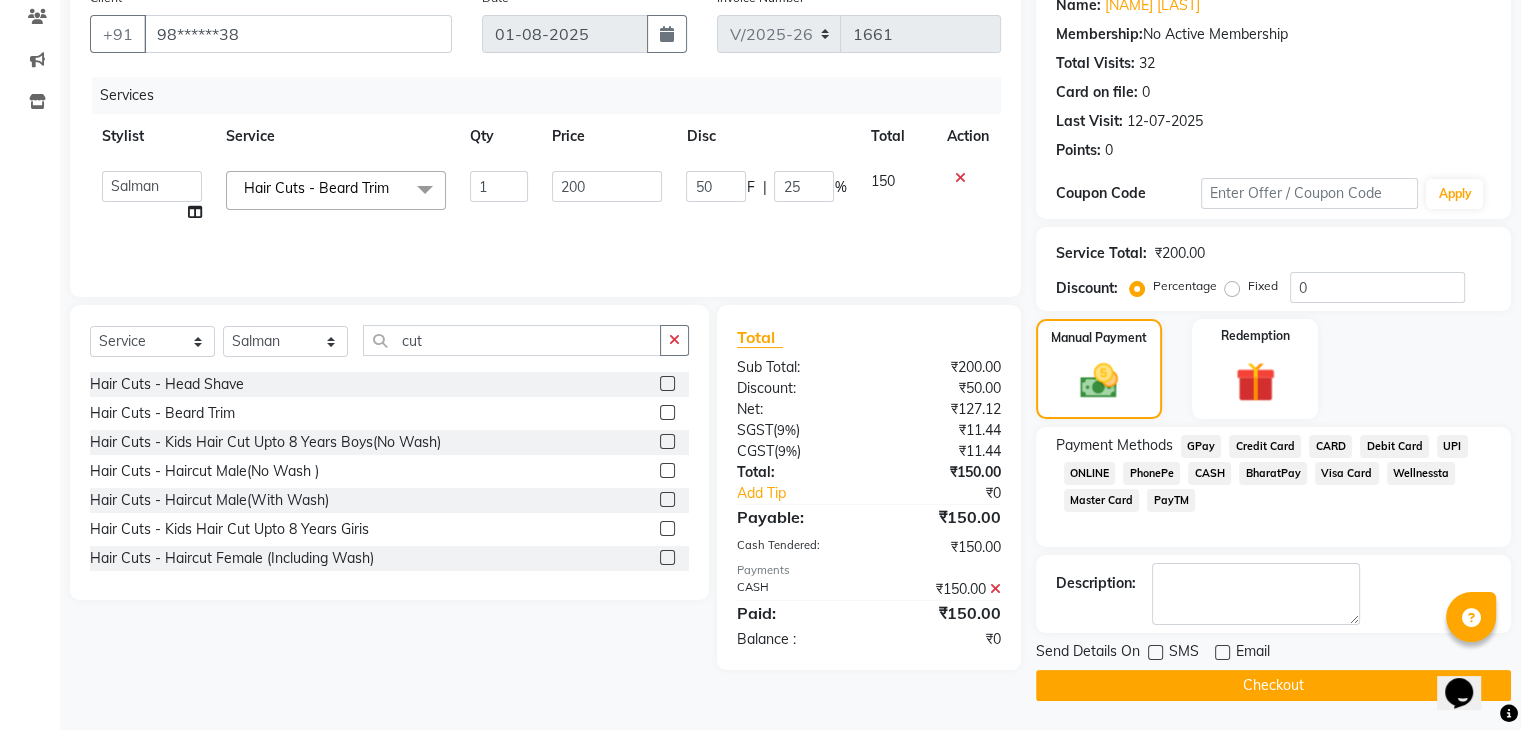 click on "Checkout" 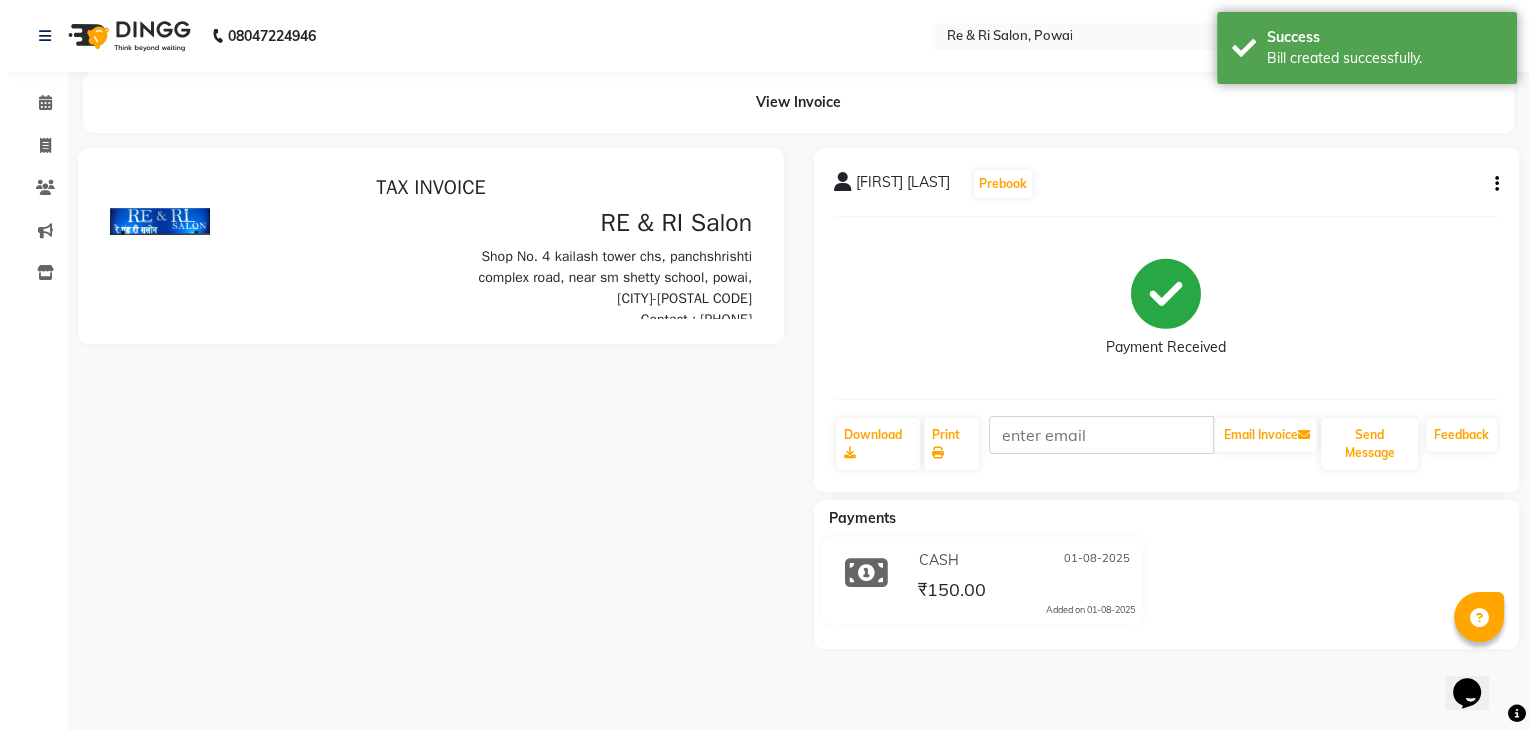 scroll, scrollTop: 0, scrollLeft: 0, axis: both 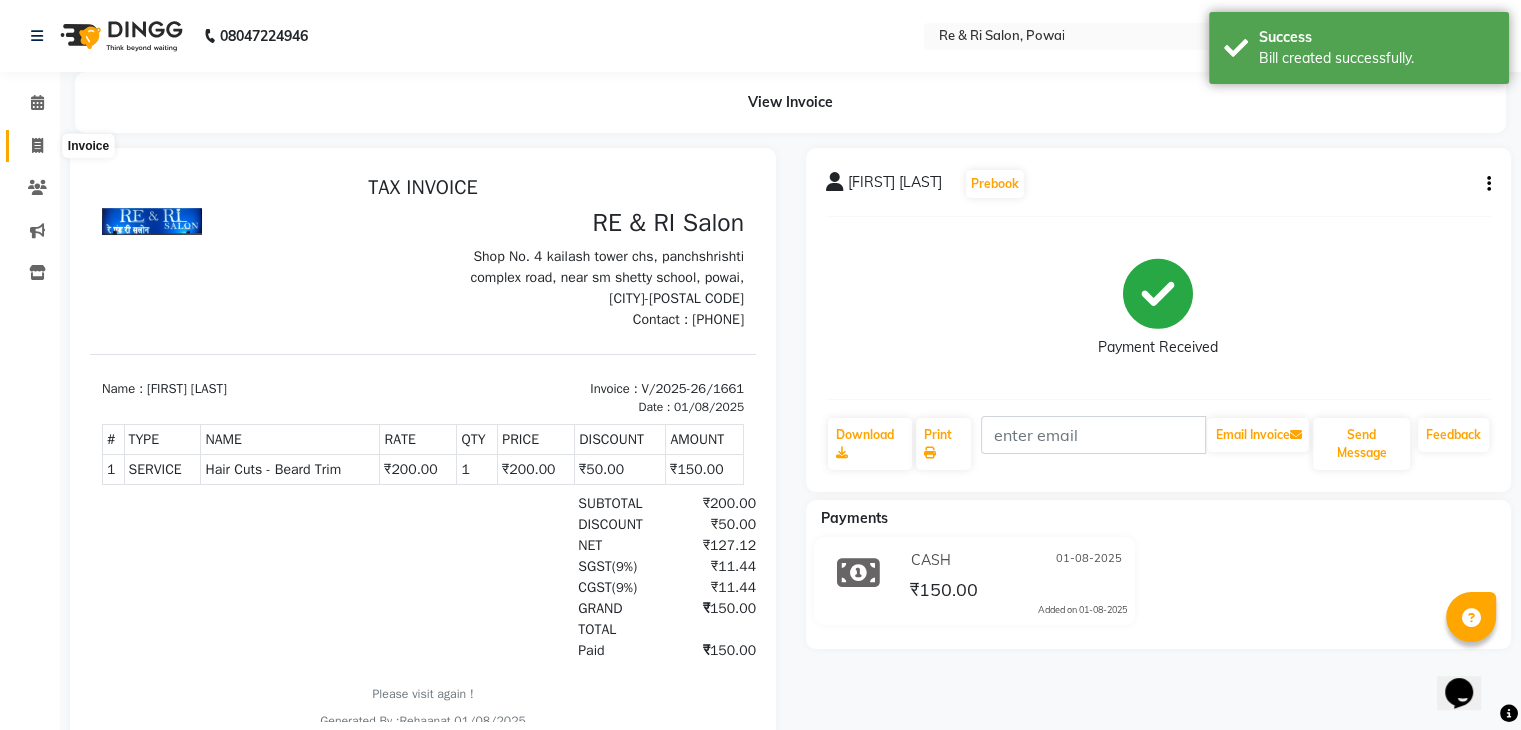 click 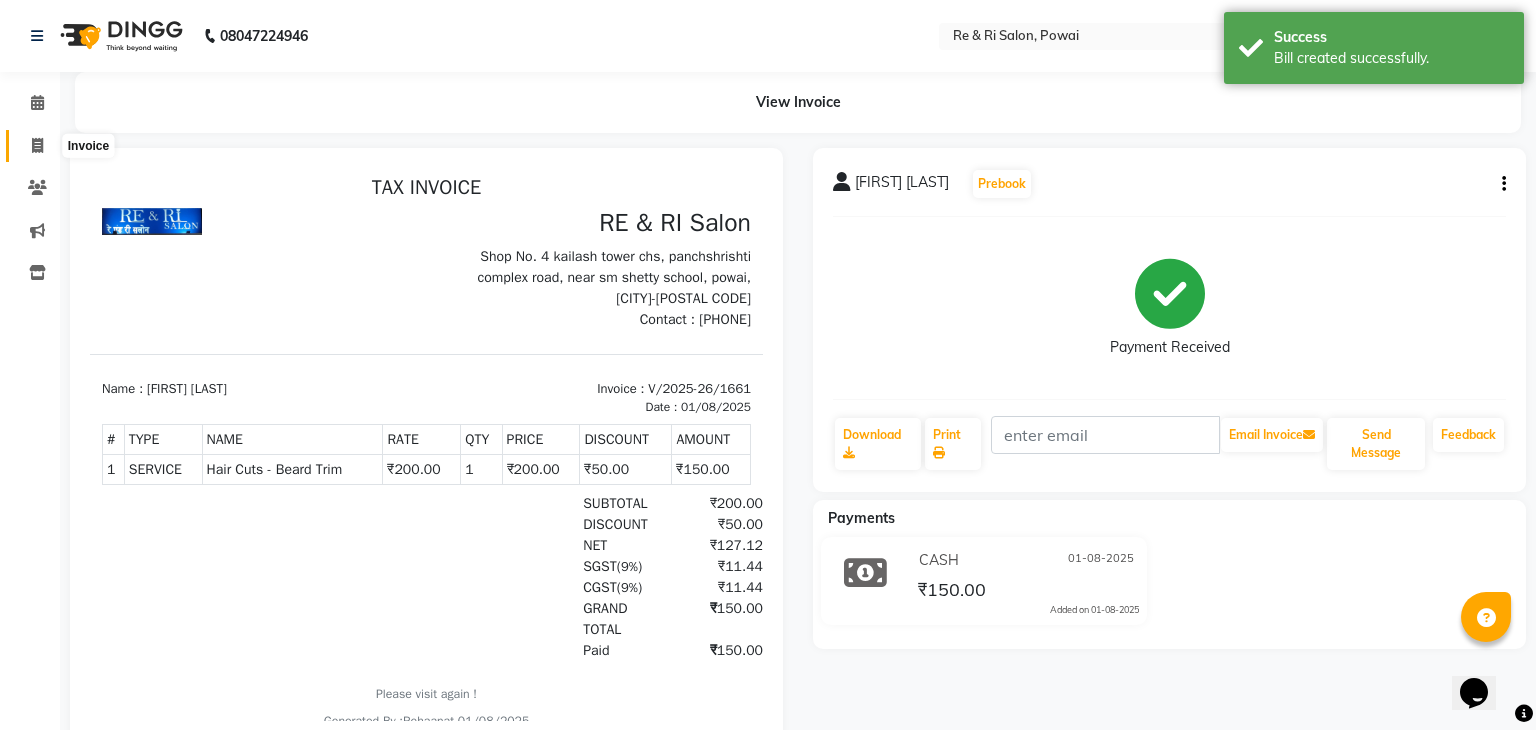select on "5364" 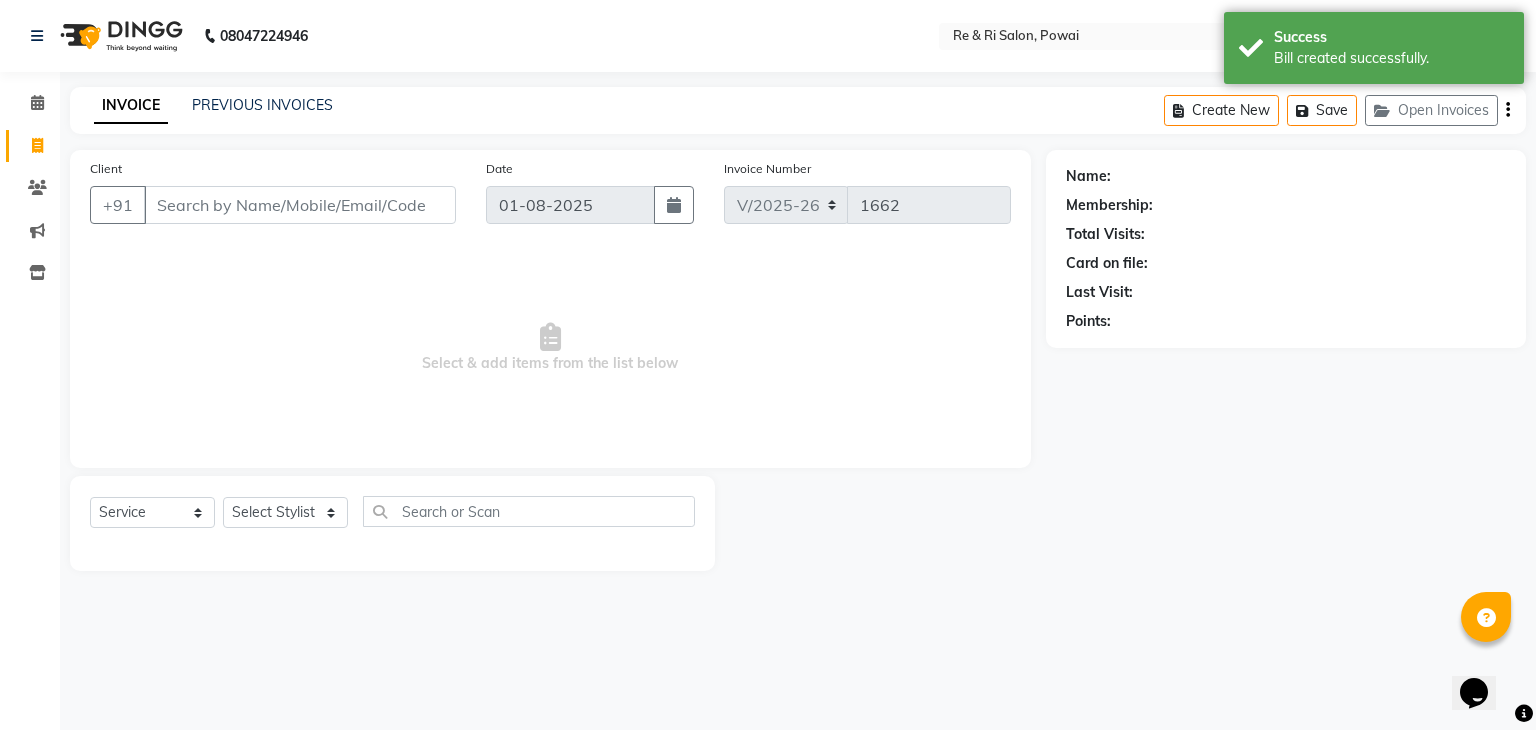 click on "Calendar" 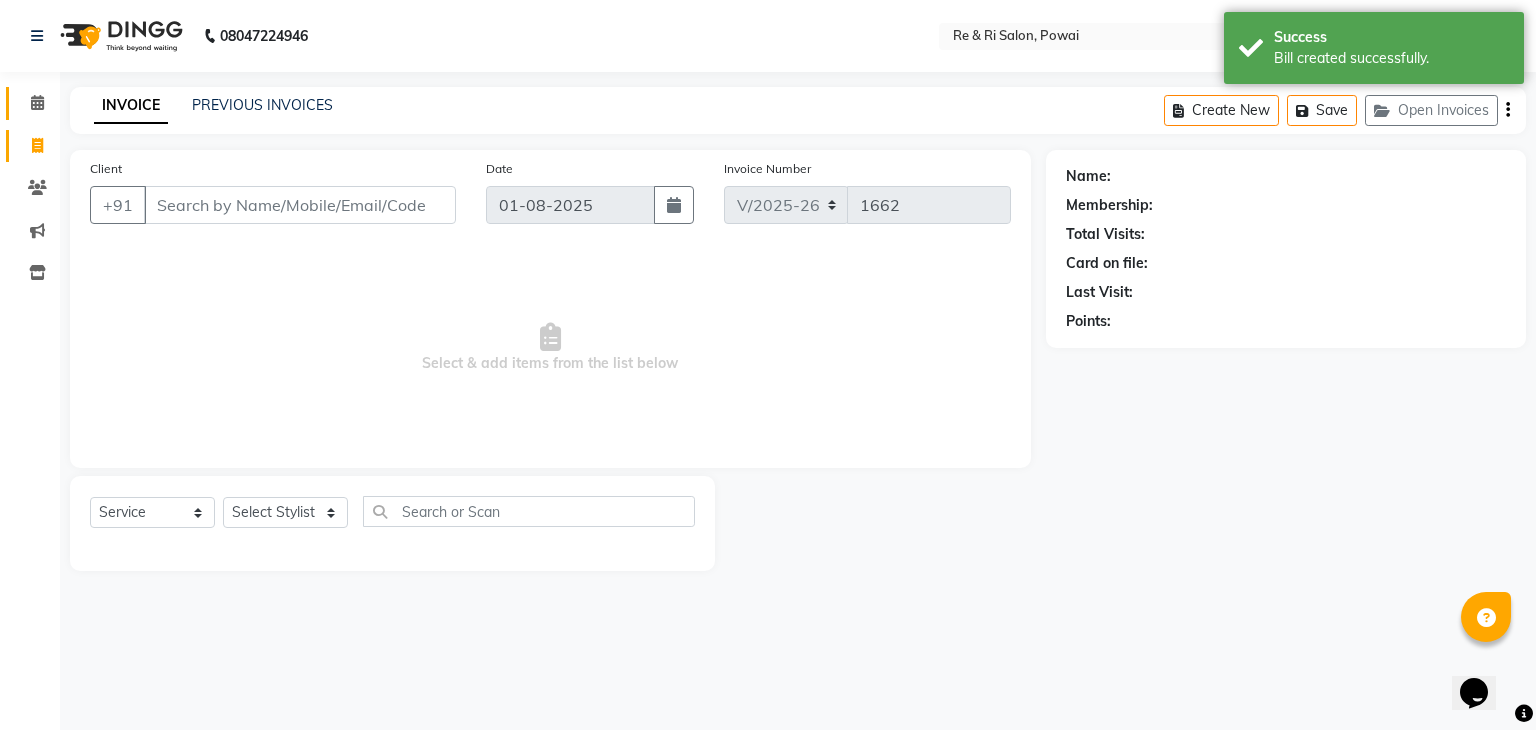 click on "Calendar" 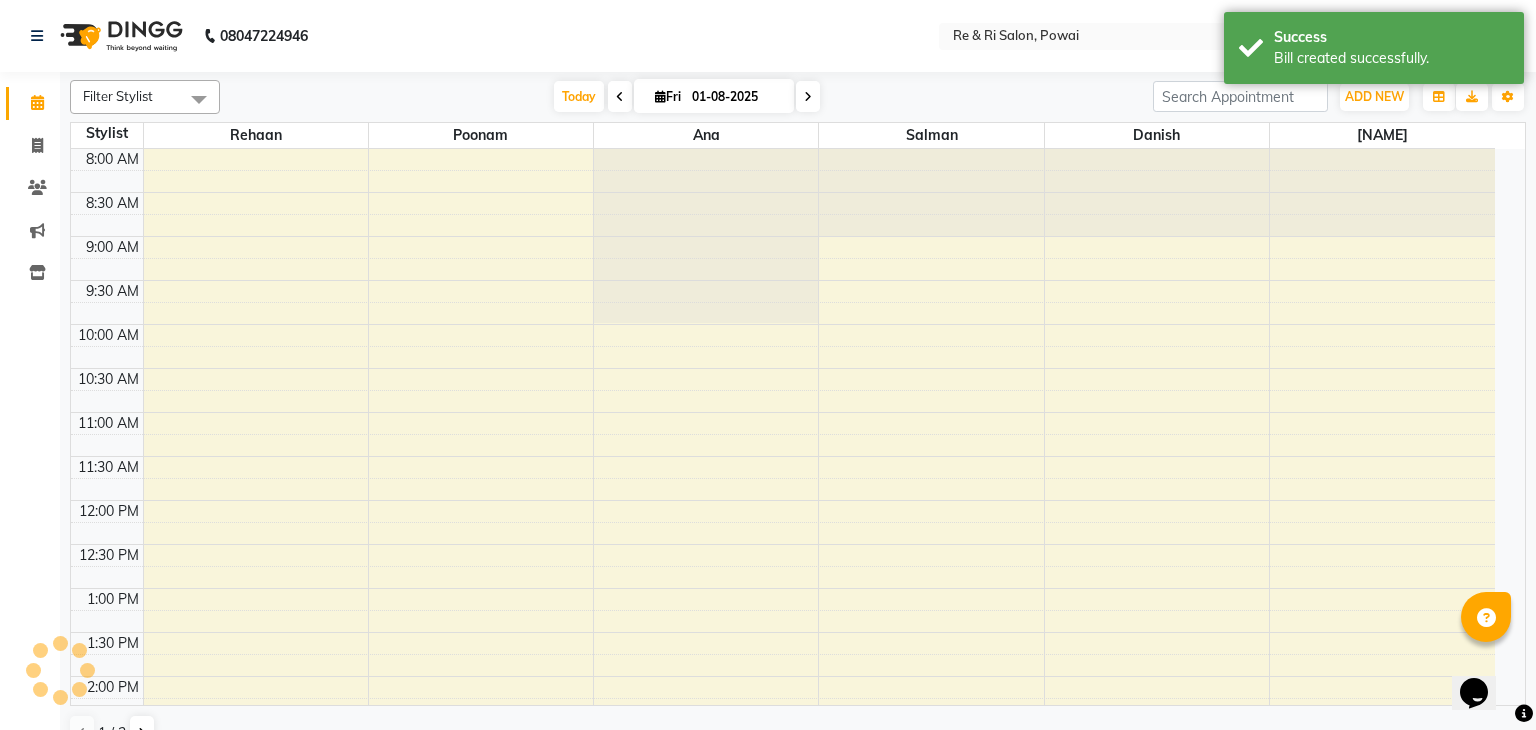 scroll, scrollTop: 0, scrollLeft: 0, axis: both 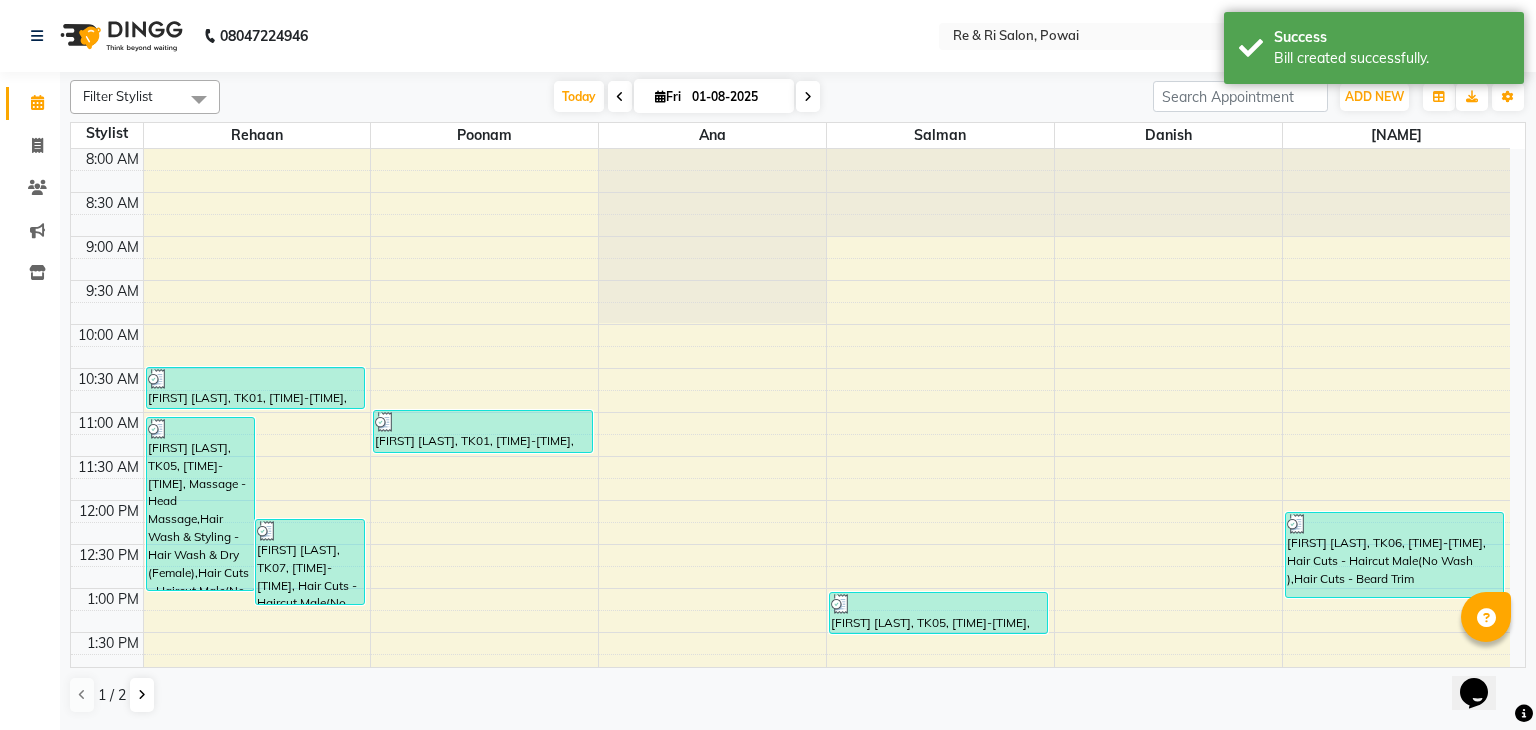 click at bounding box center [620, 96] 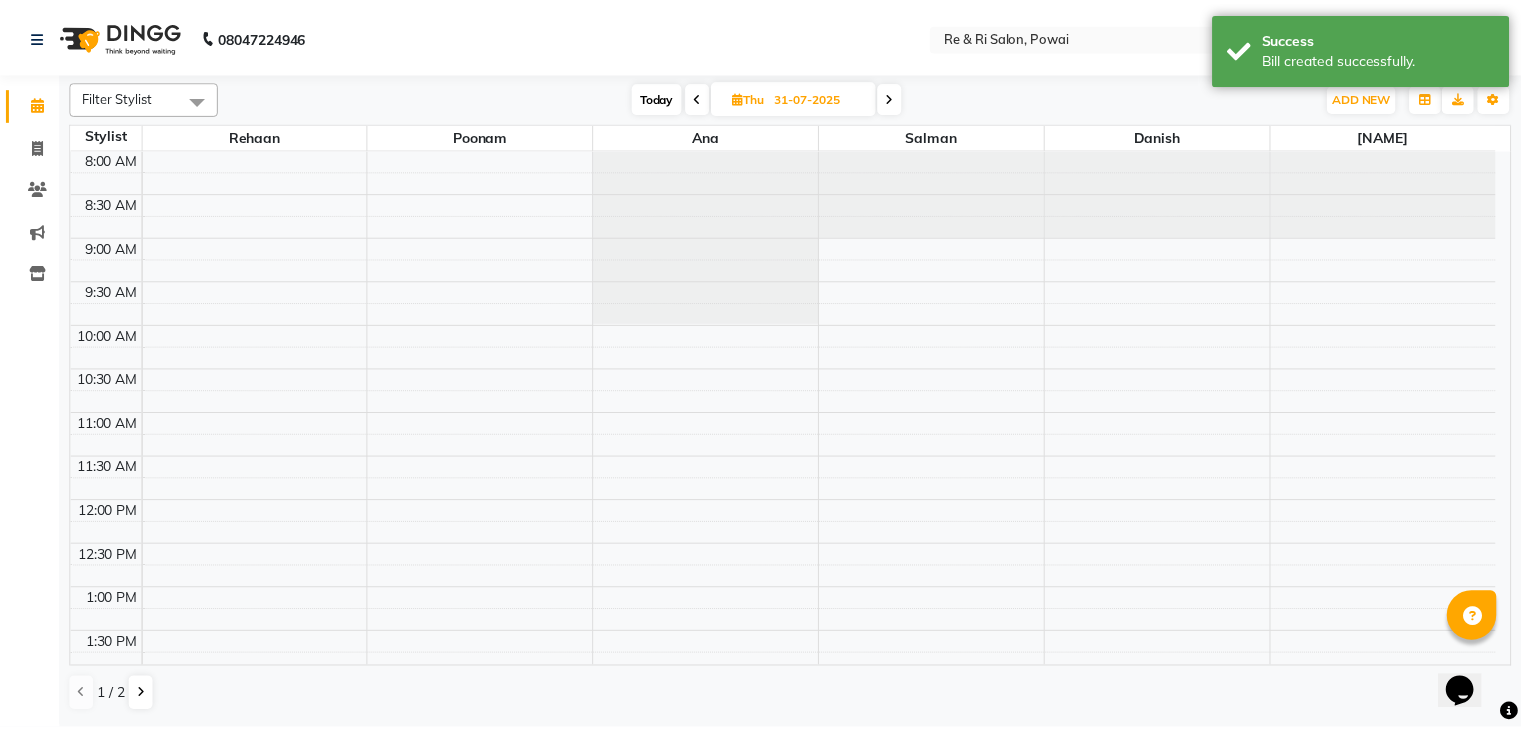 scroll, scrollTop: 875, scrollLeft: 0, axis: vertical 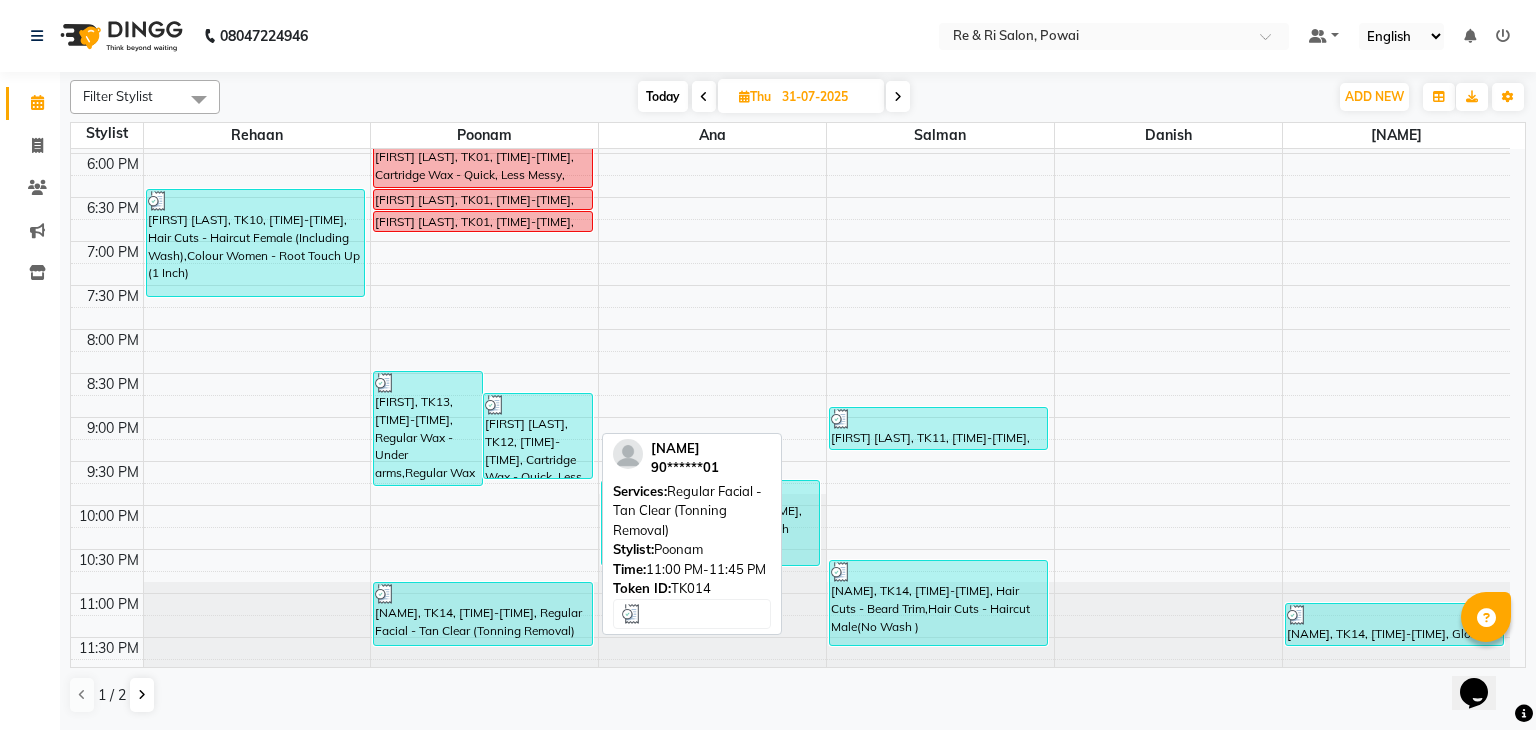 click at bounding box center [482, 594] 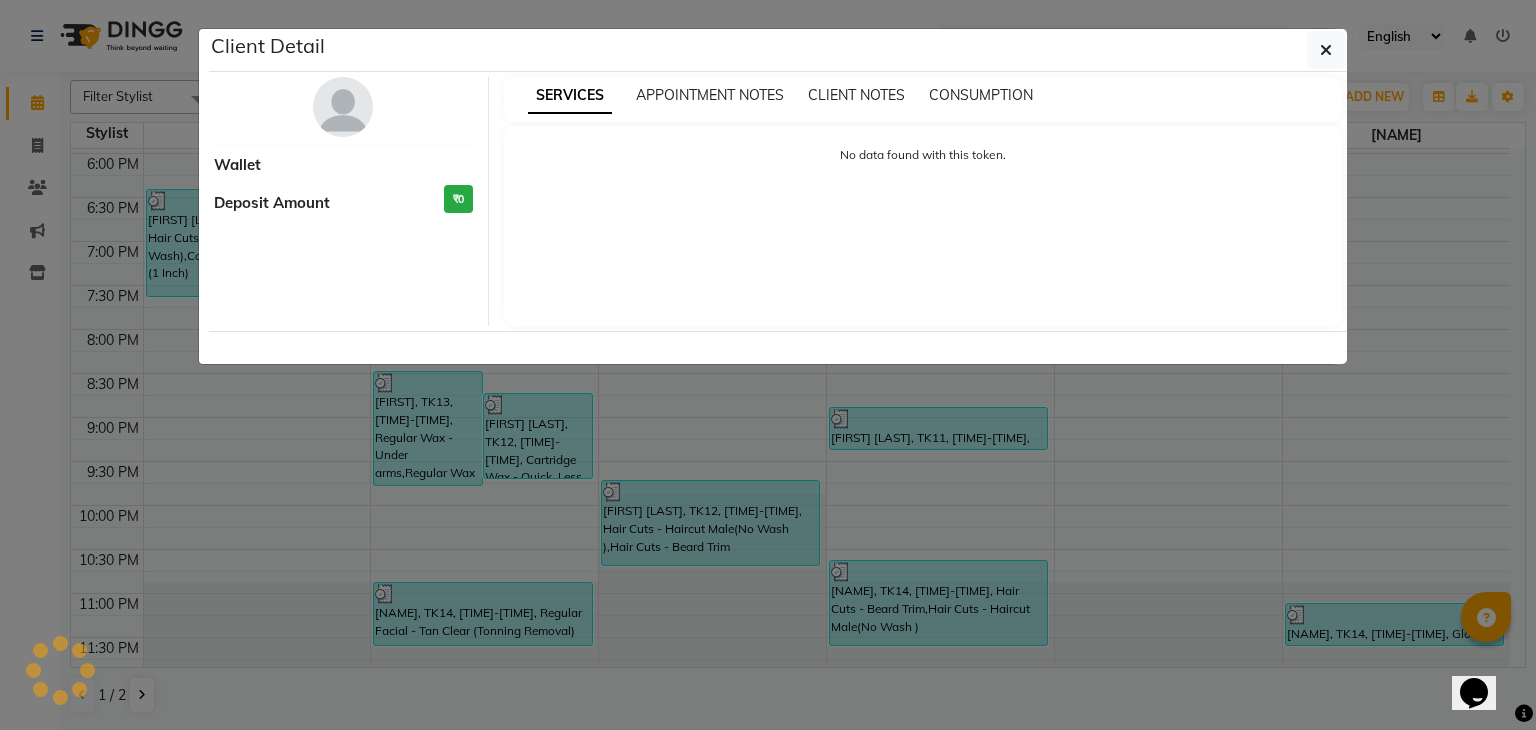 select on "3" 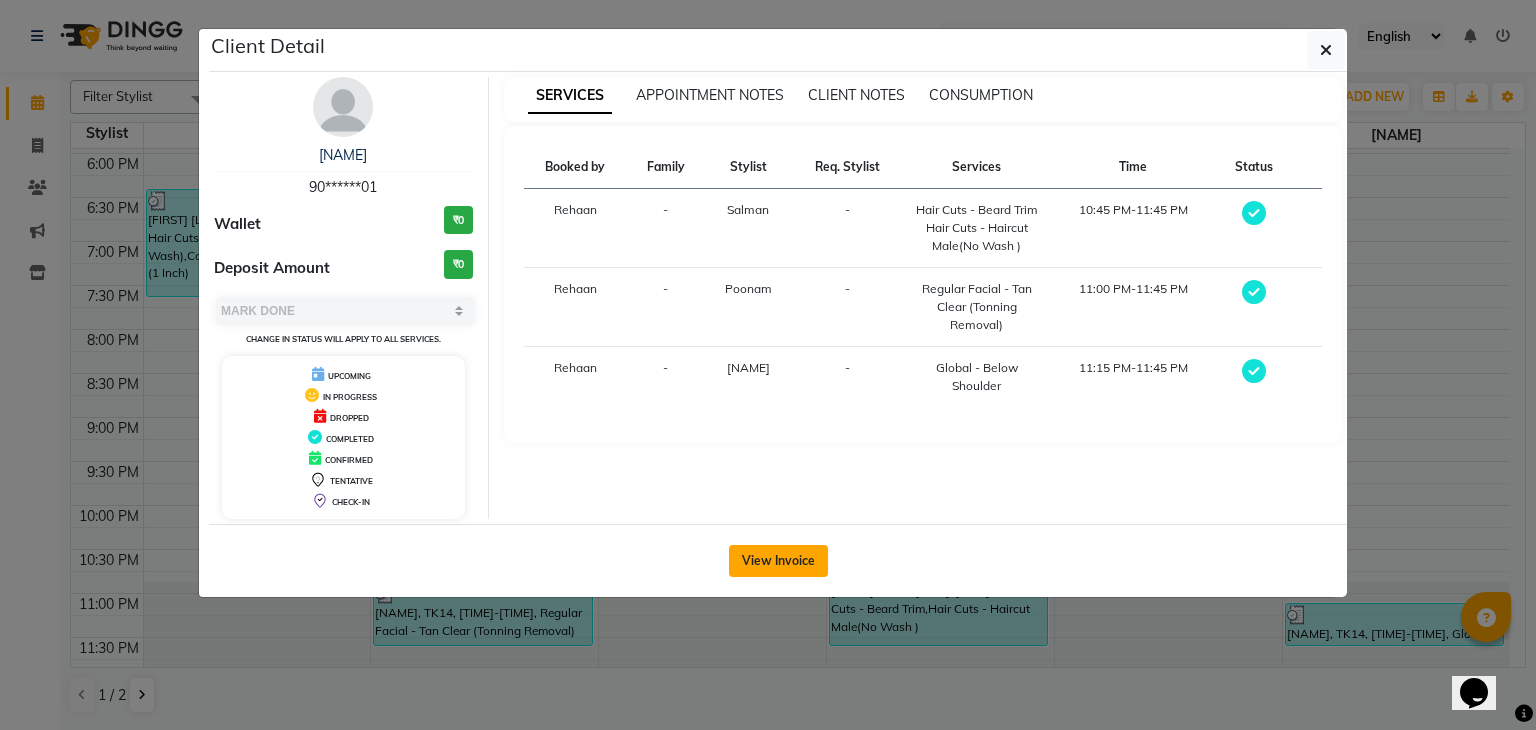 click on "View Invoice" 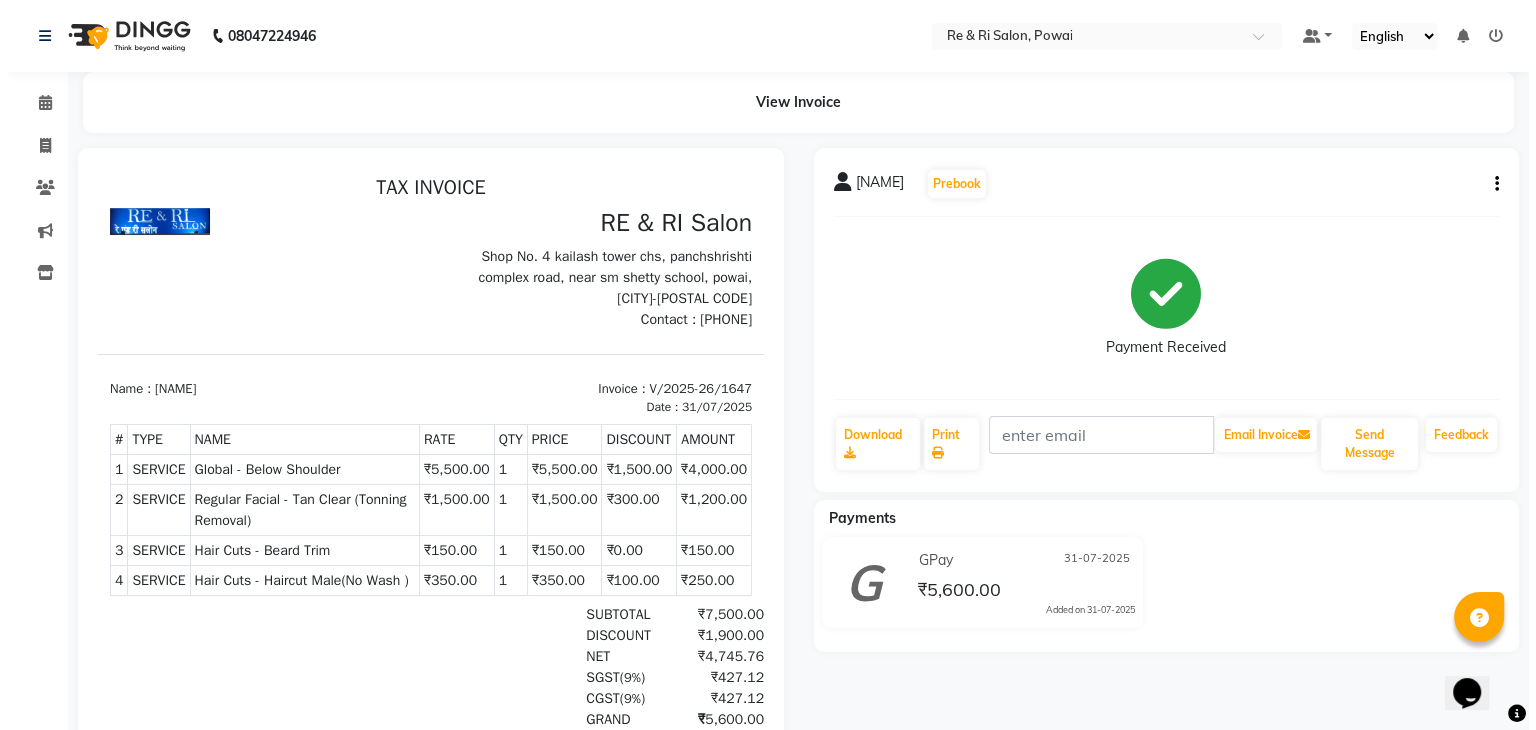 scroll, scrollTop: 0, scrollLeft: 0, axis: both 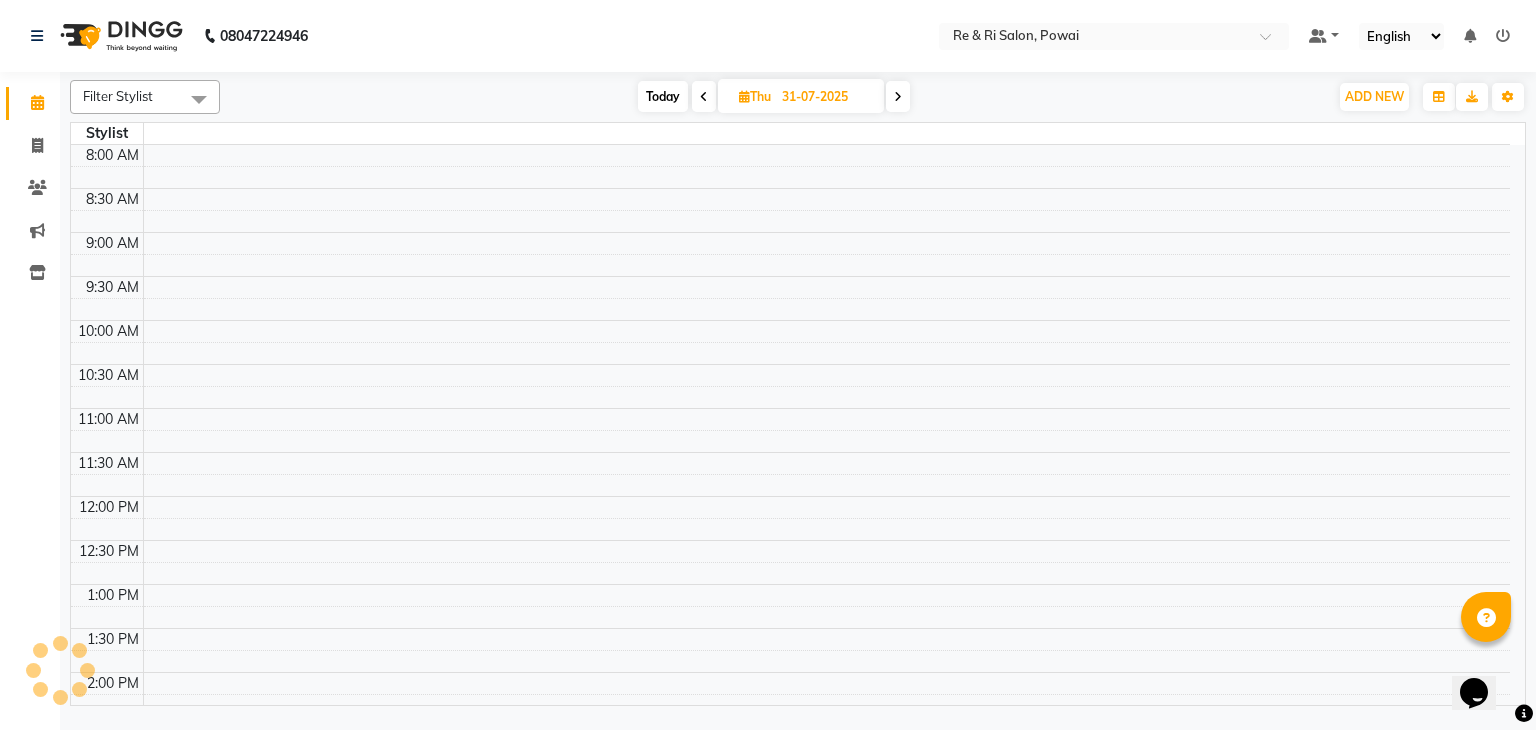 select on "service" 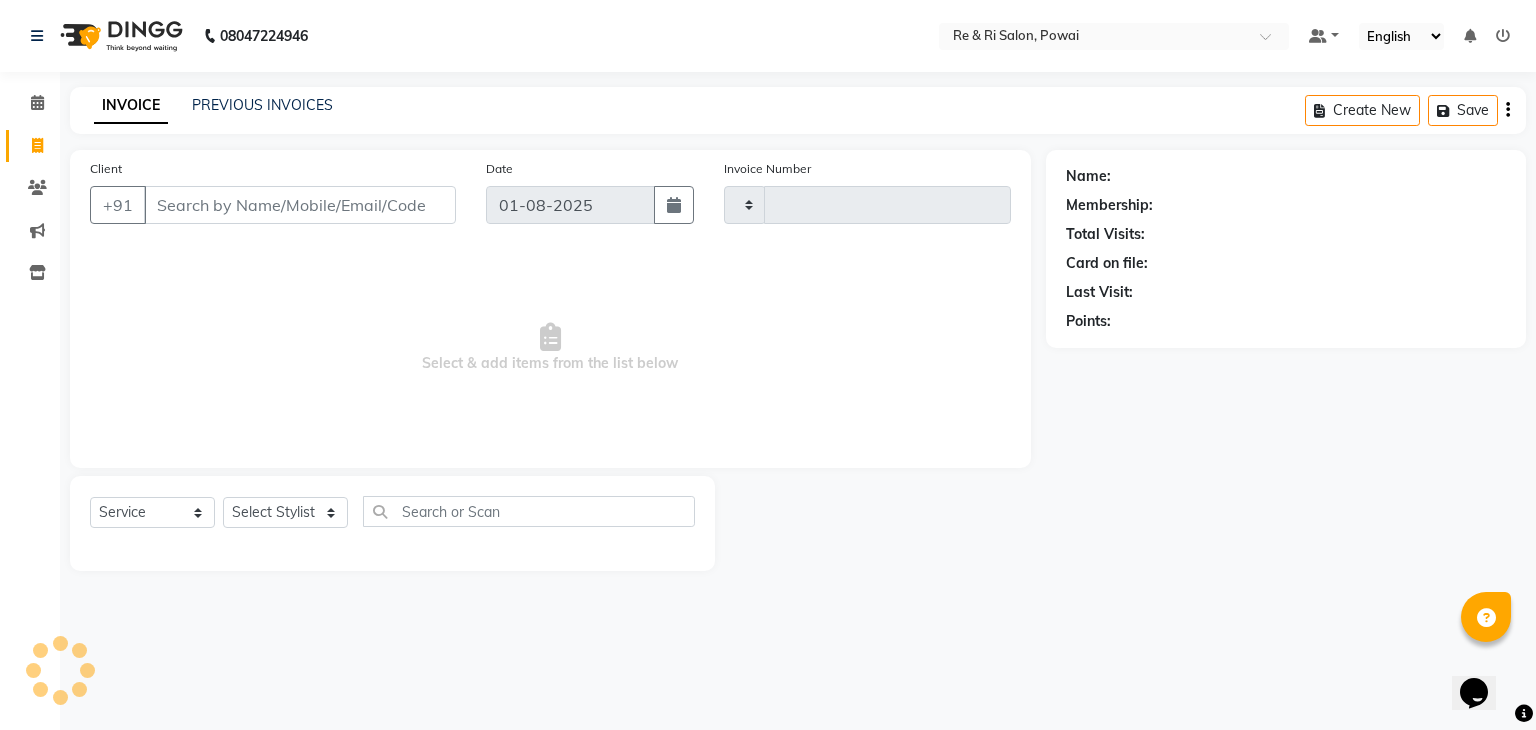 type on "1662" 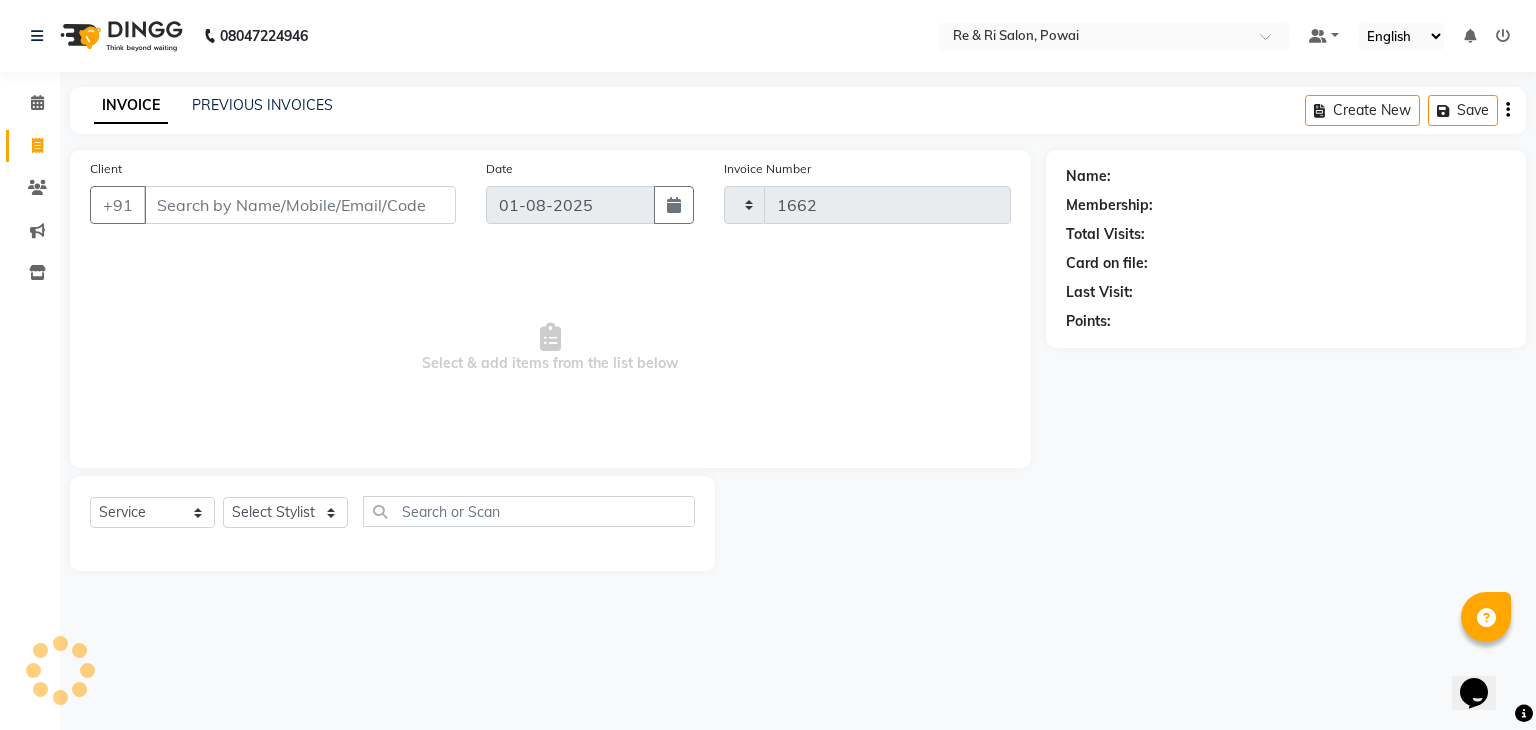 select on "5364" 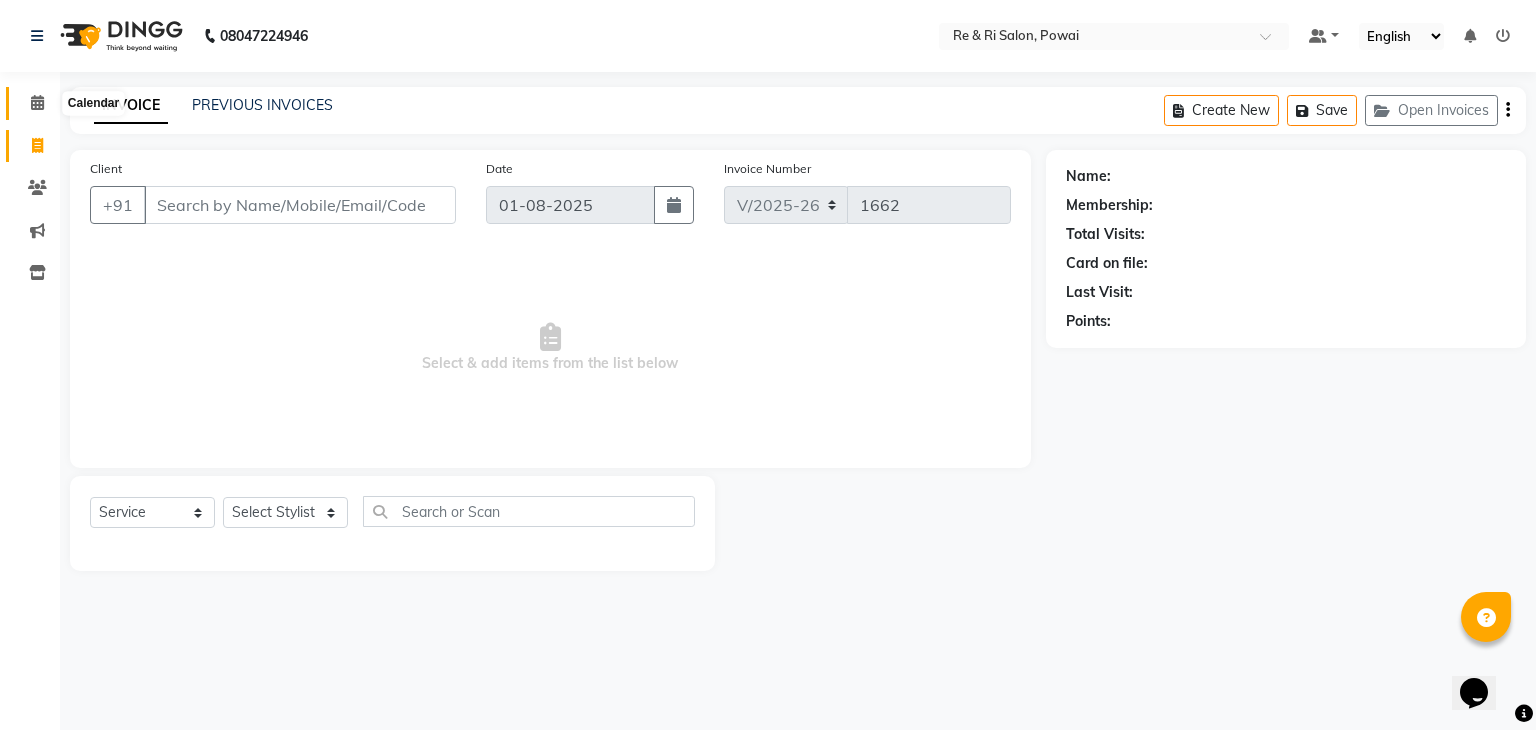 click 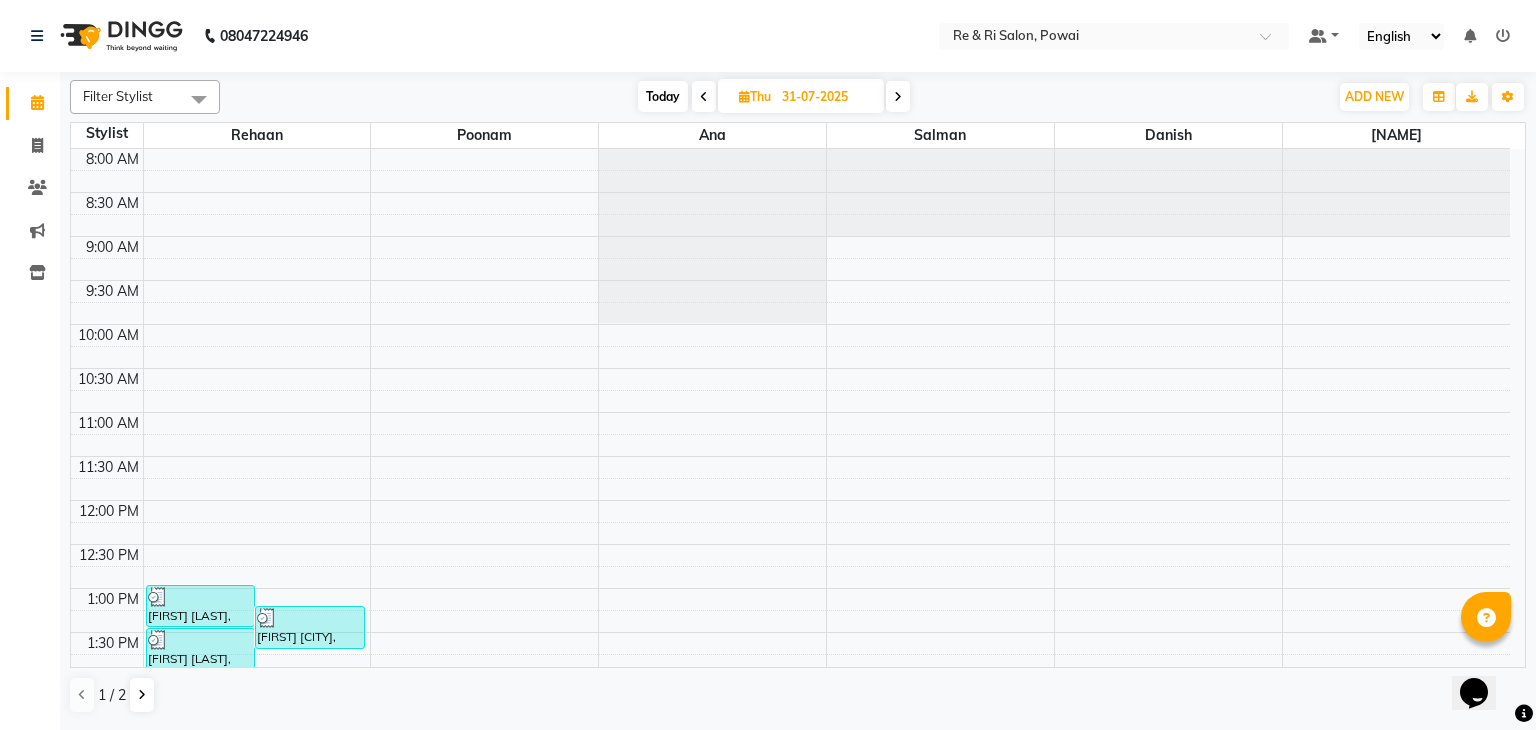 click on "Today" at bounding box center (663, 96) 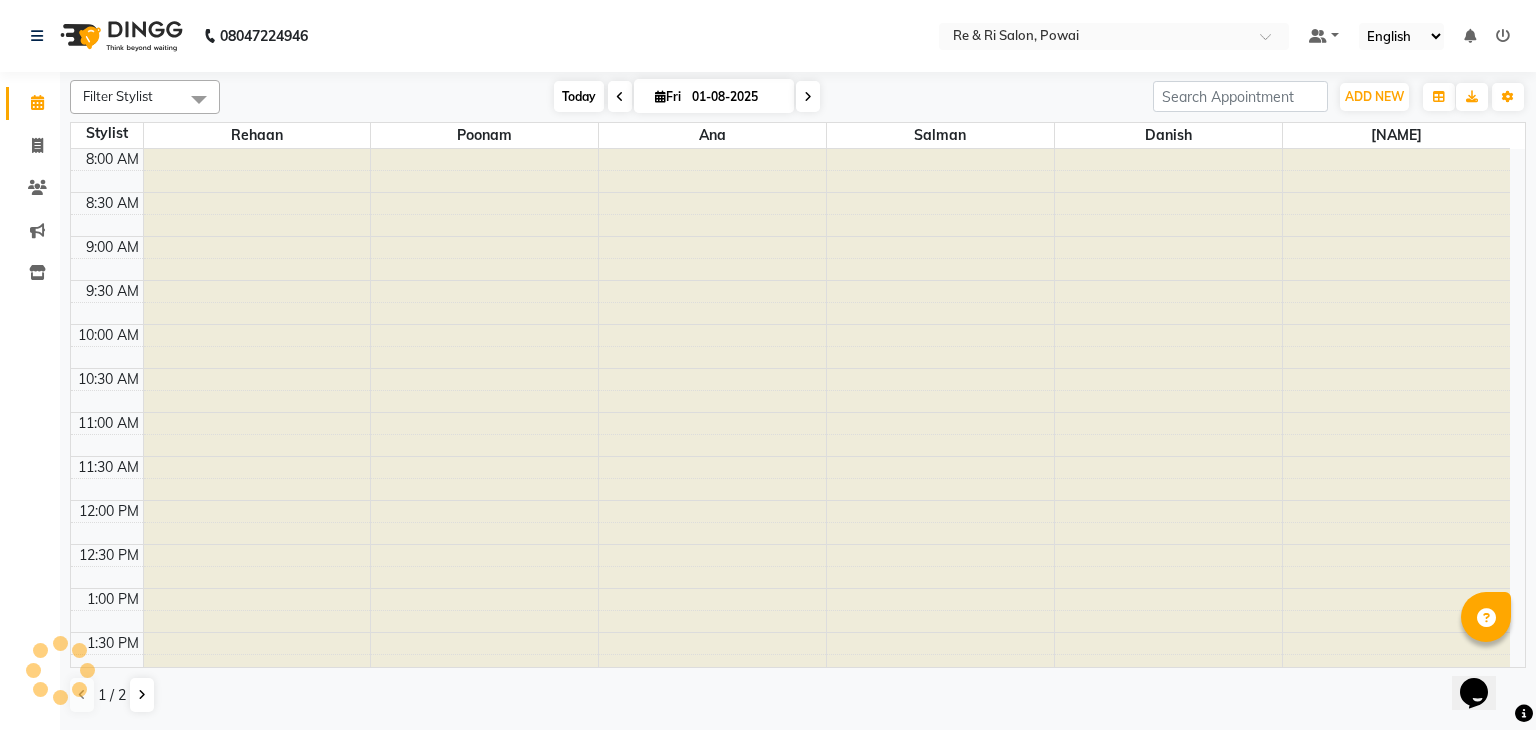 scroll, scrollTop: 875, scrollLeft: 0, axis: vertical 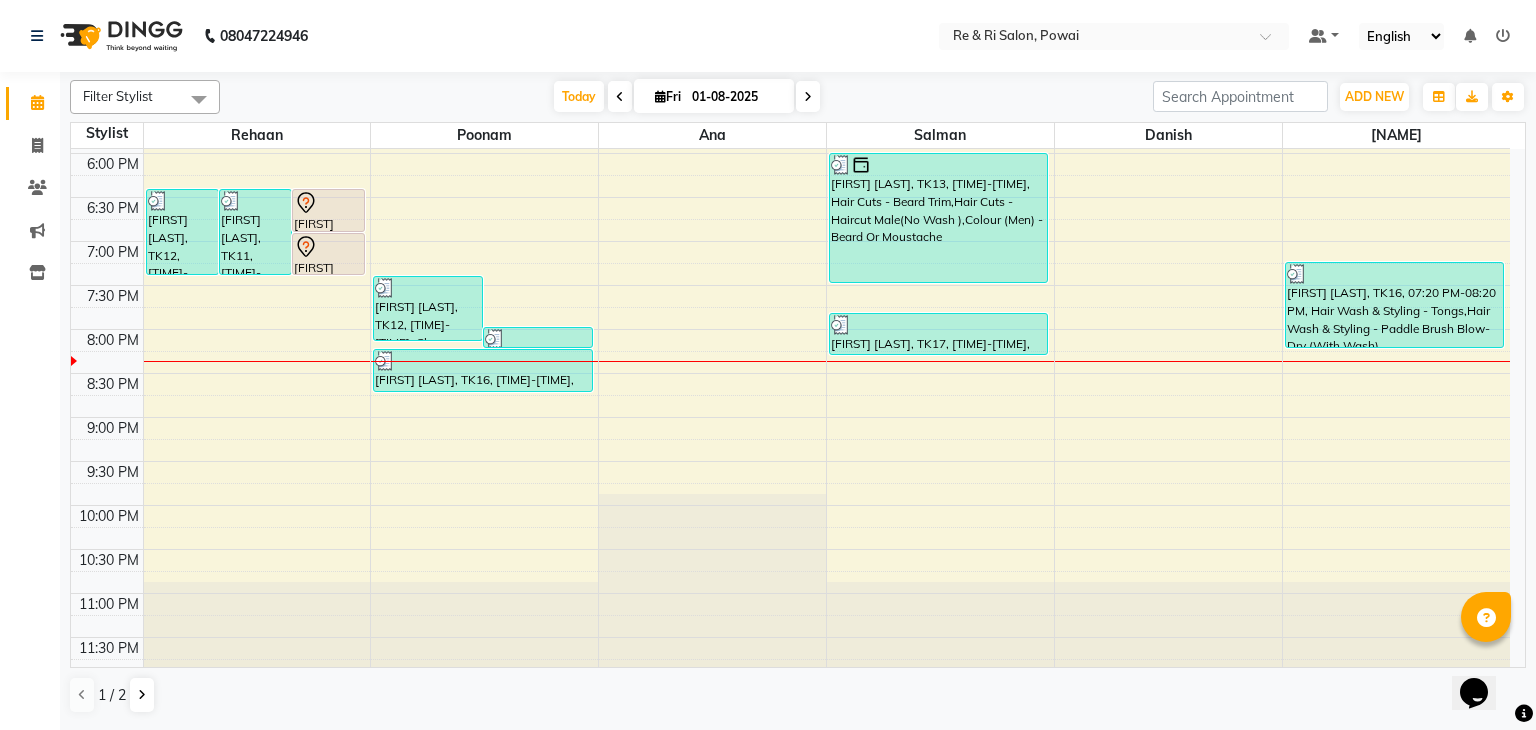 click at bounding box center [808, 97] 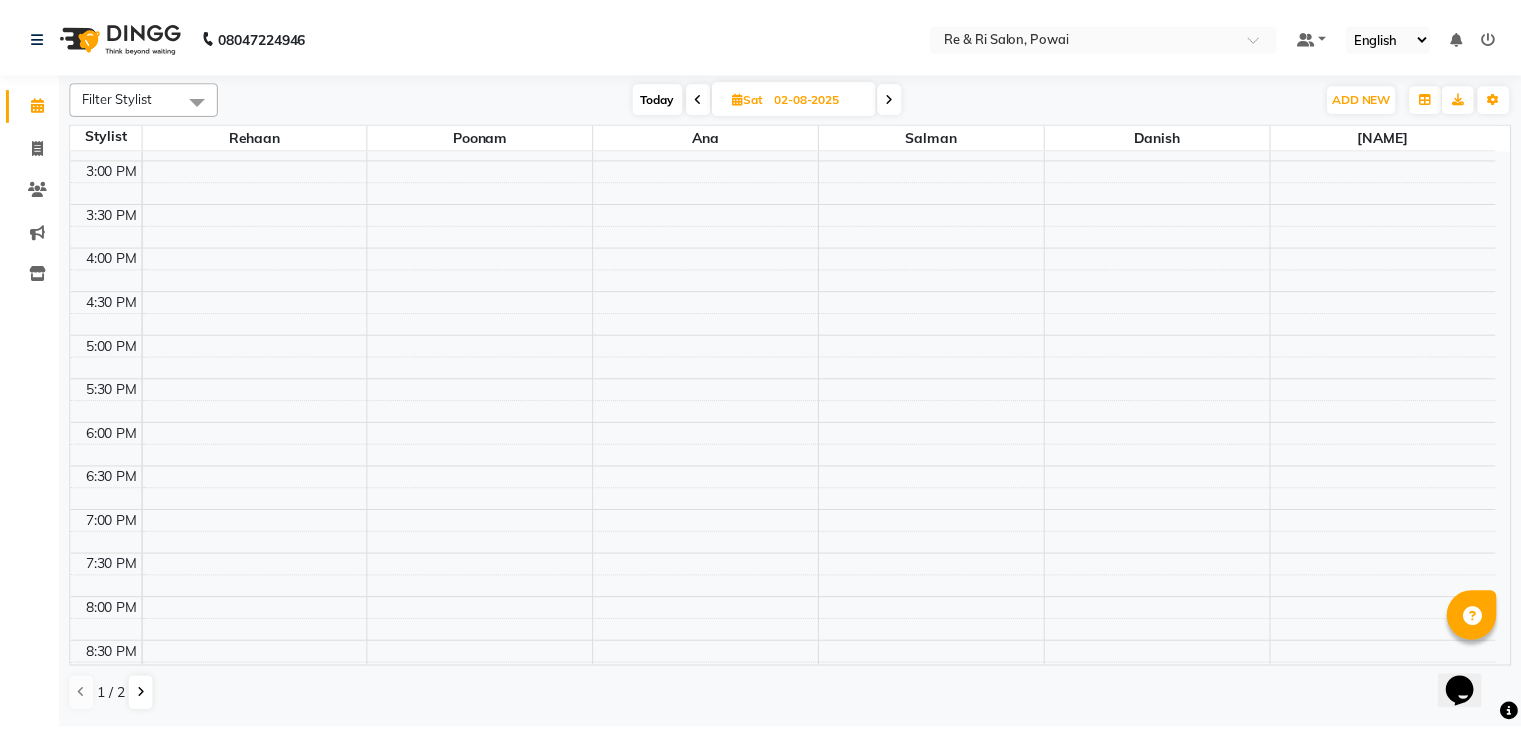 scroll, scrollTop: 607, scrollLeft: 0, axis: vertical 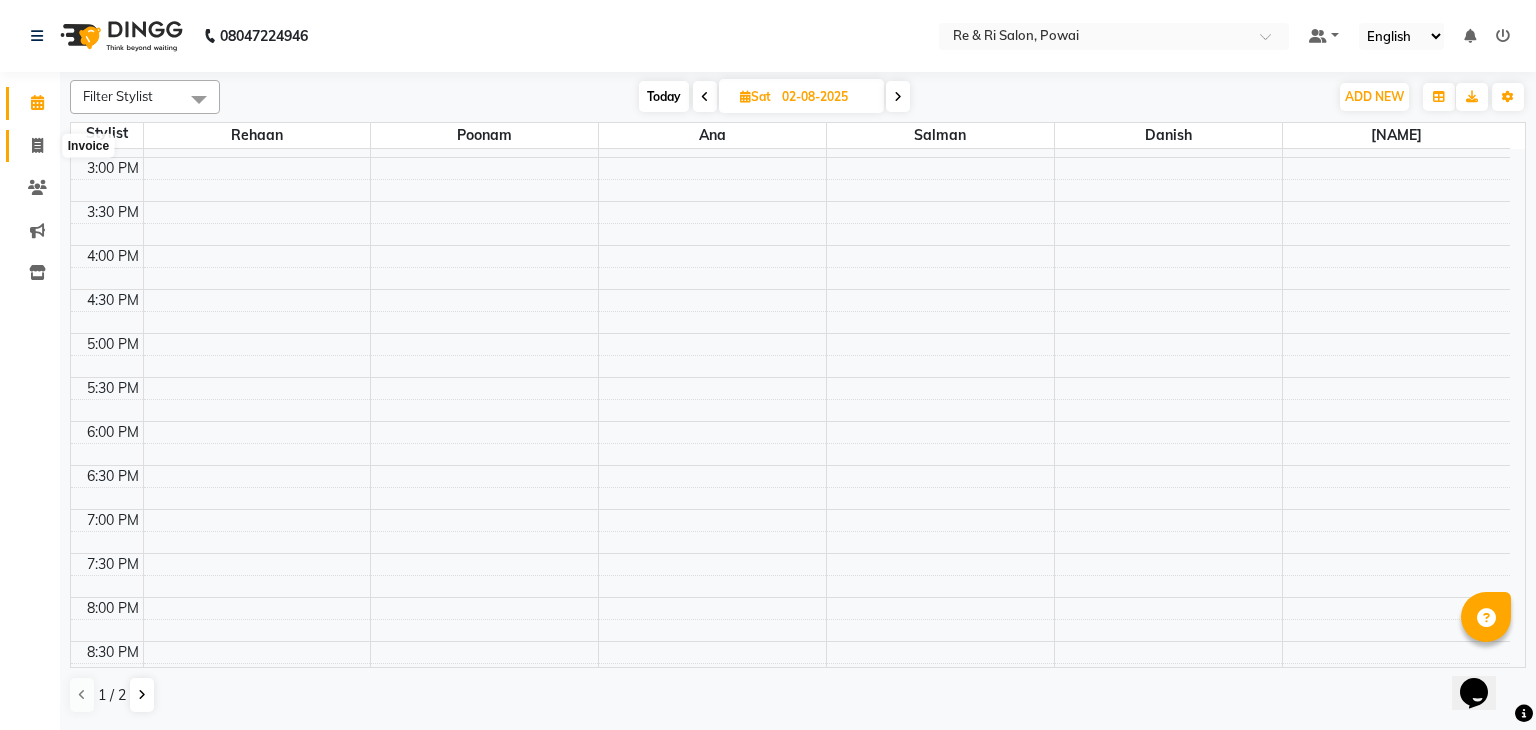 click 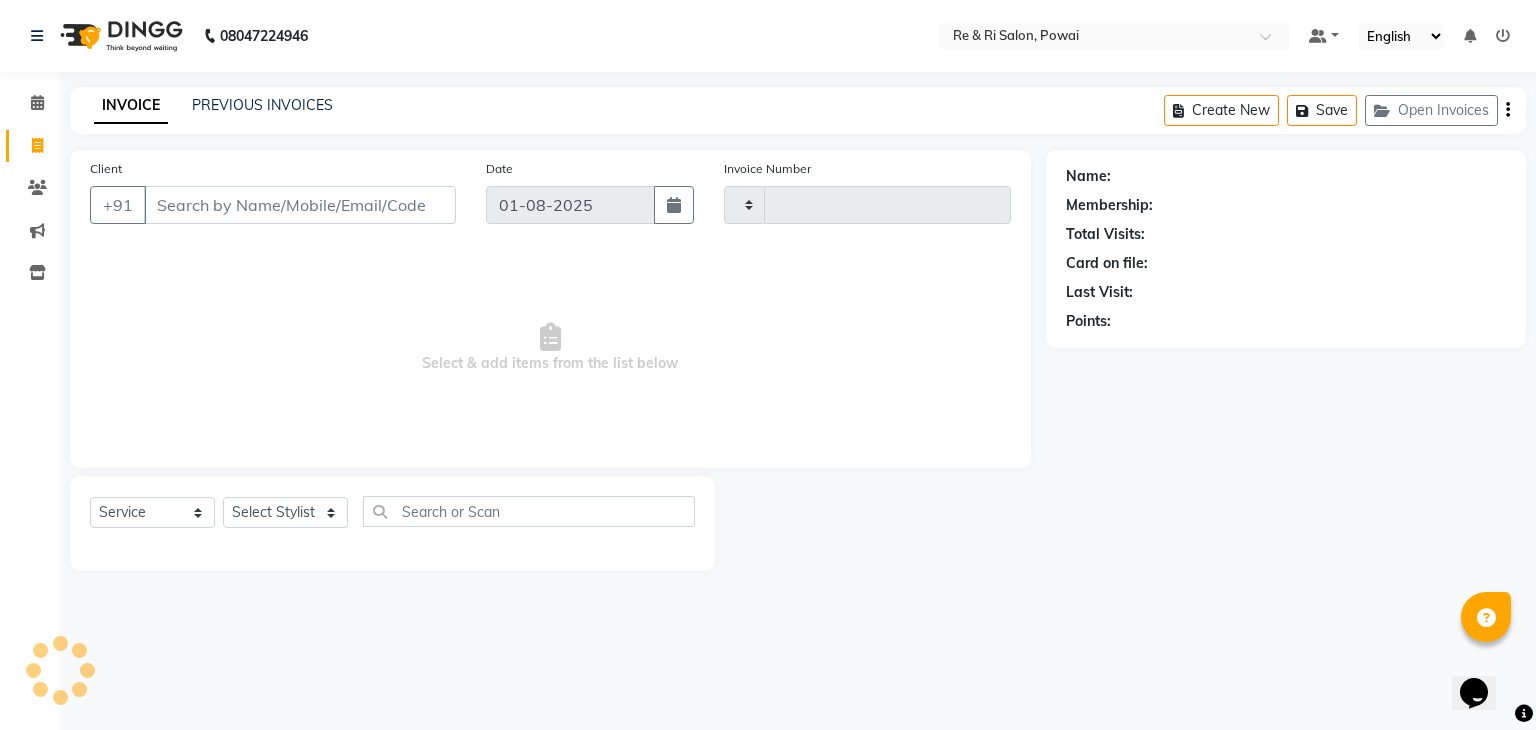 type on "1662" 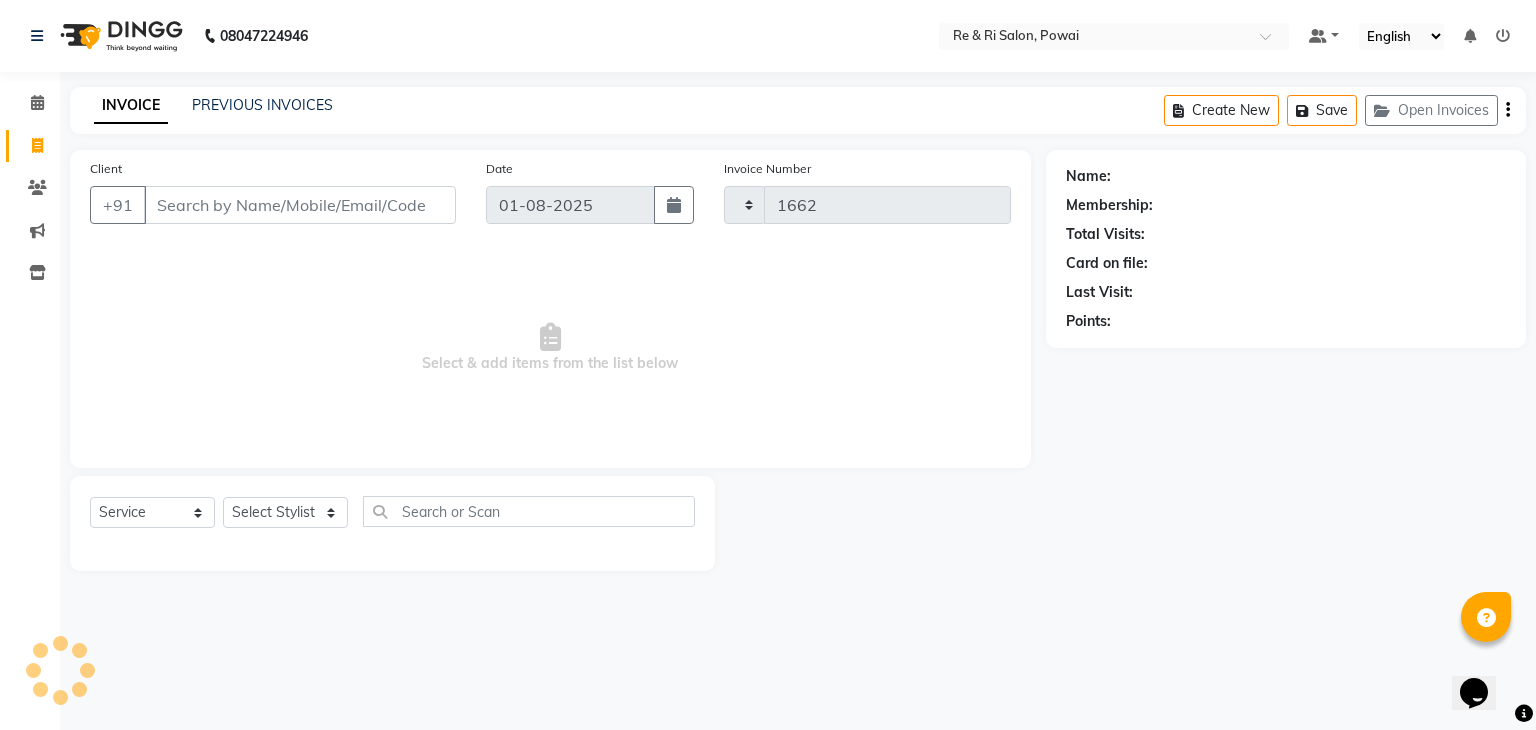 select on "5364" 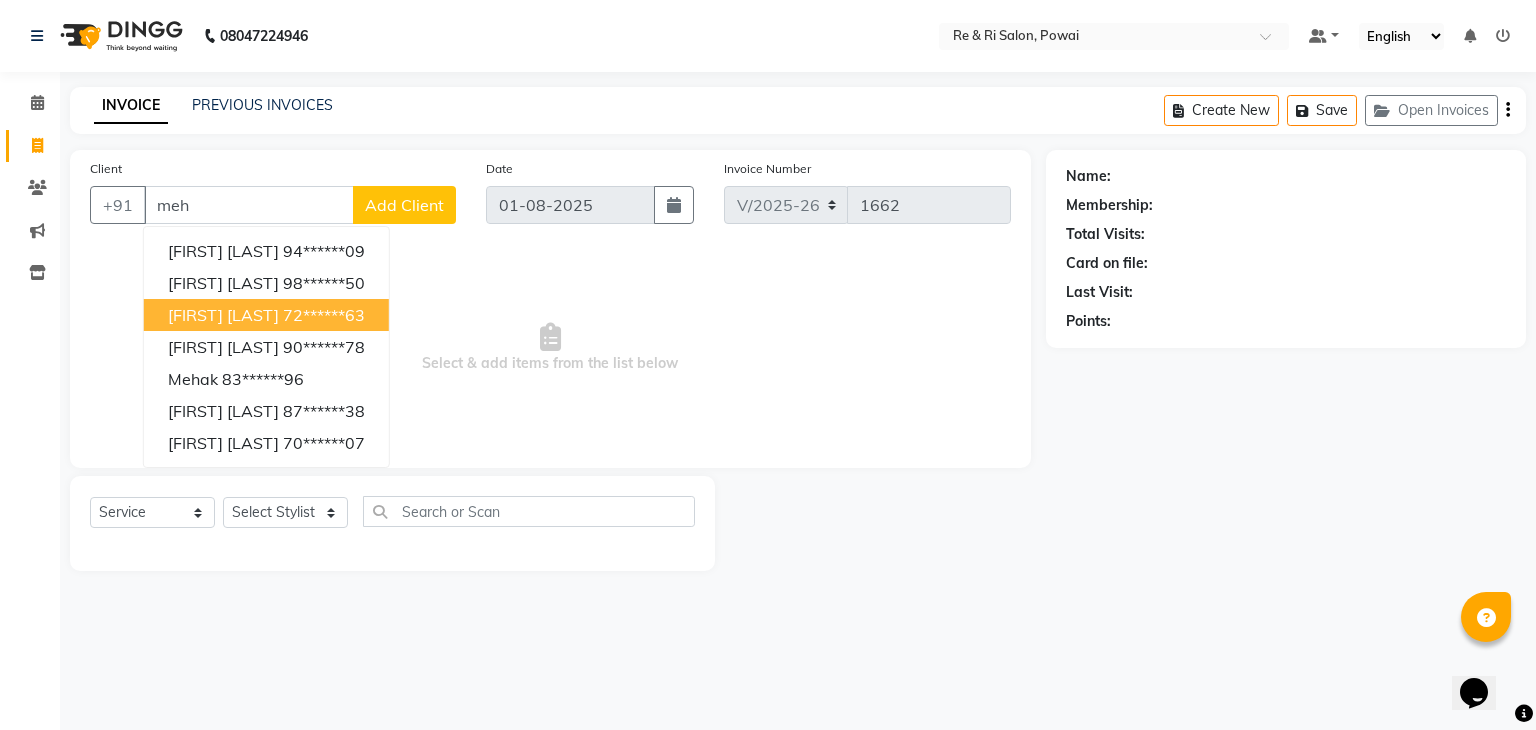 click on "harsha mehta  72******63" at bounding box center [266, 315] 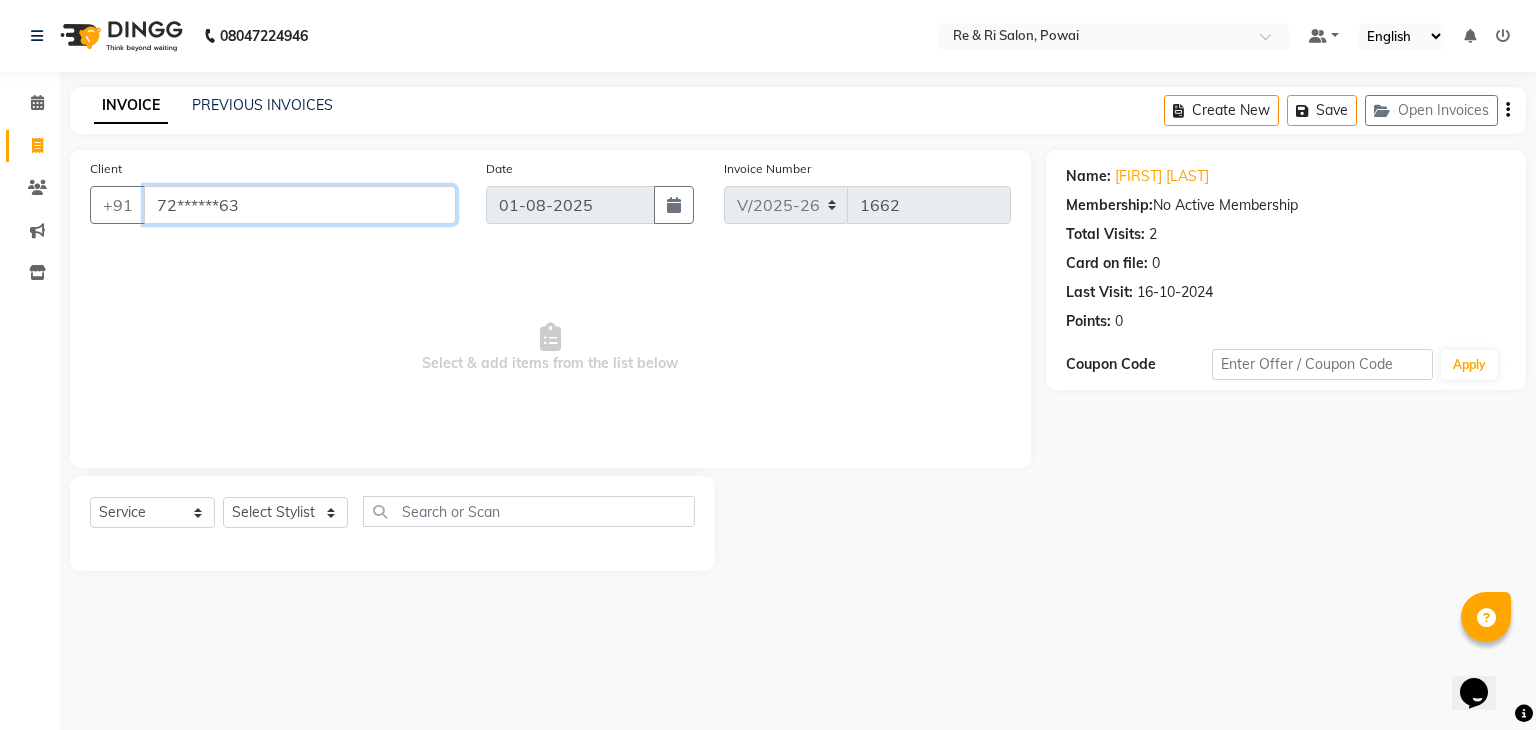 click on "72******63" at bounding box center (300, 205) 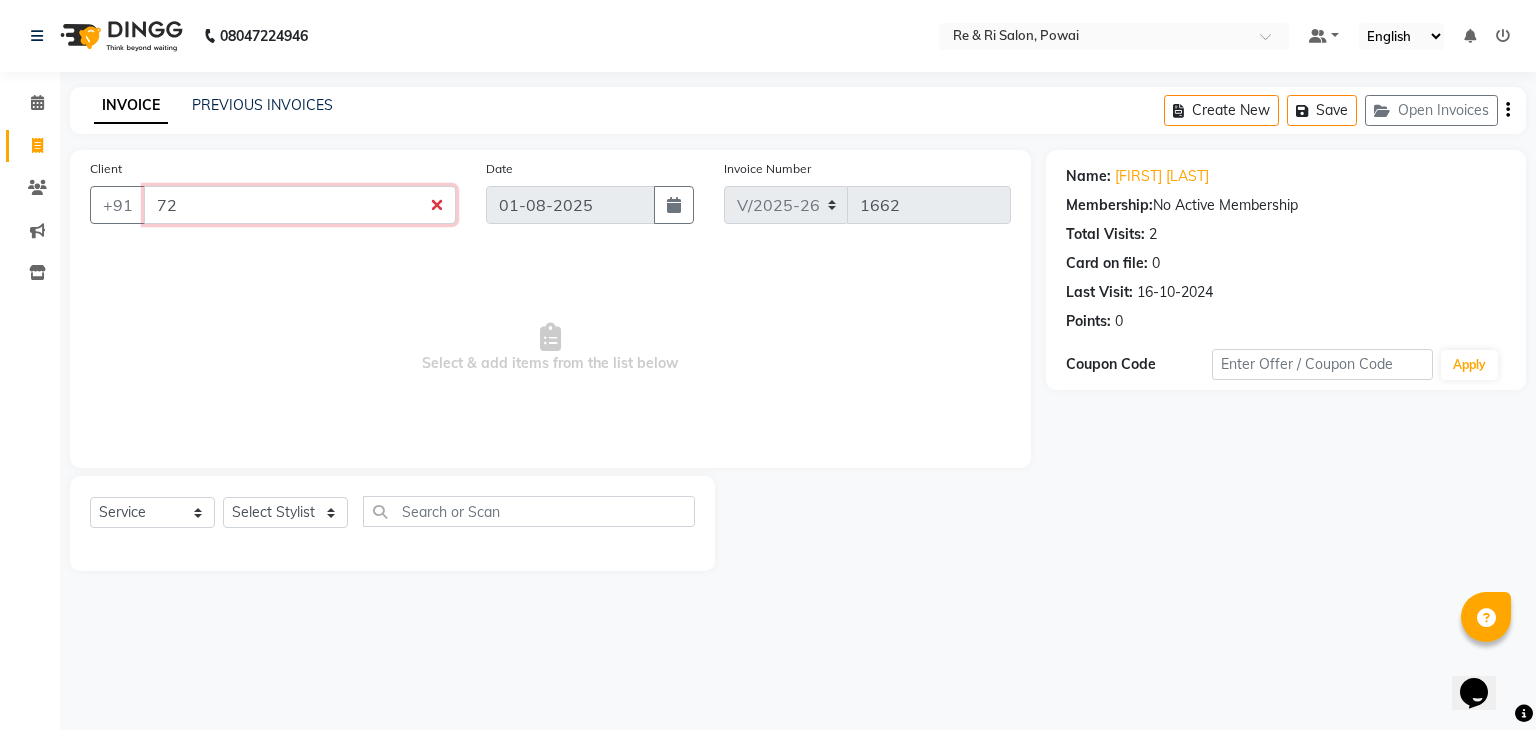 type on "7" 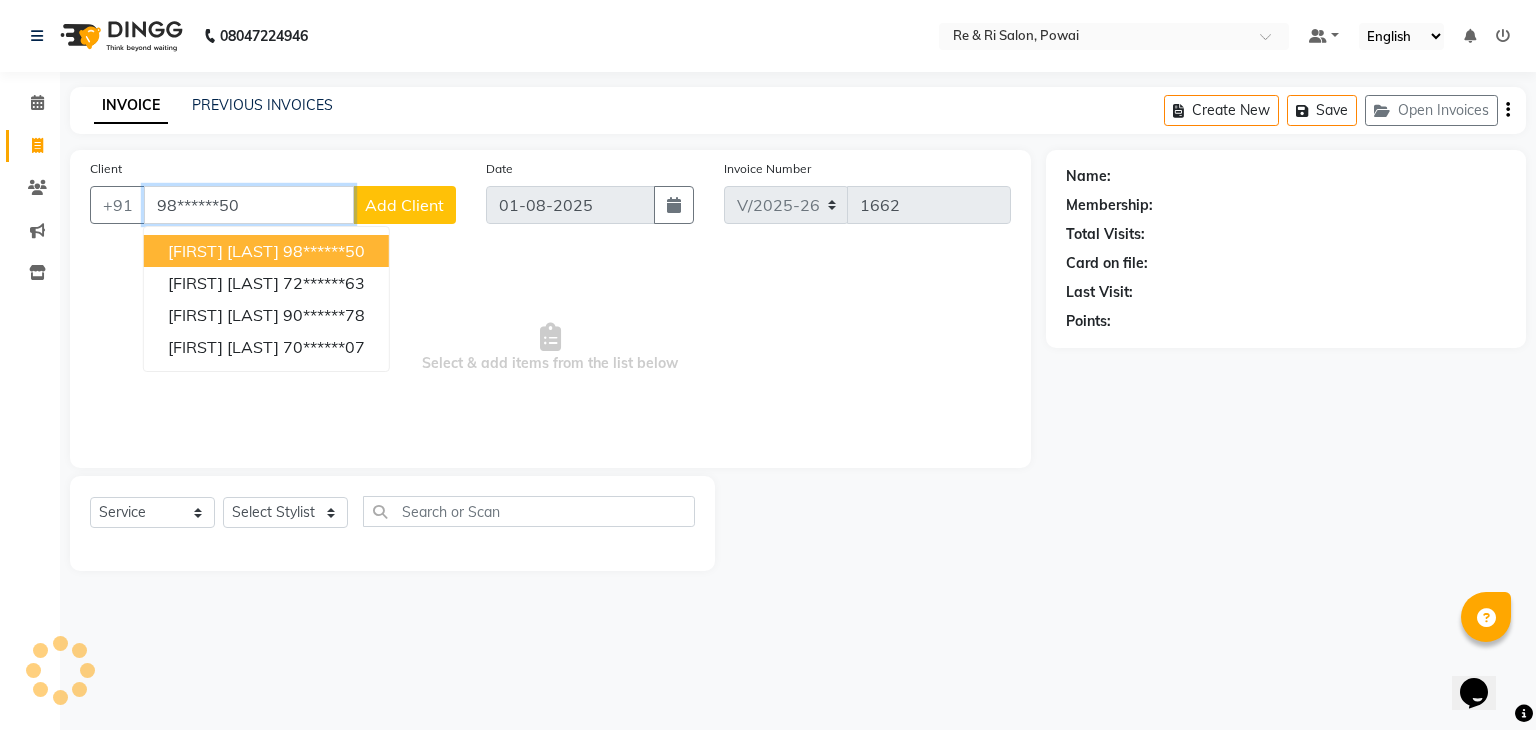 type on "98******50" 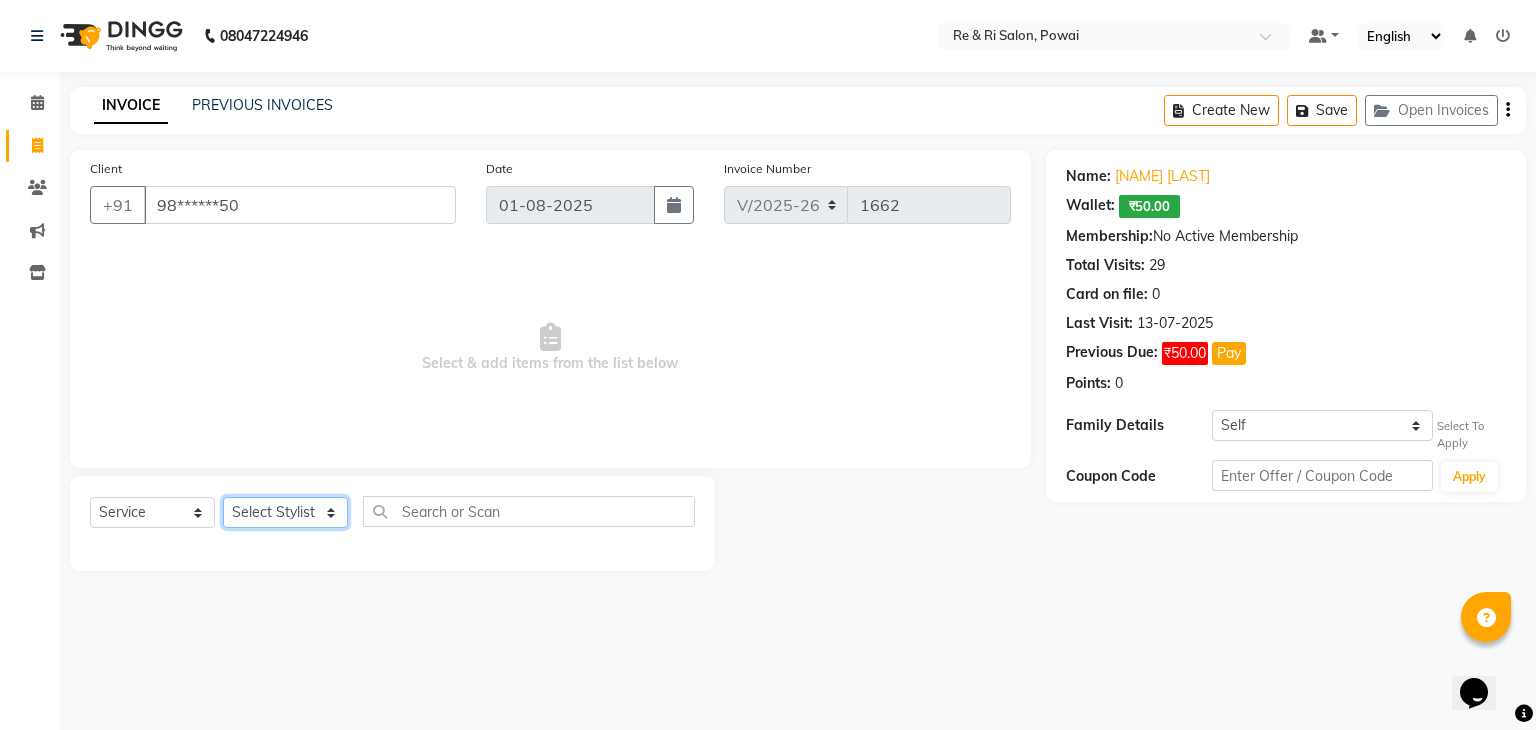 click on "Select Stylist [FIRST] [FIRST]  [FIRST]  [FIRST]  [FIRST]  [FIRST]  [FIRST]" 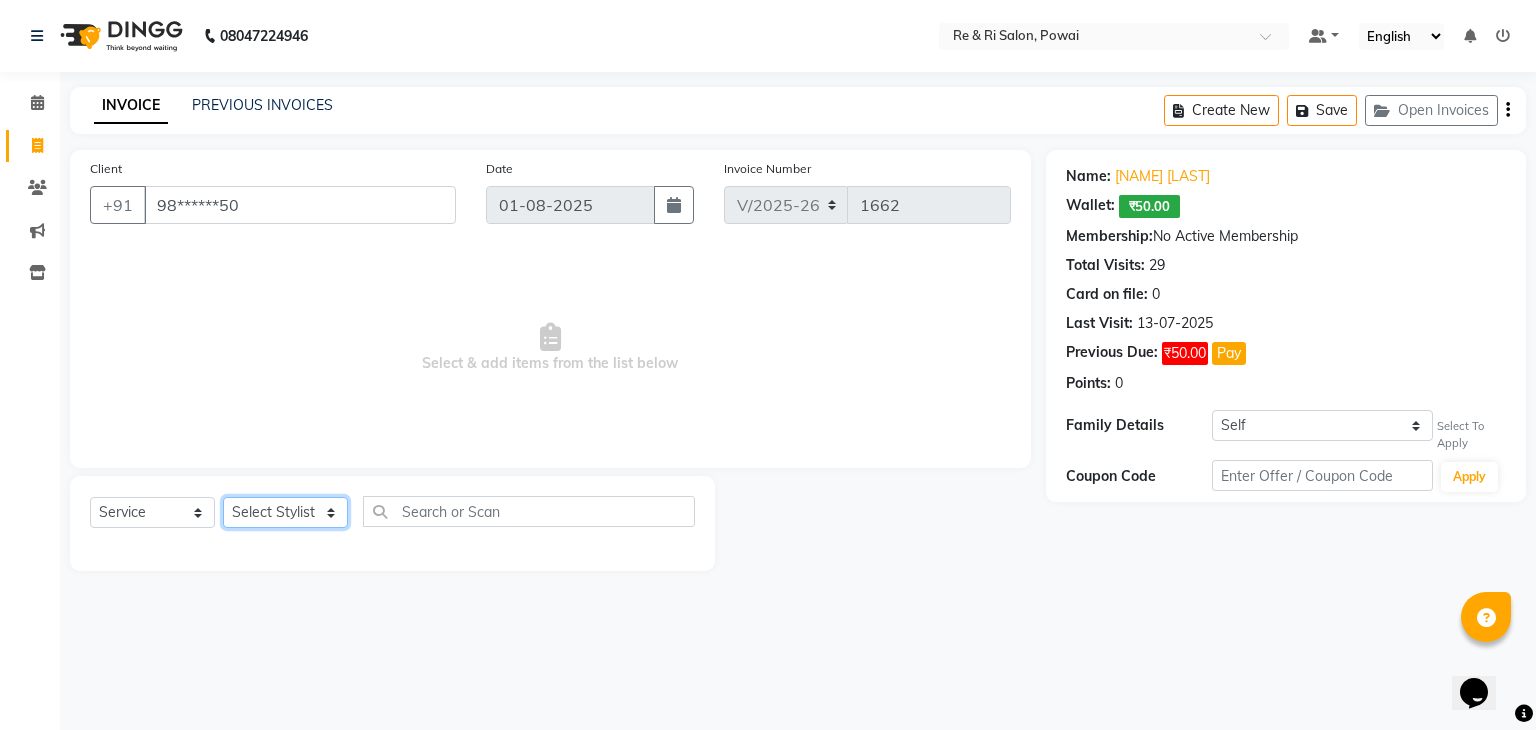select on "63988" 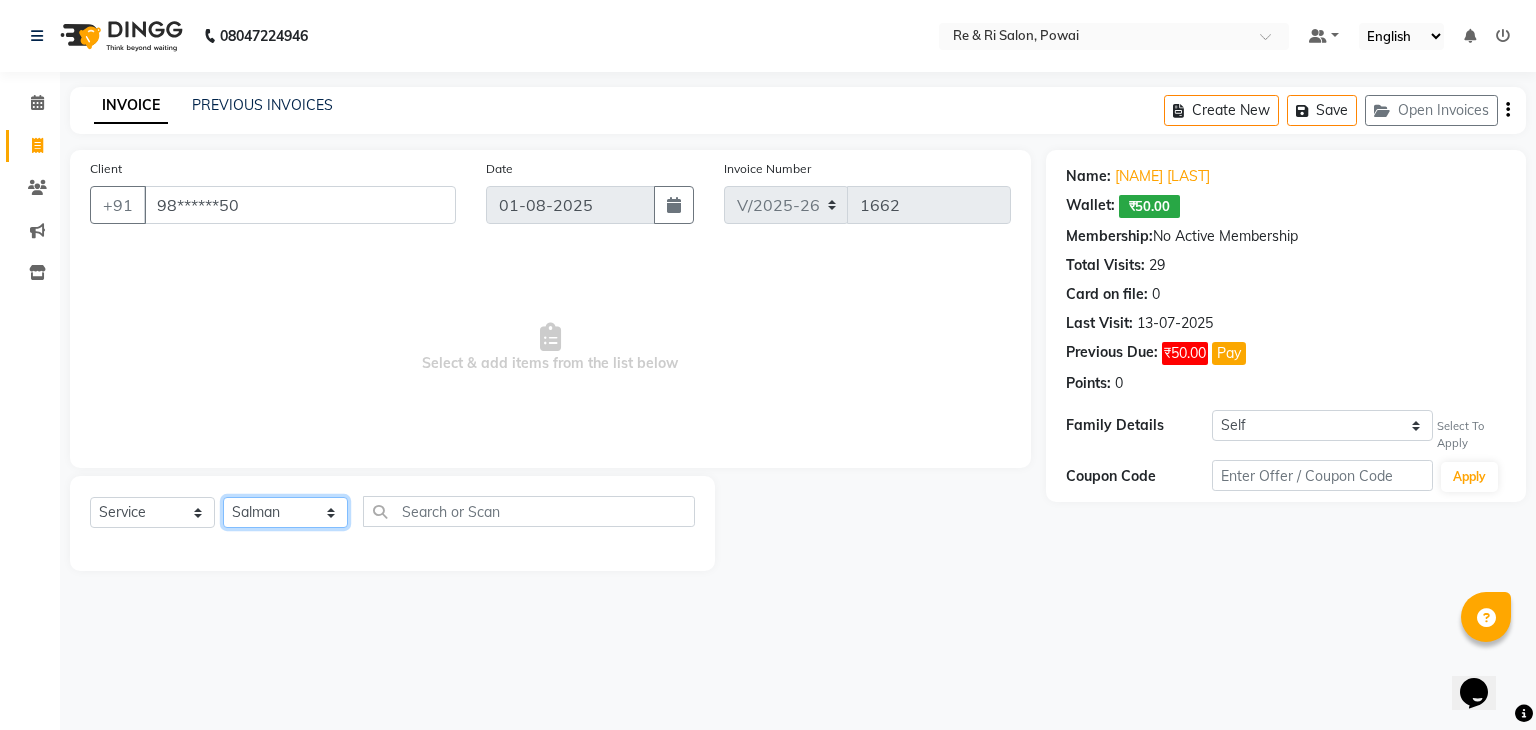 click on "Select Stylist [FIRST] [FIRST]  [FIRST]  [FIRST]  [FIRST]  [FIRST]  [FIRST]" 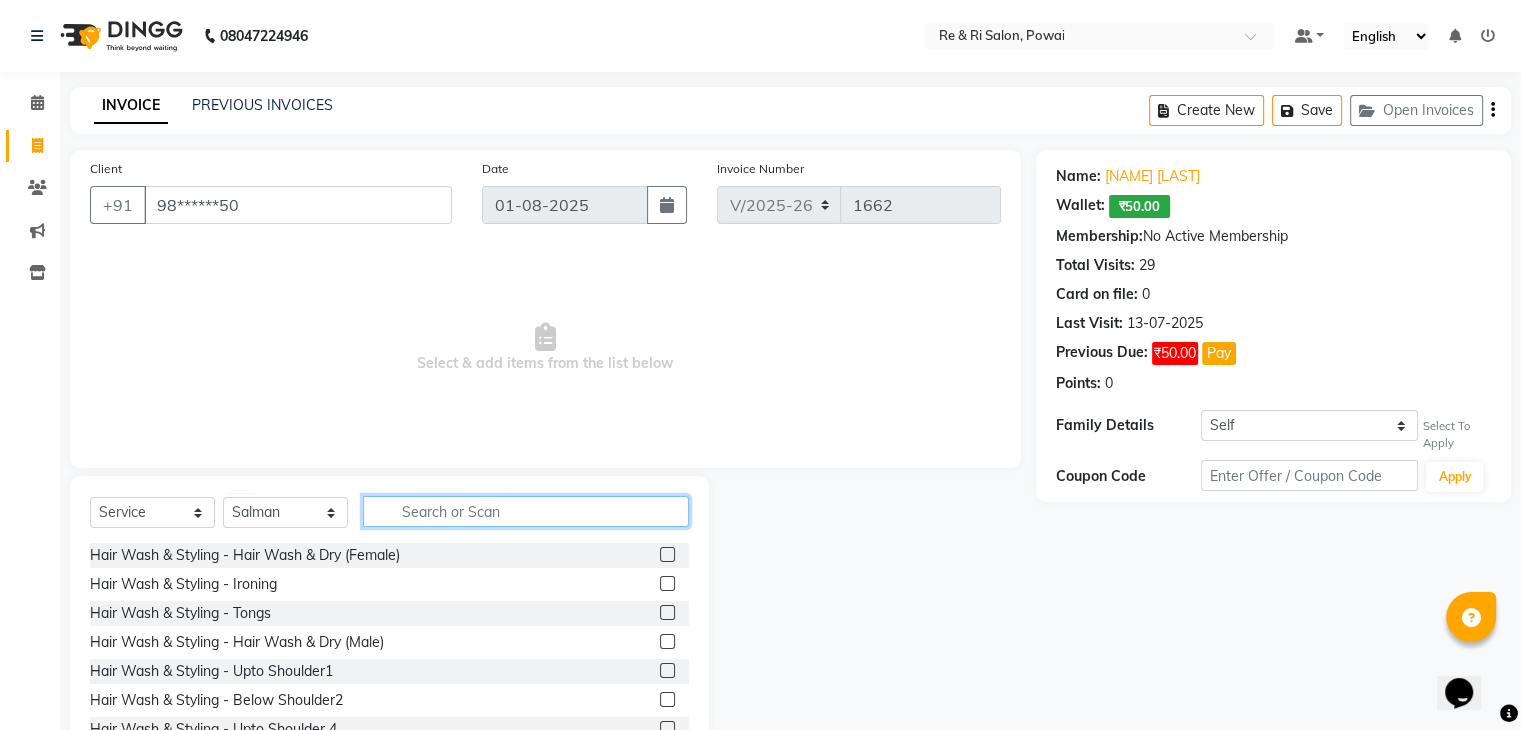click 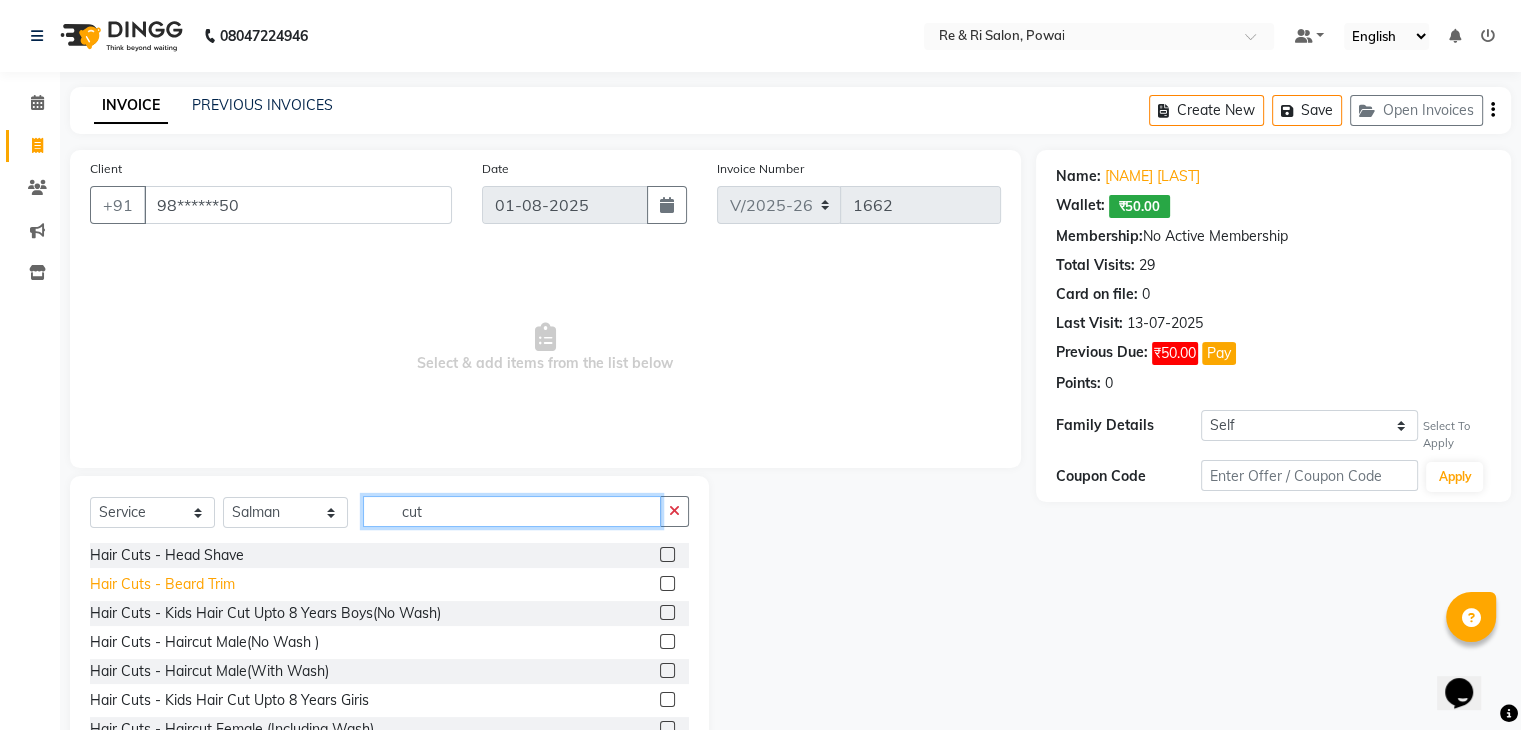 type on "cut" 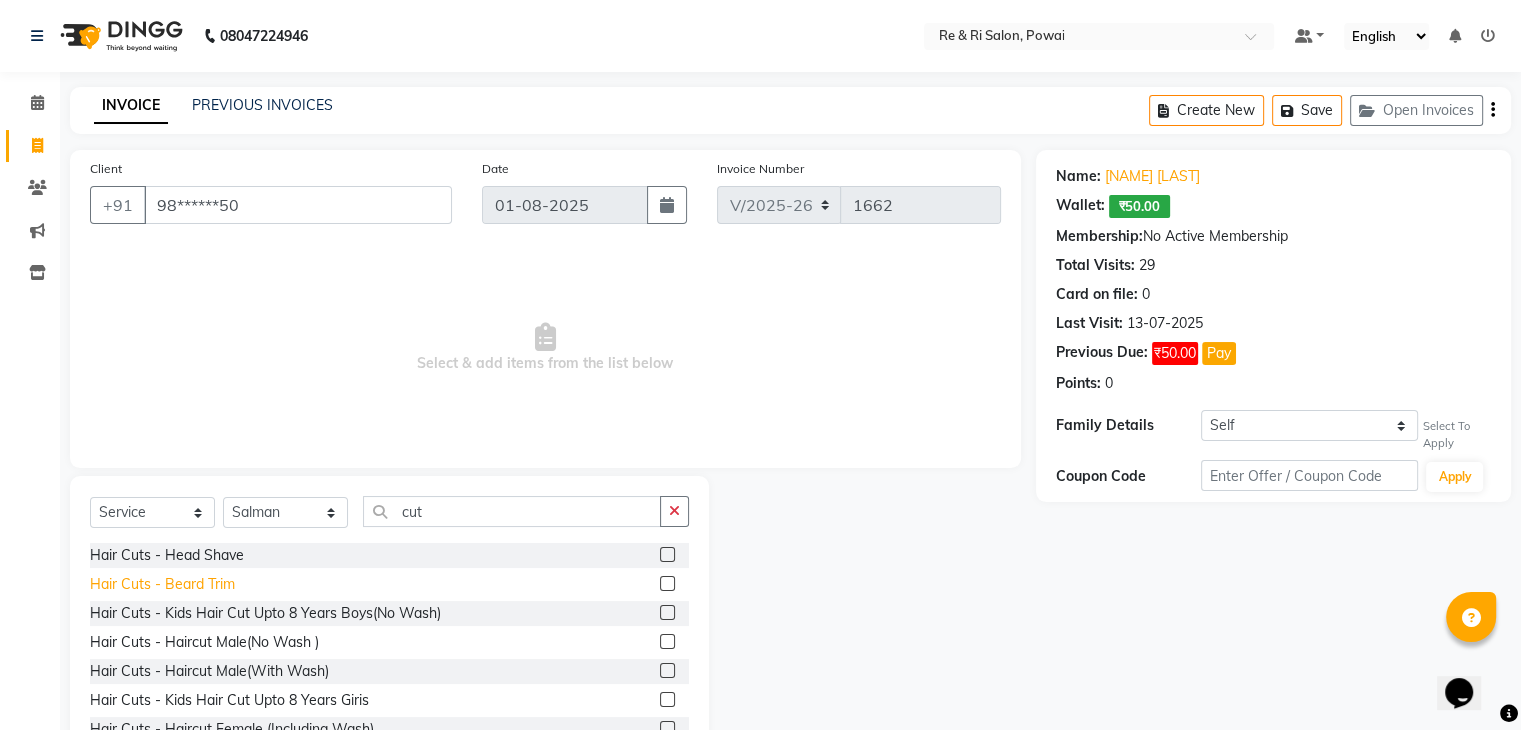 click on "Hair Cuts - Beard Trim" 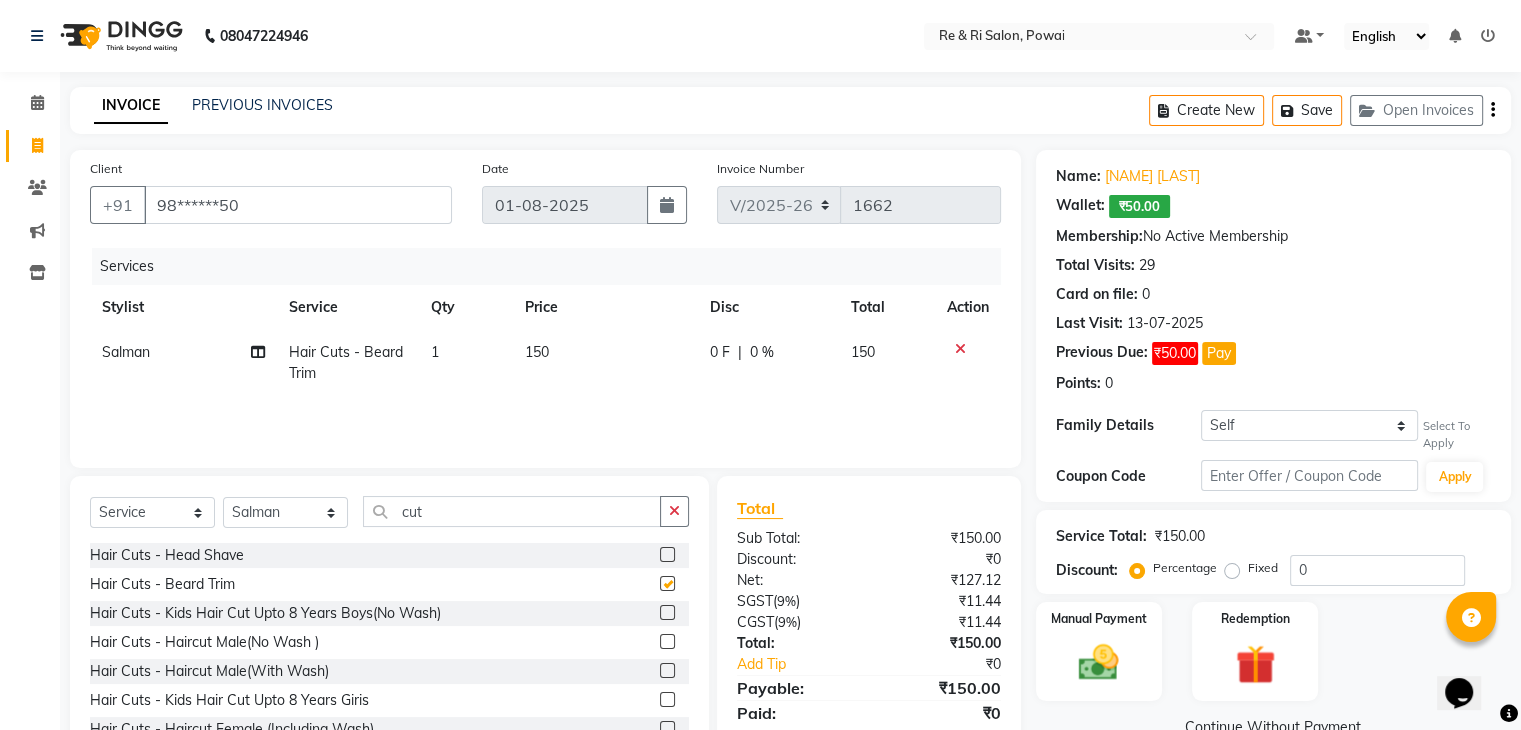 checkbox on "false" 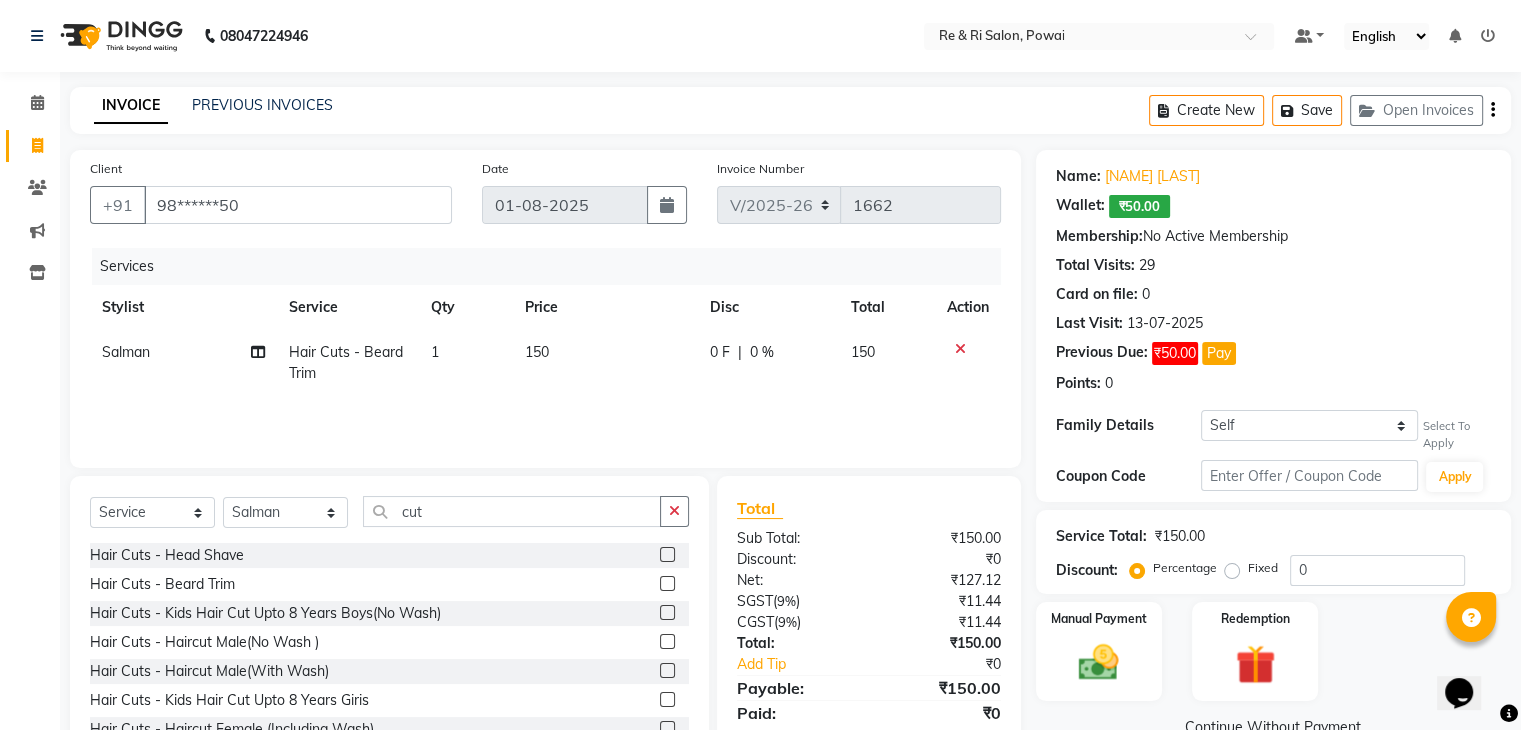 click on "150" 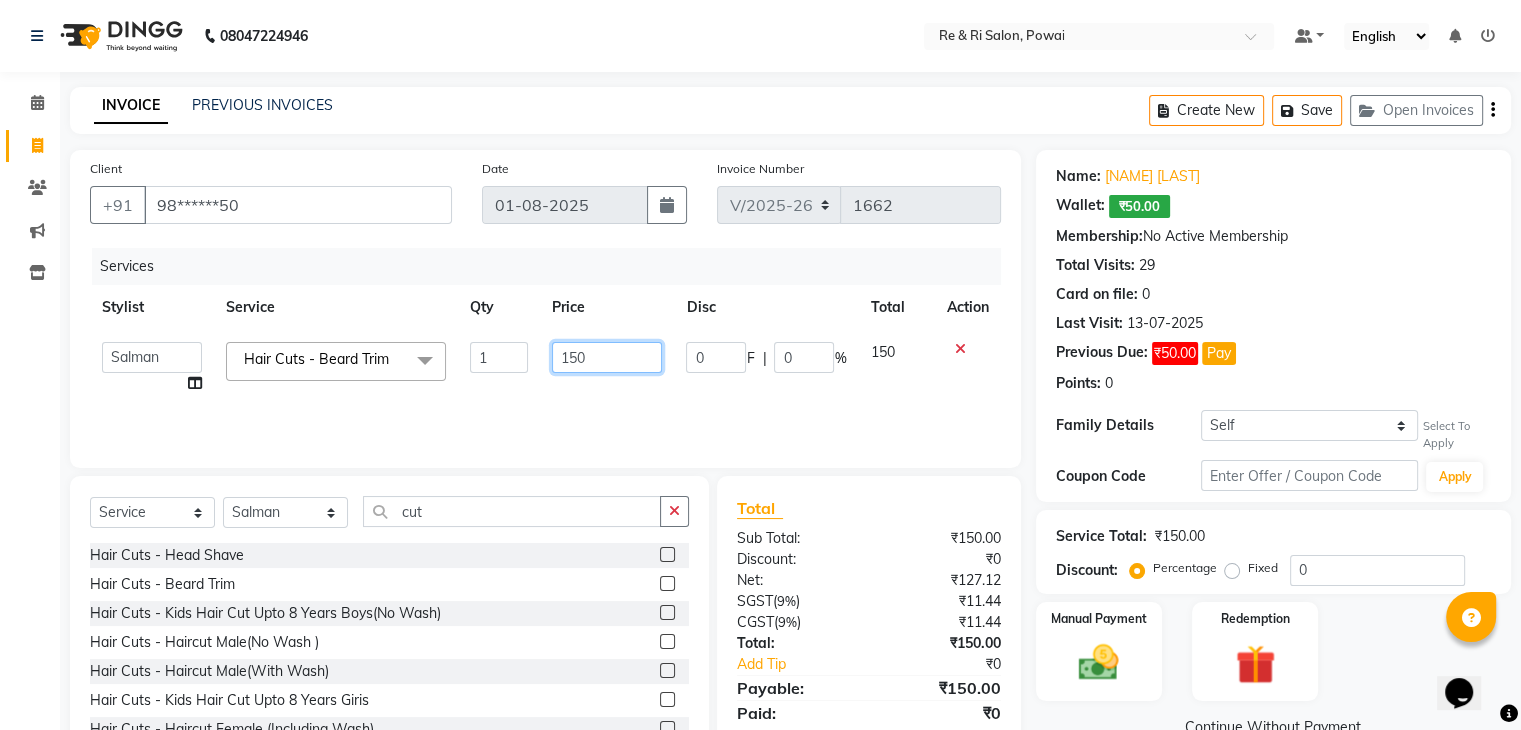 click on "150" 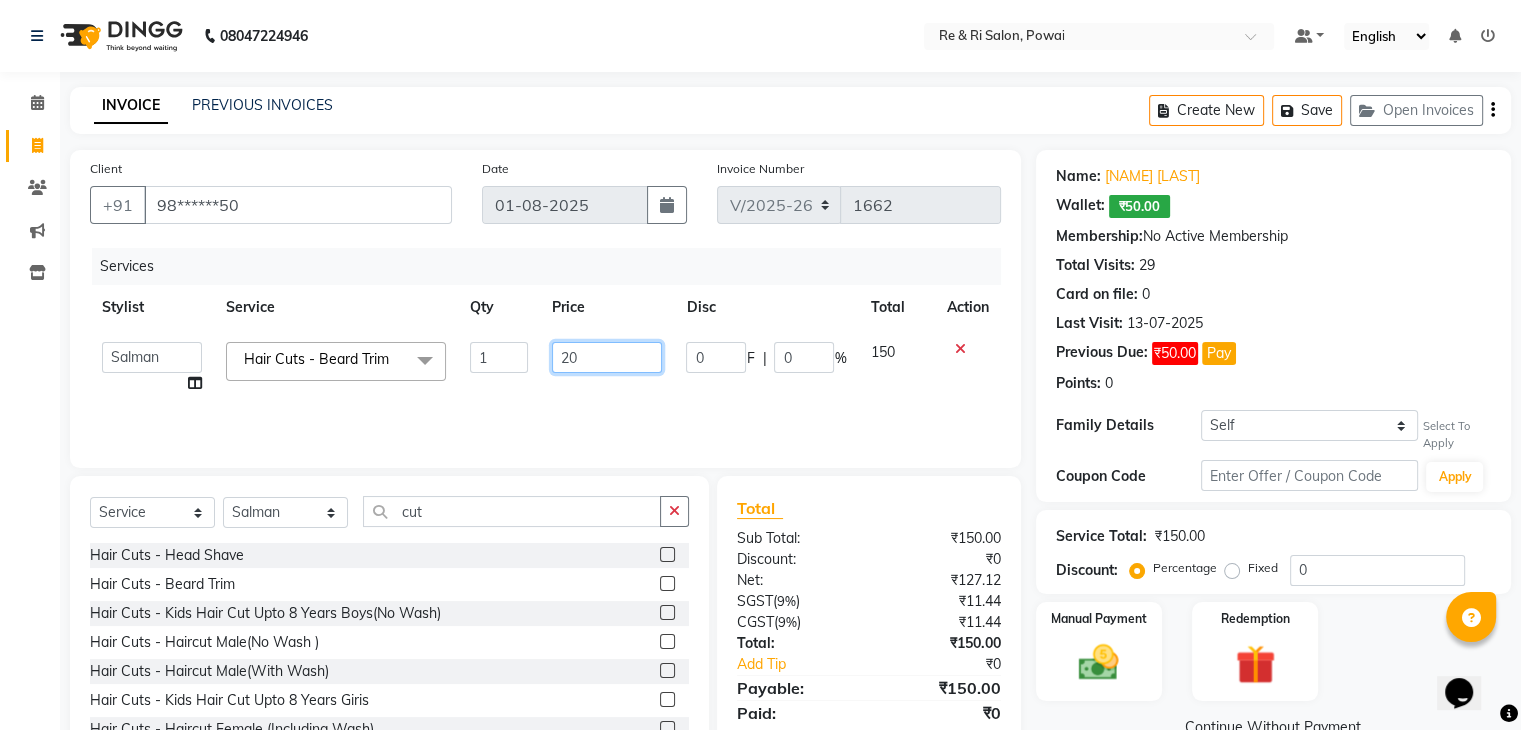 type on "200" 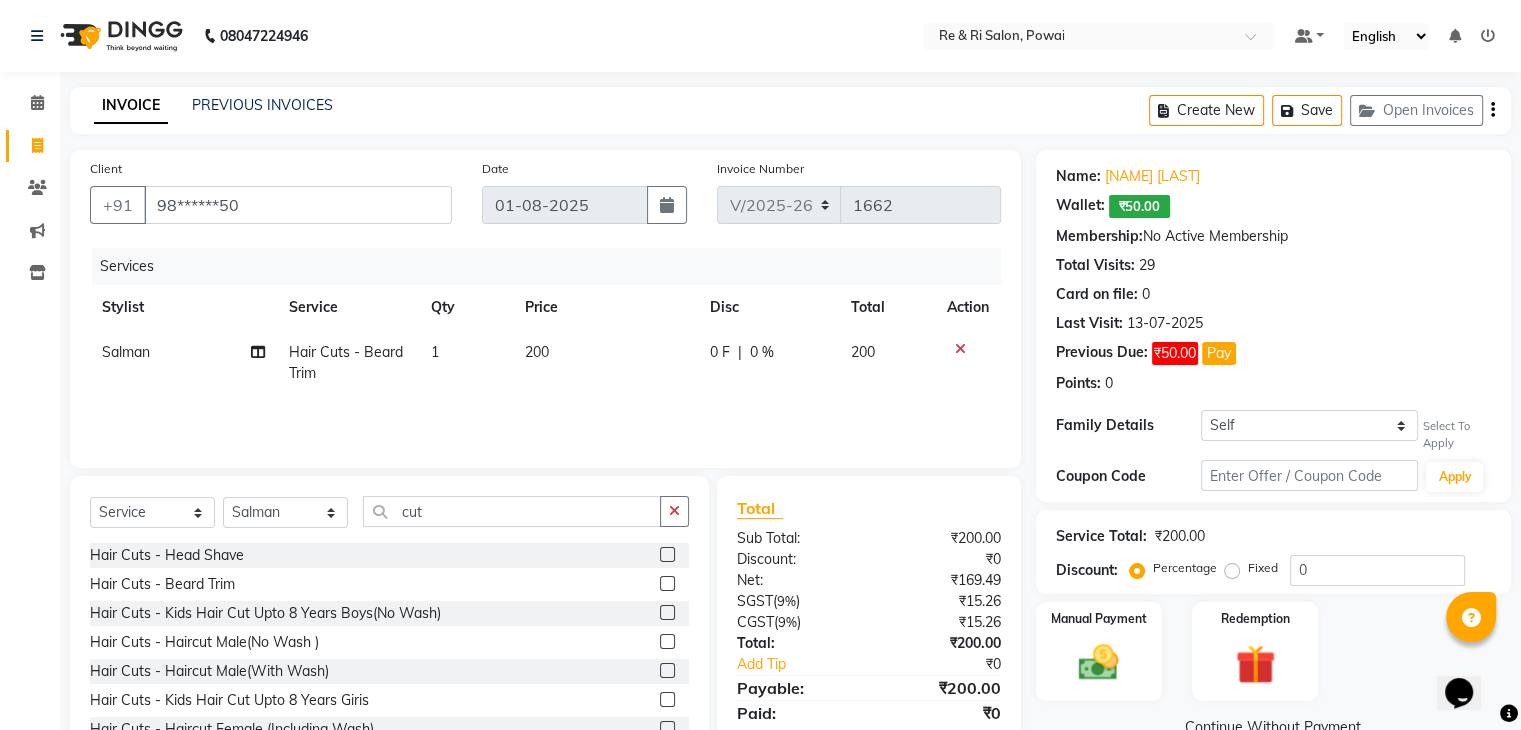 click on "Services Stylist Service Qty Price Disc Total Action Salman  Hair Cuts - Beard Trim 1 200 0 F | 0 % 200" 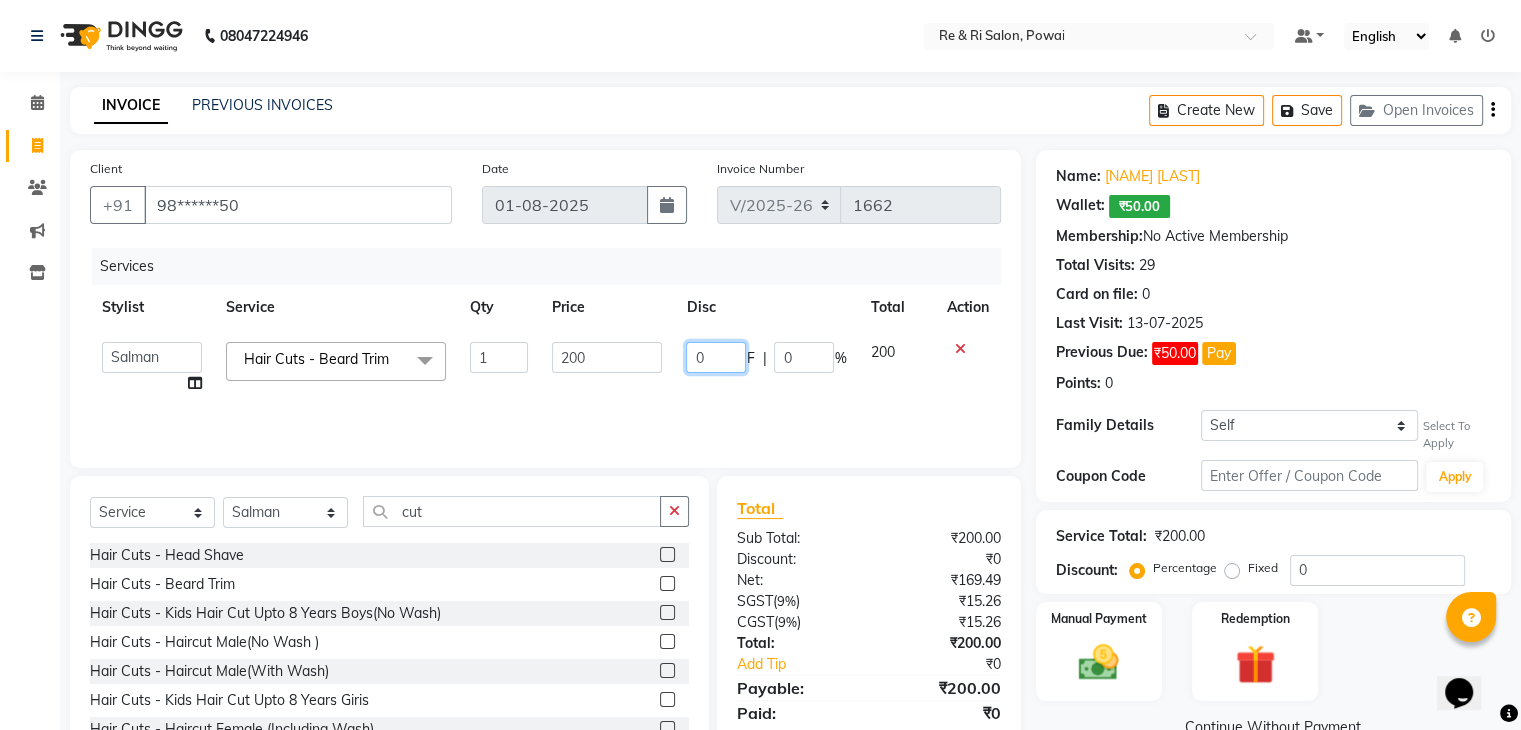 click on "0" 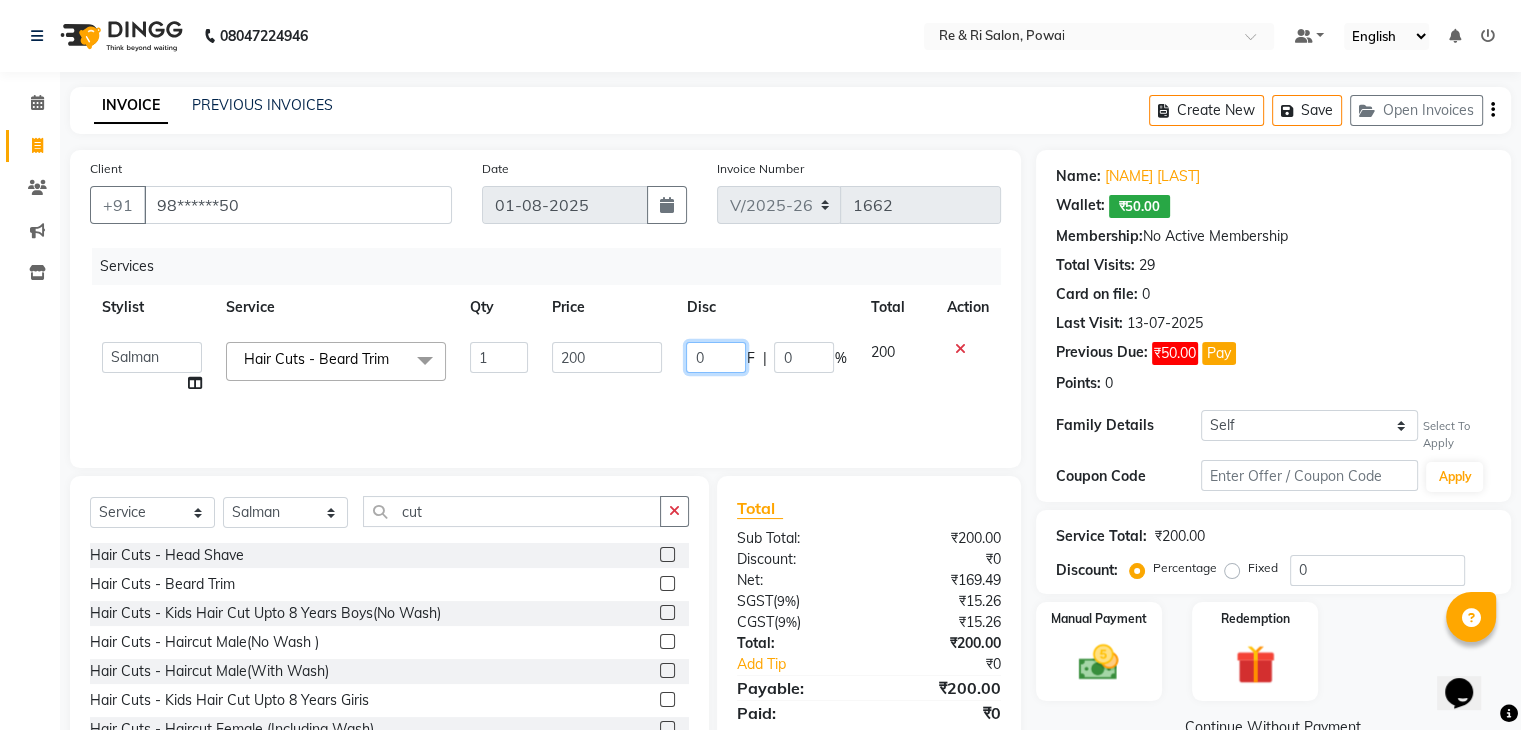 click on "0" 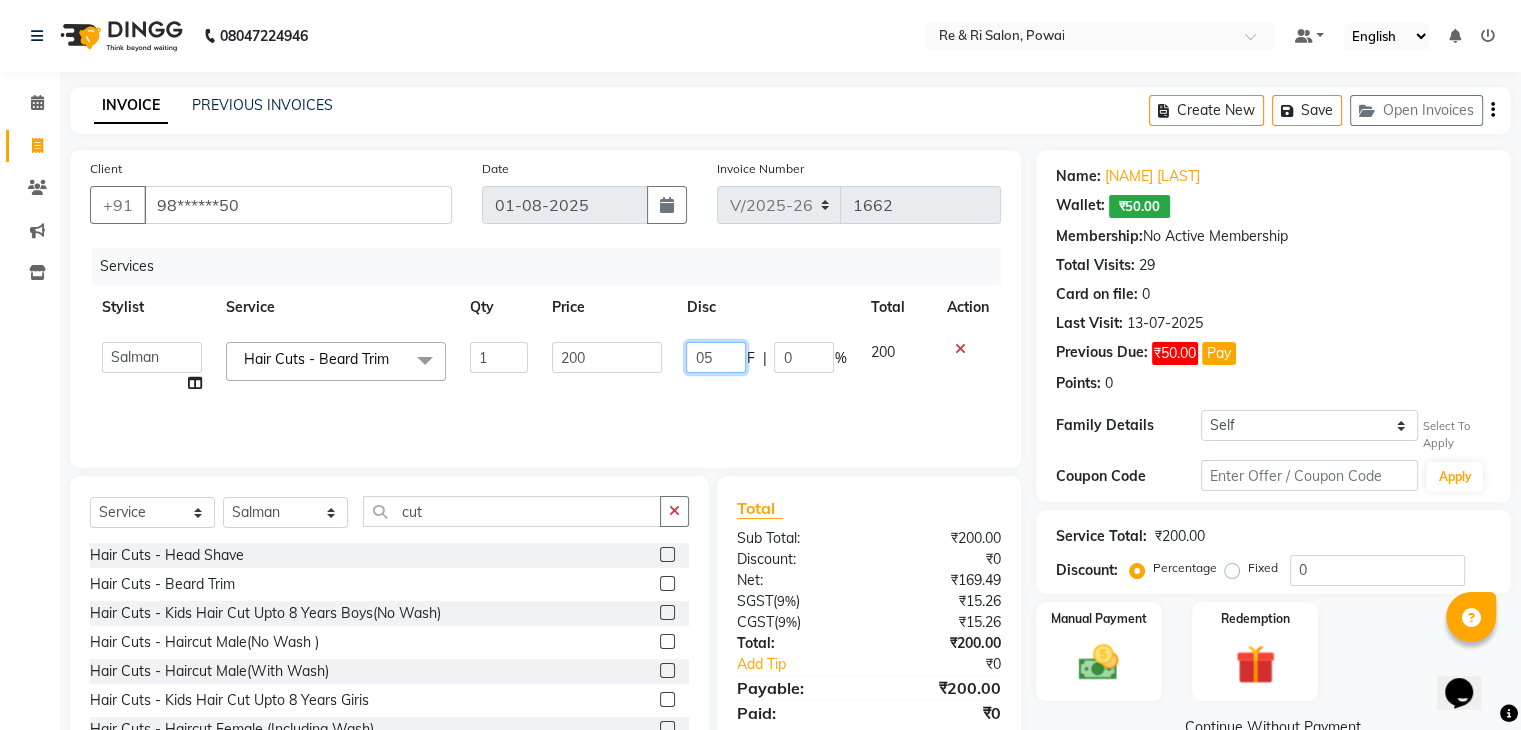 type on "050" 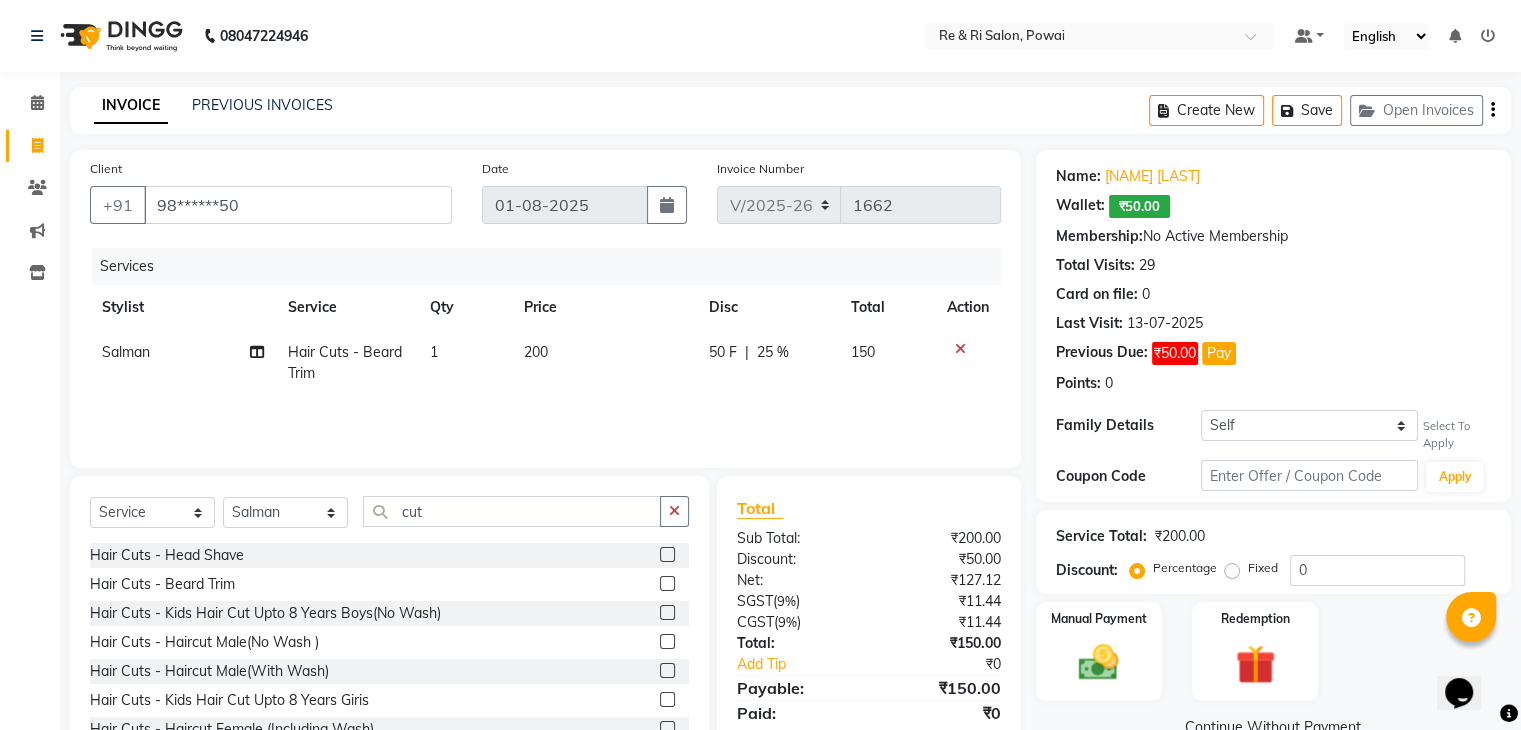 click on "Services Stylist Service Qty Price Disc Total Action Salman  Hair Cuts - Beard Trim 1 200 50 F | 25 % 150" 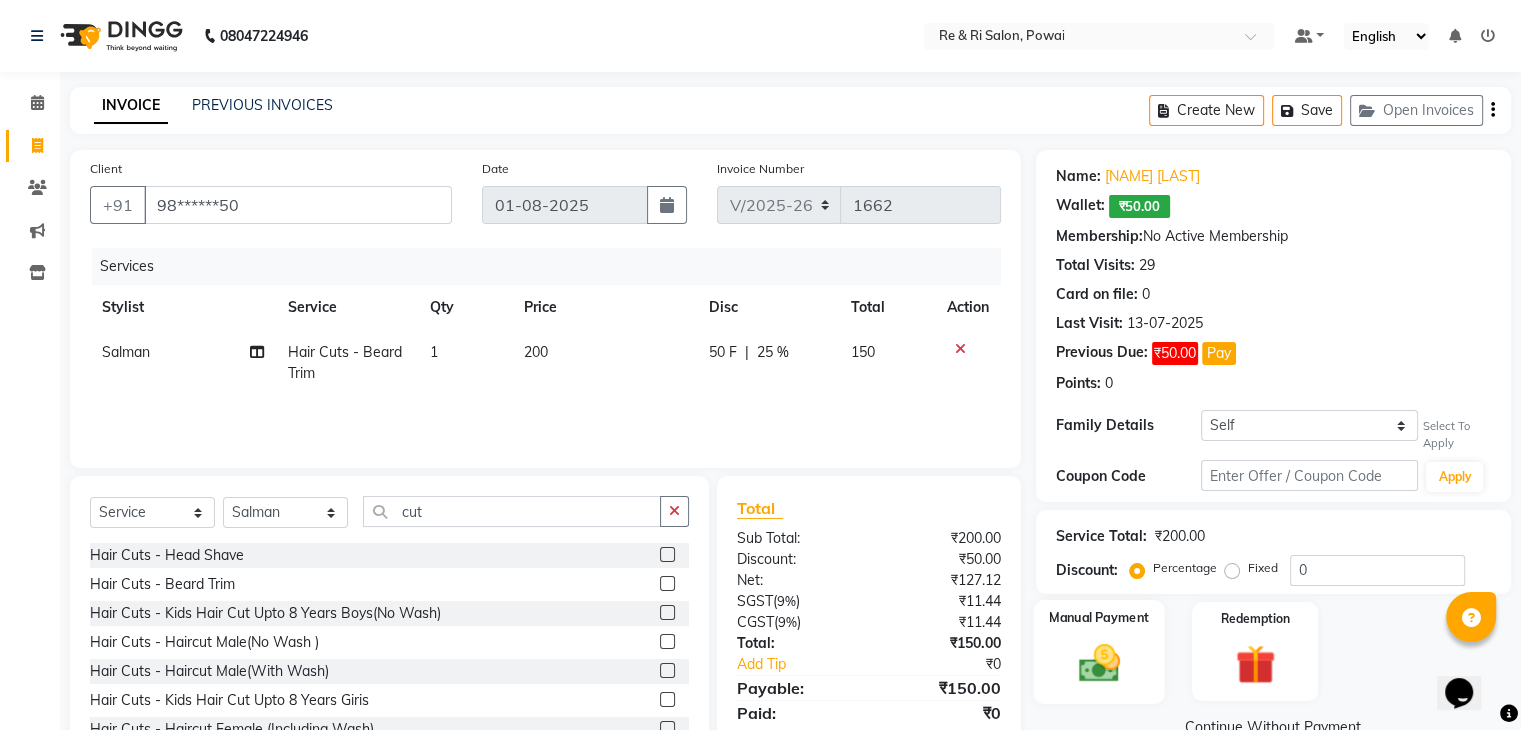 click 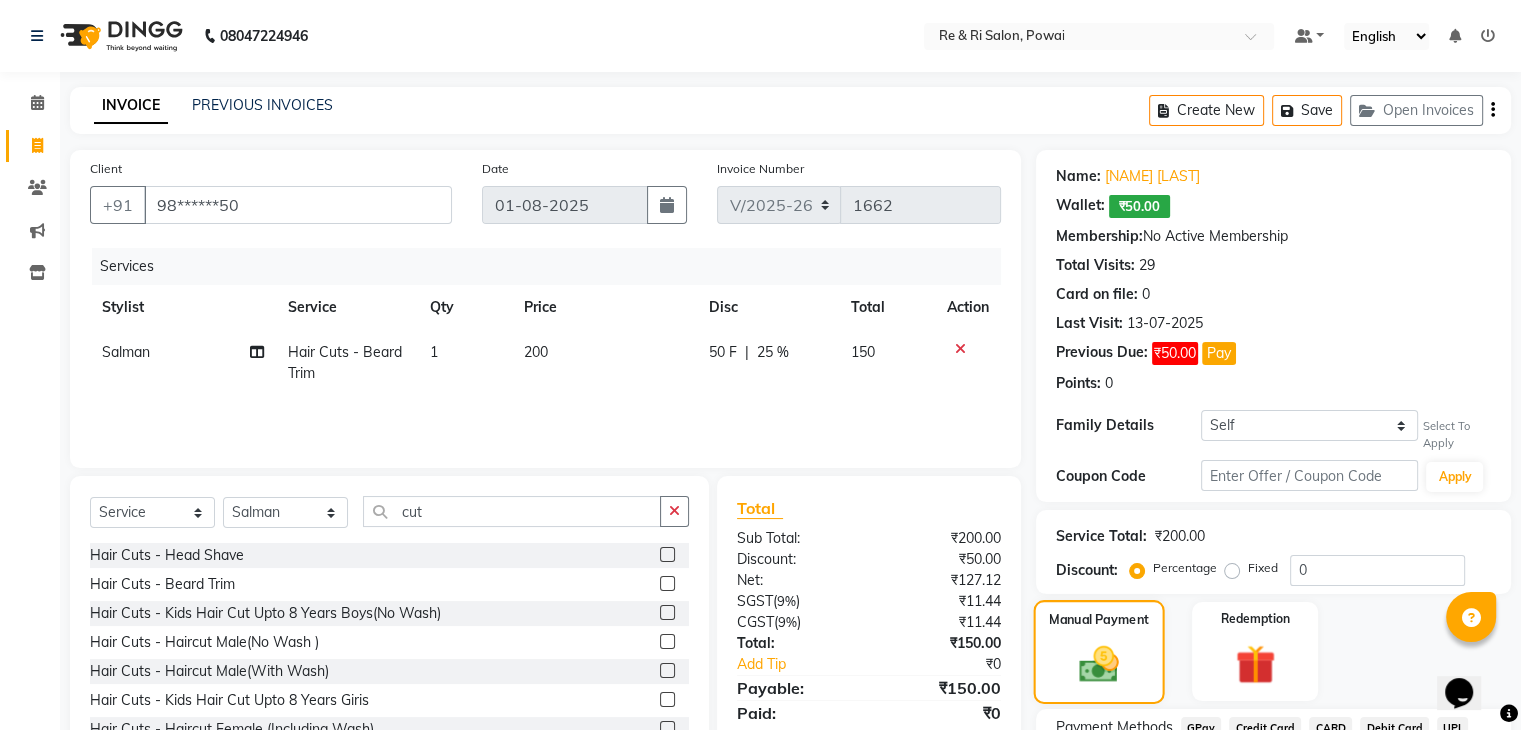 scroll, scrollTop: 171, scrollLeft: 0, axis: vertical 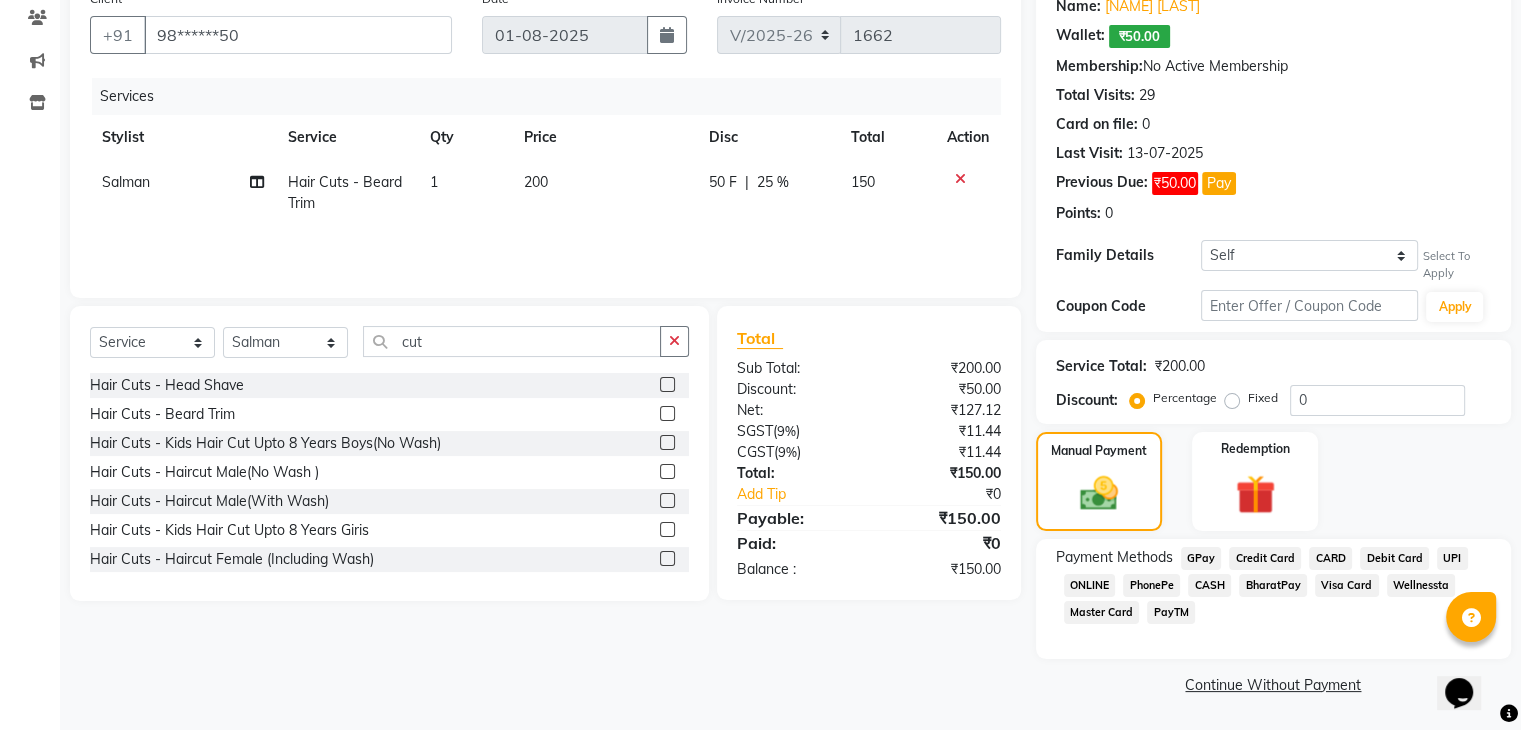 click on "GPay" 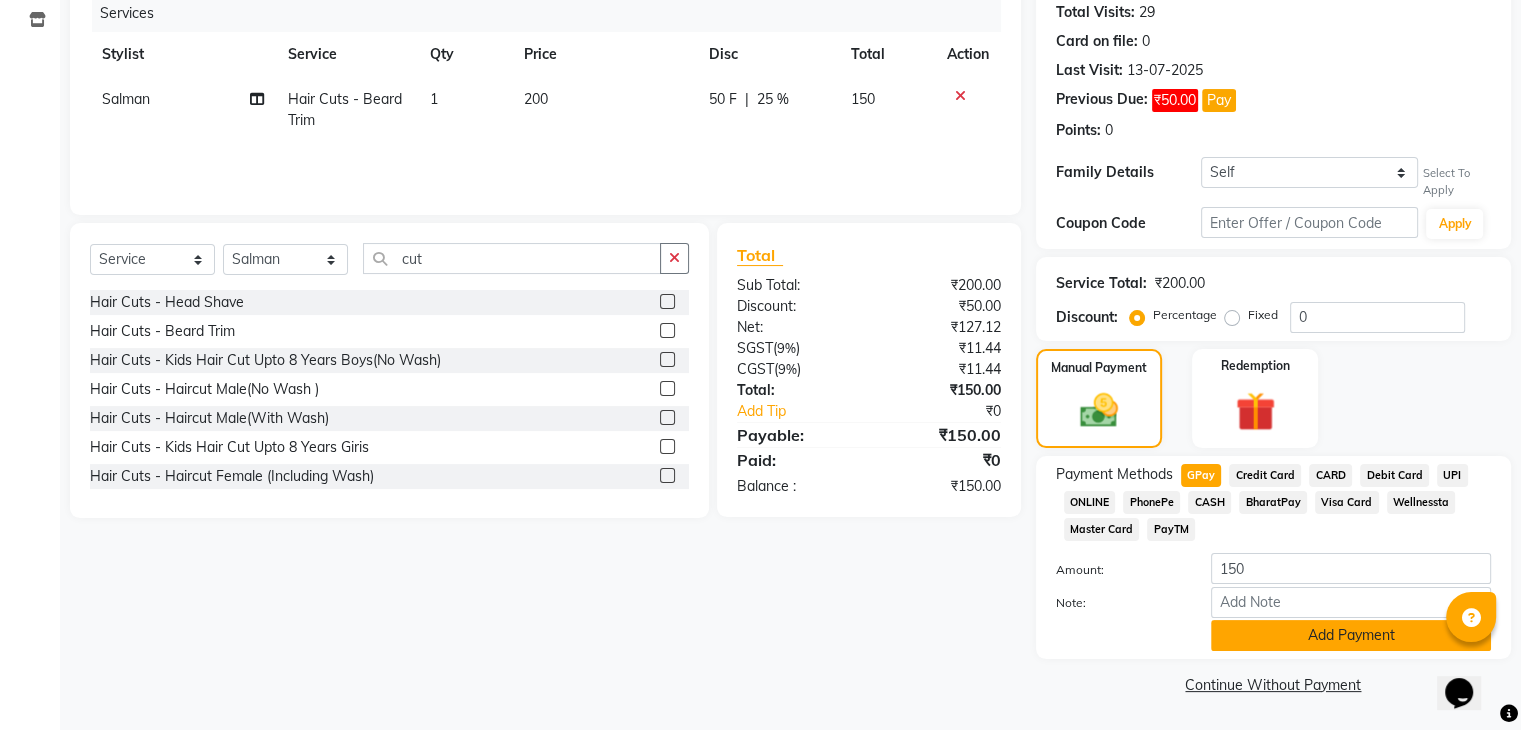 click on "Add Payment" 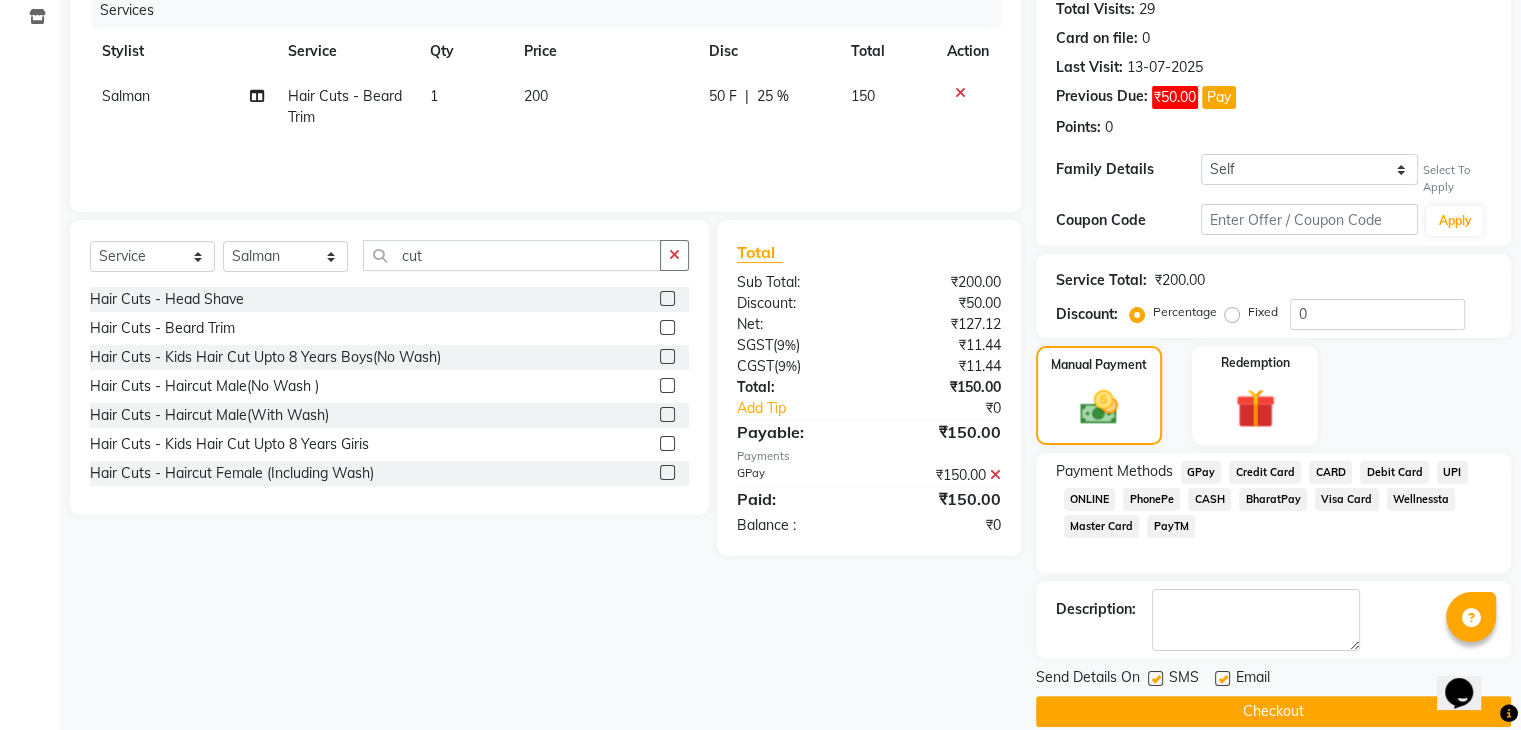 scroll, scrollTop: 283, scrollLeft: 0, axis: vertical 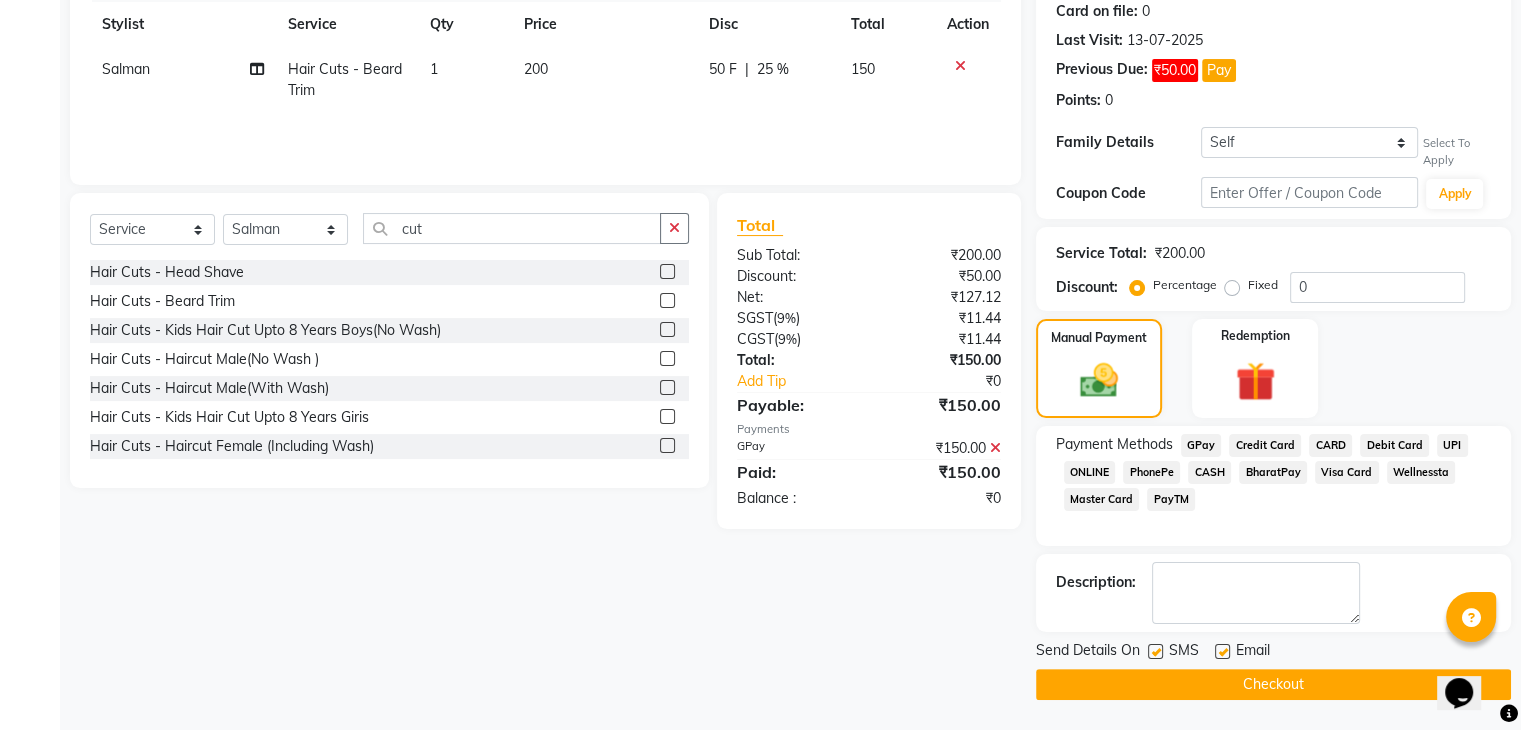 click 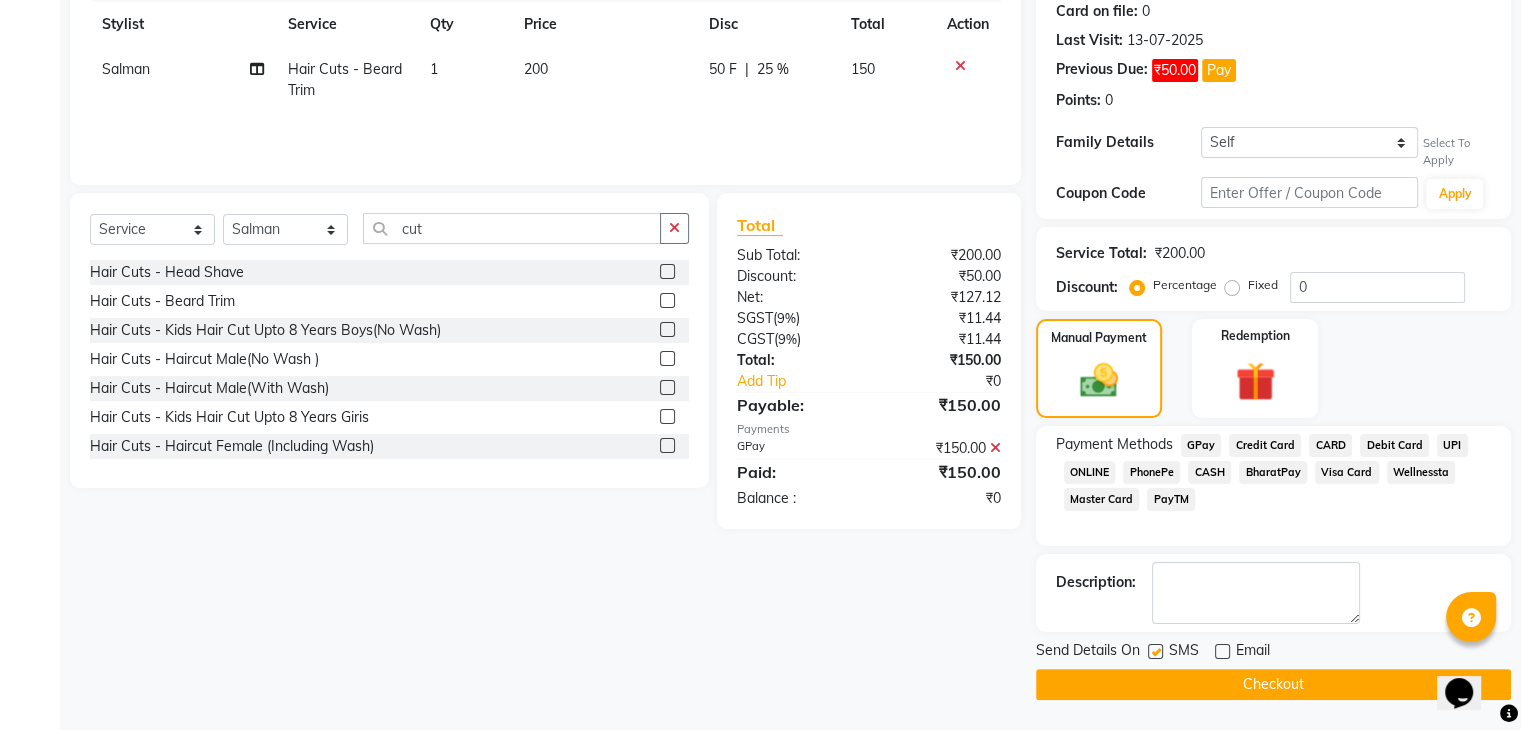 click 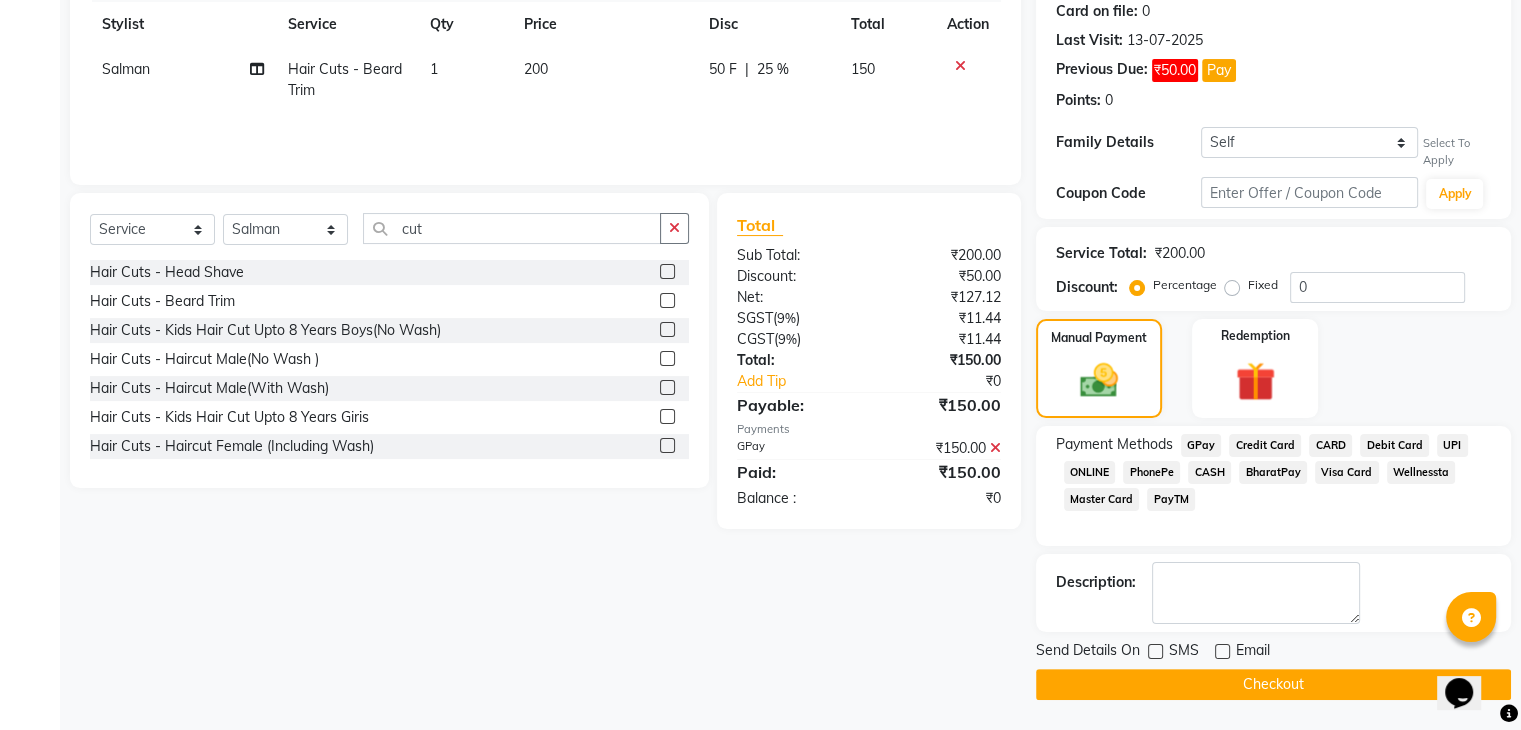 click on "Checkout" 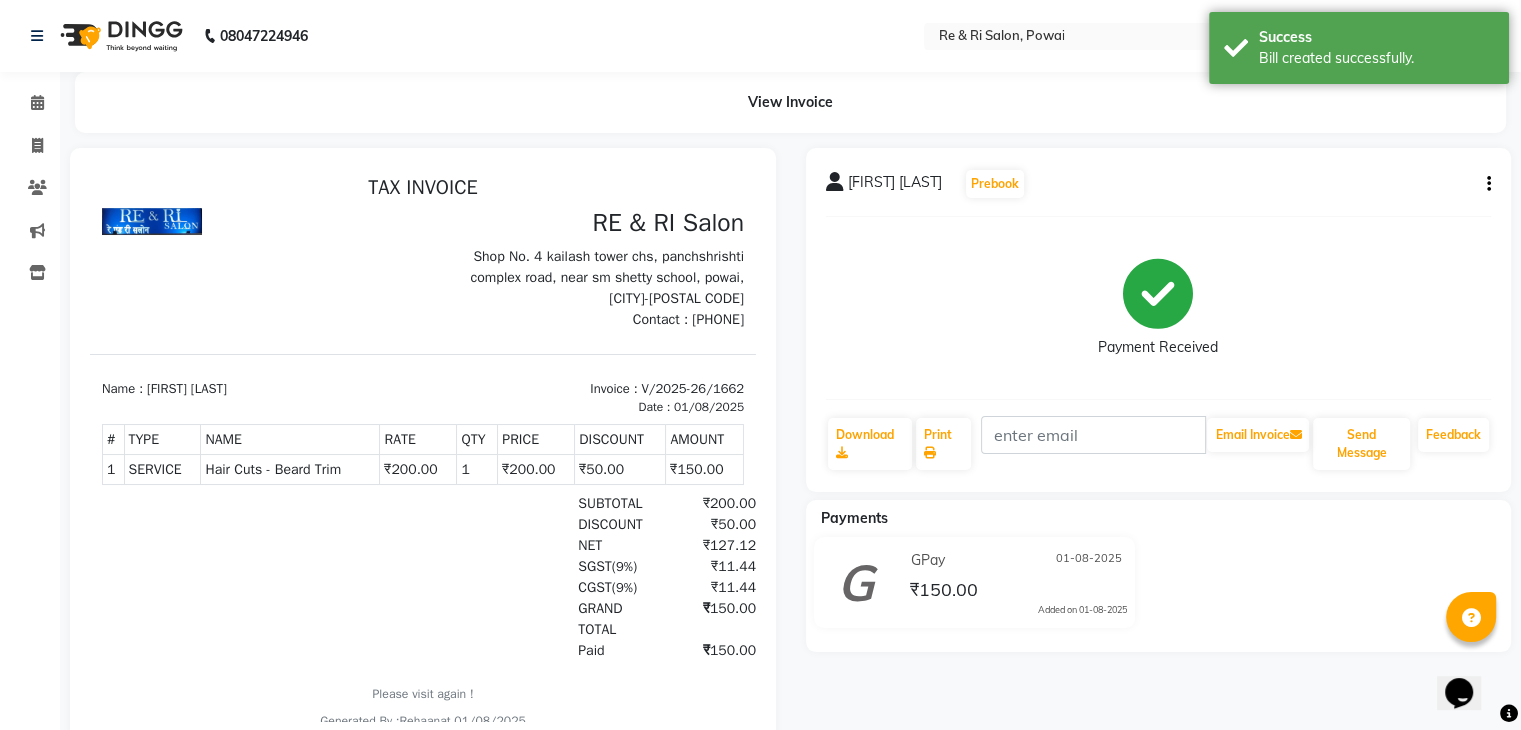 scroll, scrollTop: 0, scrollLeft: 0, axis: both 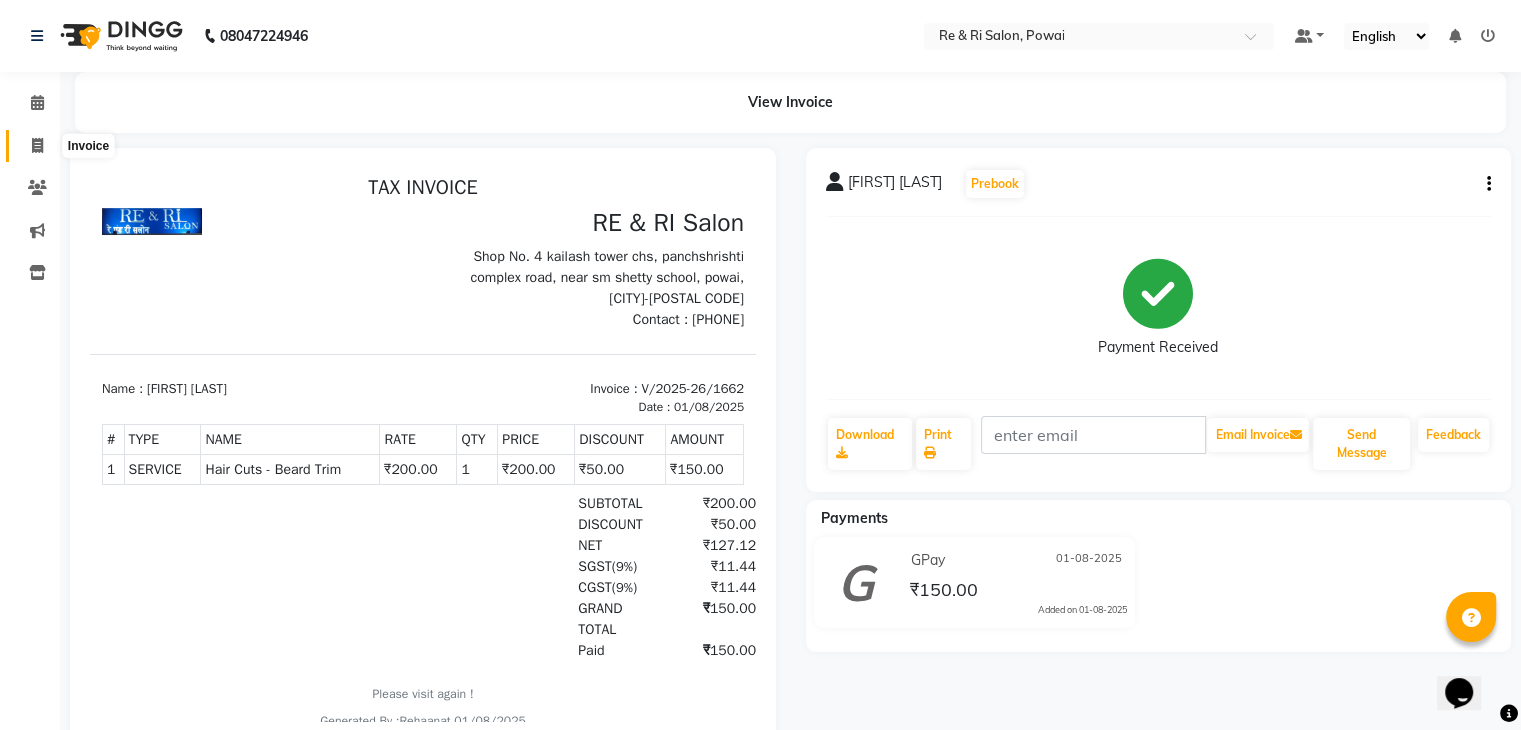 click 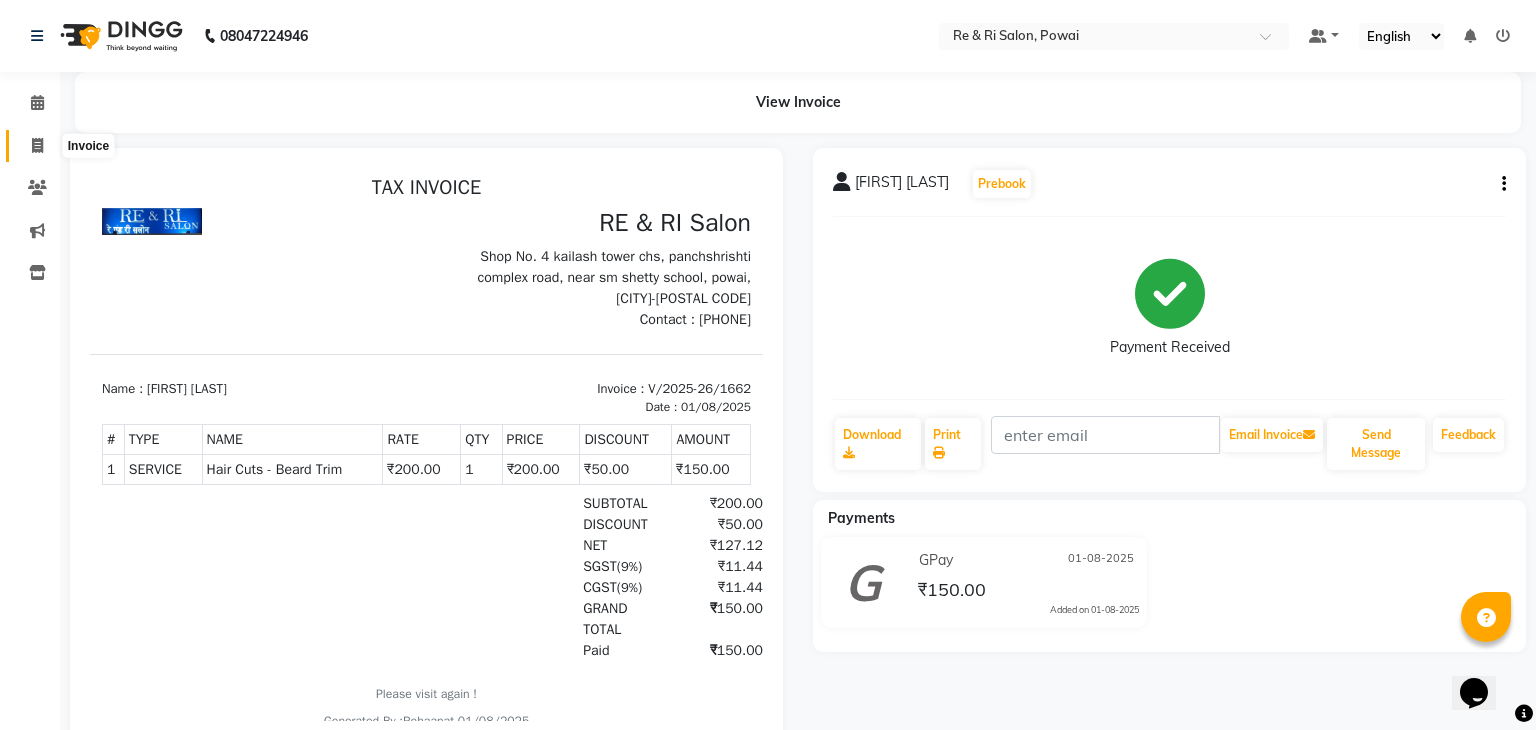 select on "service" 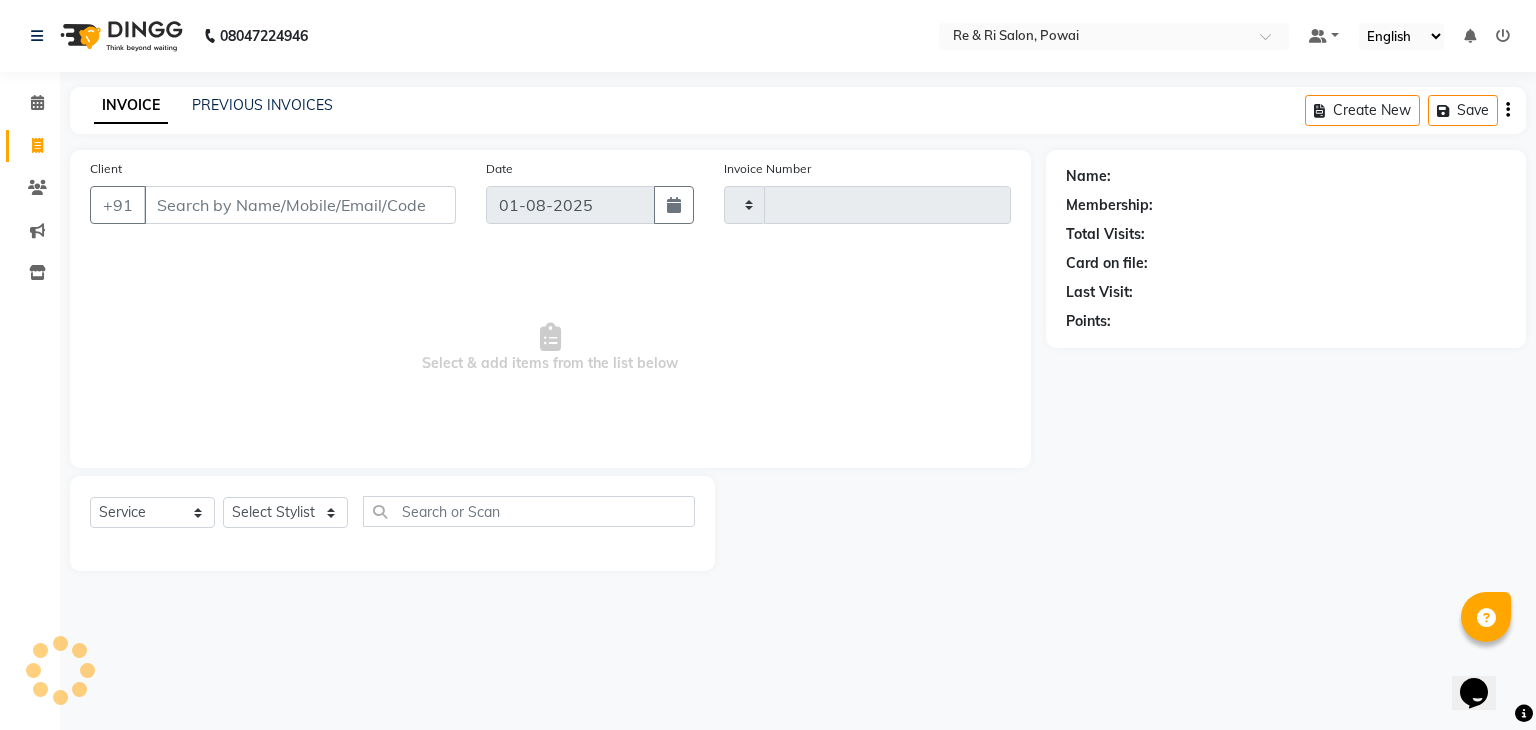 type on "1663" 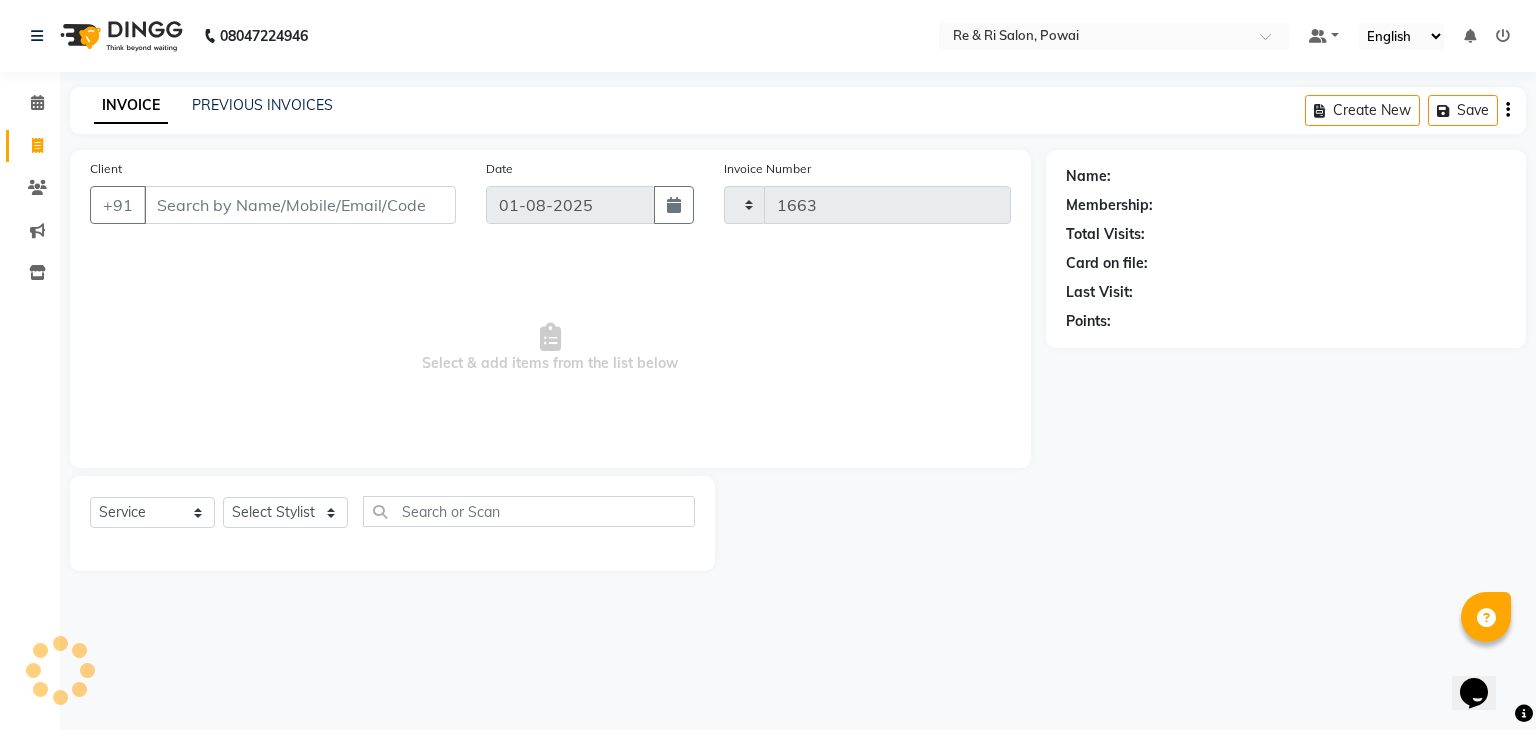 select on "5364" 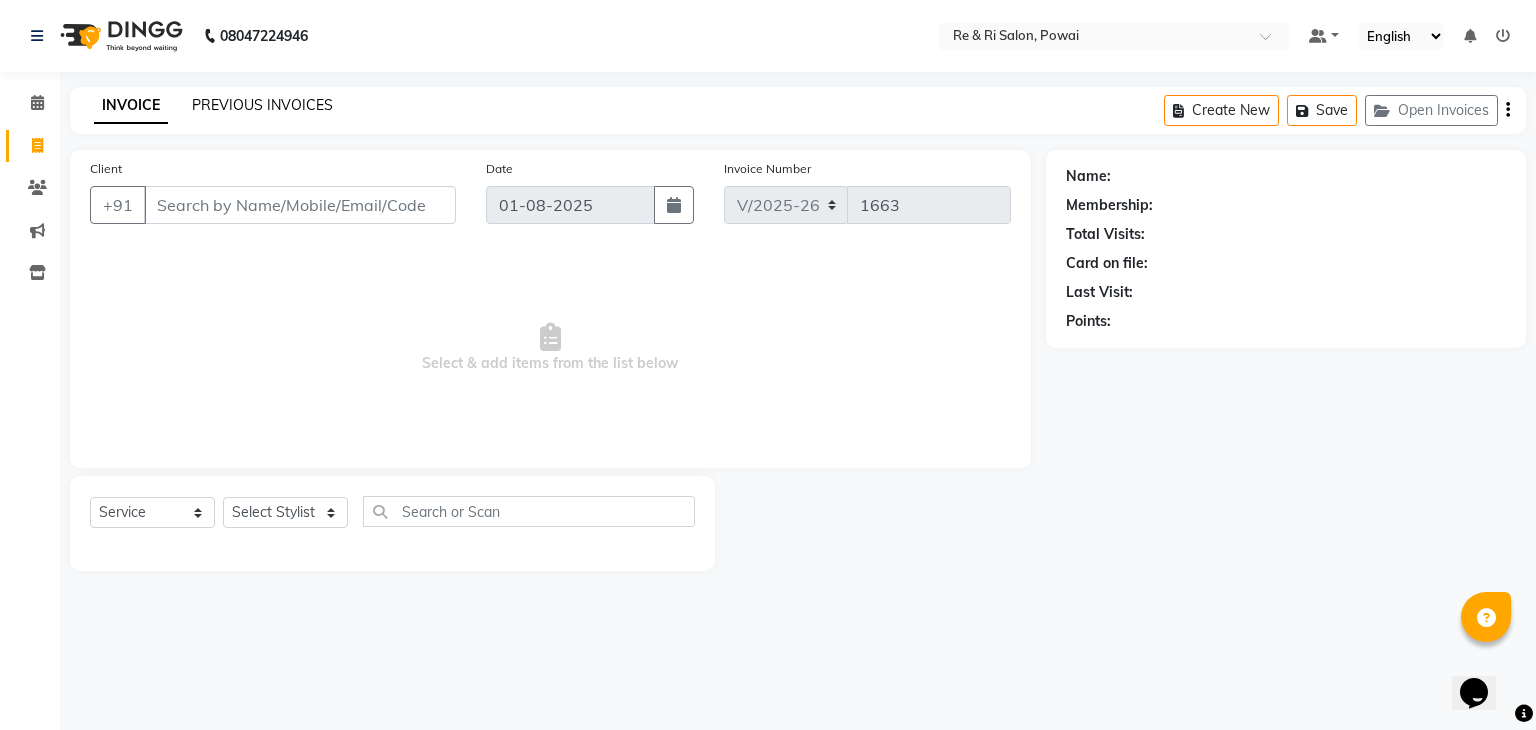 click on "PREVIOUS INVOICES" 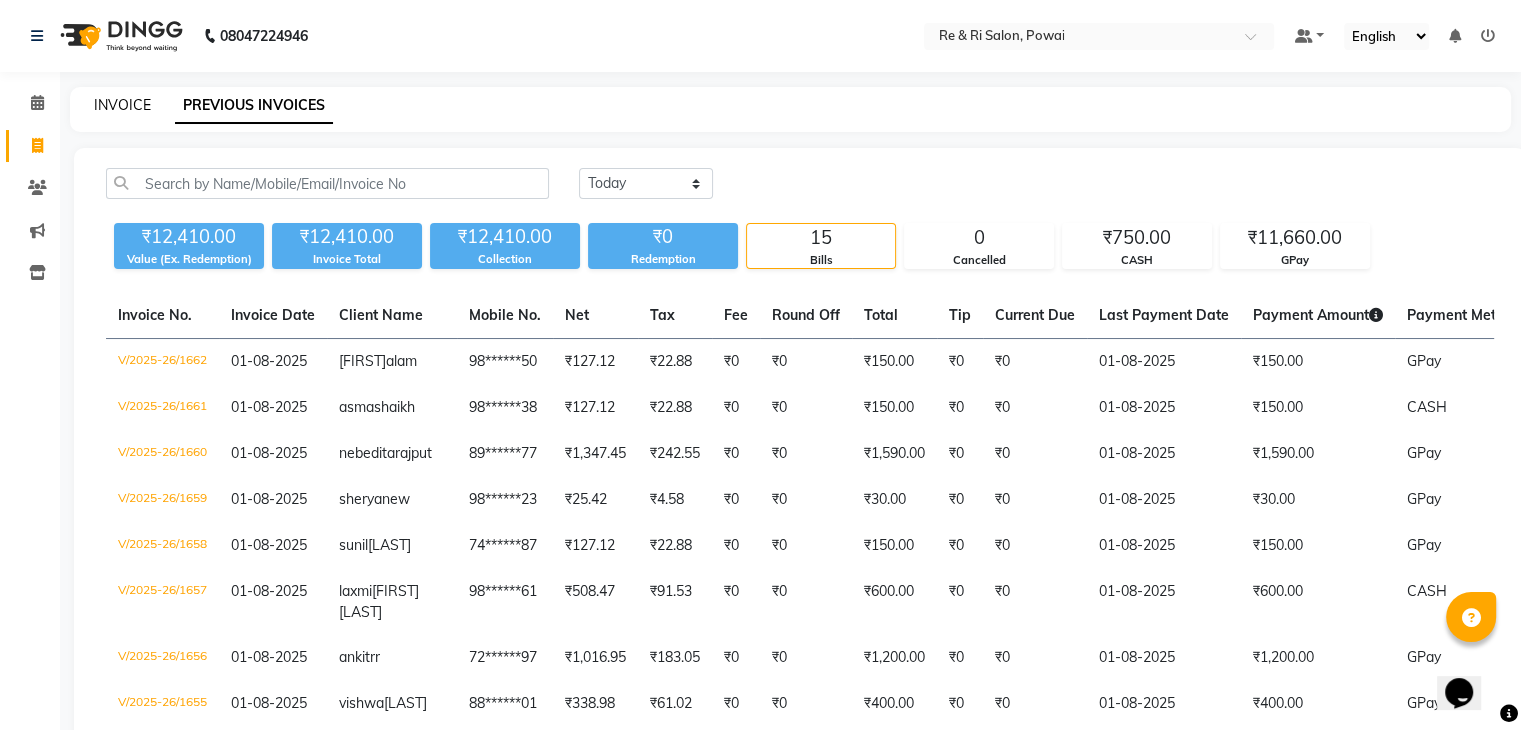 click on "INVOICE" 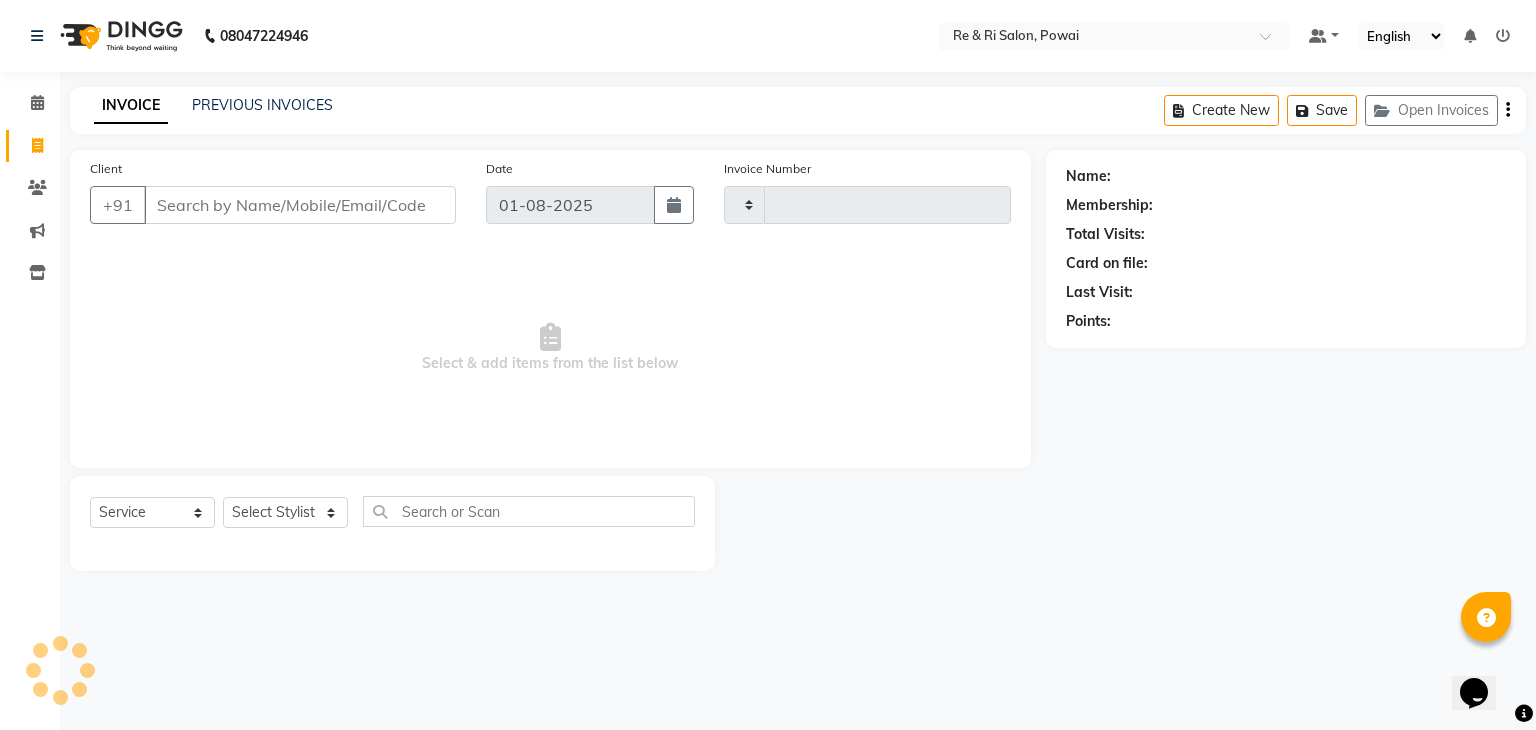 type on "1663" 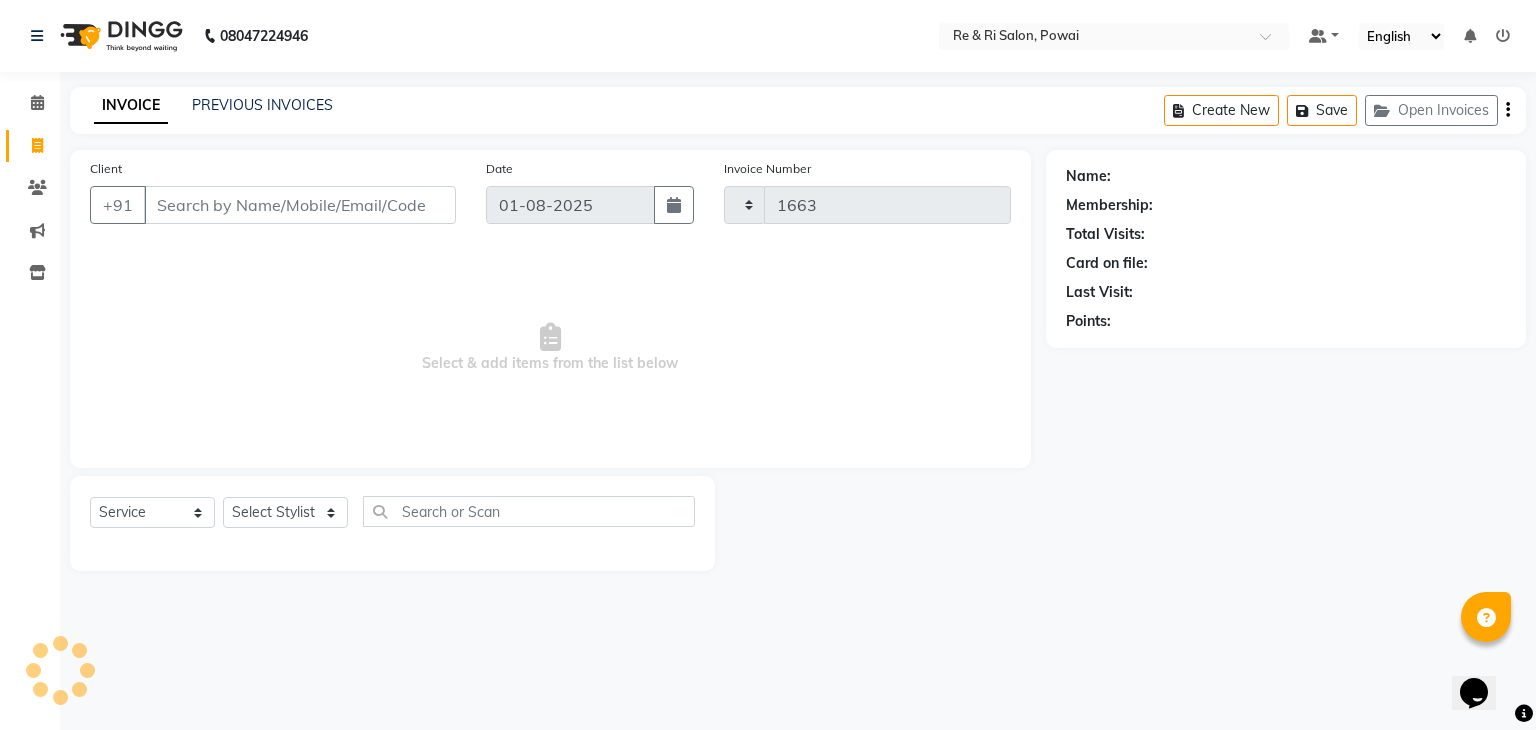 select on "5364" 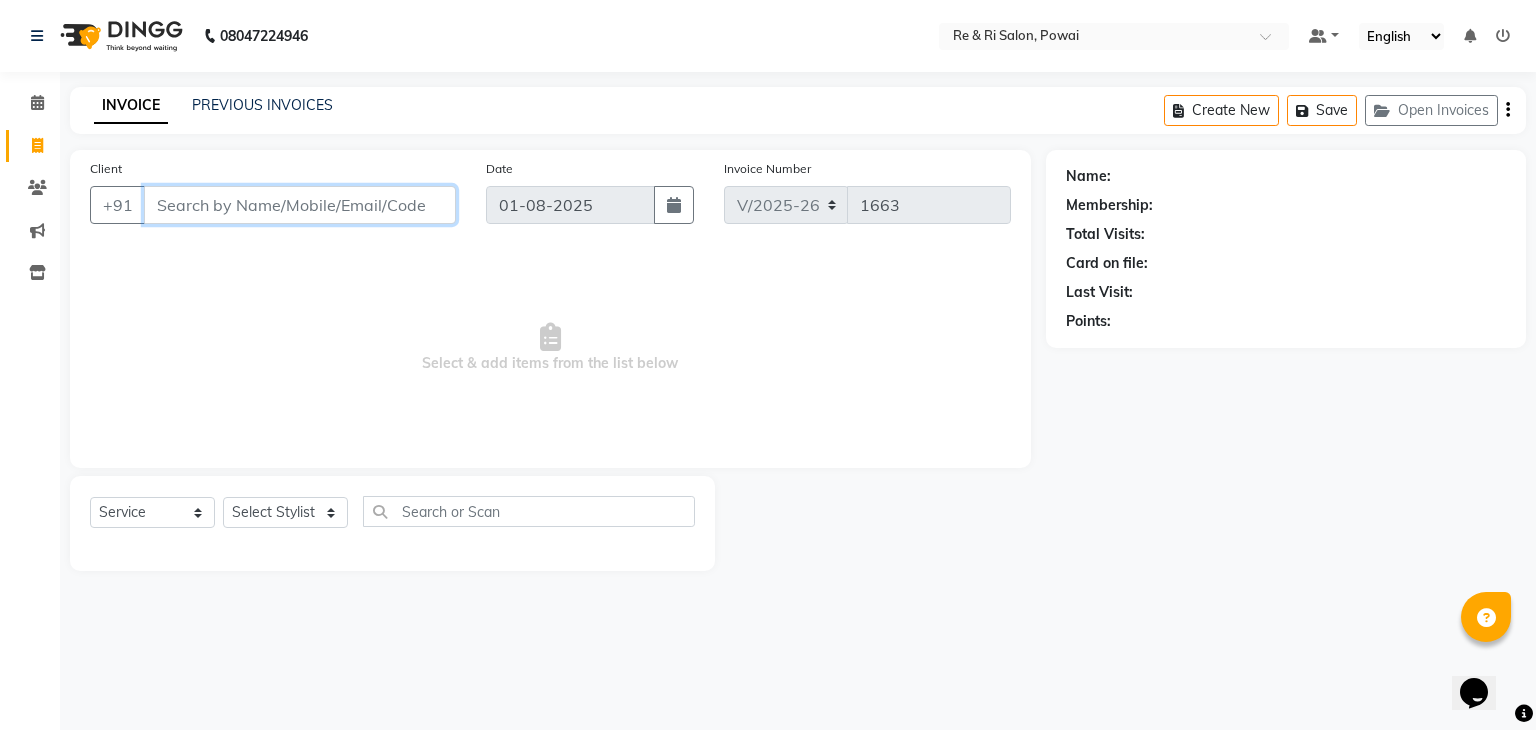 click on "Client" at bounding box center [300, 205] 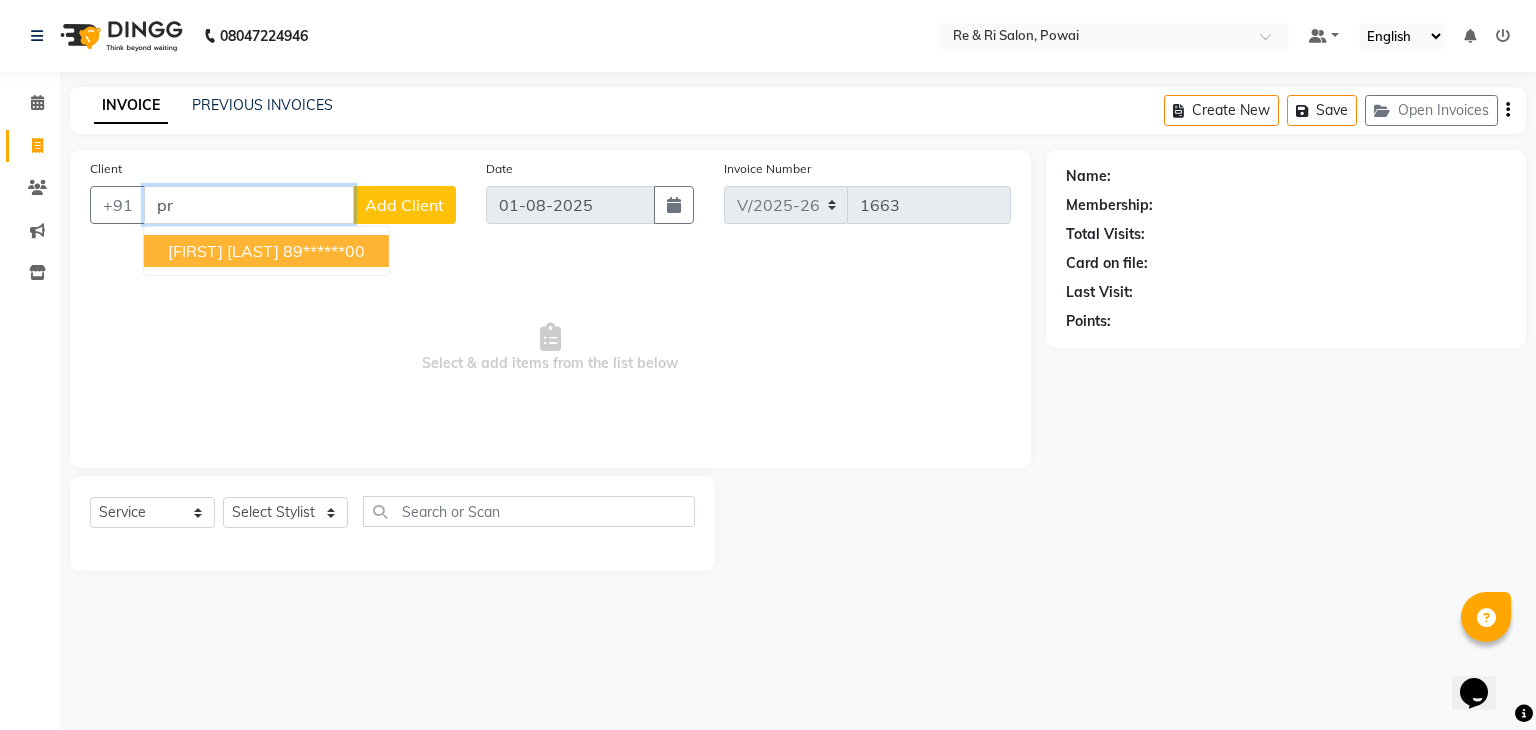 type on "p" 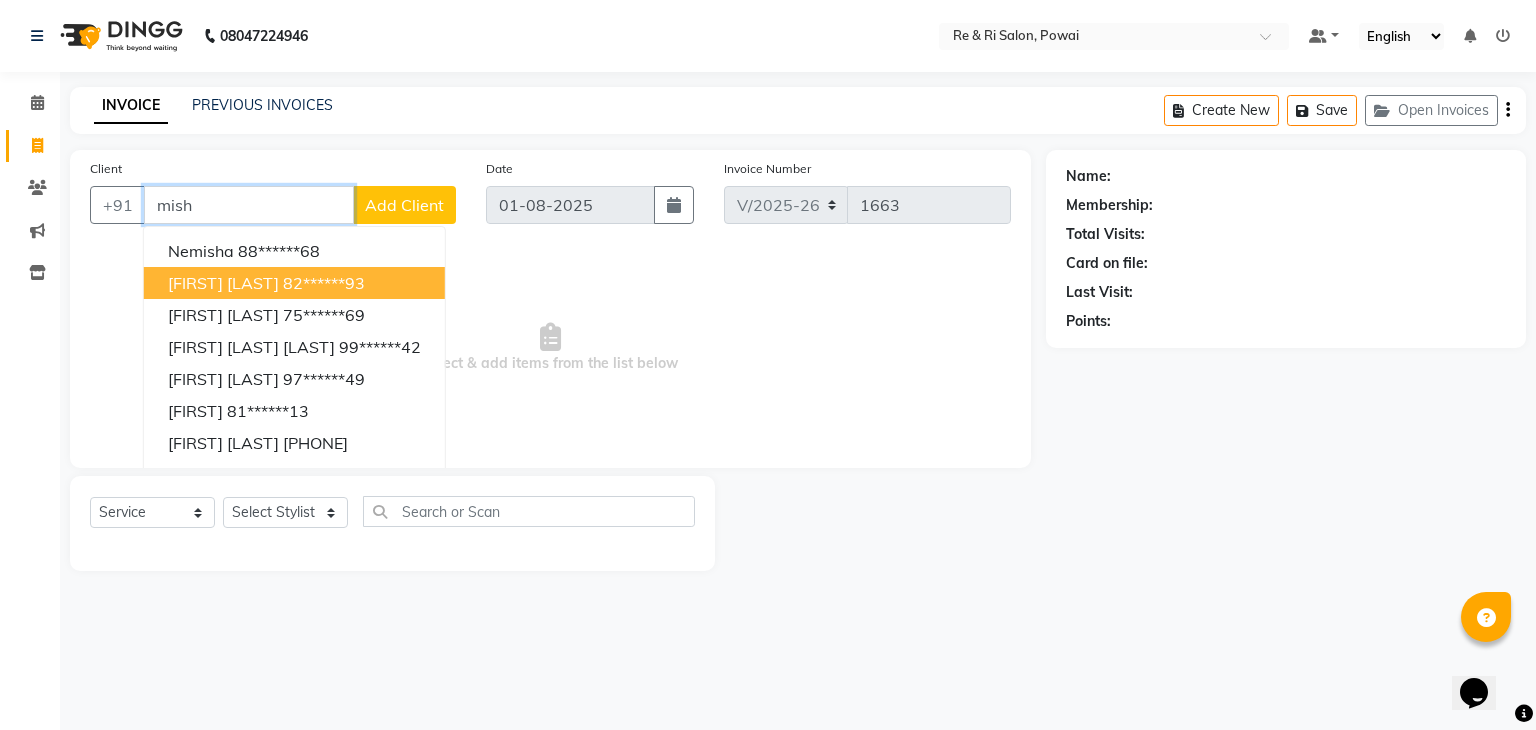 click on "priyanka mishra" at bounding box center (223, 283) 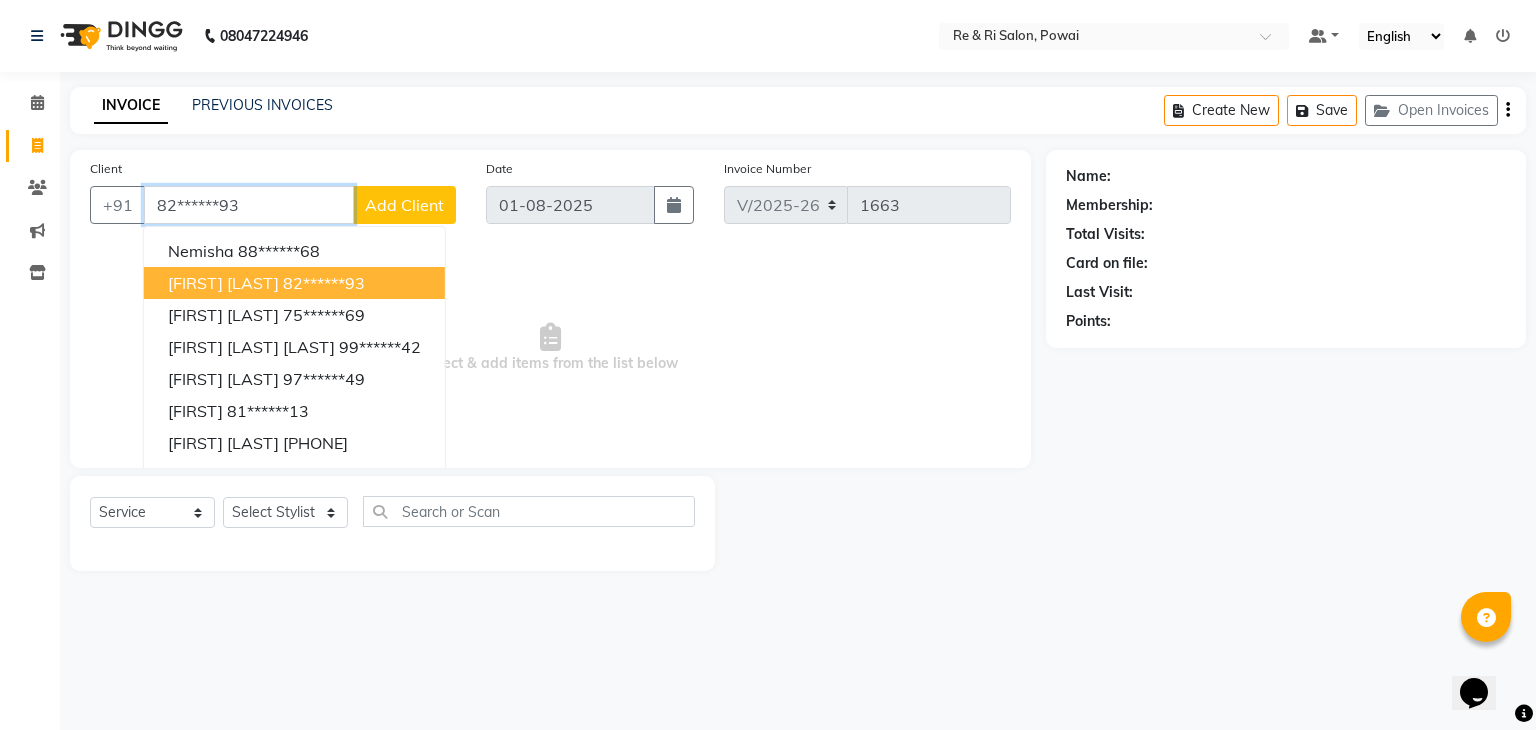 type on "82******93" 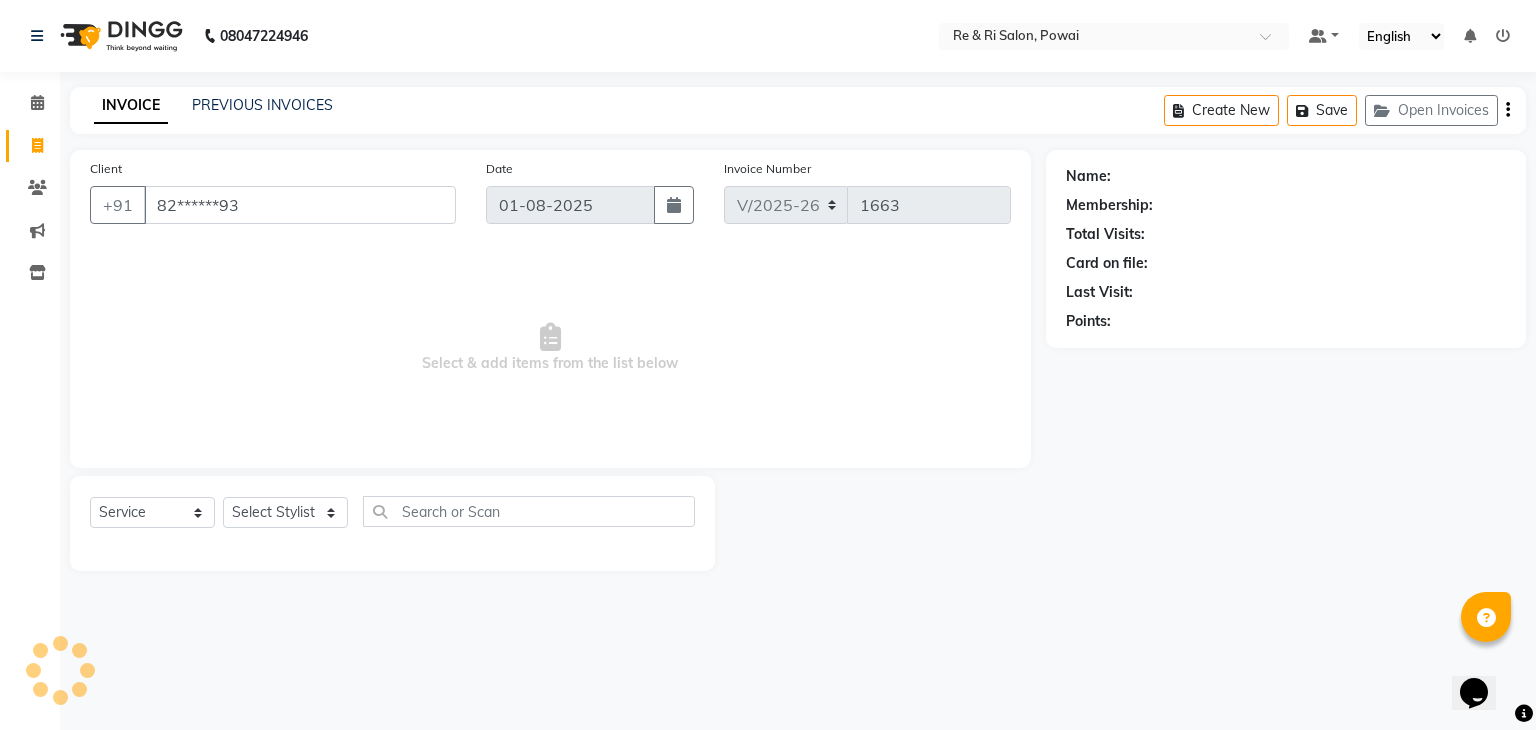 click on "Select & add items from the list below" at bounding box center (550, 348) 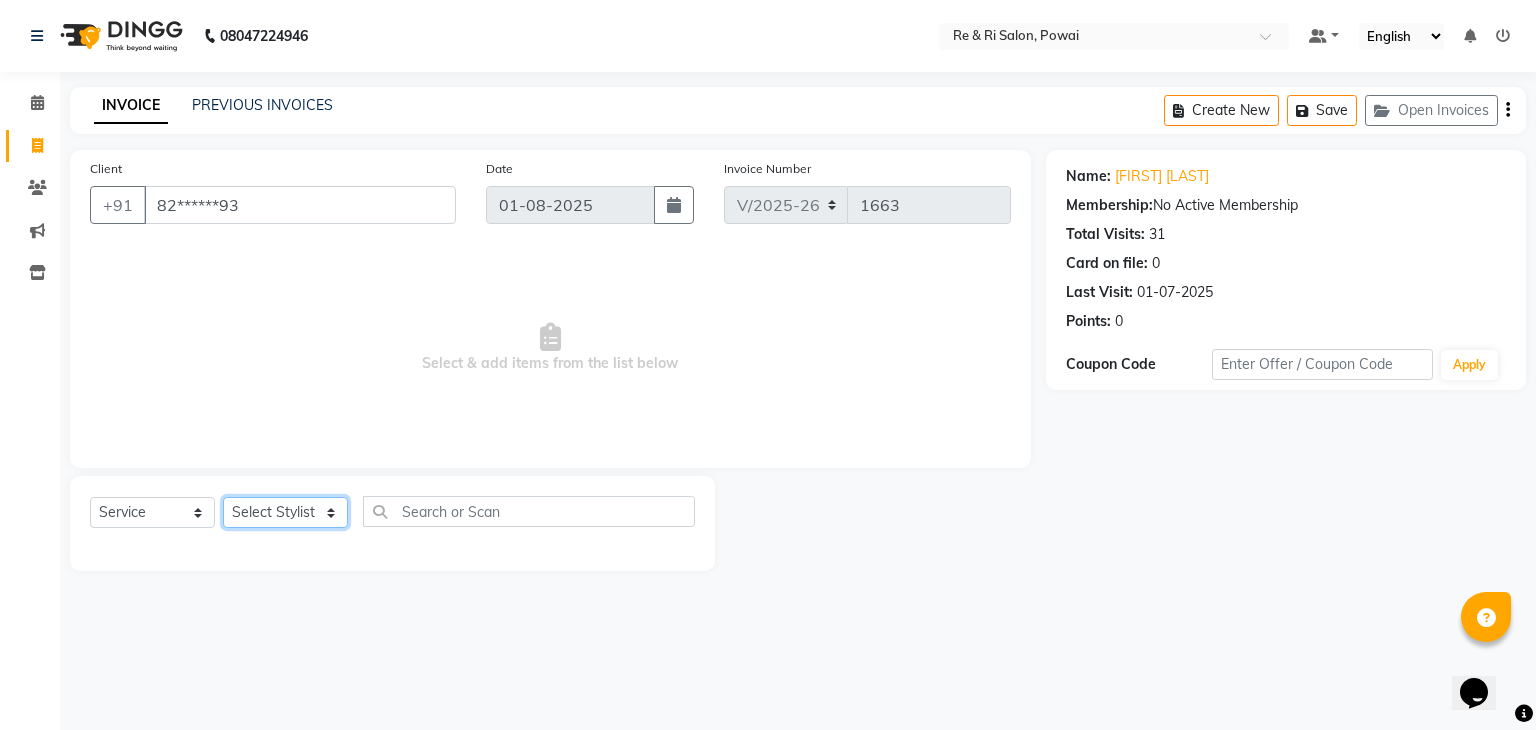 click on "Select Stylist [FIRST] [FIRST]  [FIRST]  [FIRST]  [FIRST]  [FIRST]  [FIRST]" 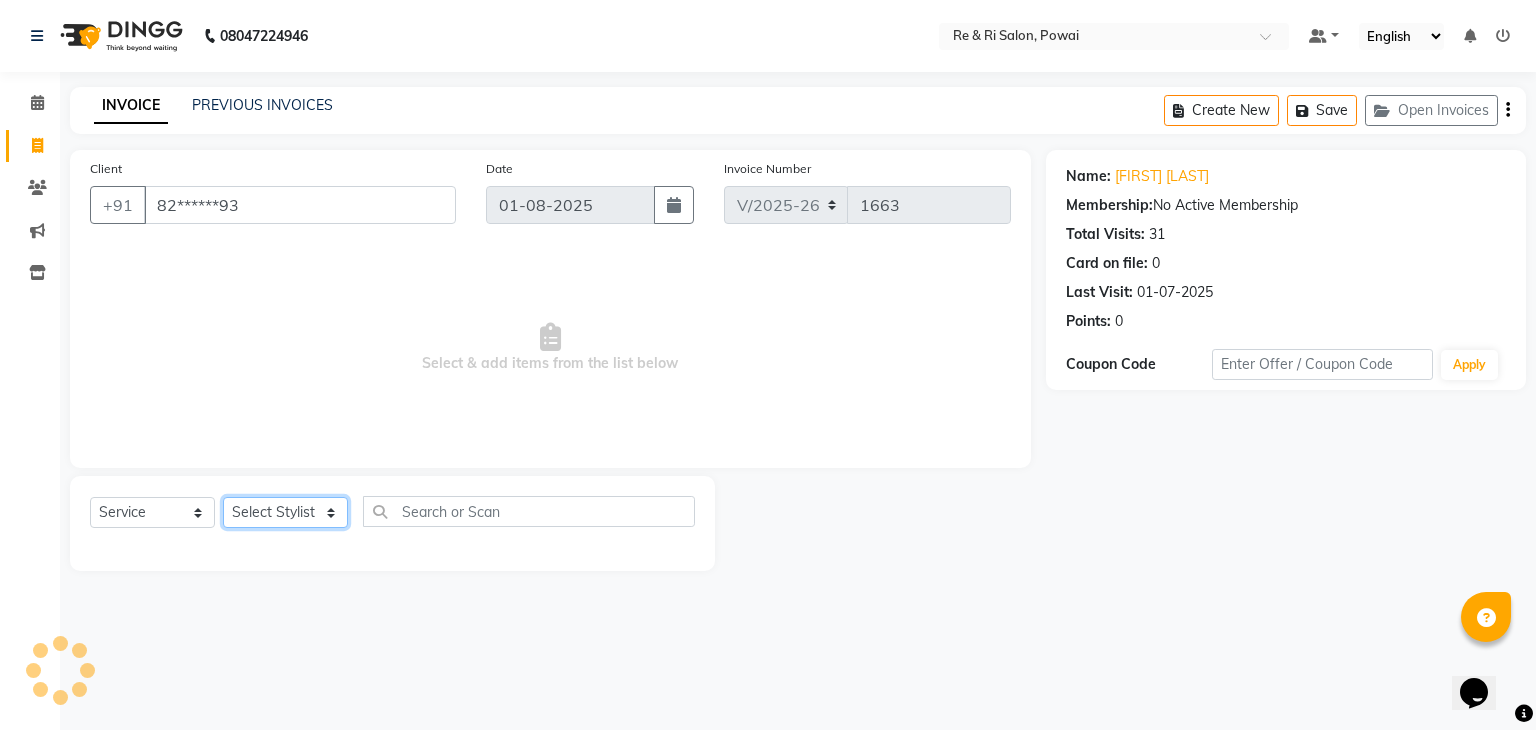 select on "35434" 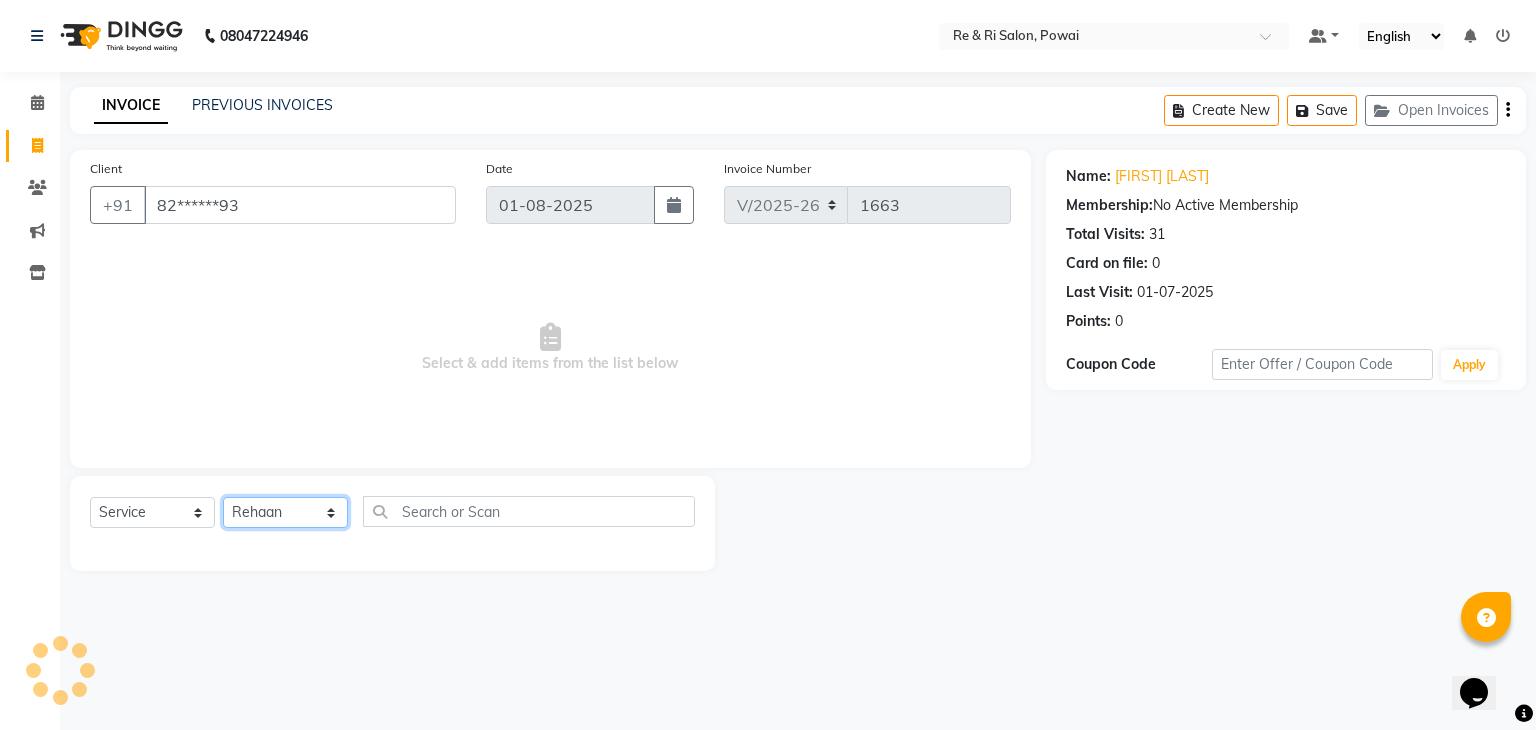 click on "Select Stylist [FIRST] [FIRST]  [FIRST]  [FIRST]  [FIRST]  [FIRST]  [FIRST]" 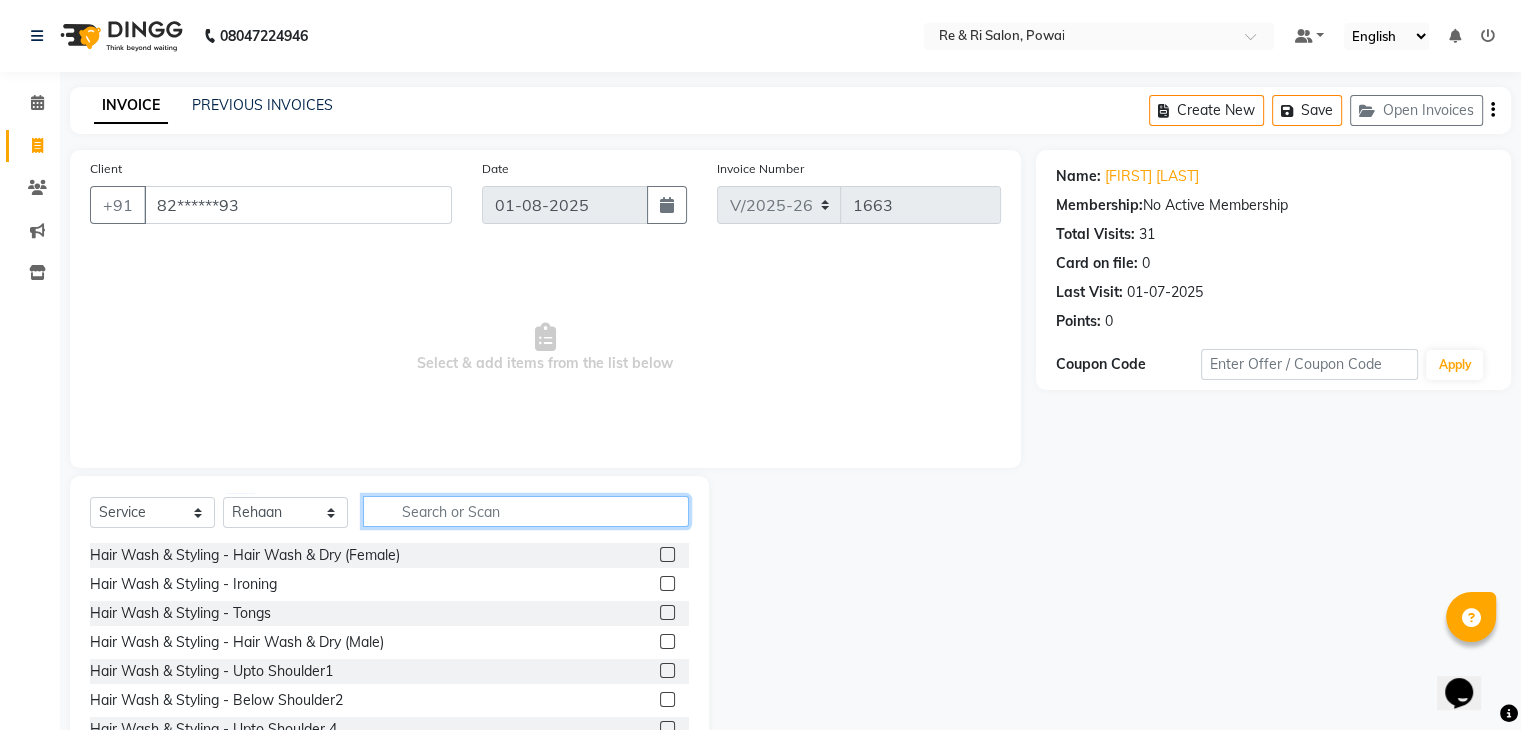 click 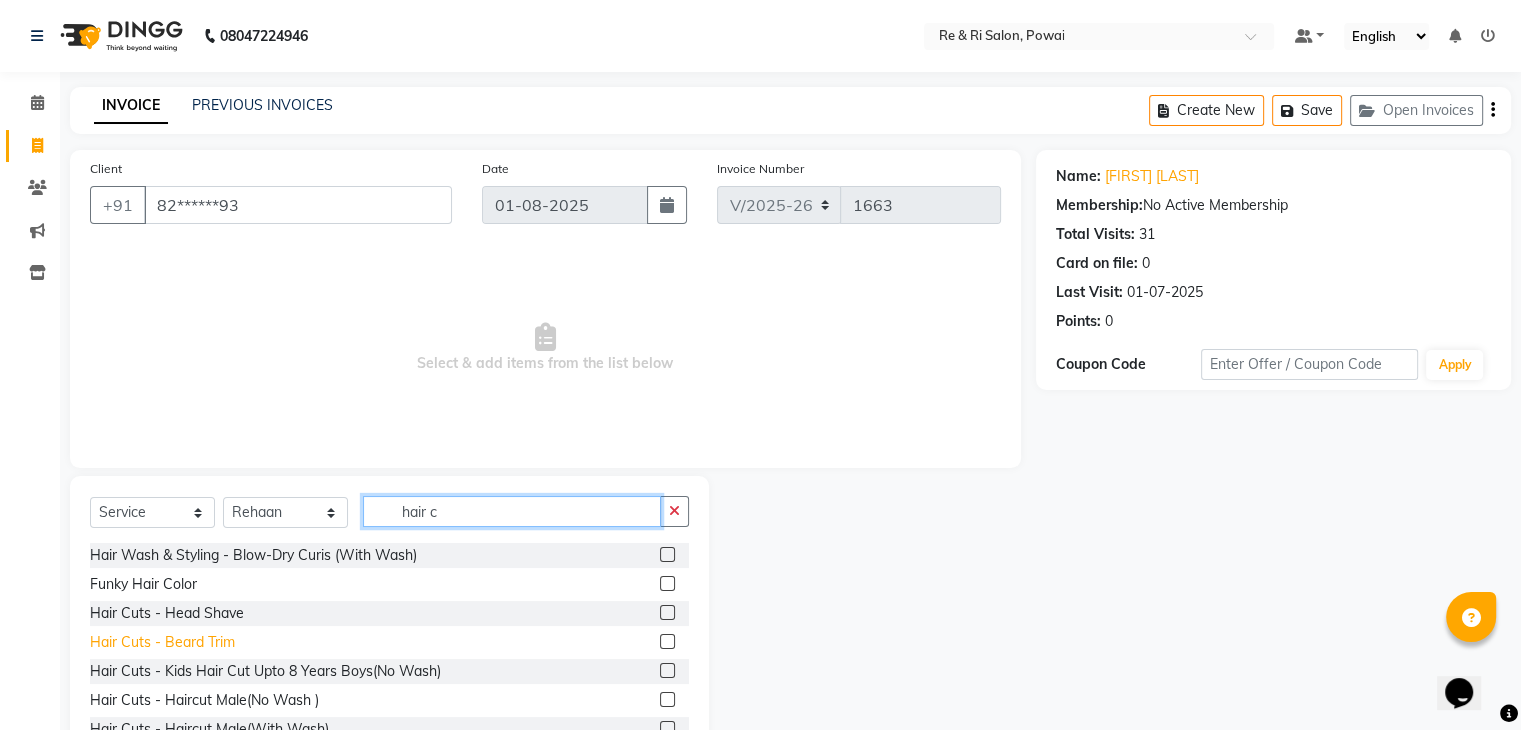 type on "hair c" 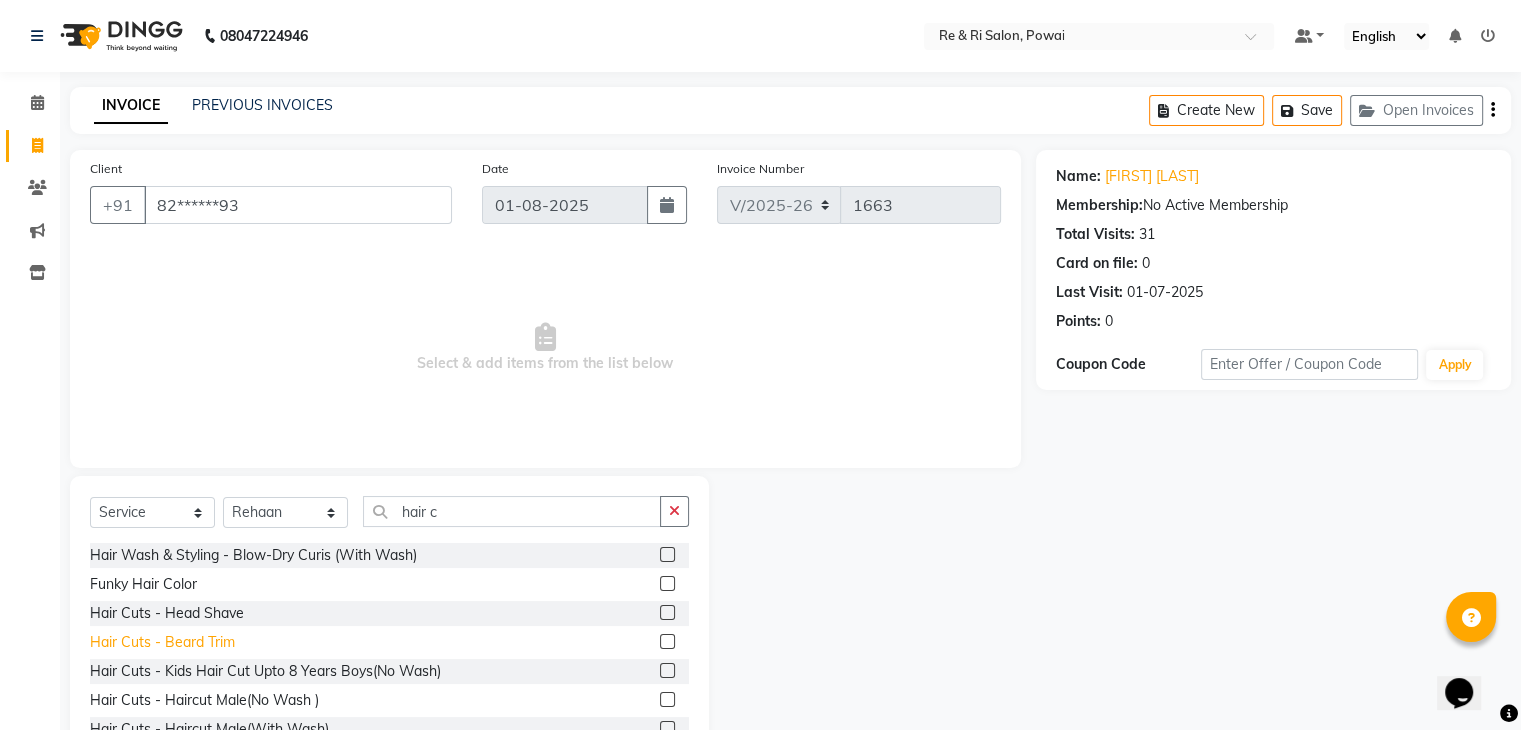 click on "Hair Cuts - Beard Trim" 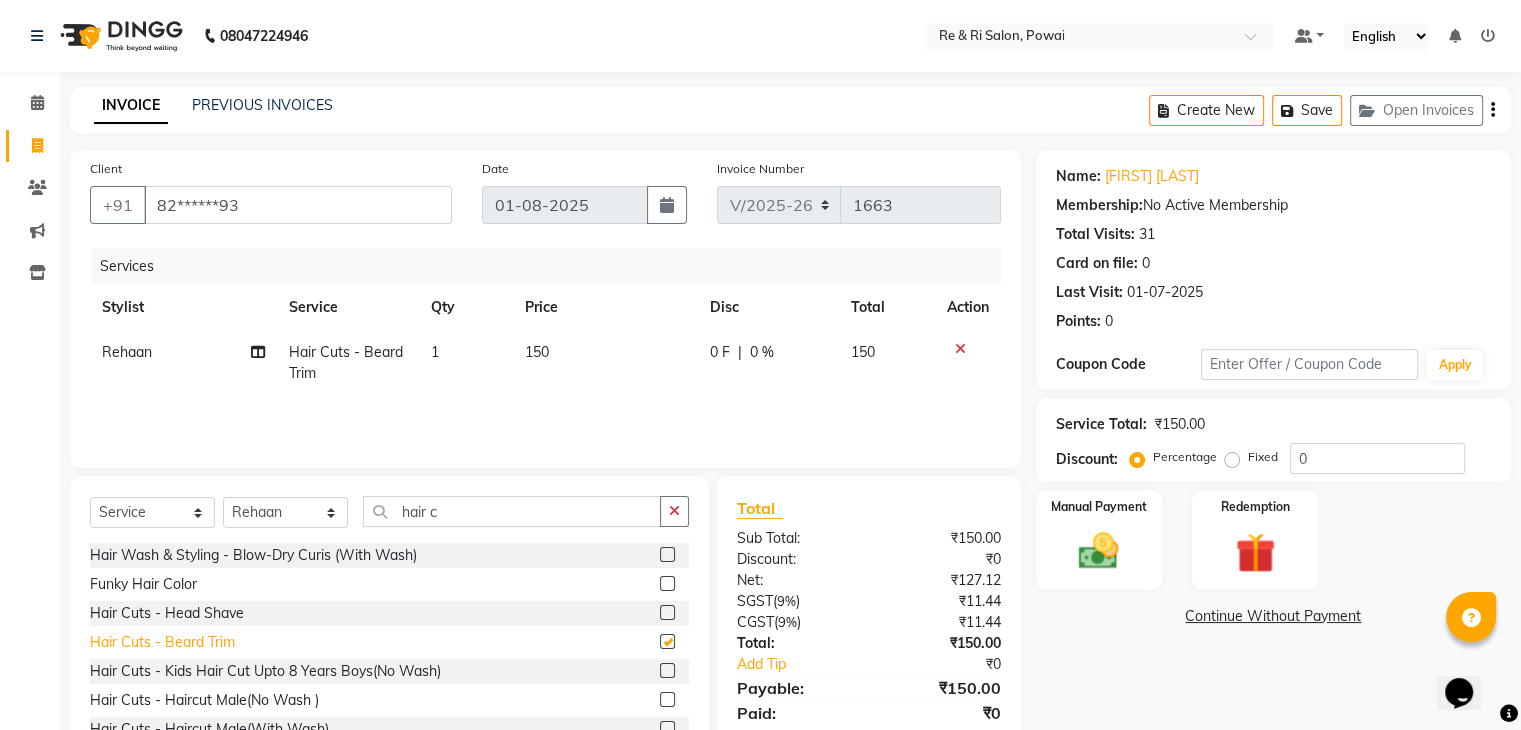 checkbox on "false" 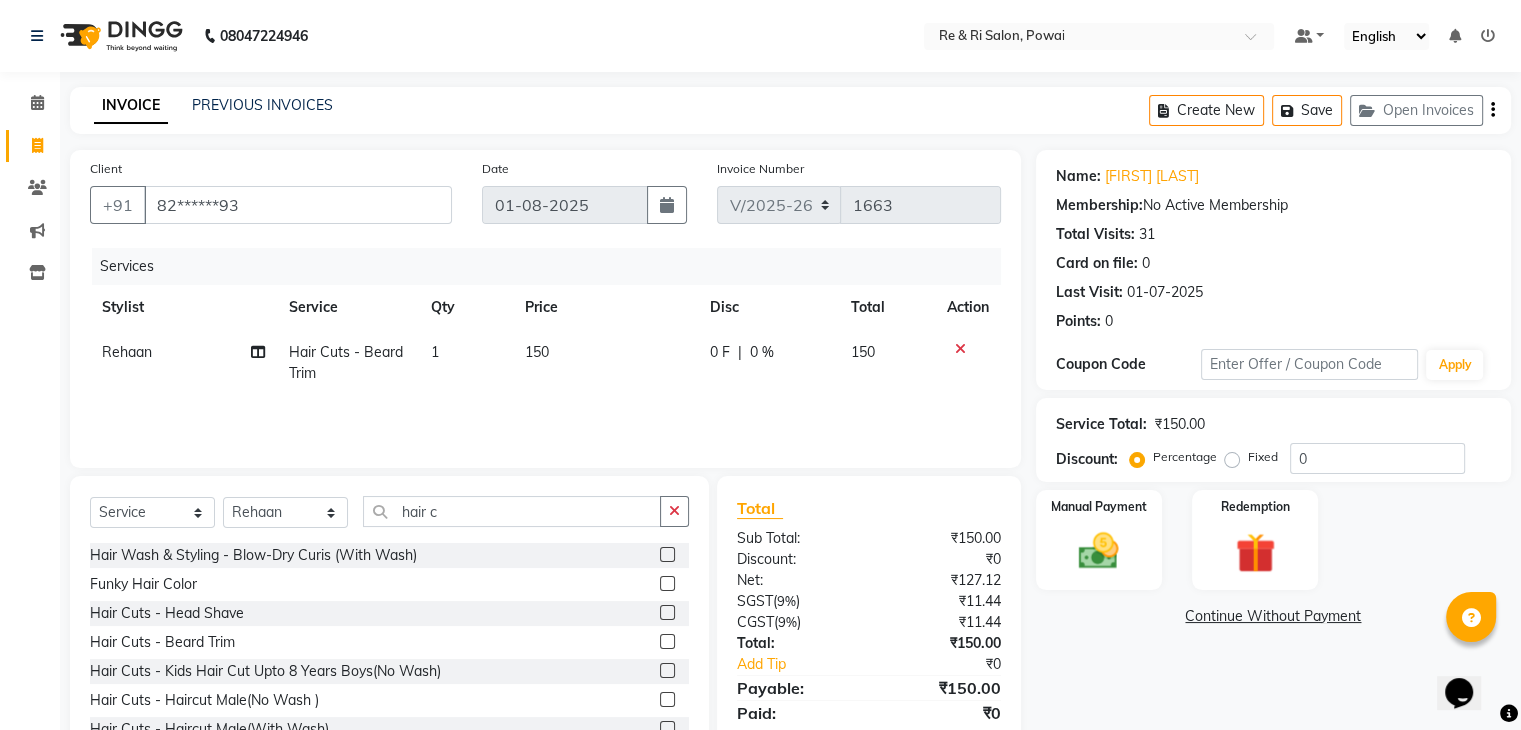 click on "Hair Cuts - Haircut Male(No Wash )" 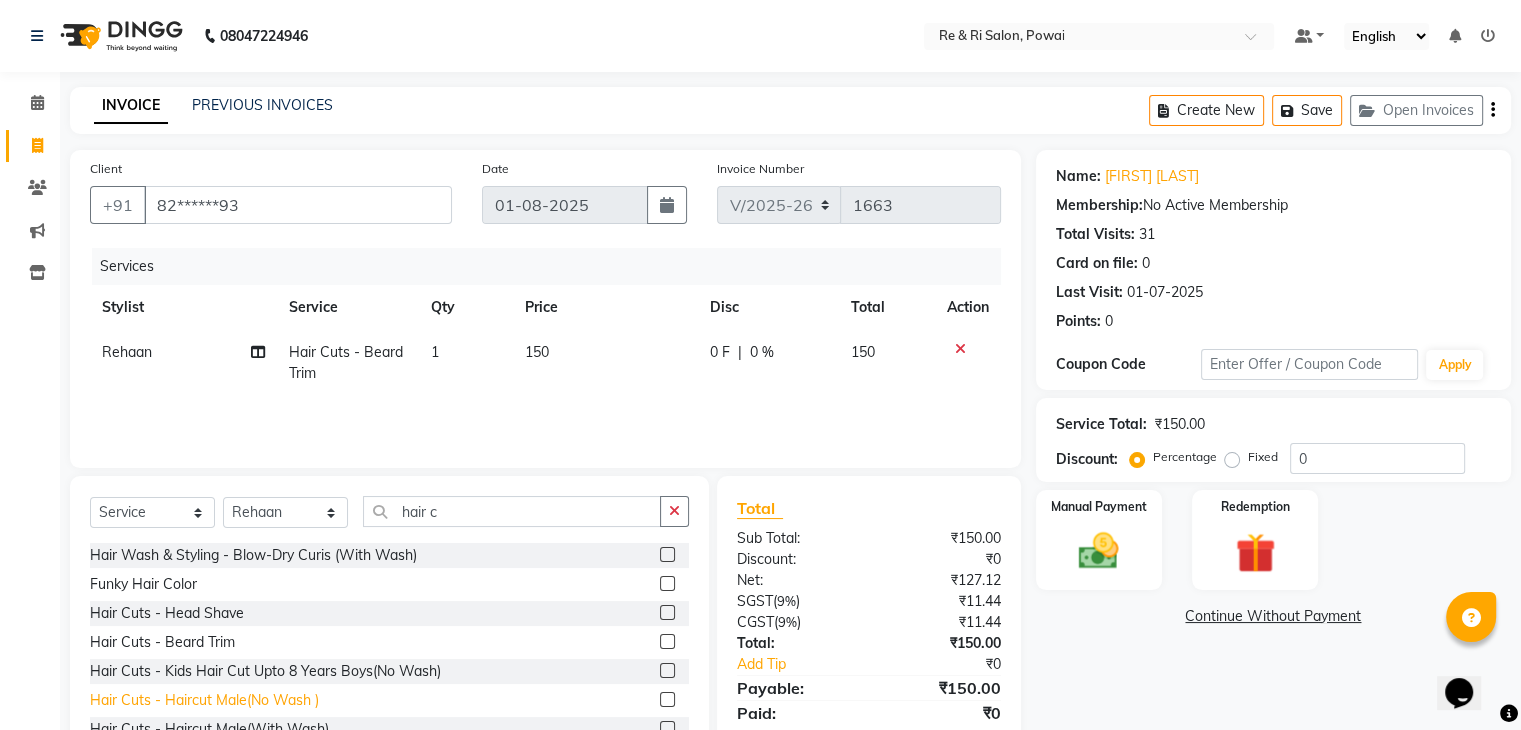 click on "Hair Cuts - Haircut Male(No Wash )" 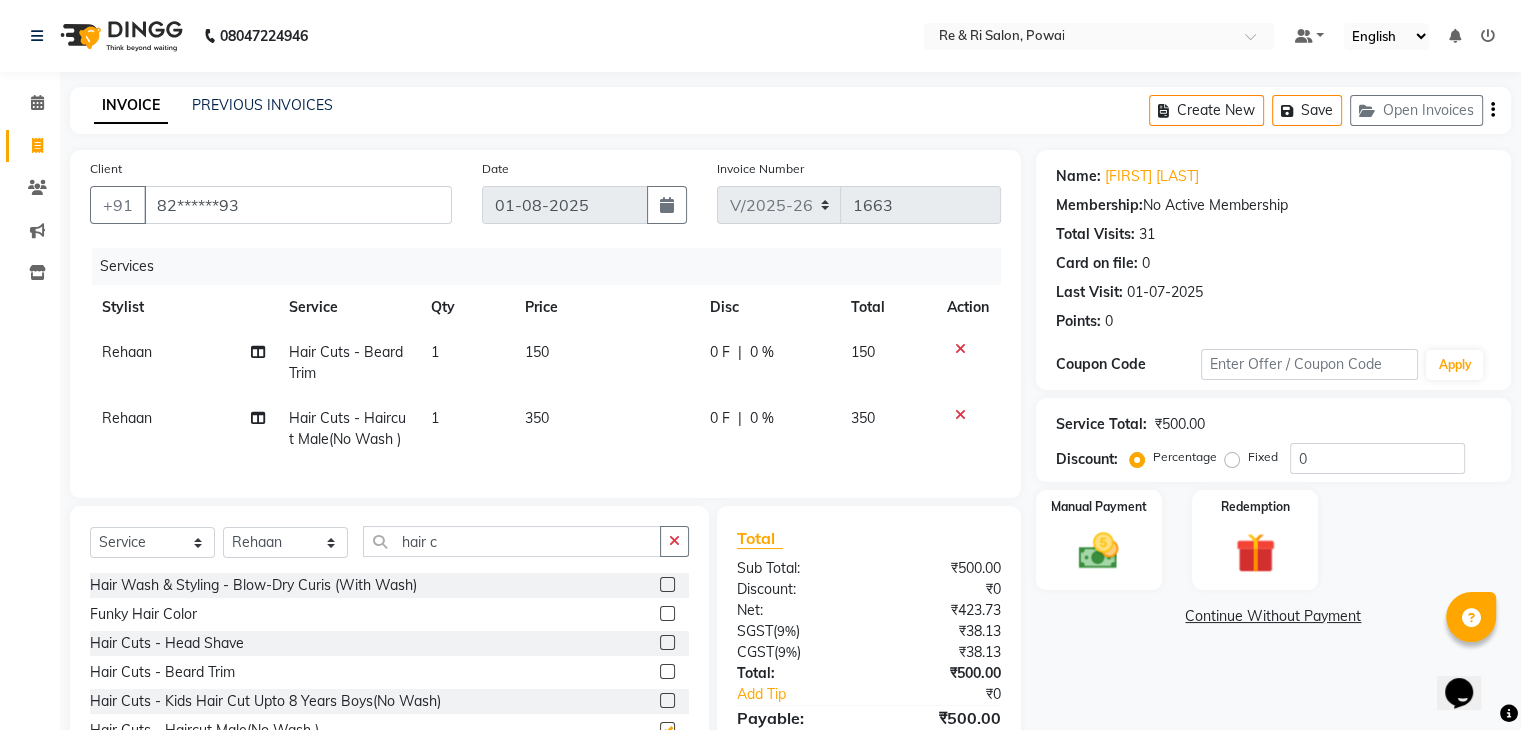 checkbox on "false" 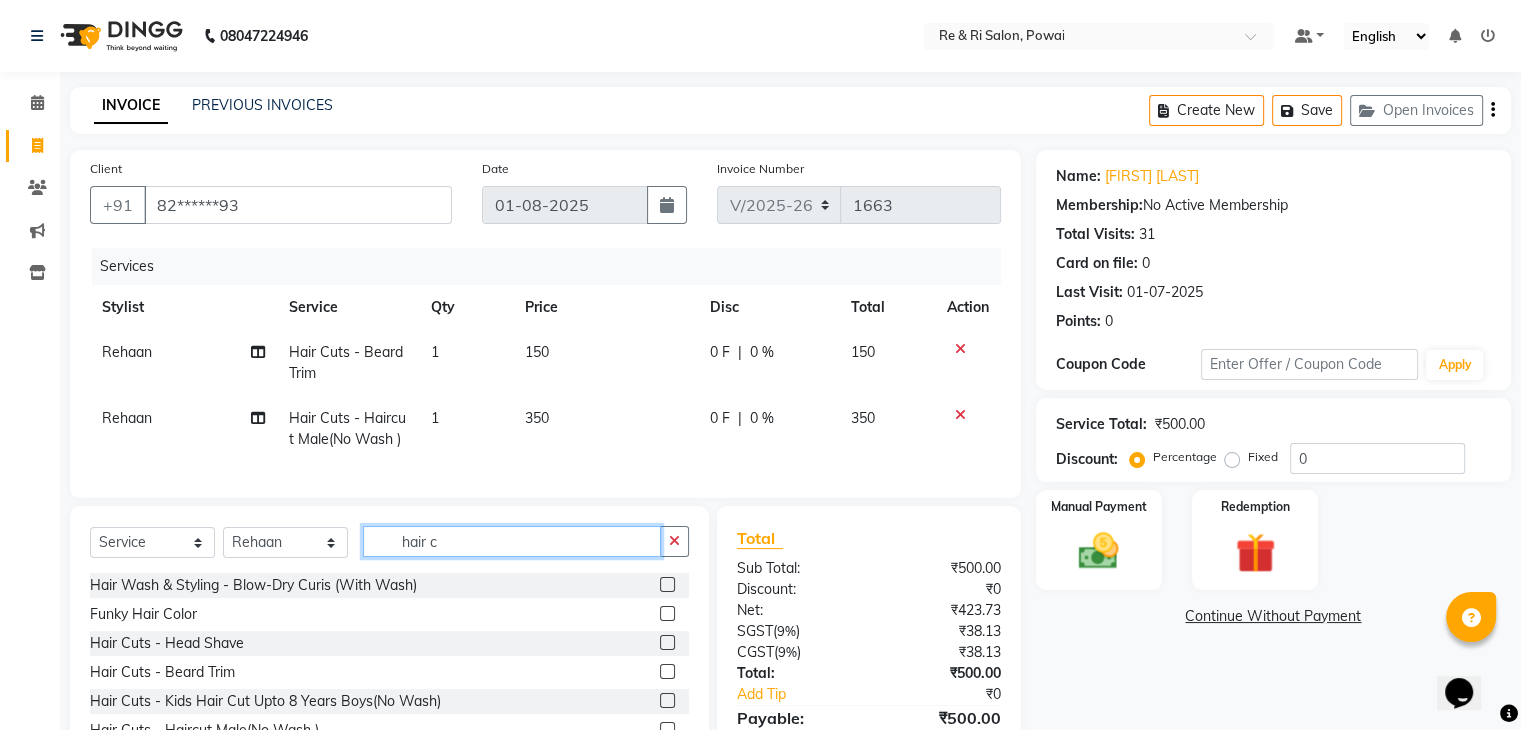 click on "hair c" 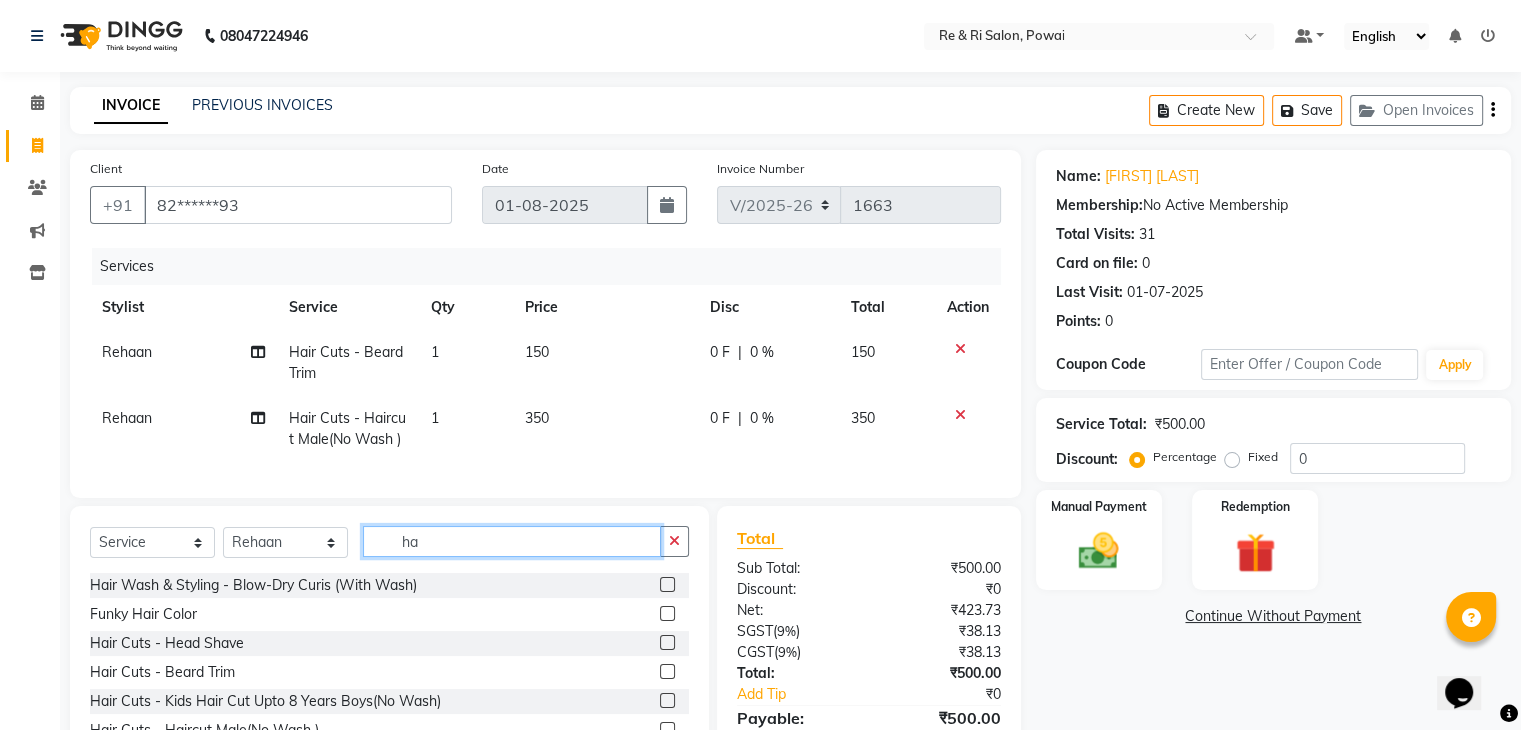 type on "h" 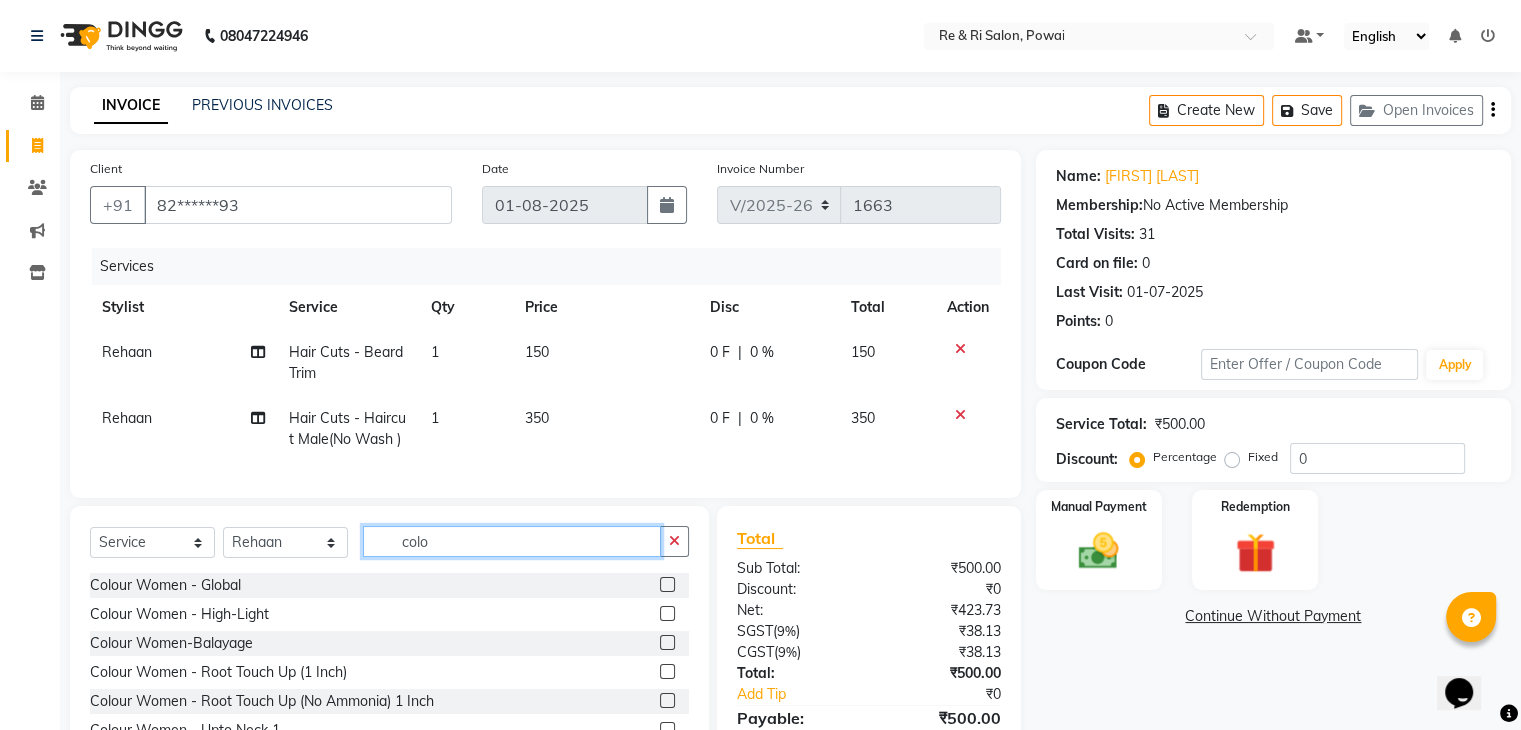 scroll, scrollTop: 117, scrollLeft: 0, axis: vertical 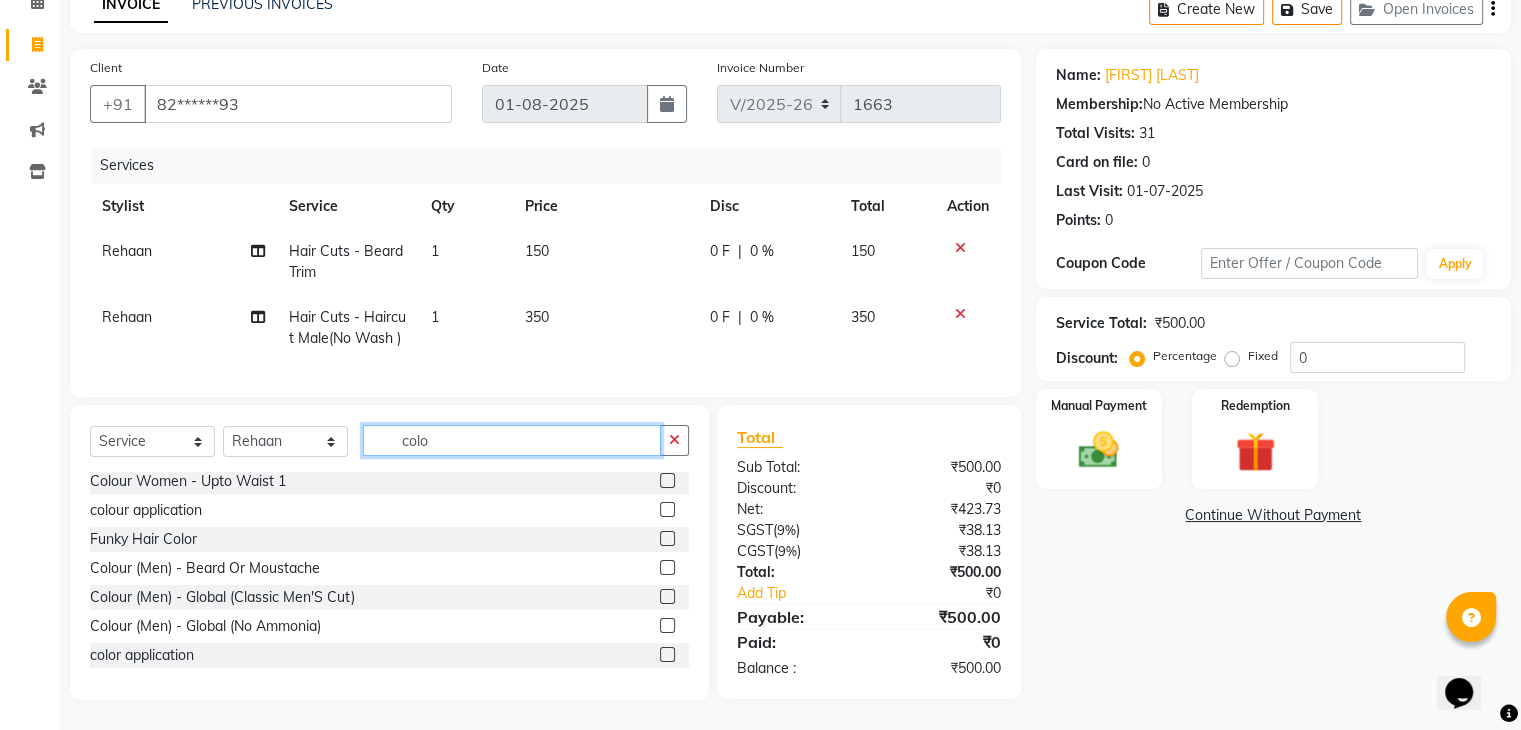 type on "colo" 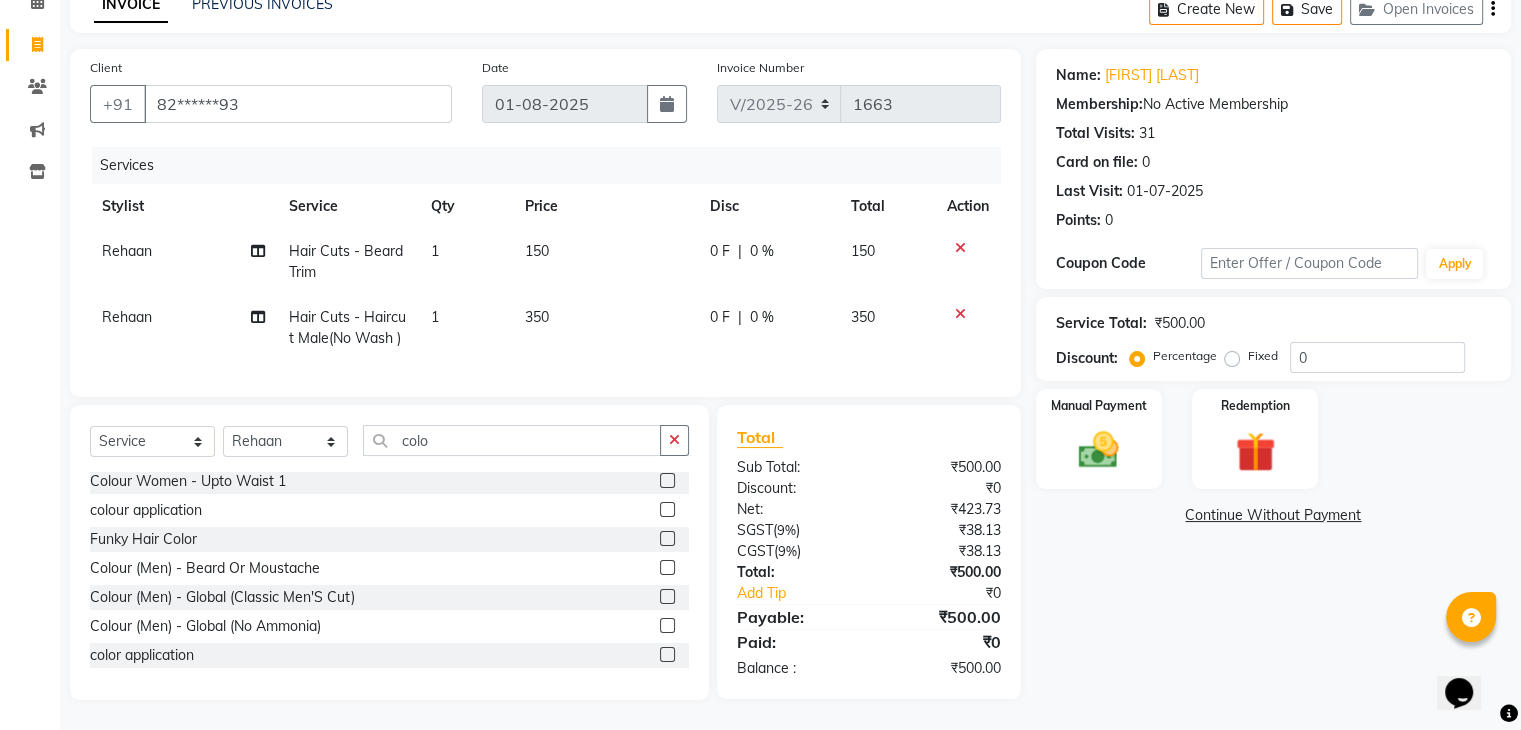 click on "Colour (Men) - Beard Or Moustache" 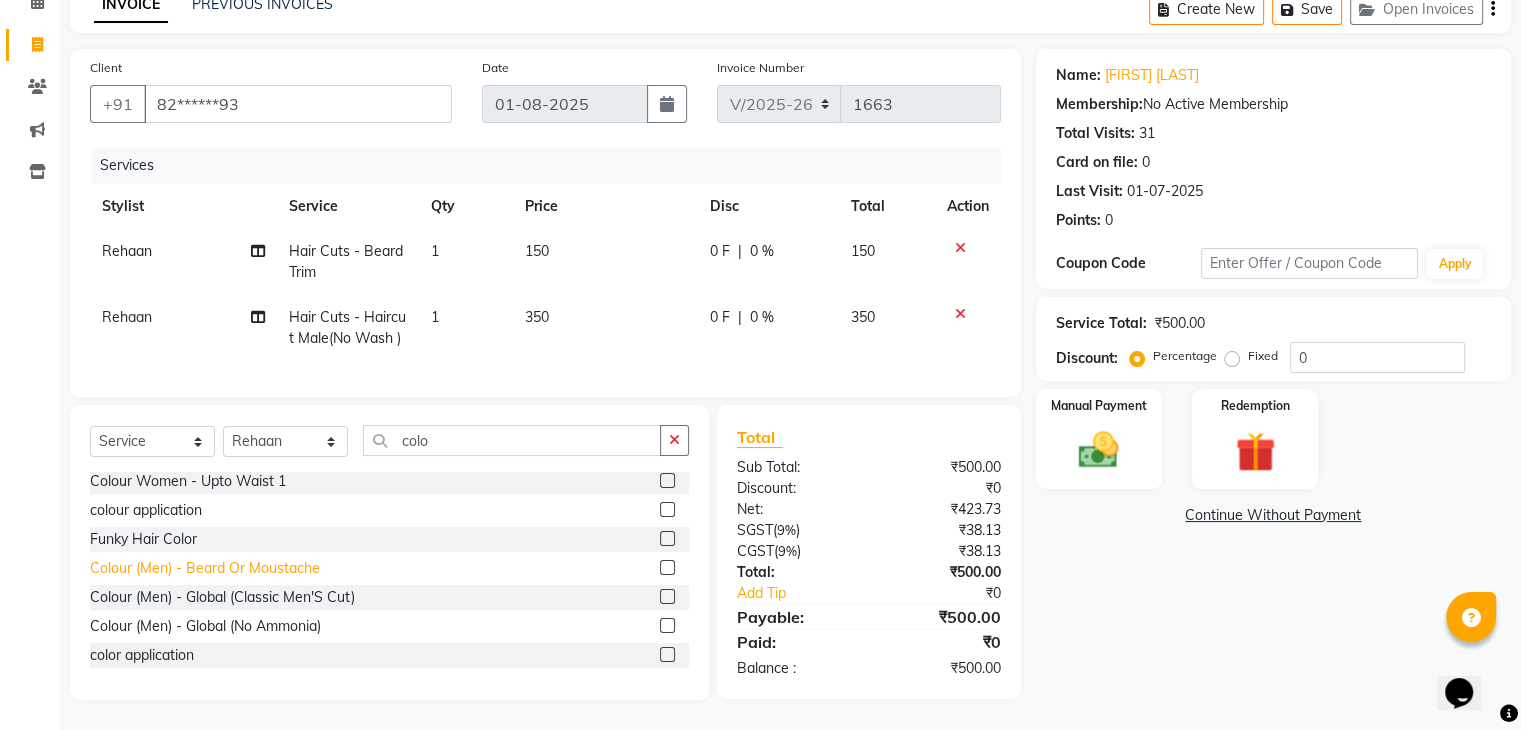 click on "Colour (Men) - Beard Or Moustache" 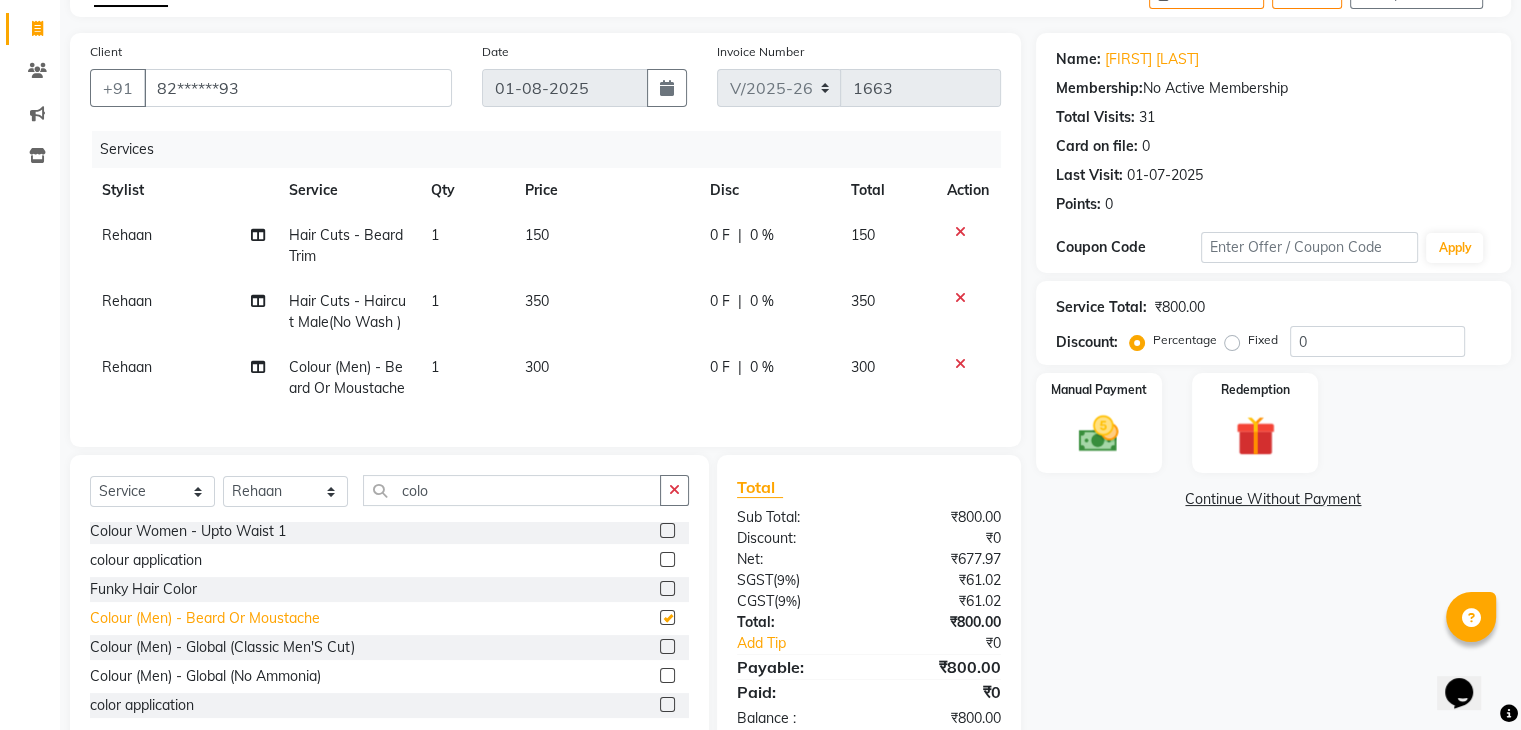 checkbox on "false" 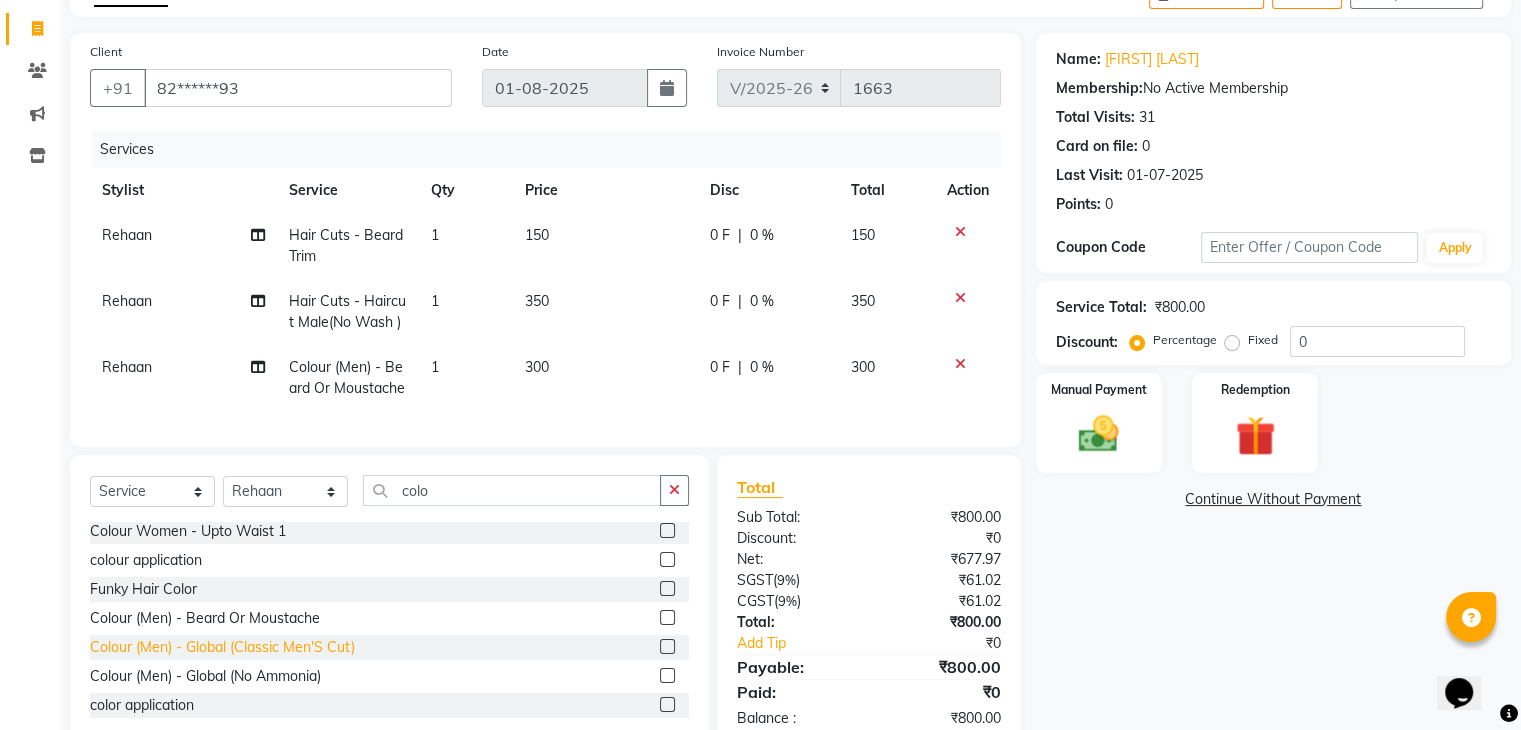click on "Colour (Men) - Global (Classic Men'S Cut)" 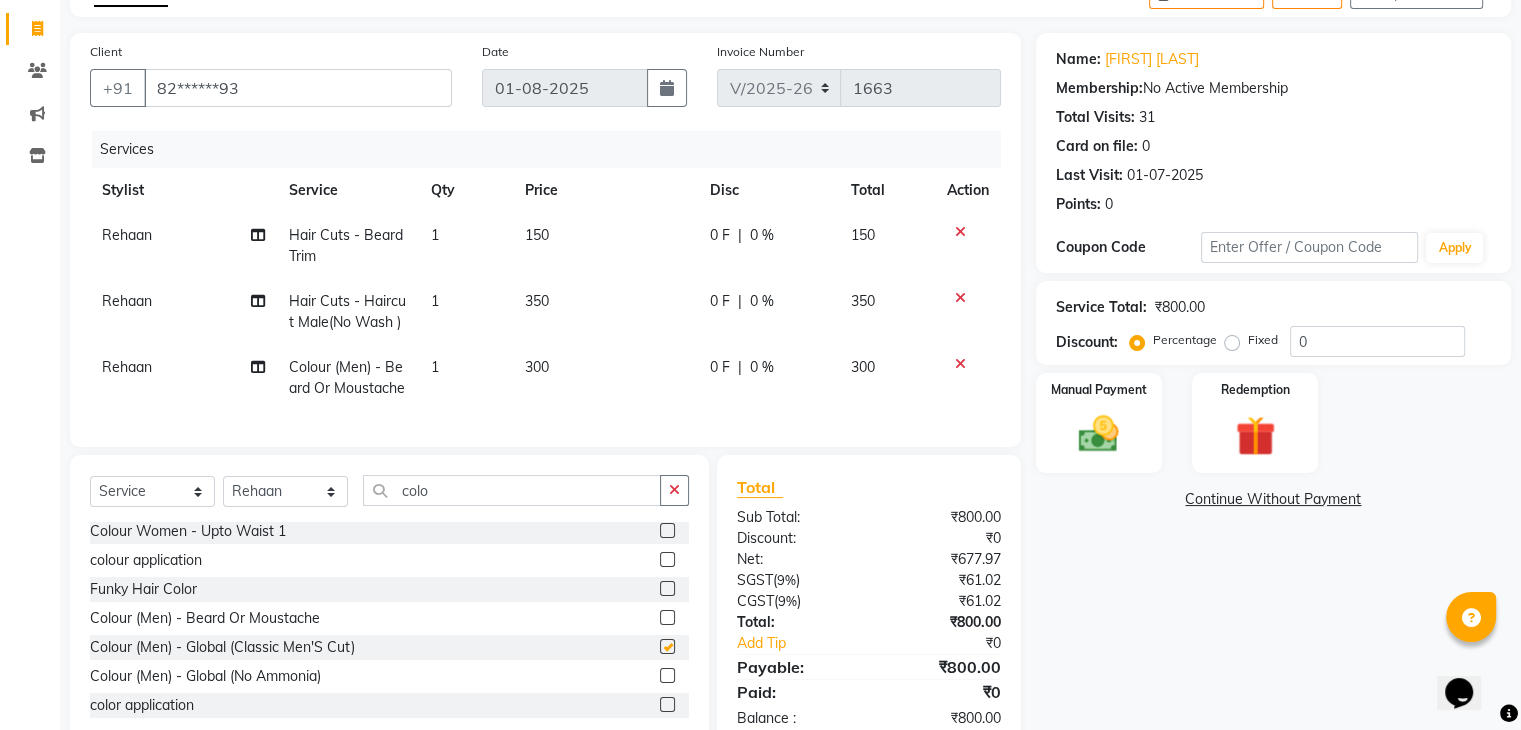 checkbox on "false" 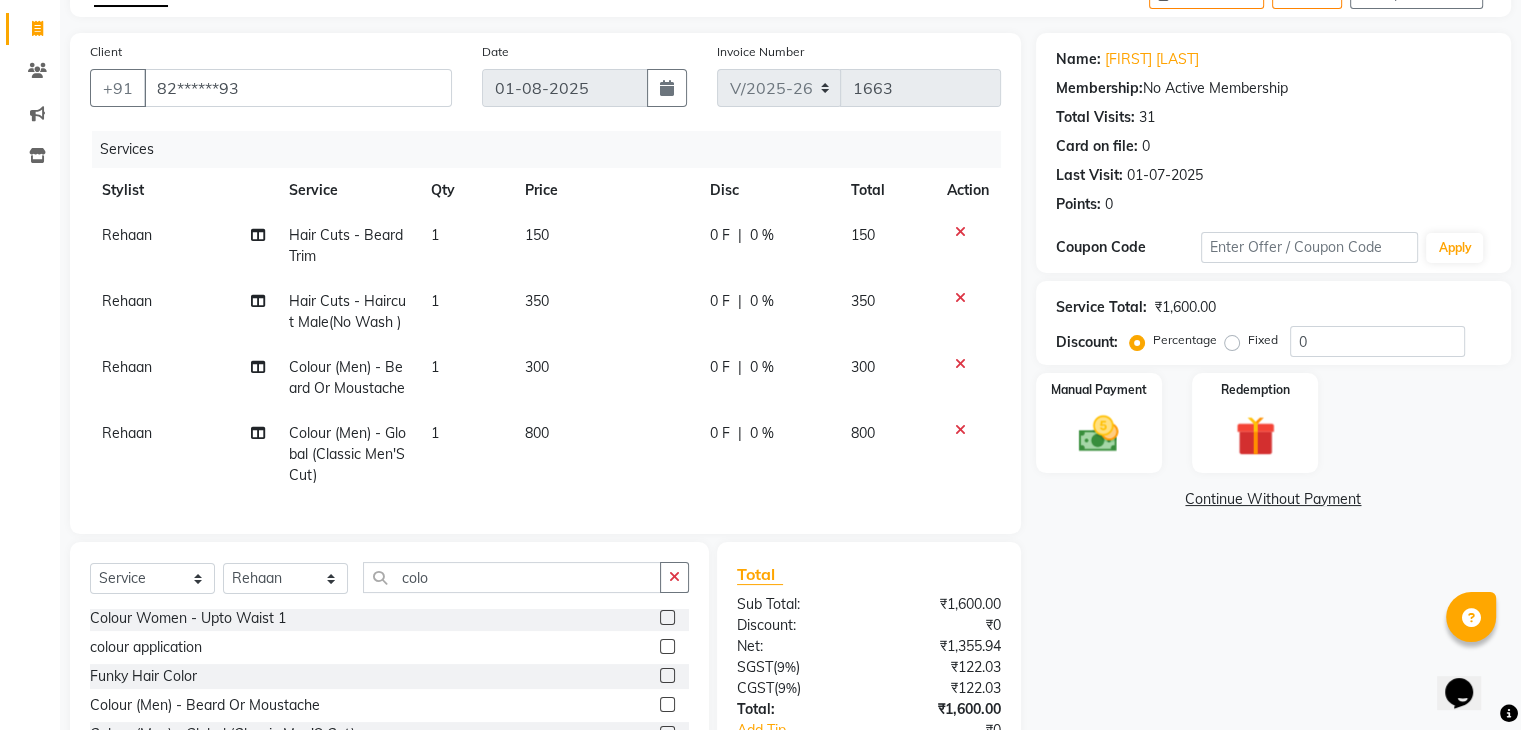 scroll, scrollTop: 270, scrollLeft: 0, axis: vertical 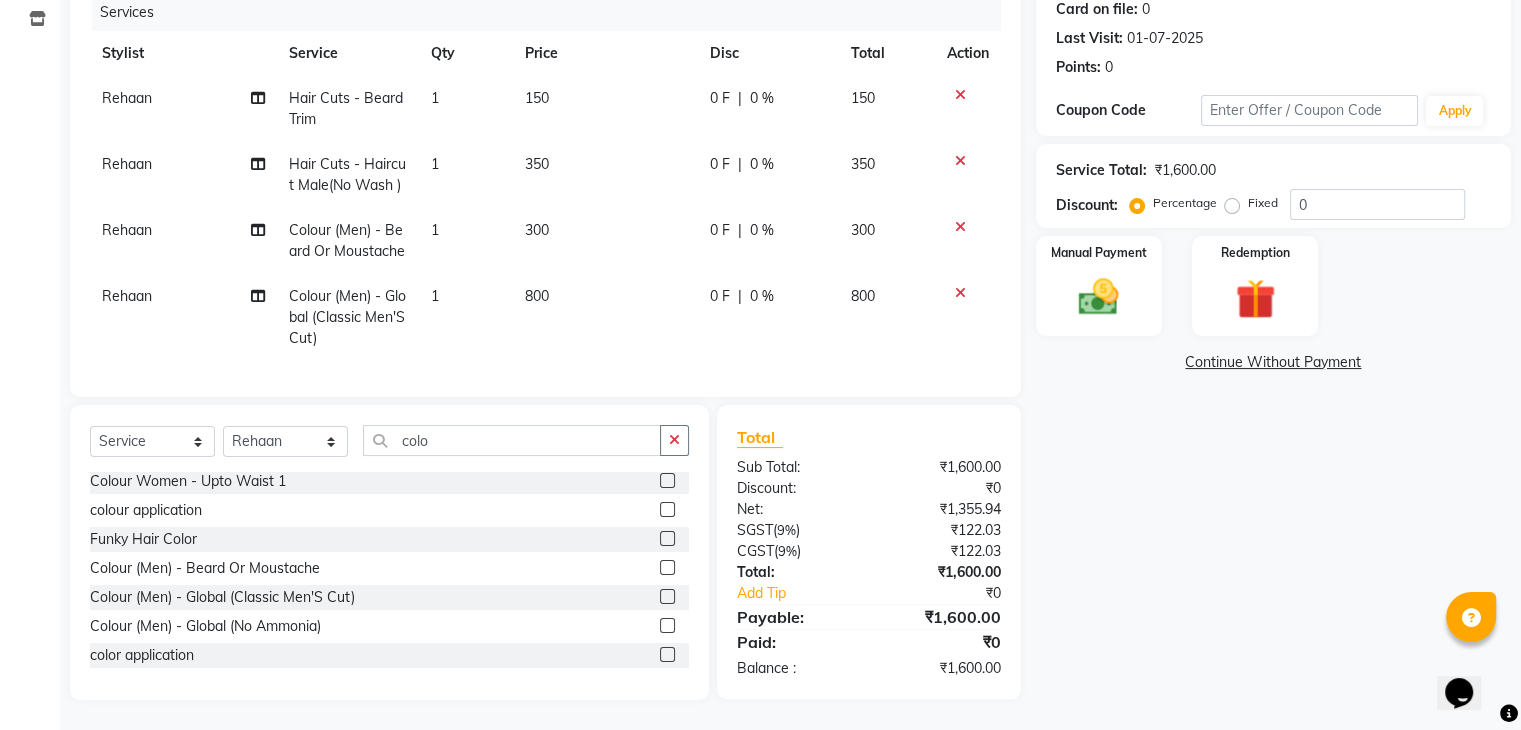 click on "0 F" 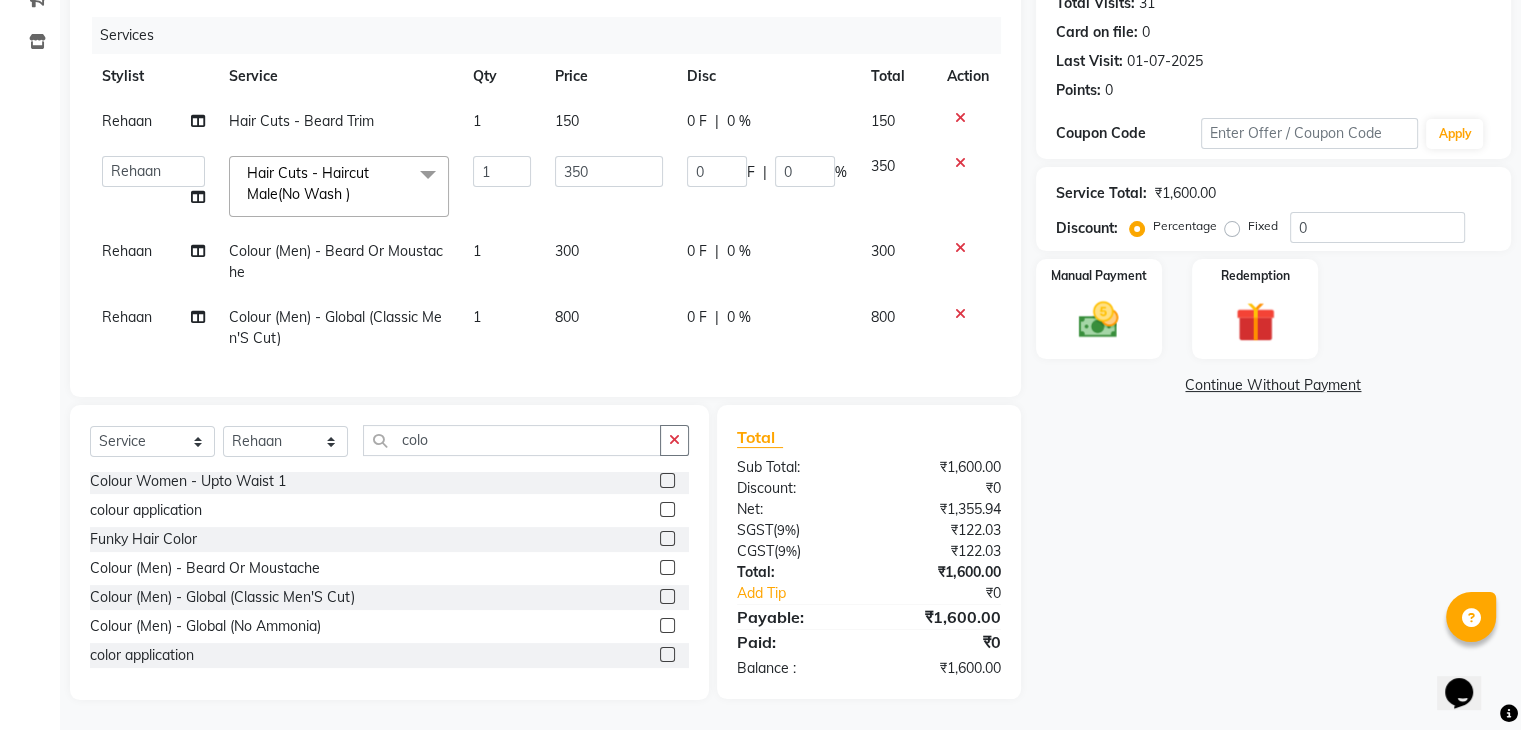 scroll, scrollTop: 247, scrollLeft: 0, axis: vertical 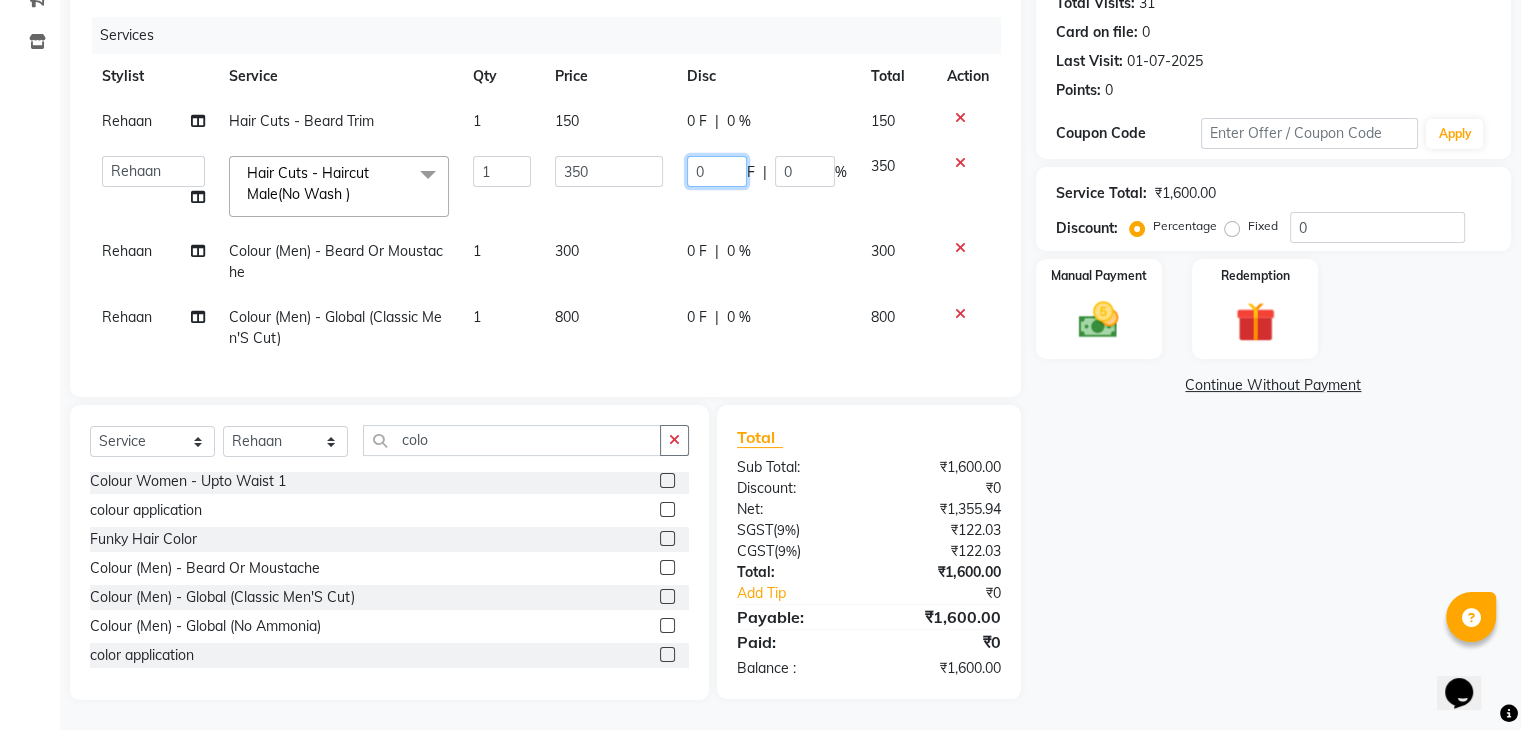 click on "0" 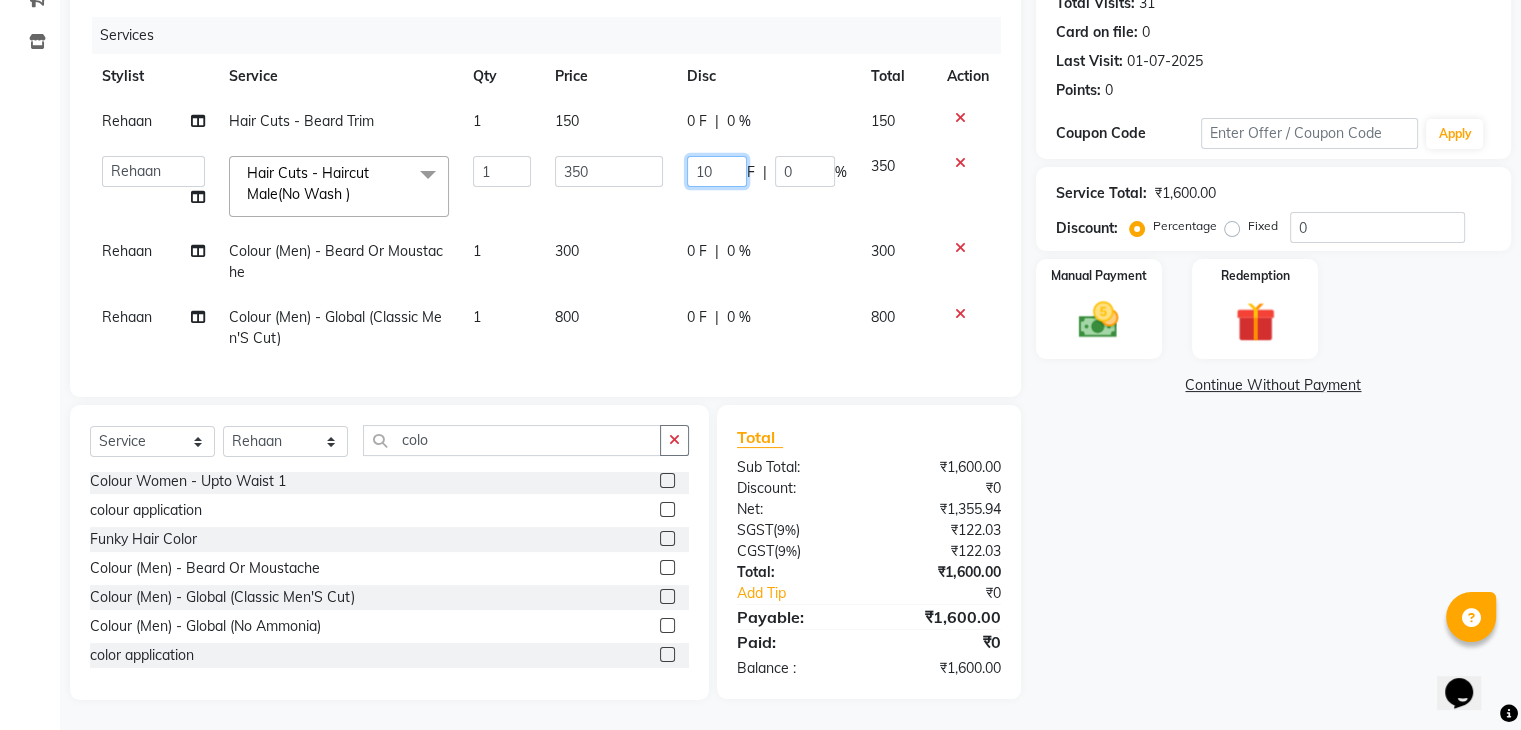 type on "100" 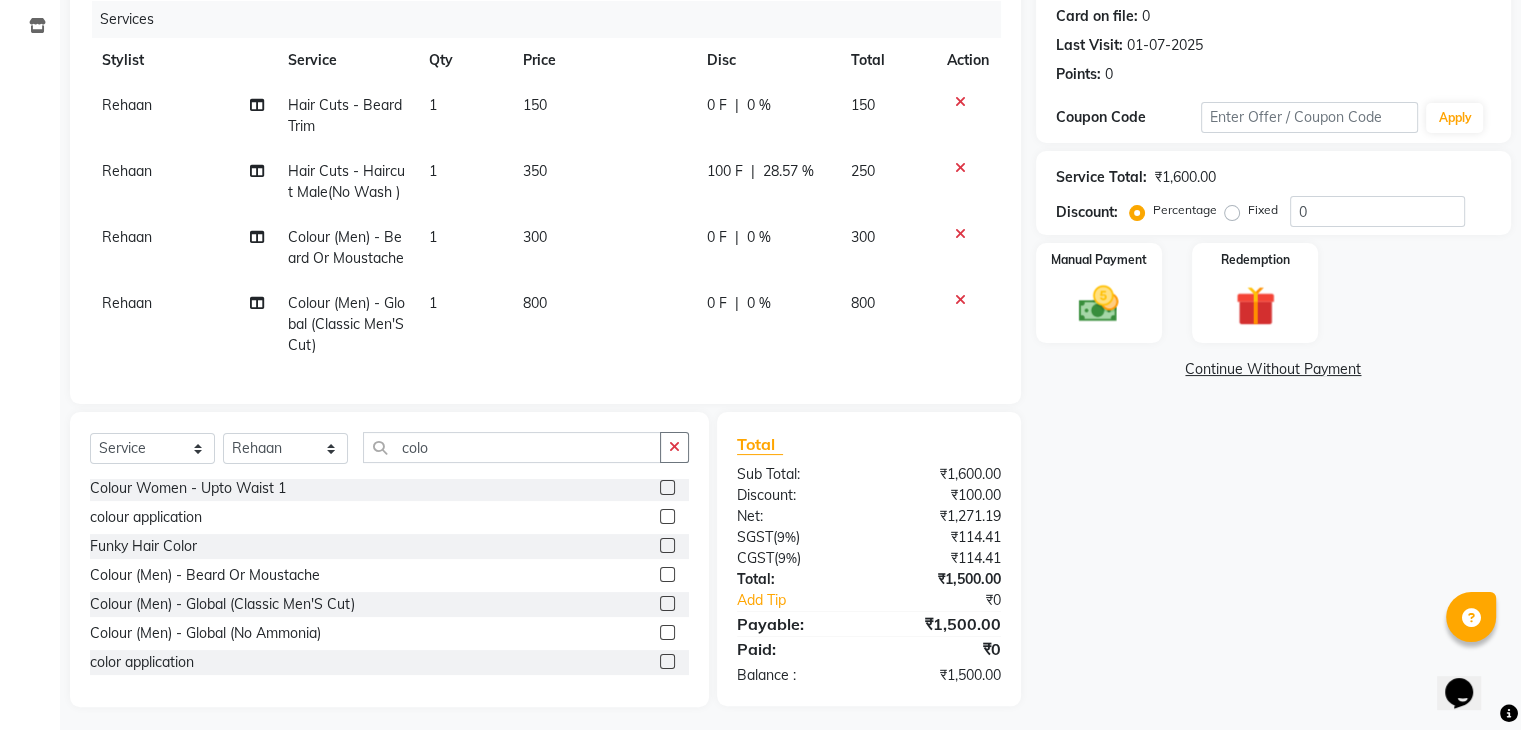 click on "350" 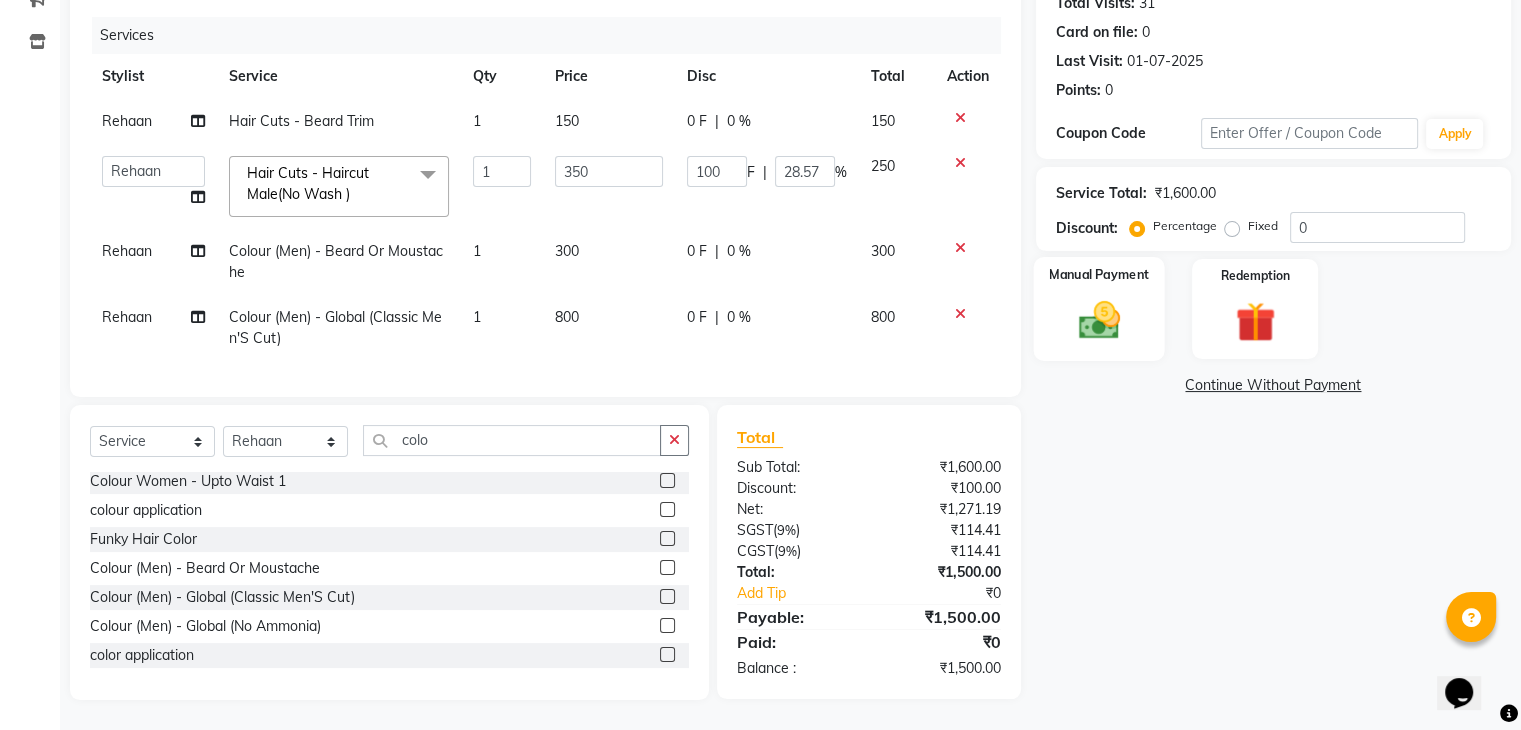 click 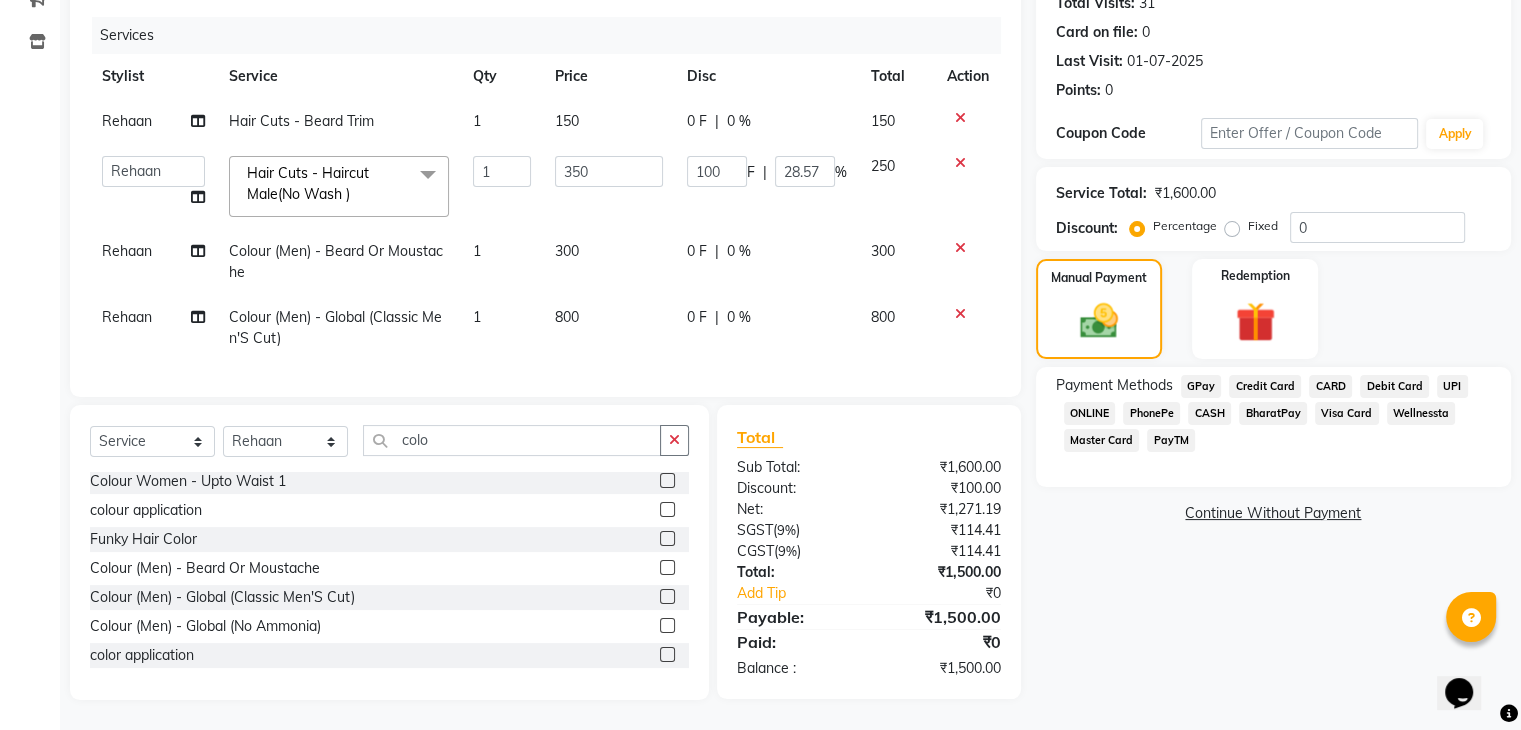 click on "GPay" 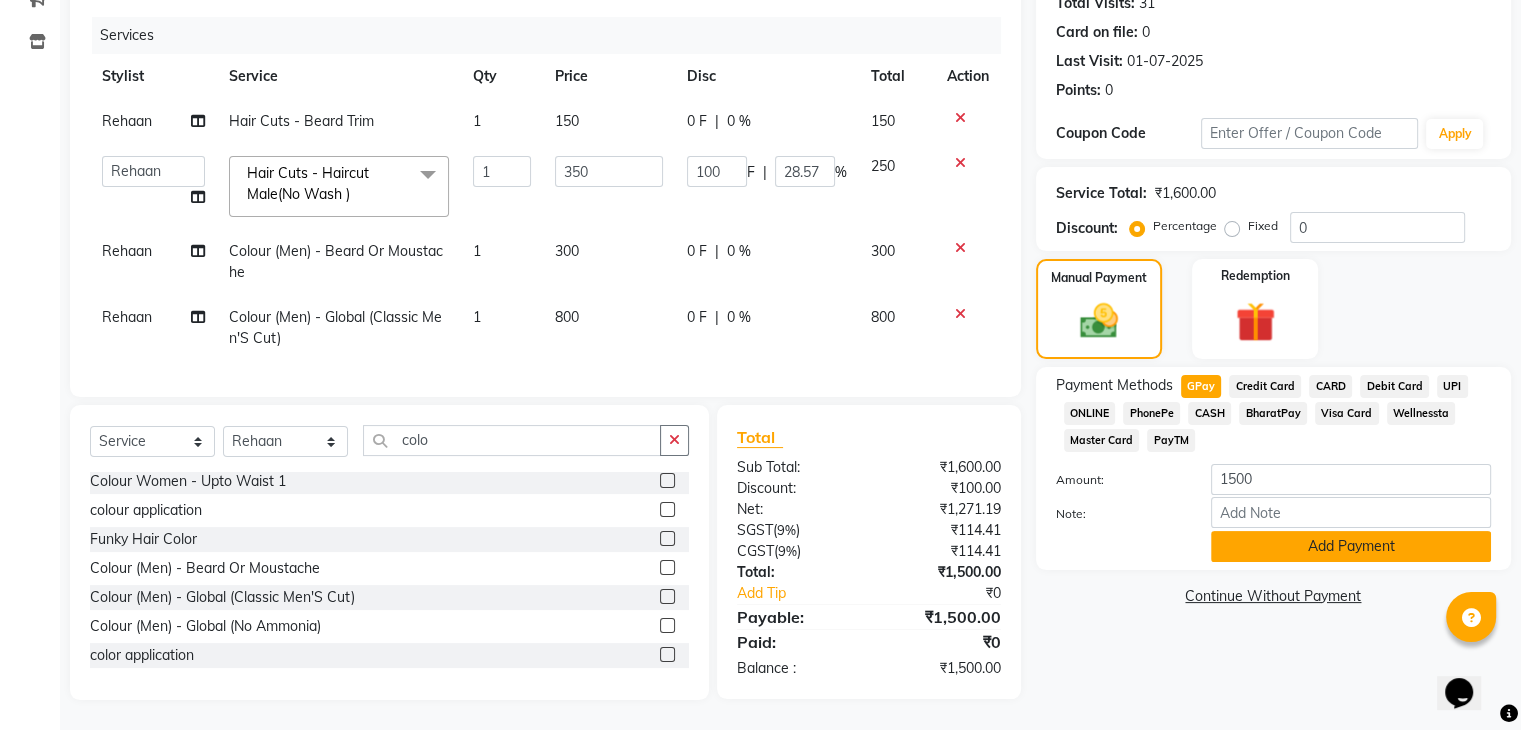click on "Add Payment" 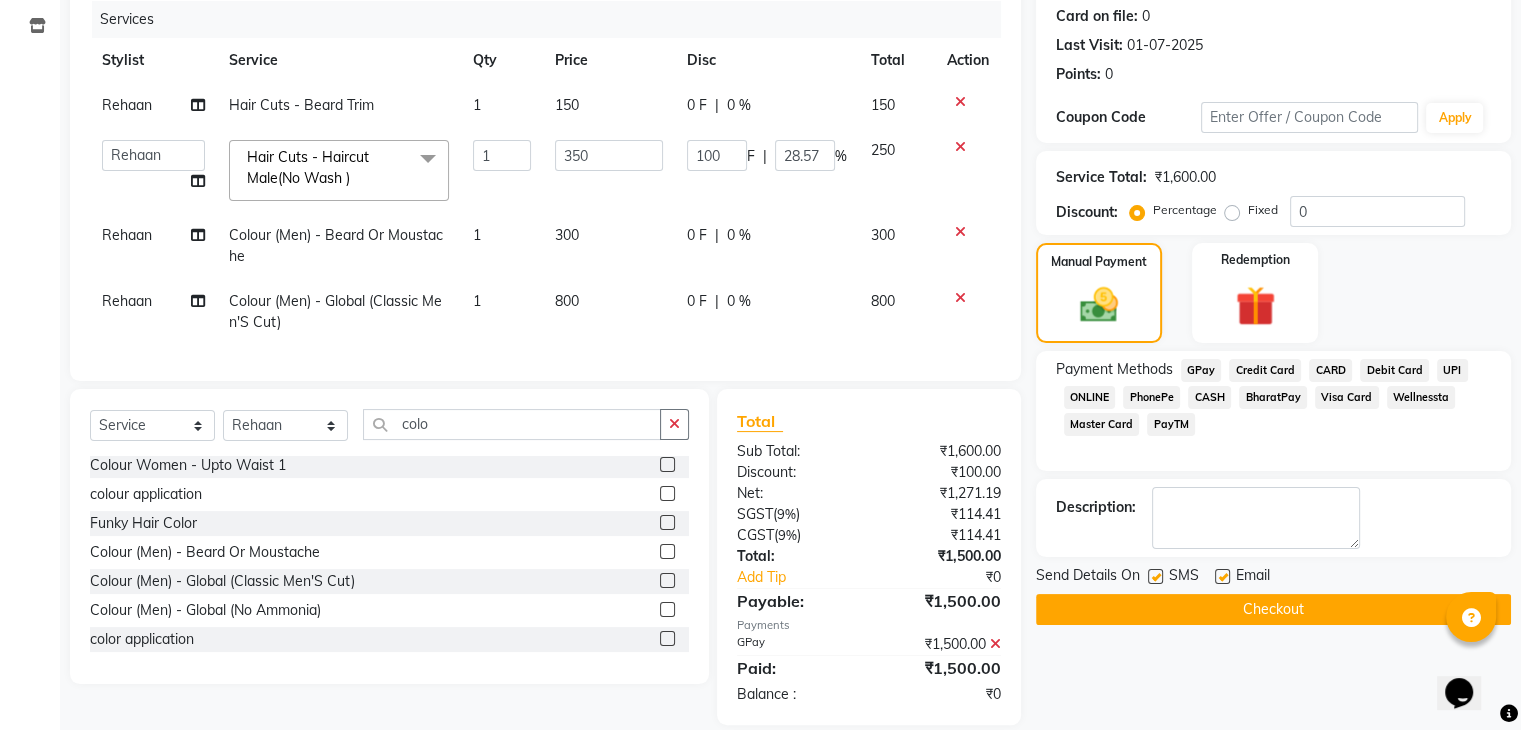 click 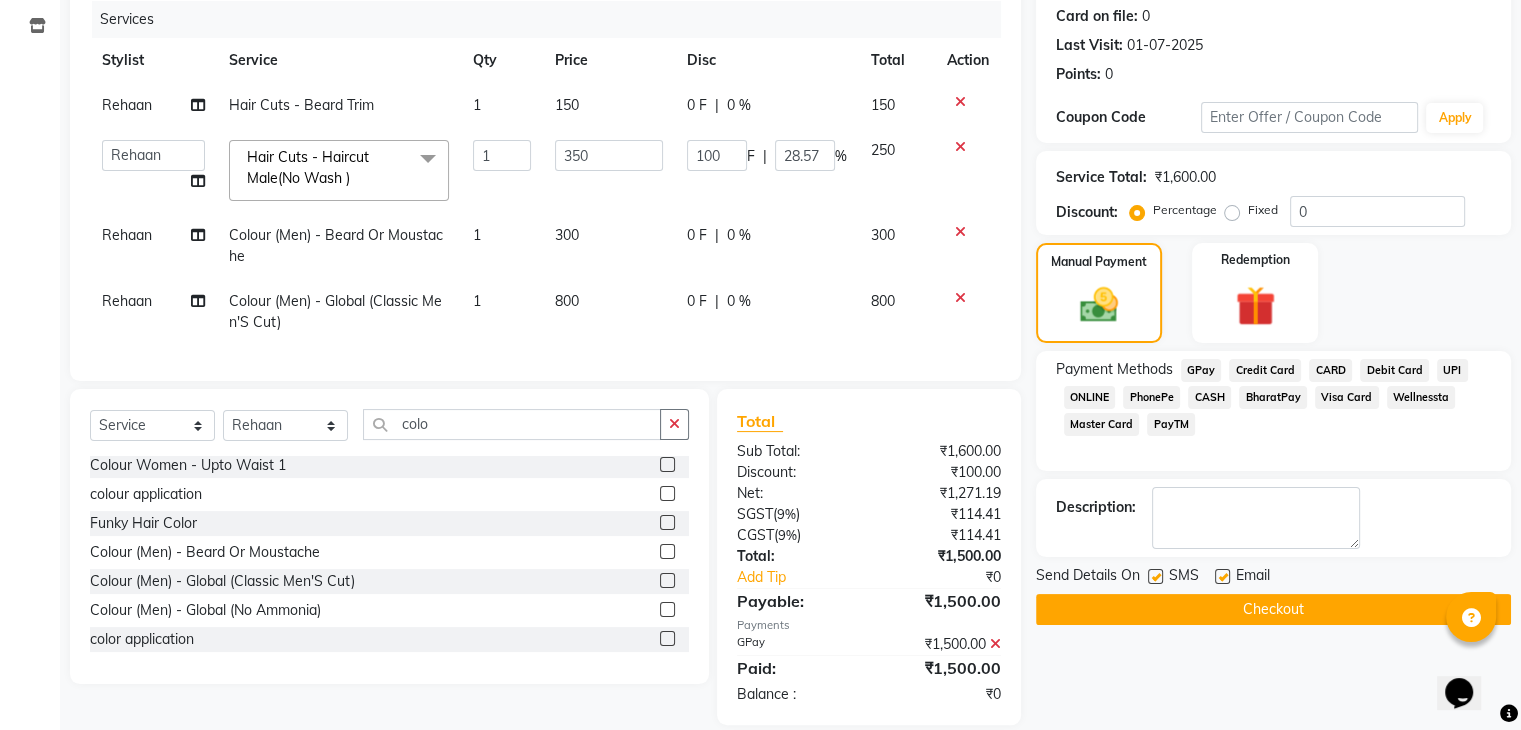 click at bounding box center (1221, 577) 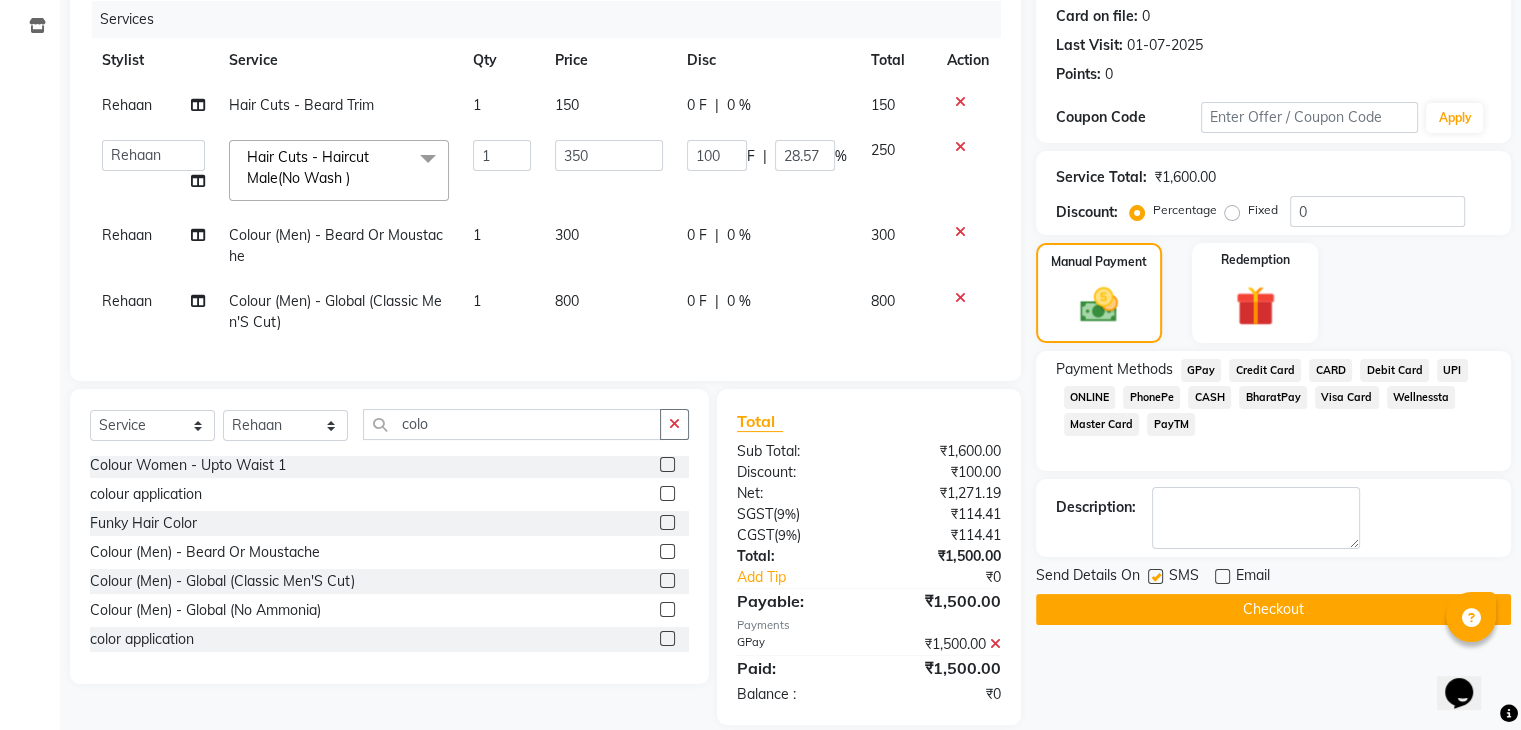 click 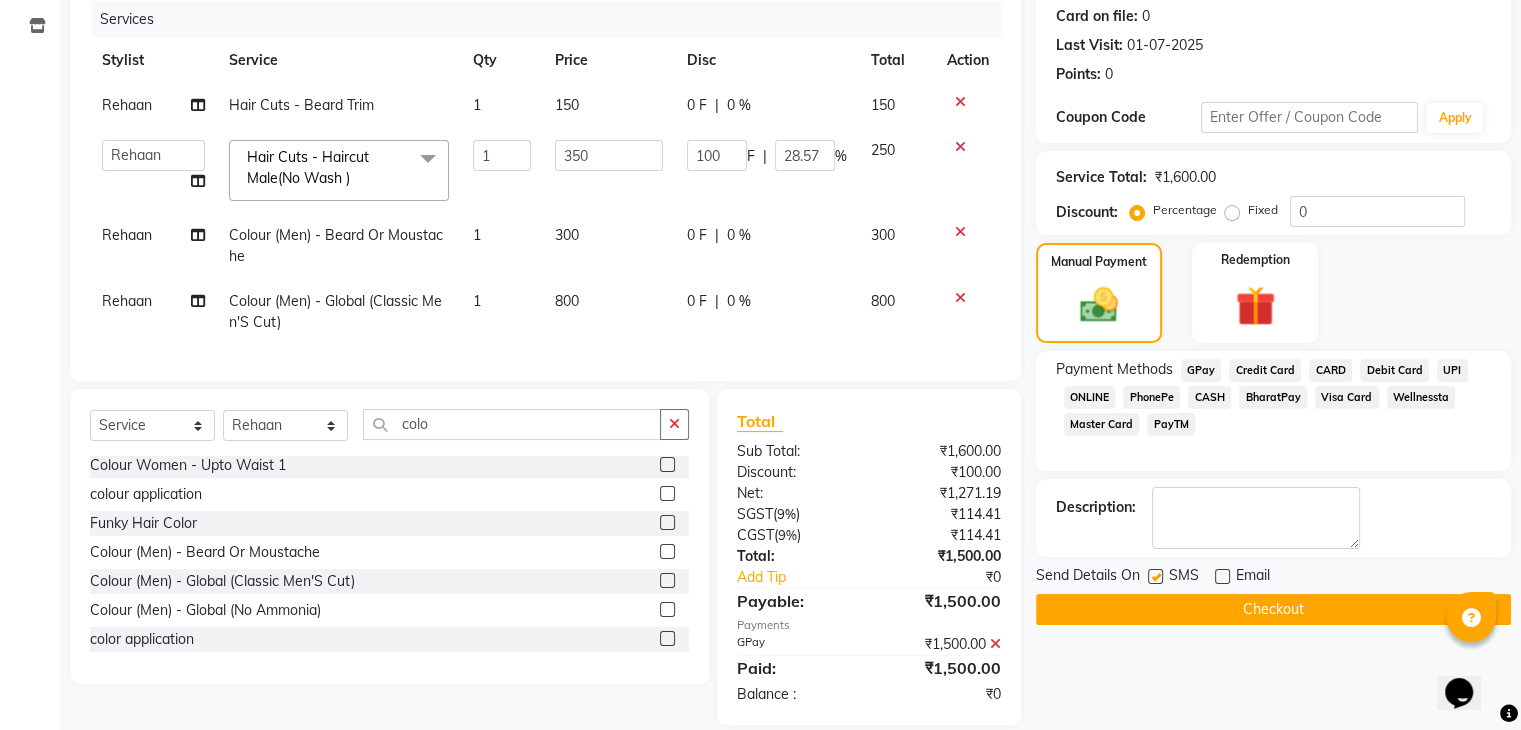 click at bounding box center [1154, 577] 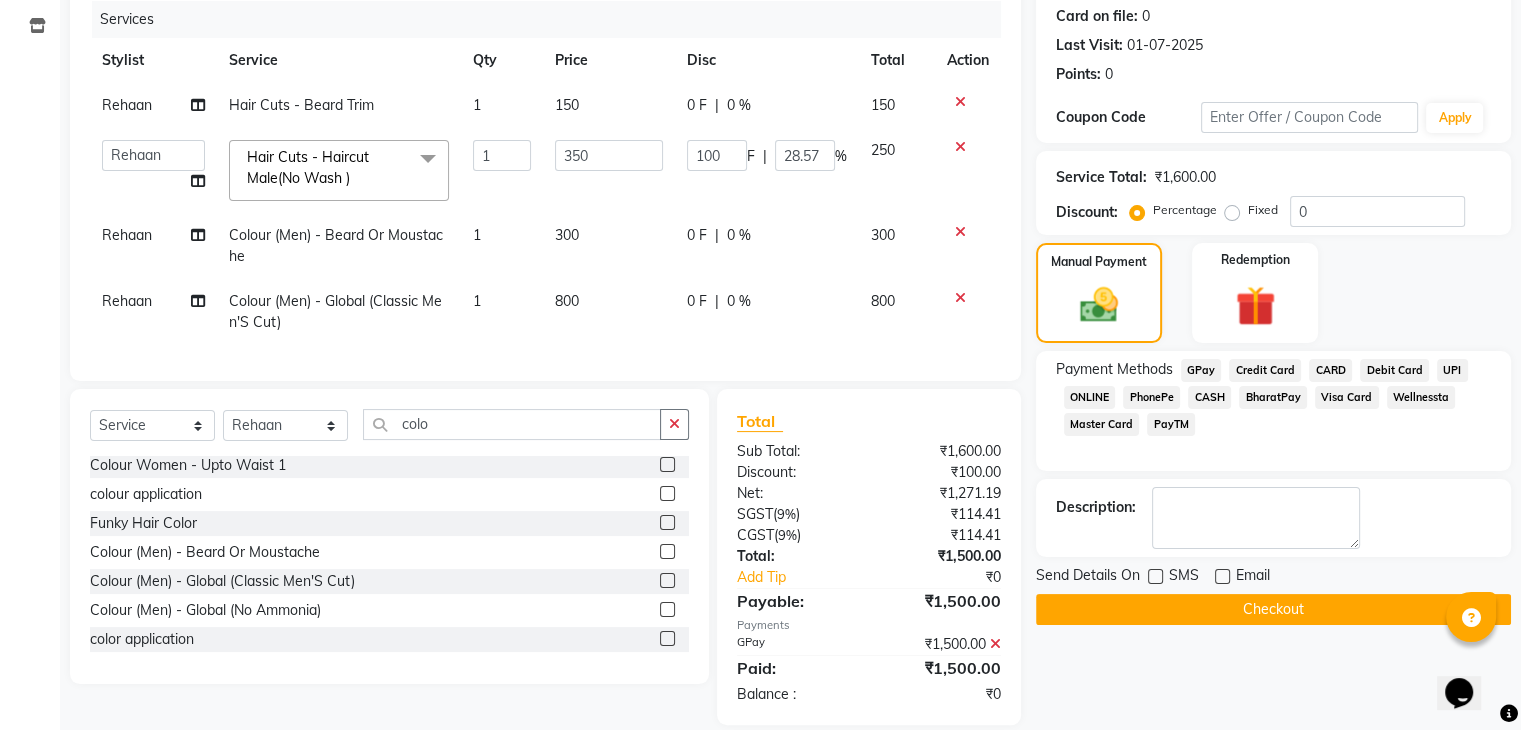 click on "Checkout" 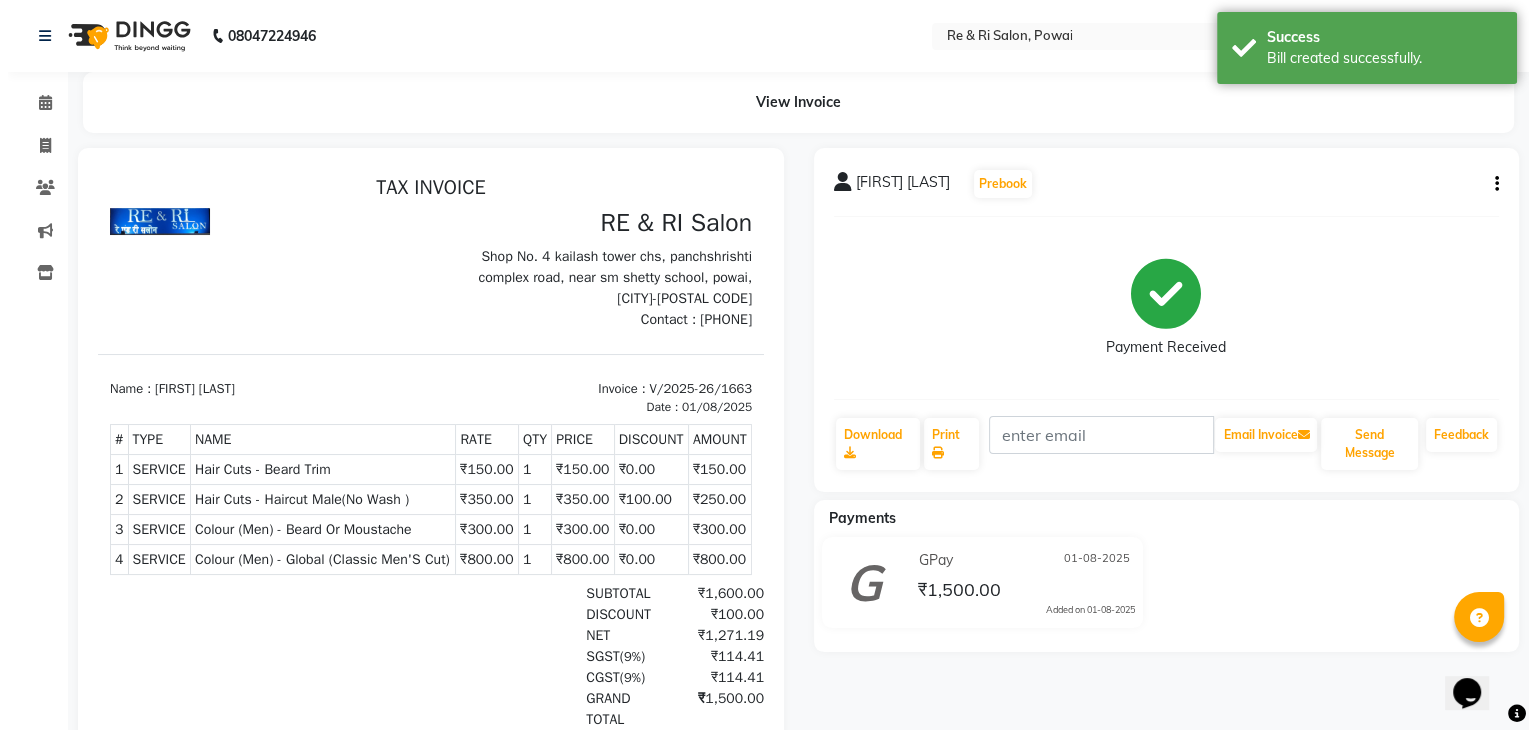 scroll, scrollTop: 0, scrollLeft: 0, axis: both 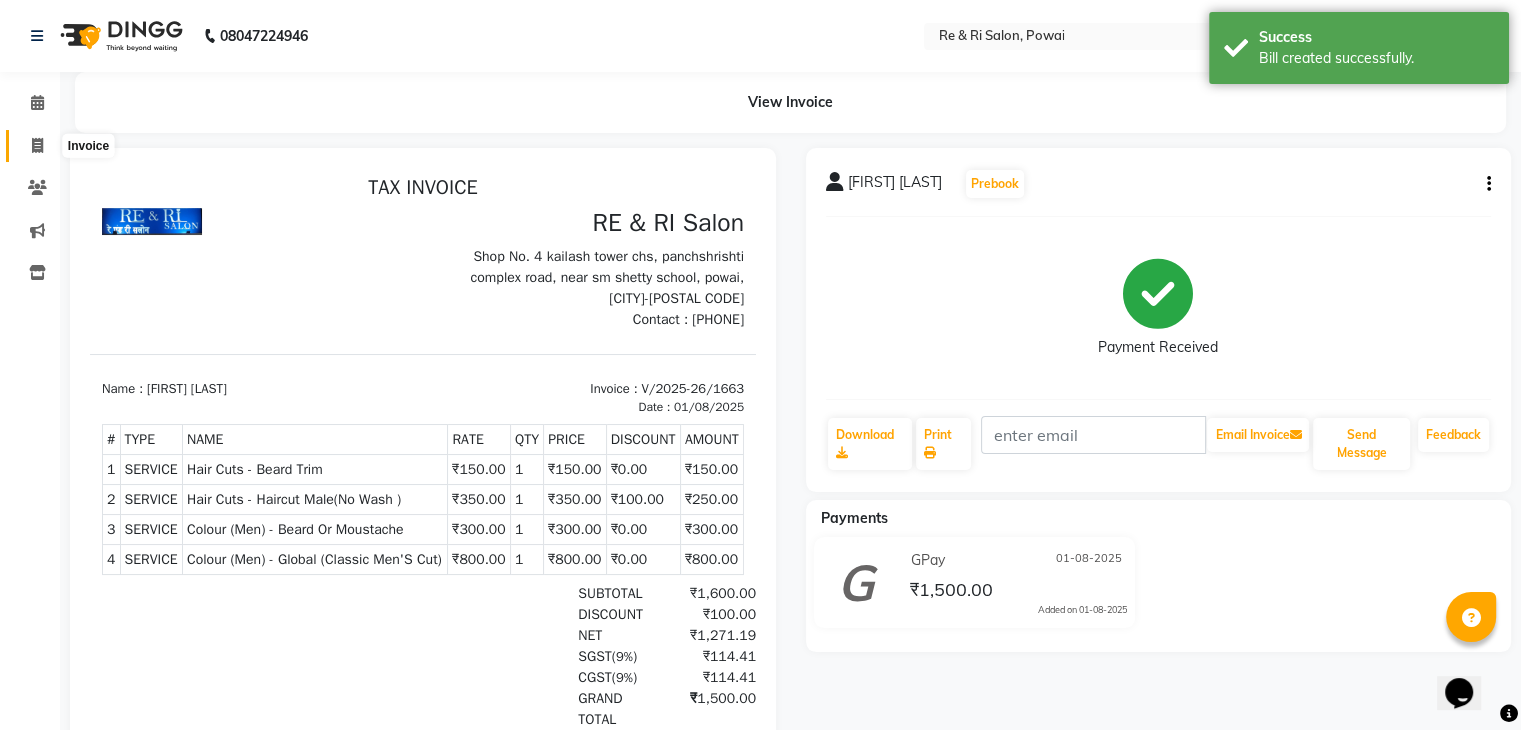 click 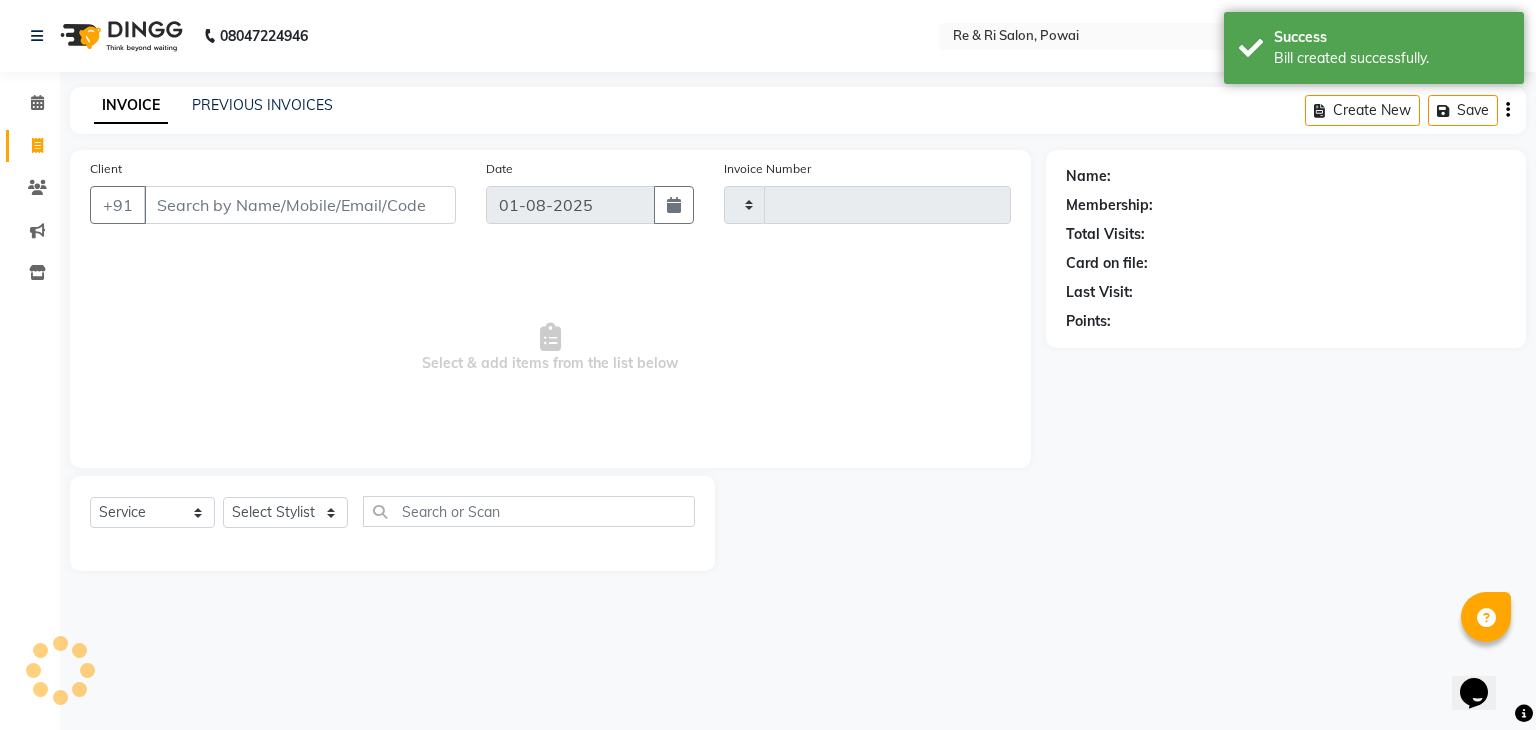 type on "1664" 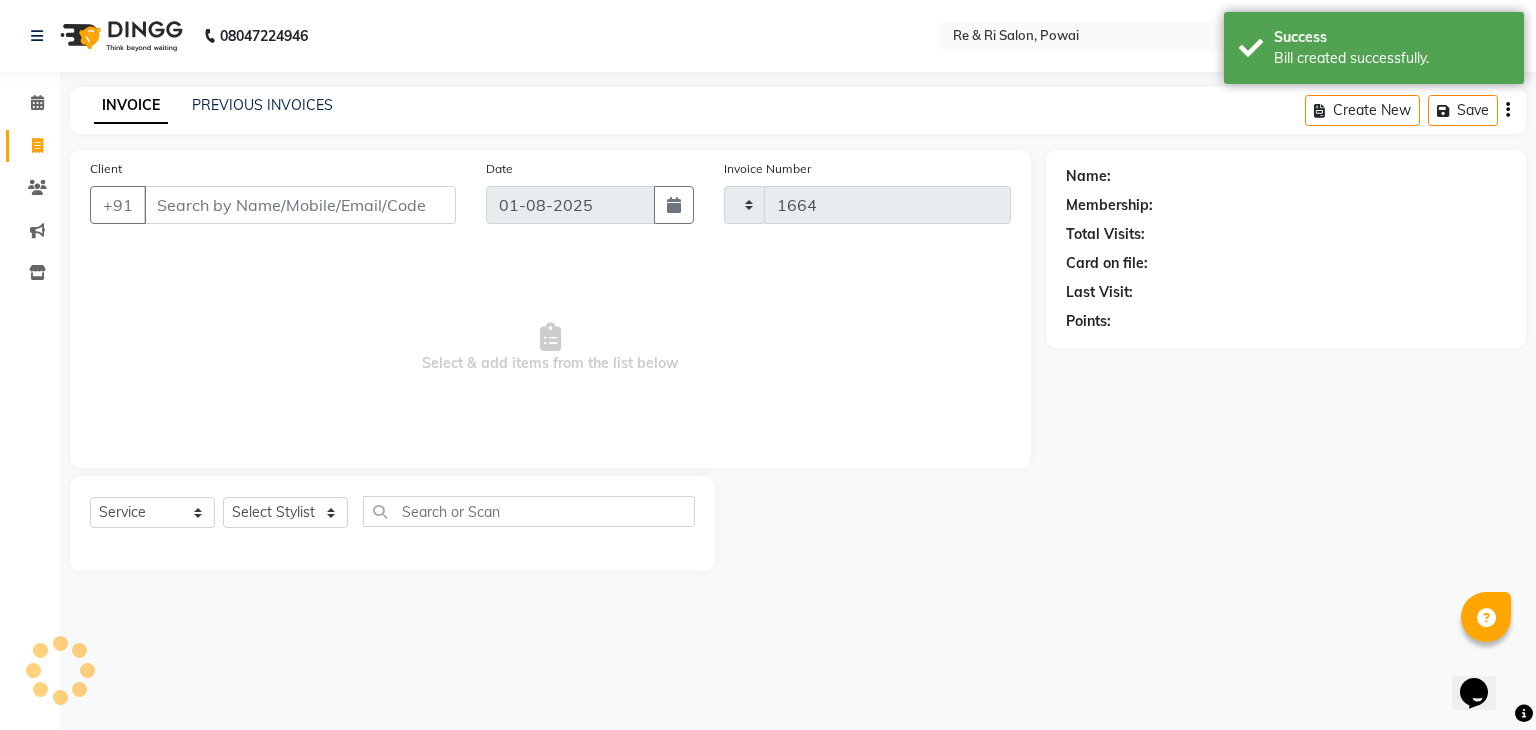 select on "5364" 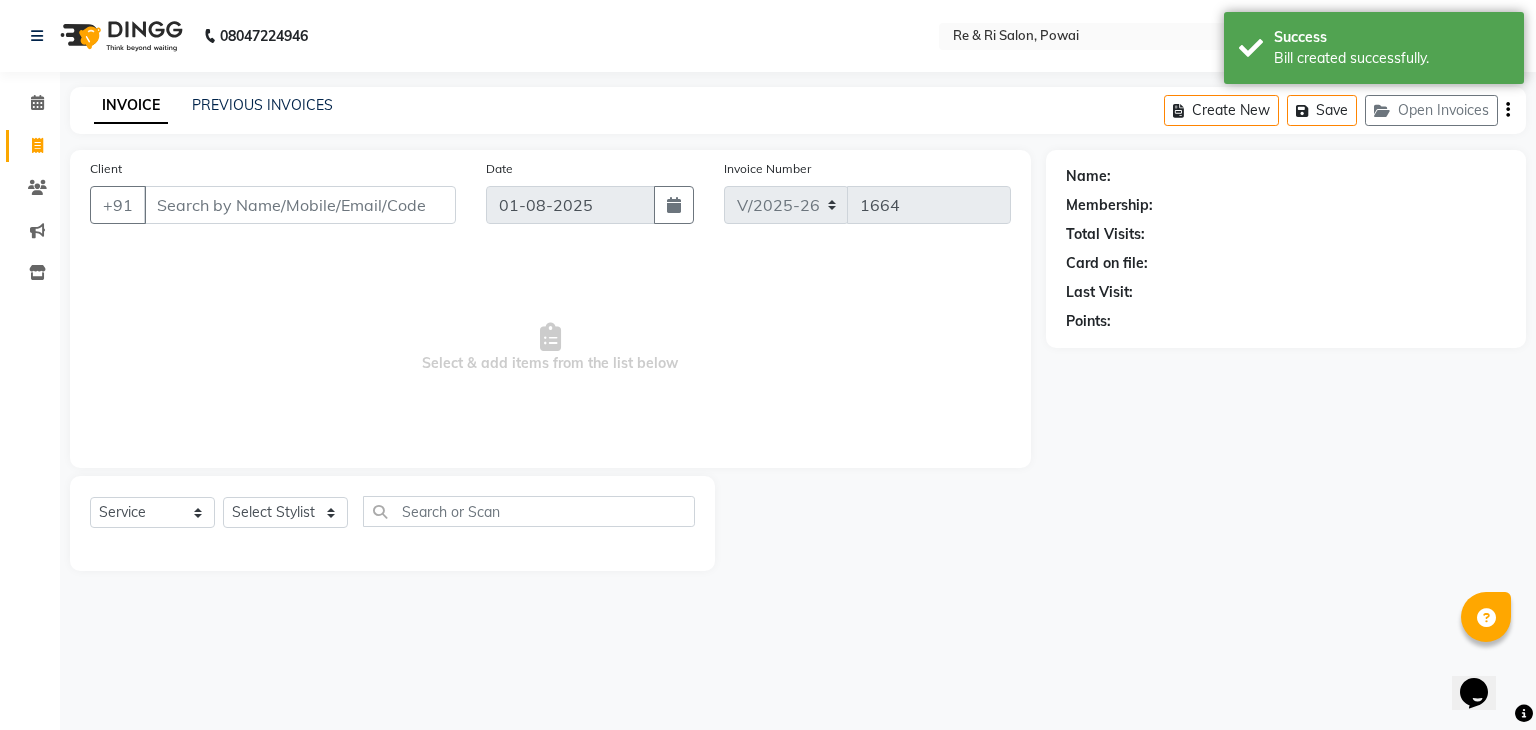 click on "Client" at bounding box center [300, 205] 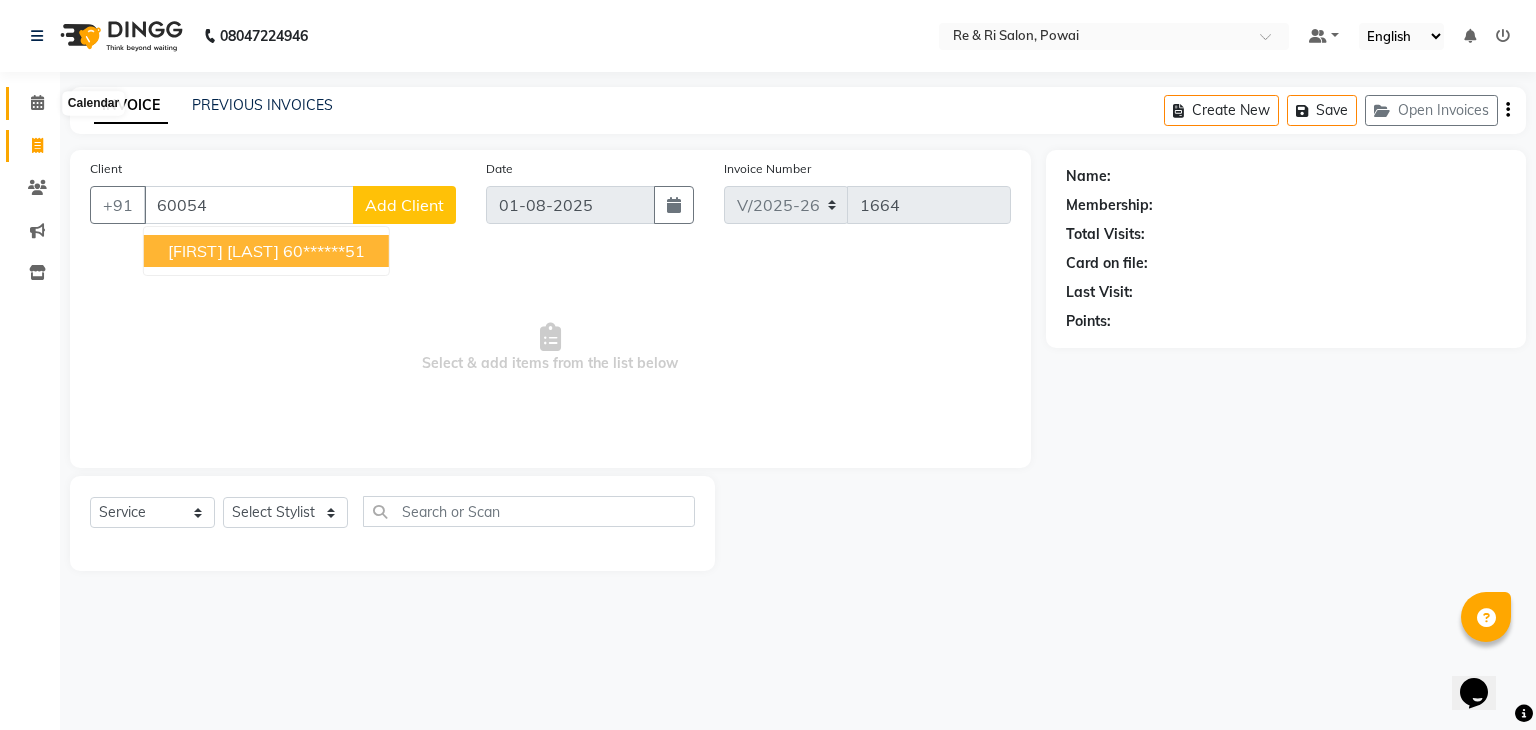type on "60054" 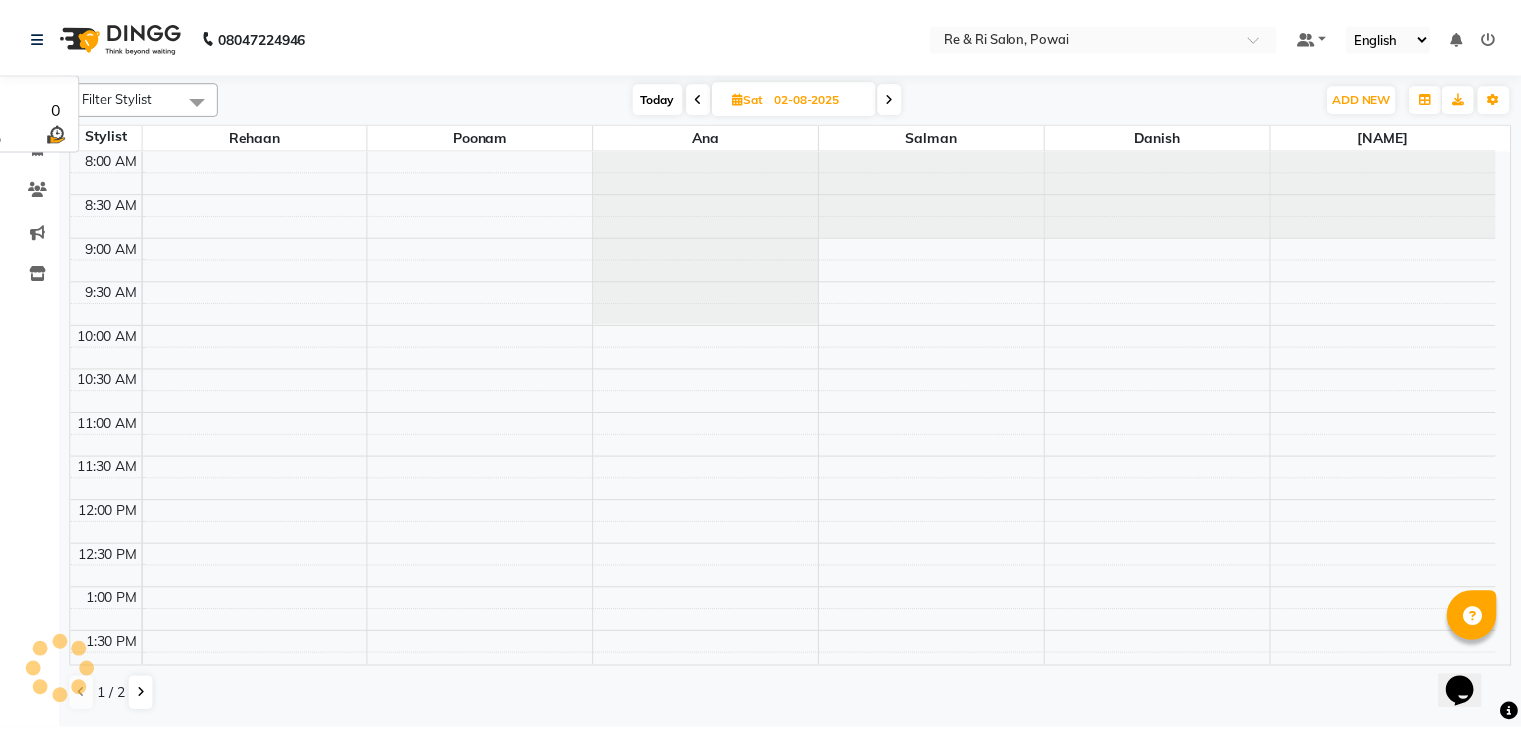 scroll, scrollTop: 0, scrollLeft: 0, axis: both 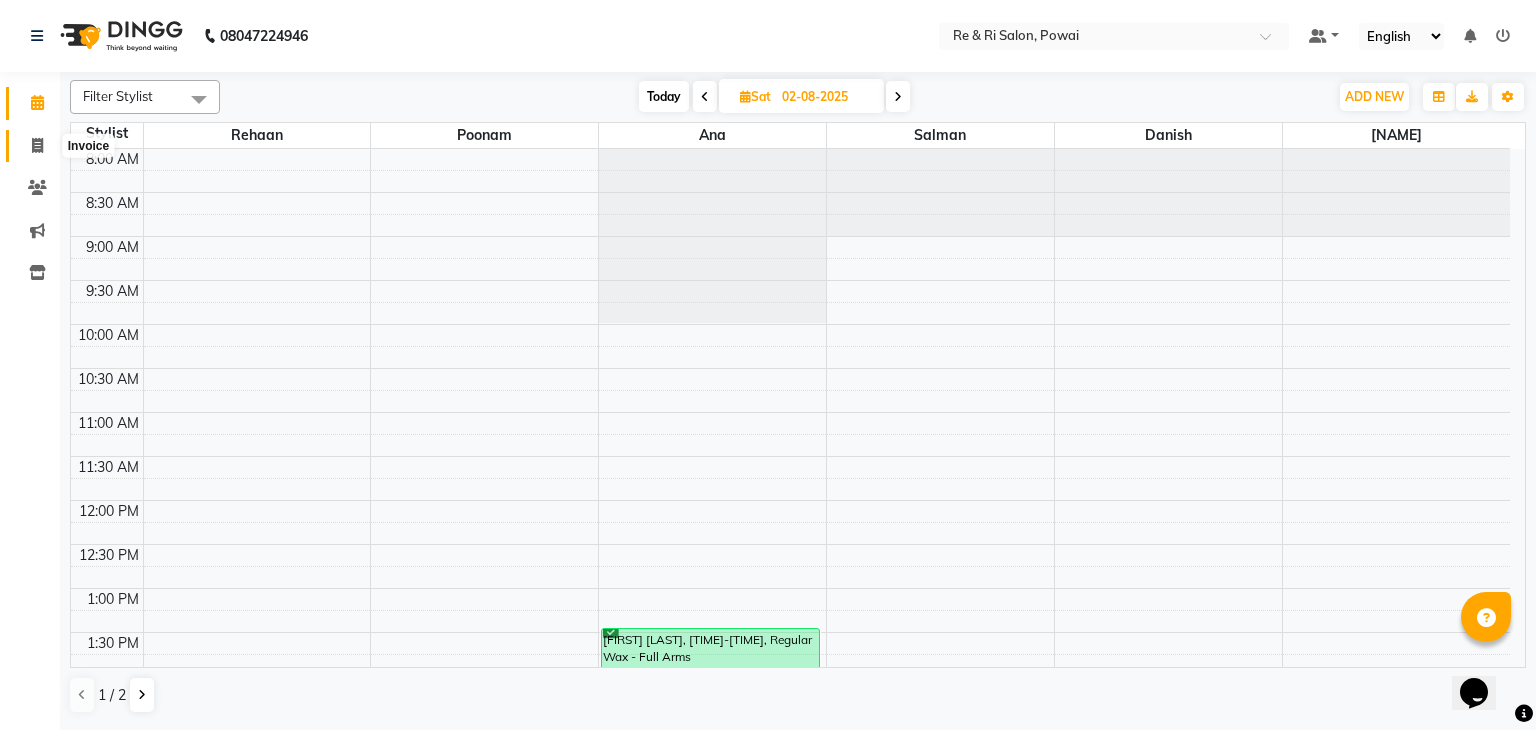 click 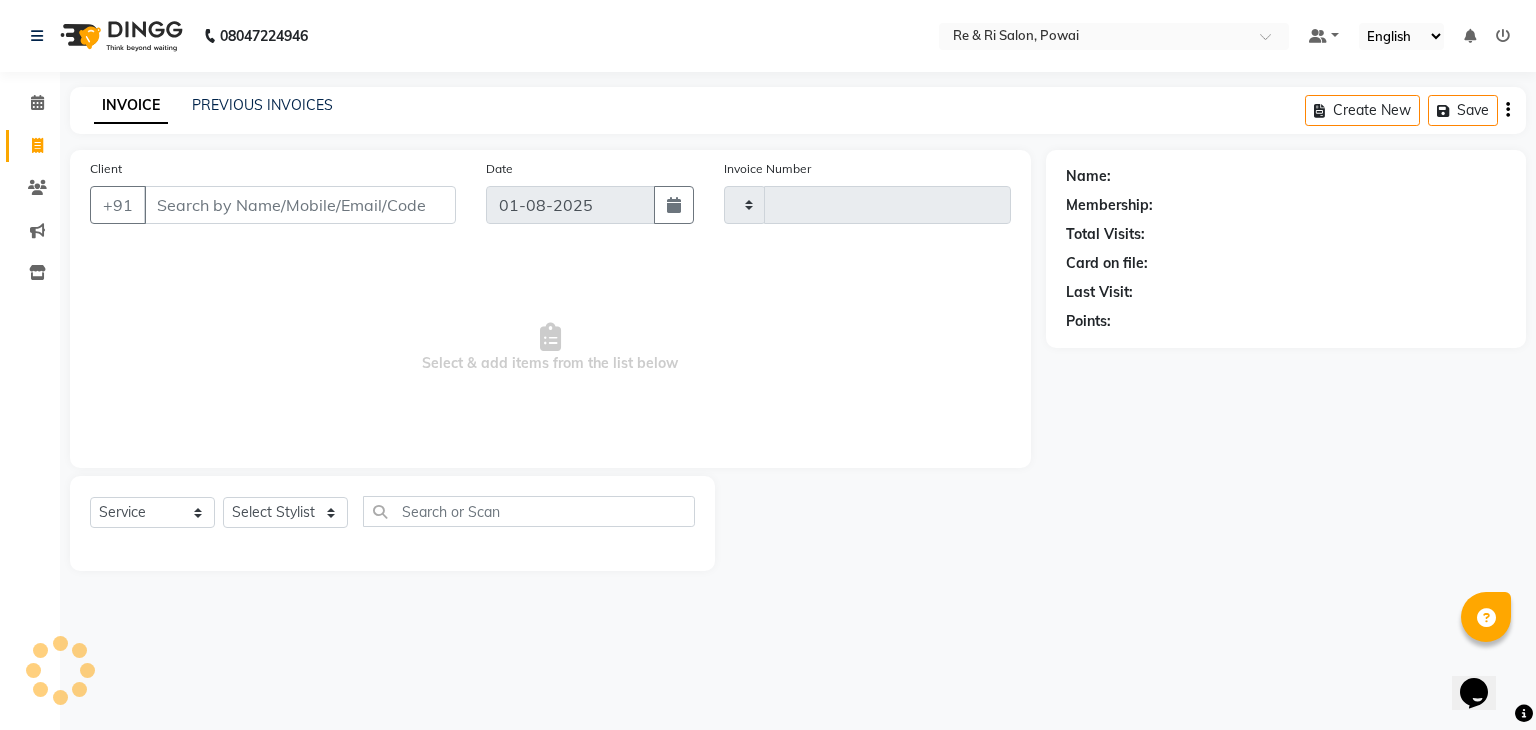 type on "1664" 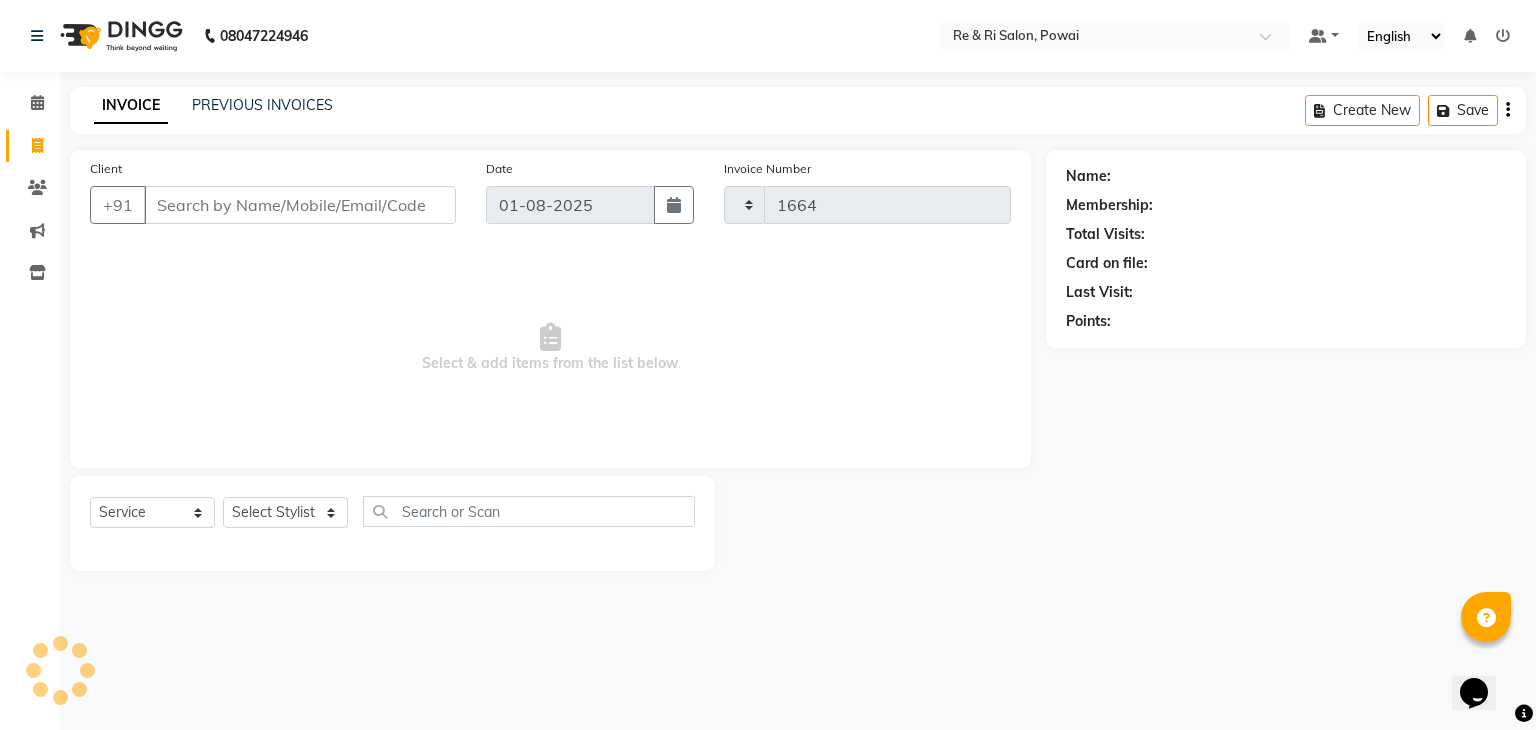 select on "5364" 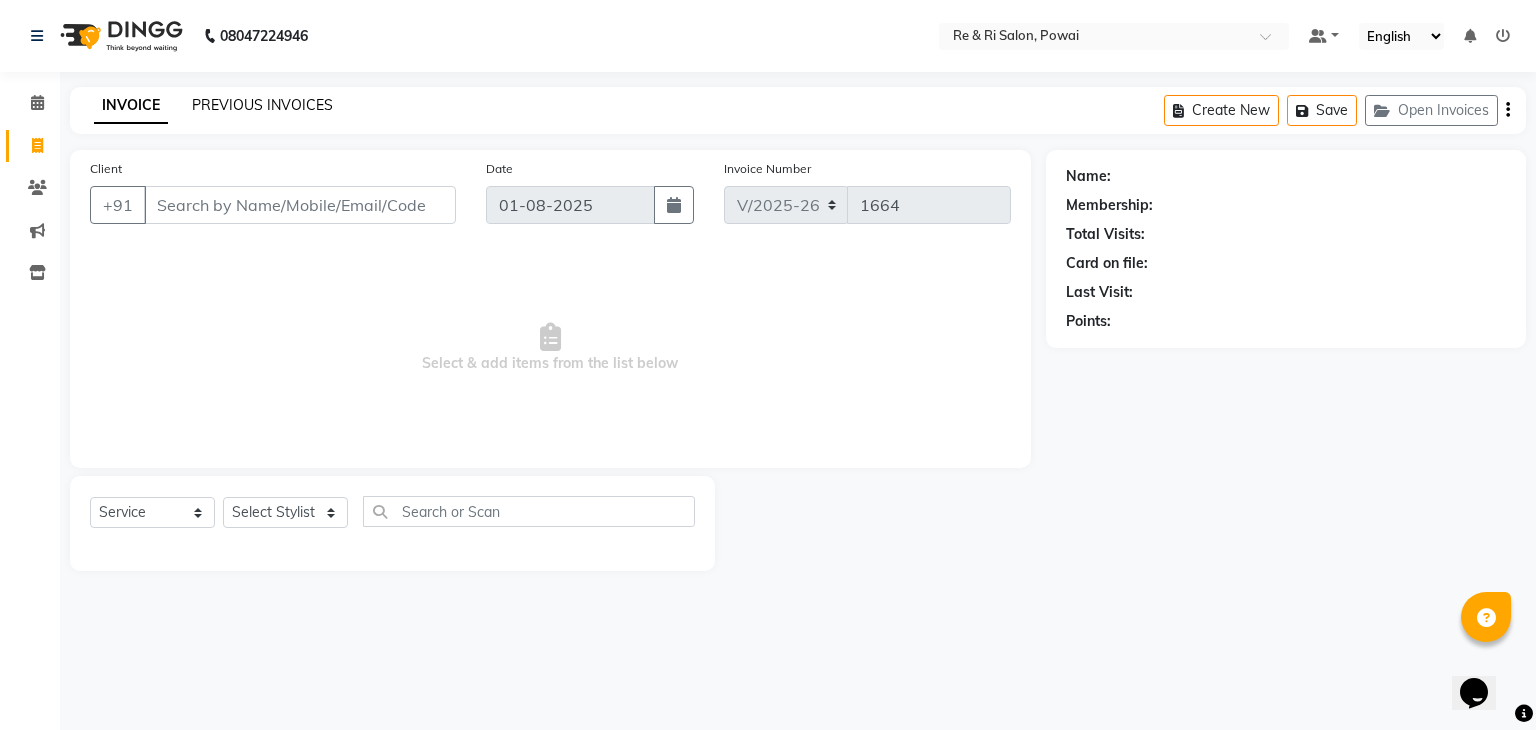 click on "PREVIOUS INVOICES" 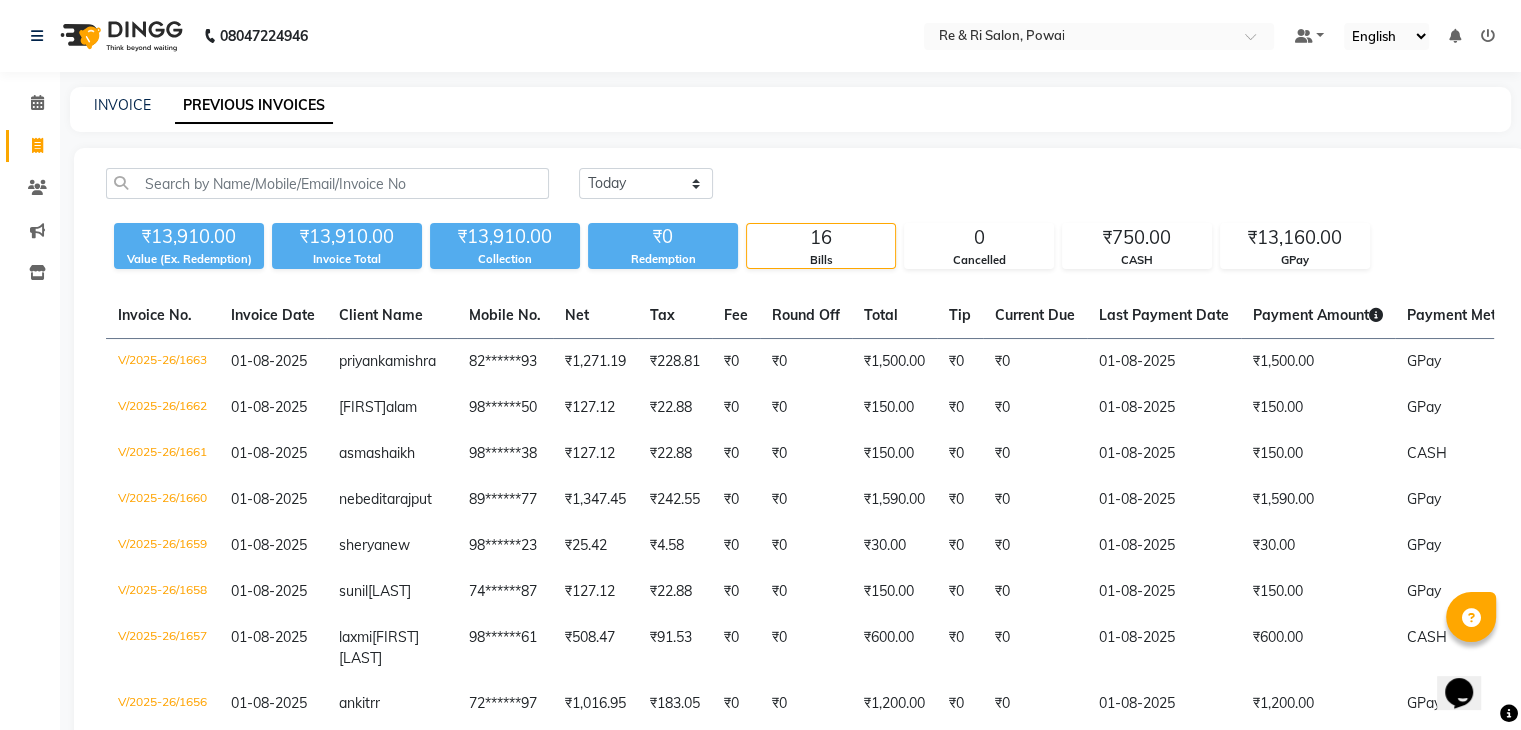 click on "08047224946 Select Location × Re & Ri Salon, Powai Default Panel My Panel English ENGLISH Español العربية मराठी हिंदी ગુજરાતી தமிழ் 中文 Notifications nothing to show ☀ RE & RI Salon, Powai  Calendar  Invoice  Clients  Marketing  Inventory Upcoming Tentative Confirm Bookings Segments Page Builder INVOICE PREVIOUS INVOICES Today Yesterday Custom Range ₹13,910.00 Value (Ex. Redemption) ₹13,910.00 Invoice Total  ₹13,910.00 Collection ₹0 Redemption 16 Bills 0 Cancelled ₹750.00 CASH ₹13,160.00 GPay  Invoice No.   Invoice Date   Client Name   Mobile No.   Net   Tax   Fee   Round Off   Total   Tip   Current Due   Last Payment Date   Payment Amount   Payment Methods   Cancel Reason   Status   V/2025-26/1663  01-08-2025 priyanka  mishra 82******93 ₹1,271.19 ₹228.81  ₹0  ₹0 ₹1,500.00 ₹0 ₹0 01-08-2025 ₹1,500.00  GPay - PAID  V/2025-26/1662  01-08-2025 mehtaab  alam 98******50 ₹127.12 ₹22.88  ₹0  ₹0 ₹150.00 ₹0 ₹0 GPay" at bounding box center (760, 602) 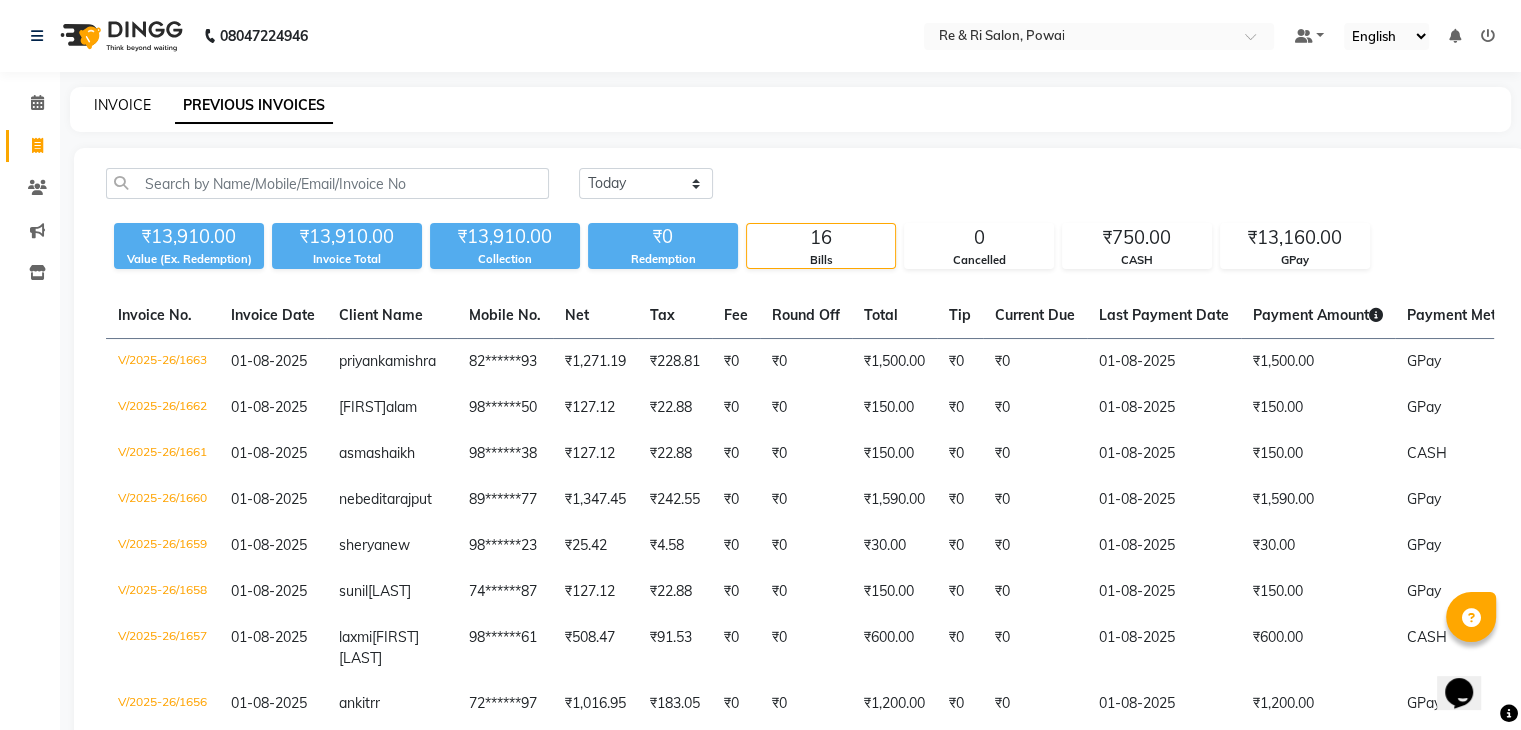 click on "INVOICE" 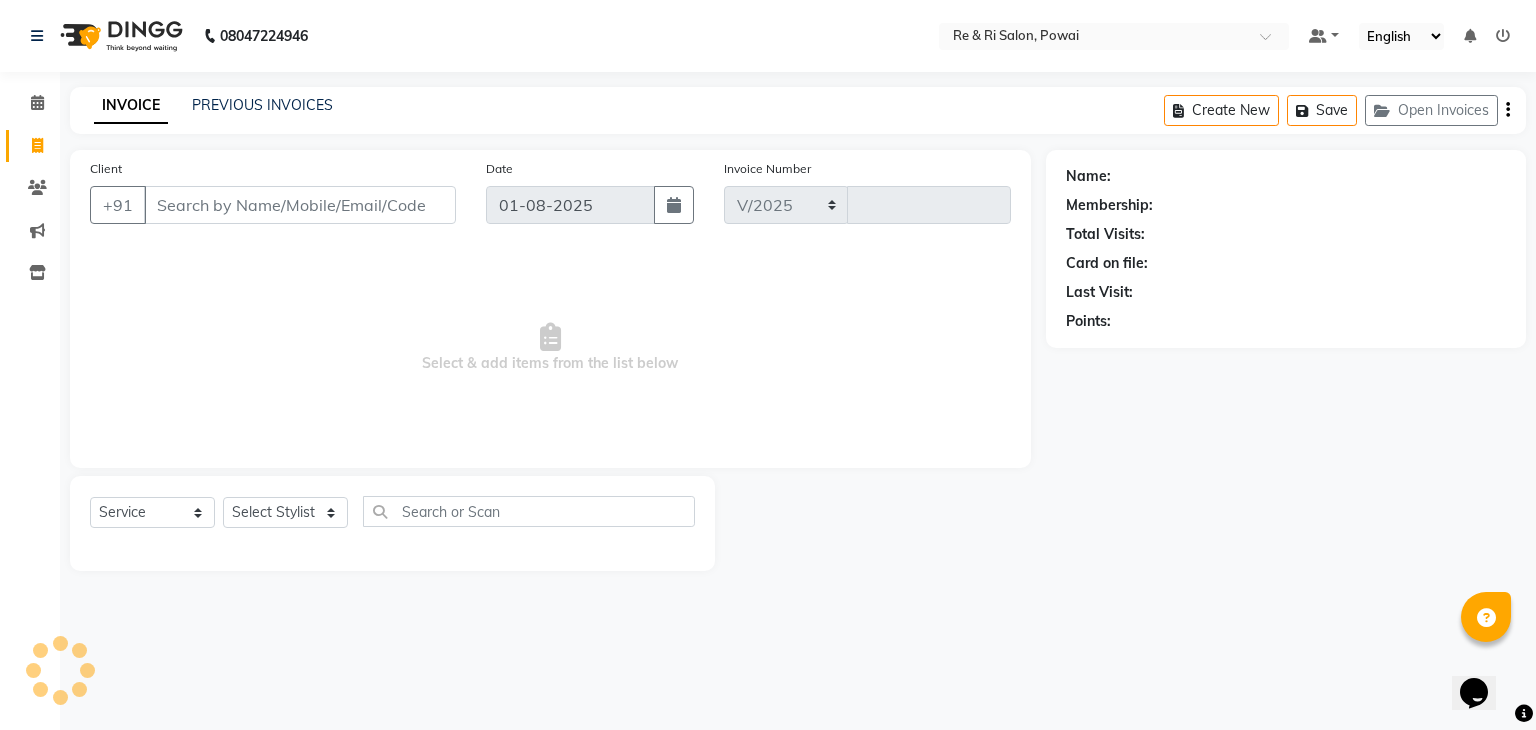 select on "5364" 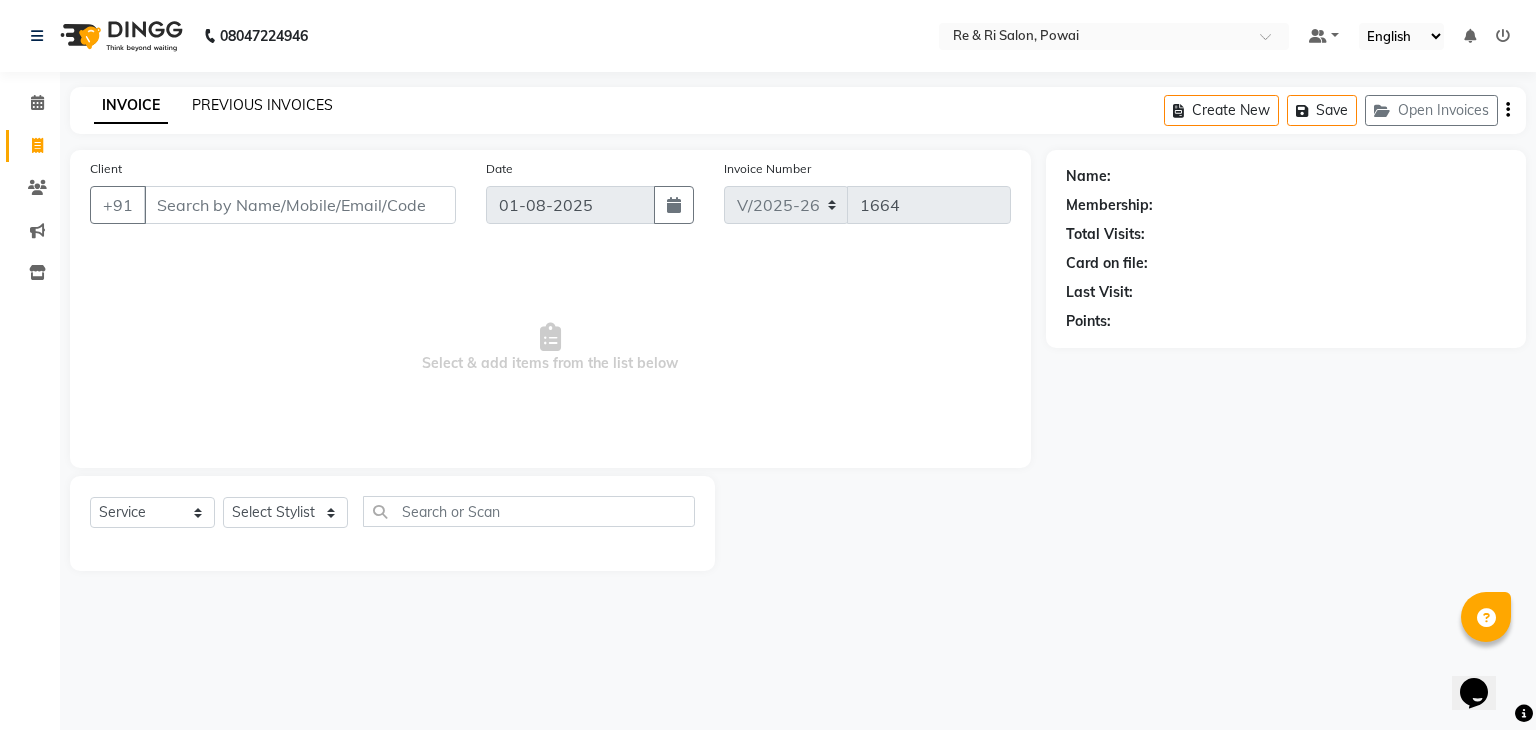 click on "PREVIOUS INVOICES" 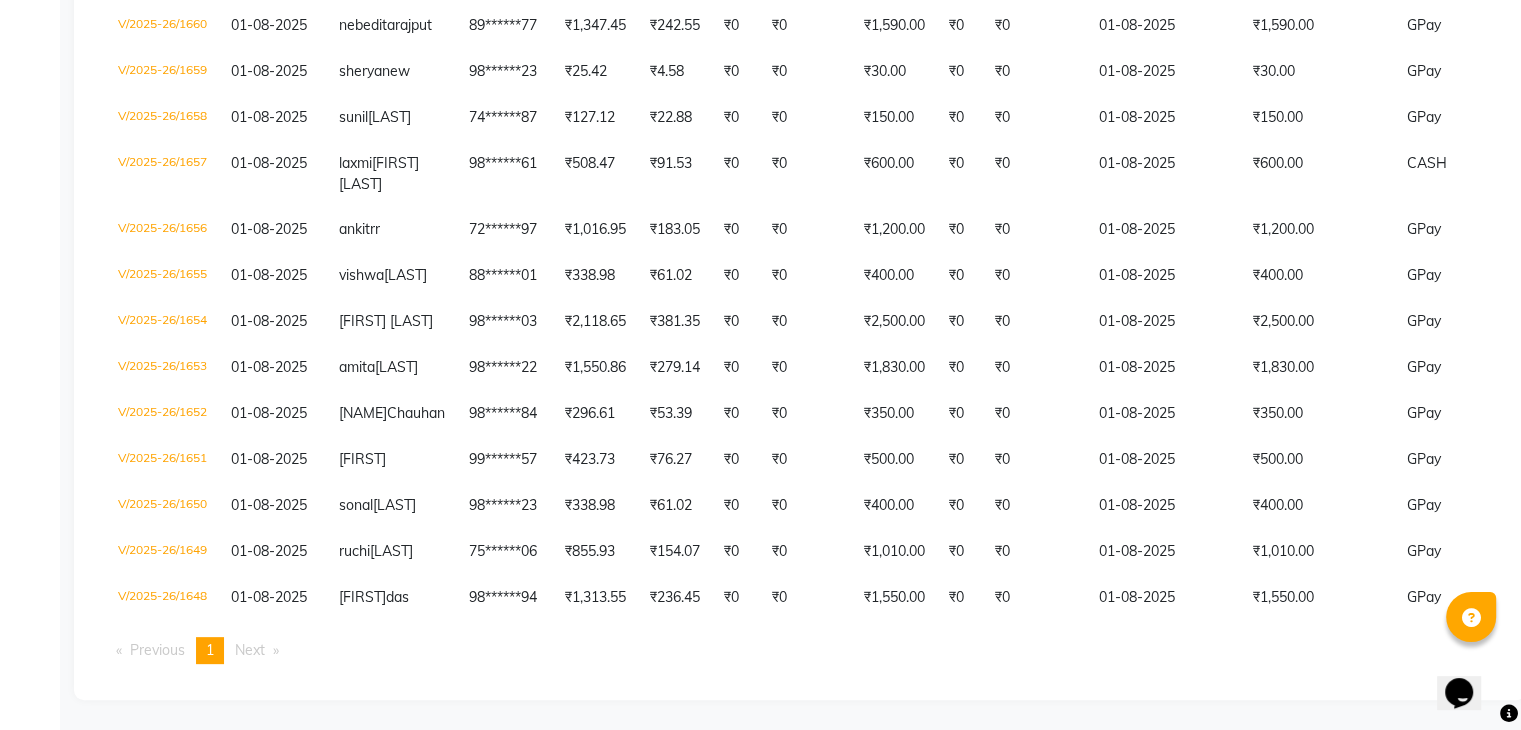 scroll, scrollTop: 672, scrollLeft: 0, axis: vertical 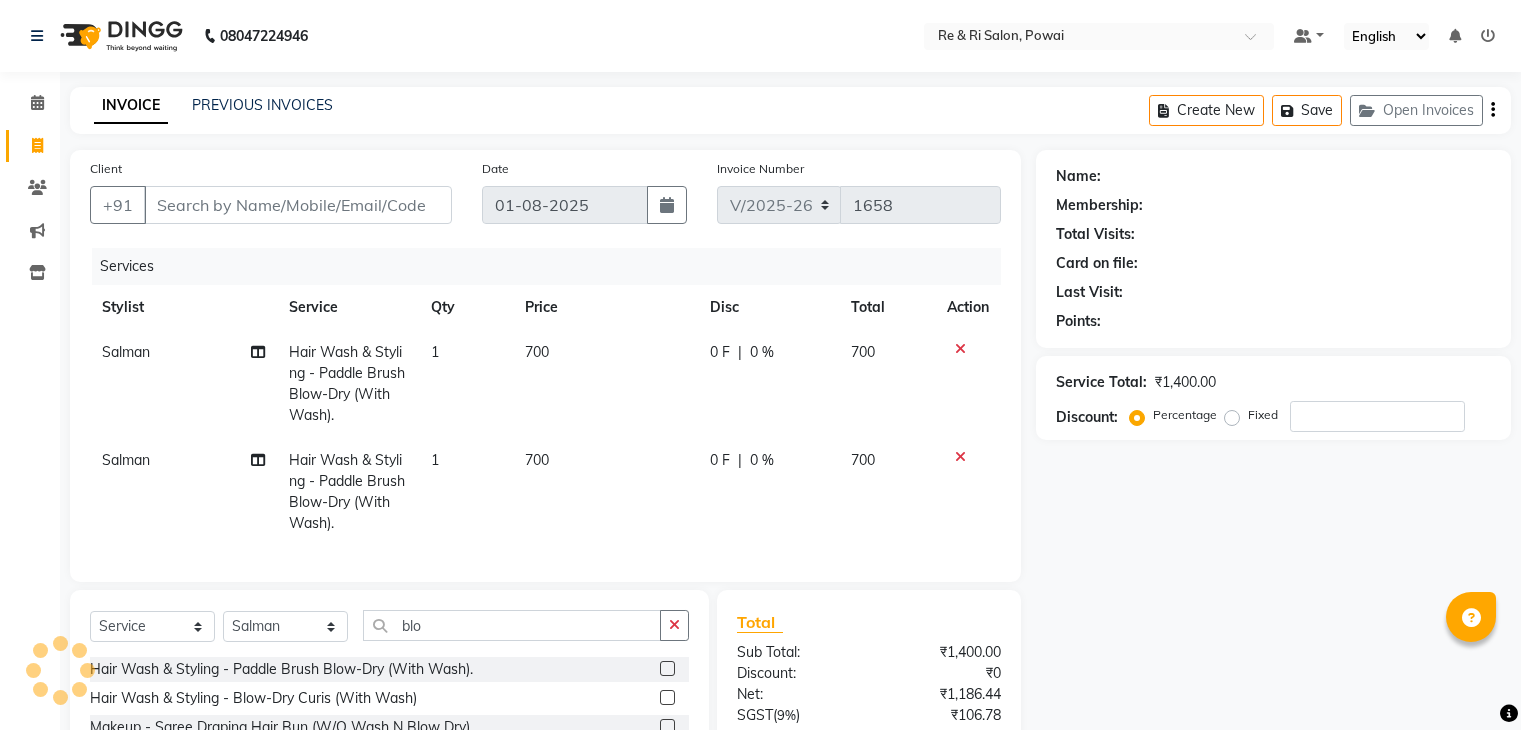 select on "5364" 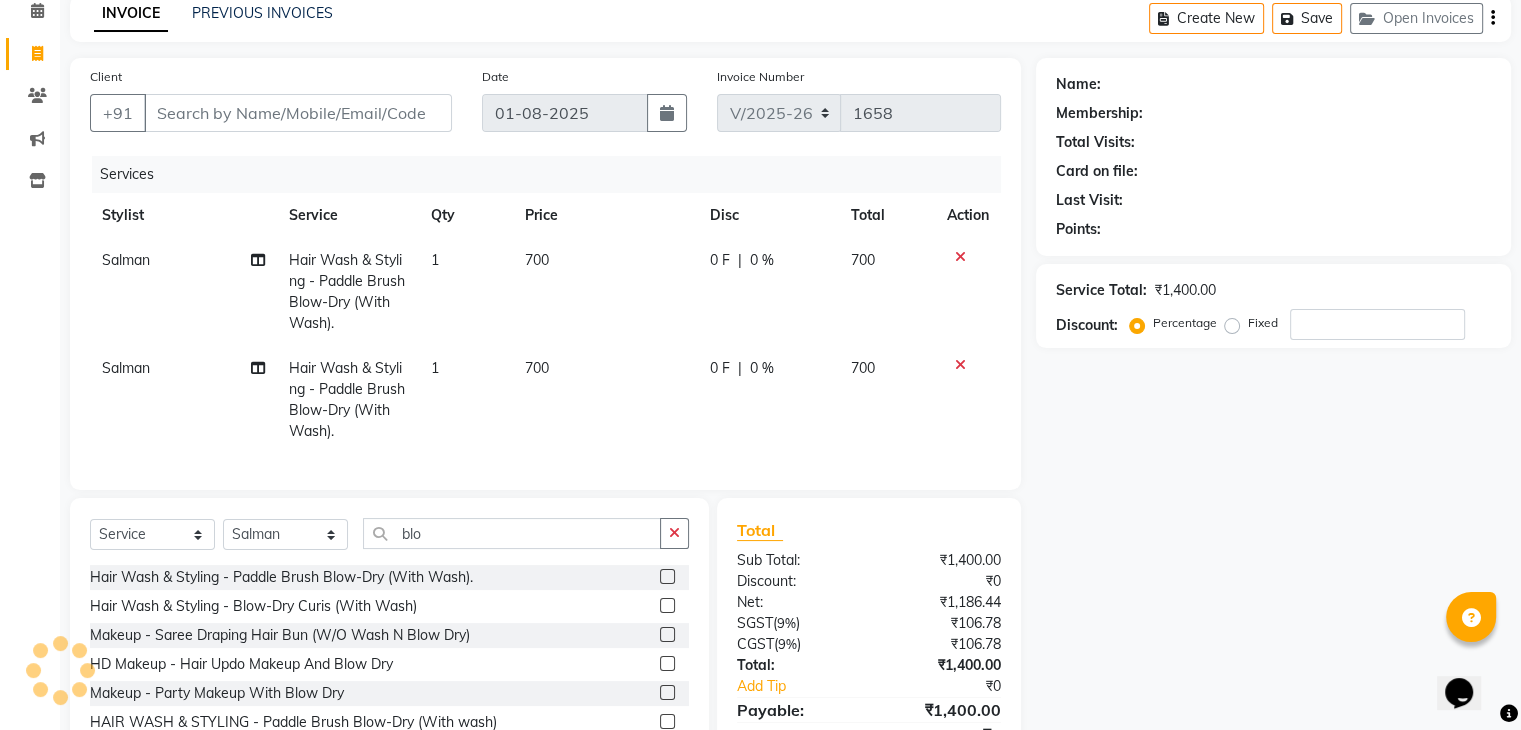 scroll, scrollTop: 0, scrollLeft: 0, axis: both 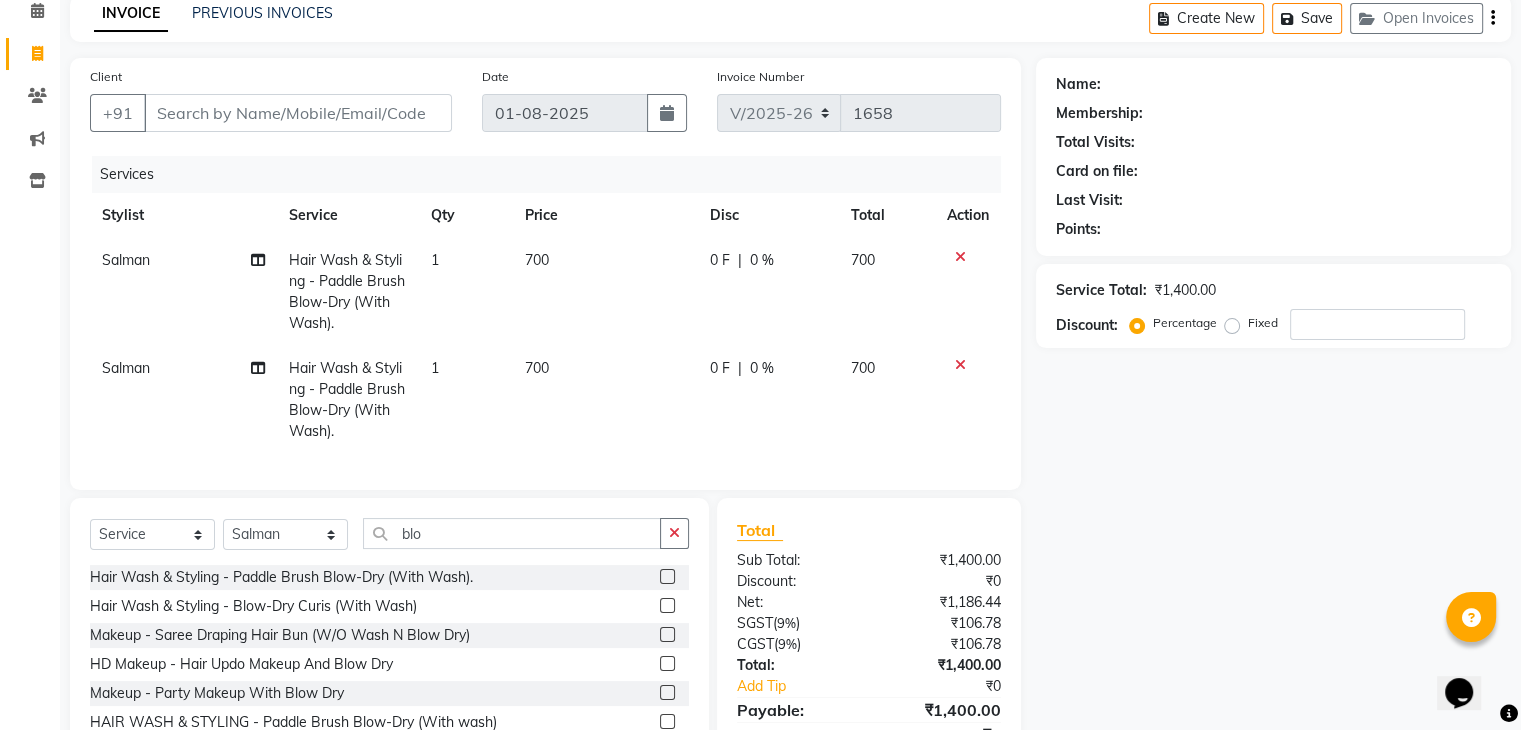 click on "INVOICE PREVIOUS INVOICES Create New   Save   Open Invoices  Client +91 Date 01-08-2025 Invoice Number V/2025 V/2025-26 1658 Services Stylist Service Qty Price Disc Total Action Salman  Hair Wash & Styling - Paddle Brush Blow-Dry (With Wash). 1 700 0 F | 0 % 700 Salman  Hair Wash & Styling - Paddle Brush Blow-Dry (With Wash). 1 700 0 F | 0 % 700 Select  Service  Product  Membership  Package Voucher Prepaid Gift Card  Select Stylist ana Arbaaz  Danish  Poonam Rehaan  Salman  Sandy   blo Hair Wash & Styling - Paddle Brush Blow-Dry (With Wash).  Hair Wash & Styling - Blow-Dry Curis (With Wash)  Makeup - Saree Draping Hair Bun (W/O Wash N Blow Dry)  HD Makeup - Hair Updo Makeup And Blow Dry  Makeup - Party Makeup With Blow Dry  HAIR WASH & STYLING - Paddle Brush Blow-Dry (With wash)  HAIR WASH & STYLING - Blow-dry curls (with wash)  Total Sub Total: ₹1,400.00 Discount: ₹0 Net: ₹1,186.44 SGST  ( 9% ) ₹106.78 CGST  ( 9% ) ₹106.78 Total: ₹1,400.00 Add Tip ₹0 Payable: ₹1,400.00 Paid: ₹0 Balance   :" 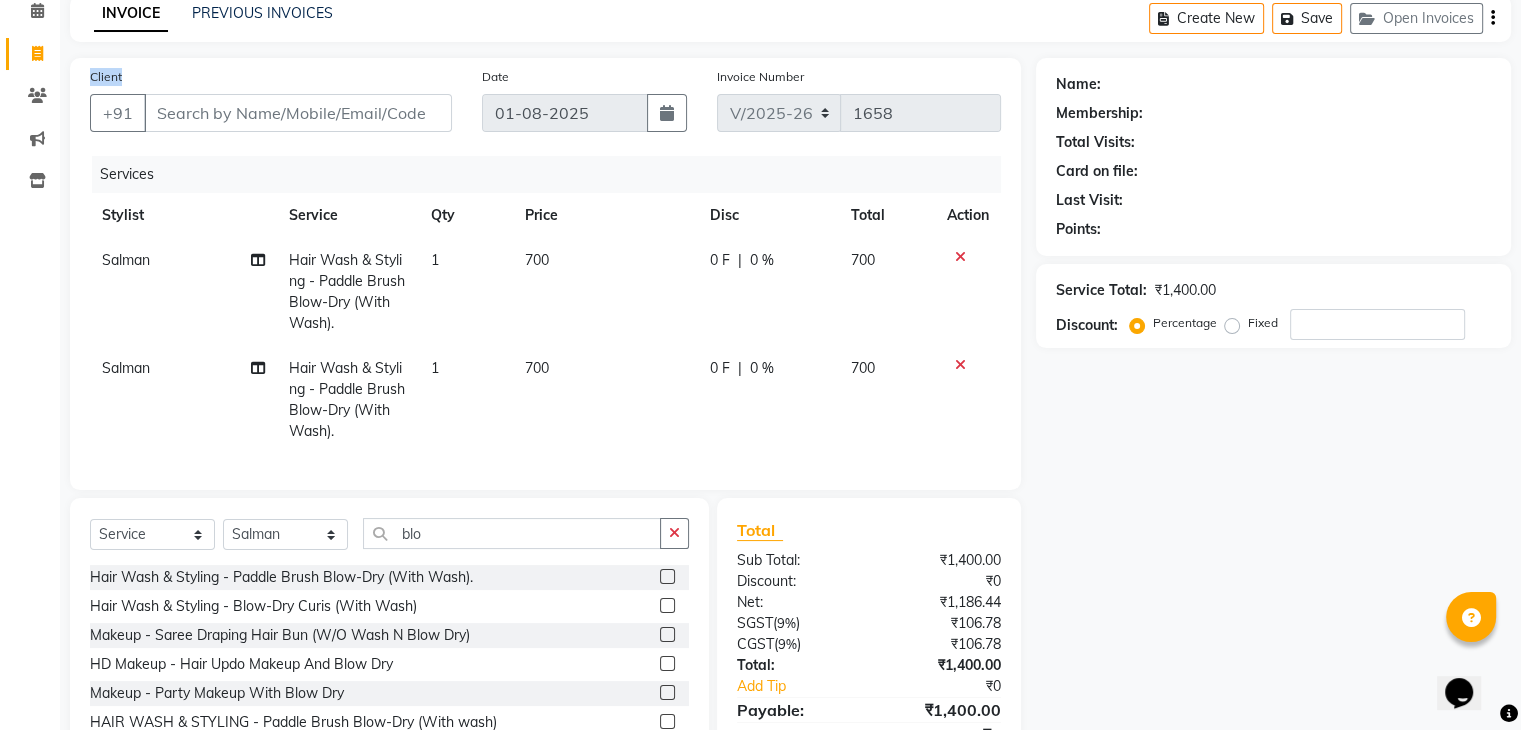 click on "INVOICE PREVIOUS INVOICES Create New   Save   Open Invoices  Client +91 Date 01-08-2025 Invoice Number V/2025 V/2025-26 1658 Services Stylist Service Qty Price Disc Total Action Salman  Hair Wash & Styling - Paddle Brush Blow-Dry (With Wash). 1 700 0 F | 0 % 700 Salman  Hair Wash & Styling - Paddle Brush Blow-Dry (With Wash). 1 700 0 F | 0 % 700 Select  Service  Product  Membership  Package Voucher Prepaid Gift Card  Select Stylist ana Arbaaz  Danish  Poonam Rehaan  Salman  Sandy   blo Hair Wash & Styling - Paddle Brush Blow-Dry (With Wash).  Hair Wash & Styling - Blow-Dry Curis (With Wash)  Makeup - Saree Draping Hair Bun (W/O Wash N Blow Dry)  HD Makeup - Hair Updo Makeup And Blow Dry  Makeup - Party Makeup With Blow Dry  HAIR WASH & STYLING - Paddle Brush Blow-Dry (With wash)  HAIR WASH & STYLING - Blow-dry curls (with wash)  Total Sub Total: ₹1,400.00 Discount: ₹0 Net: ₹1,186.44 SGST  ( 9% ) ₹106.78 CGST  ( 9% ) ₹106.78 Total: ₹1,400.00 Add Tip ₹0 Payable: ₹1,400.00 Paid: ₹0 Balance   :" 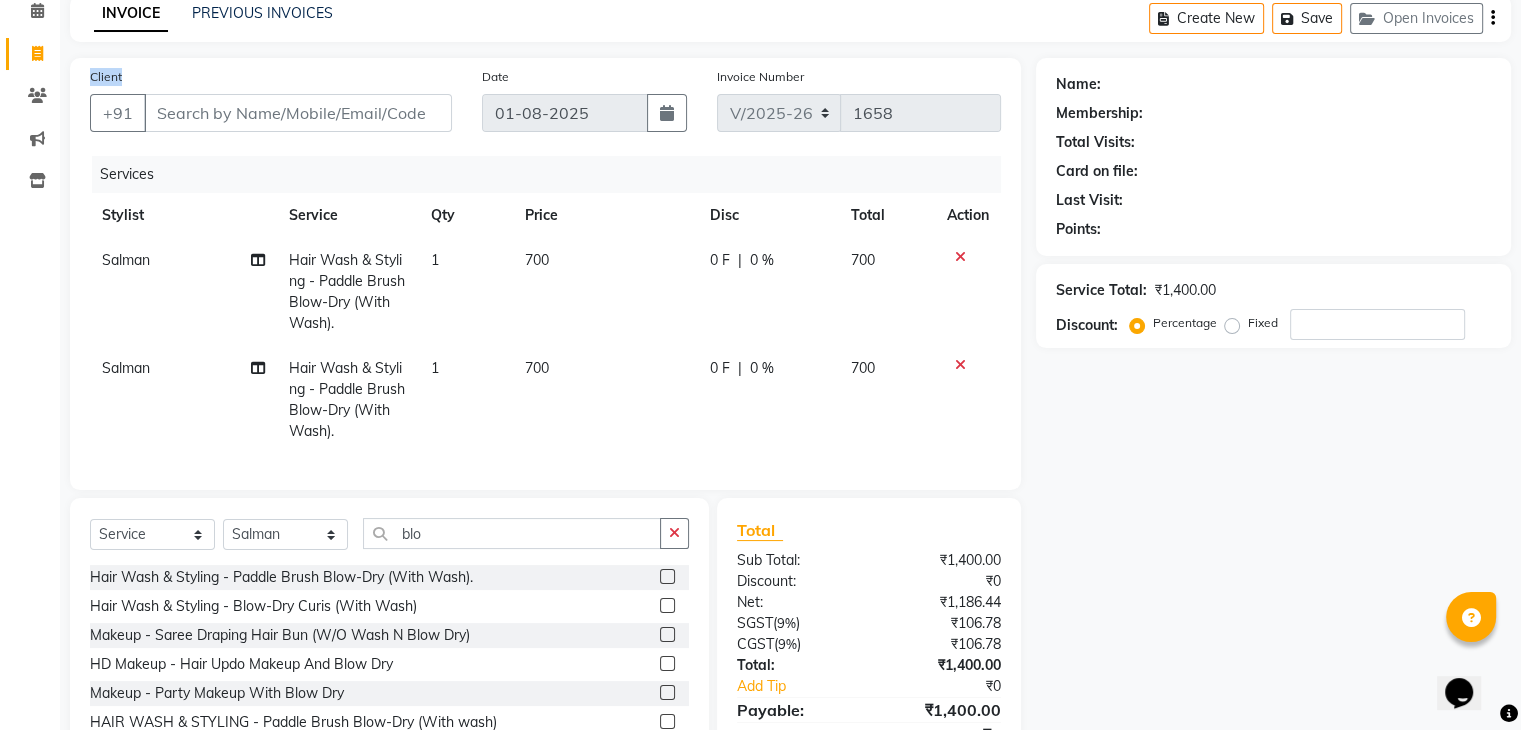click on "INVOICE PREVIOUS INVOICES Create New   Save   Open Invoices  Client +91 Date 01-08-2025 Invoice Number V/2025 V/2025-26 1658 Services Stylist Service Qty Price Disc Total Action Salman  Hair Wash & Styling - Paddle Brush Blow-Dry (With Wash). 1 700 0 F | 0 % 700 Salman  Hair Wash & Styling - Paddle Brush Blow-Dry (With Wash). 1 700 0 F | 0 % 700 Select  Service  Product  Membership  Package Voucher Prepaid Gift Card  Select Stylist ana Arbaaz  Danish  Poonam Rehaan  Salman  Sandy   blo Hair Wash & Styling - Paddle Brush Blow-Dry (With Wash).  Hair Wash & Styling - Blow-Dry Curis (With Wash)  Makeup - Saree Draping Hair Bun (W/O Wash N Blow Dry)  HD Makeup - Hair Updo Makeup And Blow Dry  Makeup - Party Makeup With Blow Dry  HAIR WASH & STYLING - Paddle Brush Blow-Dry (With wash)  HAIR WASH & STYLING - Blow-dry curls (with wash)  Total Sub Total: ₹1,400.00 Discount: ₹0 Net: ₹1,186.44 SGST  ( 9% ) ₹106.78 CGST  ( 9% ) ₹106.78 Total: ₹1,400.00 Add Tip ₹0 Payable: ₹1,400.00 Paid: ₹0 Balance   :" 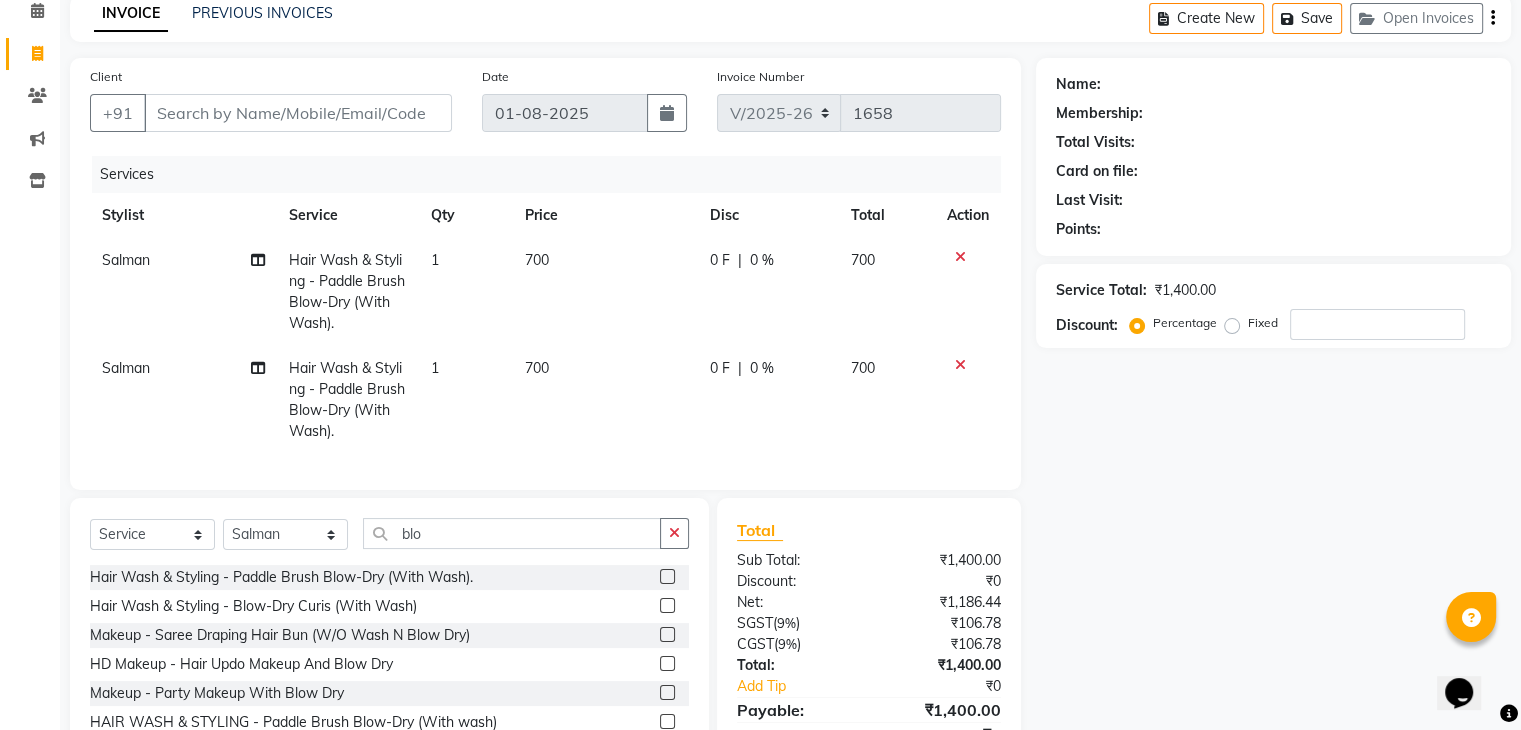 scroll, scrollTop: 0, scrollLeft: 0, axis: both 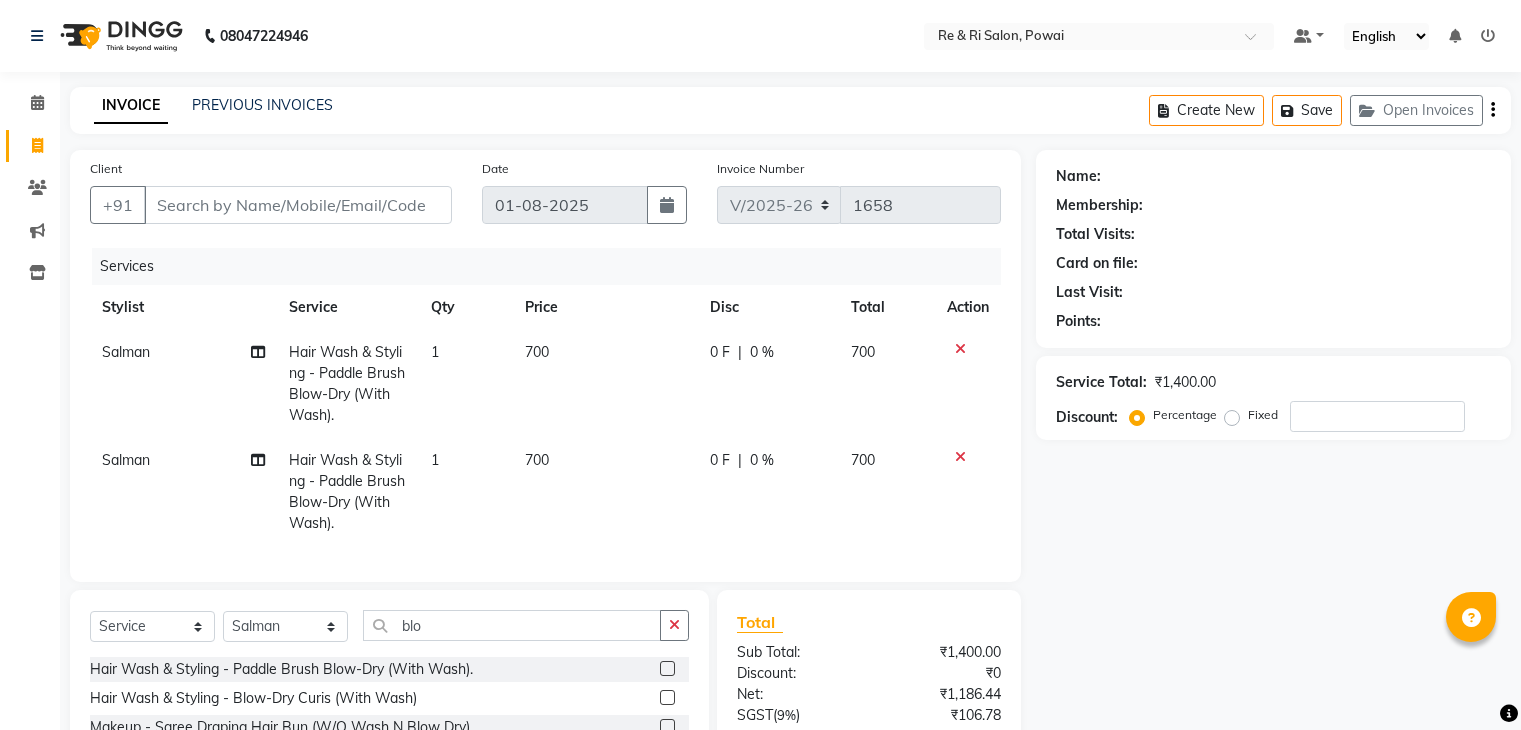 select on "5364" 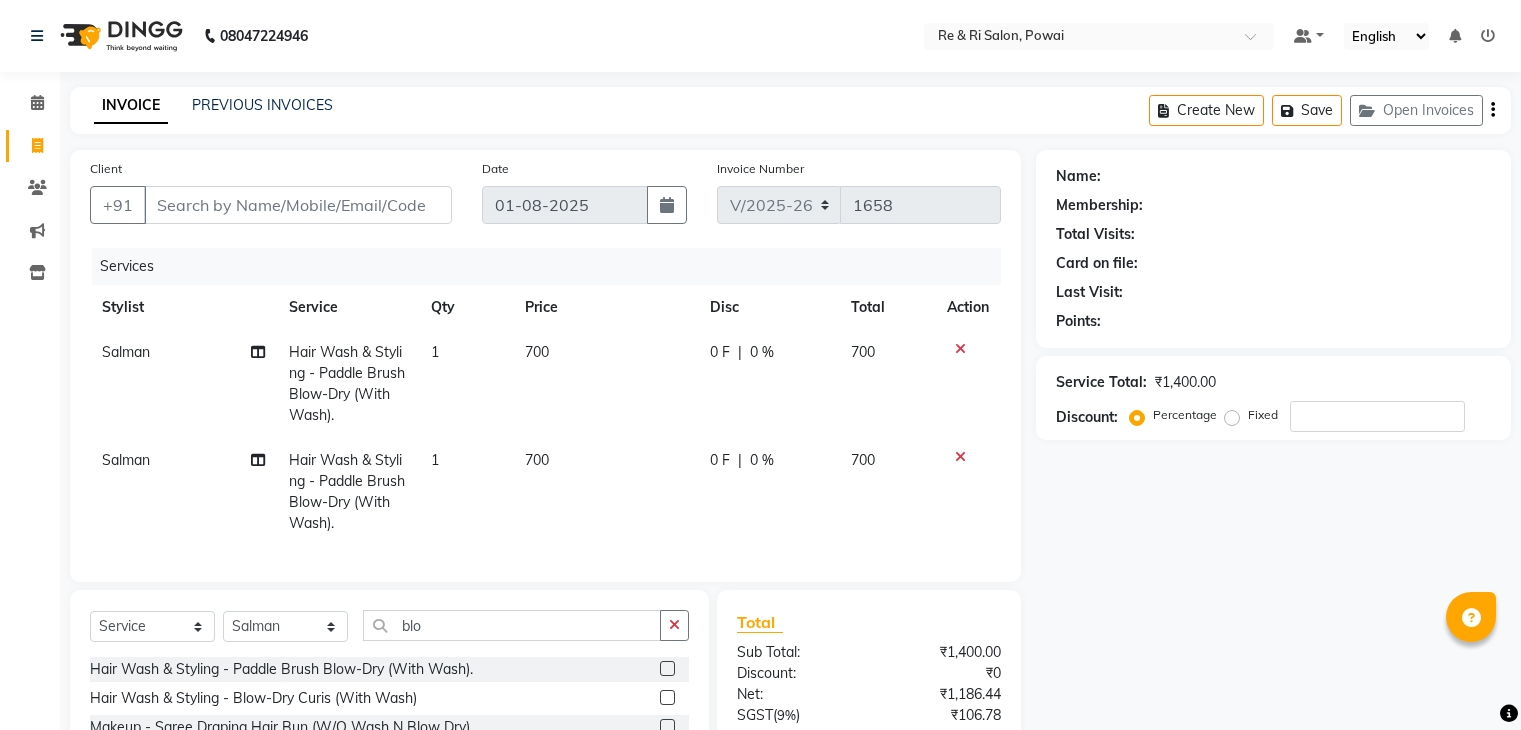 scroll, scrollTop: 0, scrollLeft: 0, axis: both 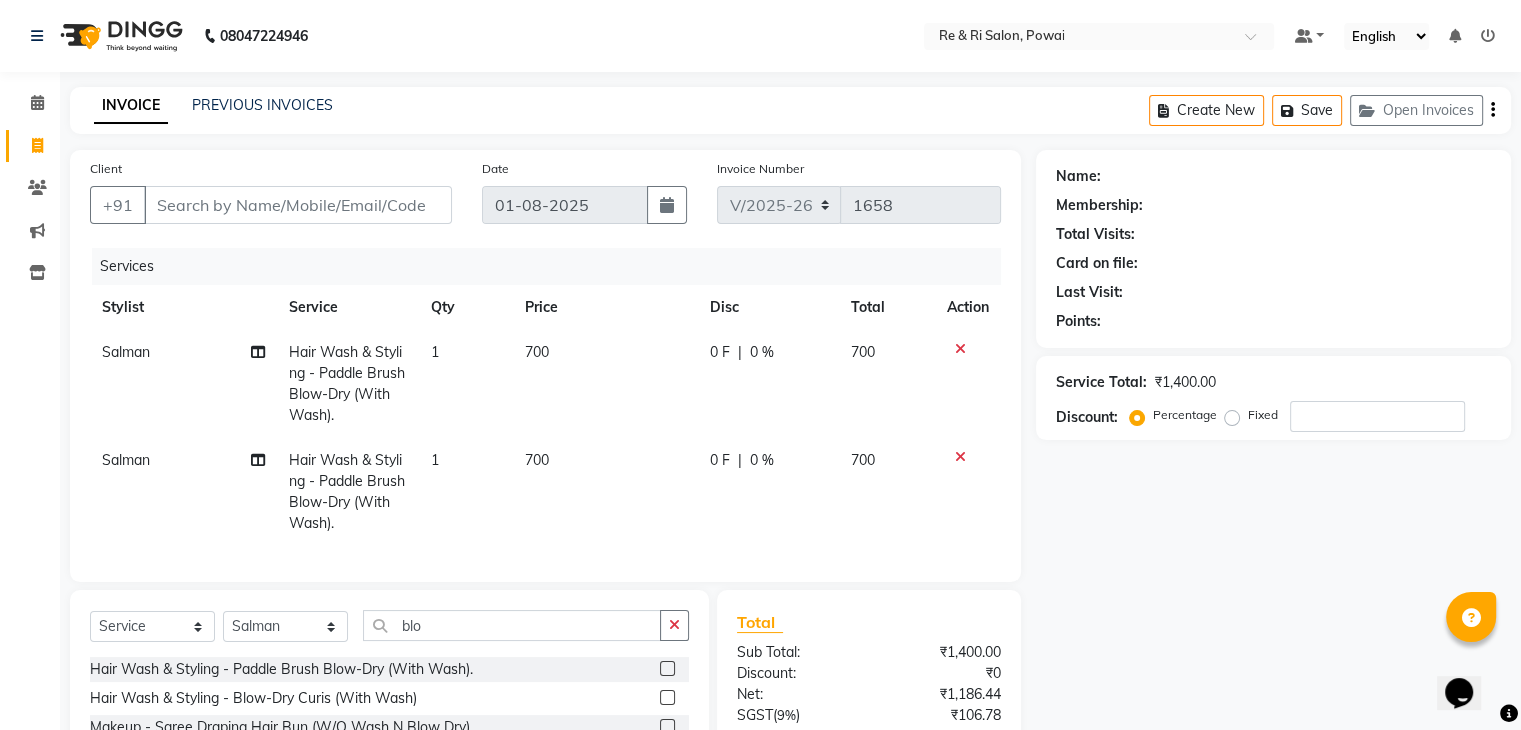 click 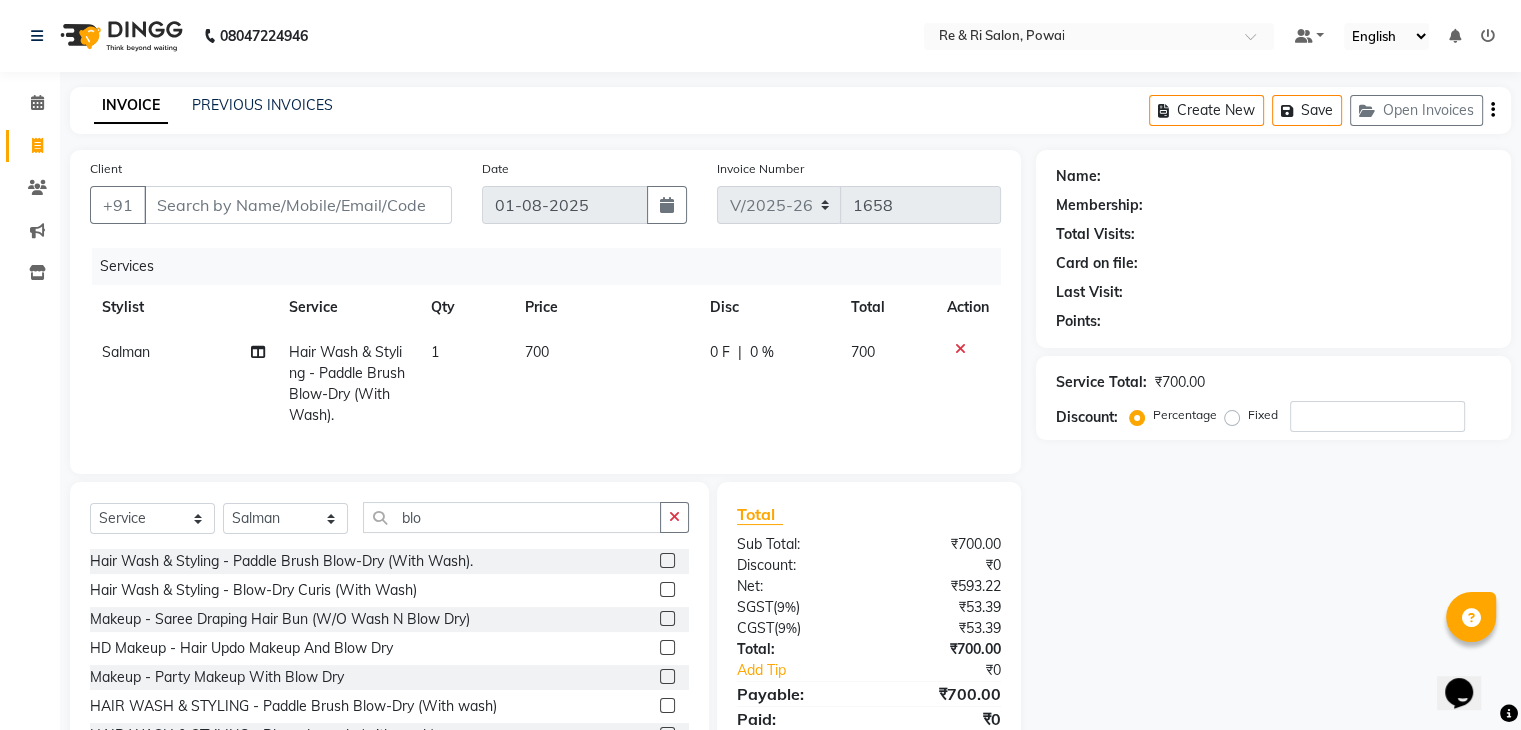 click 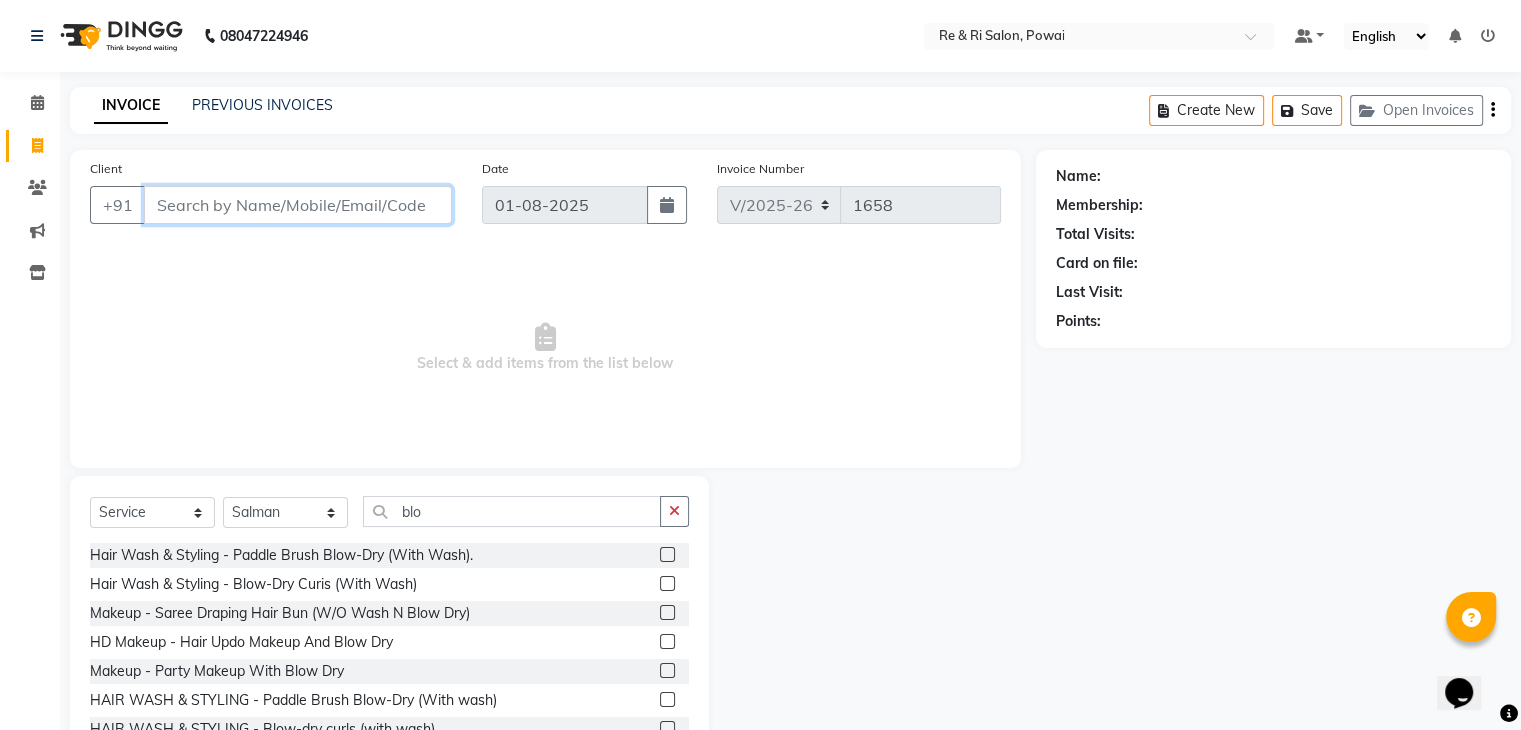 click on "Client" at bounding box center [298, 205] 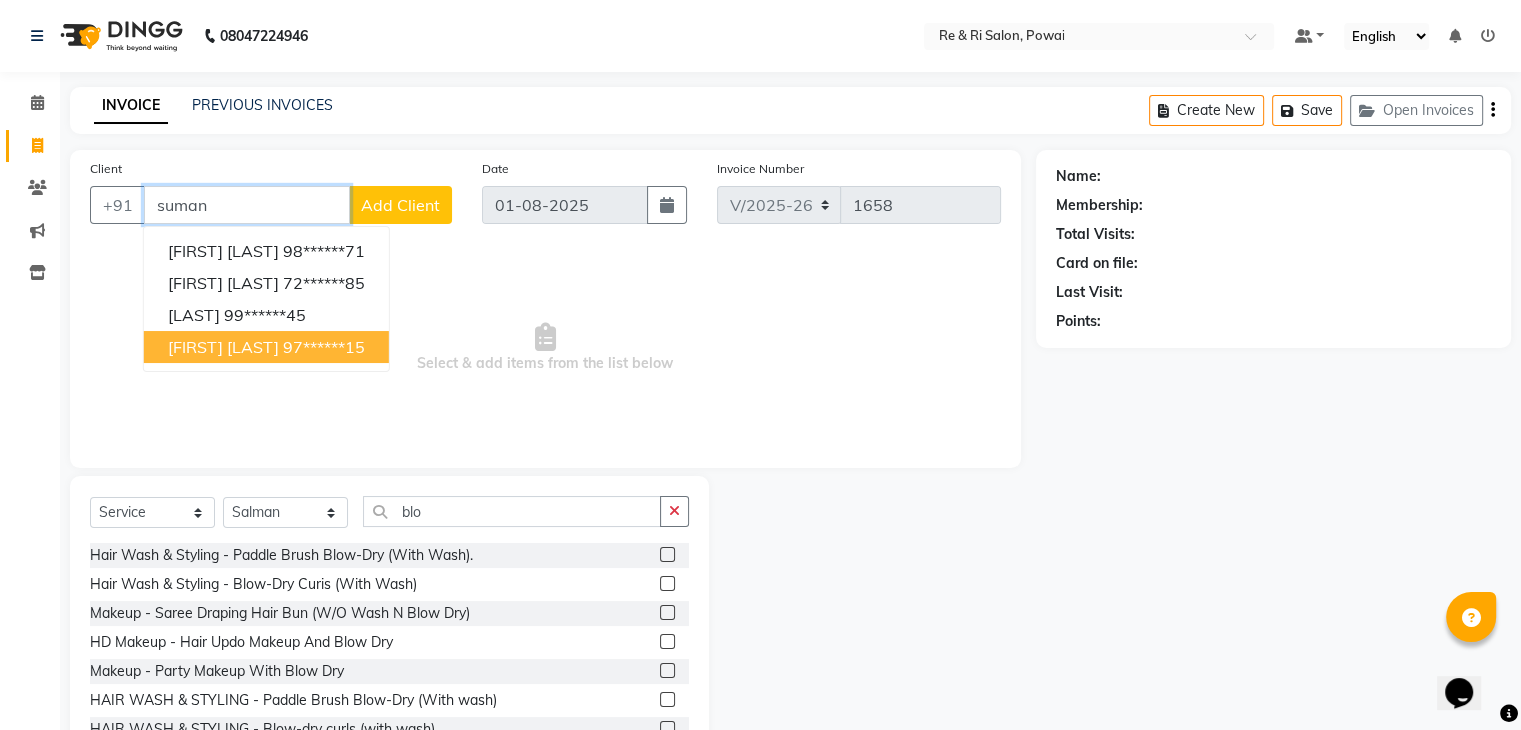 click on "97******15" at bounding box center (324, 347) 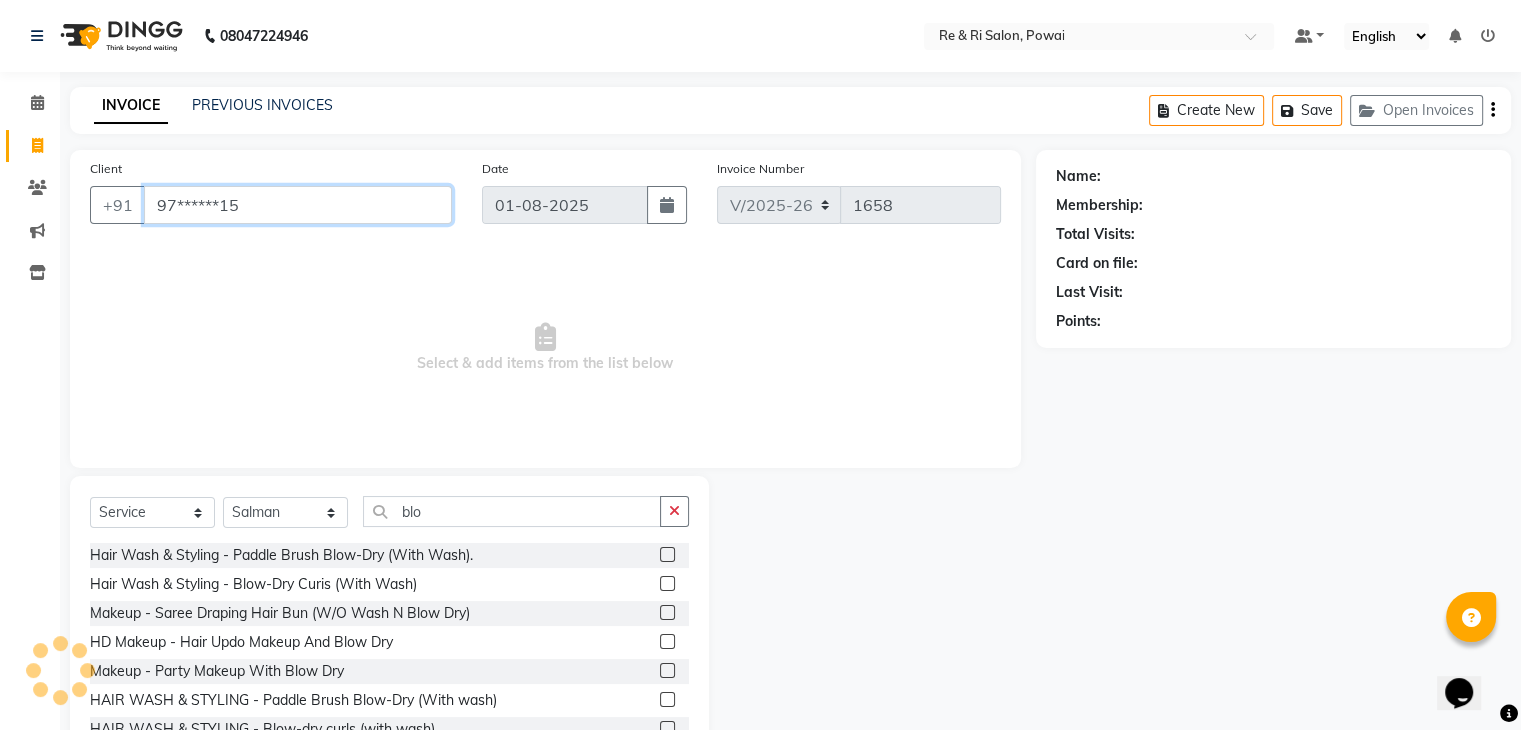 type on "97******15" 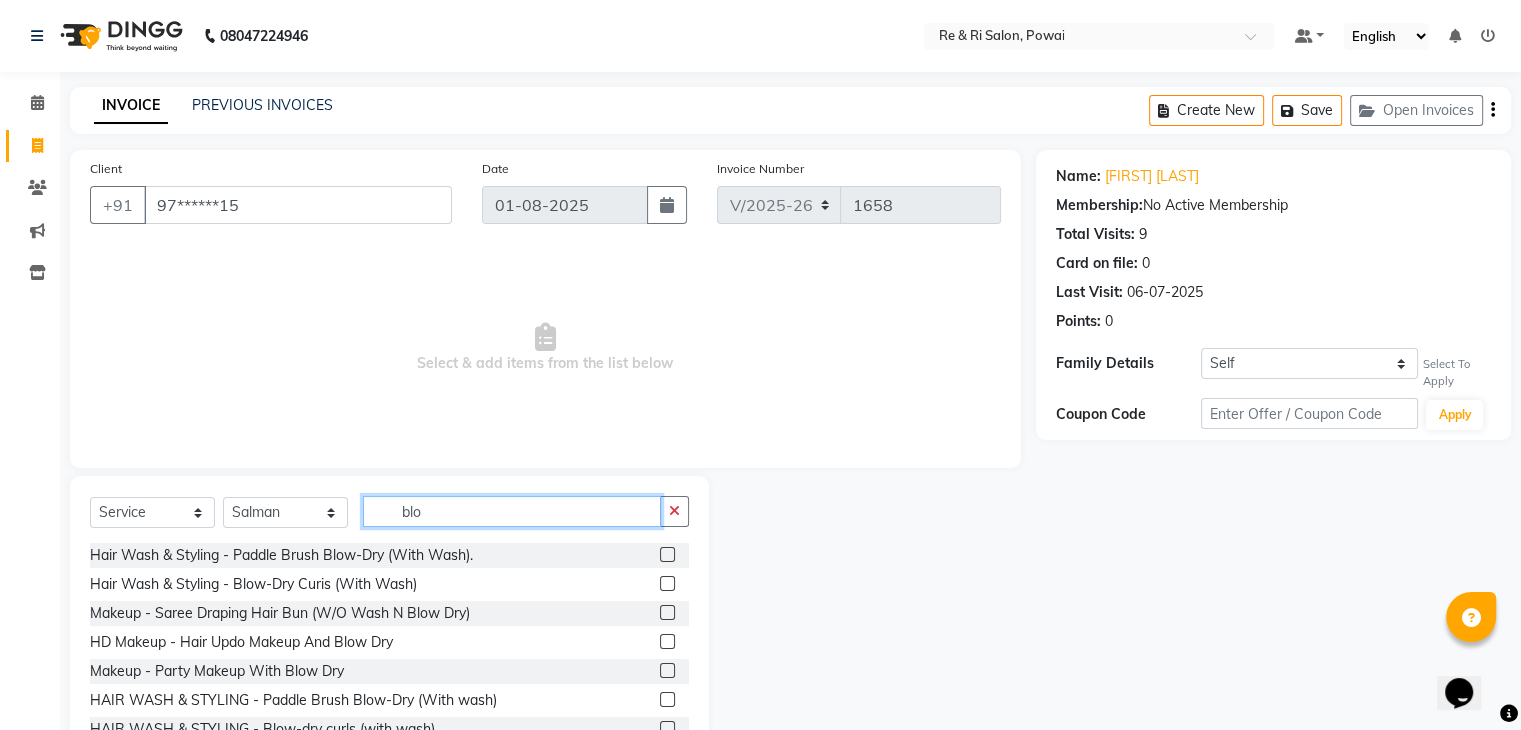 click on "blo" 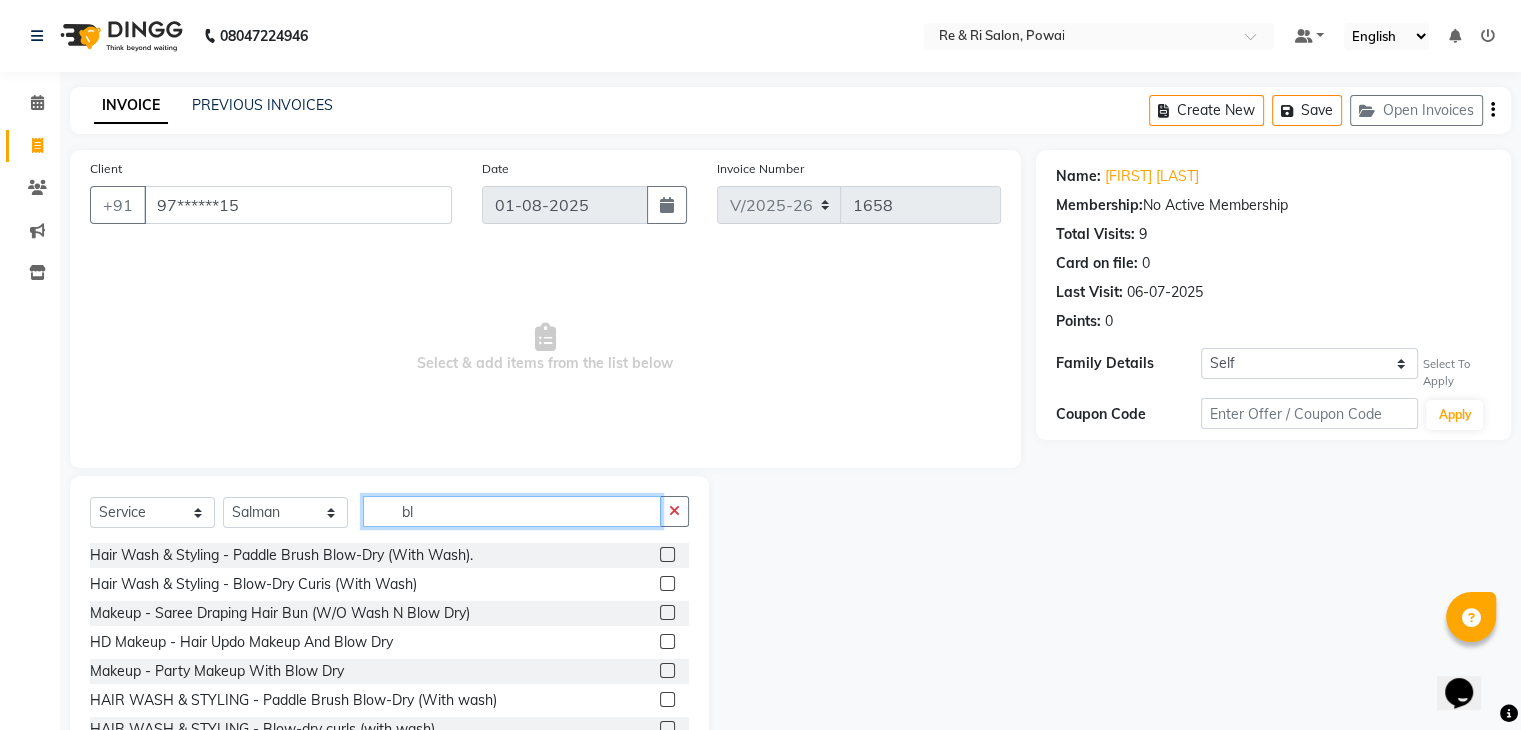 type on "b" 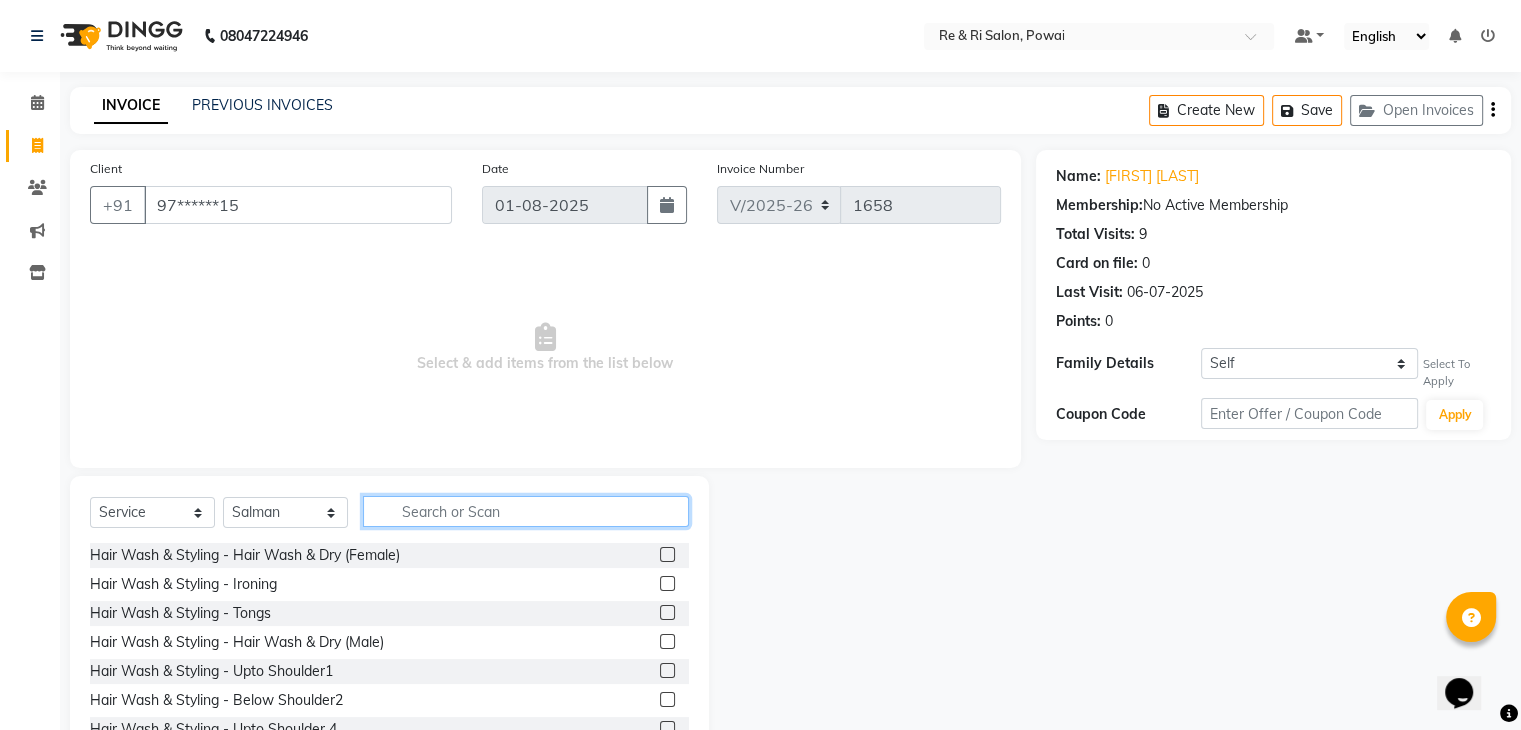 type 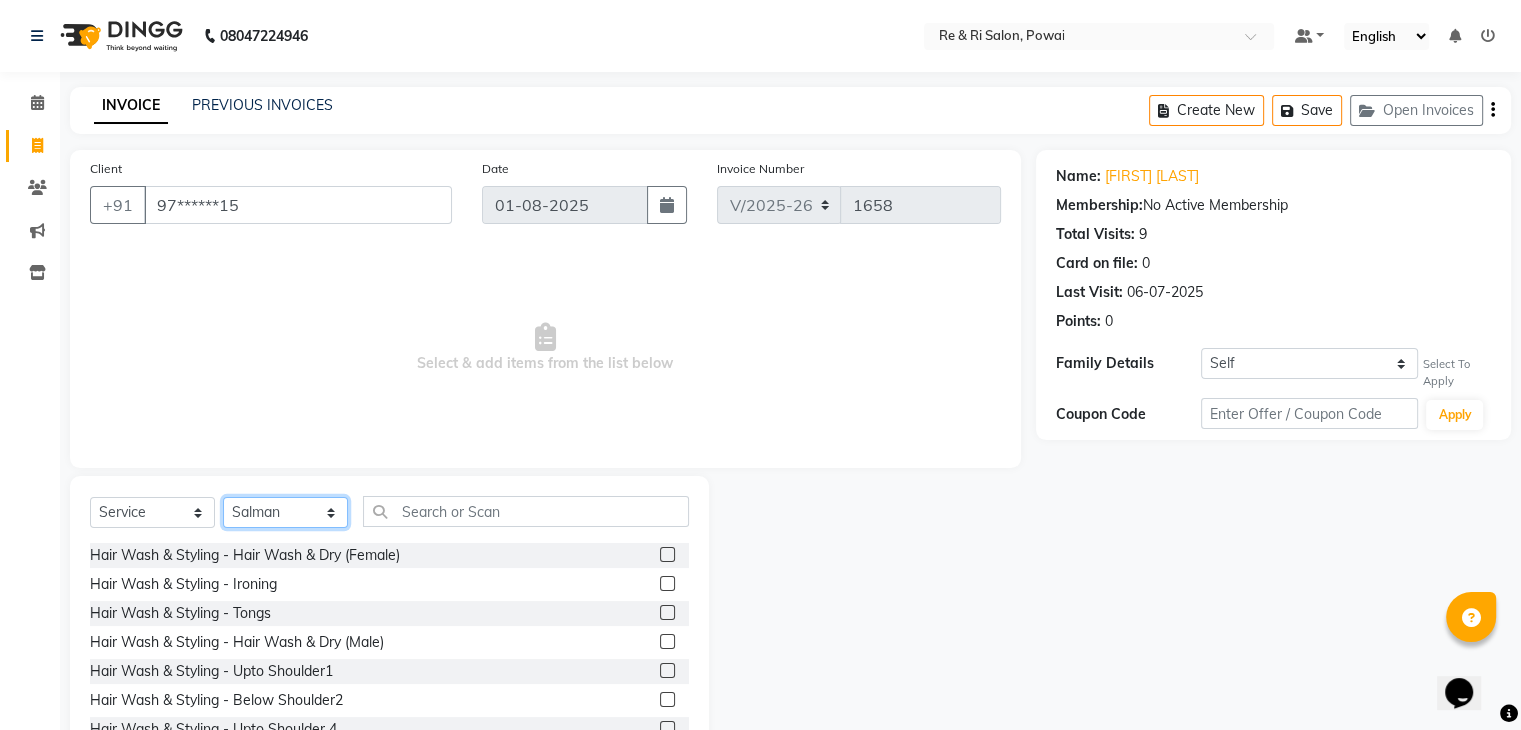 click on "Select Stylist [FIRST] [FIRST]  [FIRST]  [FIRST]  [FIRST]  [FIRST]  [FIRST]" 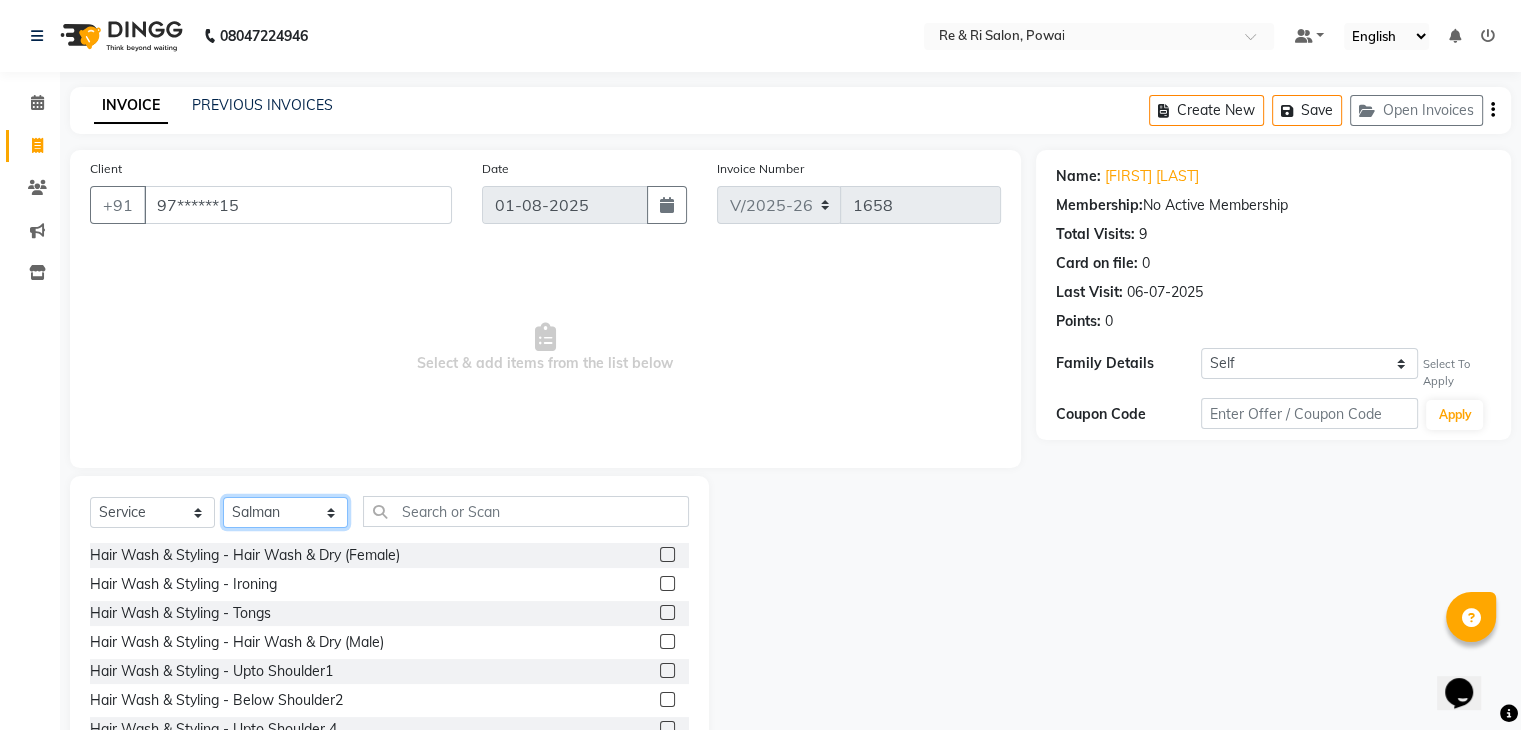 select on "36184" 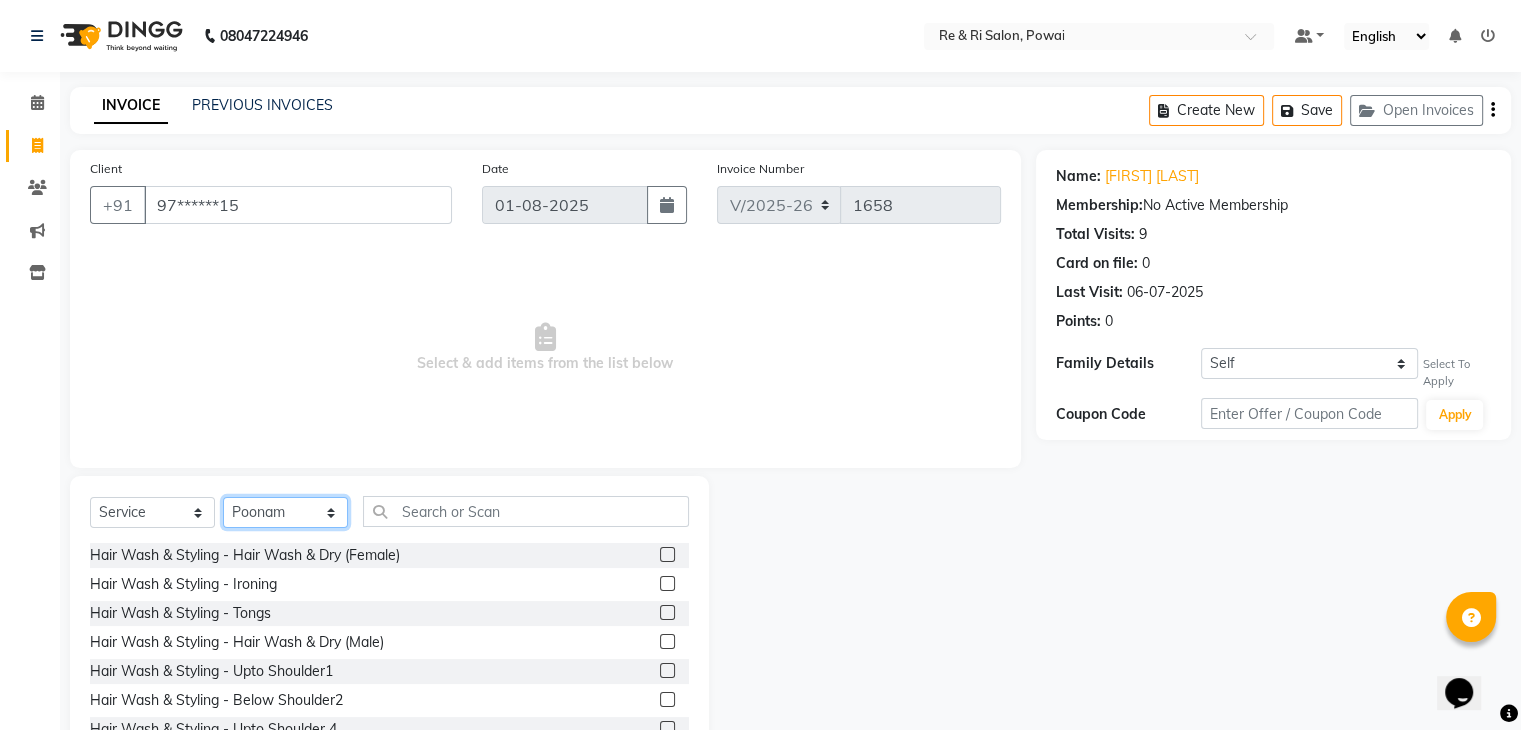 click on "Select Stylist [FIRST] [FIRST]  [FIRST]  [FIRST]  [FIRST]  [FIRST]  [FIRST]" 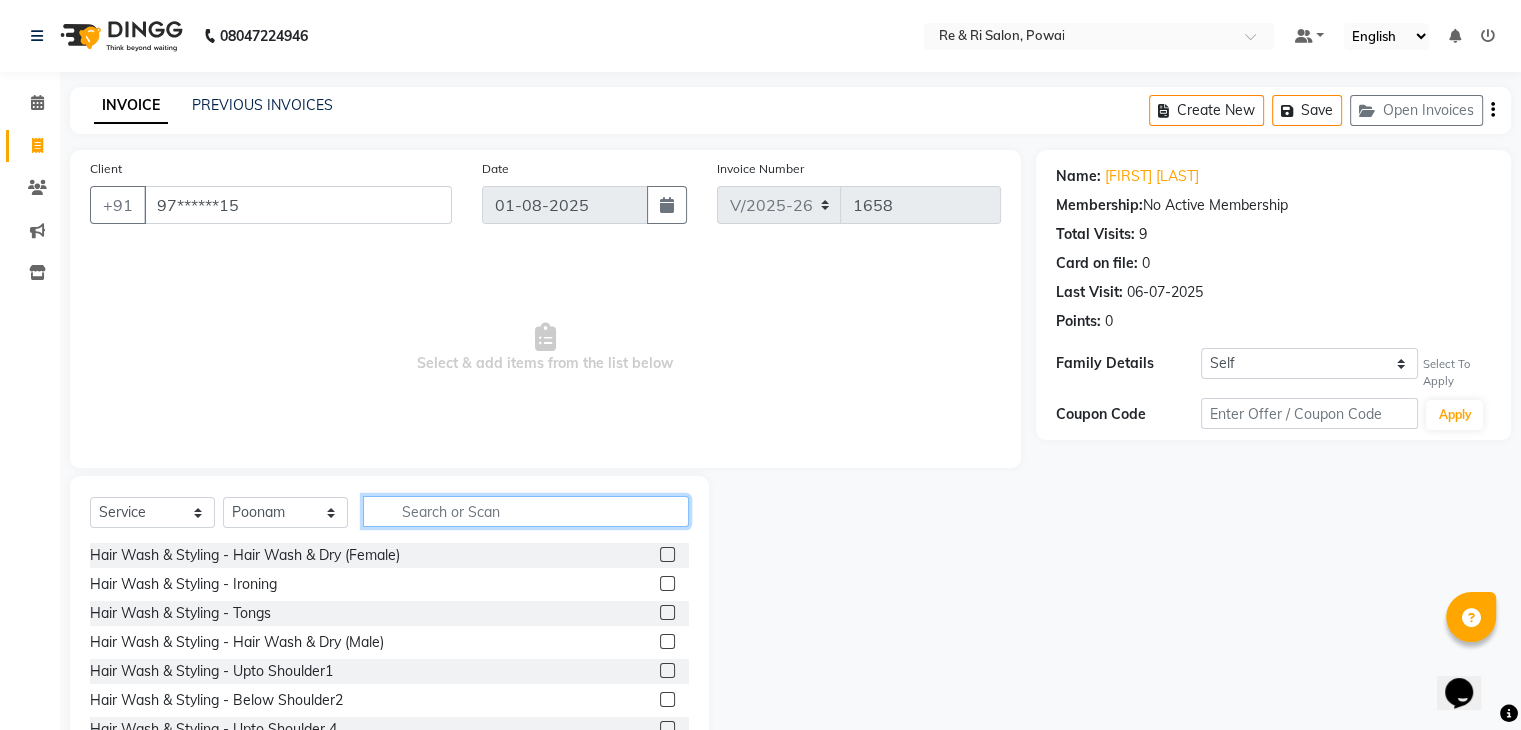 click 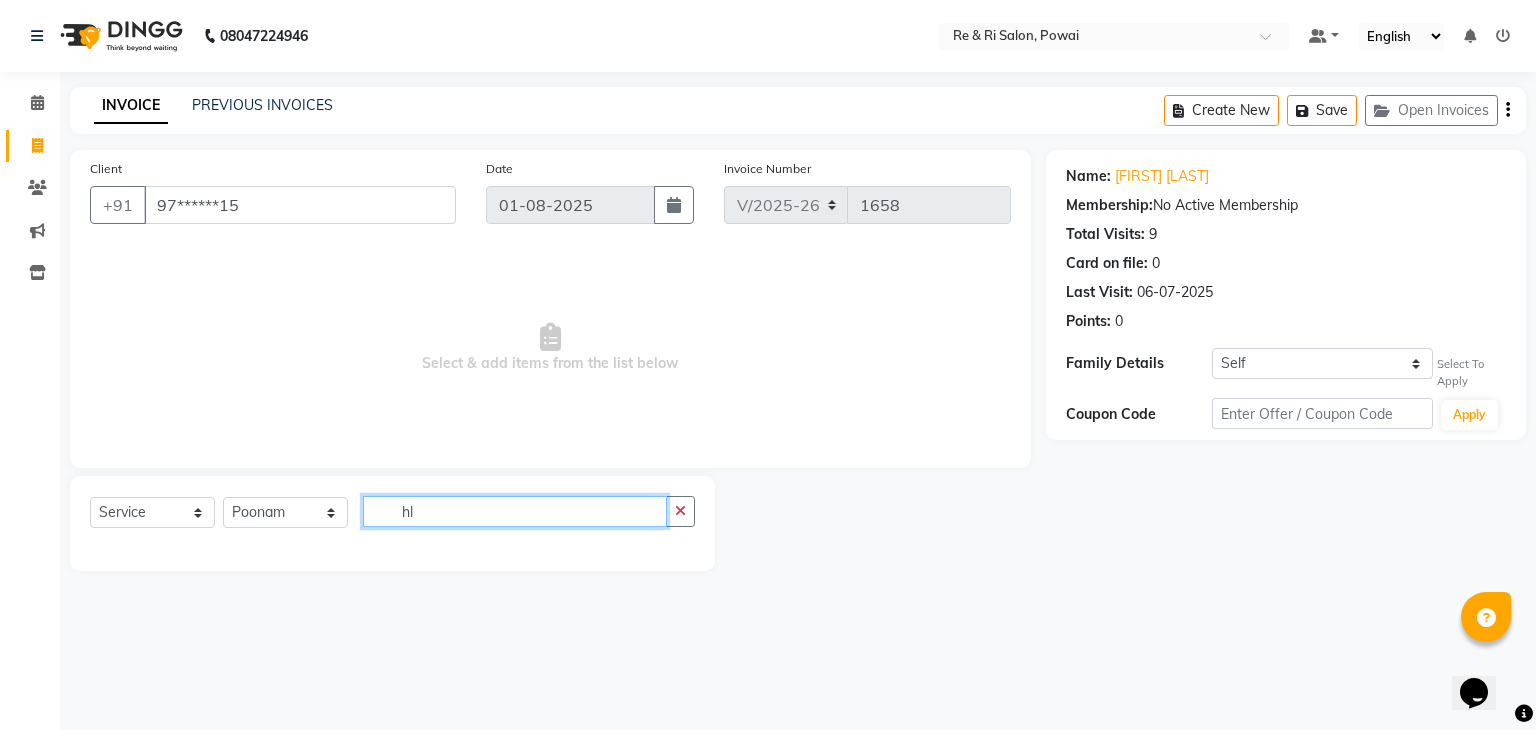 type on "h" 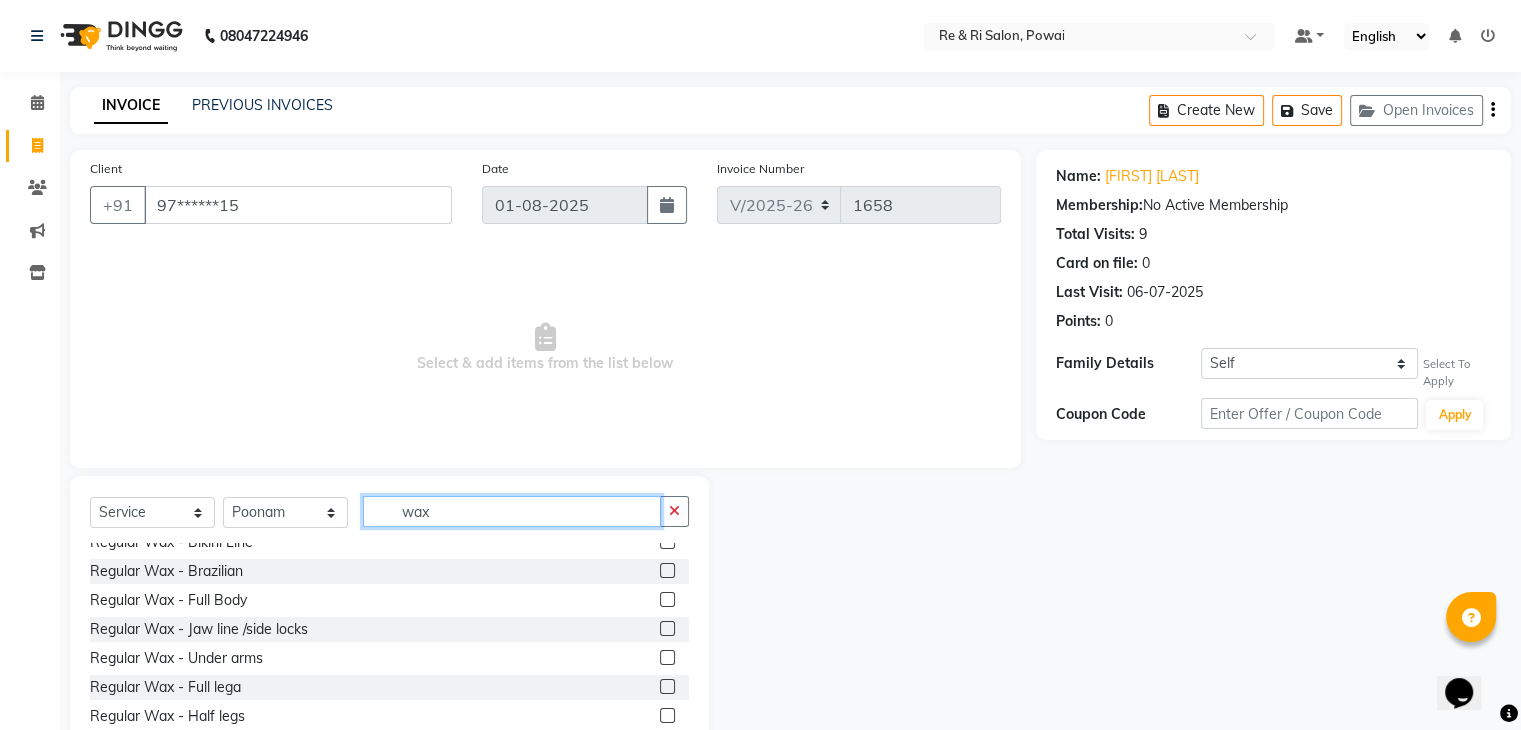 scroll, scrollTop: 224, scrollLeft: 0, axis: vertical 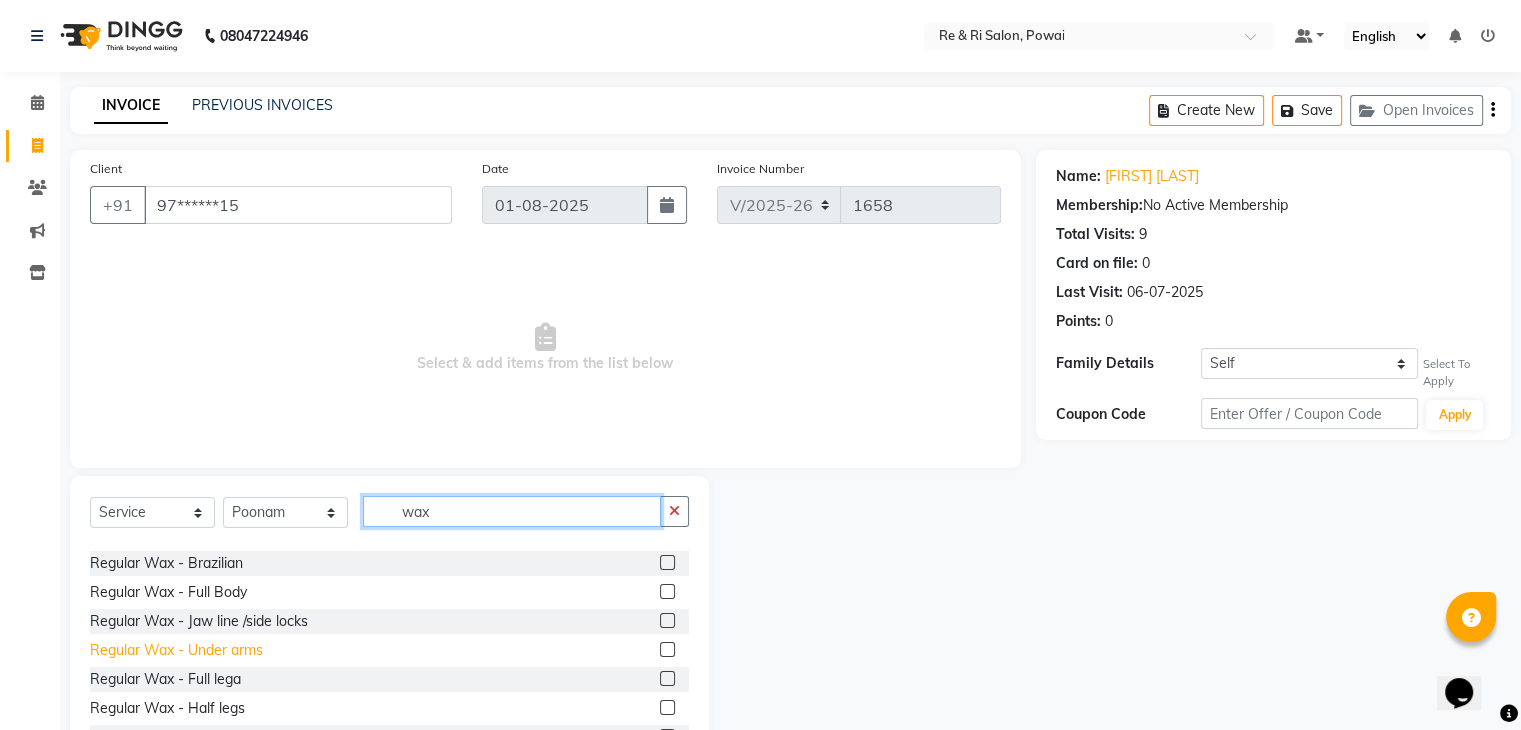 type on "wax" 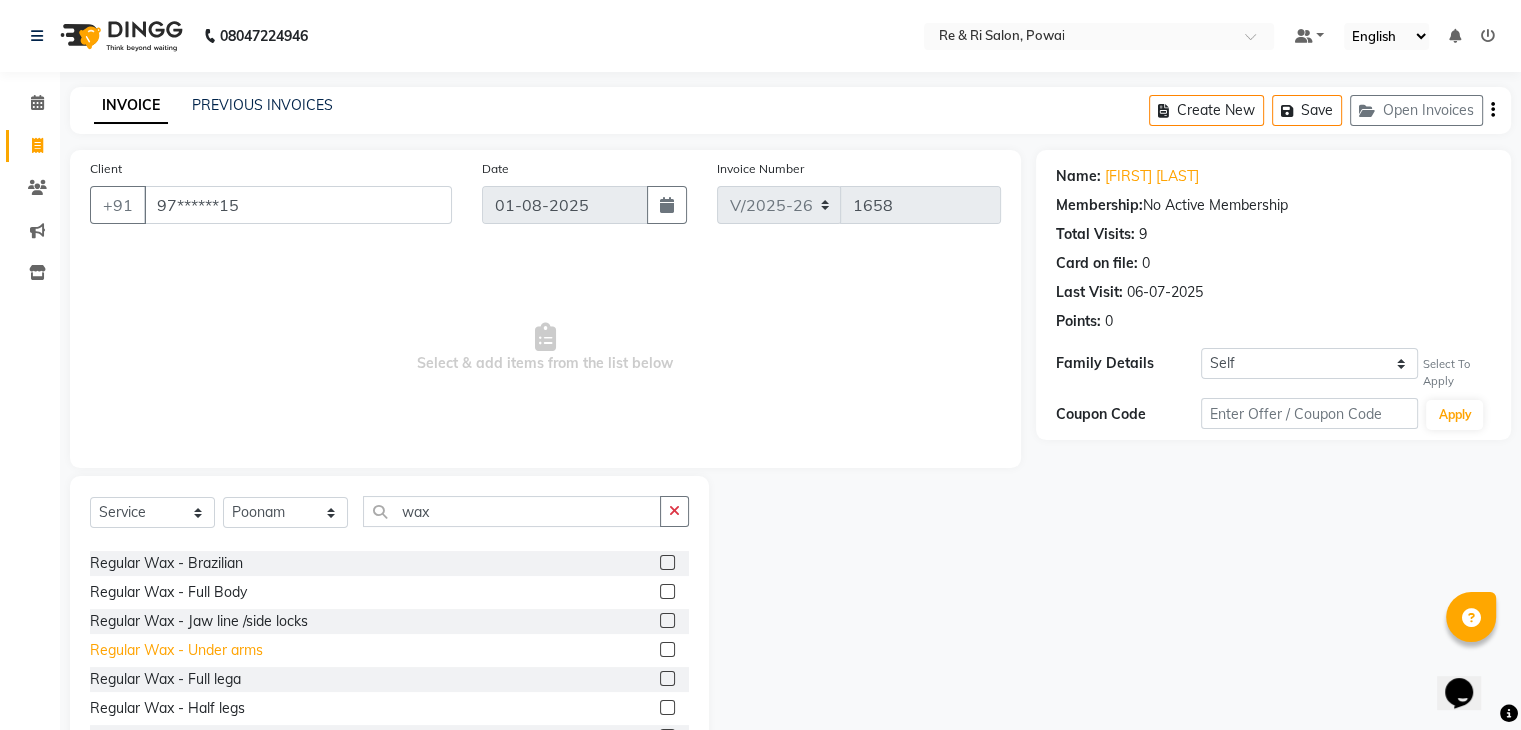 click on "Regular Wax - Under arms" 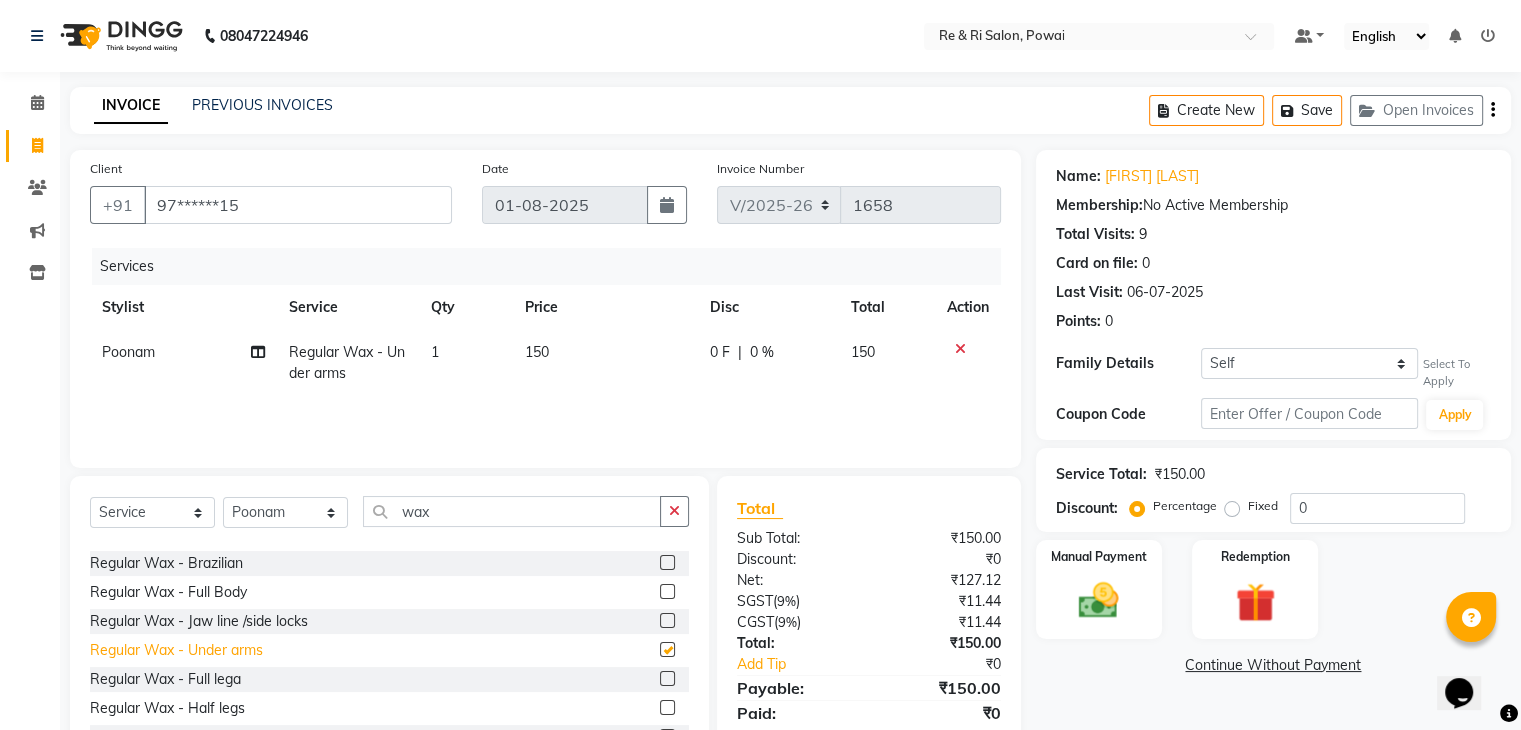 checkbox on "false" 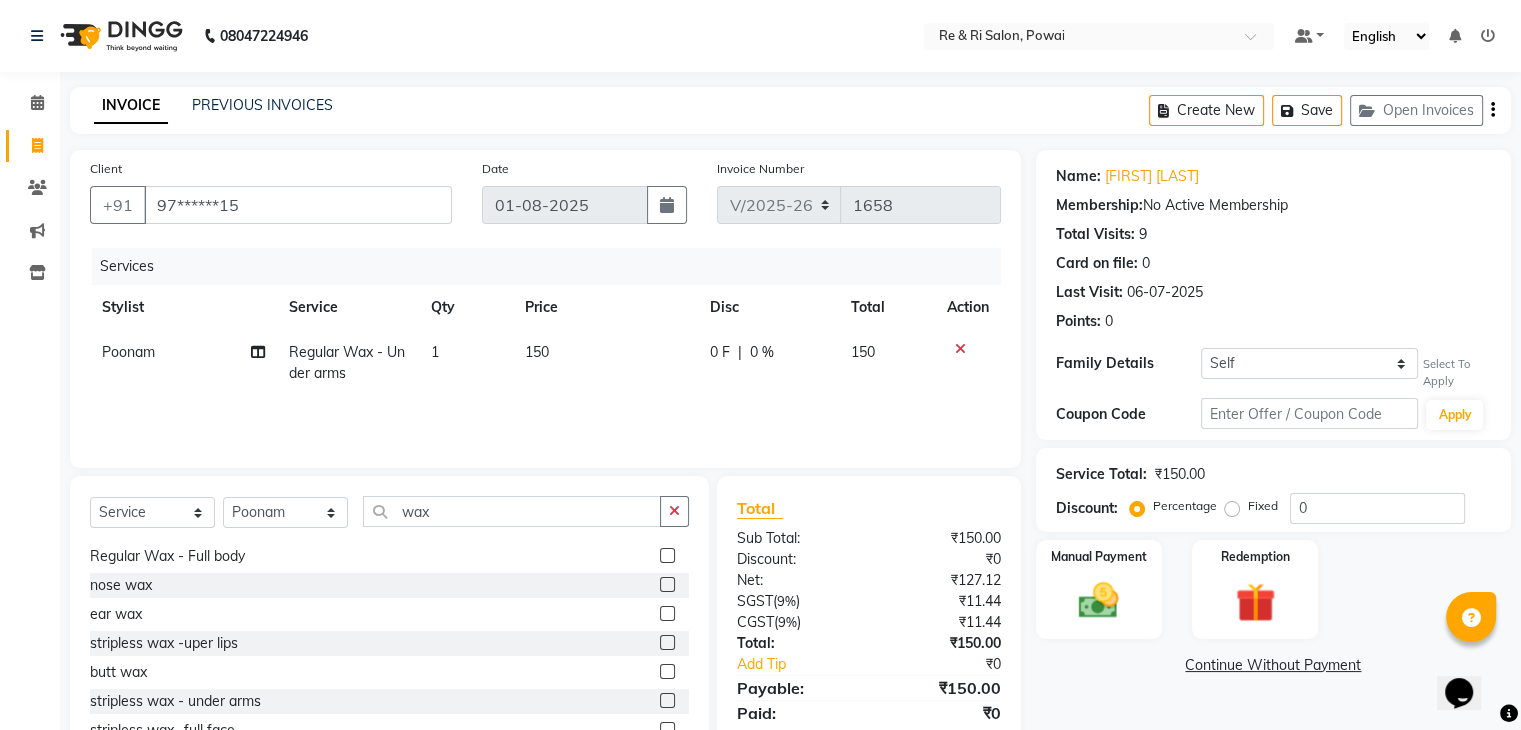 scroll, scrollTop: 553, scrollLeft: 0, axis: vertical 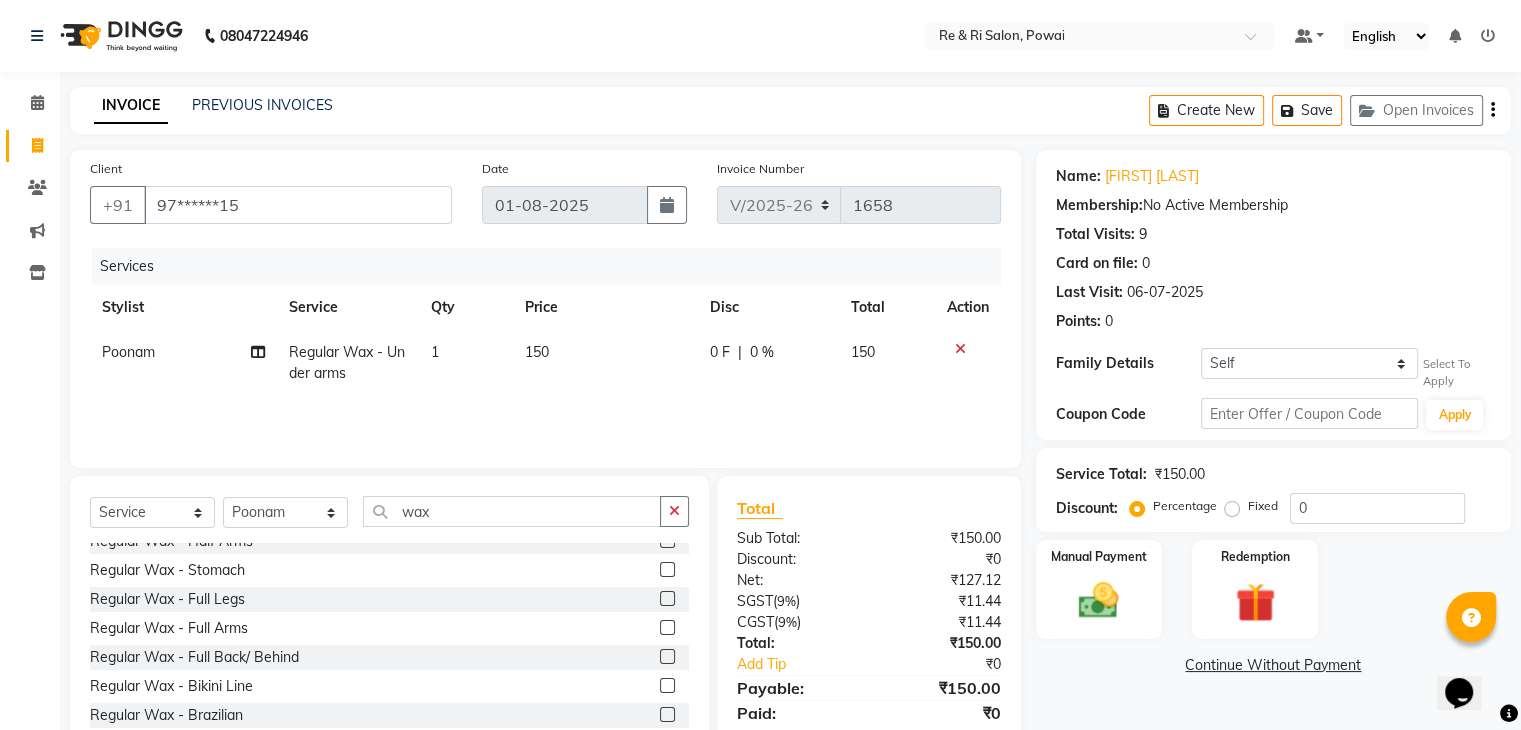 drag, startPoint x: 692, startPoint y: 582, endPoint x: 681, endPoint y: 557, distance: 27.313 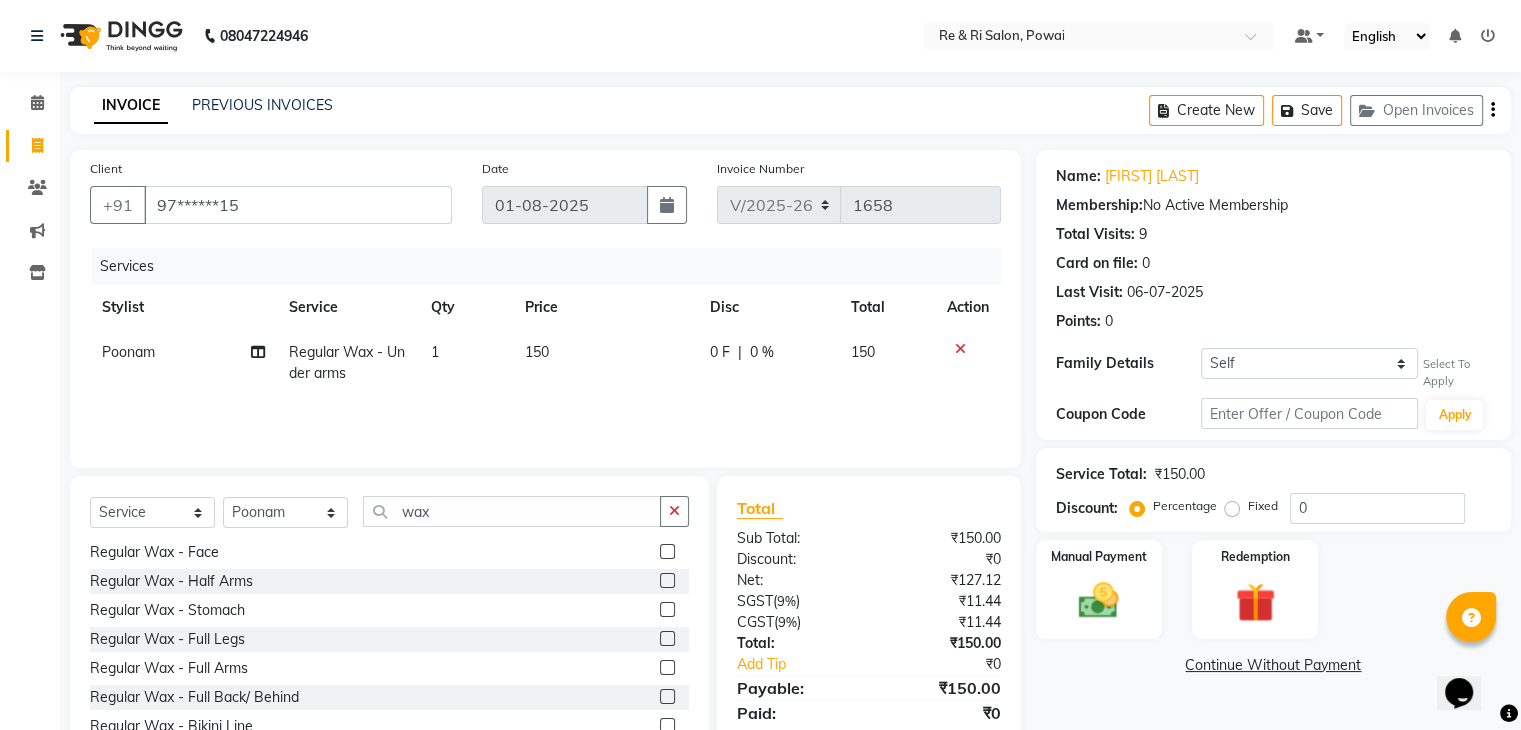 scroll, scrollTop: 6, scrollLeft: 0, axis: vertical 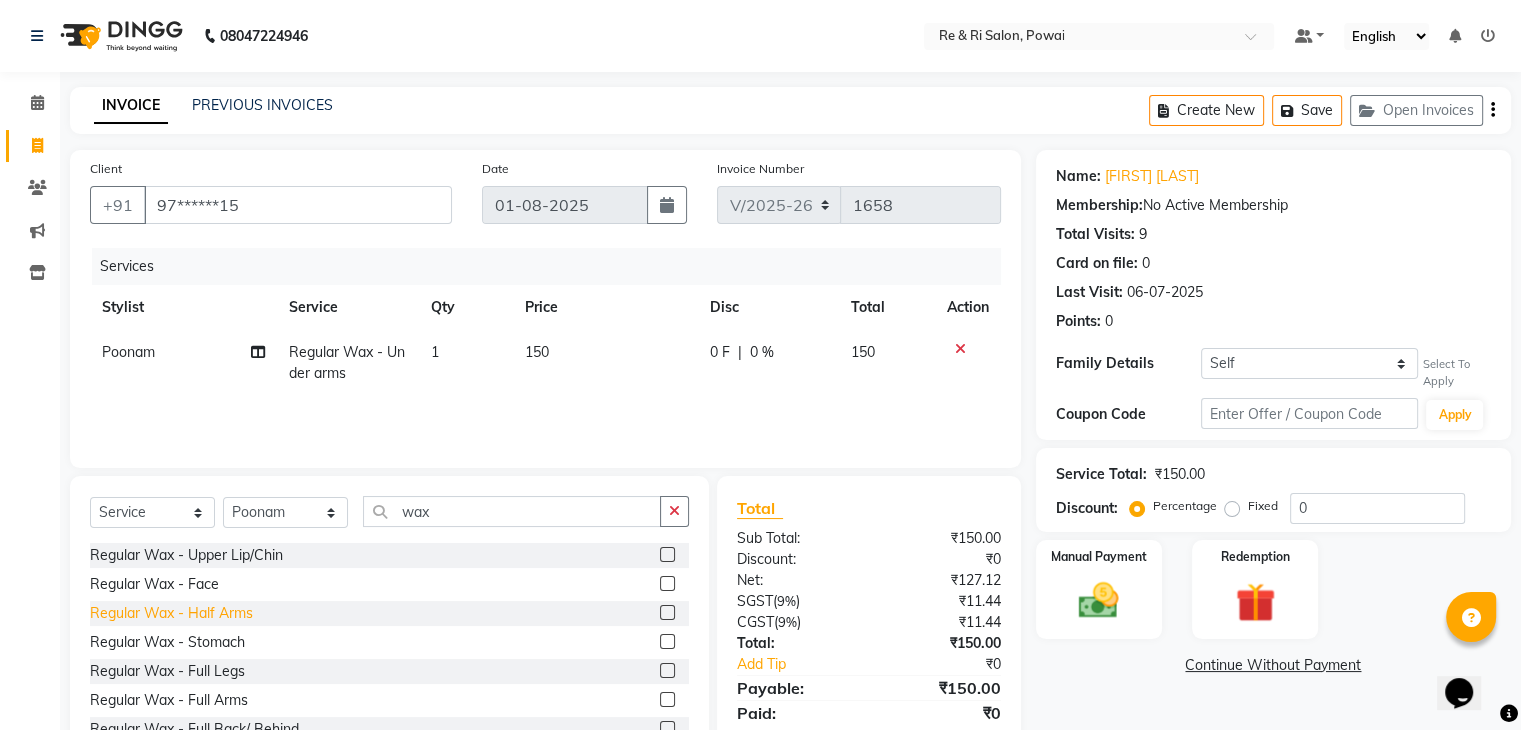 click on "Regular Wax - Half Arms" 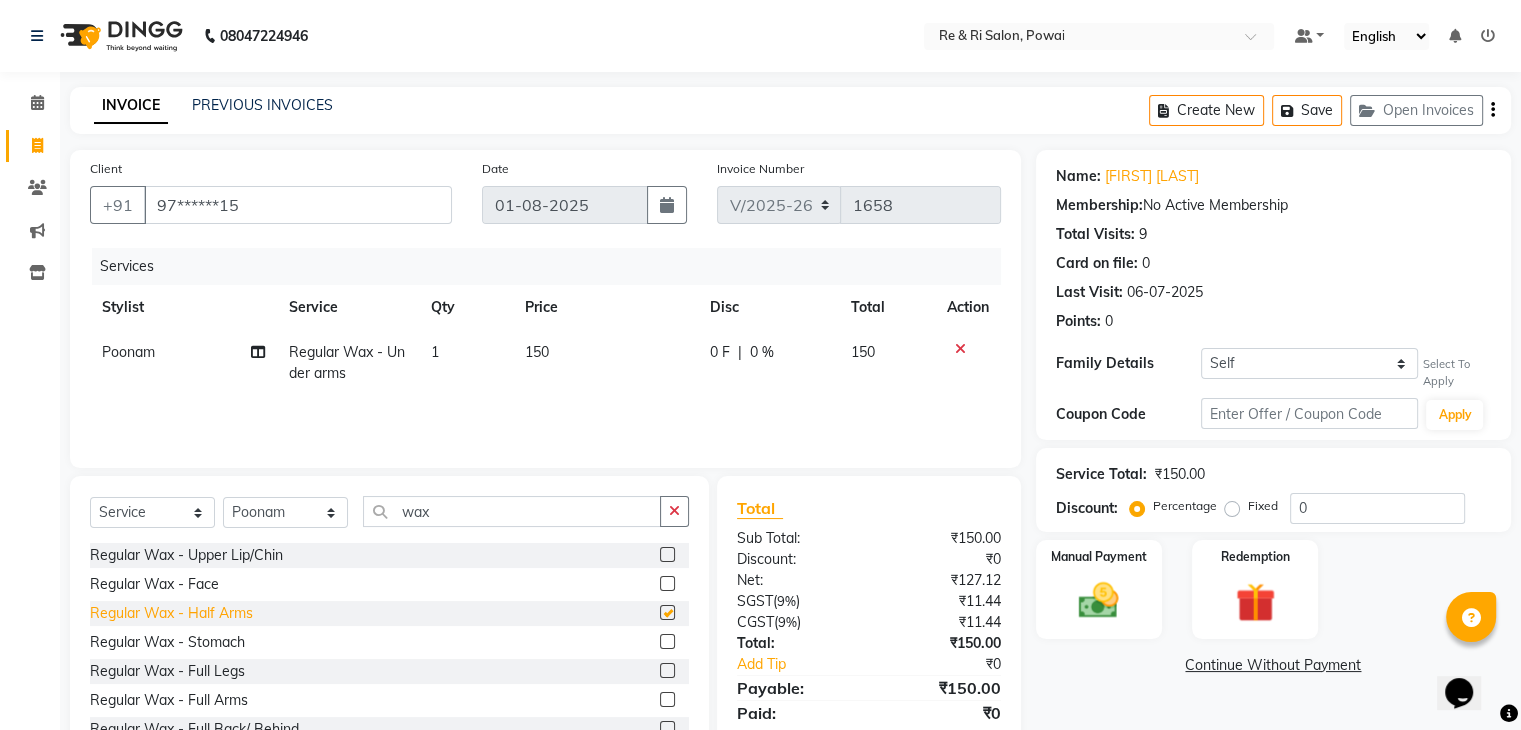checkbox on "false" 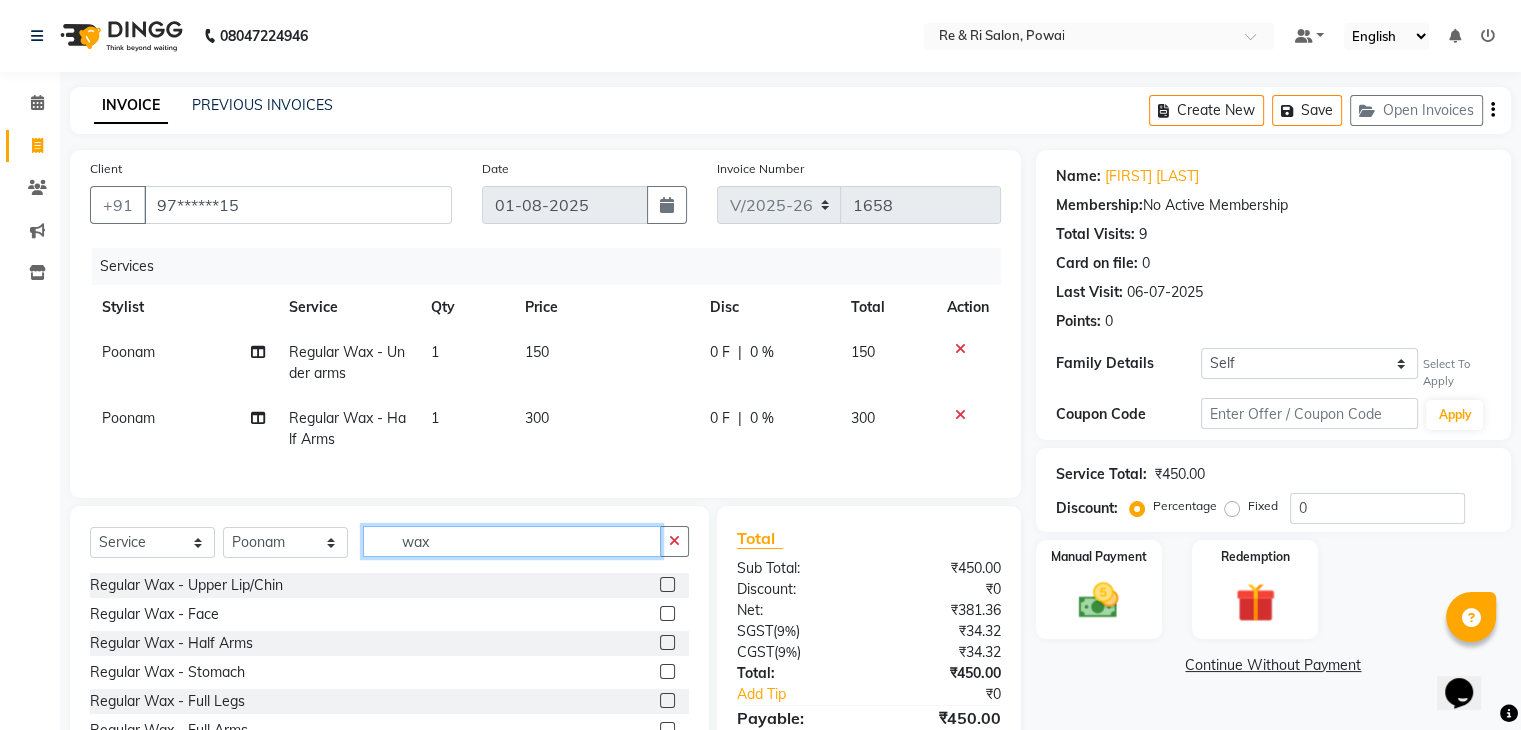 click on "wax" 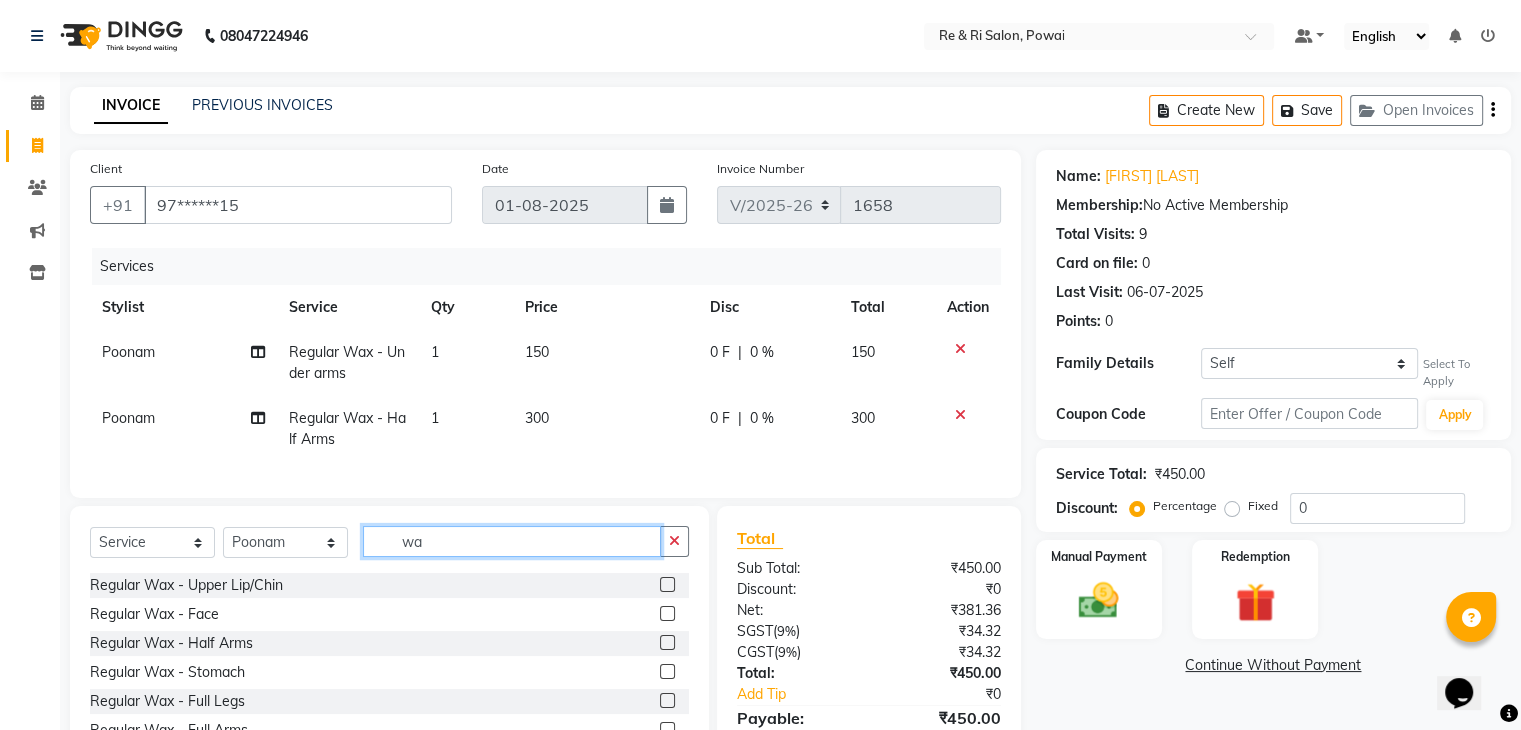 type on "w" 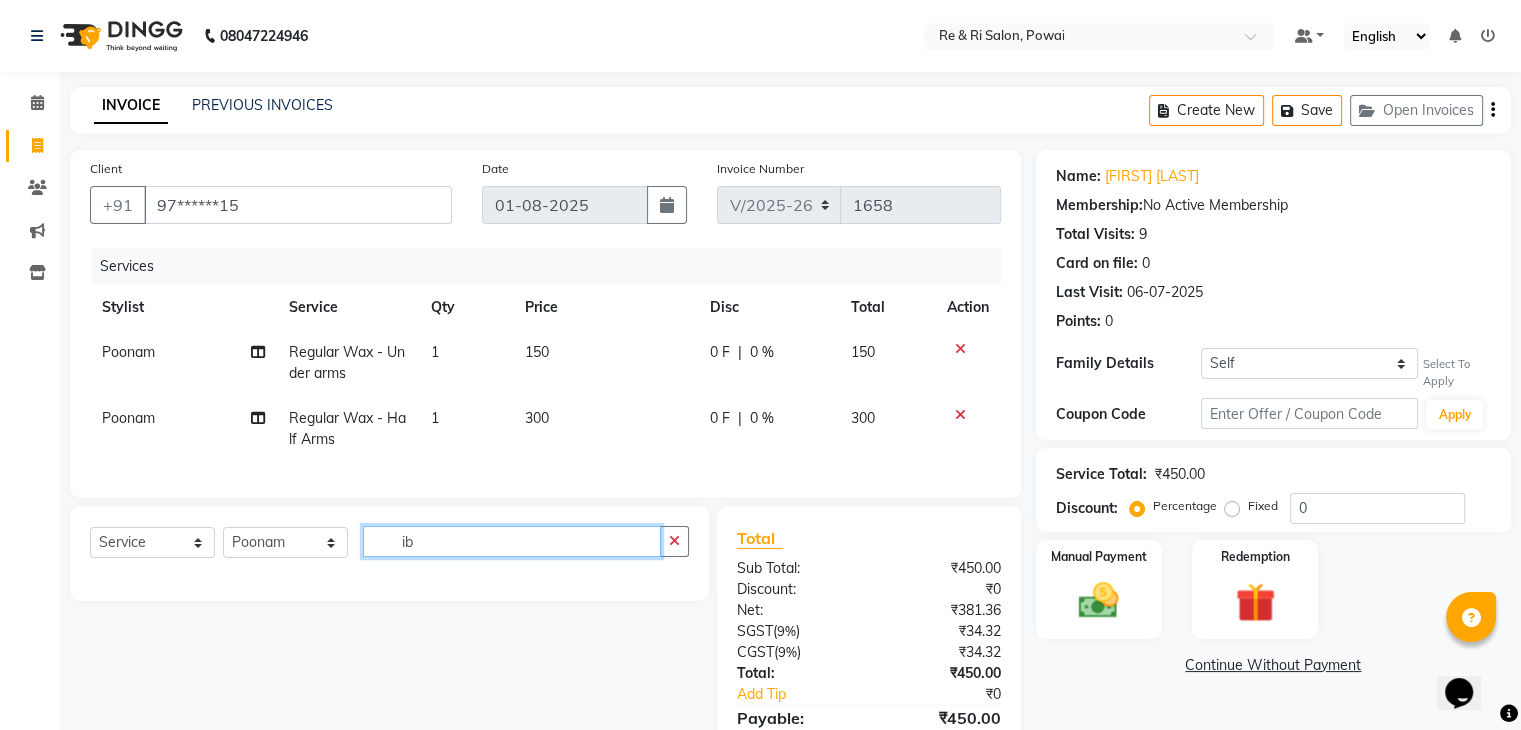 type on "i" 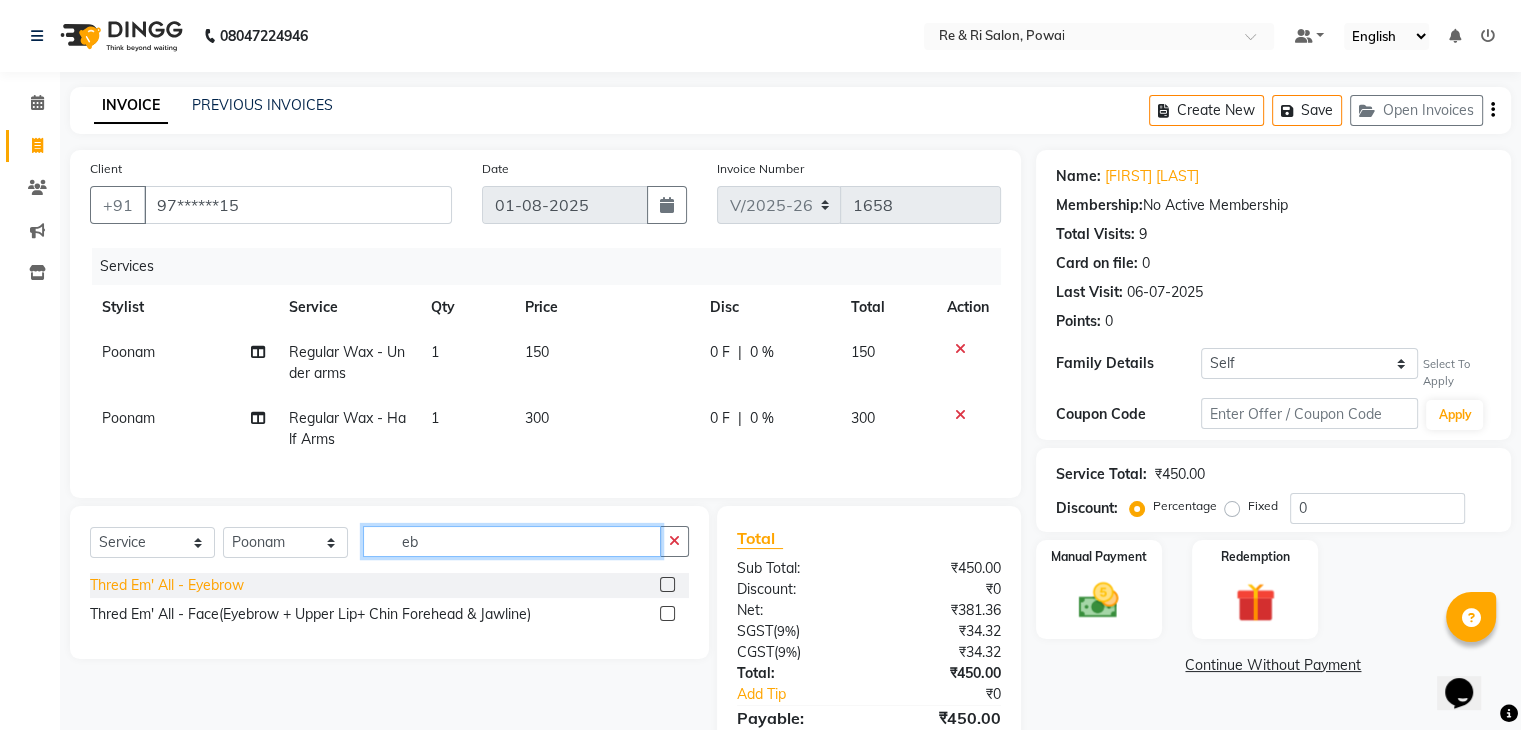 type on "eb" 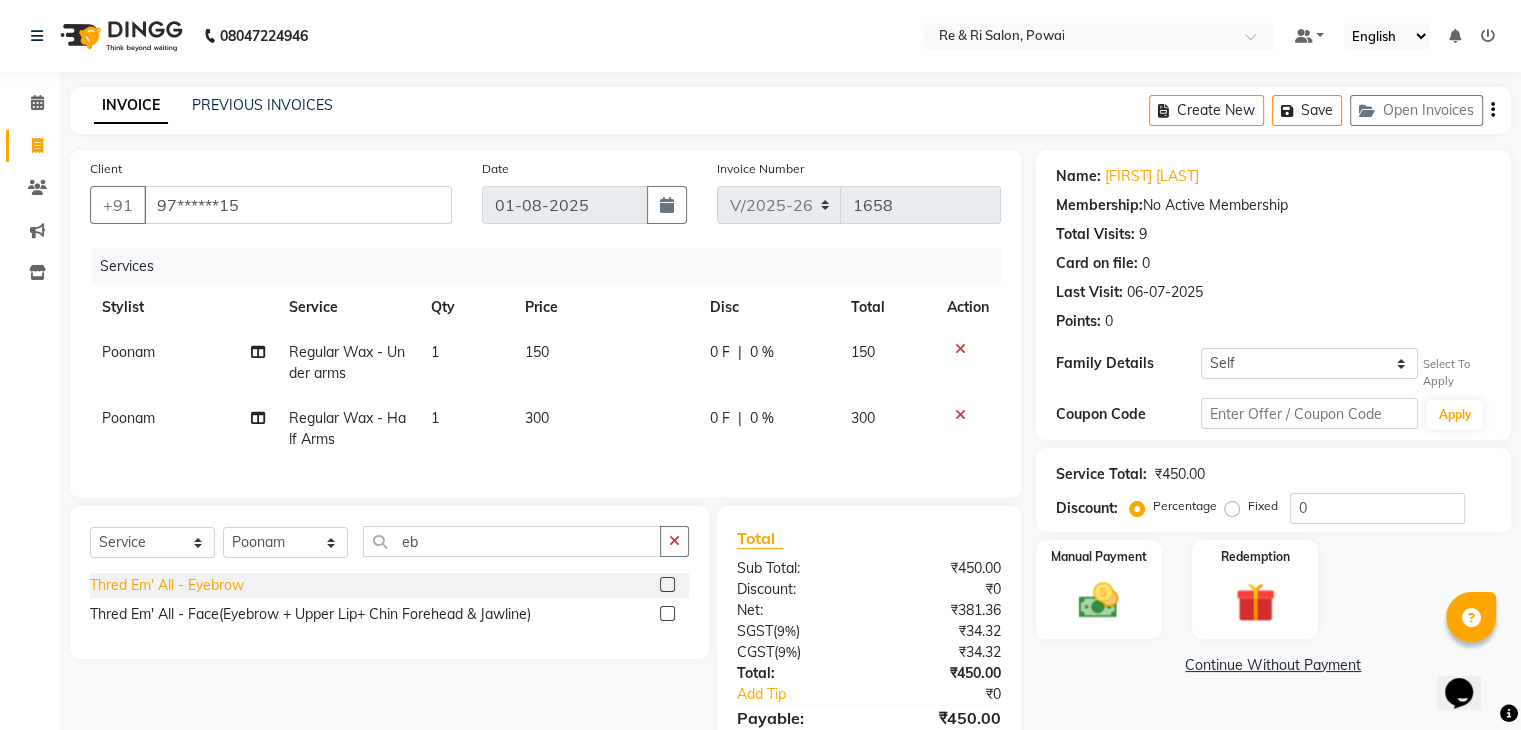 click on "Thred Em' All - Eyebrow" 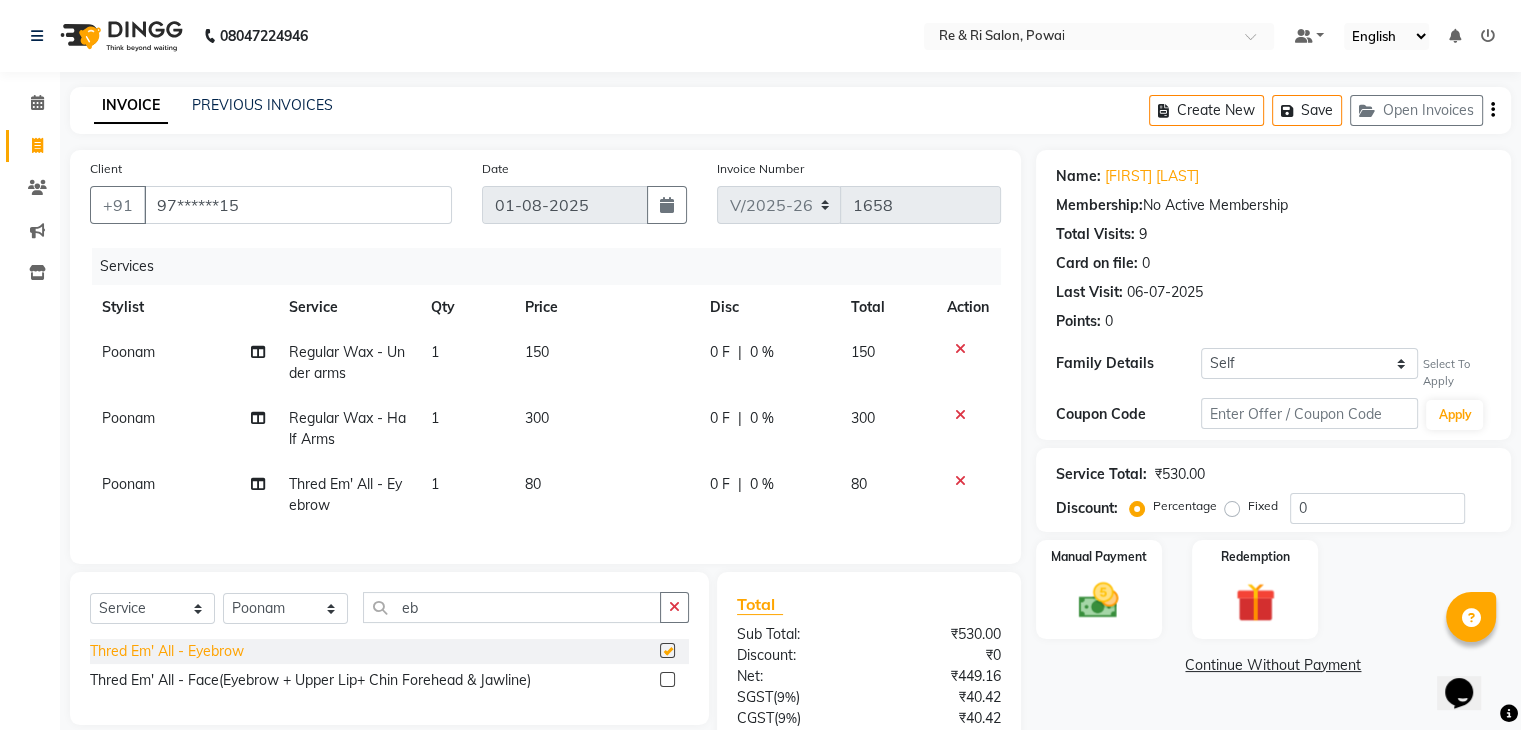 checkbox on "false" 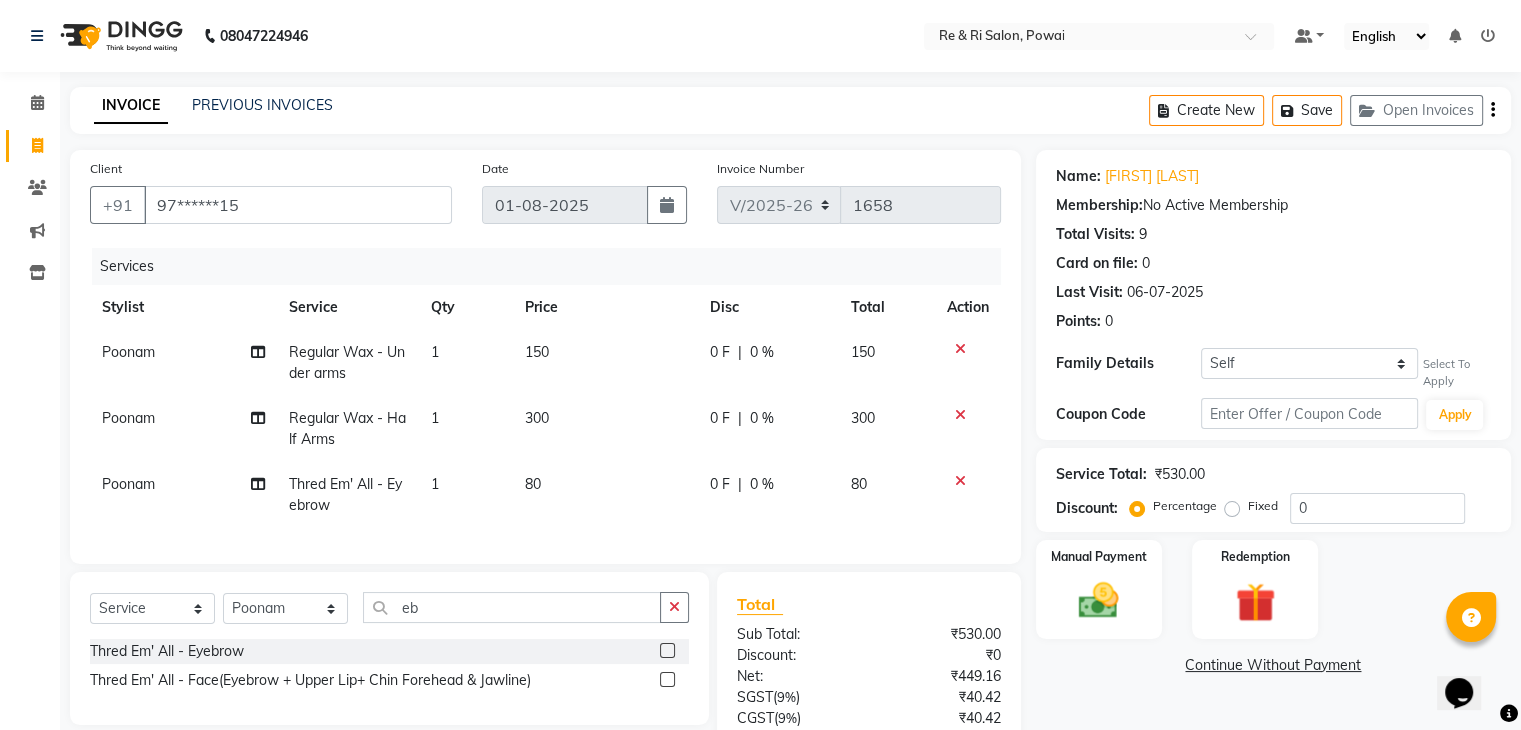 click on "80" 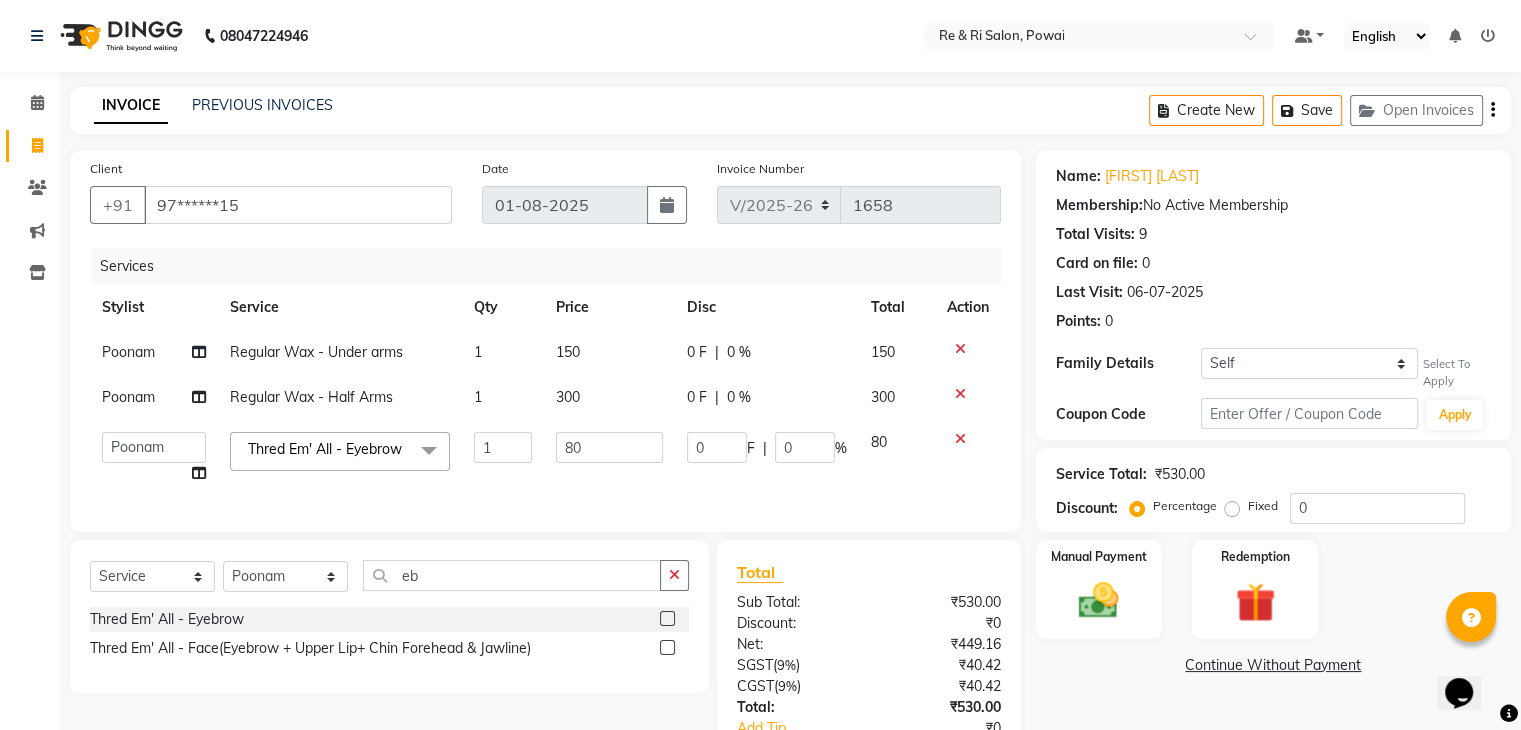 click 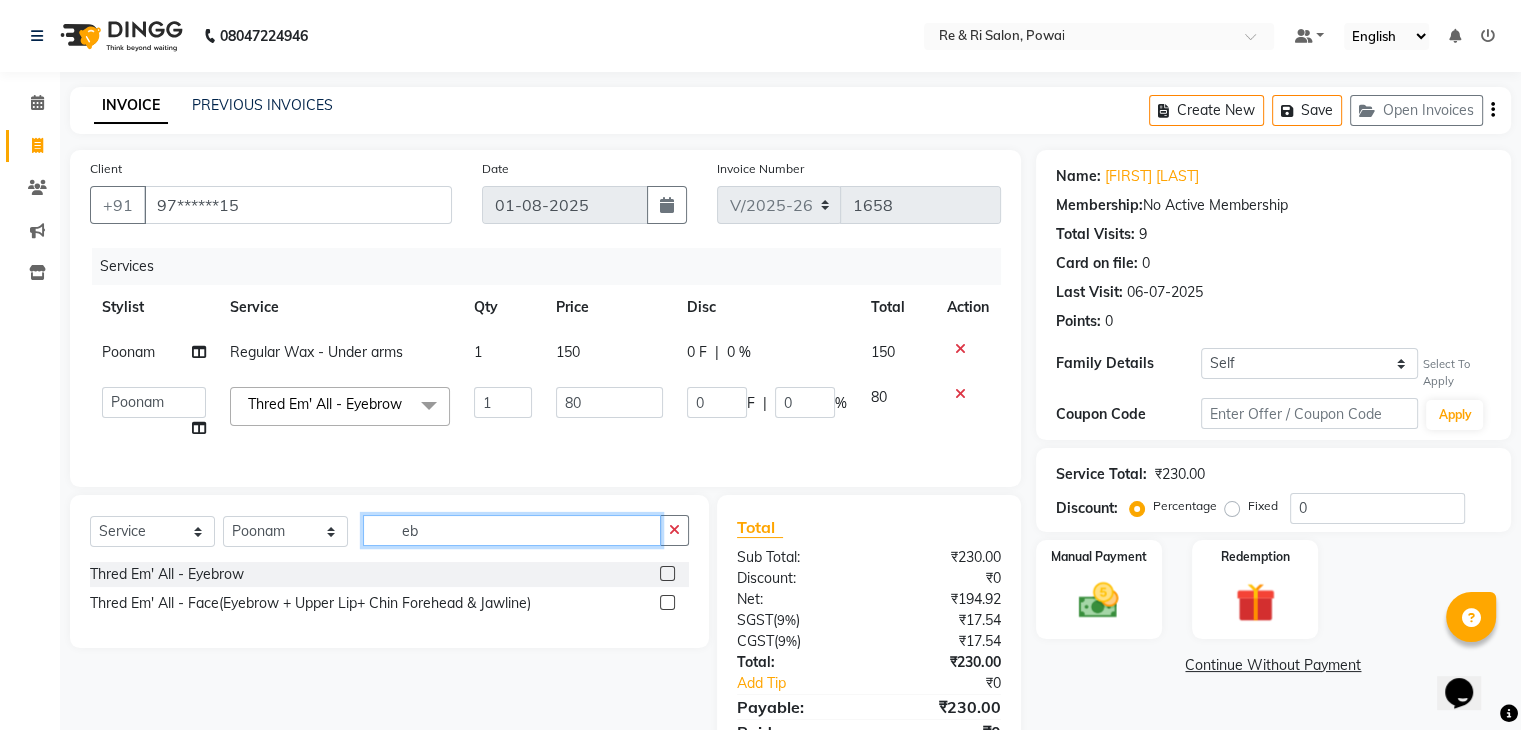 click on "eb" 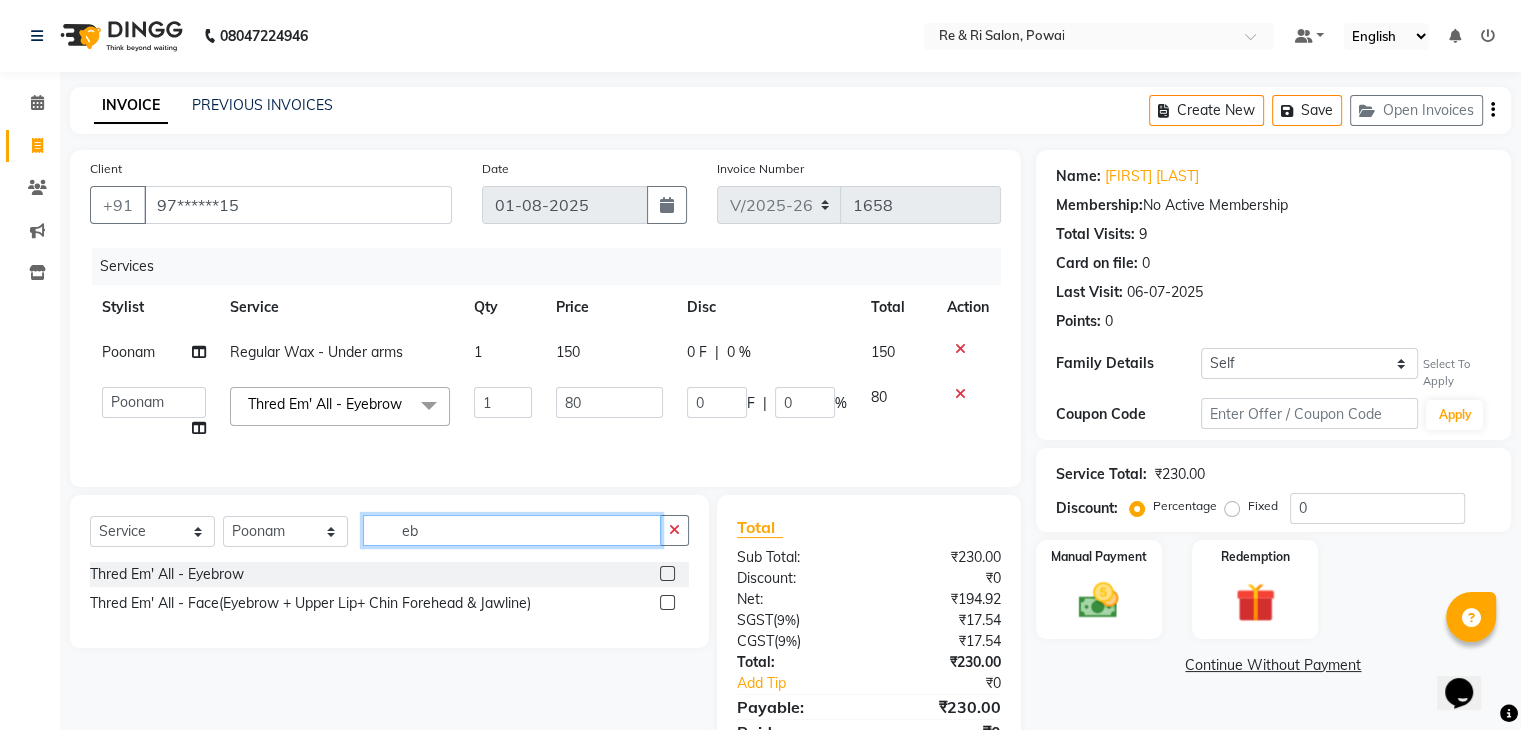 type on "e" 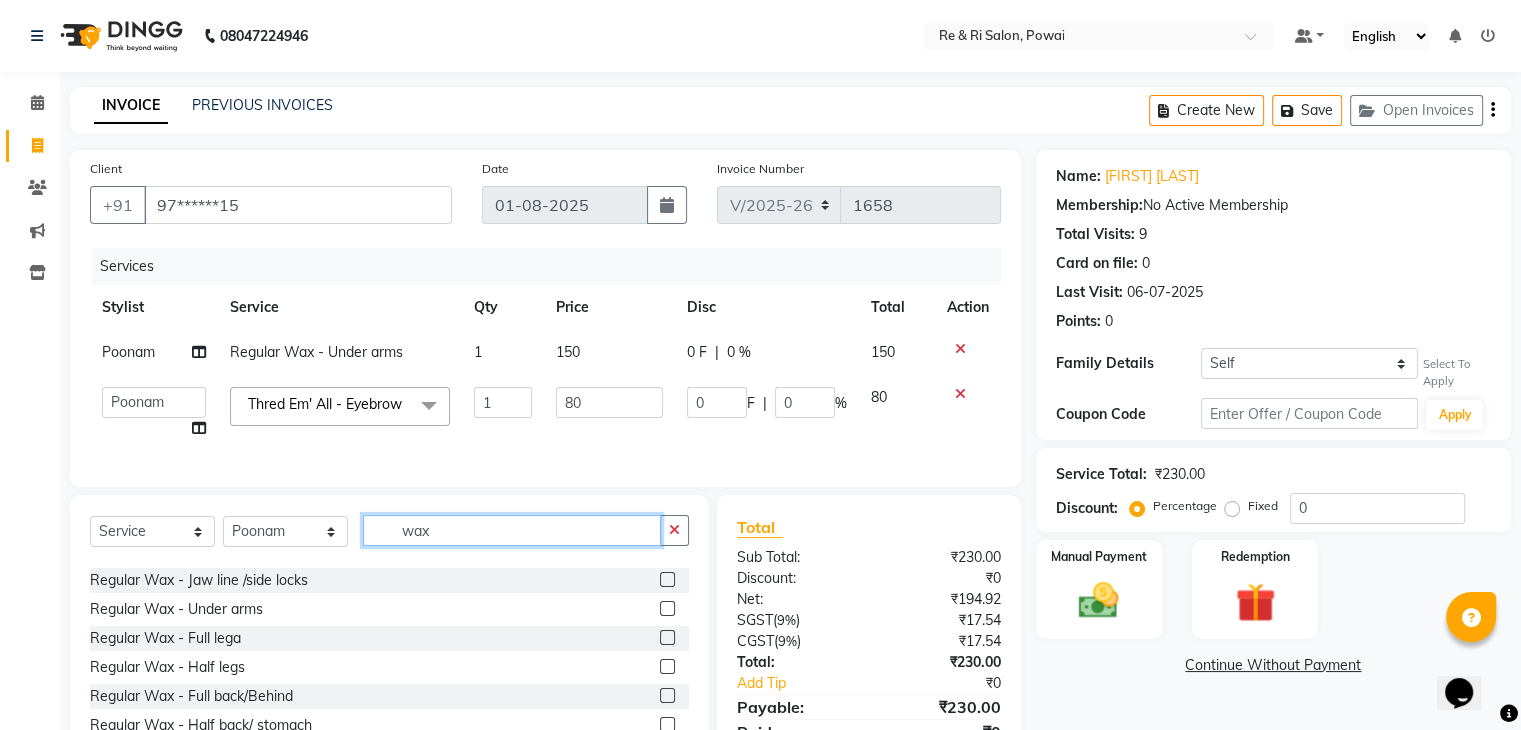 scroll, scrollTop: 302, scrollLeft: 0, axis: vertical 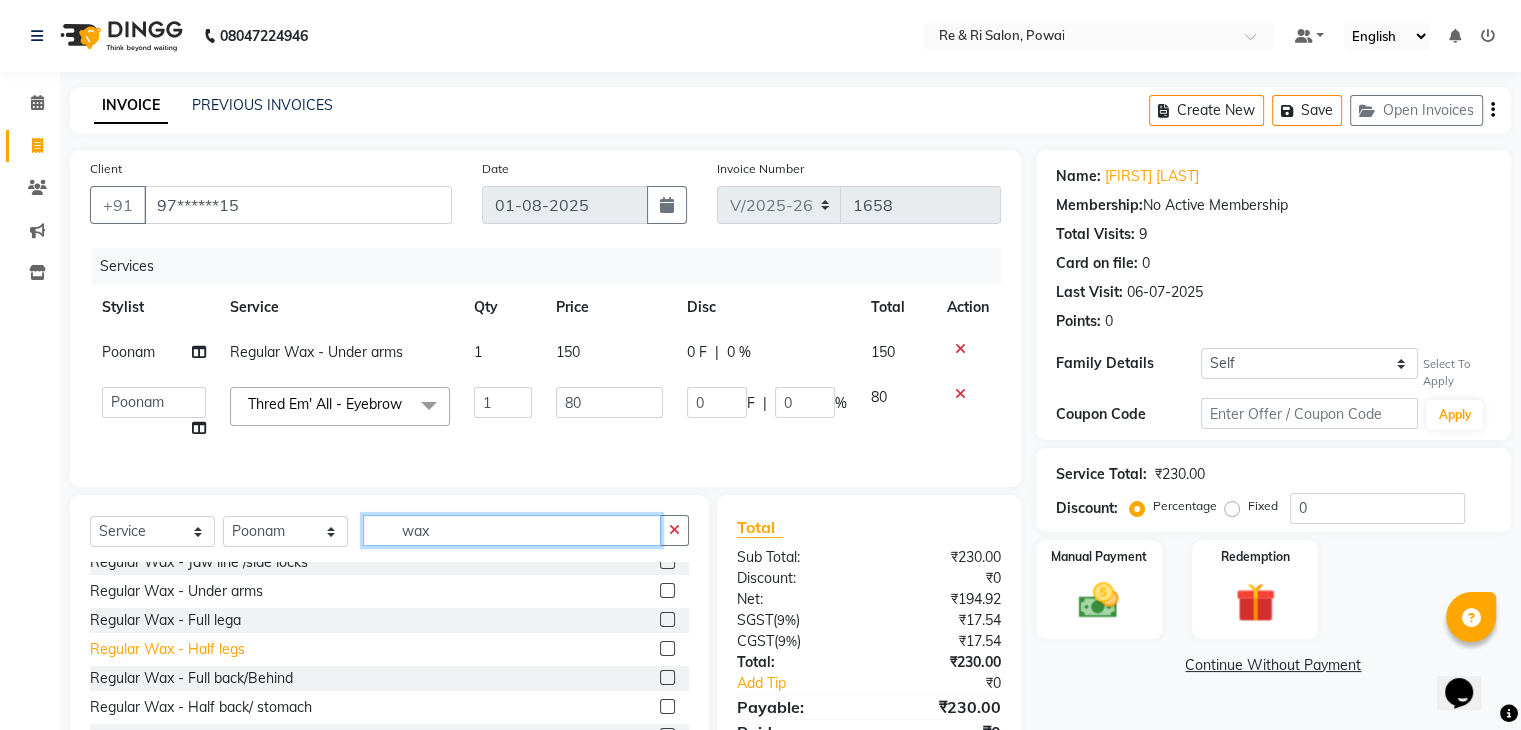 type on "wax" 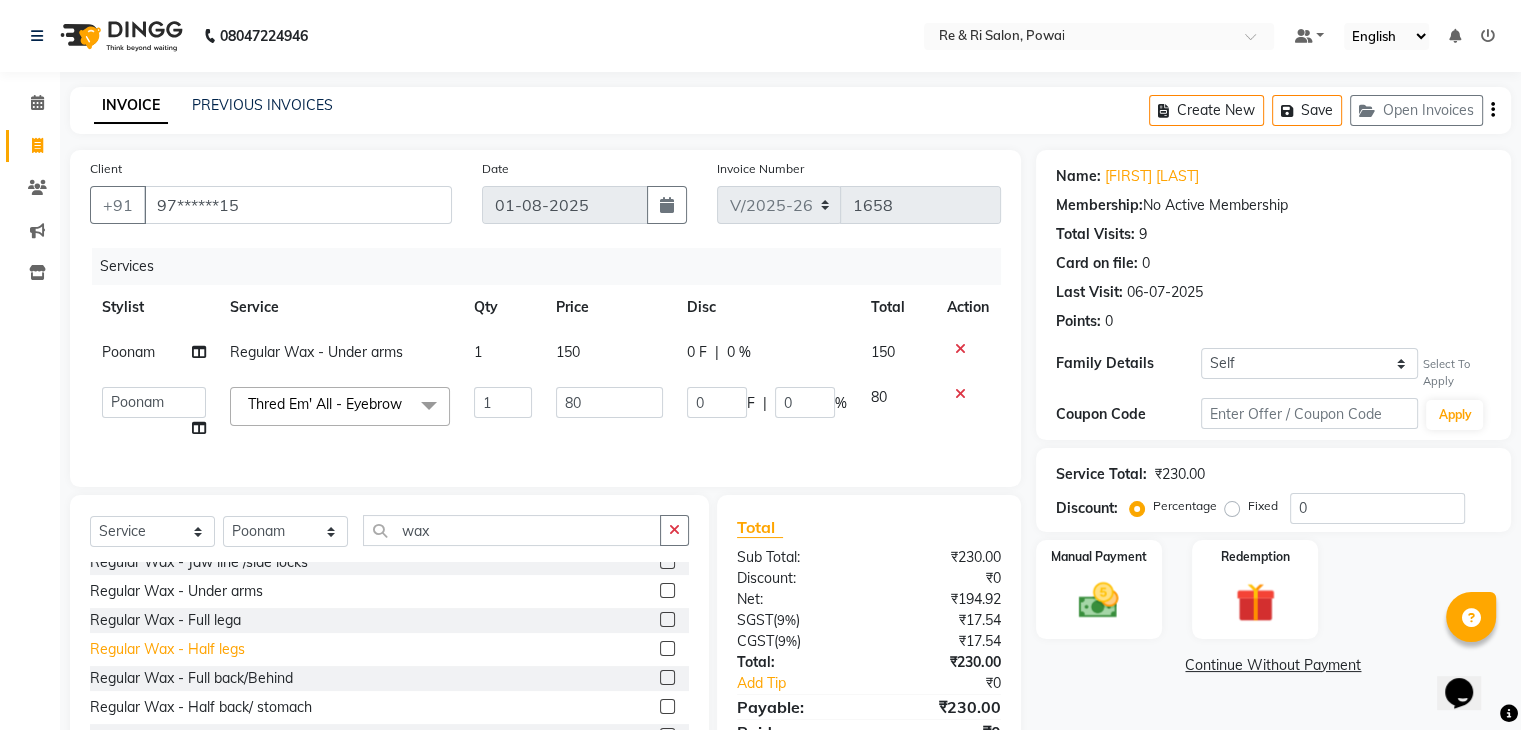 click on "Regular Wax - Half legs" 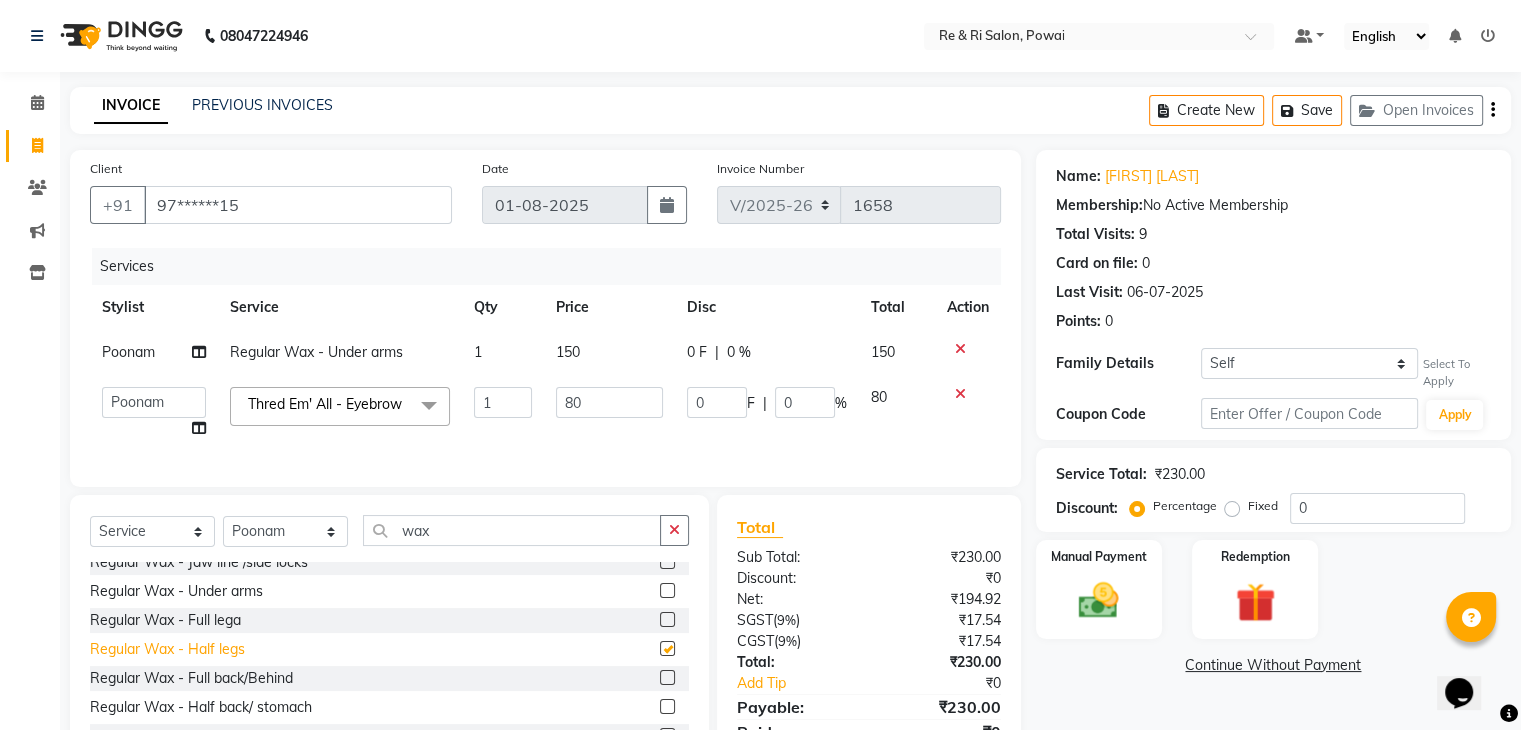 checkbox on "false" 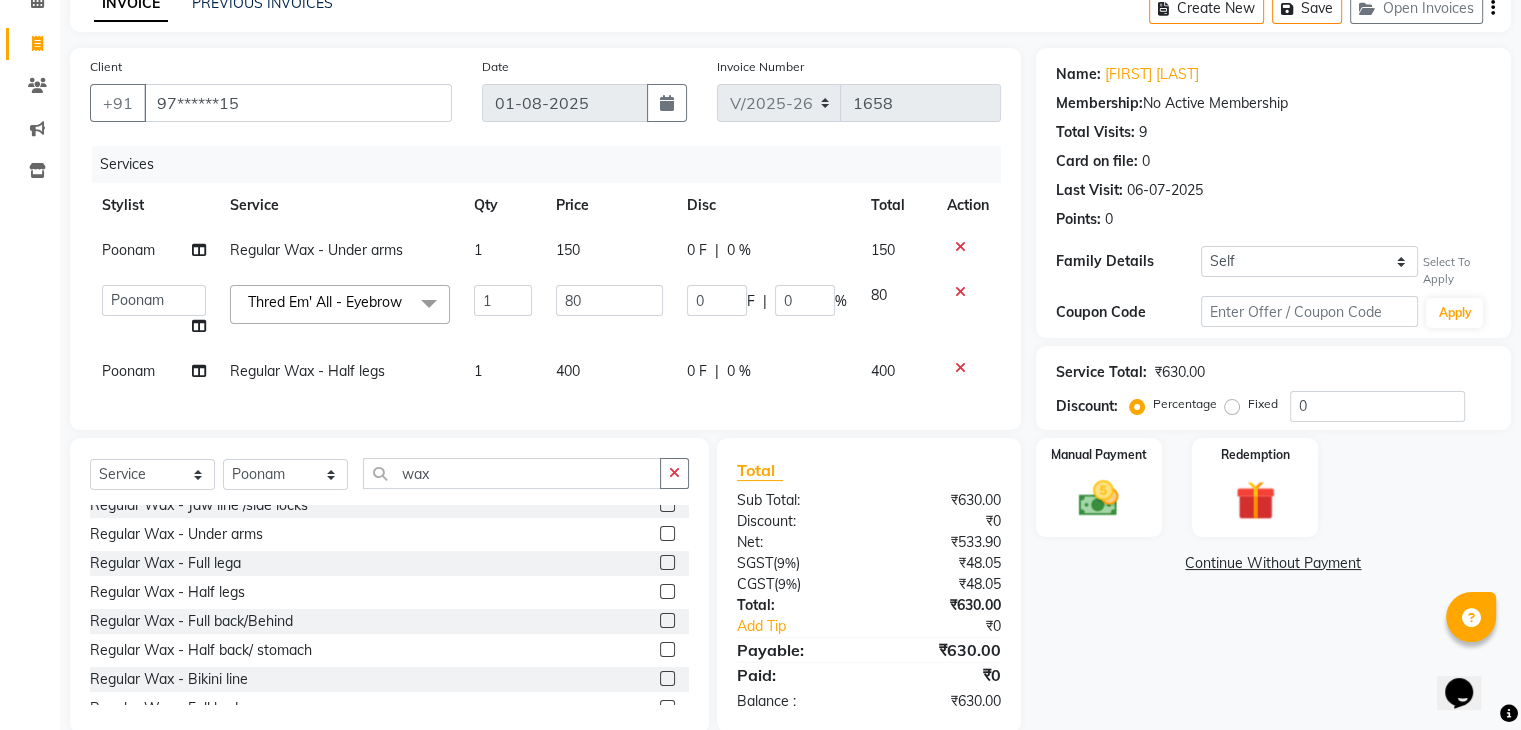 scroll, scrollTop: 107, scrollLeft: 0, axis: vertical 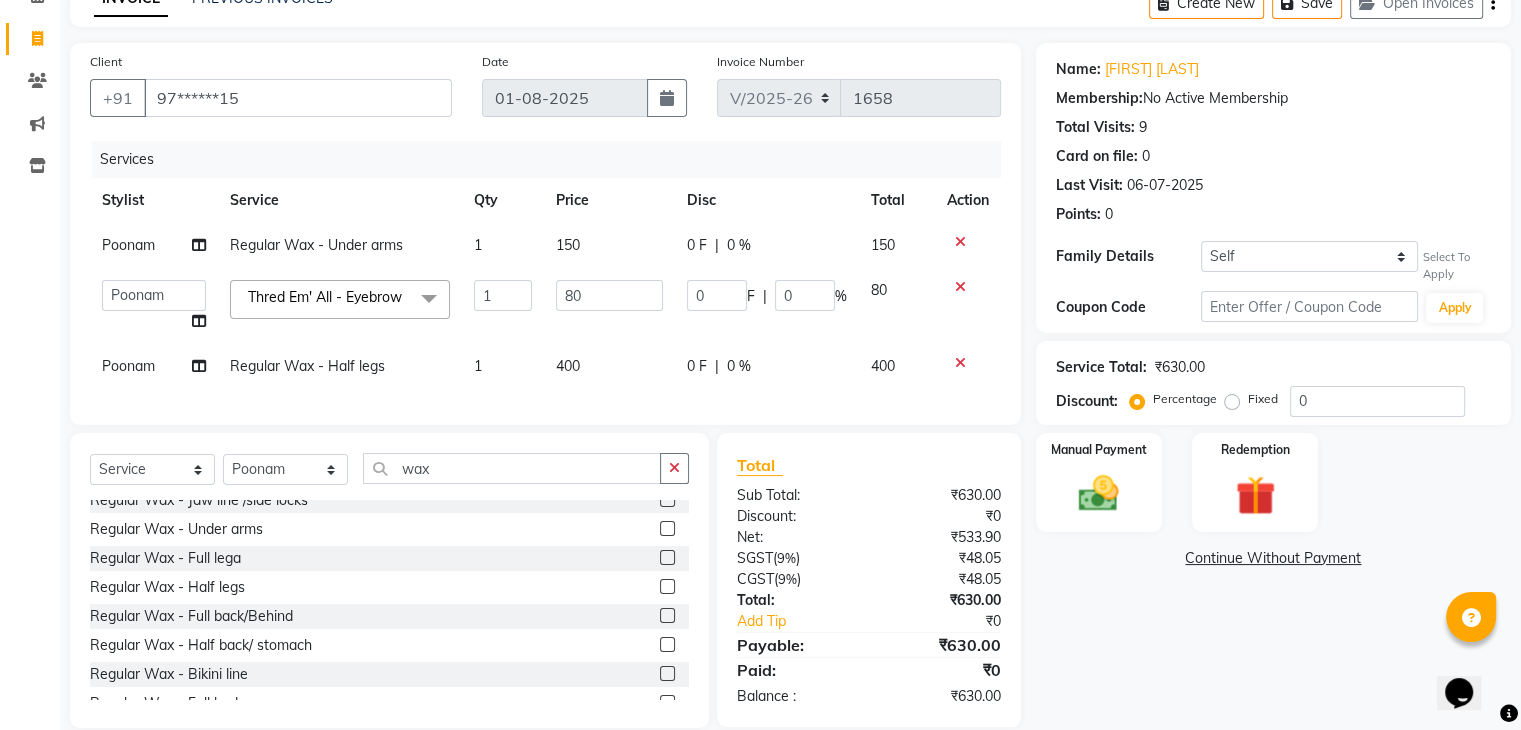 click on "0 F | 0 %" 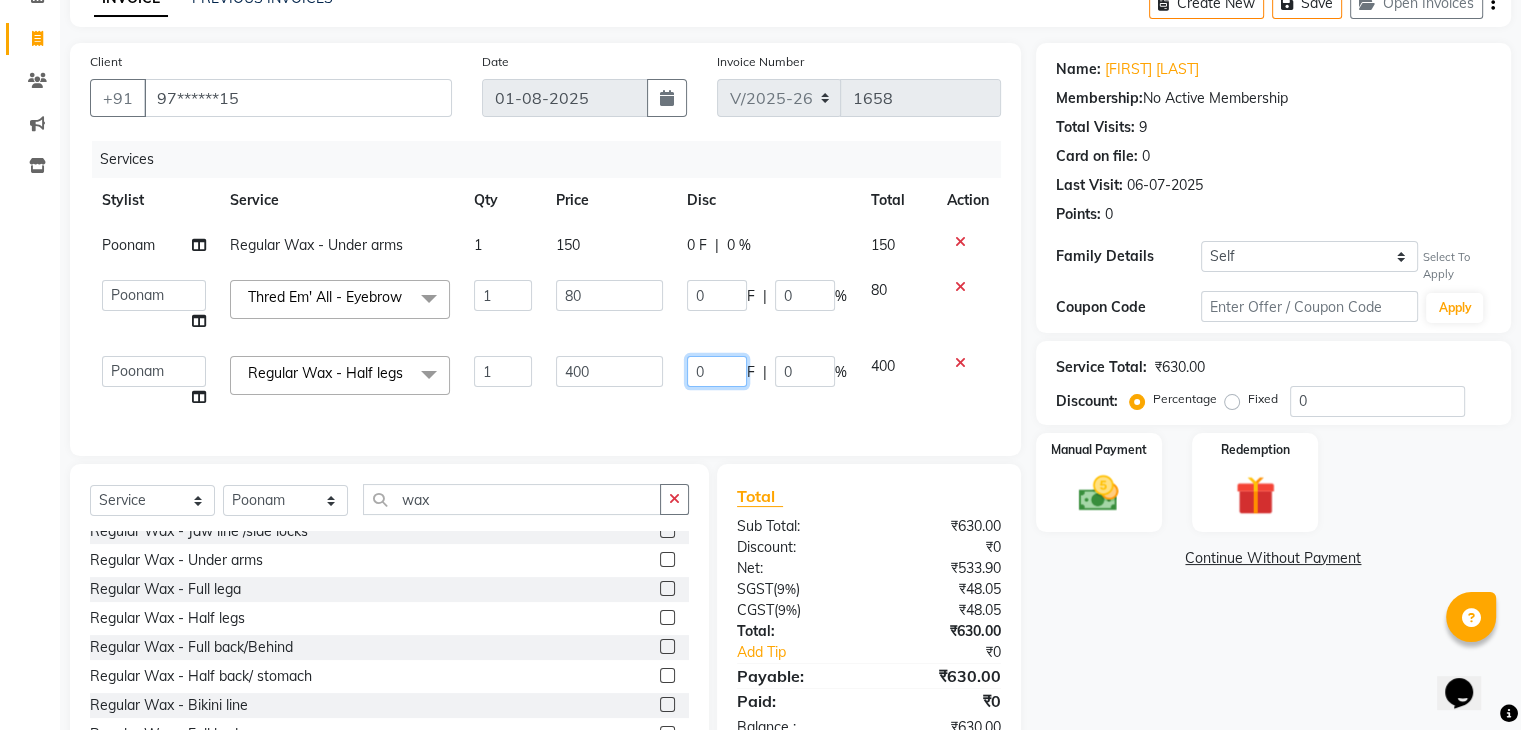 click on "0" 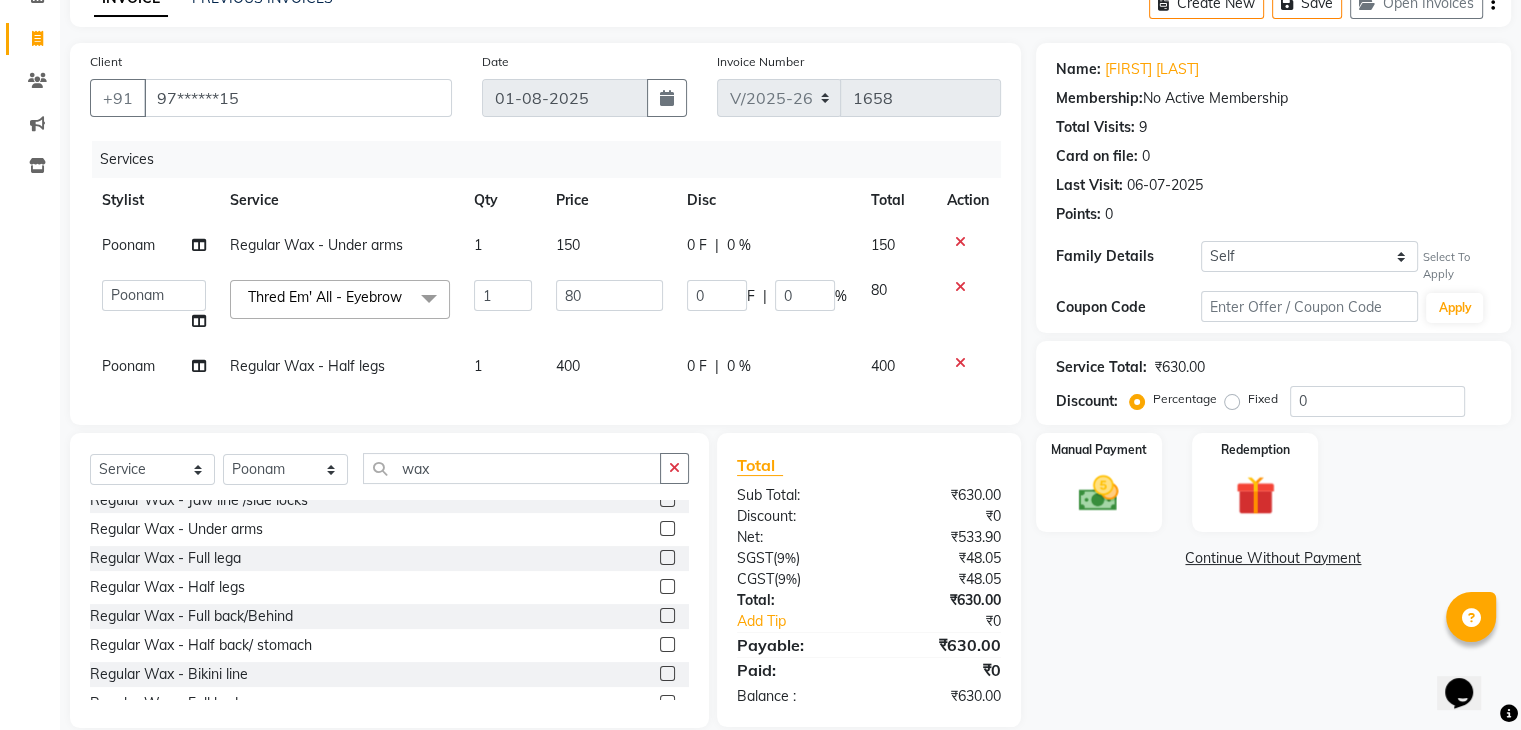 click on "400" 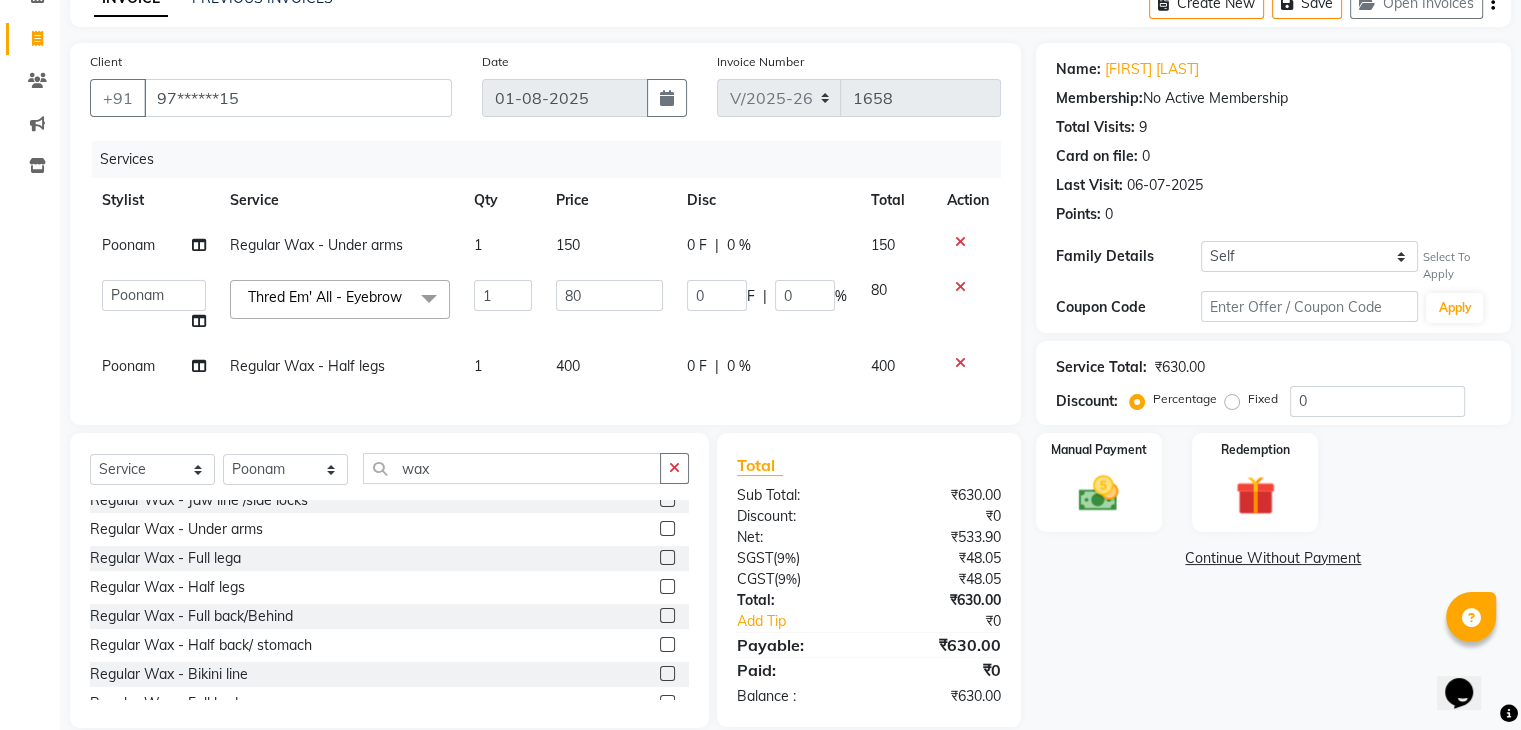 select on "36184" 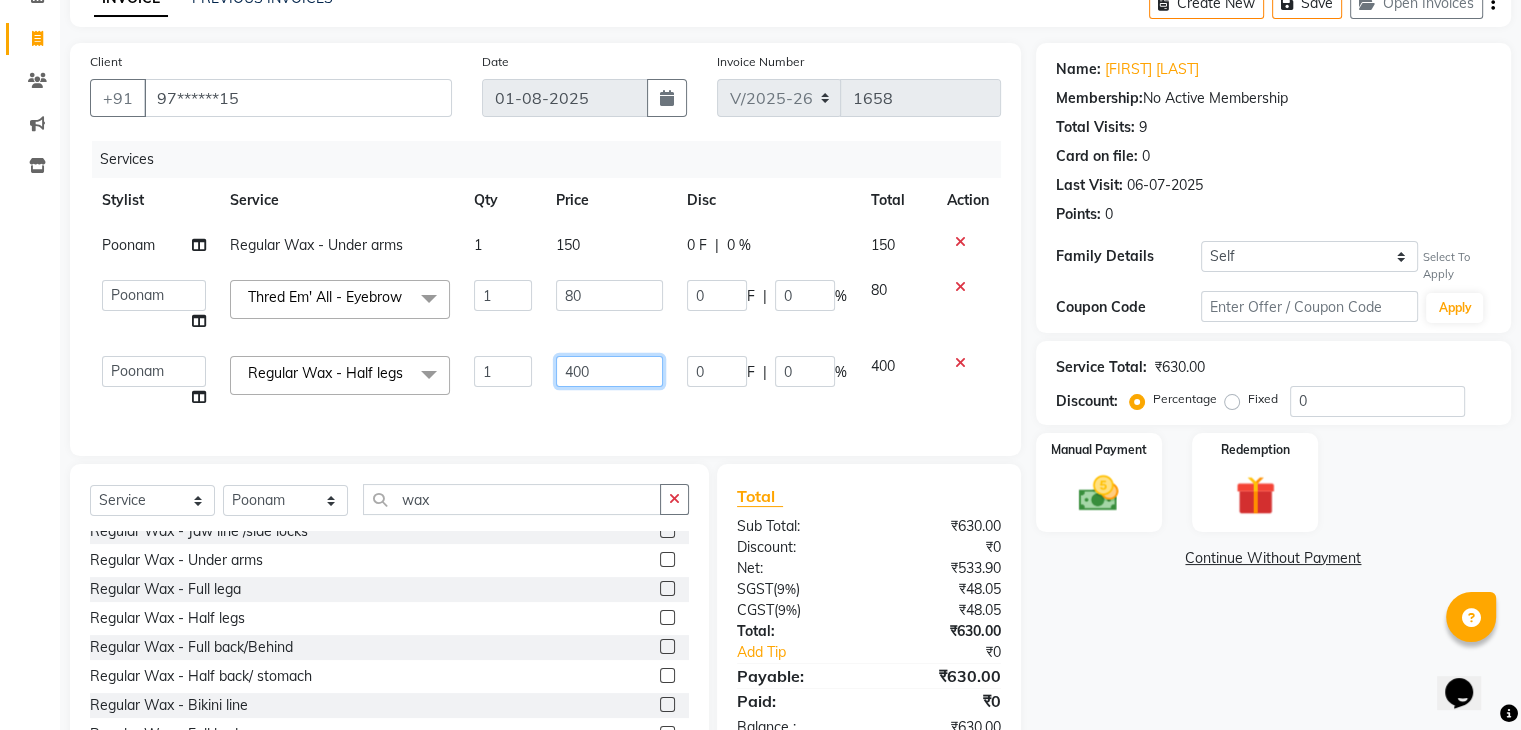 click on "400" 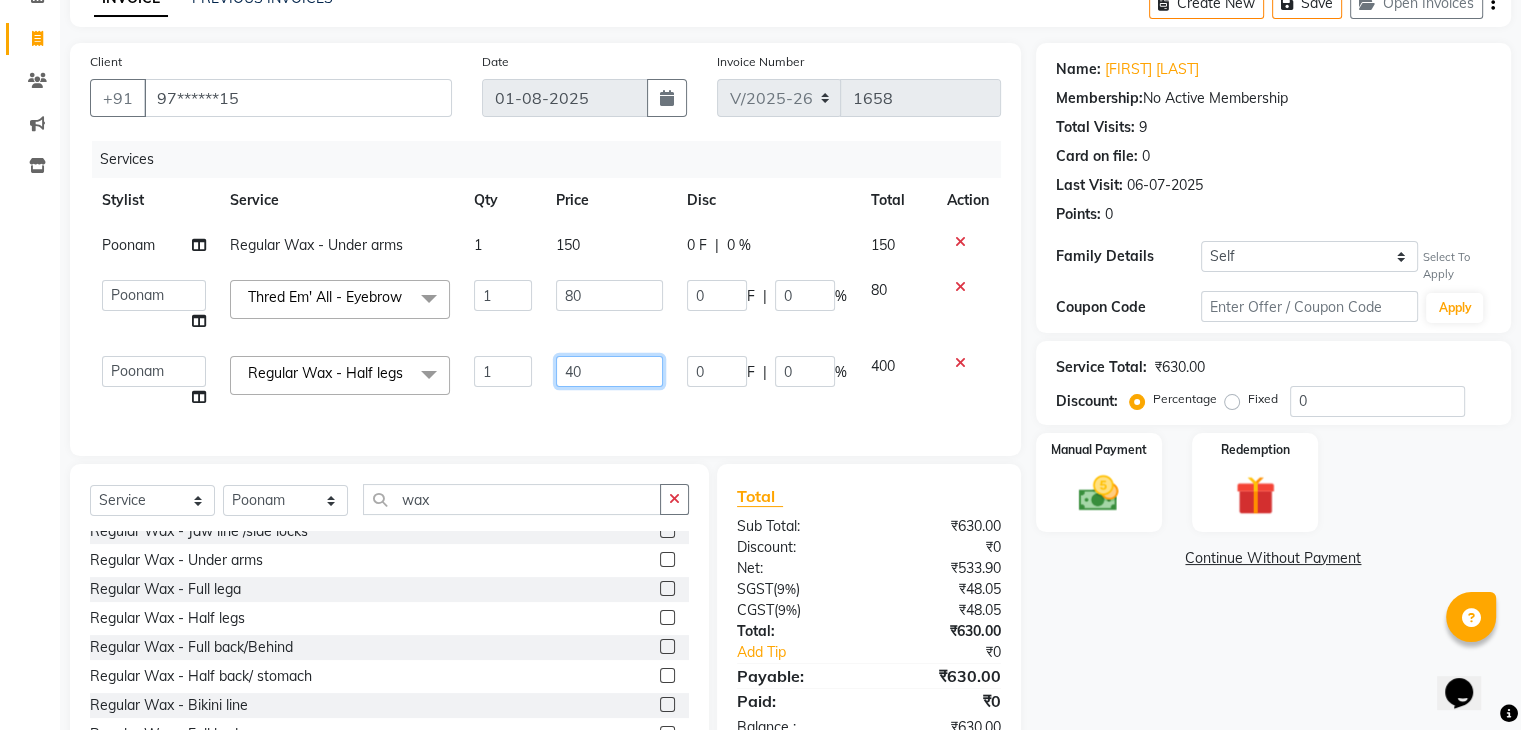 type on "4" 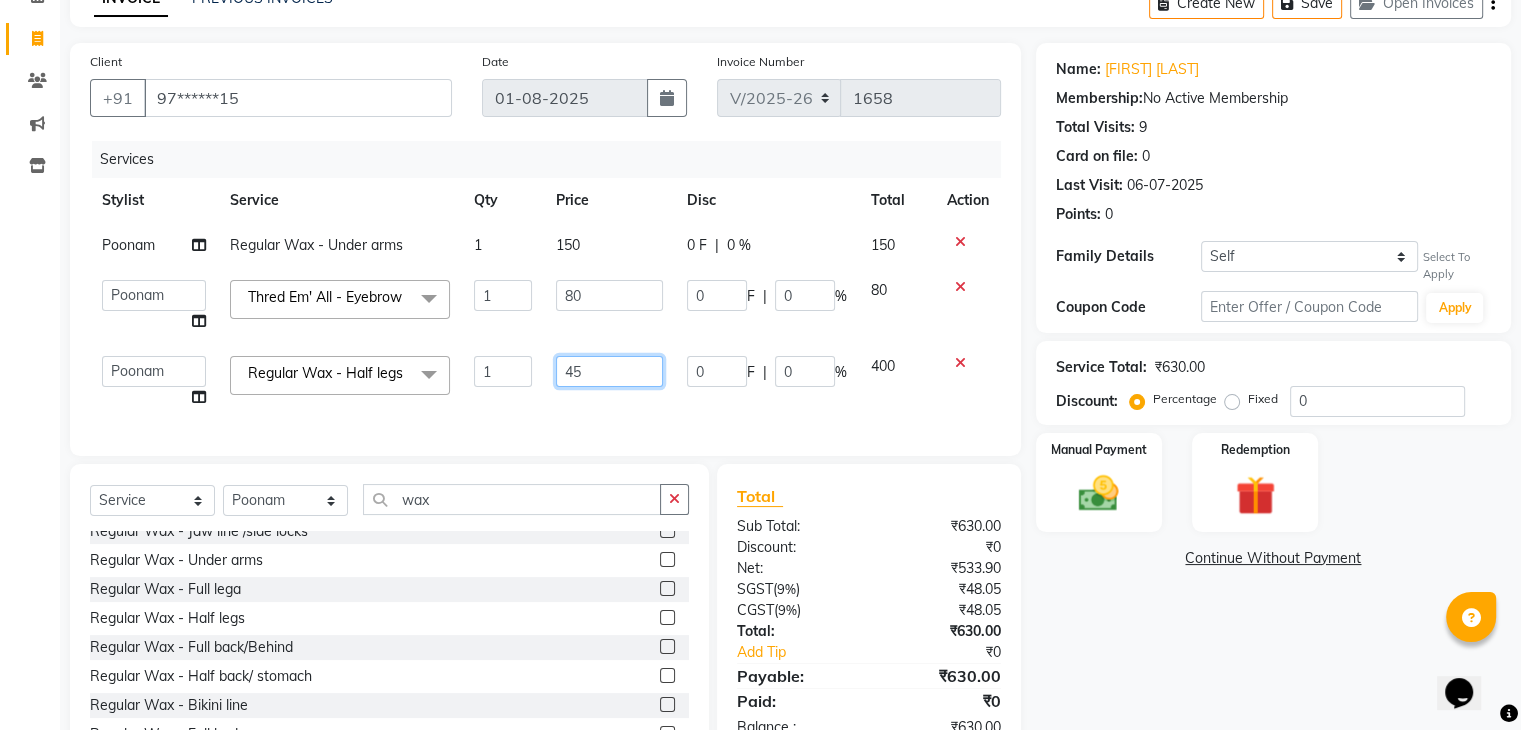 type on "450" 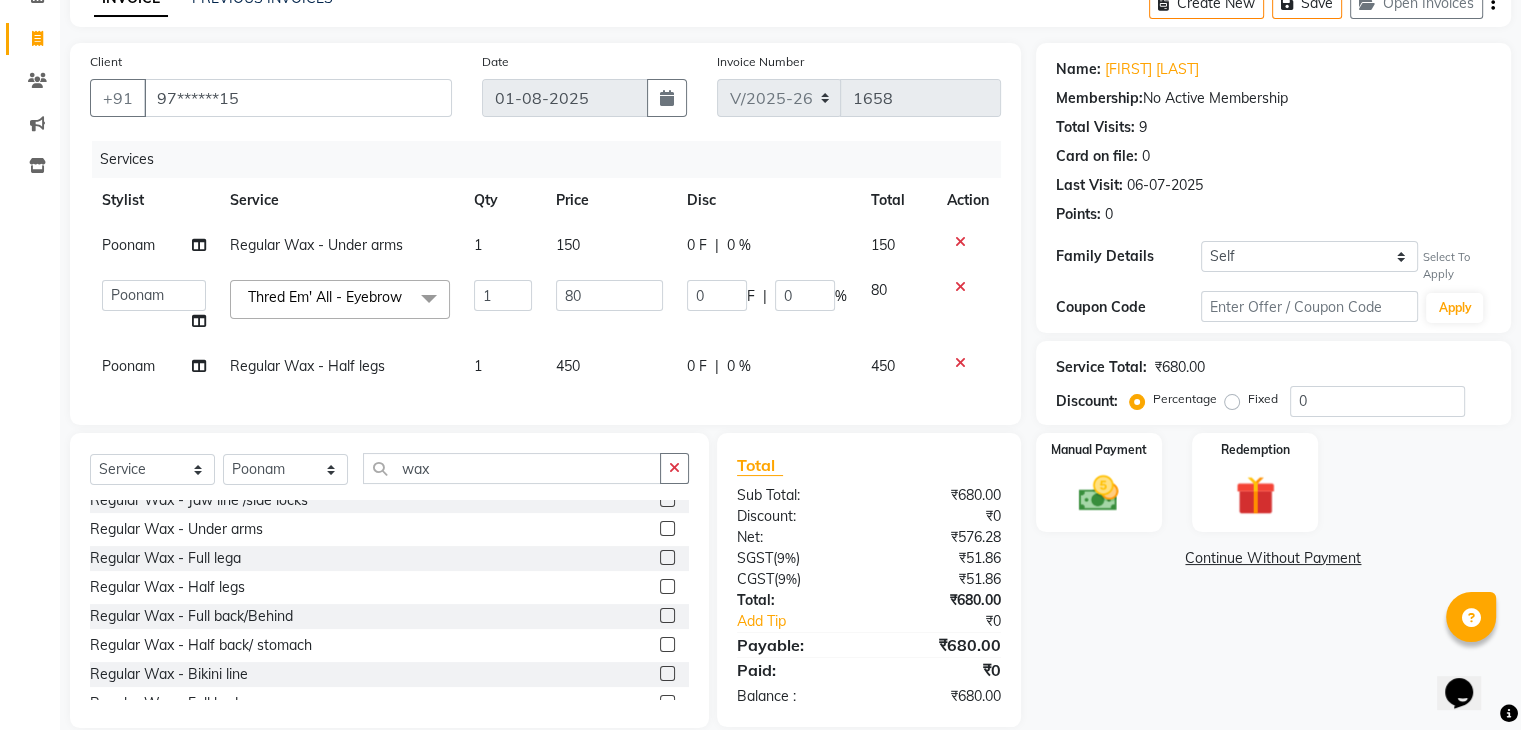 click on "Services Stylist Service Qty Price Disc Total Action Poonam Regular Wax - Under arms 1 150 0 F | 0 % 150  ana   Arbaaz    Danish    Poonam   Rehaan    Salman    Sandy    Thred Em' All - Eyebrow  x Hair Wash & Styling - Hair Wash & Dry (Female) Hair Wash & Styling - Ironing Hair Wash & Styling - Tongs Hair Wash & Styling - Hair Wash & Dry (Male) Hair Wash & Styling - Upto Shoulder1 Hair Wash & Styling - Below Shoulder2 Hair Wash & Styling - Upto Shoulder 4 Hair Wash & Styling - Upto Waist Hair Wash & Styling - Paddle Brush Blow-Dry (With Wash). Hair Wash & Styling - Blow-Dry Curis (With Wash) Hair Wash & Styling - Below Shoulder Hair Wash & Styling - Upto Shoulder Hair Wash & Styling - Upto Waist2 Hair Wash & Styling - Below Shoulder 1 Hair Wash & Styling - Upto Waist 1 Hair Triming Women chest trimming Colour Women - Global Colour Women - High-Light Colour Women-Balayage Colour Women - Root Touch Up (1 Inch) Colour Women - Root Touch Up (No Ammonia) 1 Inch Colour Women - Upto Neck 1 Colour Women - Upto Neck" 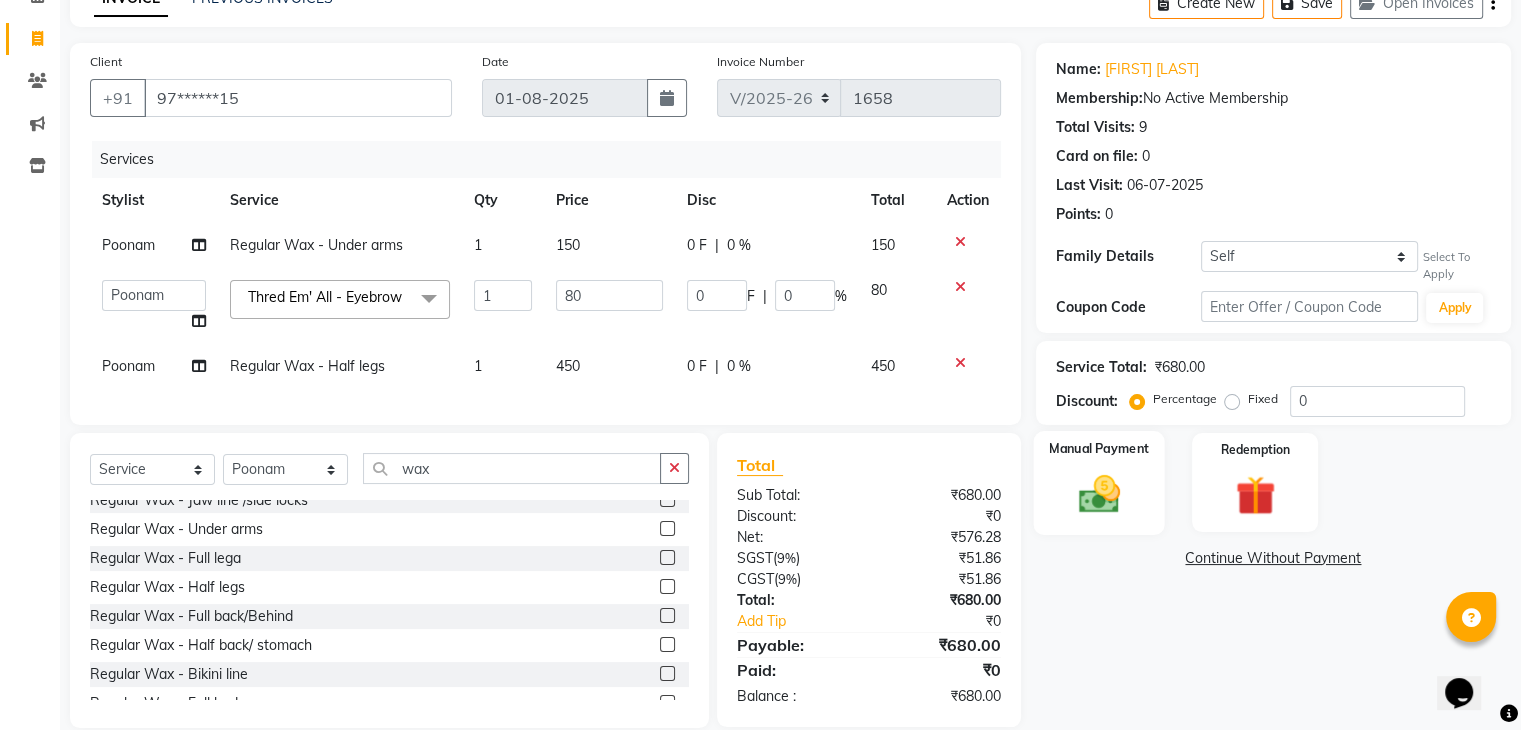 click 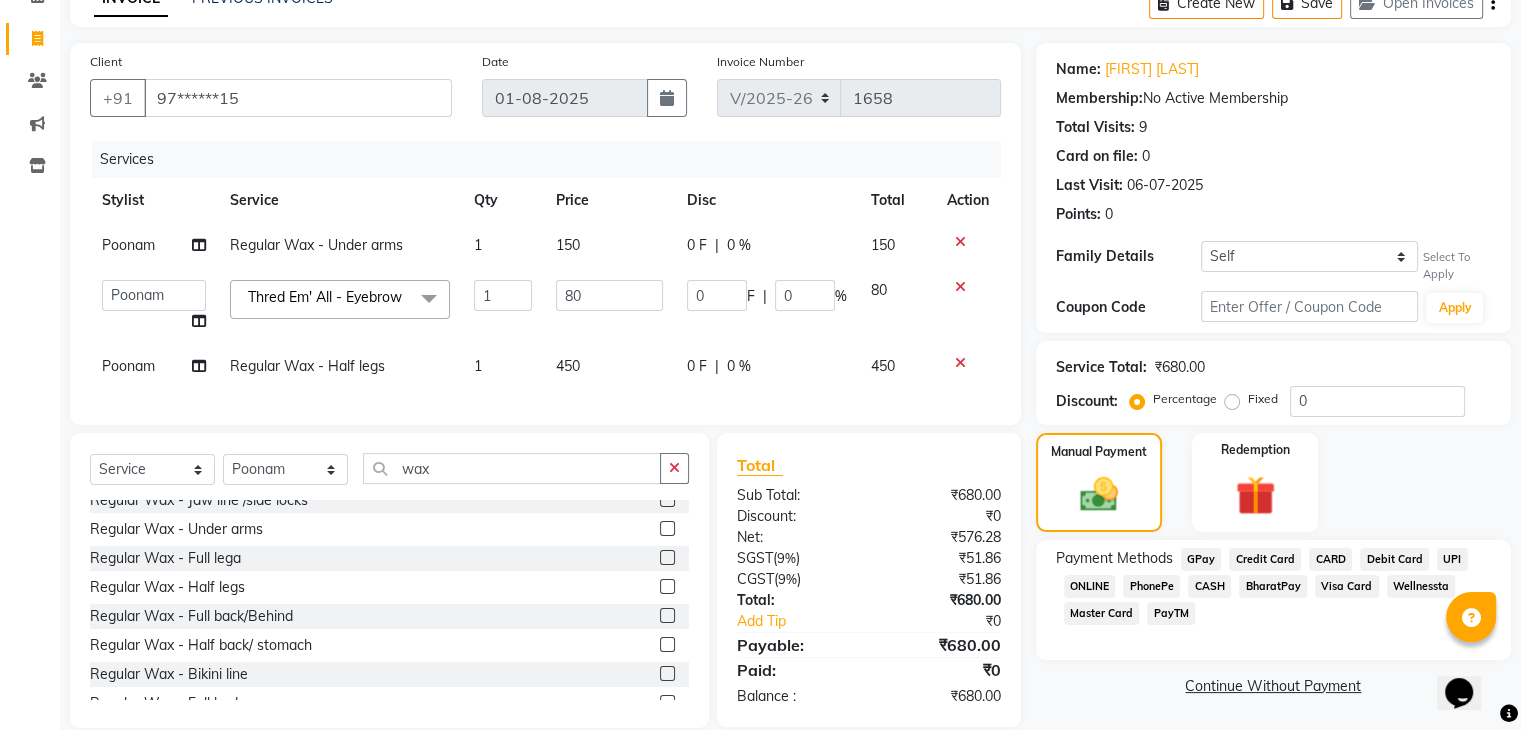 click on "CASH" 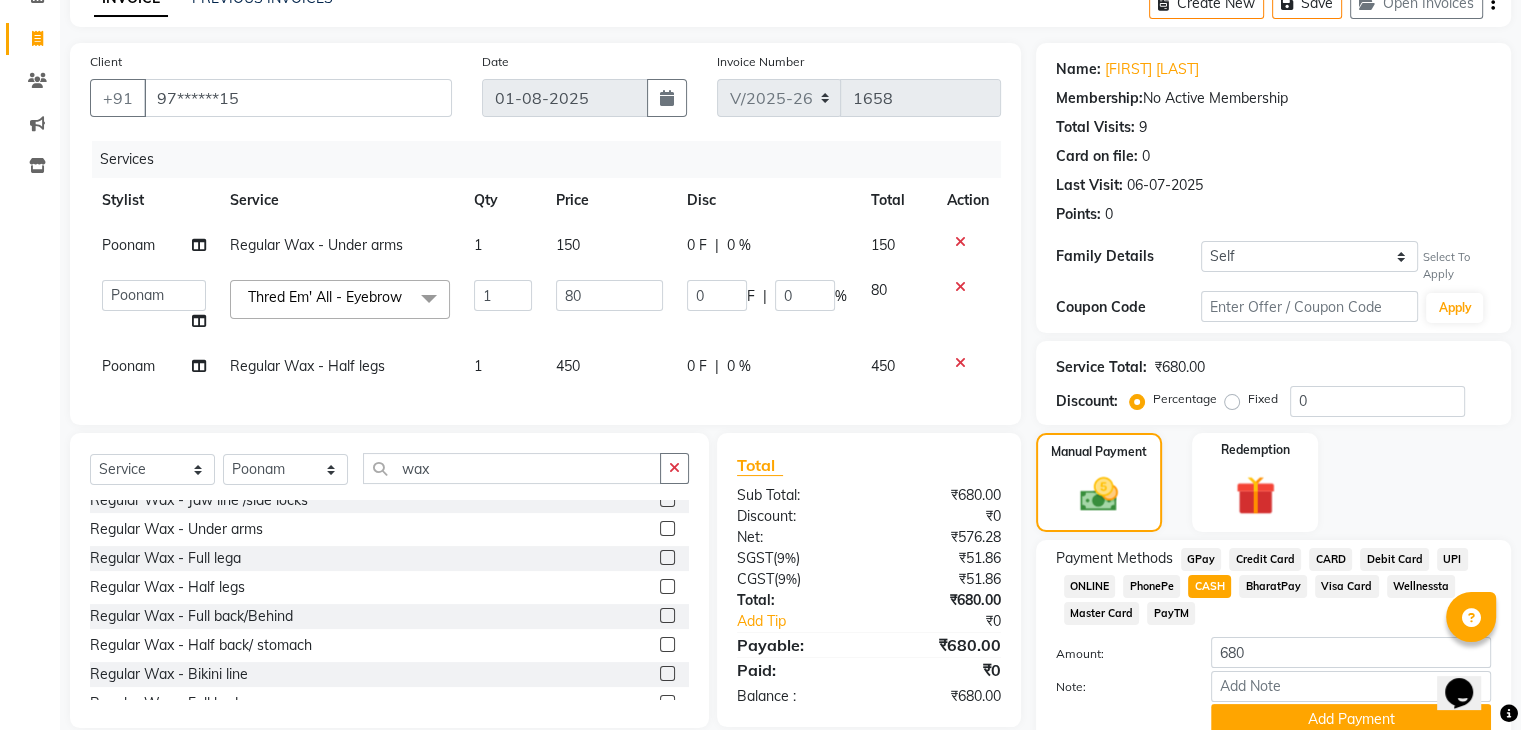 scroll, scrollTop: 196, scrollLeft: 0, axis: vertical 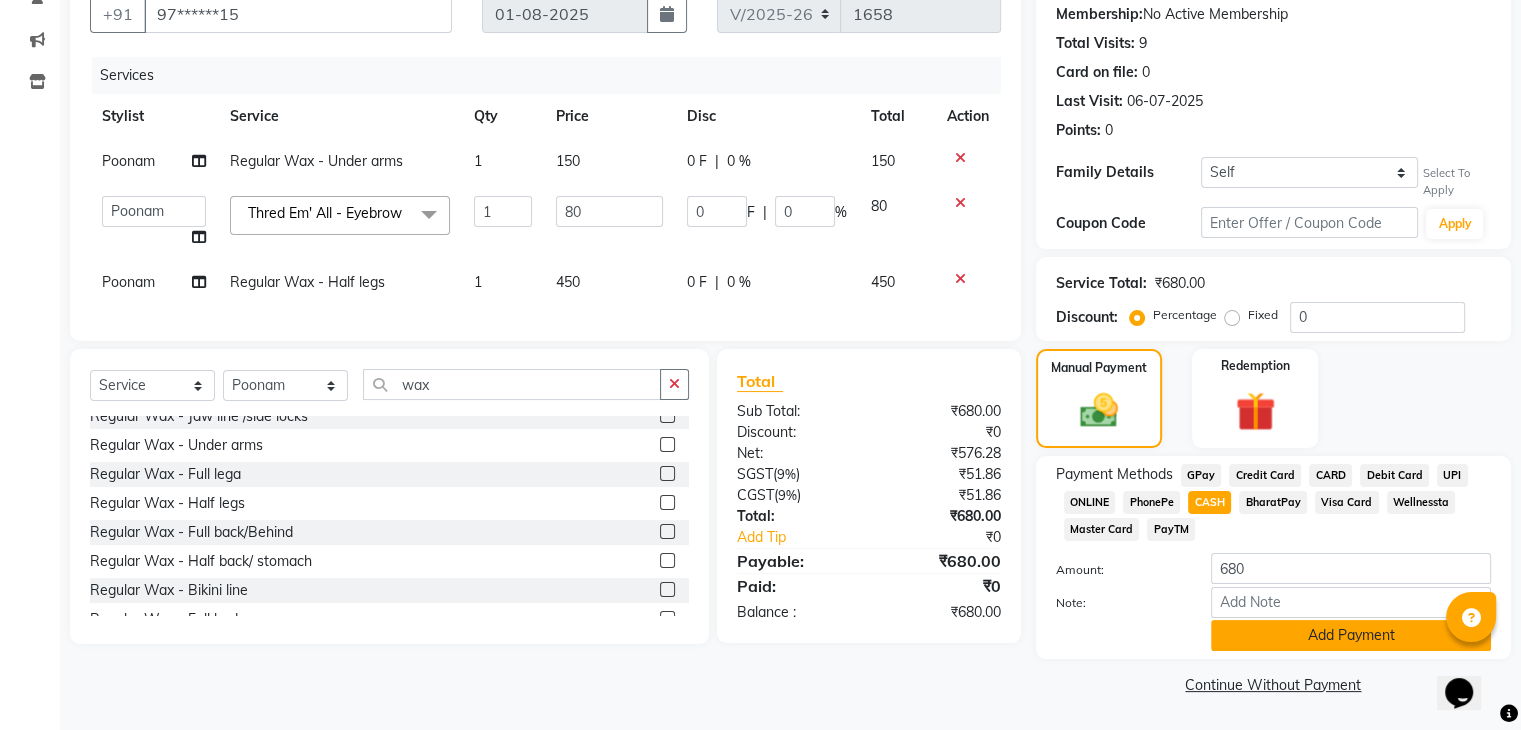click on "Add Payment" 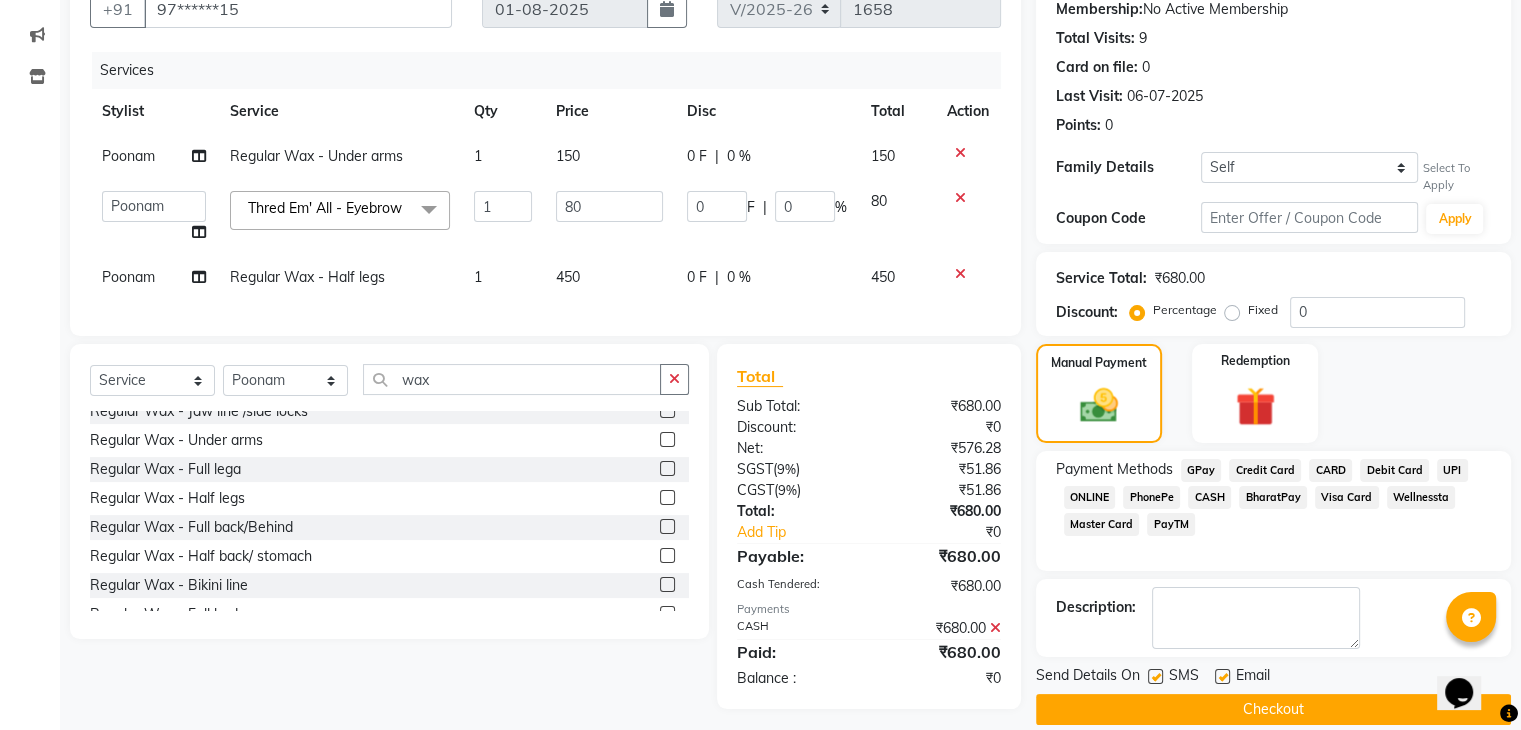 click on "Email" 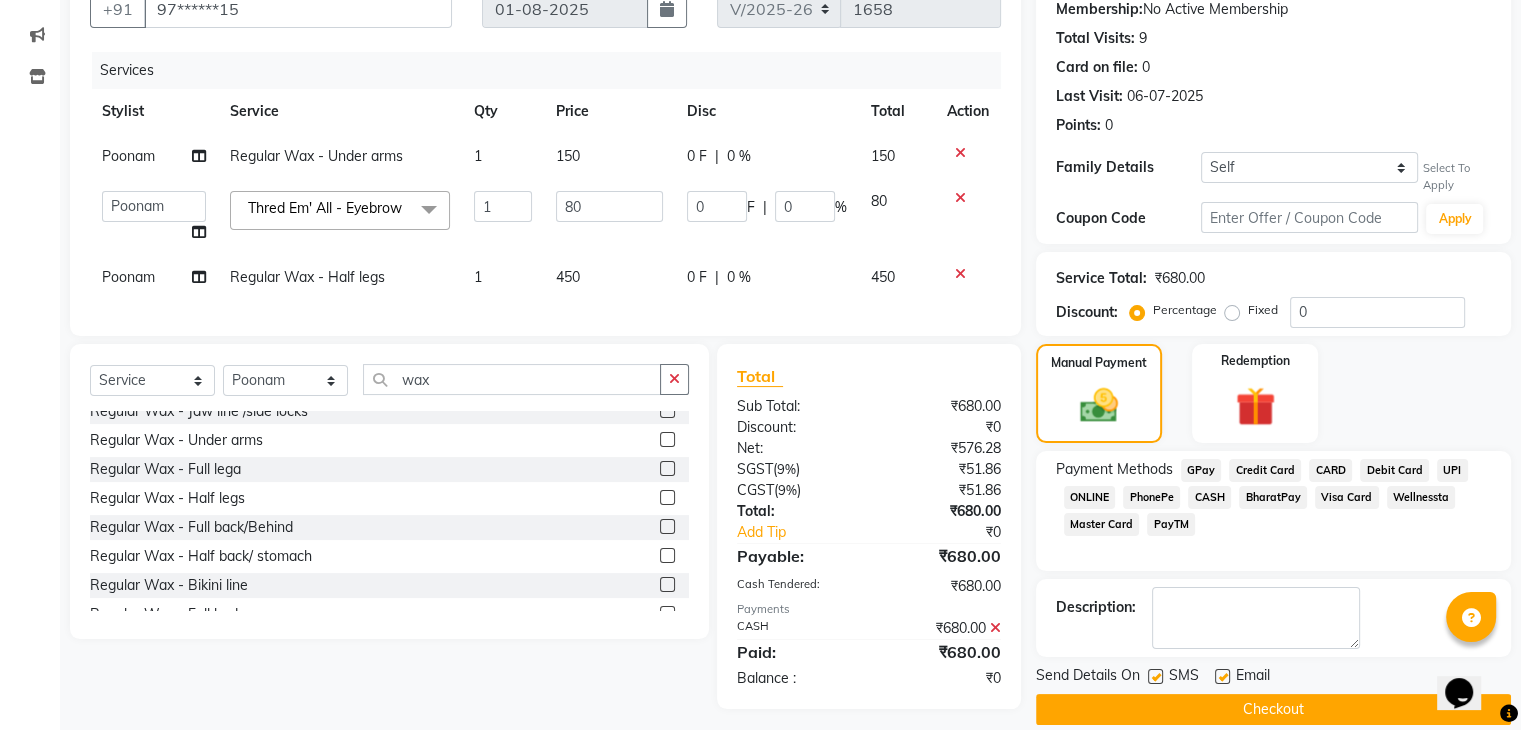 click at bounding box center [1154, 677] 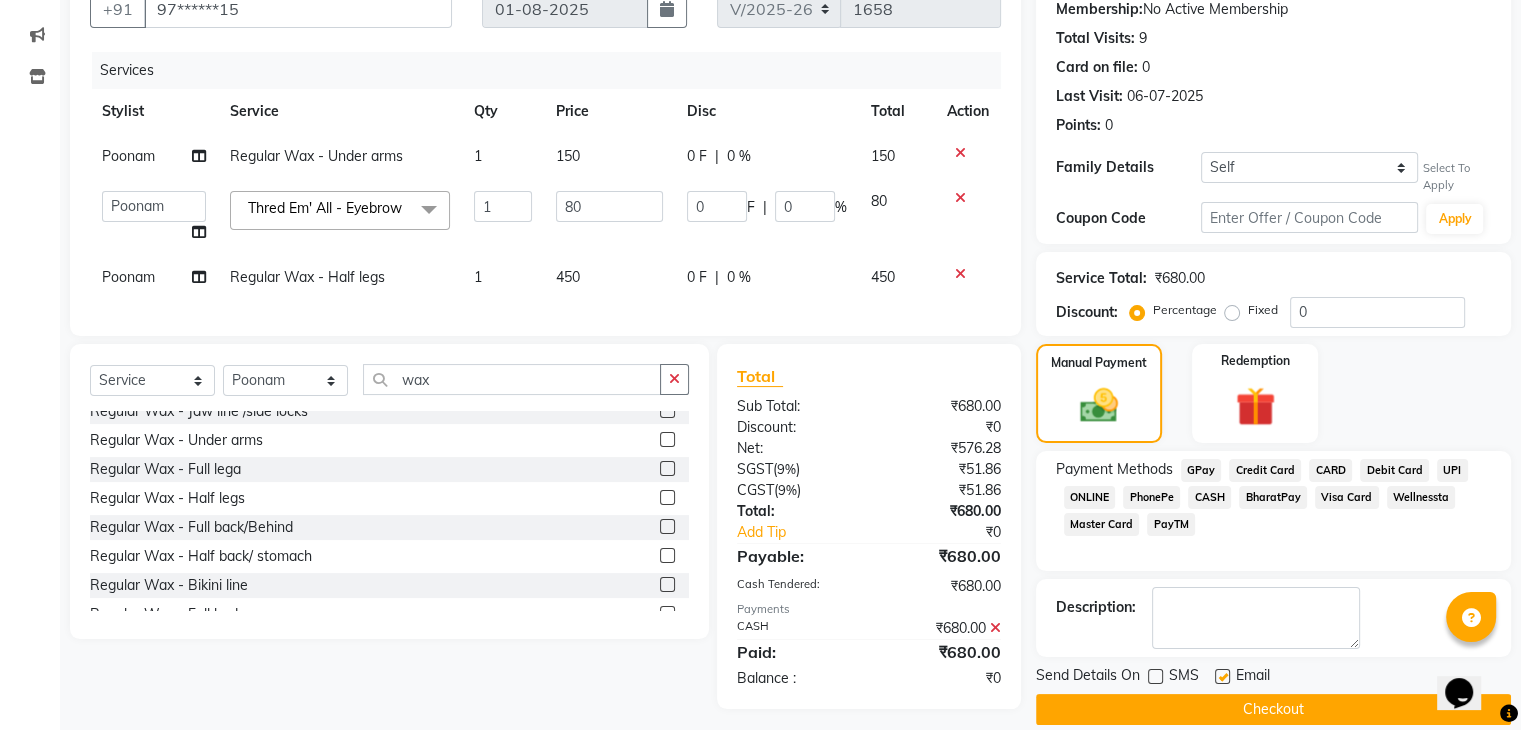 click 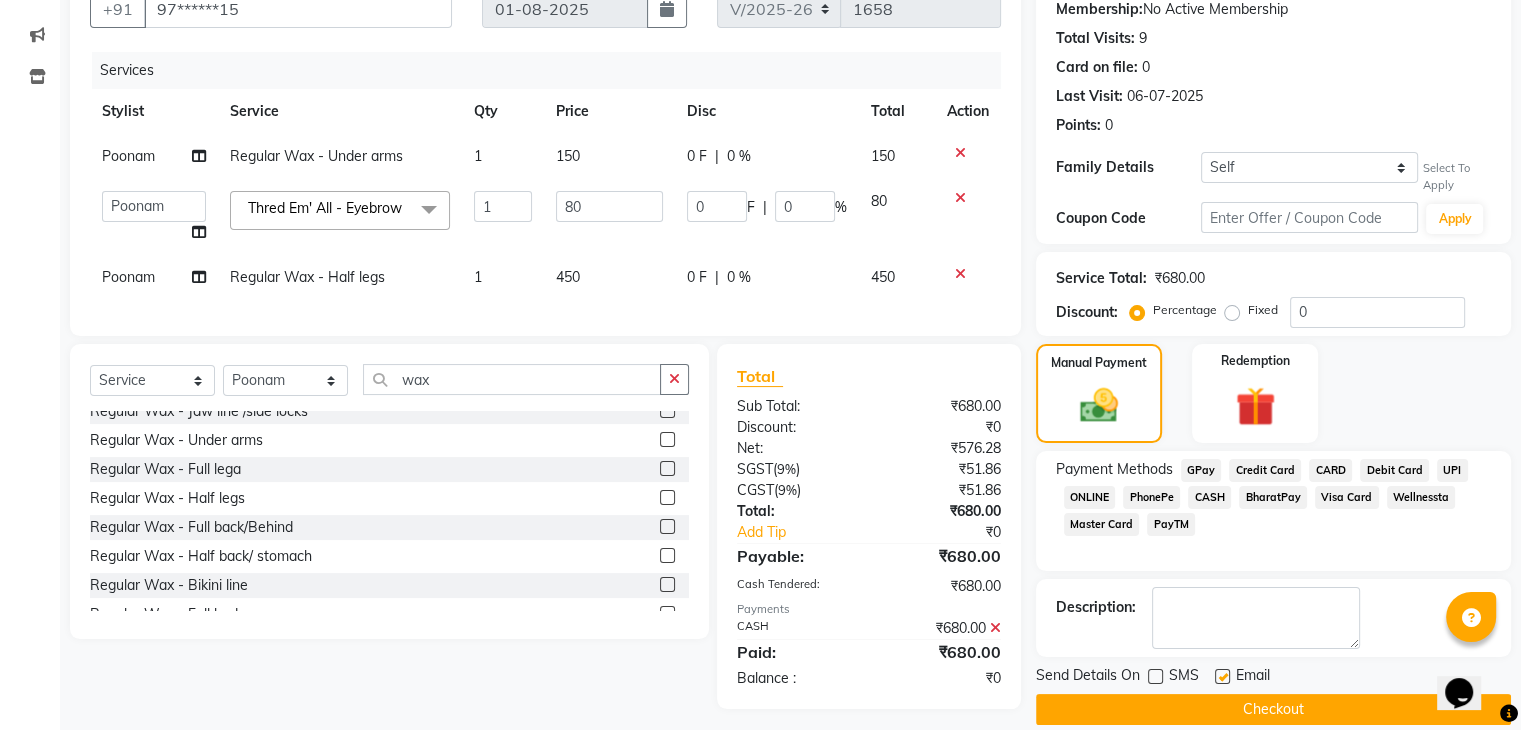 click at bounding box center [1221, 677] 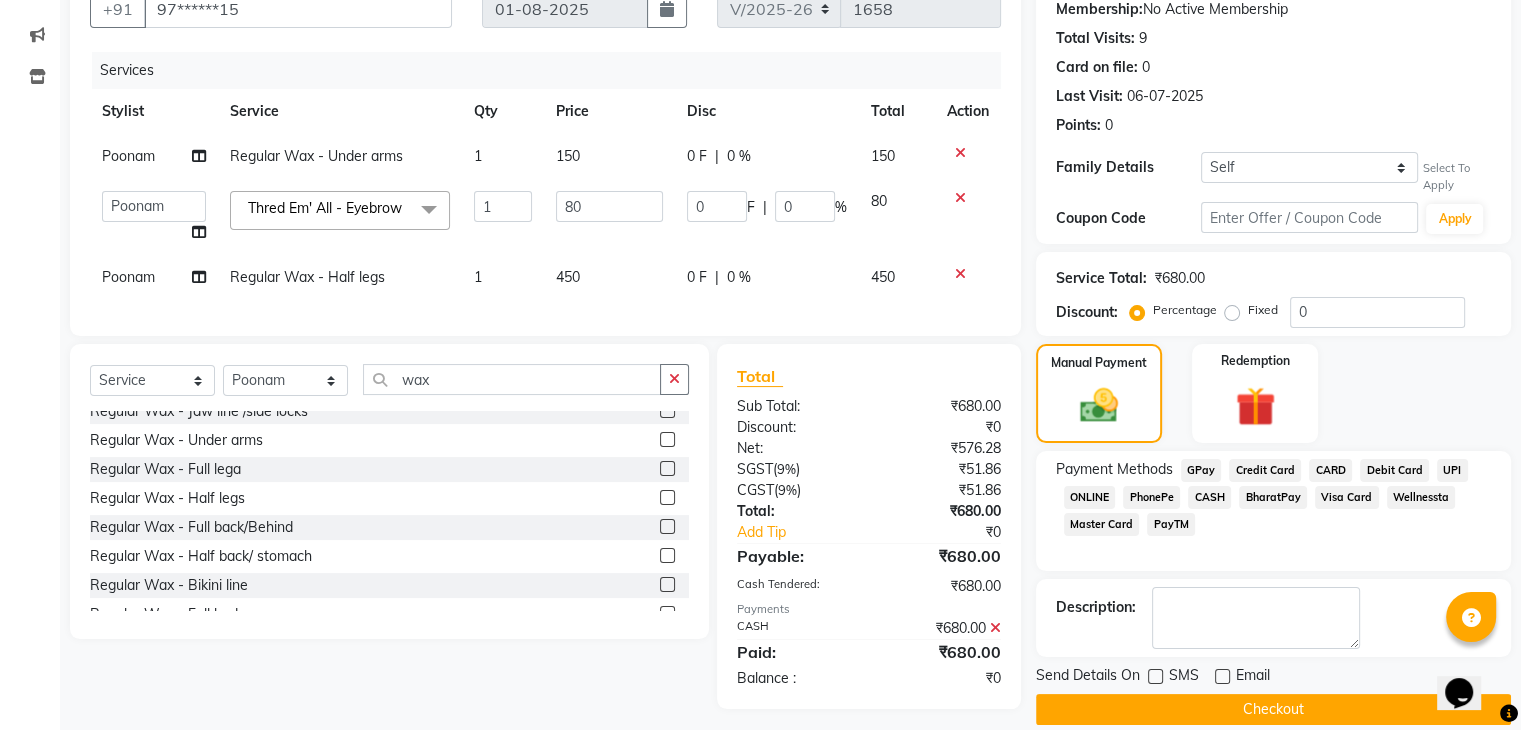 click on "Checkout" 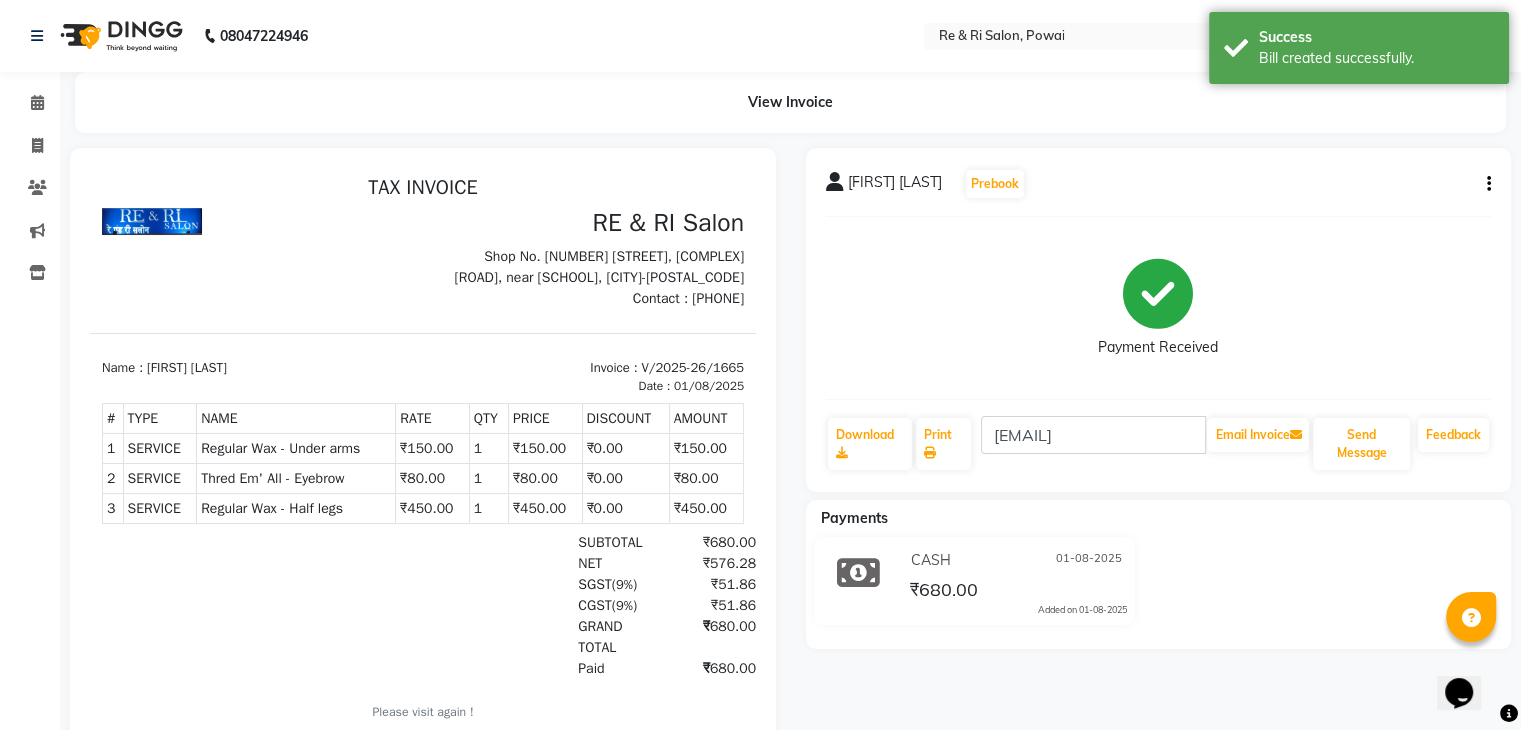 scroll, scrollTop: 0, scrollLeft: 0, axis: both 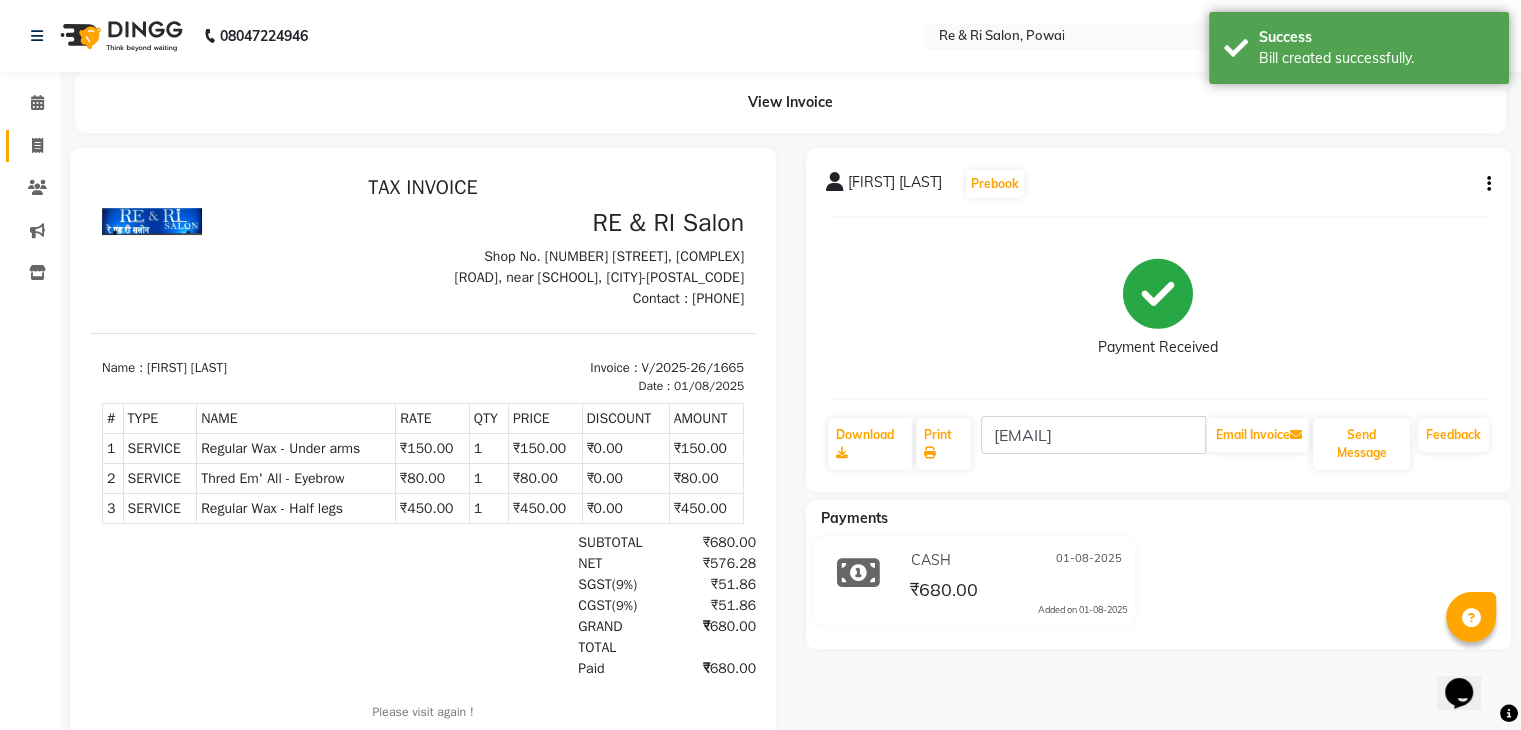 drag, startPoint x: 38, startPoint y: 126, endPoint x: 41, endPoint y: 141, distance: 15.297058 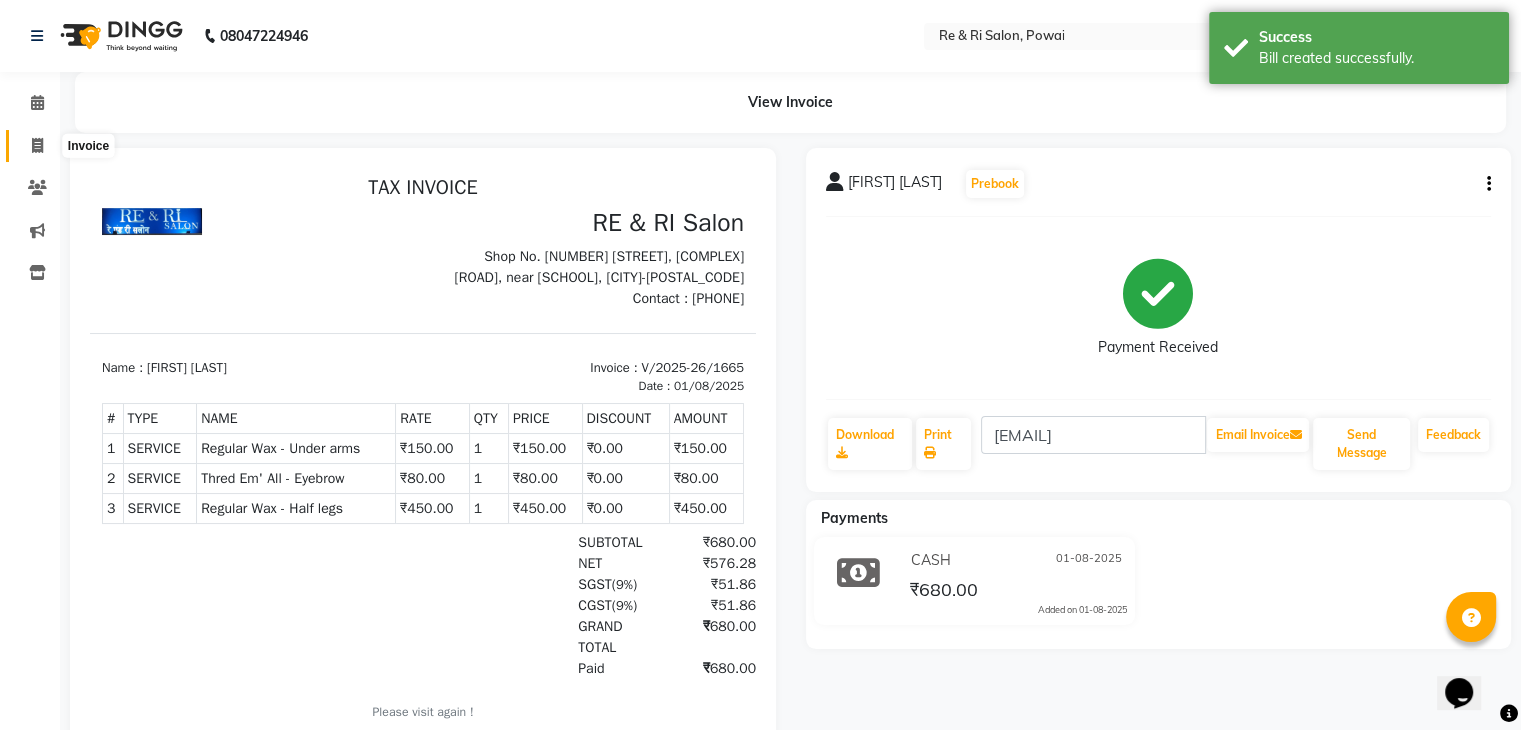 click 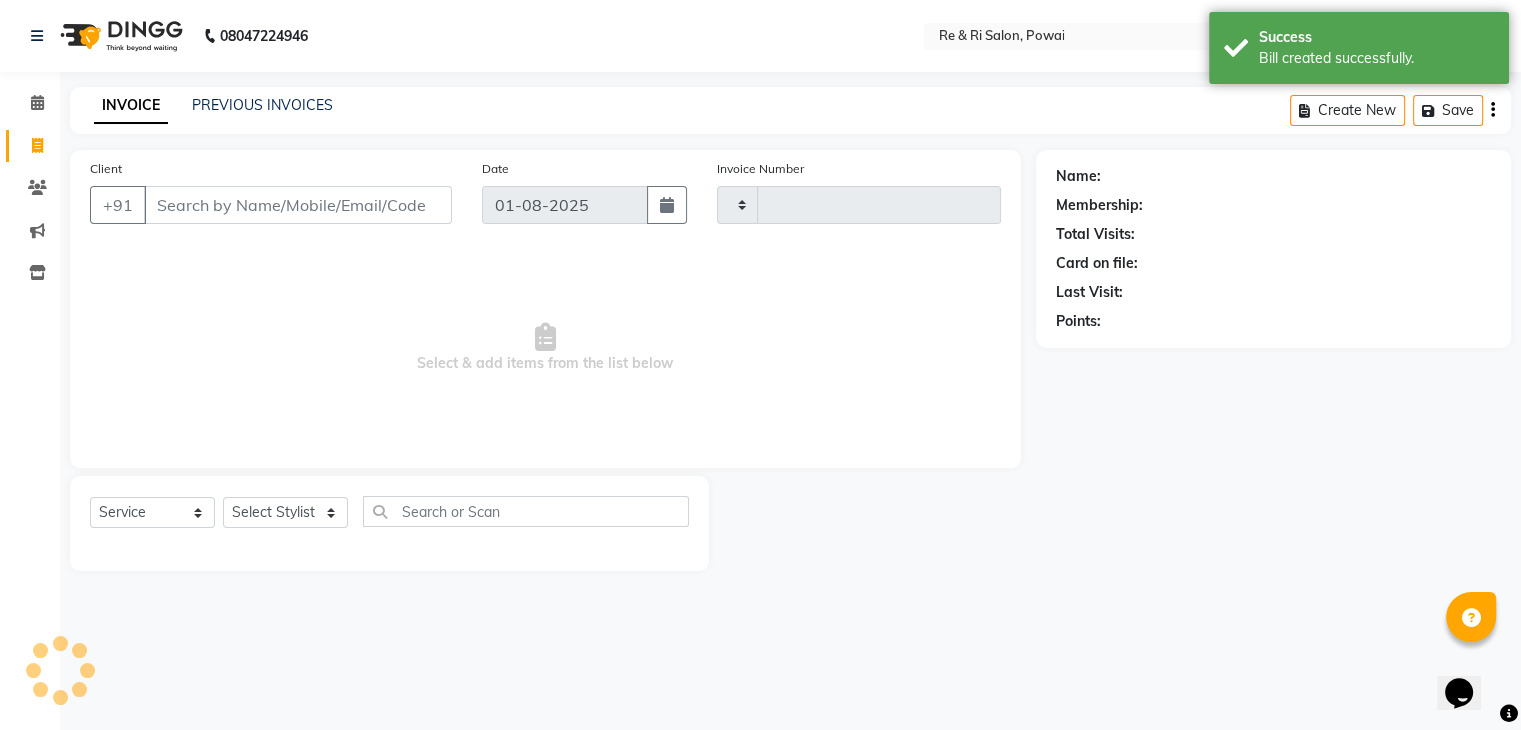 type on "1666" 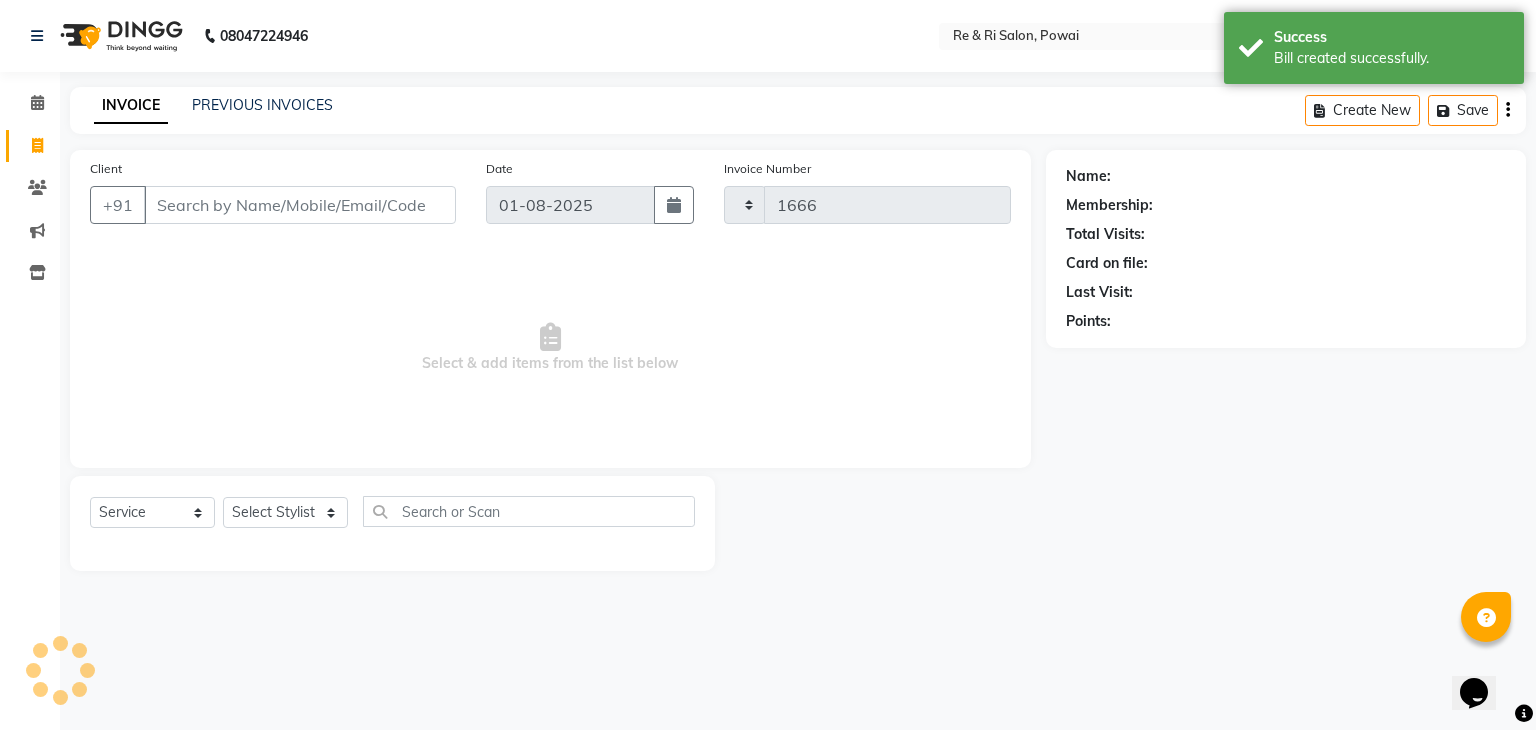 select on "5364" 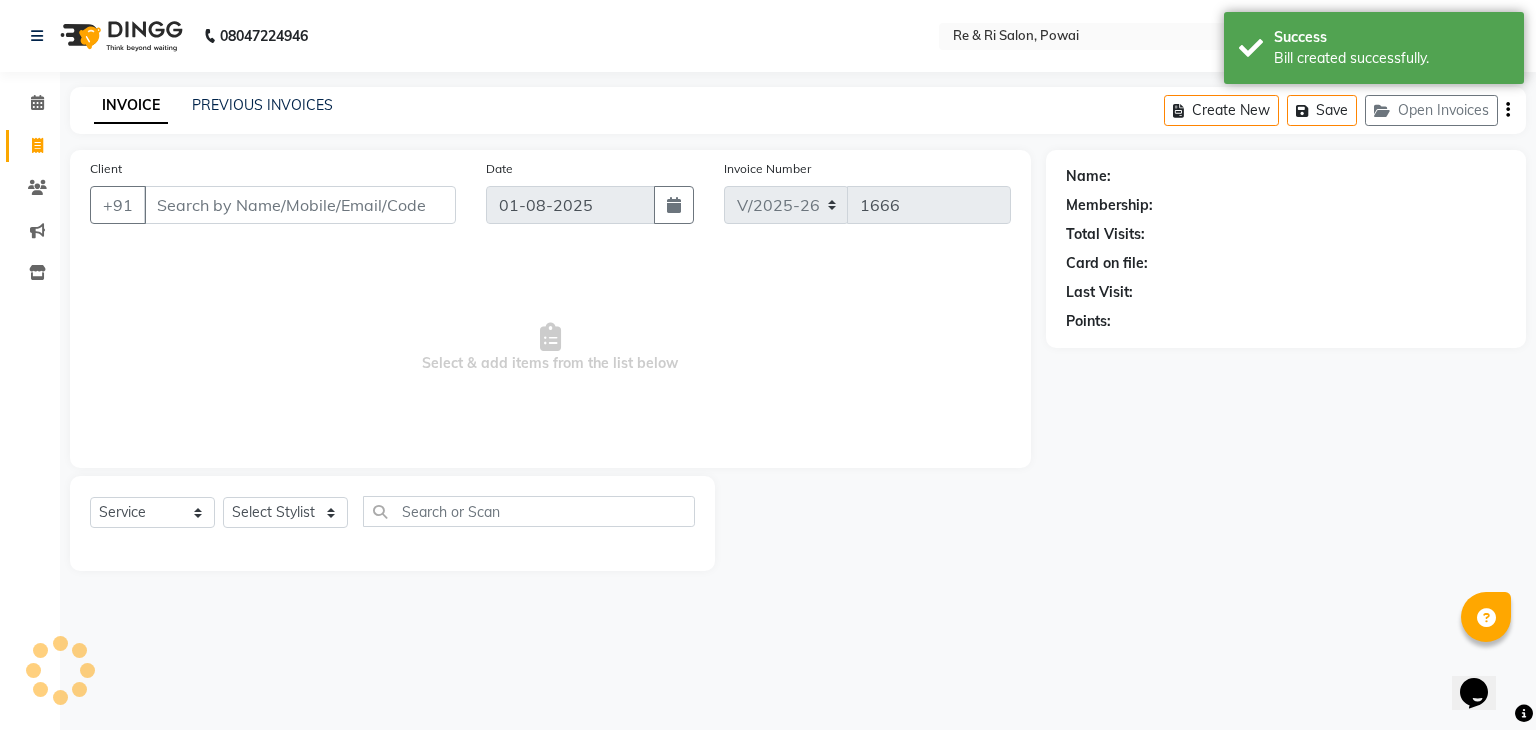 click on "Client" at bounding box center (300, 205) 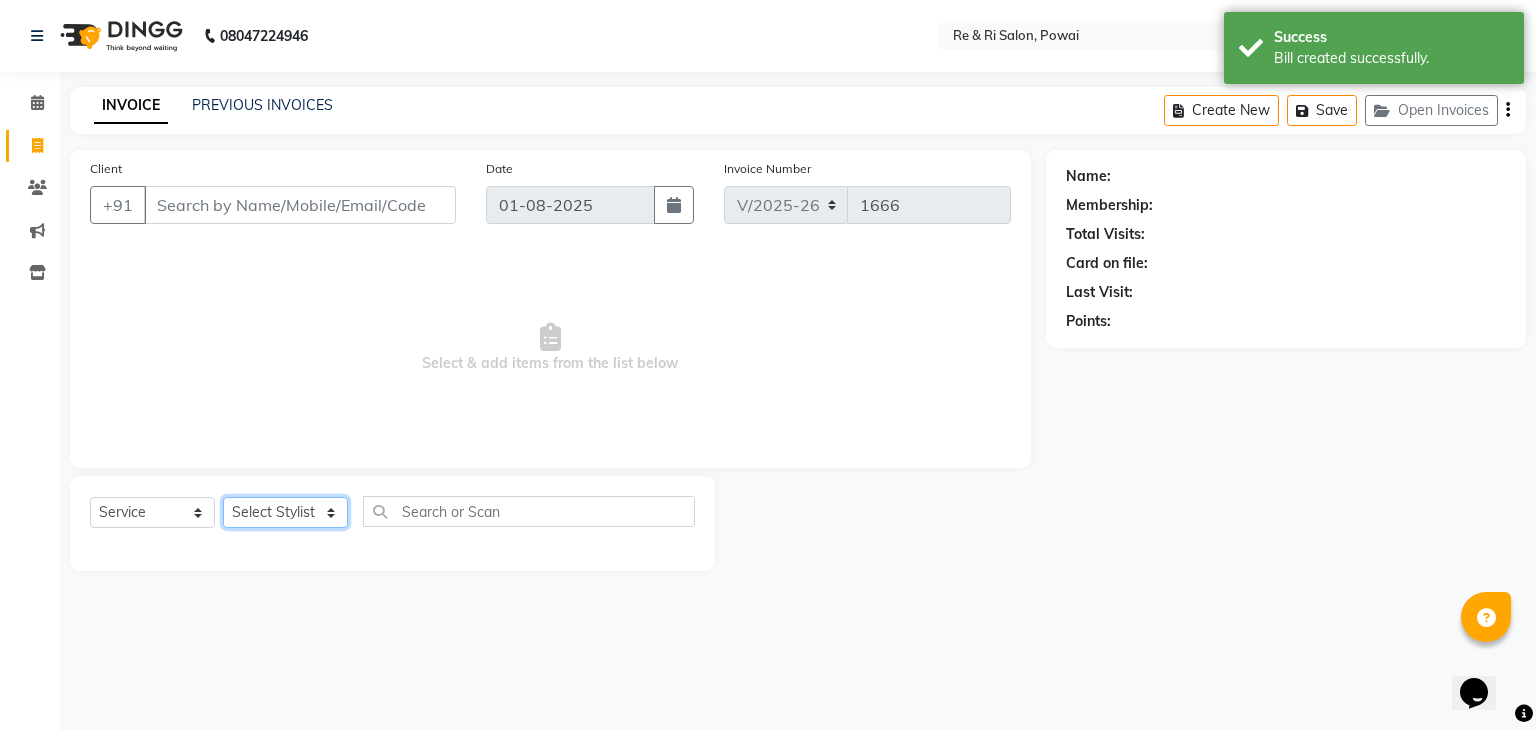 click on "Select Stylist [FIRST] [FIRST]  [FIRST]  [FIRST]  [FIRST]  [FIRST]  [FIRST]" 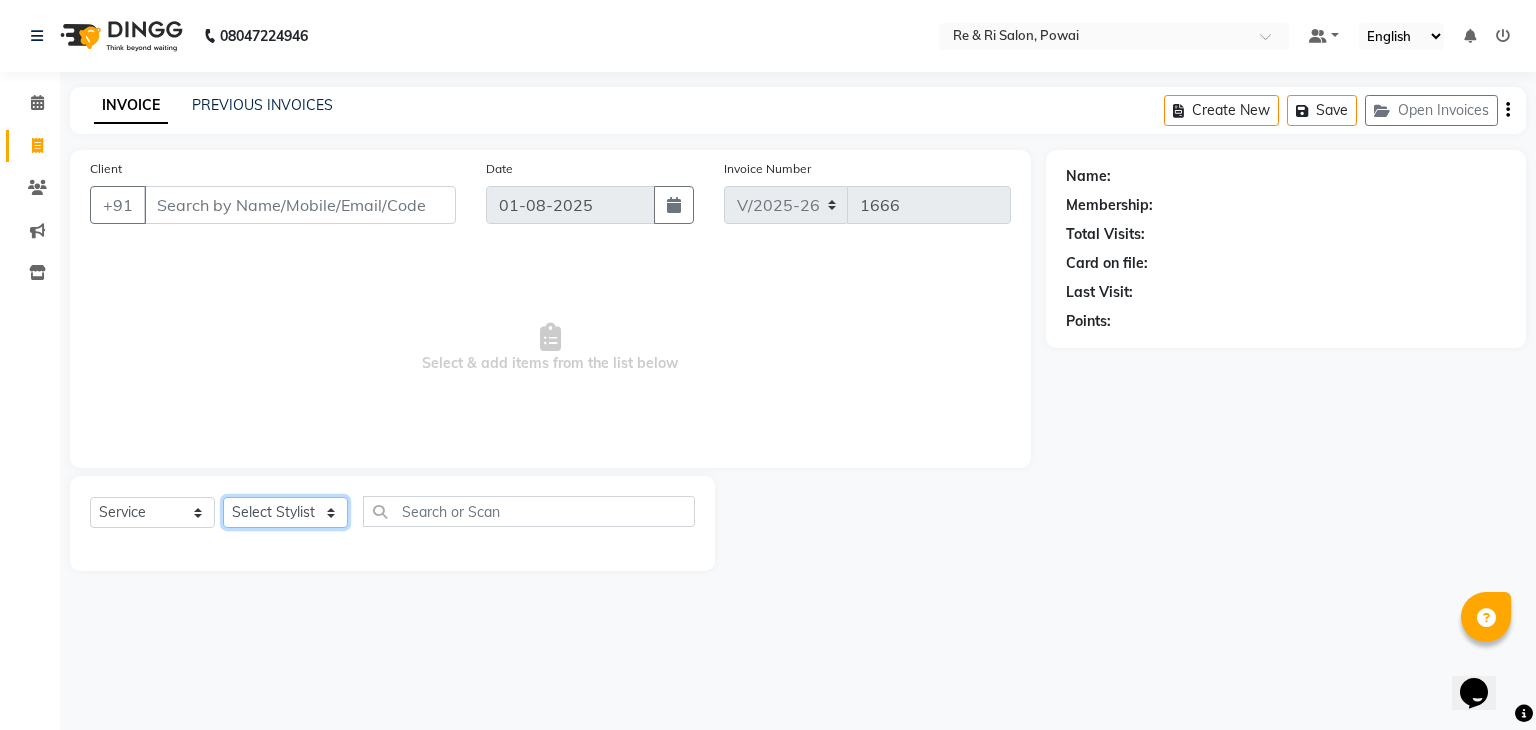 select on "36184" 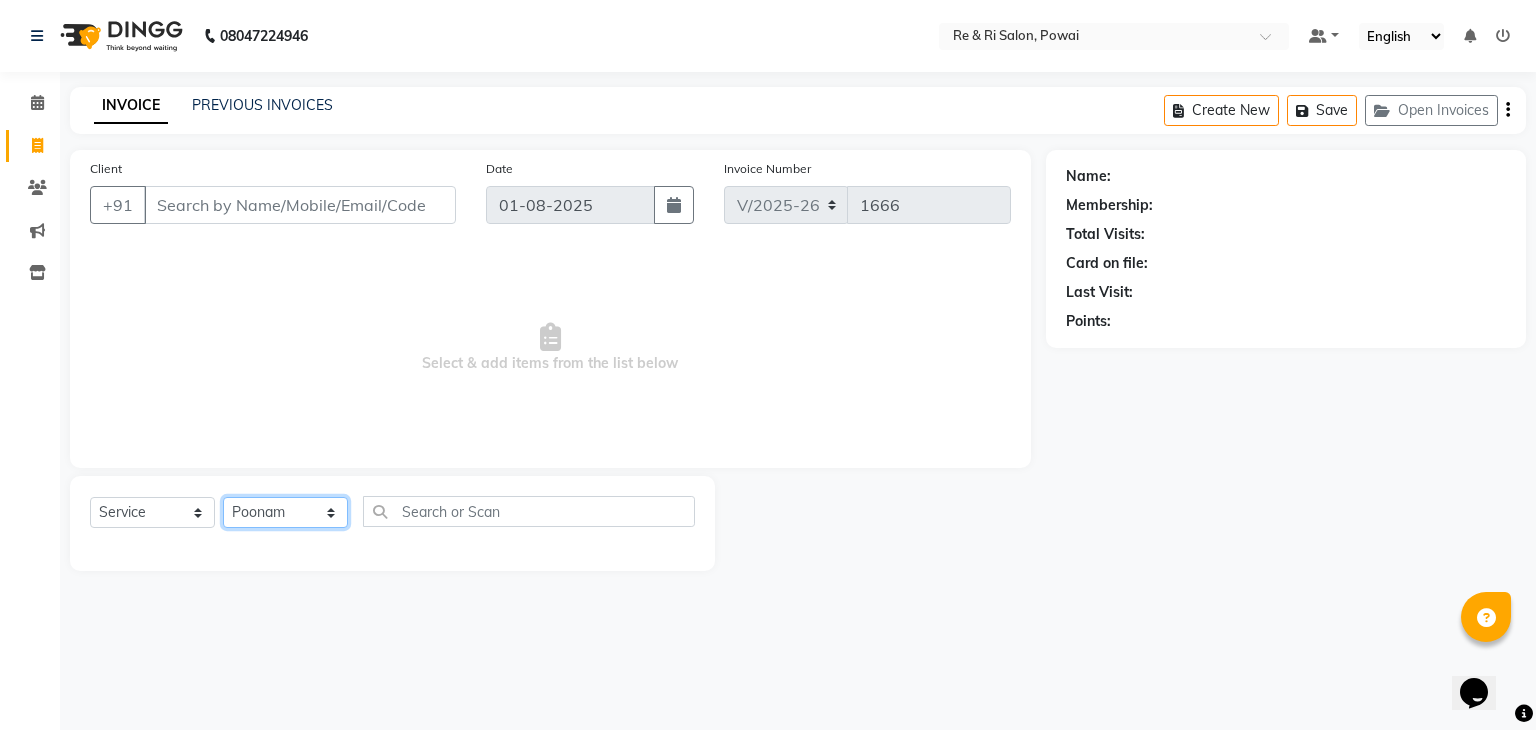 click on "Select Stylist [FIRST] [FIRST]  [FIRST]  [FIRST]  [FIRST]  [FIRST]  [FIRST]" 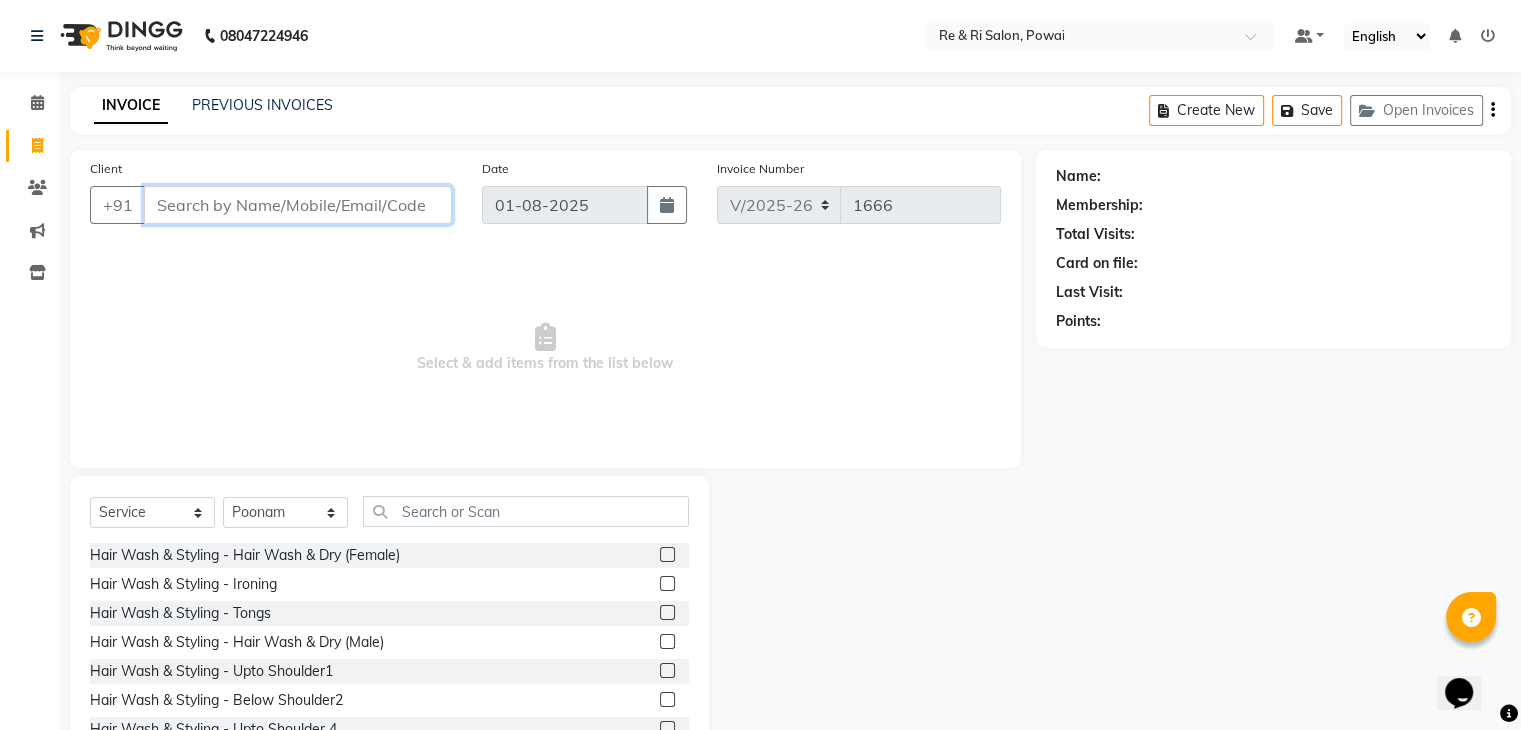 click on "Client" at bounding box center (298, 205) 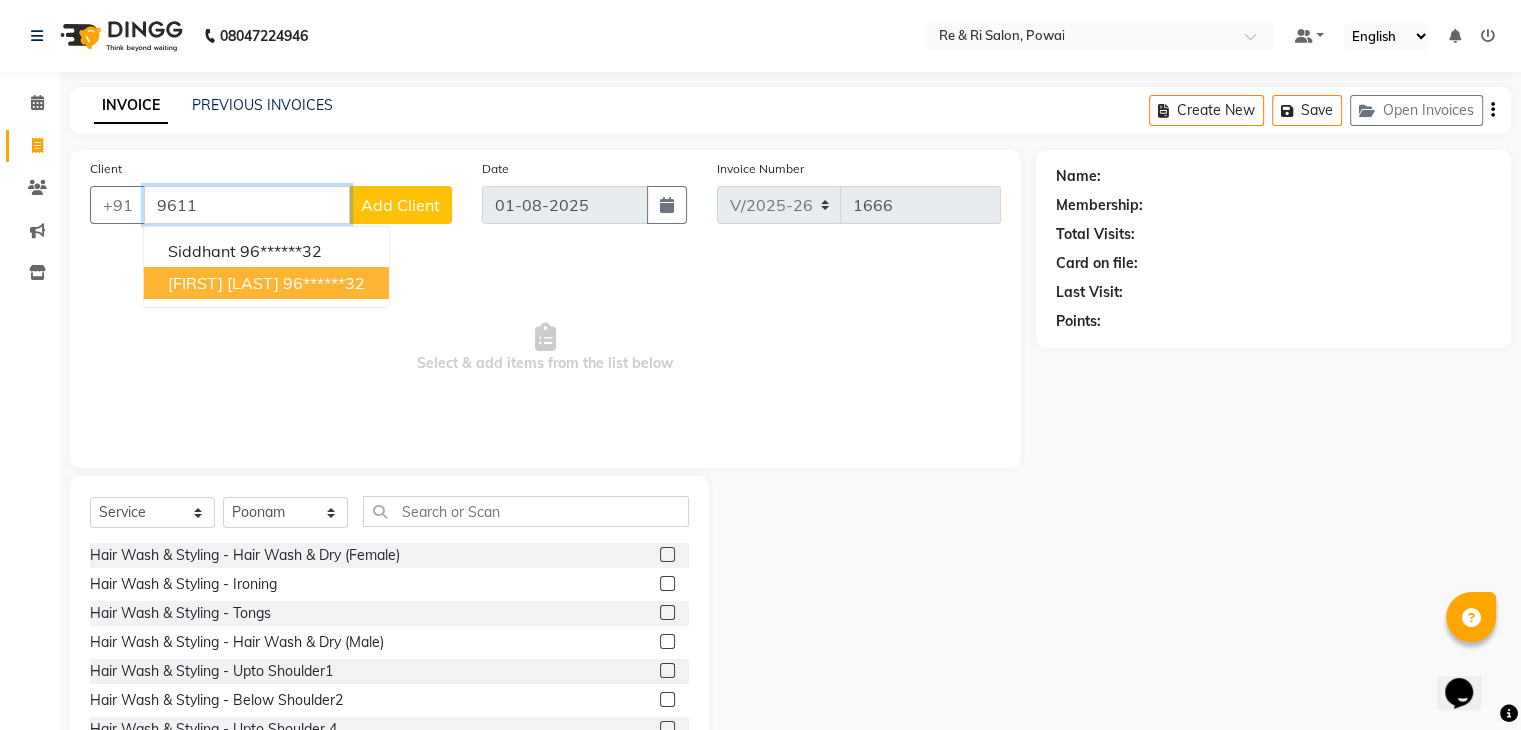 click on "96******32" at bounding box center (324, 283) 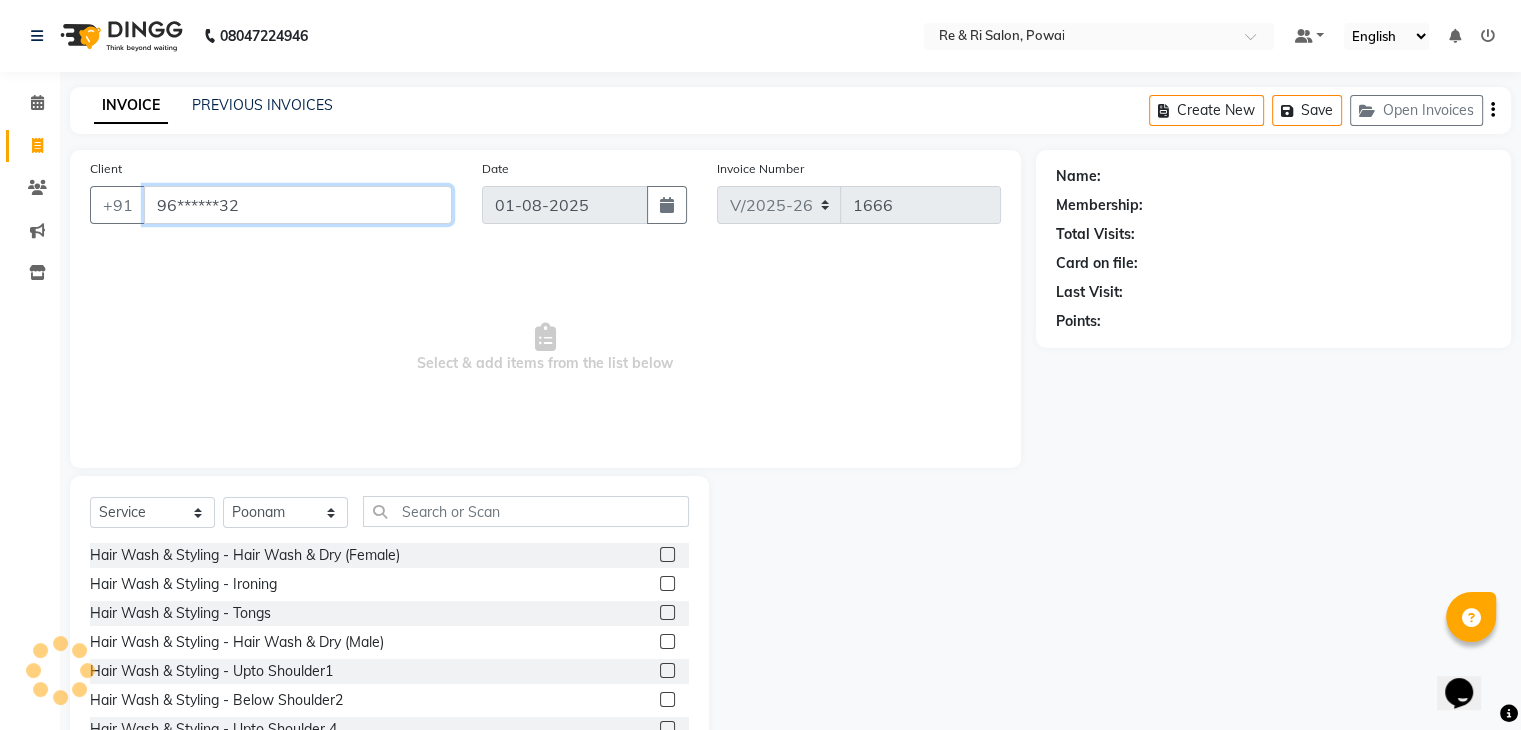 type on "96******32" 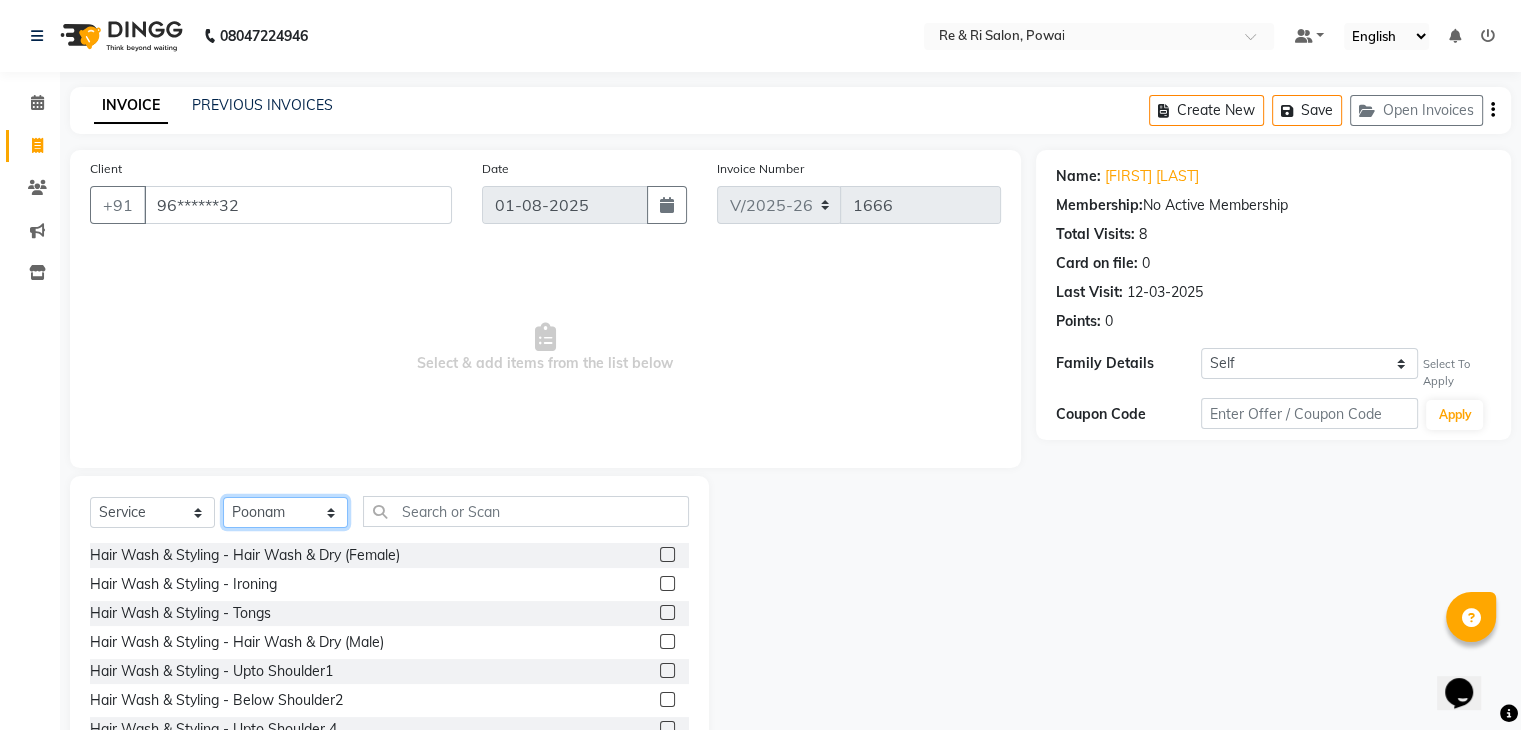 click on "Select Stylist [FIRST] [FIRST]  [FIRST]  [FIRST]  [FIRST]  [FIRST]  [FIRST]" 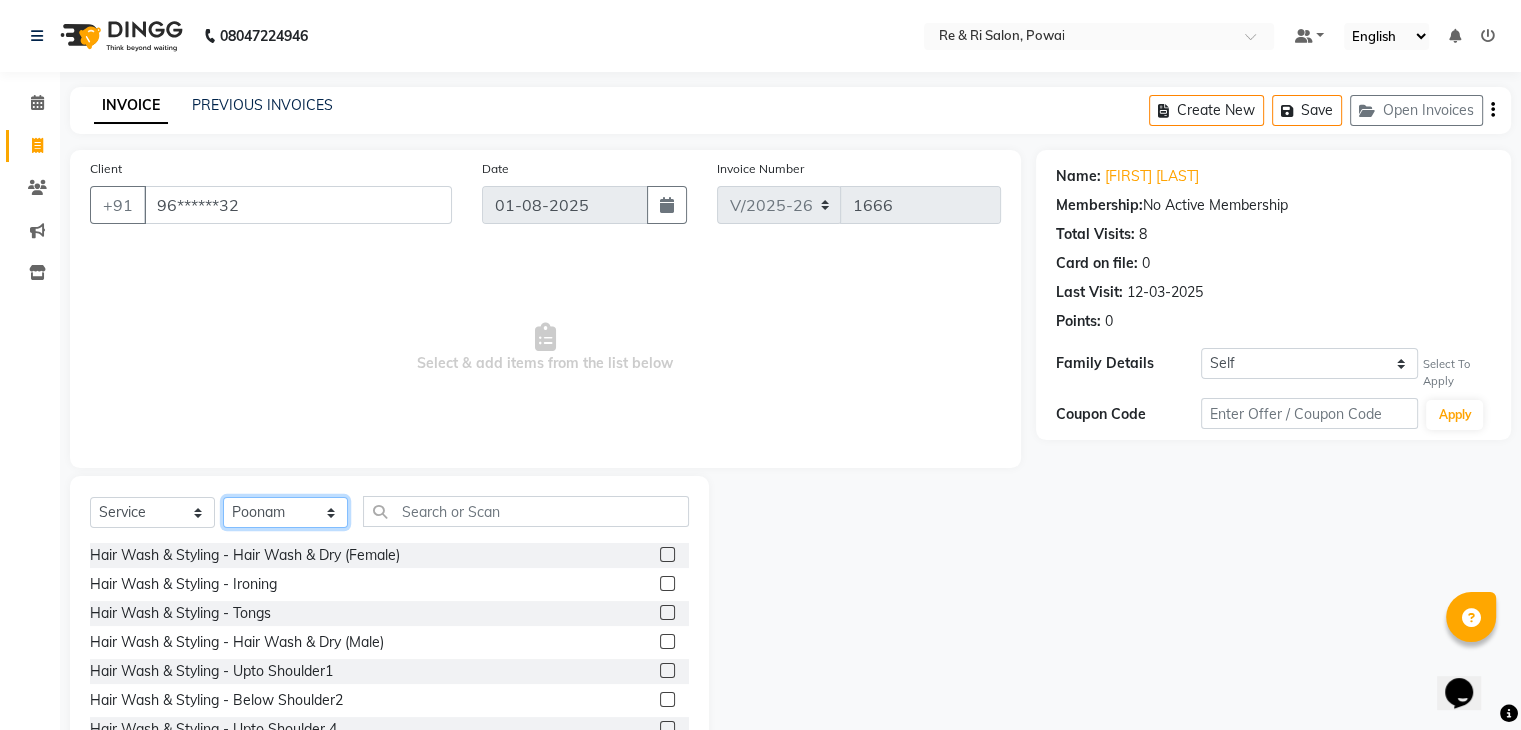 select on "87747" 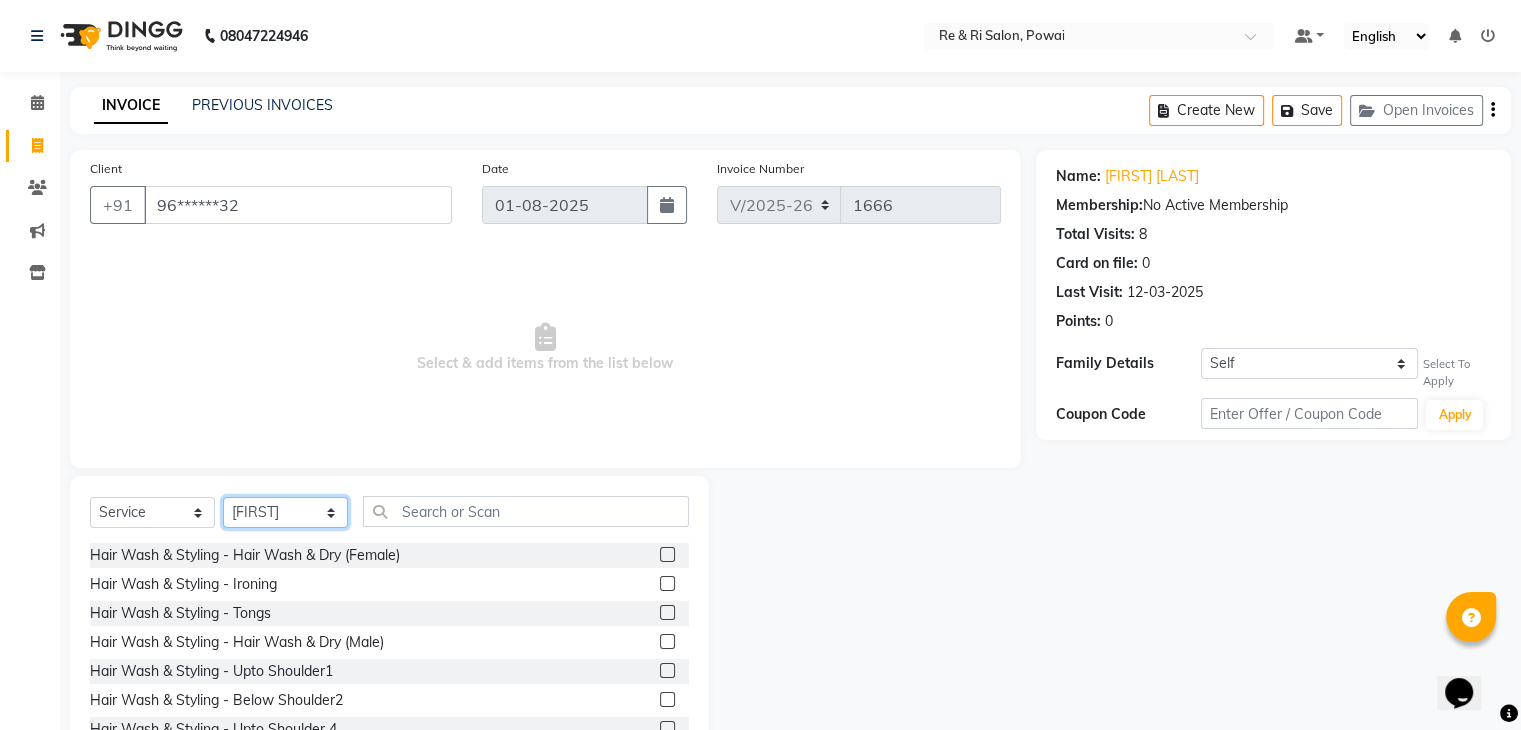 click on "Select Stylist [FIRST] [FIRST]  [FIRST]  [FIRST]  [FIRST]  [FIRST]  [FIRST]" 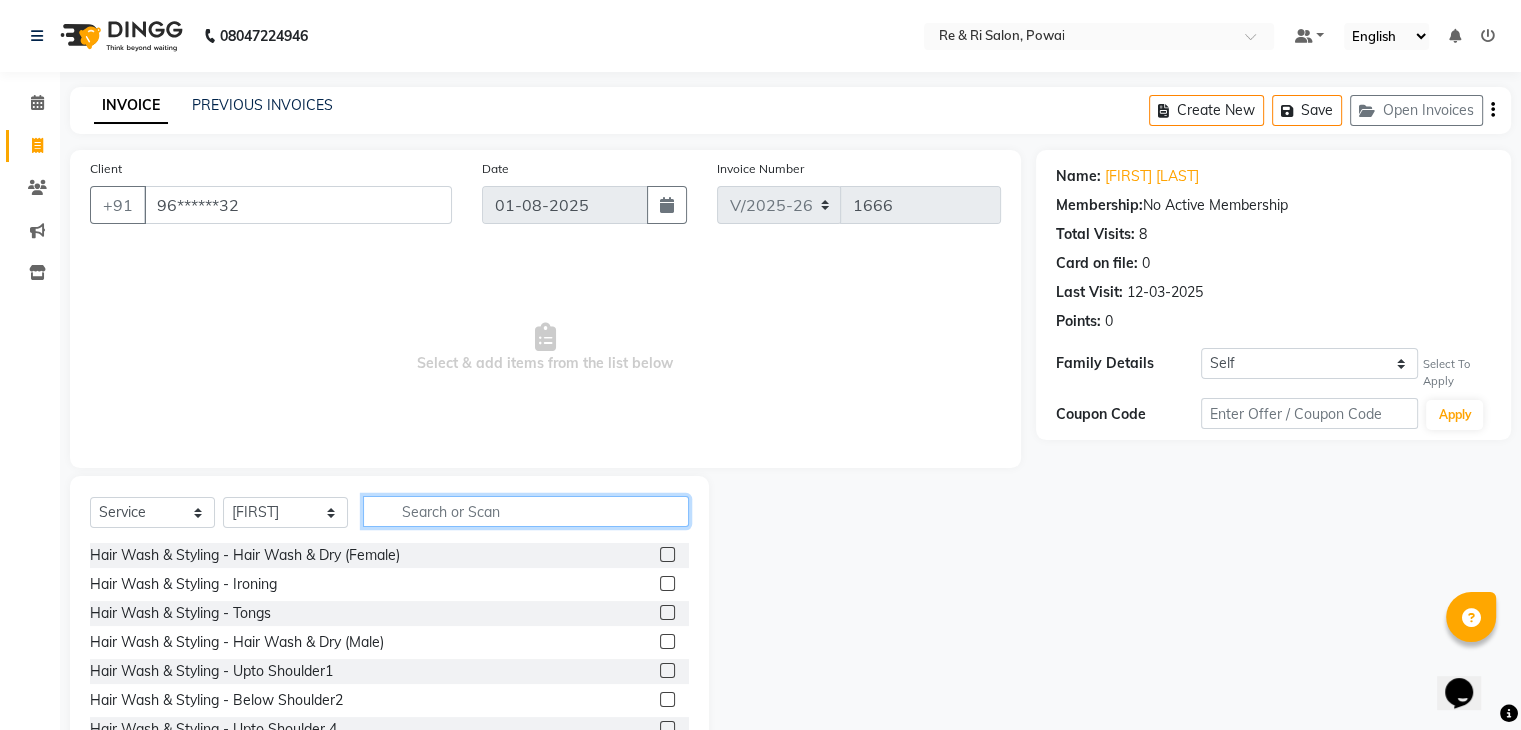 click 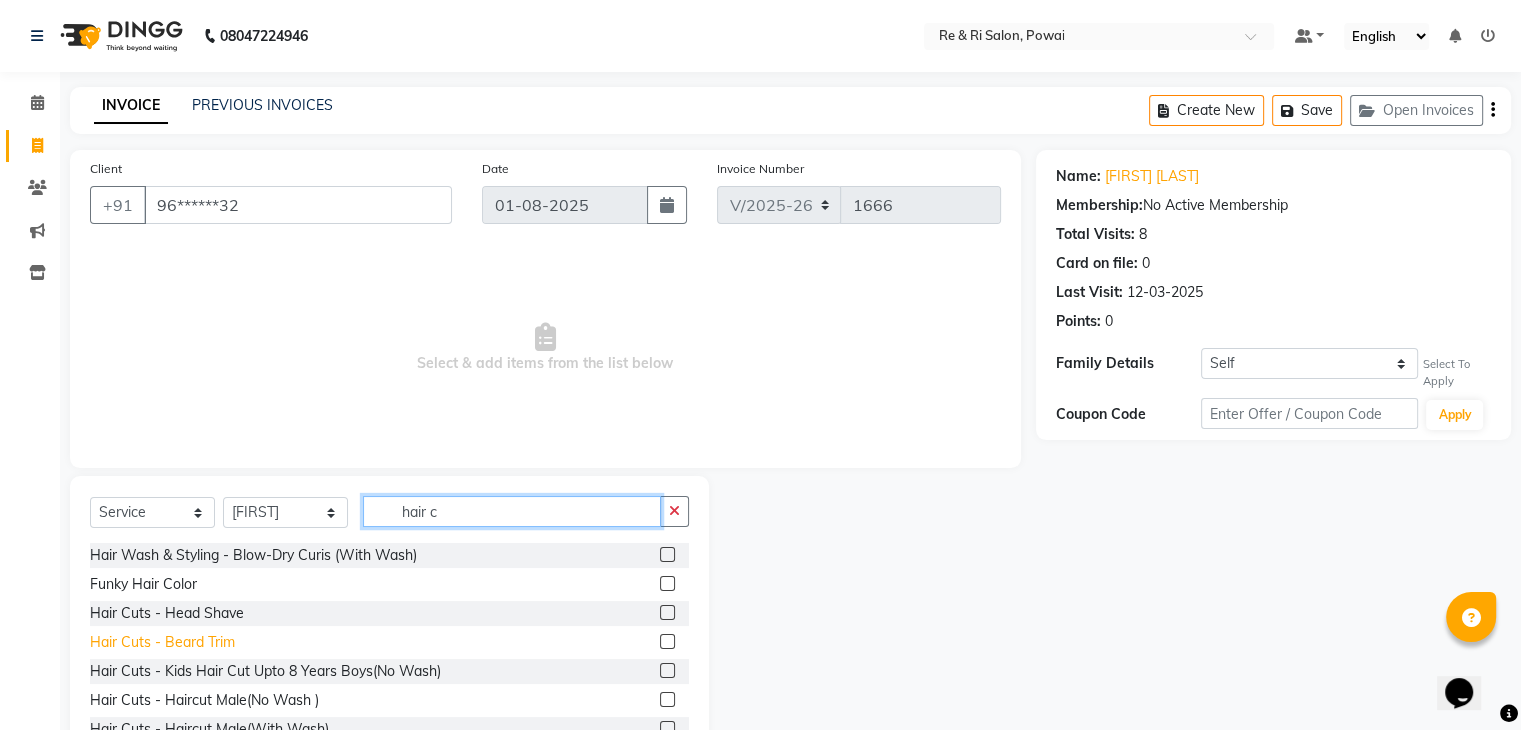 type on "hair c" 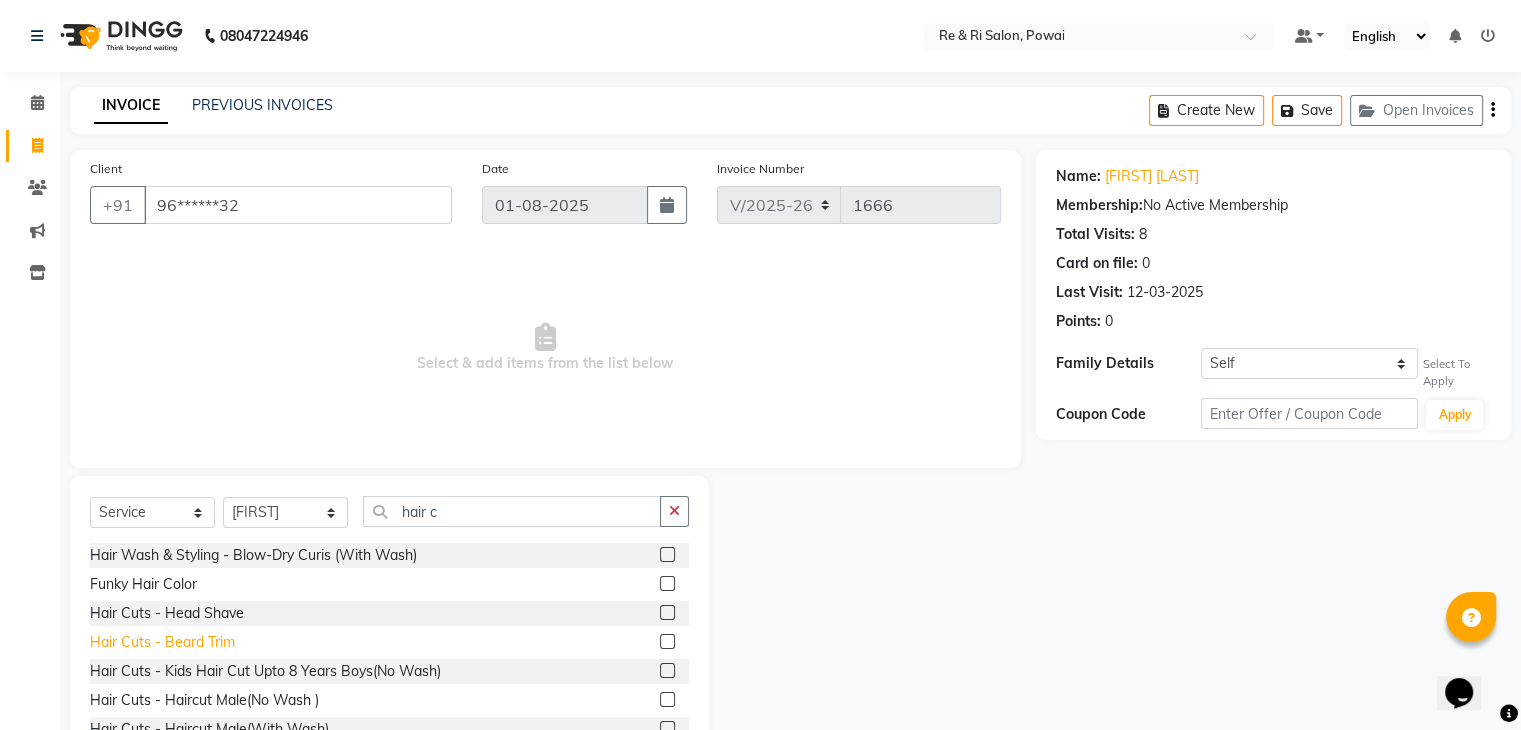 click on "Hair Cuts - Beard Trim" 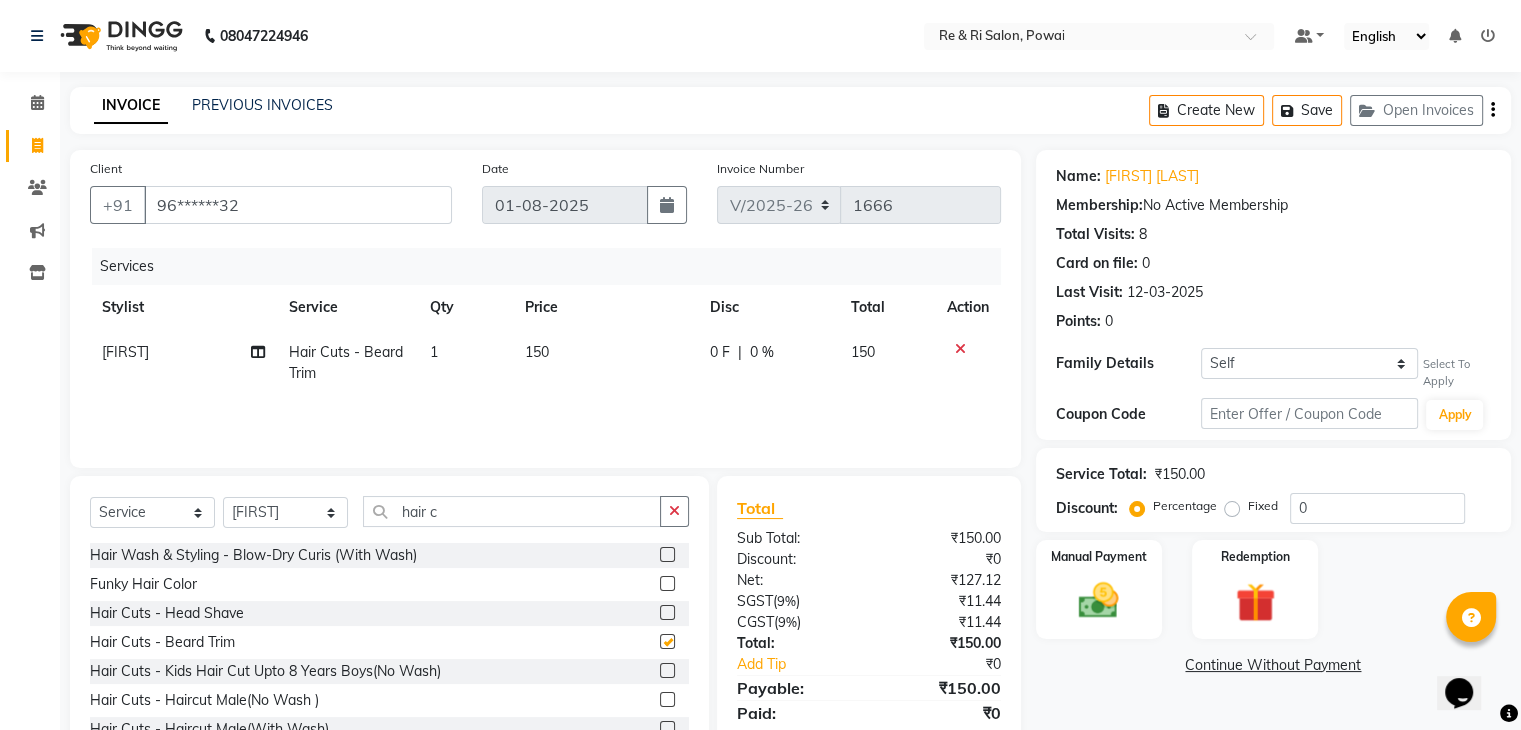 checkbox on "false" 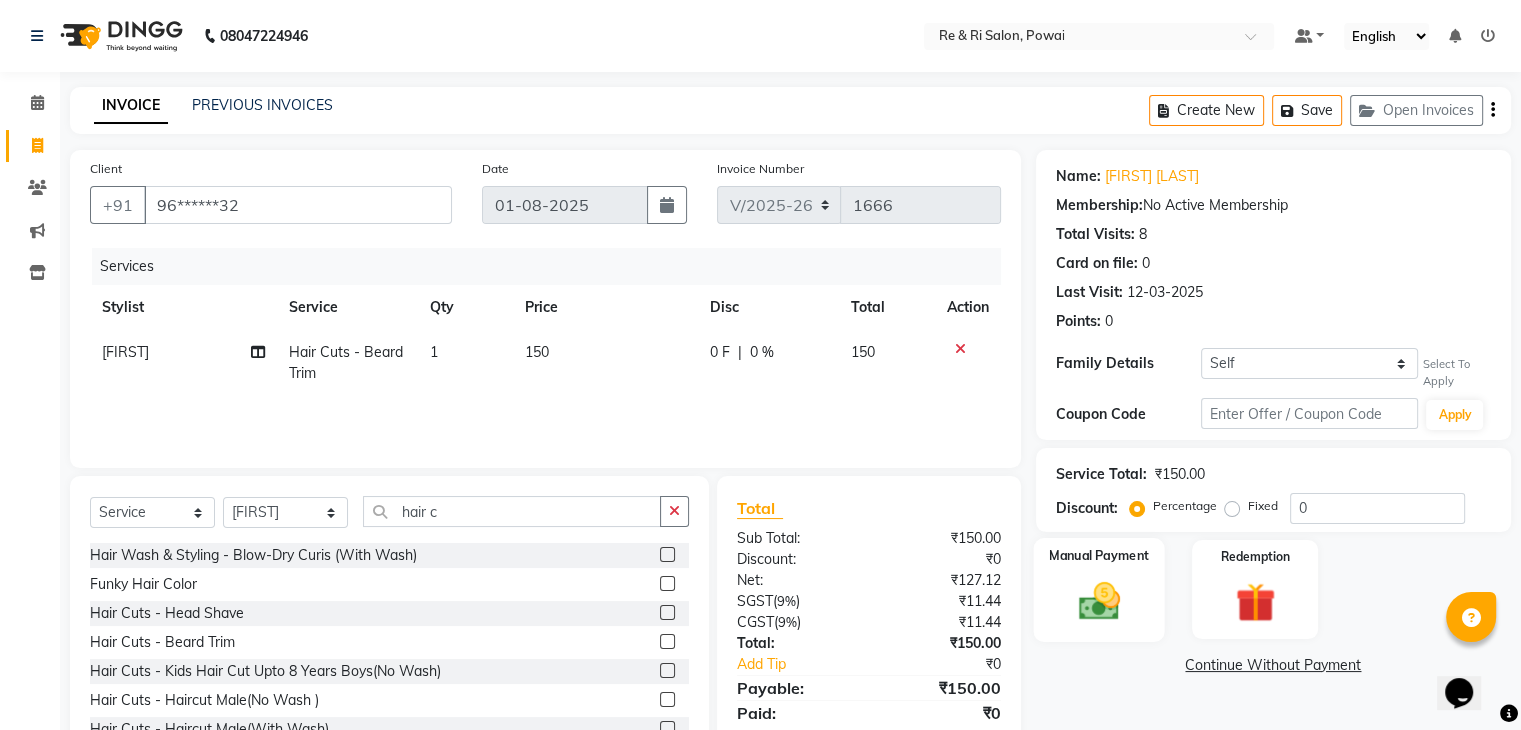 click 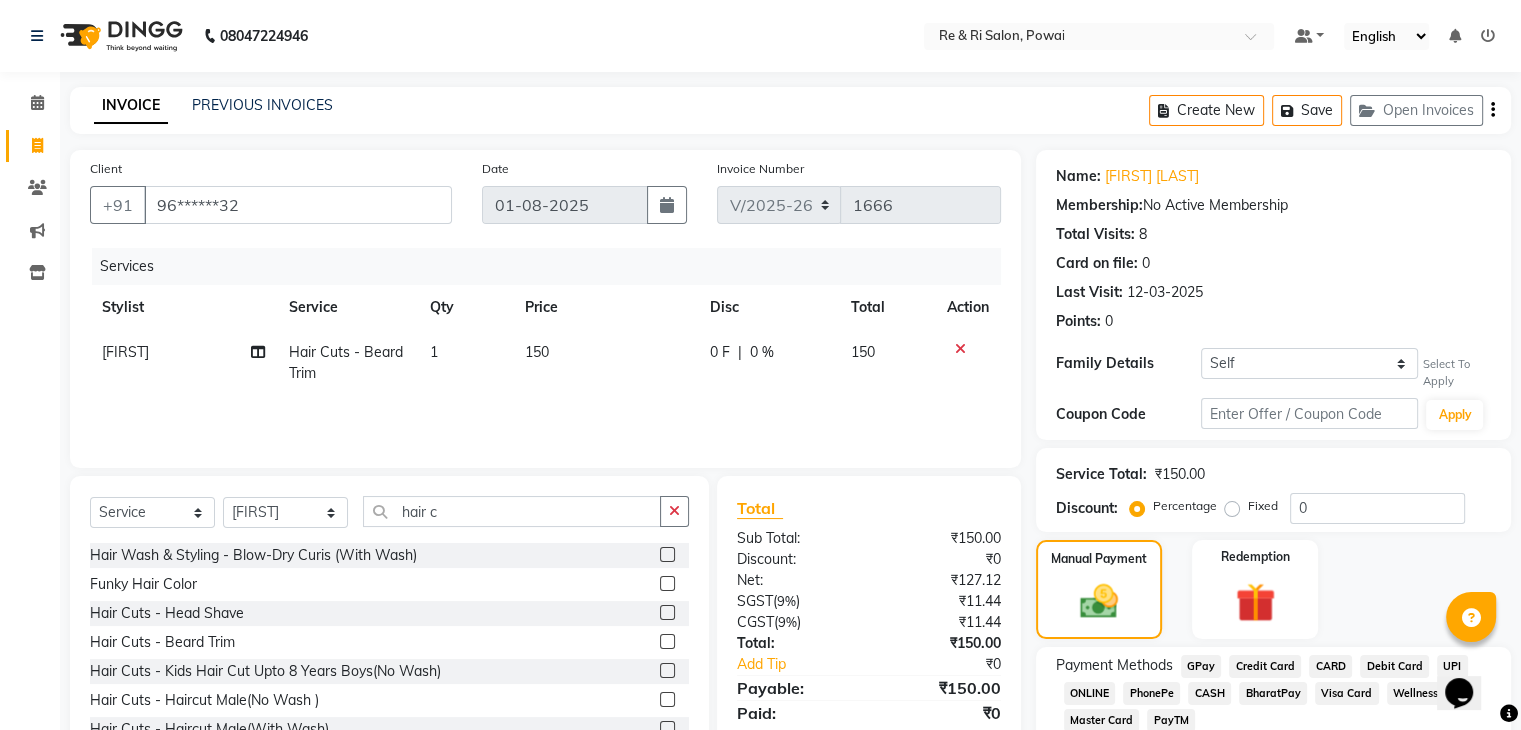 click on "GPay" 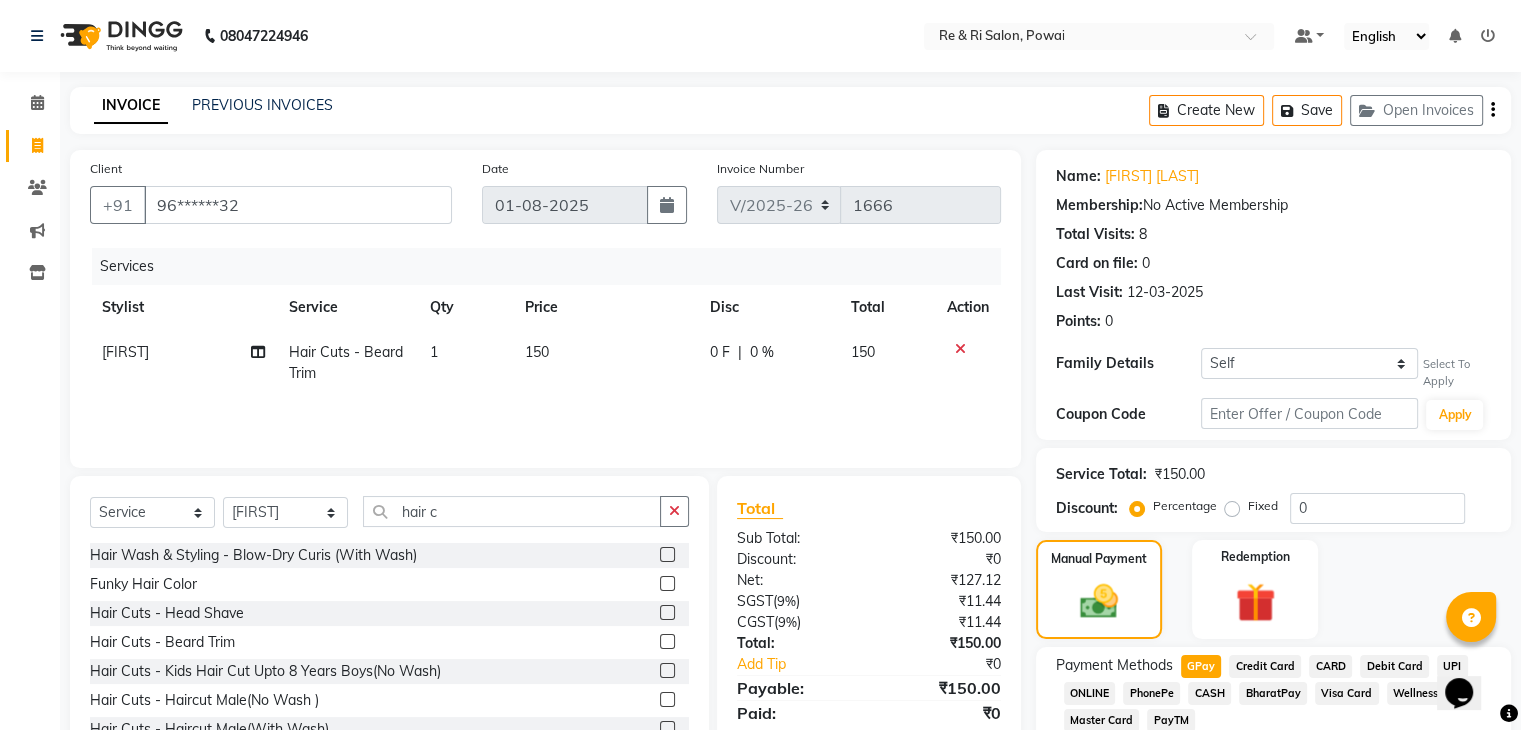 scroll, scrollTop: 196, scrollLeft: 0, axis: vertical 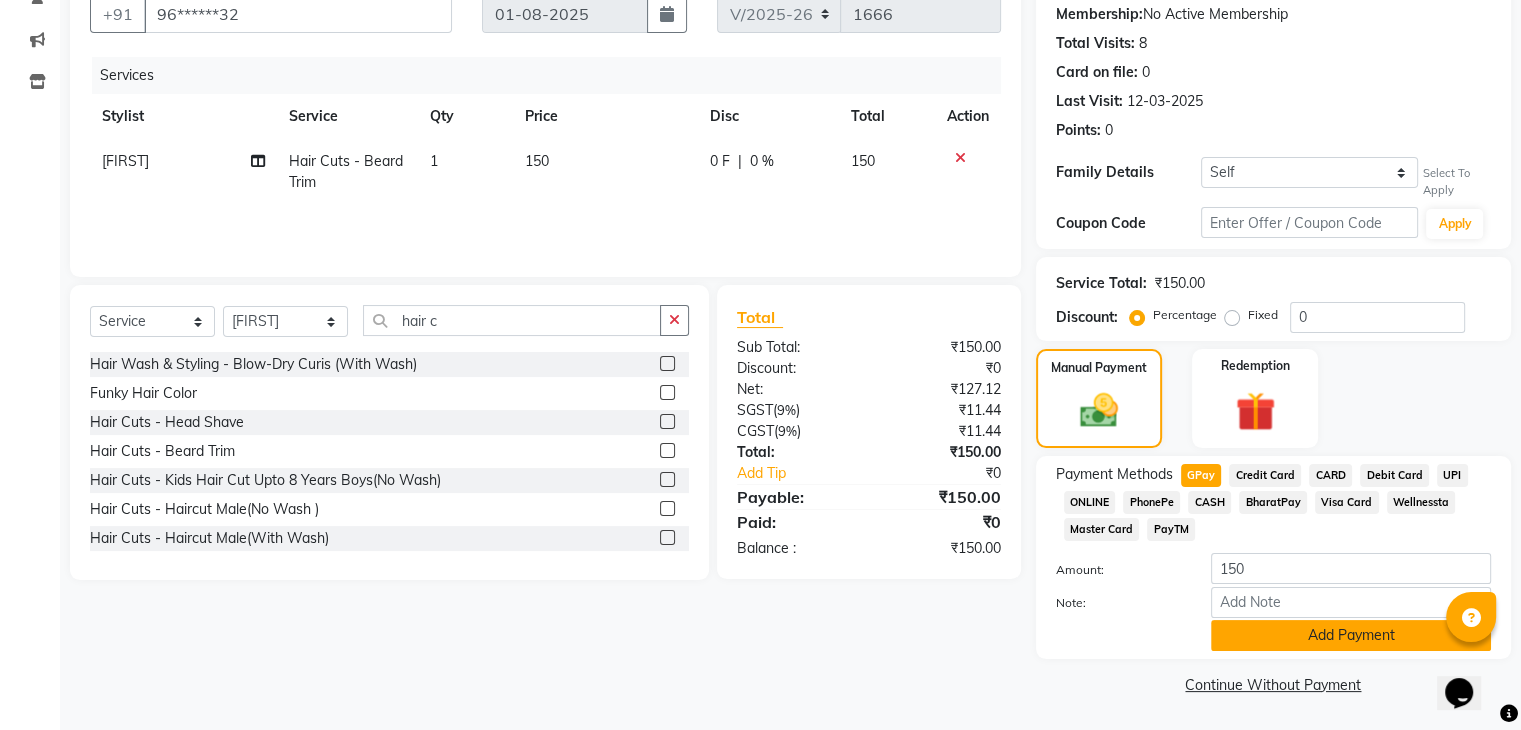 click on "Add Payment" 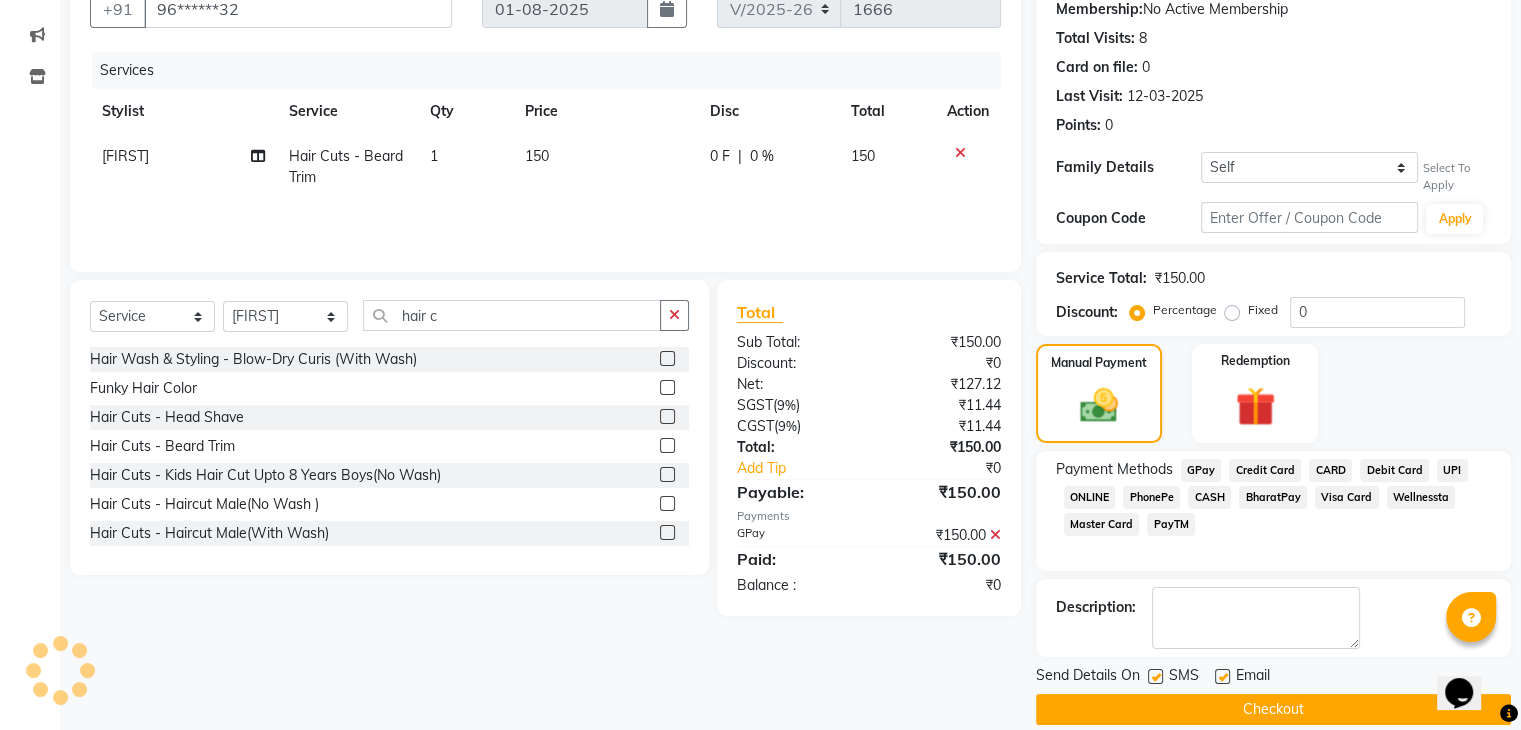 click 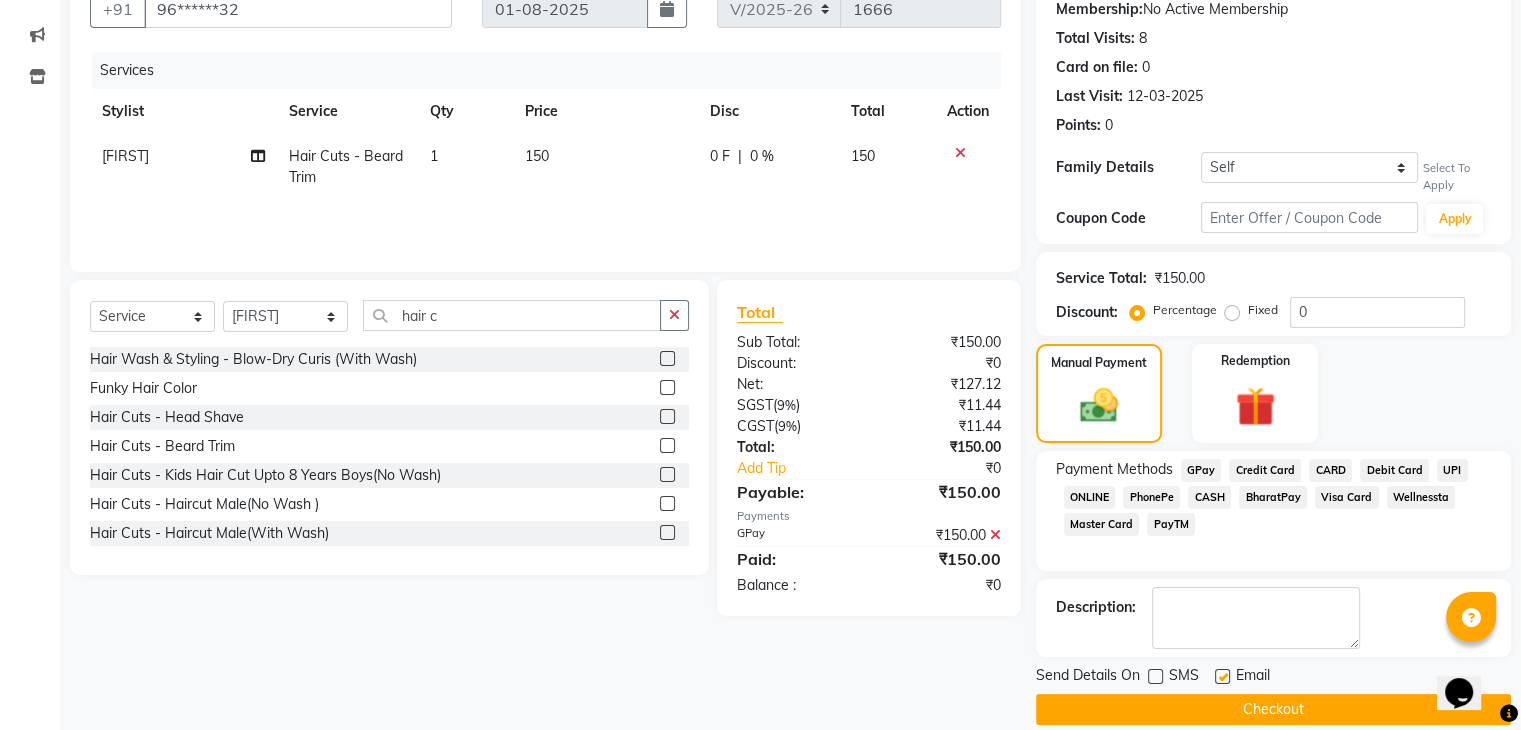 click 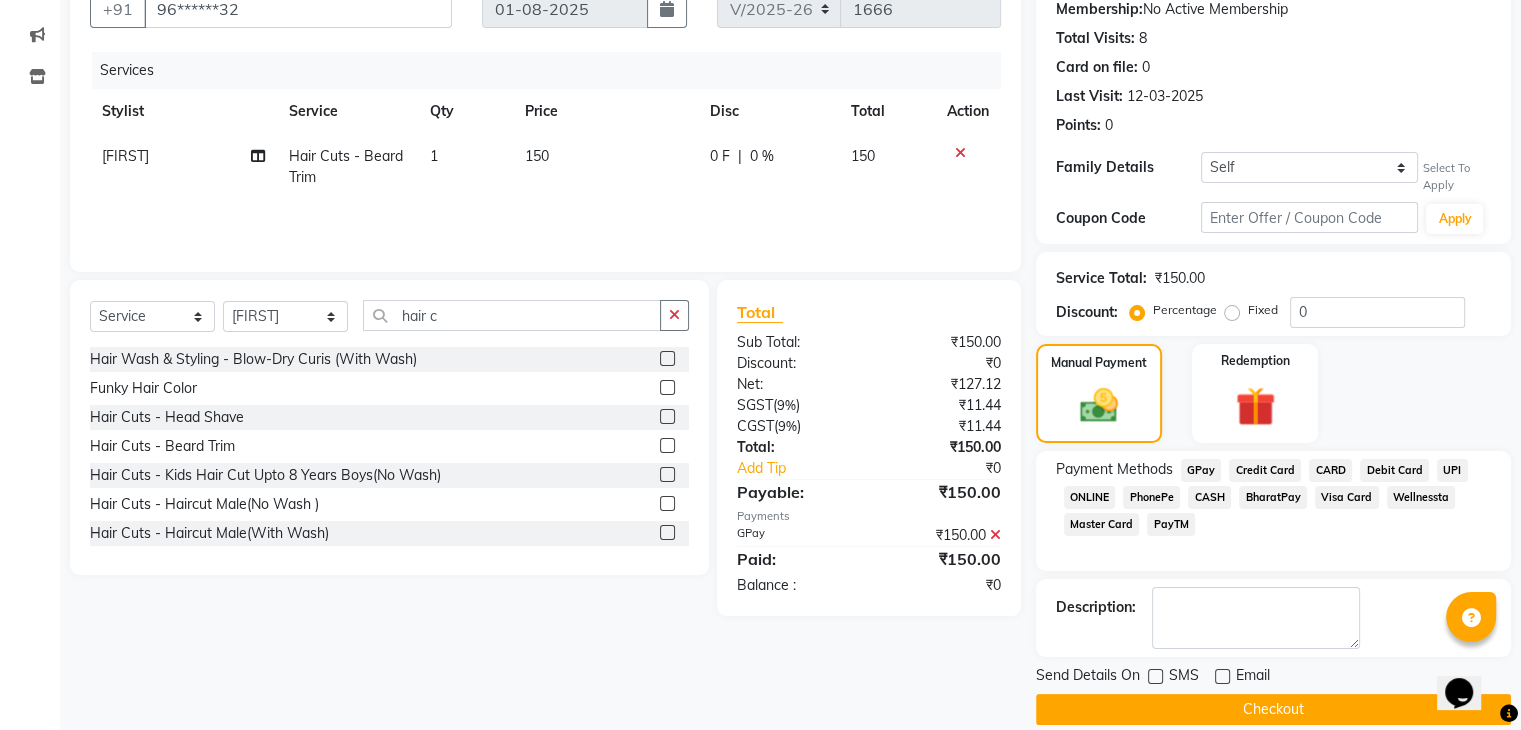 click on "Checkout" 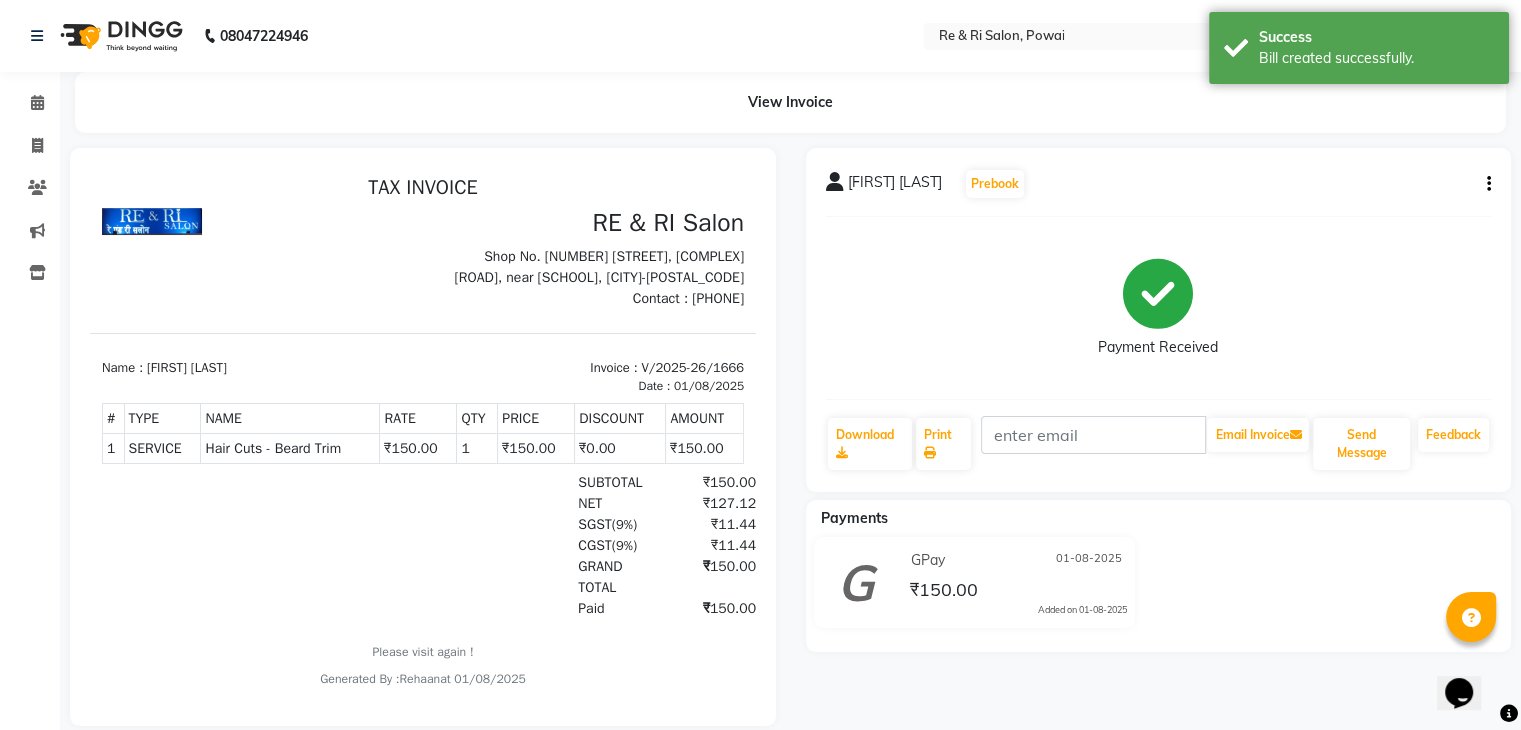 scroll, scrollTop: 0, scrollLeft: 0, axis: both 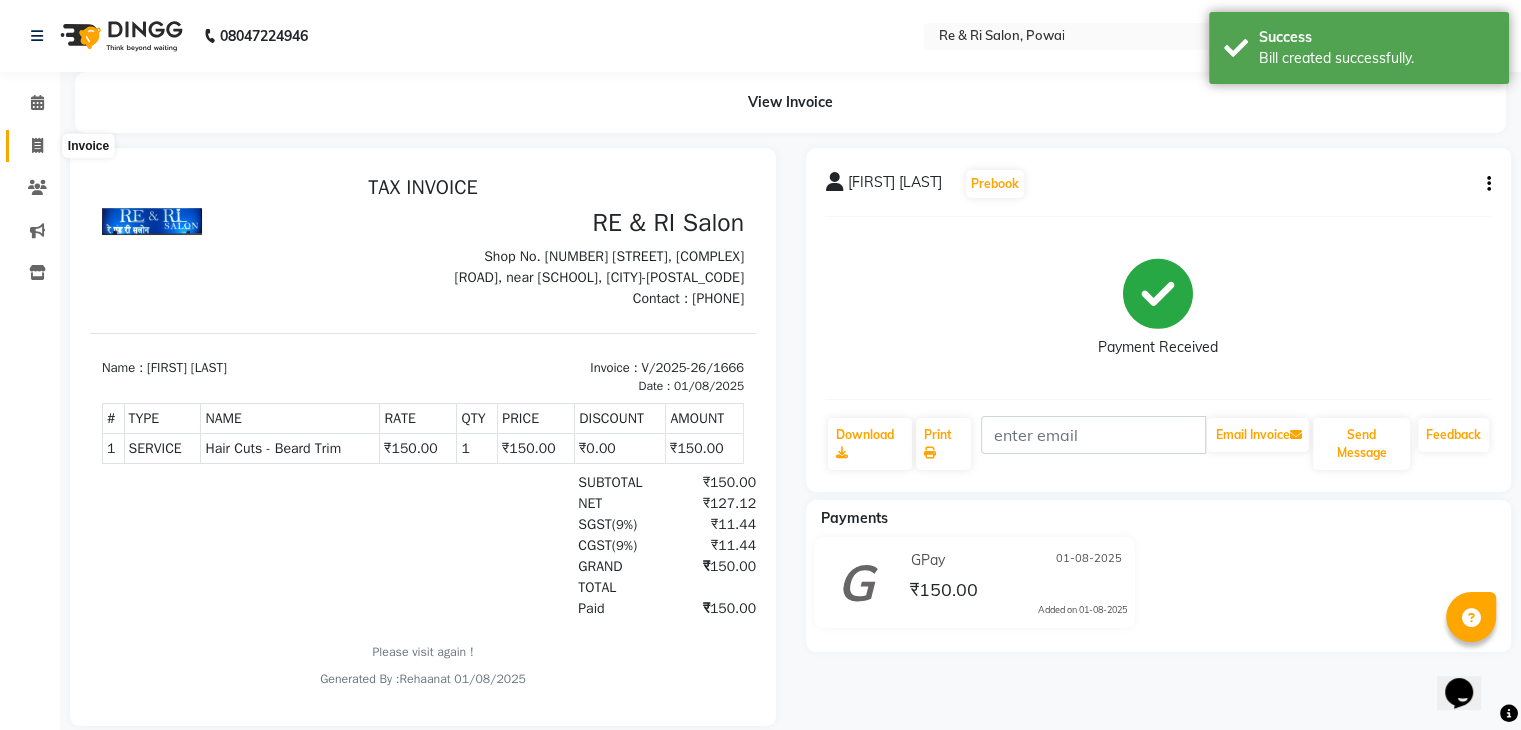 click 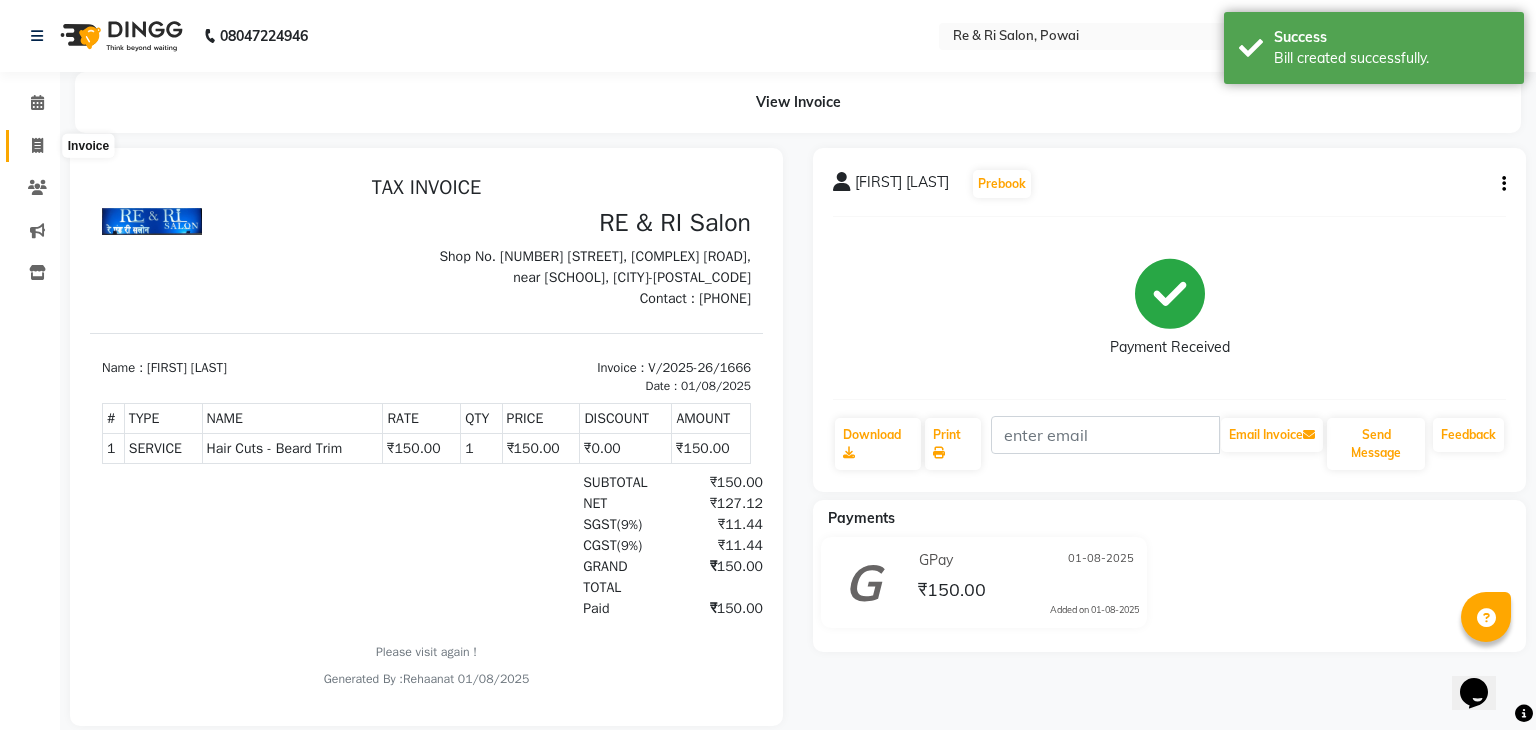 select on "5364" 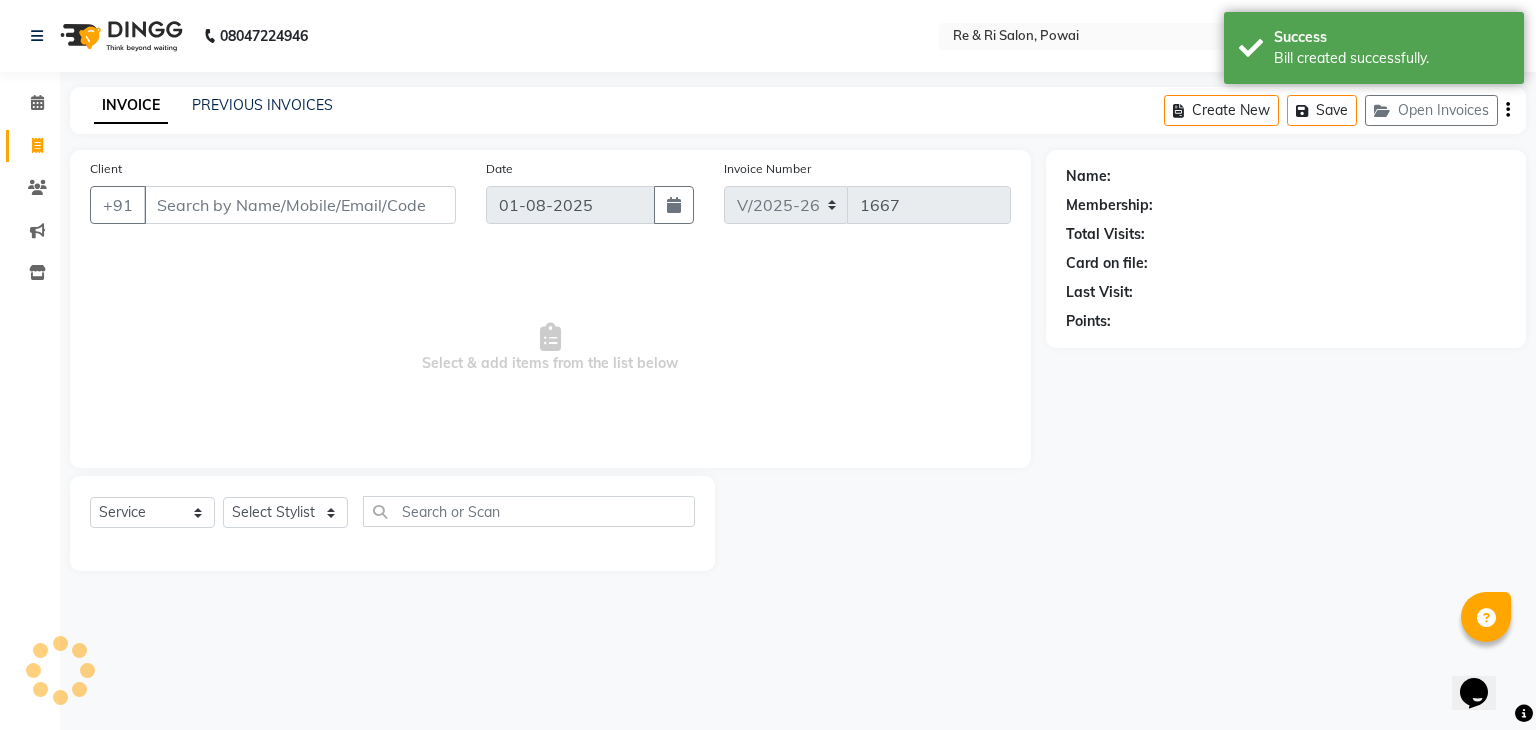 click on "Client" at bounding box center (300, 205) 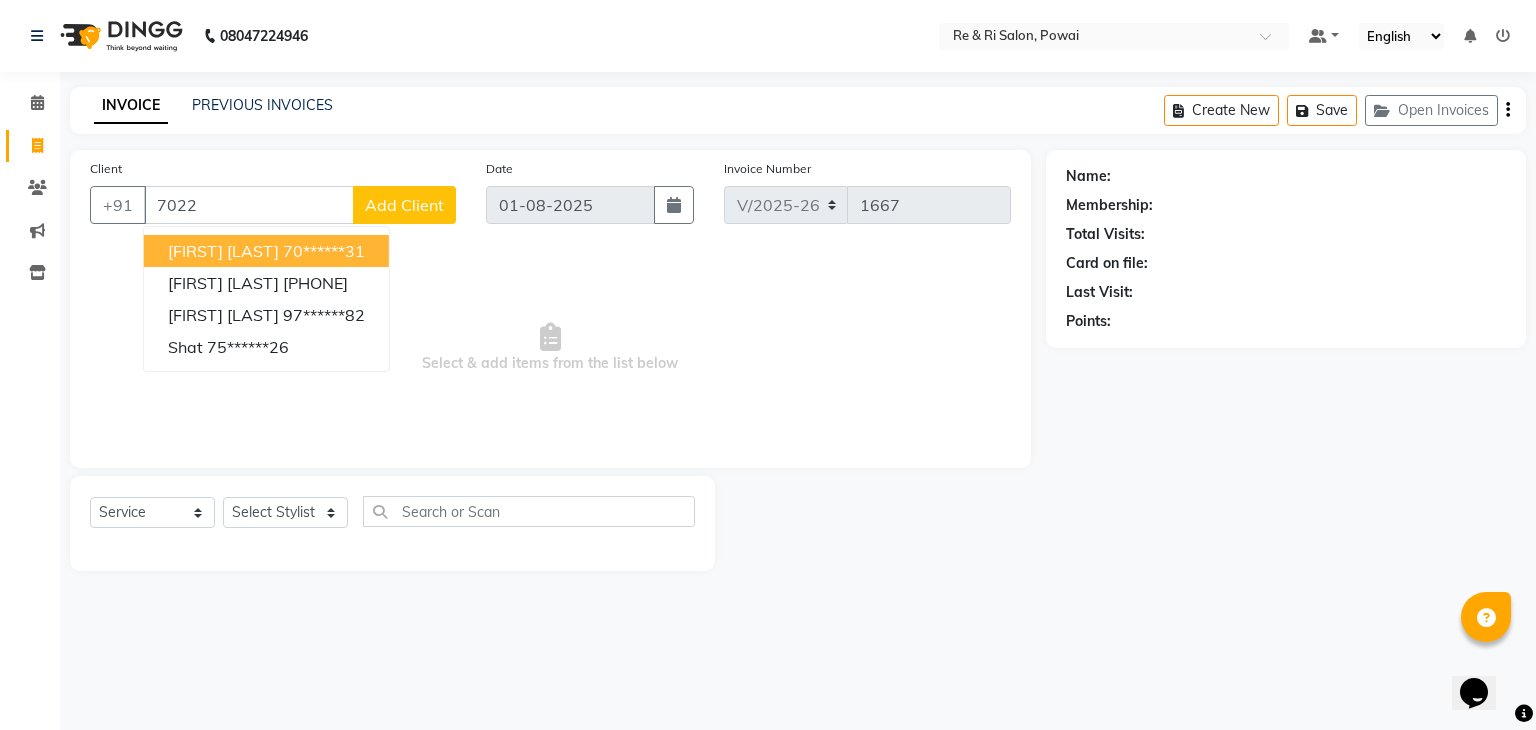 click on "reshma nayar" at bounding box center (223, 251) 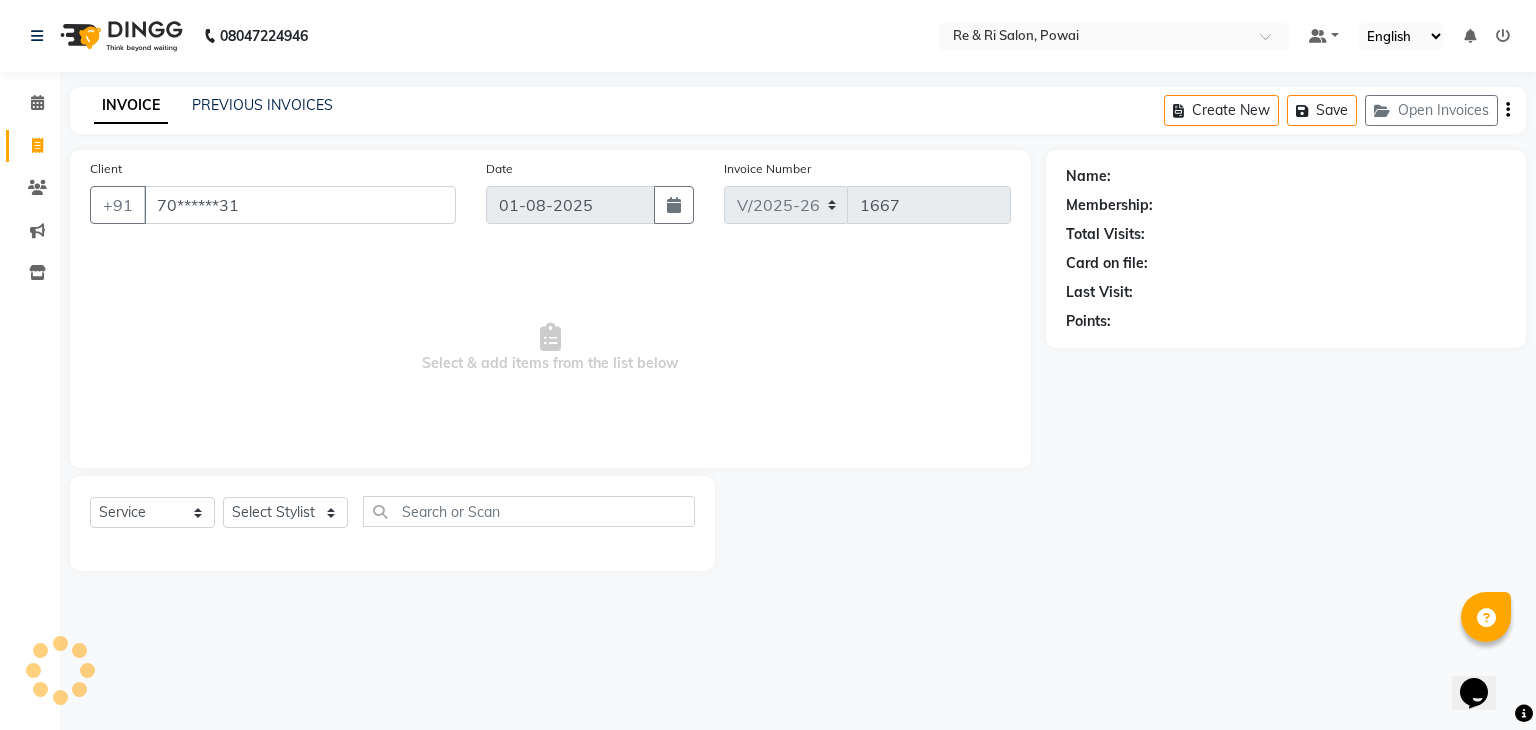 type on "70******31" 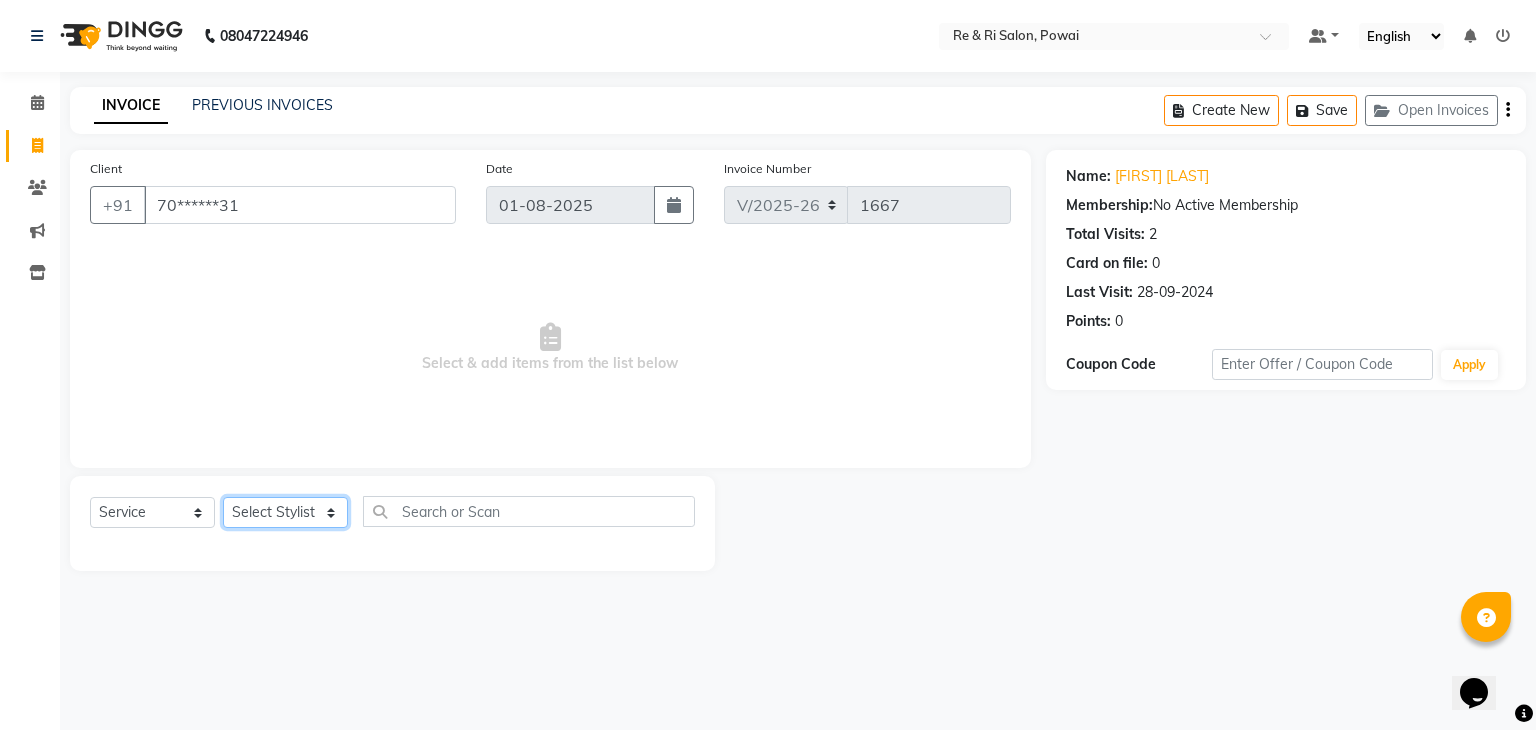 click on "Select Stylist [FIRST] [FIRST]  [FIRST]  [FIRST]  [FIRST]  [FIRST]  [FIRST]" 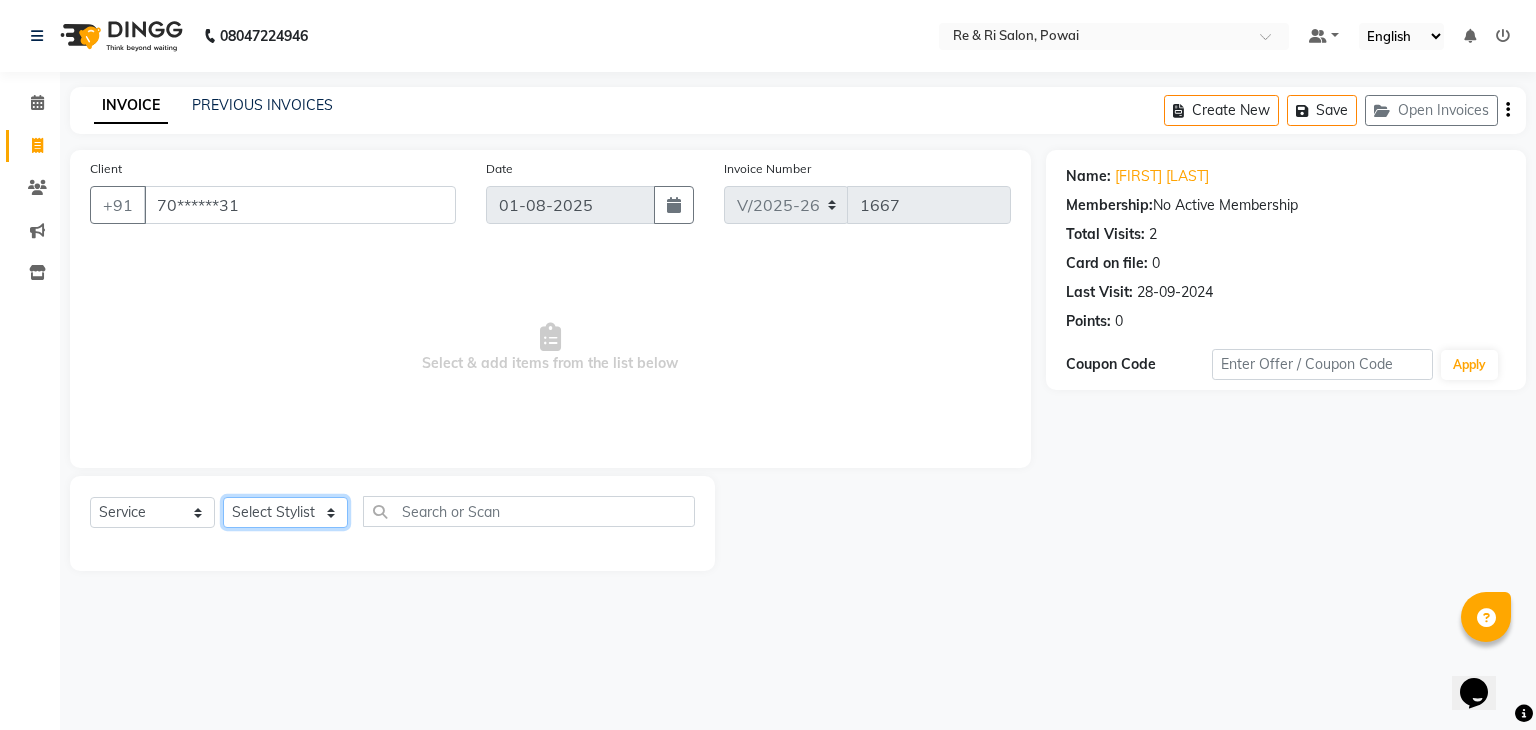 select on "36184" 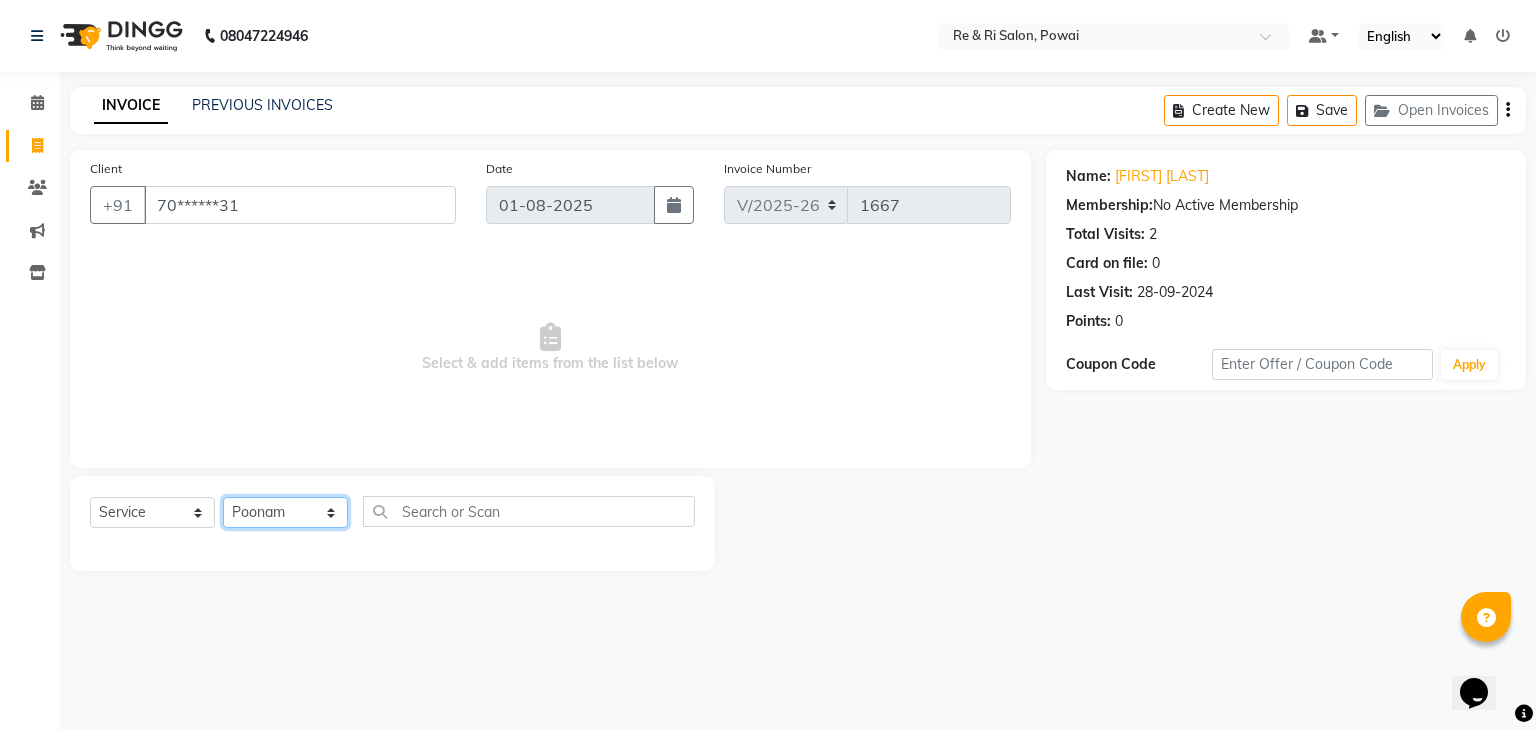 click on "Select Stylist [FIRST] [FIRST]  [FIRST]  [FIRST]  [FIRST]  [FIRST]  [FIRST]" 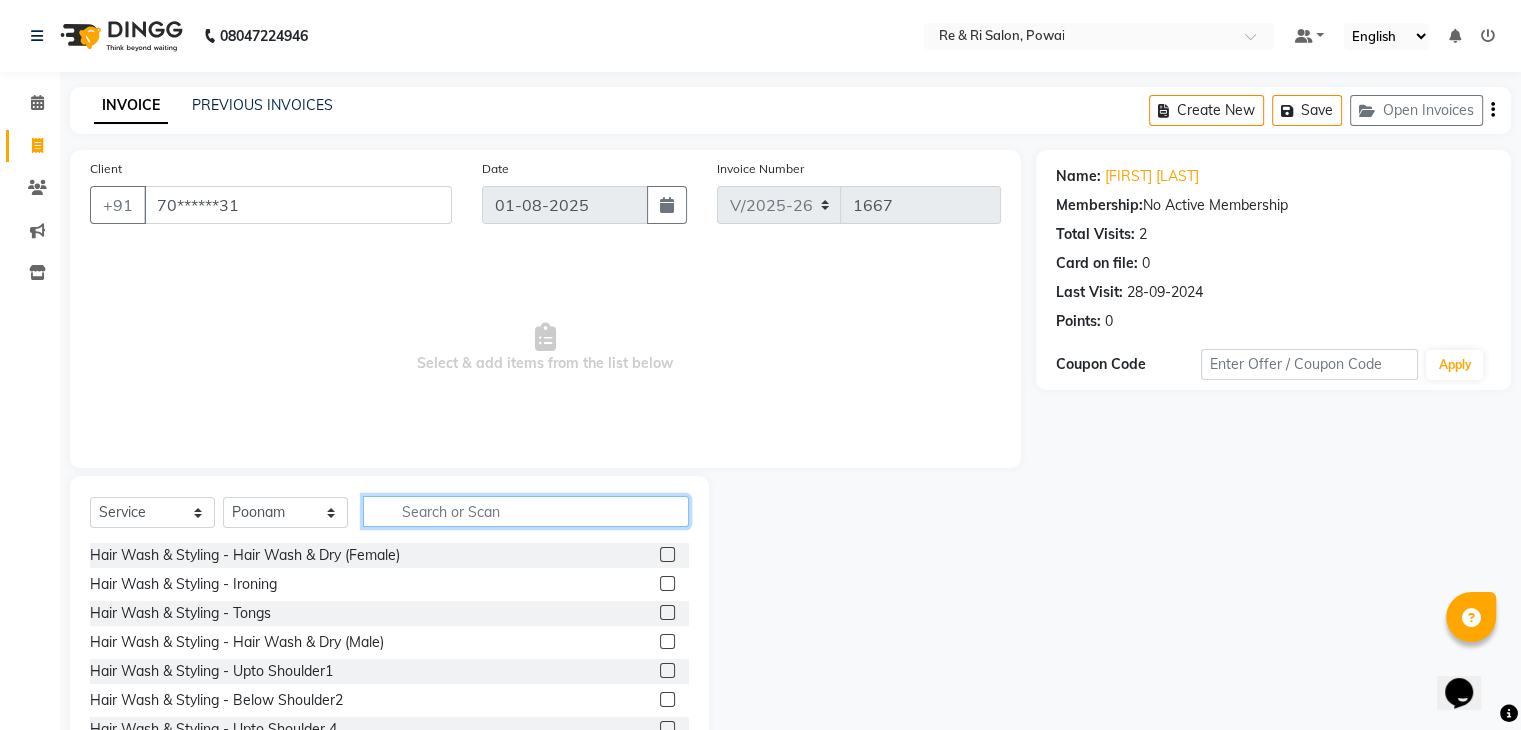 click 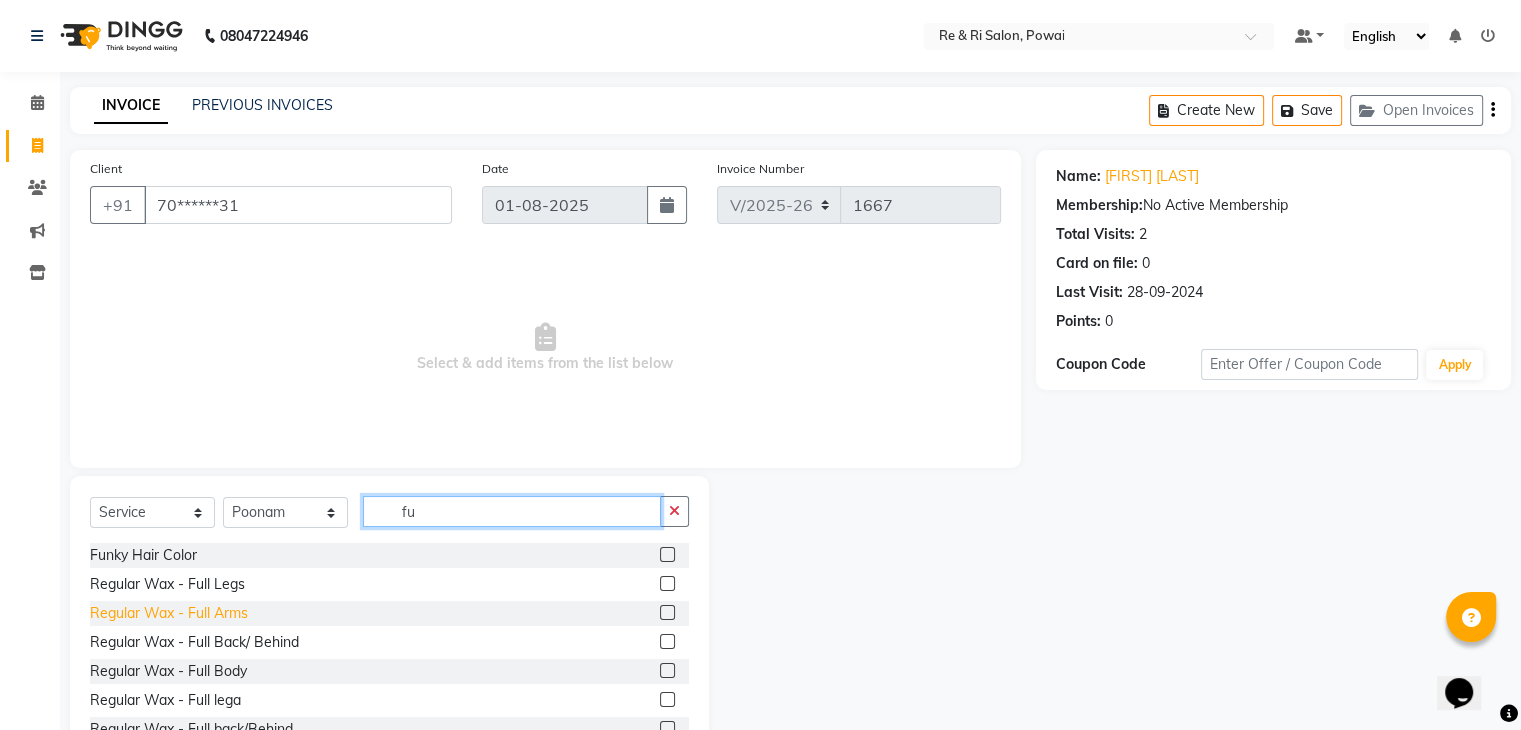 type on "fu" 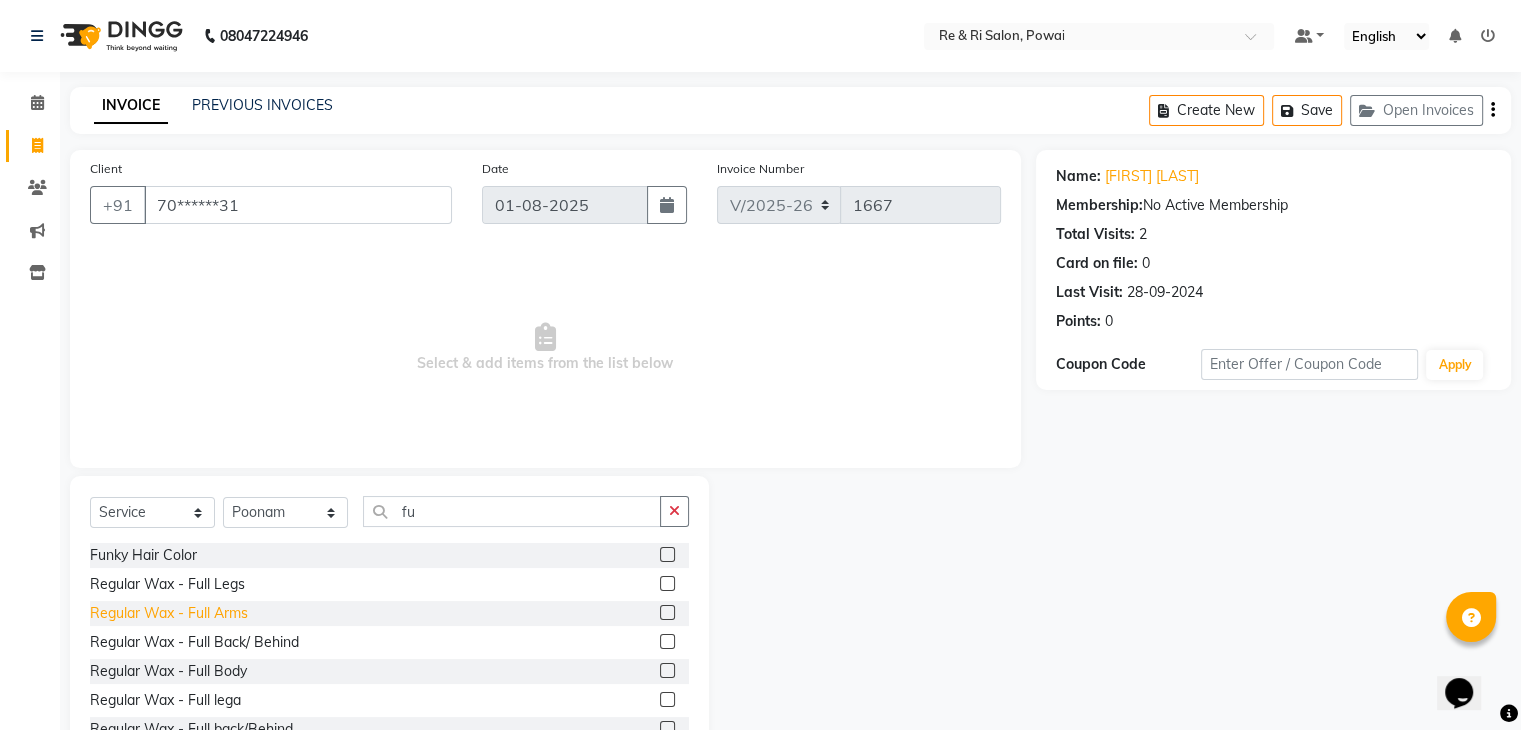 click on "Regular Wax - Full Arms" 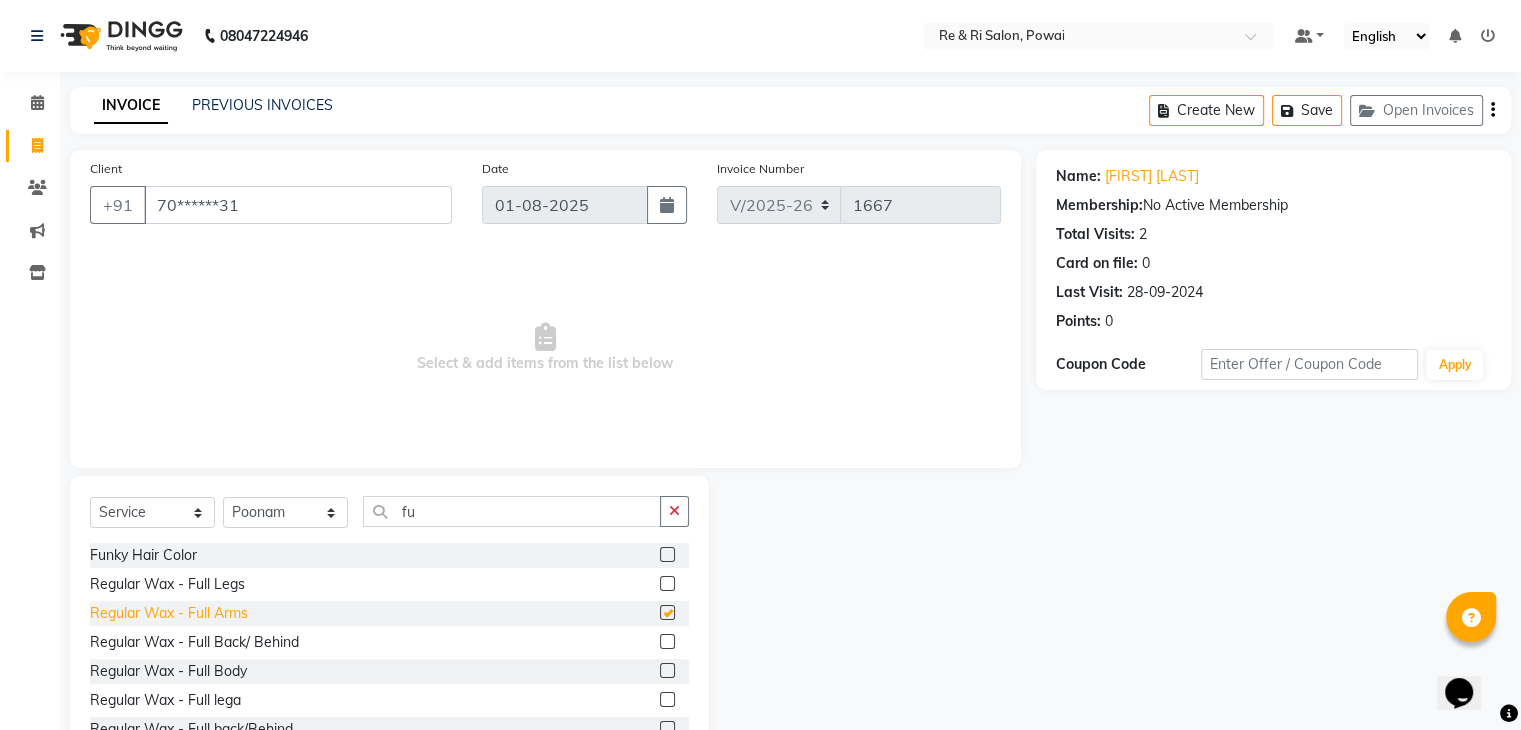 checkbox on "false" 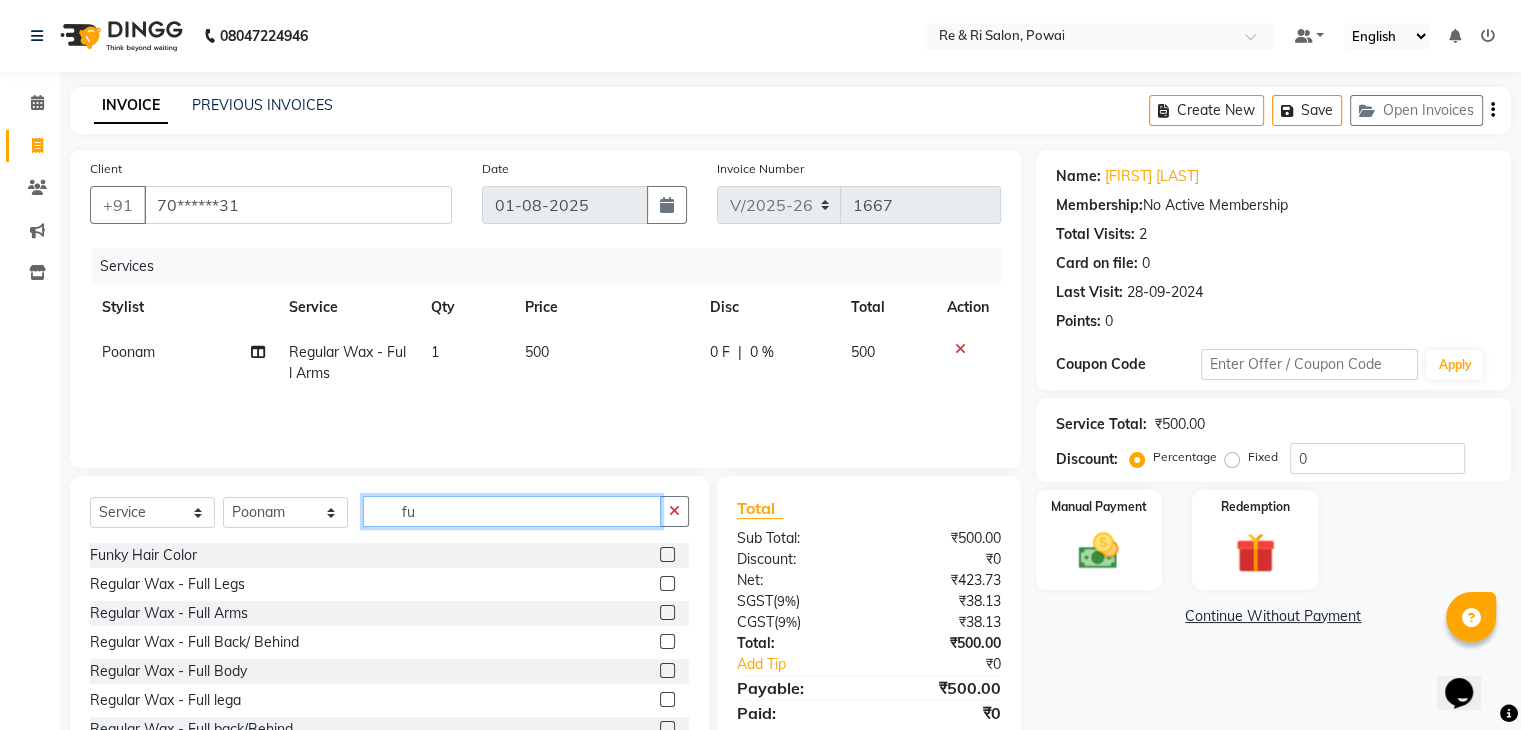 click on "fu" 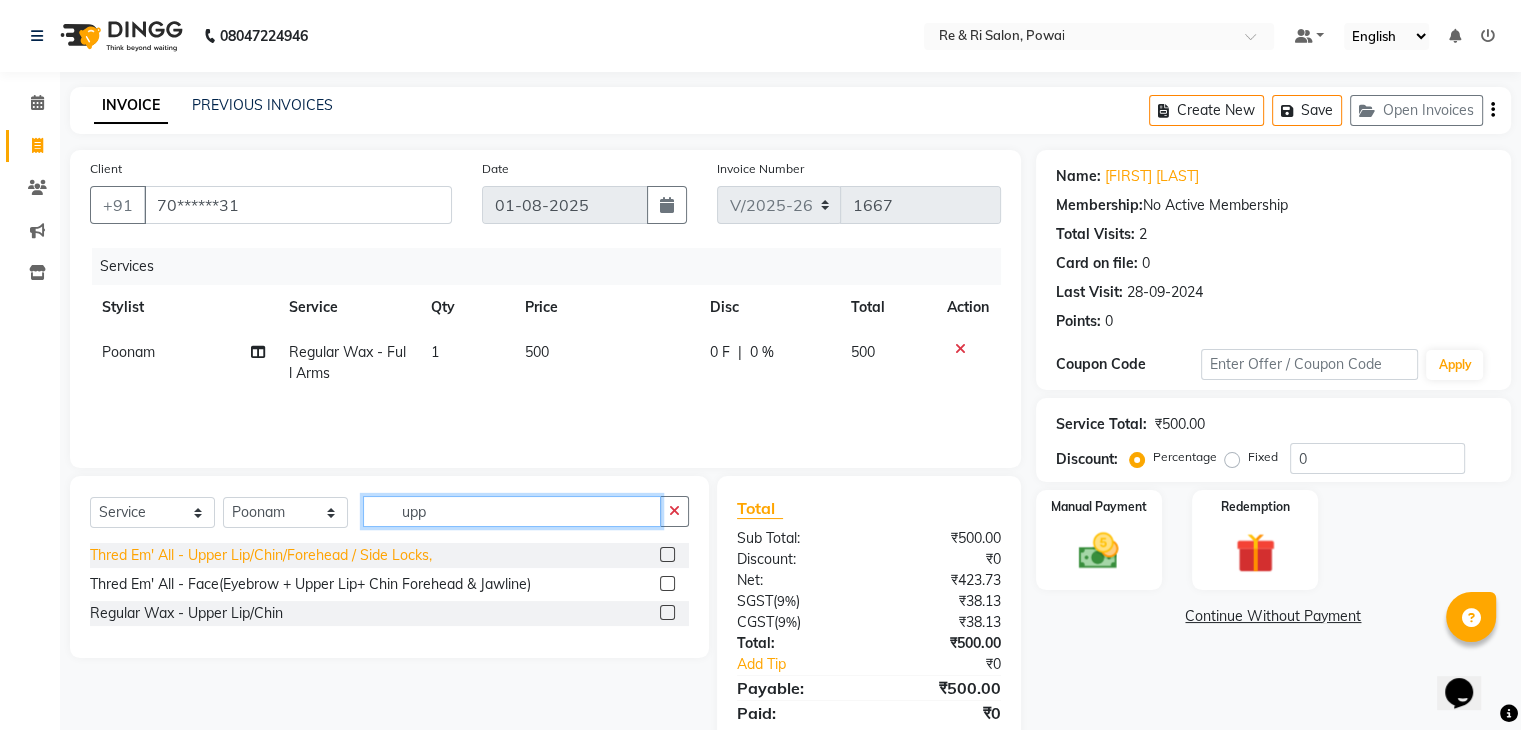 type on "upp" 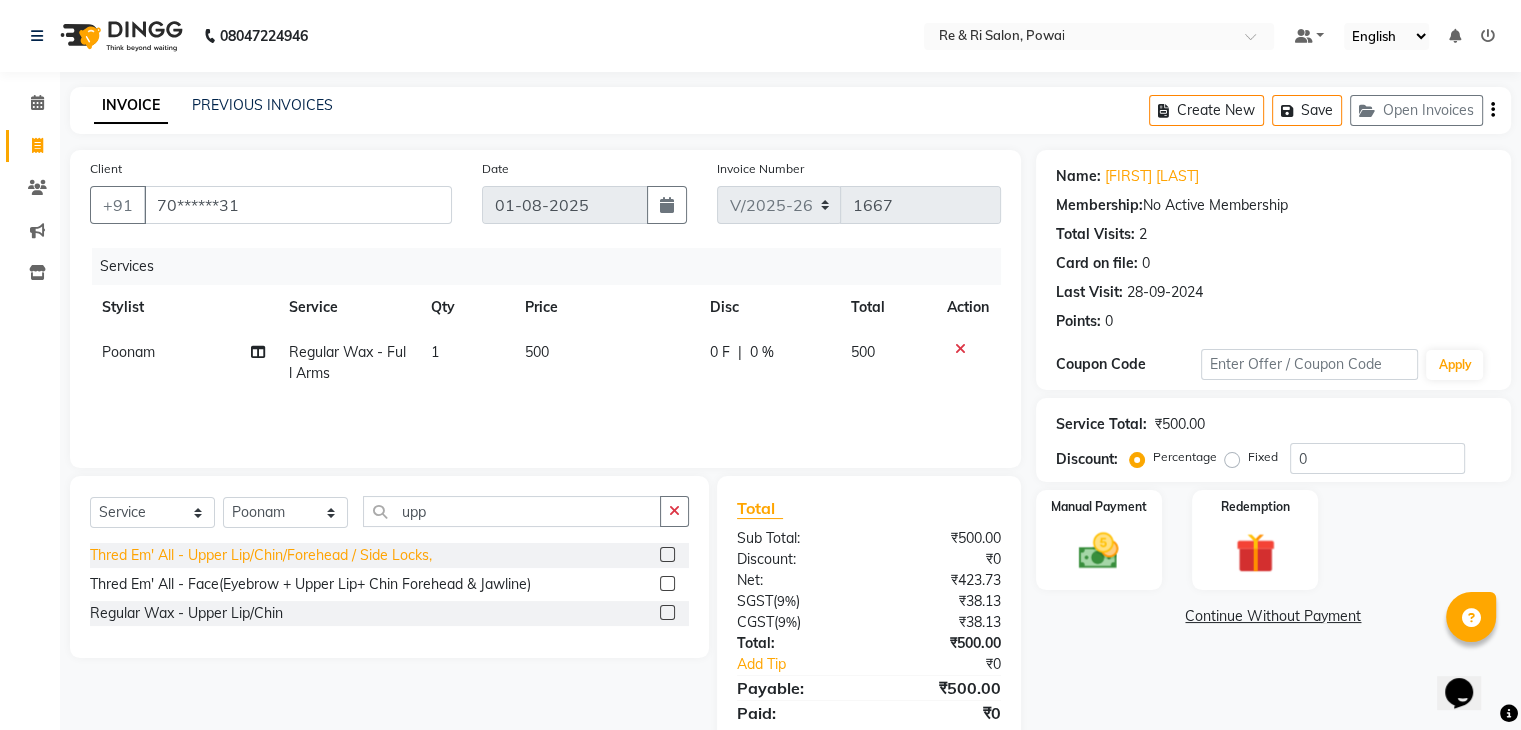click on "Thred Em' All - Upper Lip/Chin/Forehead / Side Locks," 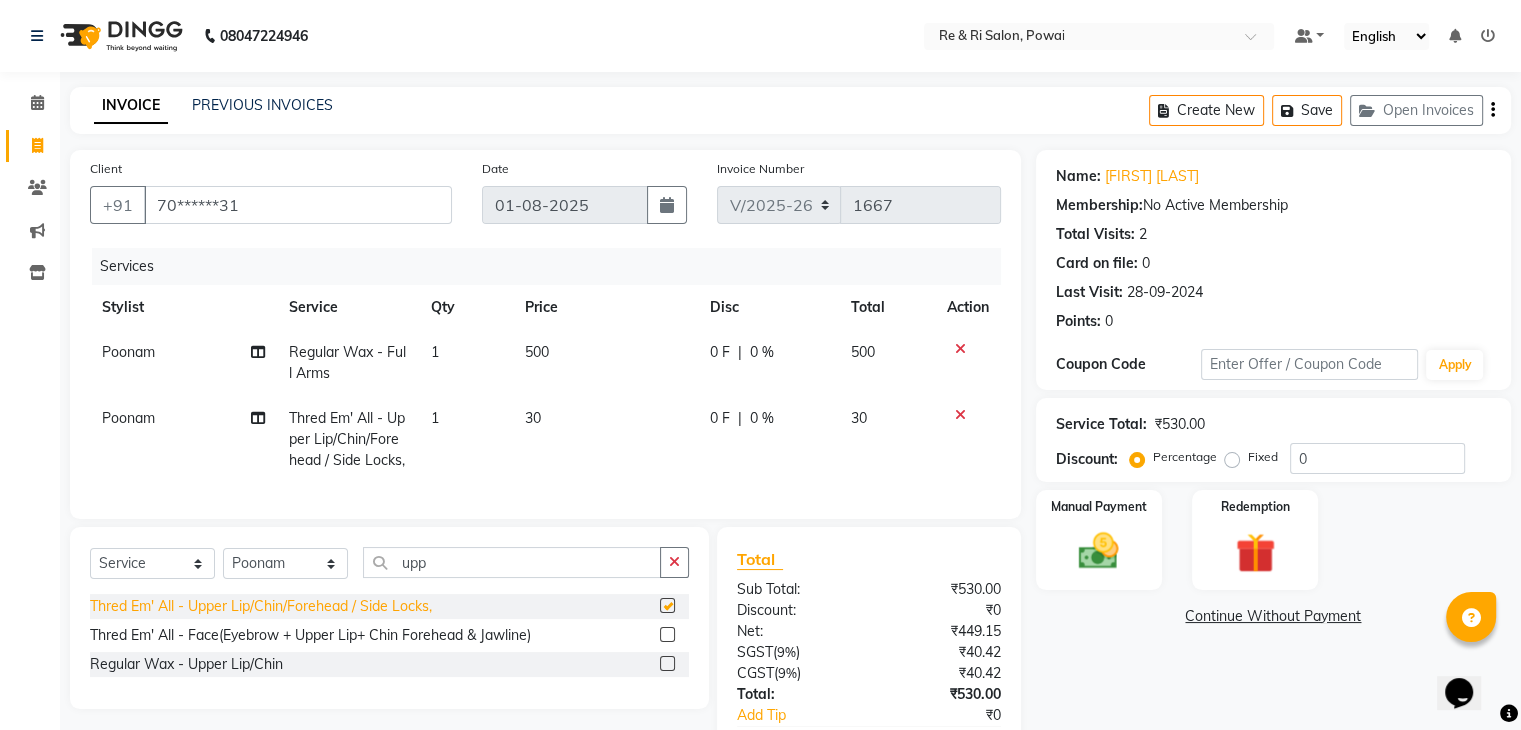 checkbox on "false" 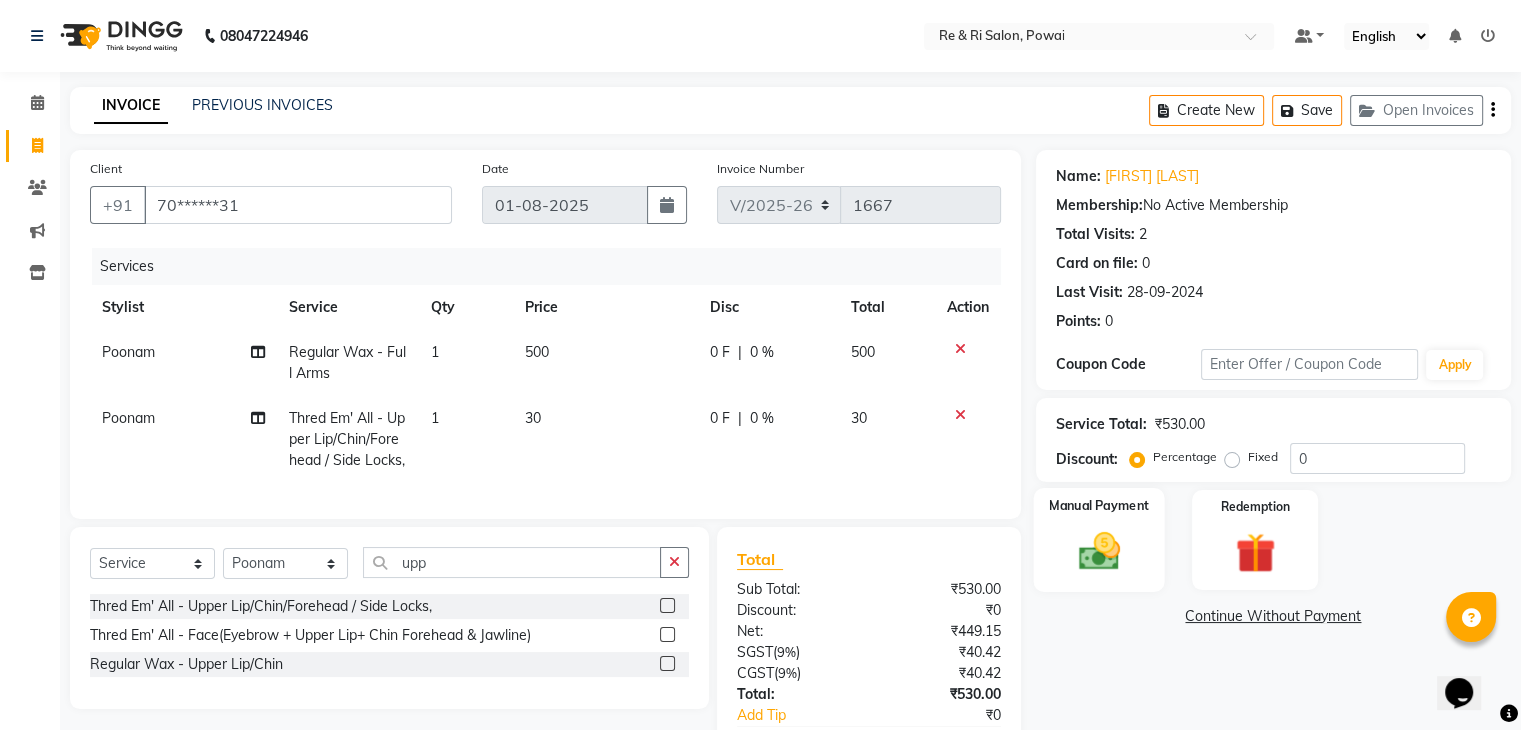 click 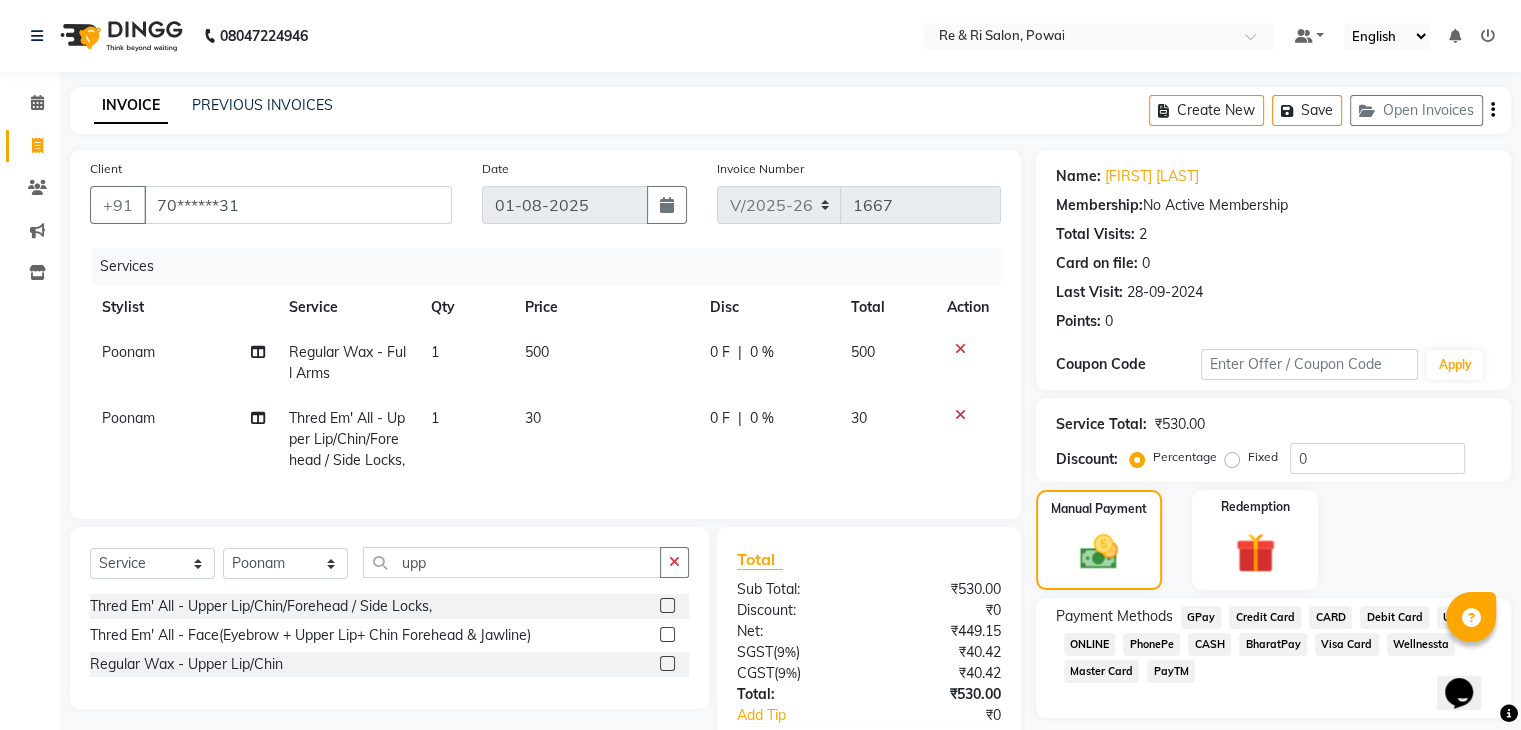 scroll, scrollTop: 137, scrollLeft: 0, axis: vertical 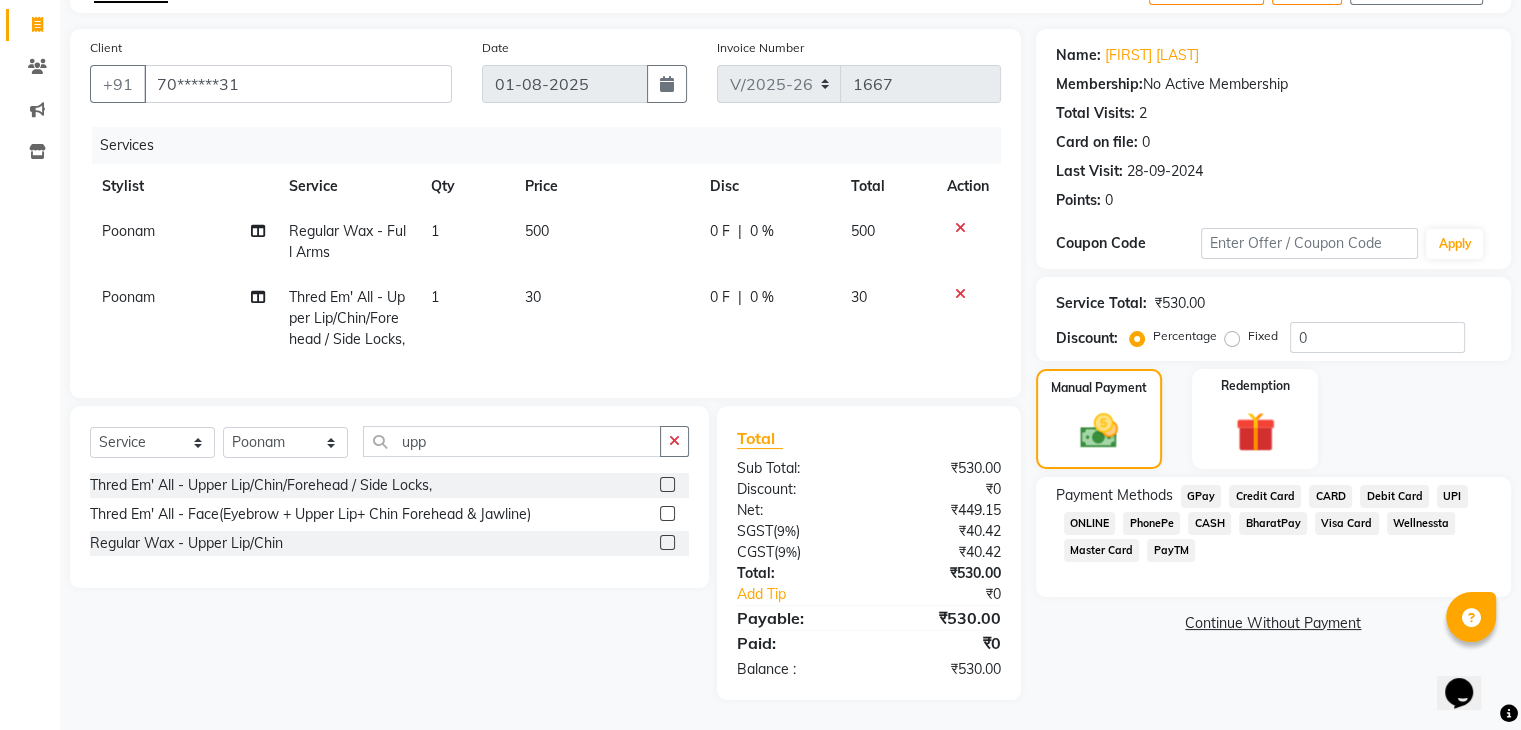 click on "GPay" 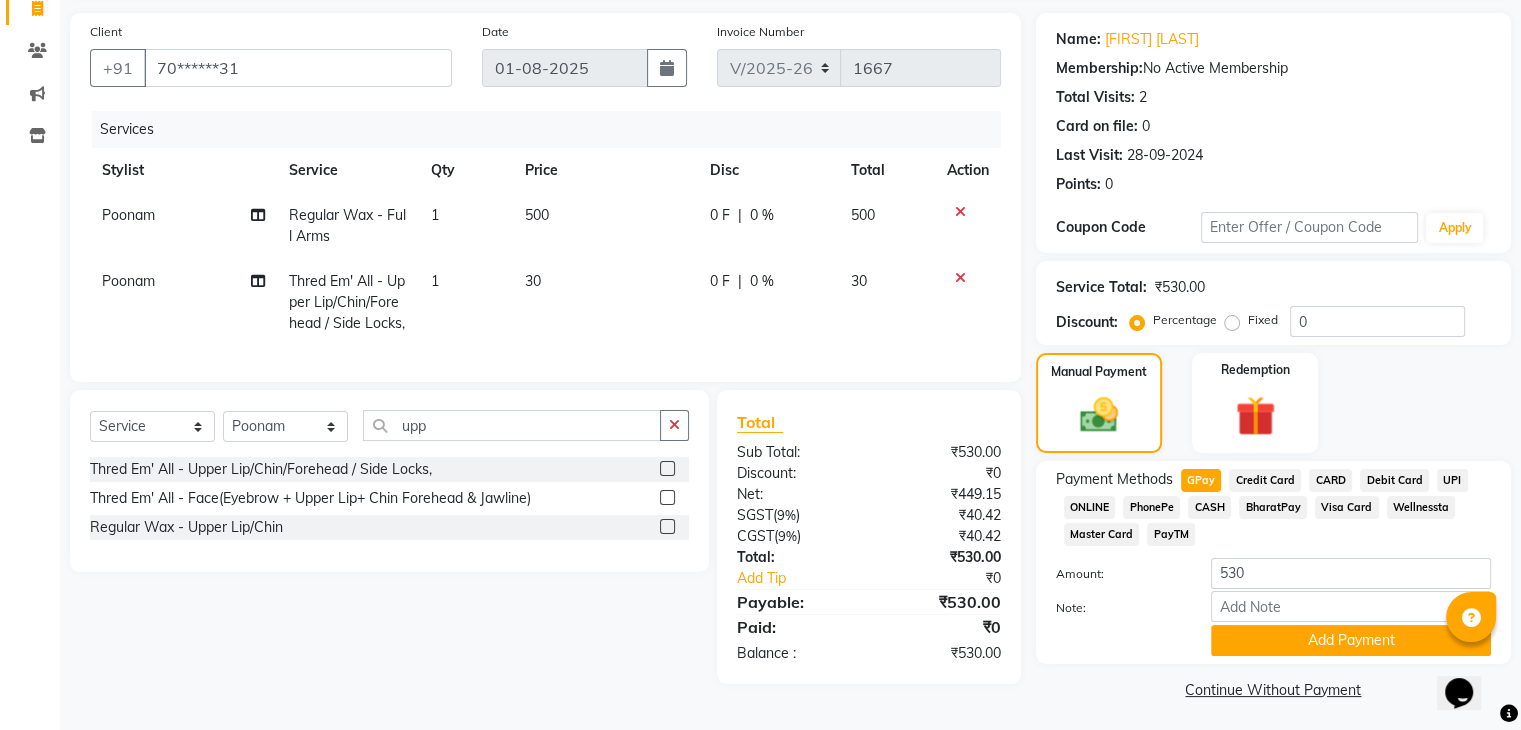 scroll, scrollTop: 145, scrollLeft: 0, axis: vertical 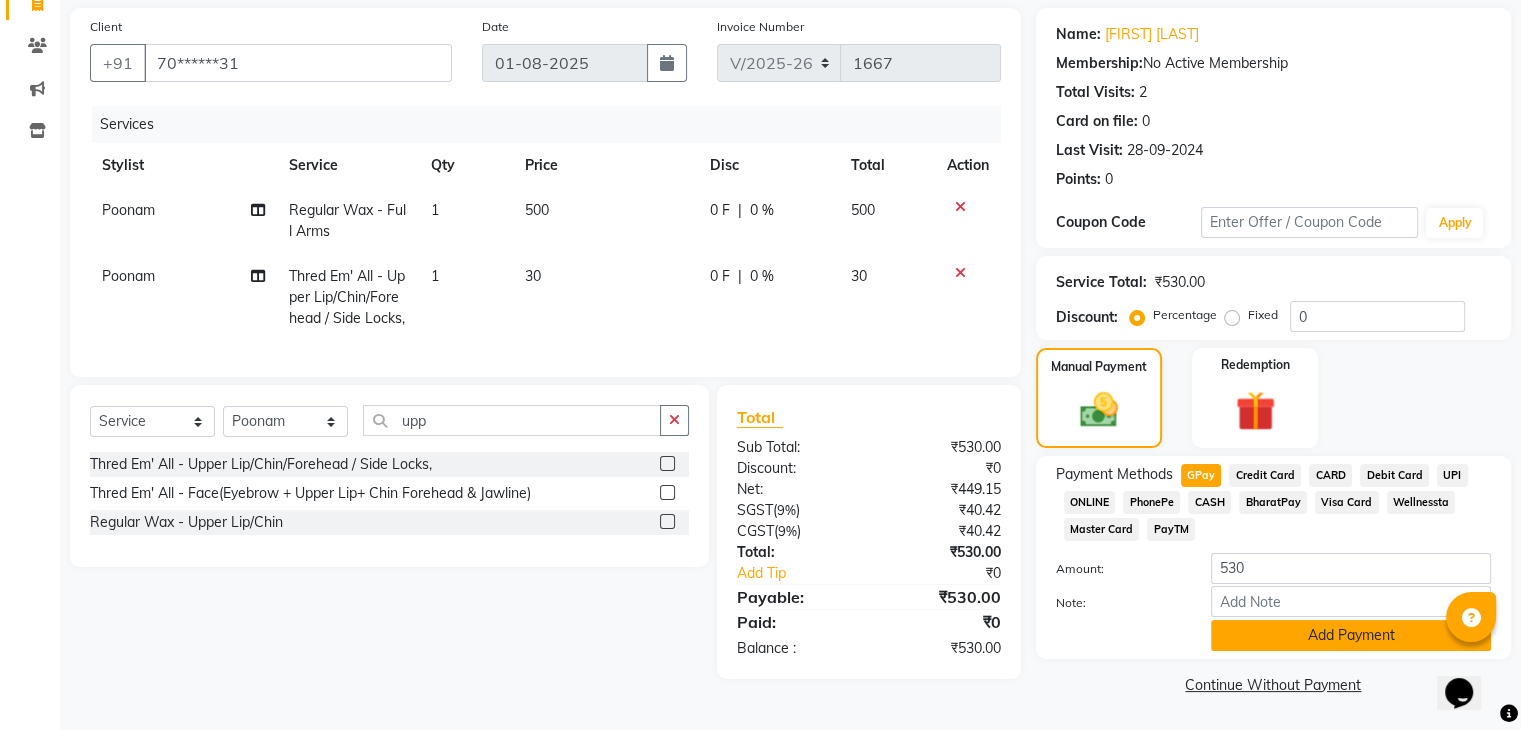 click on "Add Payment" 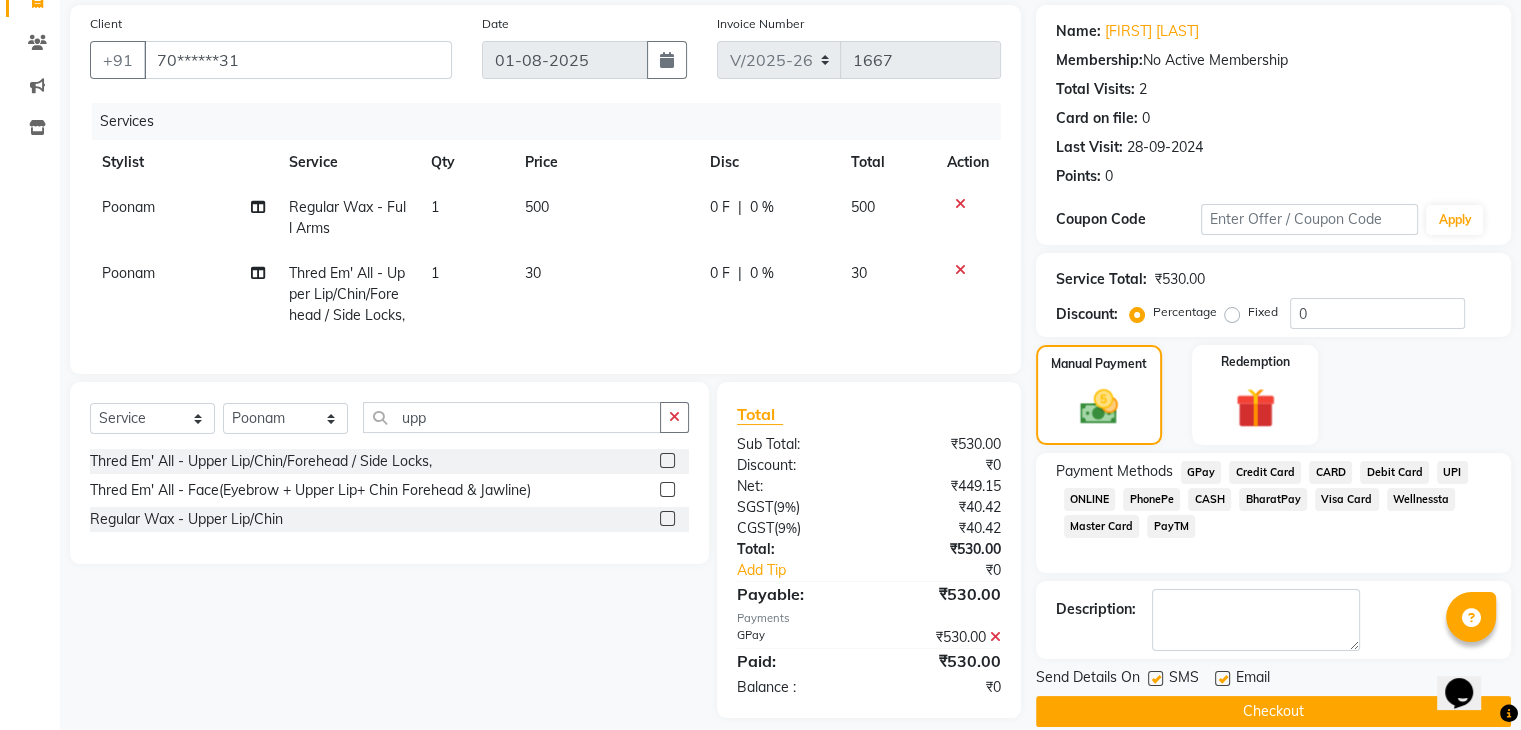 click 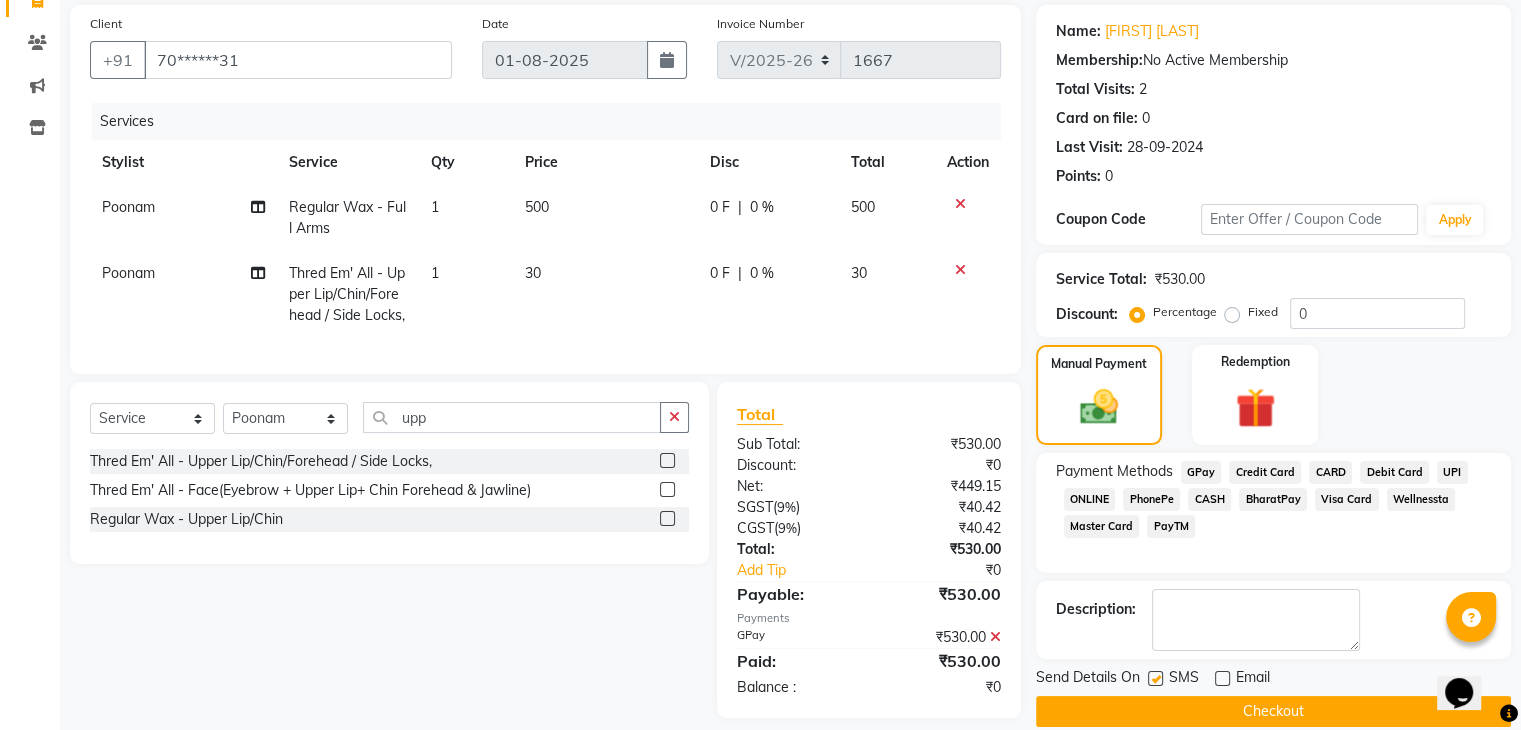 click on "SMS" 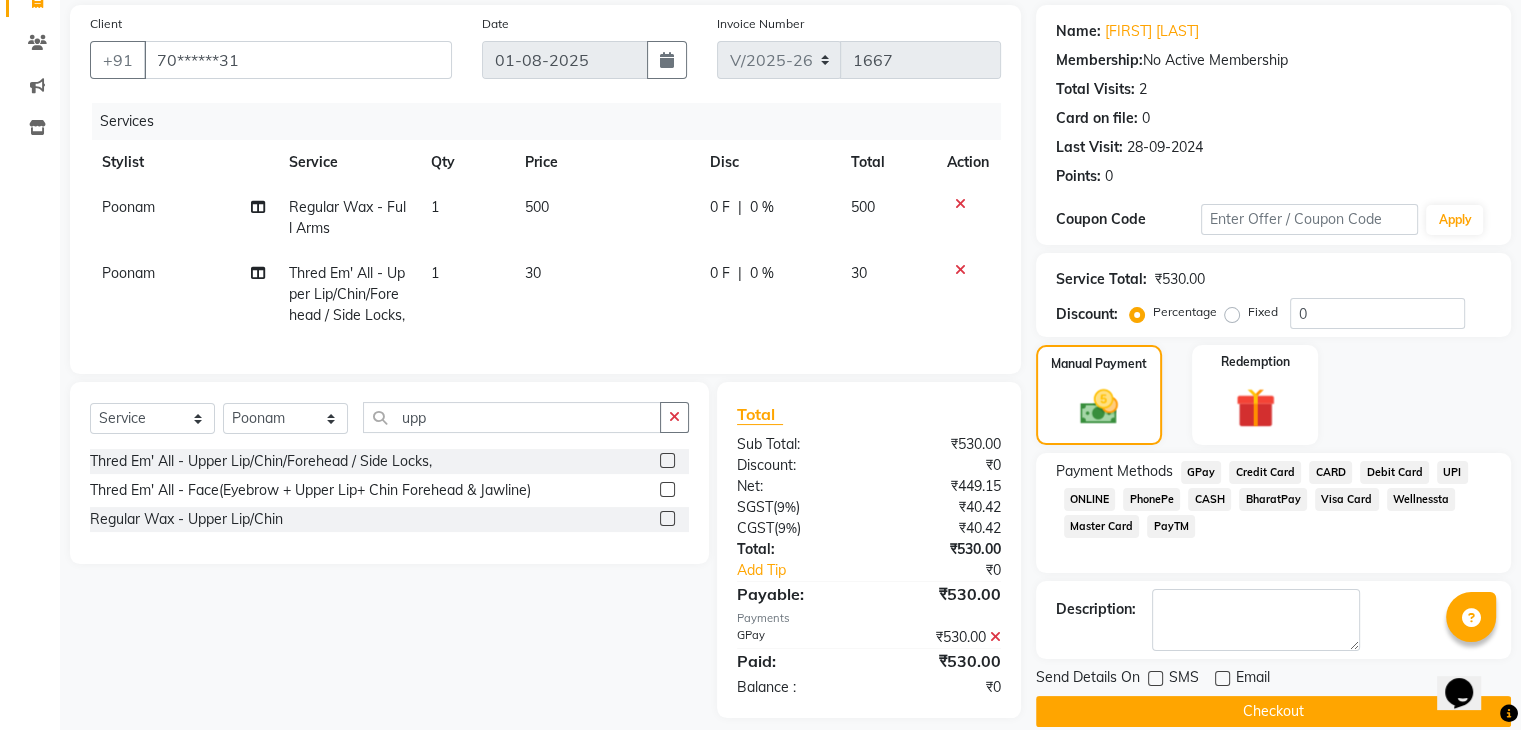 click on "Checkout" 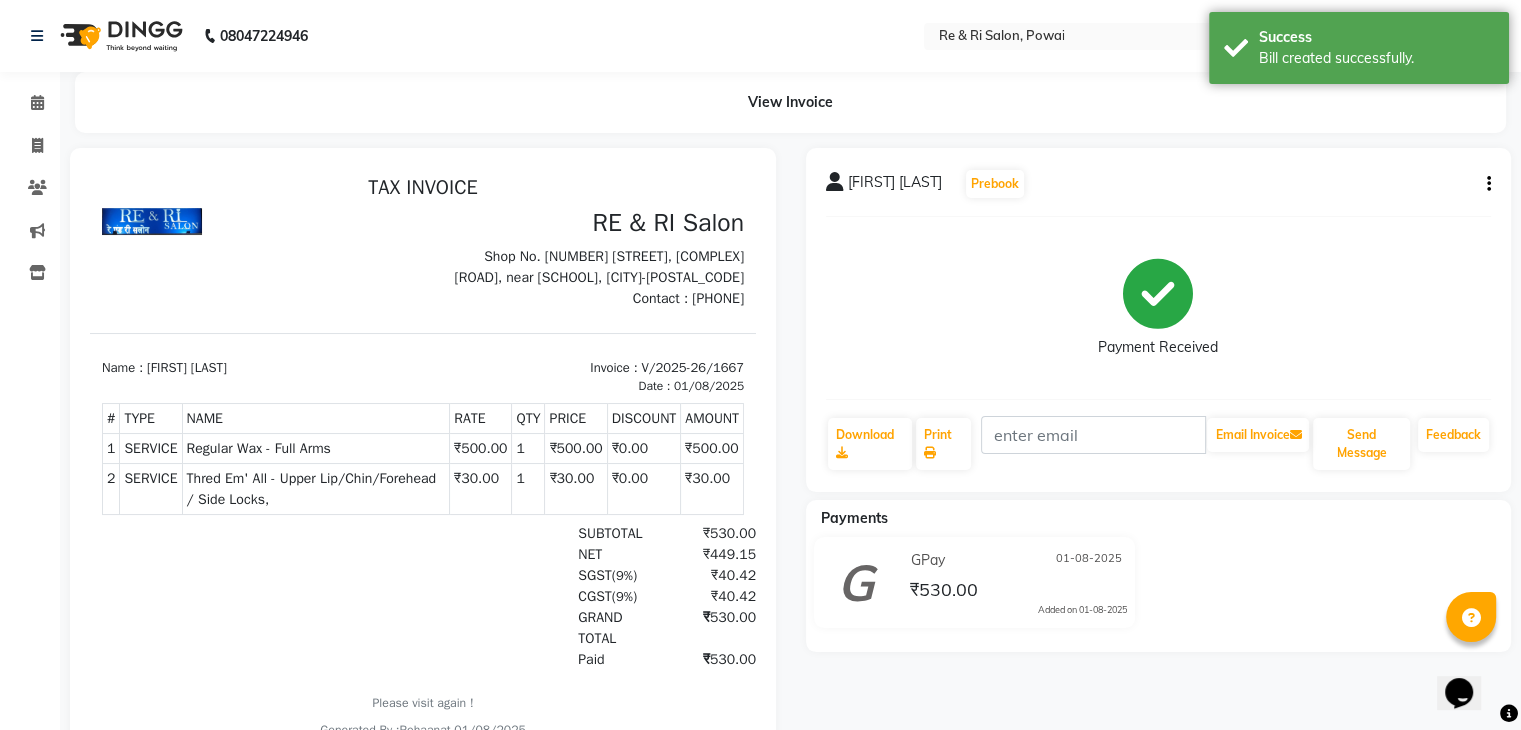 scroll, scrollTop: 0, scrollLeft: 0, axis: both 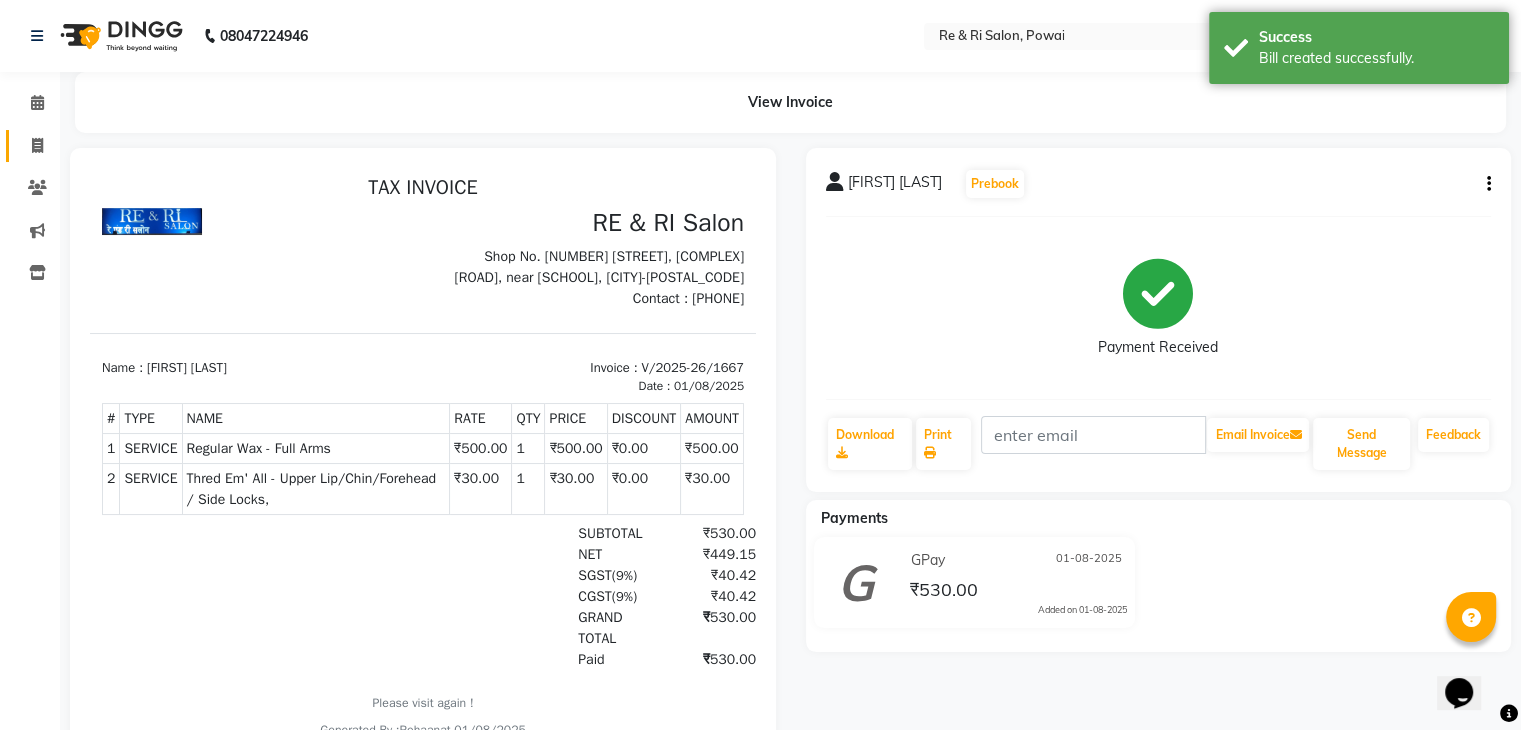 click on "Invoice" 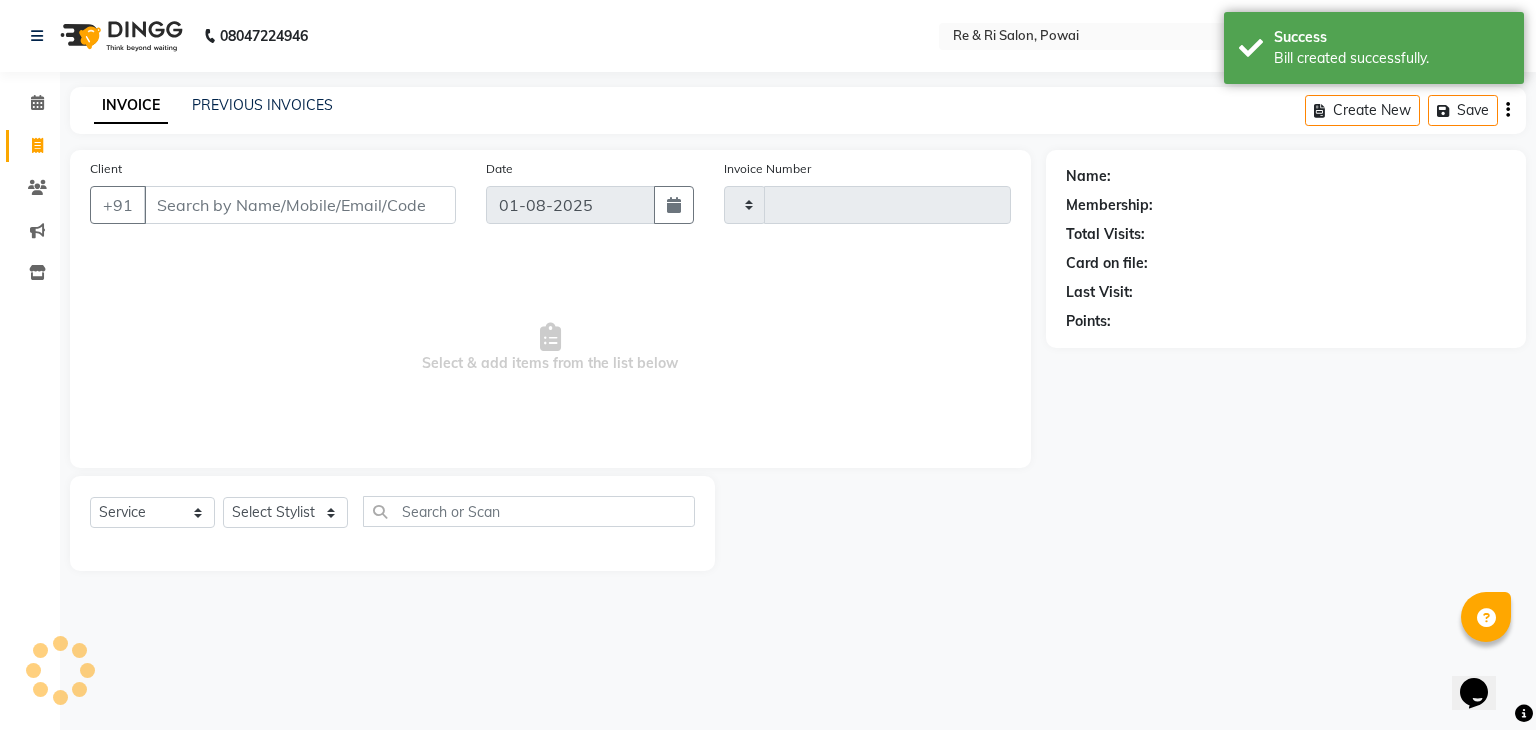 type on "1668" 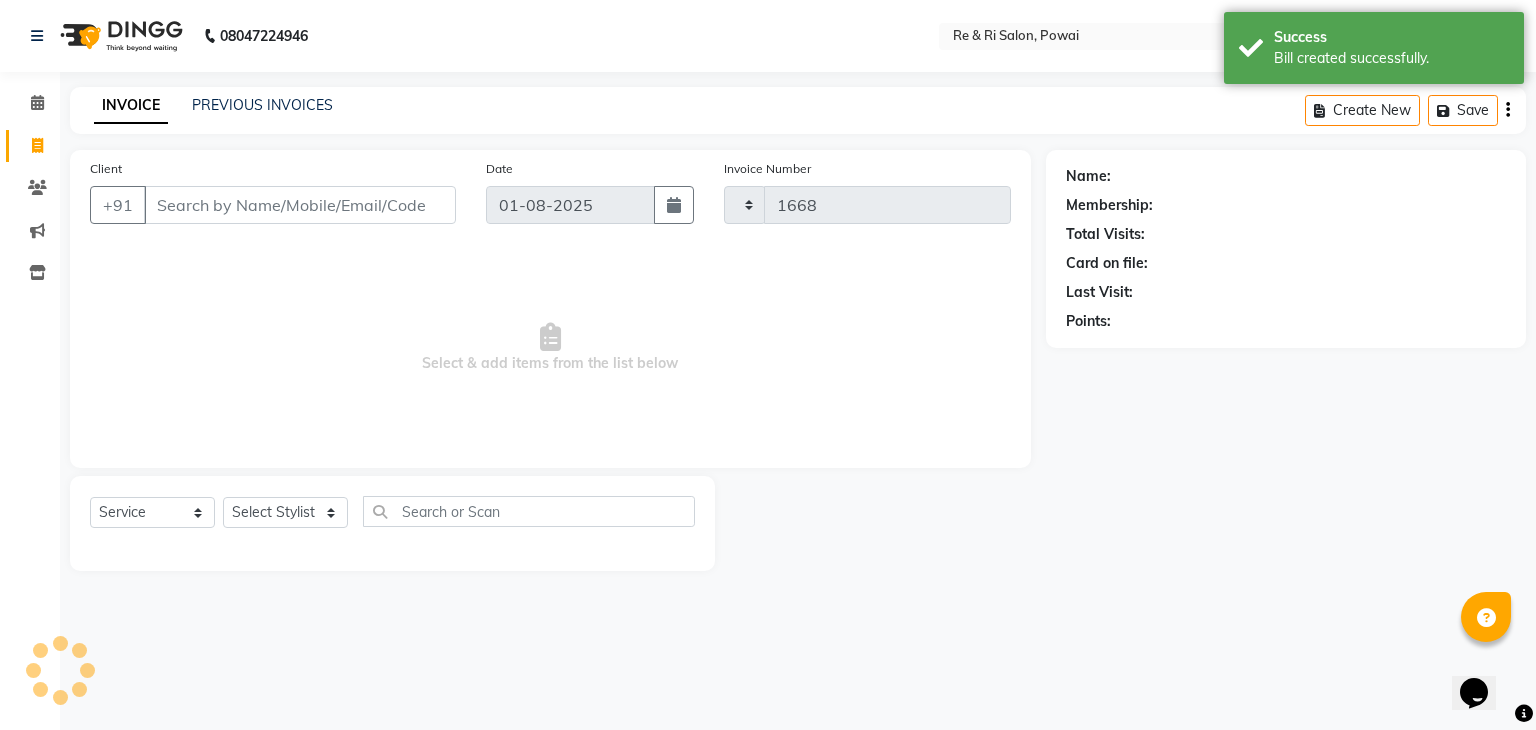 select on "5364" 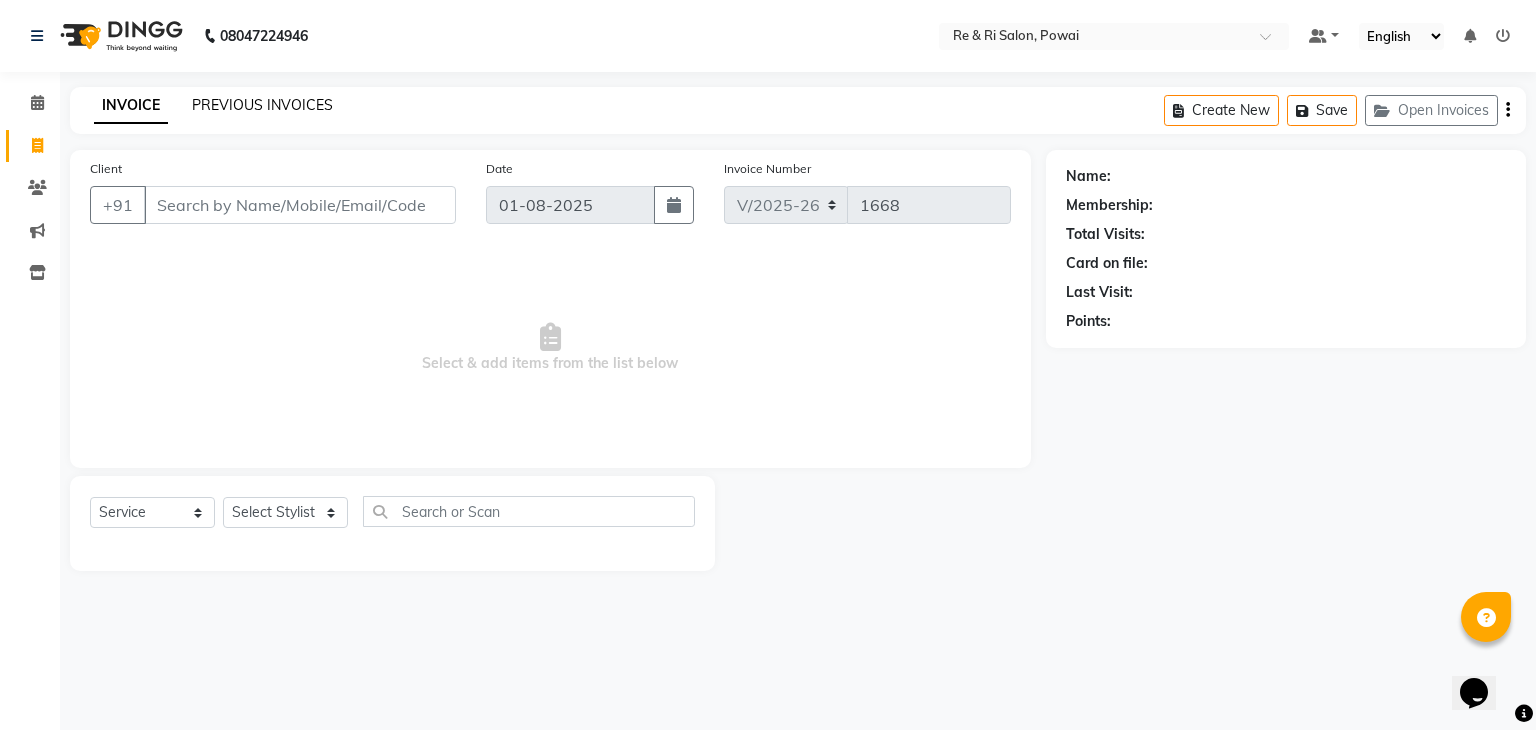 click on "PREVIOUS INVOICES" 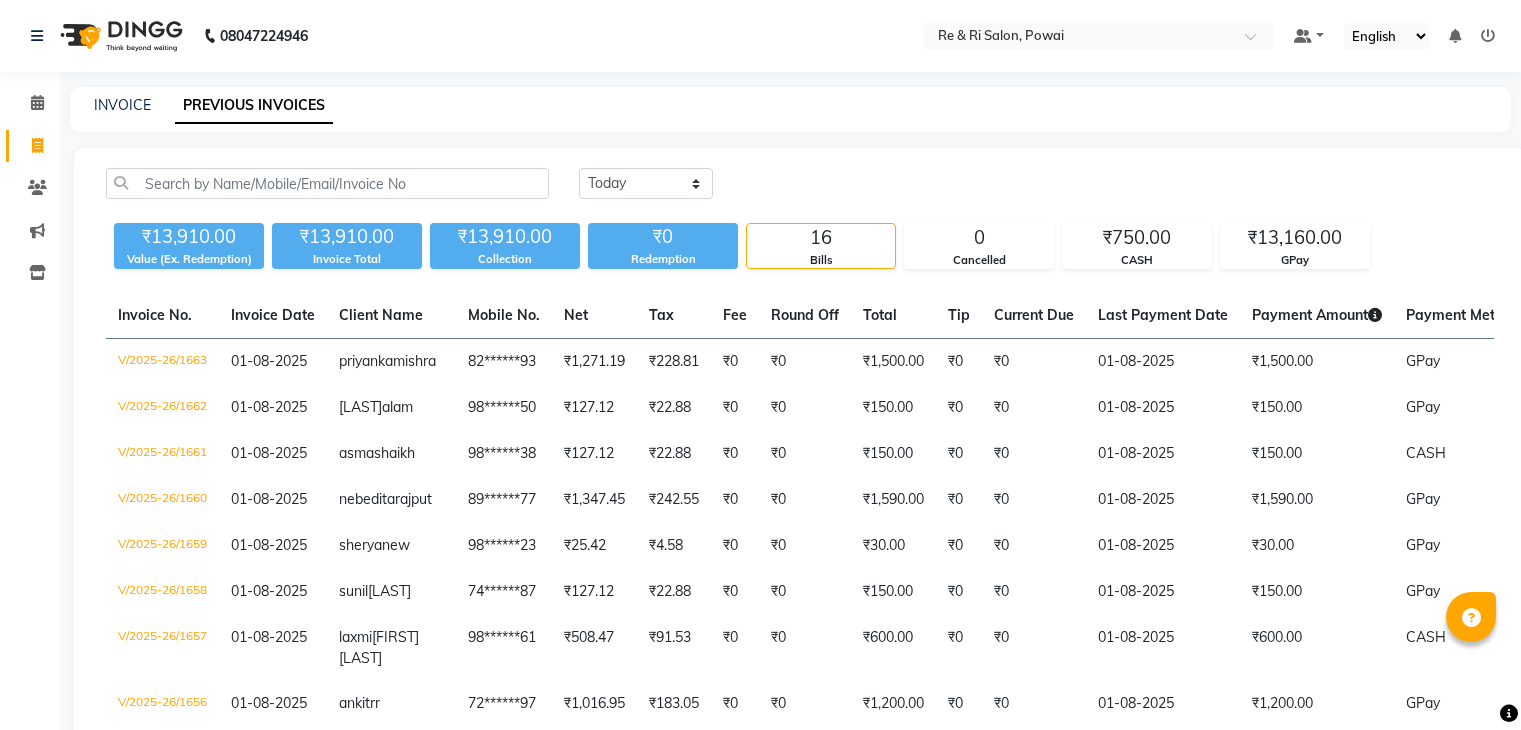scroll, scrollTop: 672, scrollLeft: 0, axis: vertical 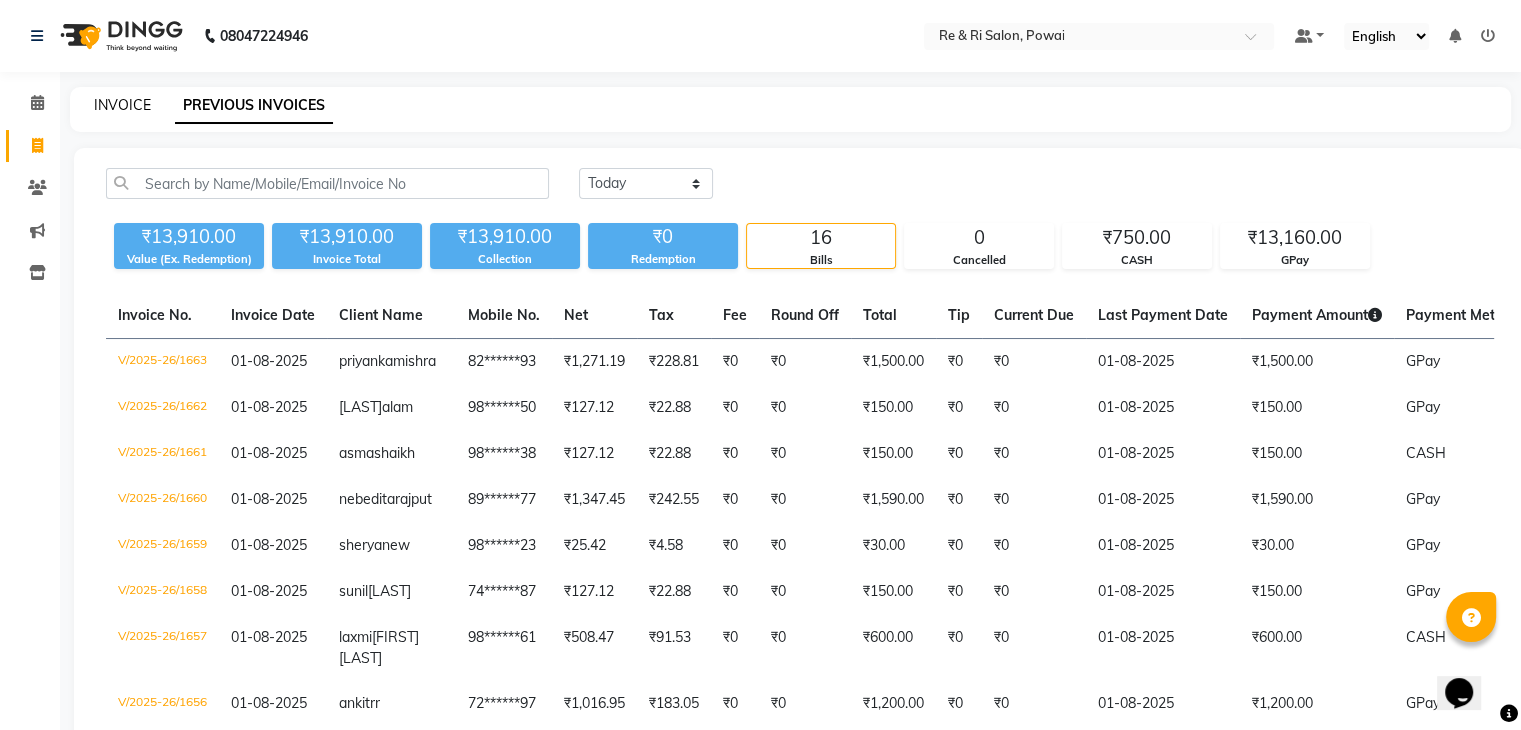 click on "INVOICE" 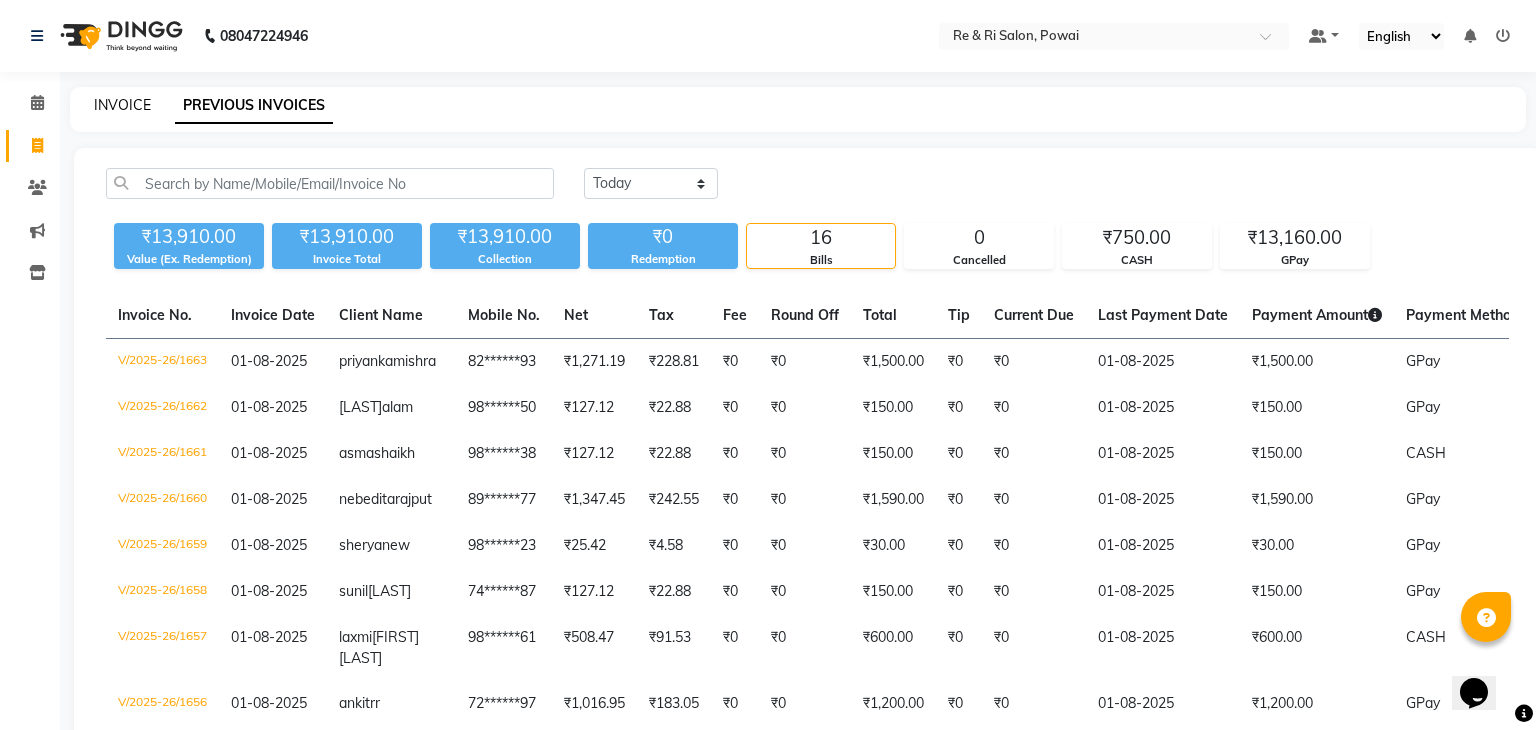 select on "service" 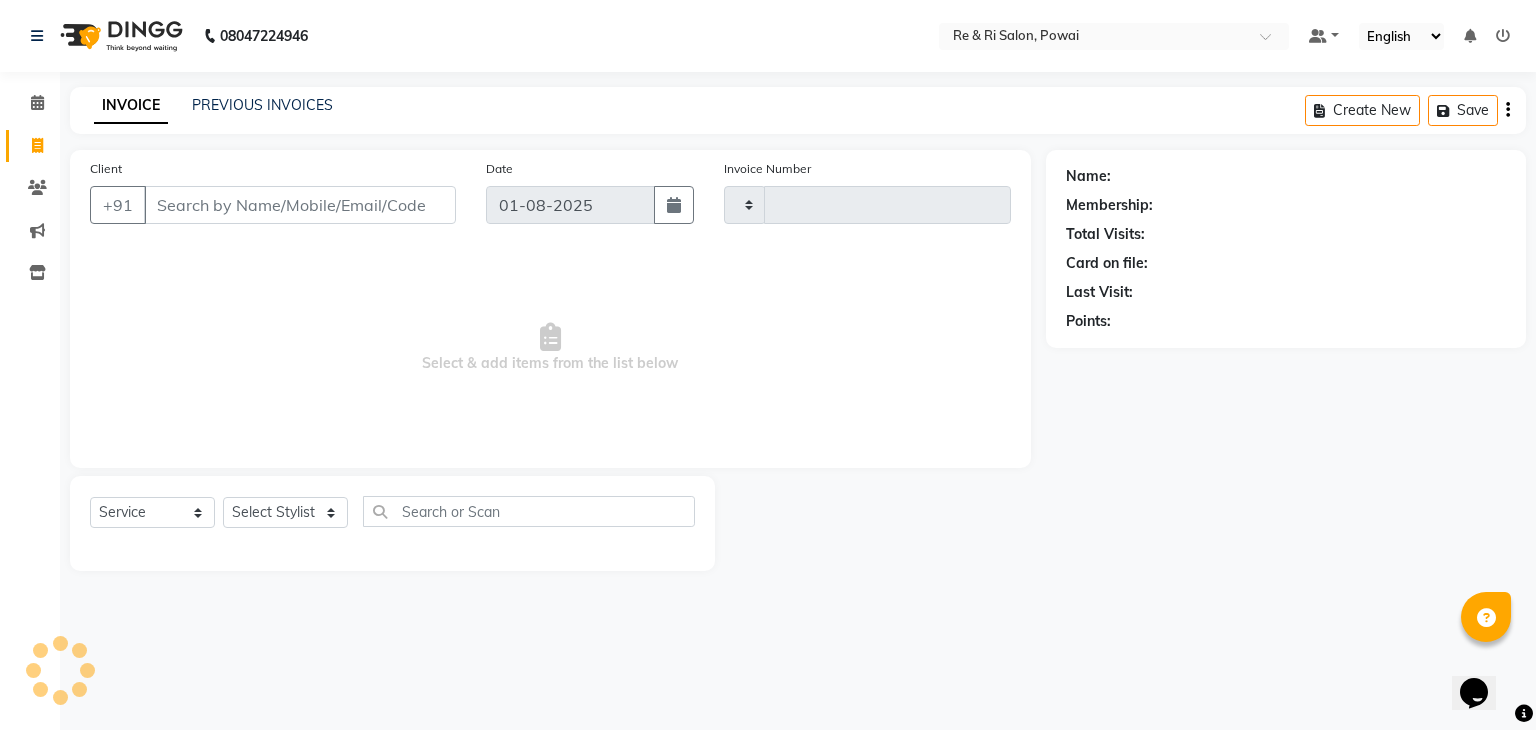 type on "1664" 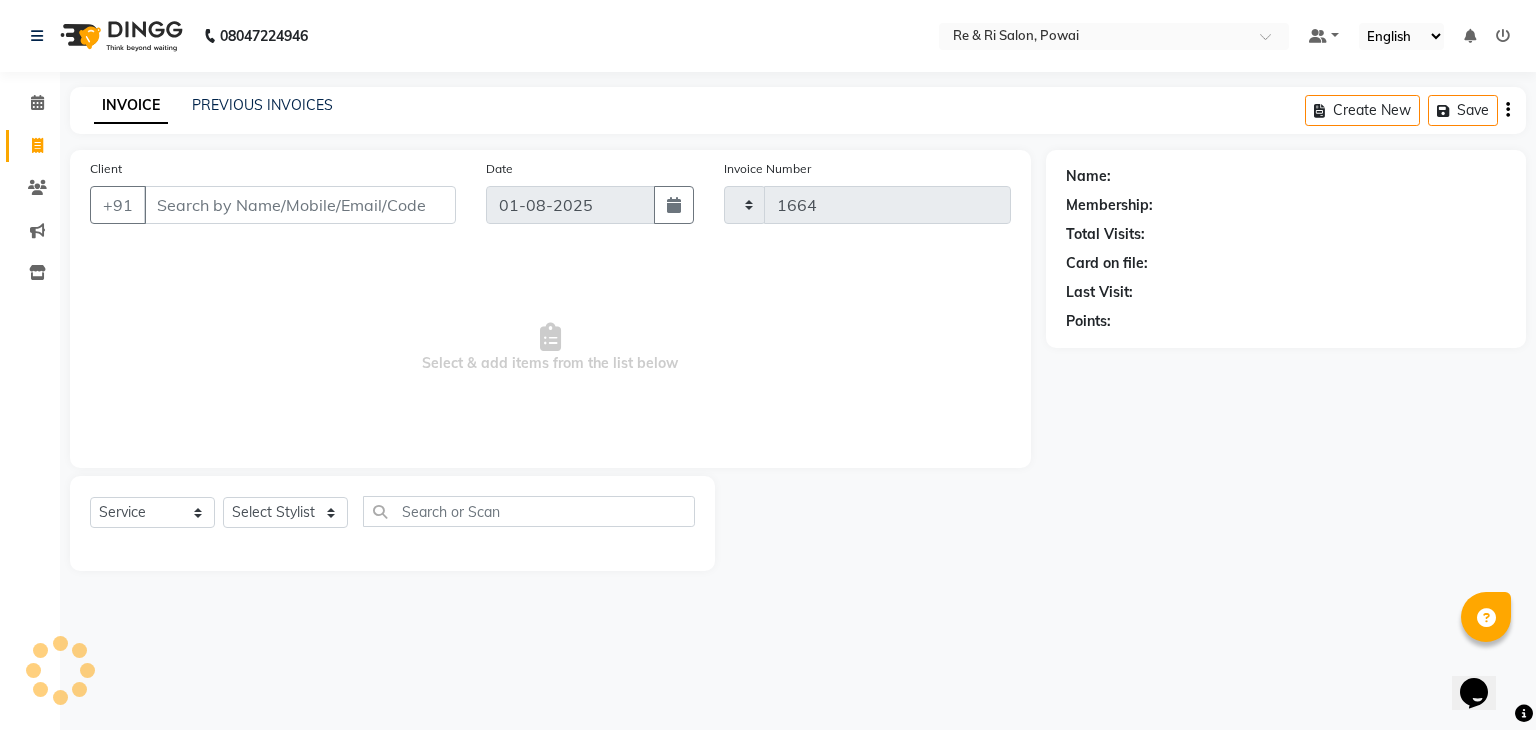select on "5364" 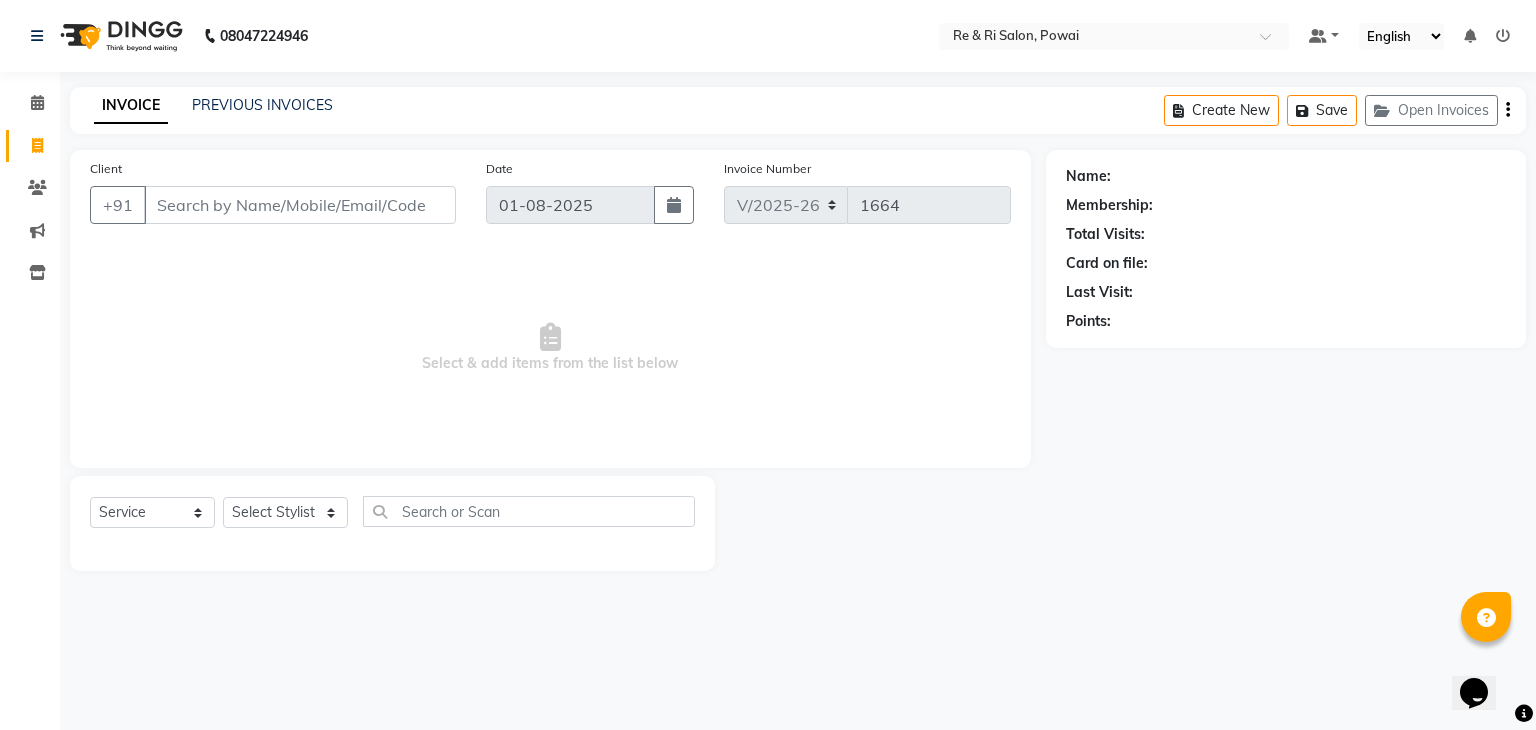 click on "Client" at bounding box center [300, 205] 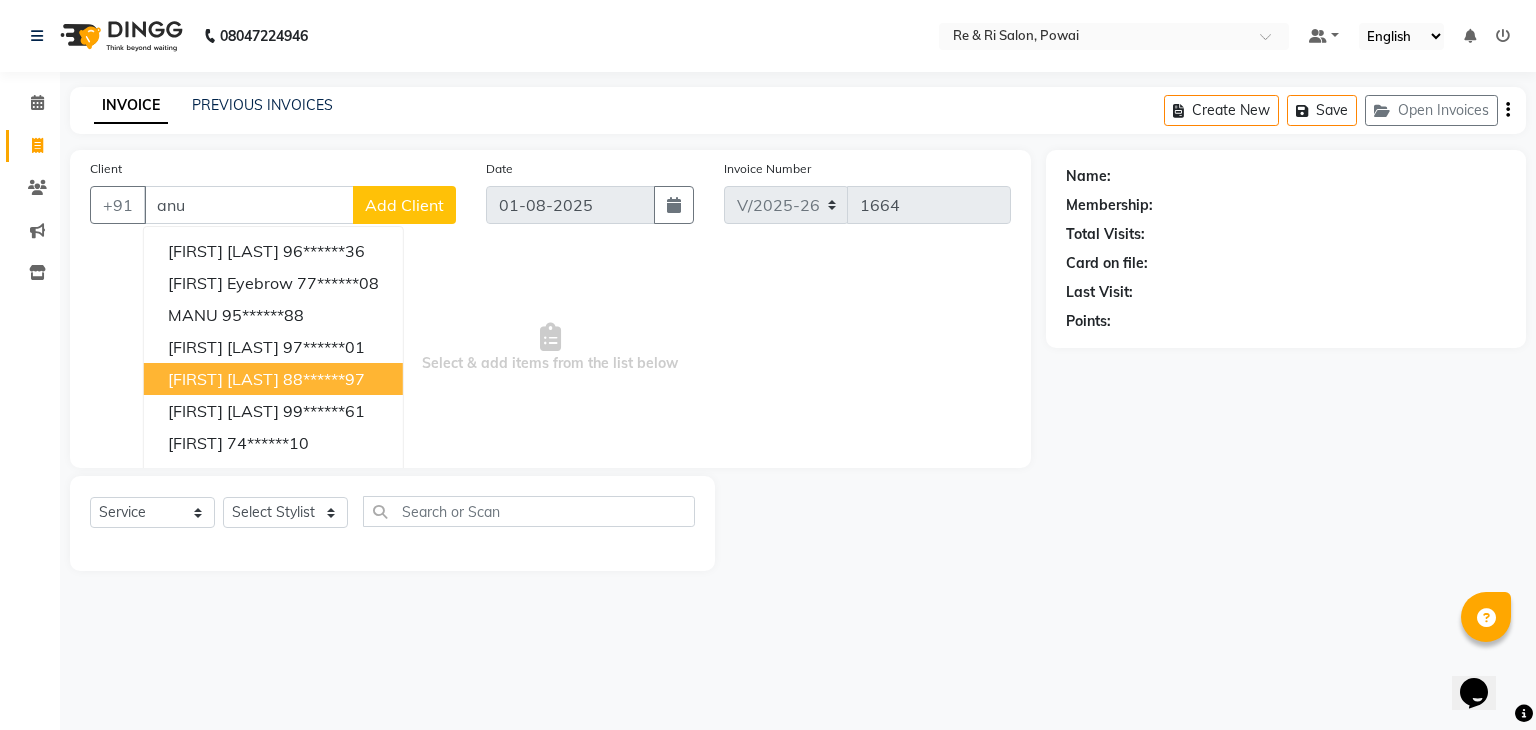 click on "[FIRST] [LAST]" at bounding box center [223, 379] 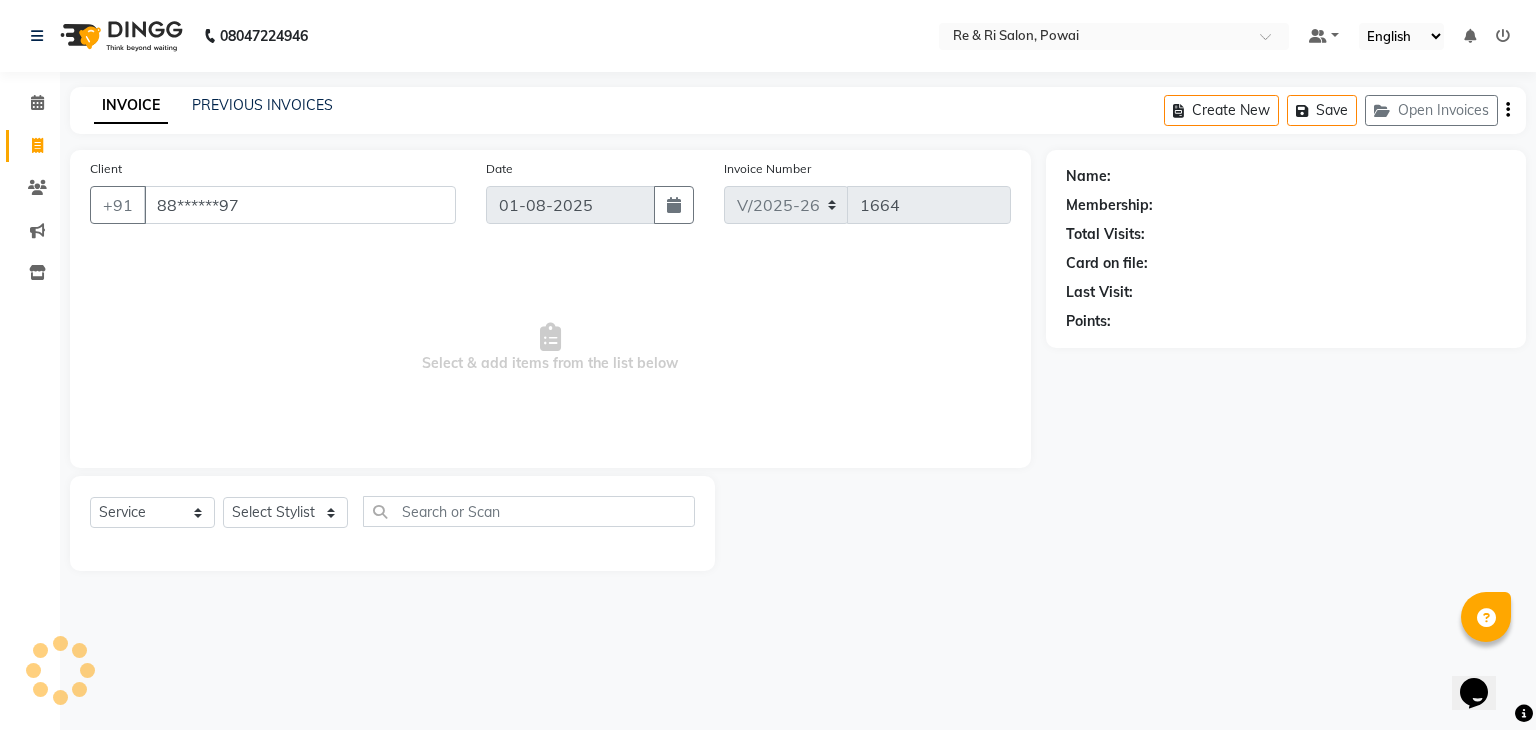 type on "88******97" 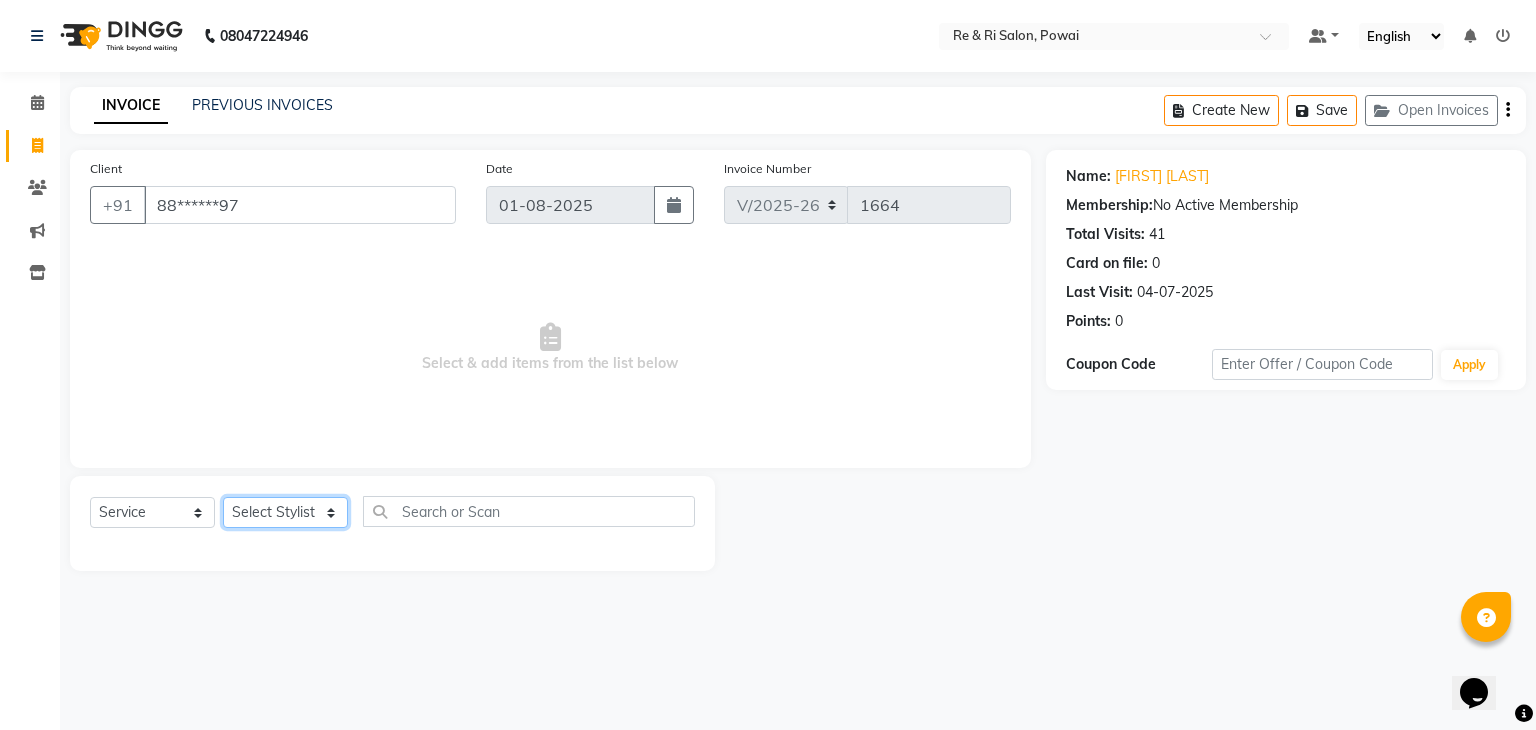 click on "Select Stylist [FIRST] [FIRST]  [FIRST]  [FIRST]  [FIRST]  [FIRST]  [FIRST]" 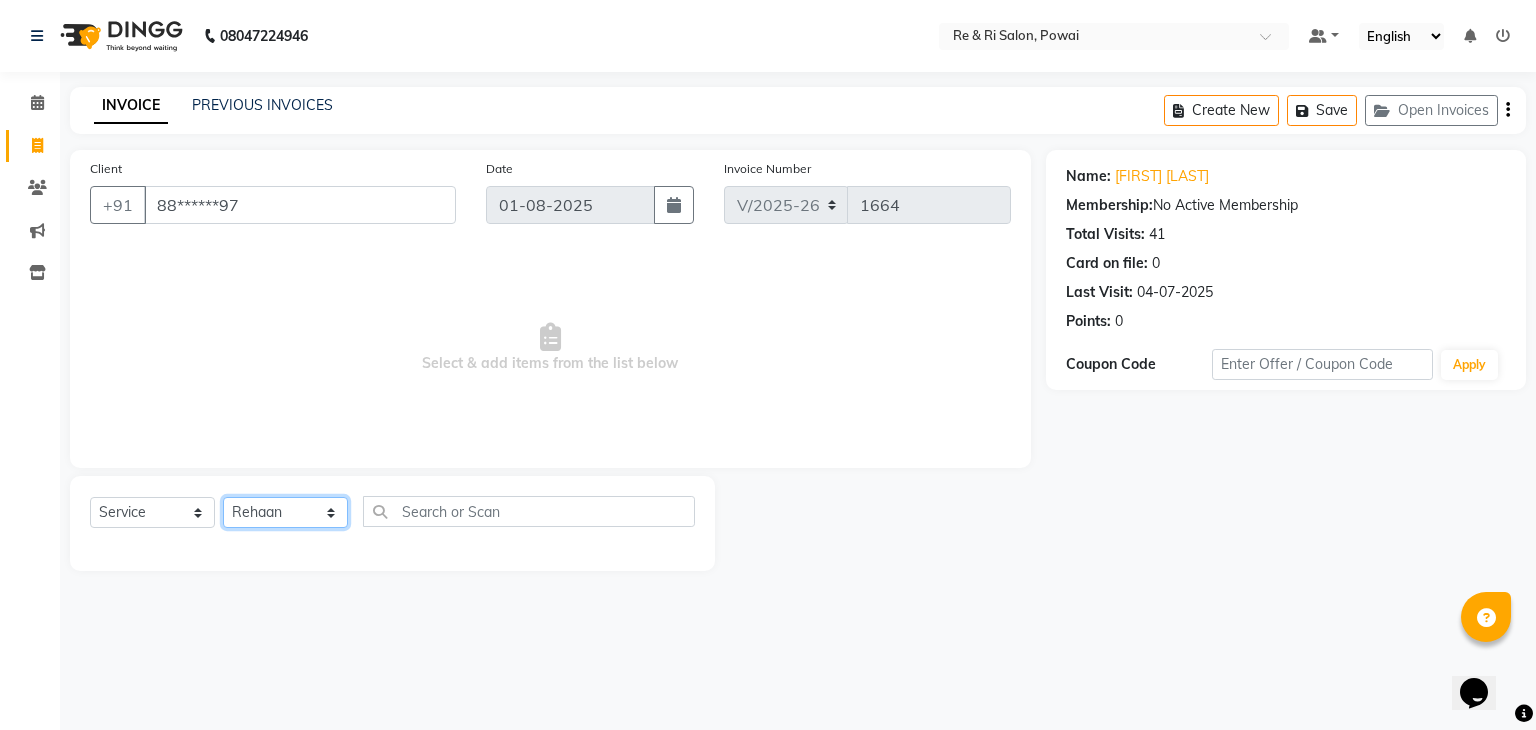 click on "Select Stylist [FIRST] [FIRST]  [FIRST]  [FIRST]  [FIRST]  [FIRST]  [FIRST]" 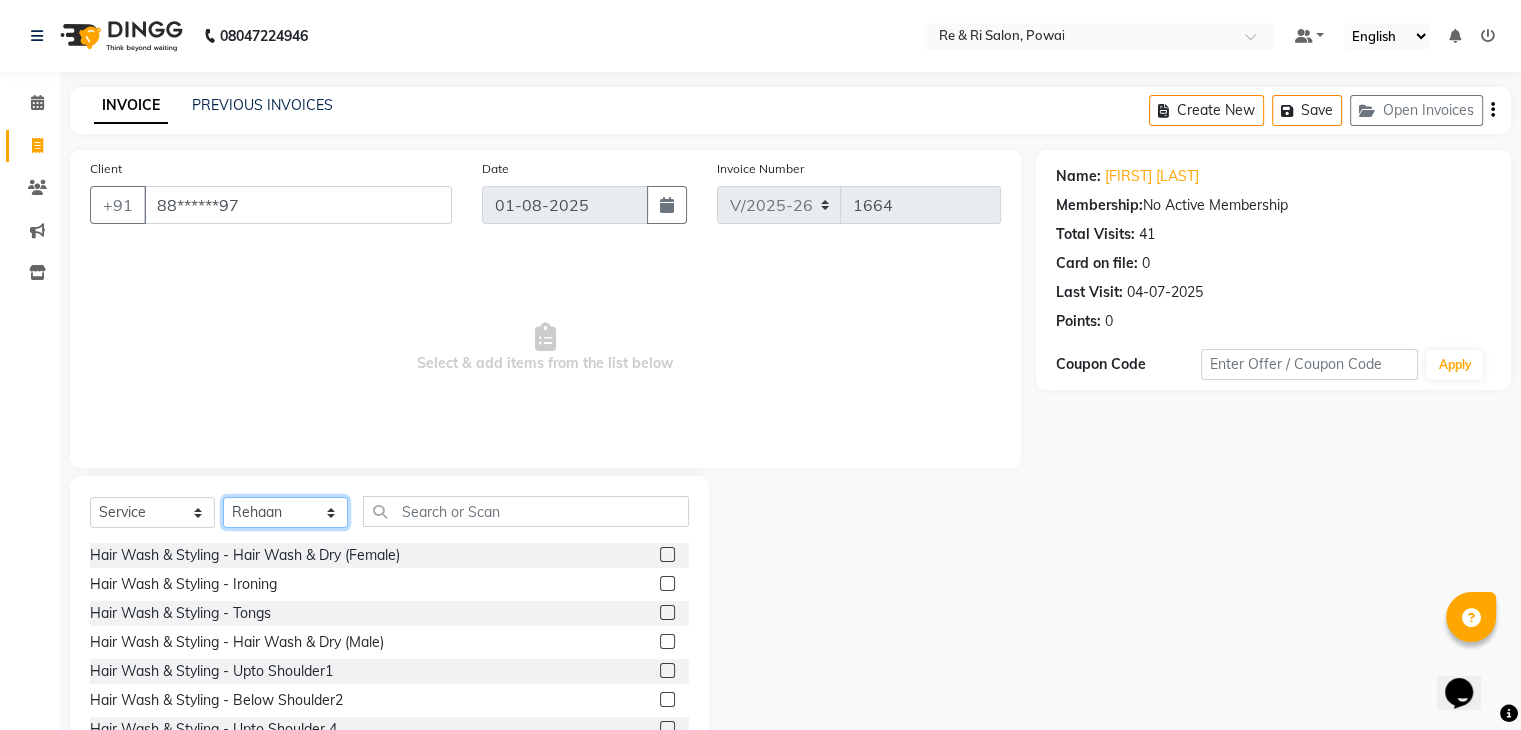click on "Select Stylist [FIRST] [FIRST]  [FIRST]  [FIRST]  [FIRST]  [FIRST]  [FIRST]" 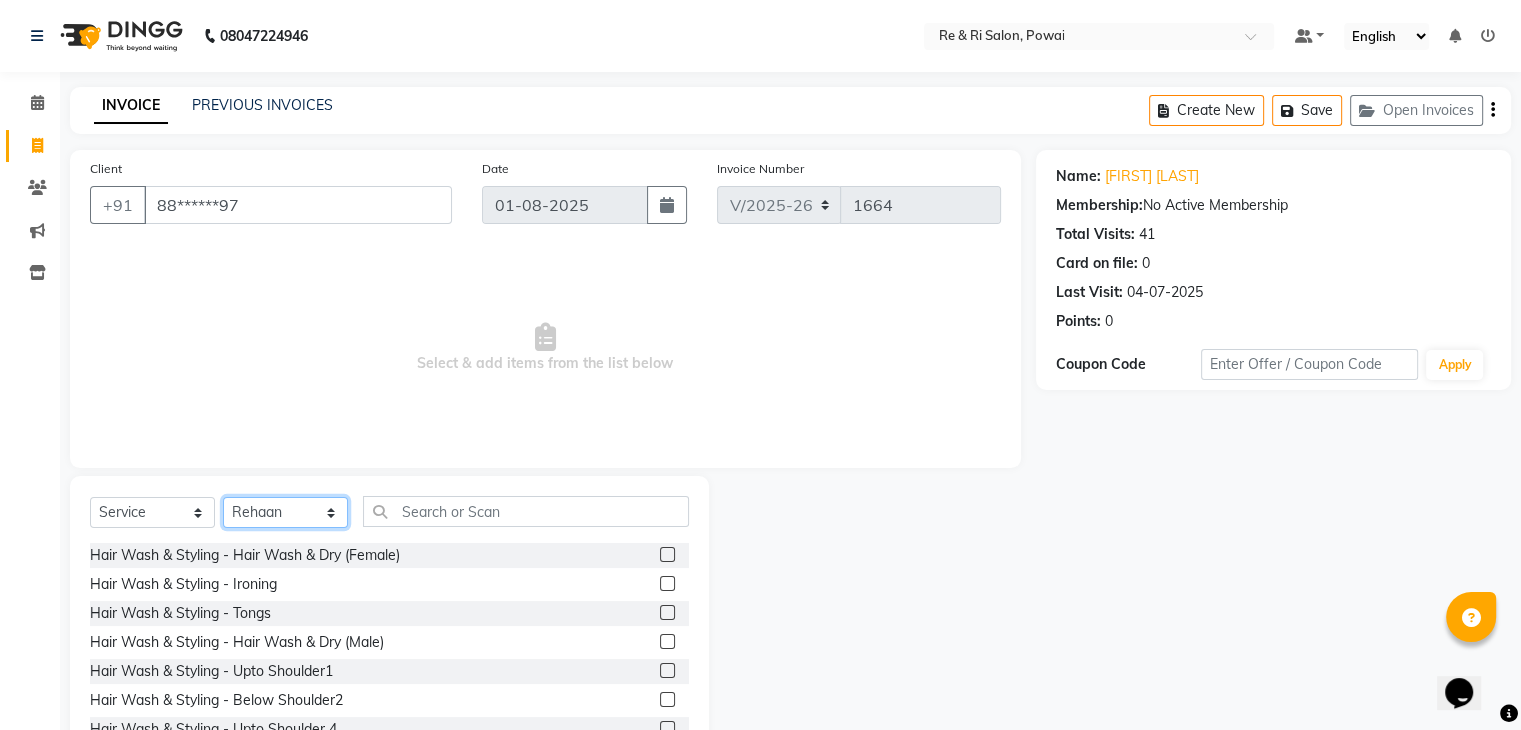 select on "36183" 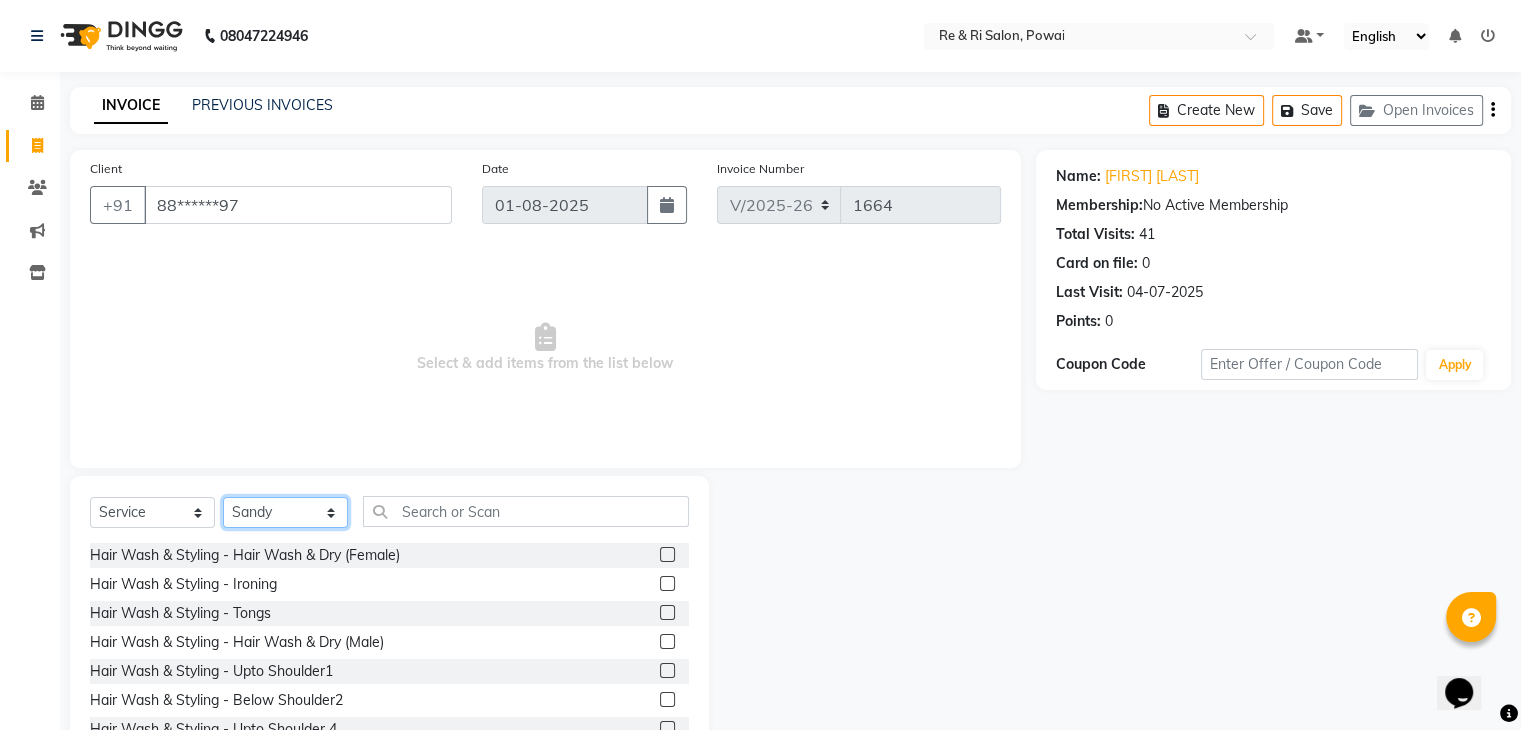 click on "Select Stylist [FIRST] [FIRST]  [FIRST]  [FIRST]  [FIRST]  [FIRST]  [FIRST]" 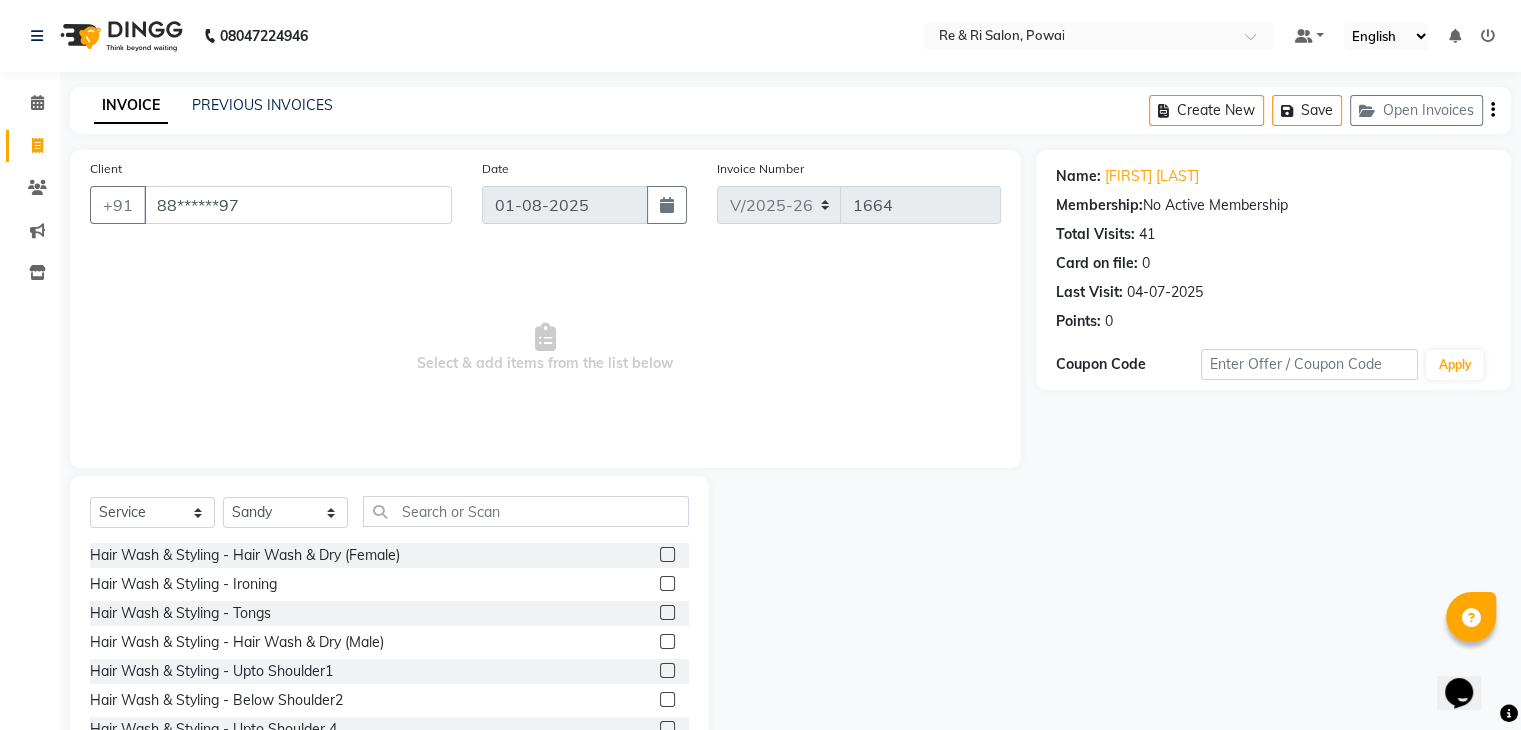 click on "Select  Service  Product  Membership  Package Voucher Prepaid Gift Card  Select Stylist [FIRST] [FIRST]  [FIRST]  [FIRST]  [FIRST]  [FIRST]  [FIRST]   Hair Wash & Styling - Hair Wash & Dry (Female)  Hair Wash & Styling - Ironing  Hair Wash & Styling - Tongs  Hair Wash & Styling - Hair Wash & Dry (Male)  Hair Wash & Styling - Upto Shoulder1  Hair Wash & Styling - Below Shoulder2  Hair Wash & Styling - Upto Shoulder 4  Hair Wash & Styling - Upto Waist  Hair Wash & Styling - Paddle Brush Blow-Dry (With Wash).  Hair Wash & Styling - Blow-Dry Curis (With Wash)  Hair Wash & Styling - Below Shoulder  Hair Wash & Styling - Upto Shoulder  Hair Wash & Styling - Upto Waist2  Hair Wash & Styling - Below Shoulder 1  Hair Wash & Styling - Upto Waist 1  Hair Triming Women  chest trimming  Colour Women - Global  Colour Women - High-Light  Colour Women-Balayage  Colour Women - Root Touch Up (1 Inch)  Colour Women - Root Touch Up (No Ammonia) 1 Inch  Colour Women - Upto Neck 1  Colour Women - Upto Shoulder 1  Colour Women - Upto Neck" 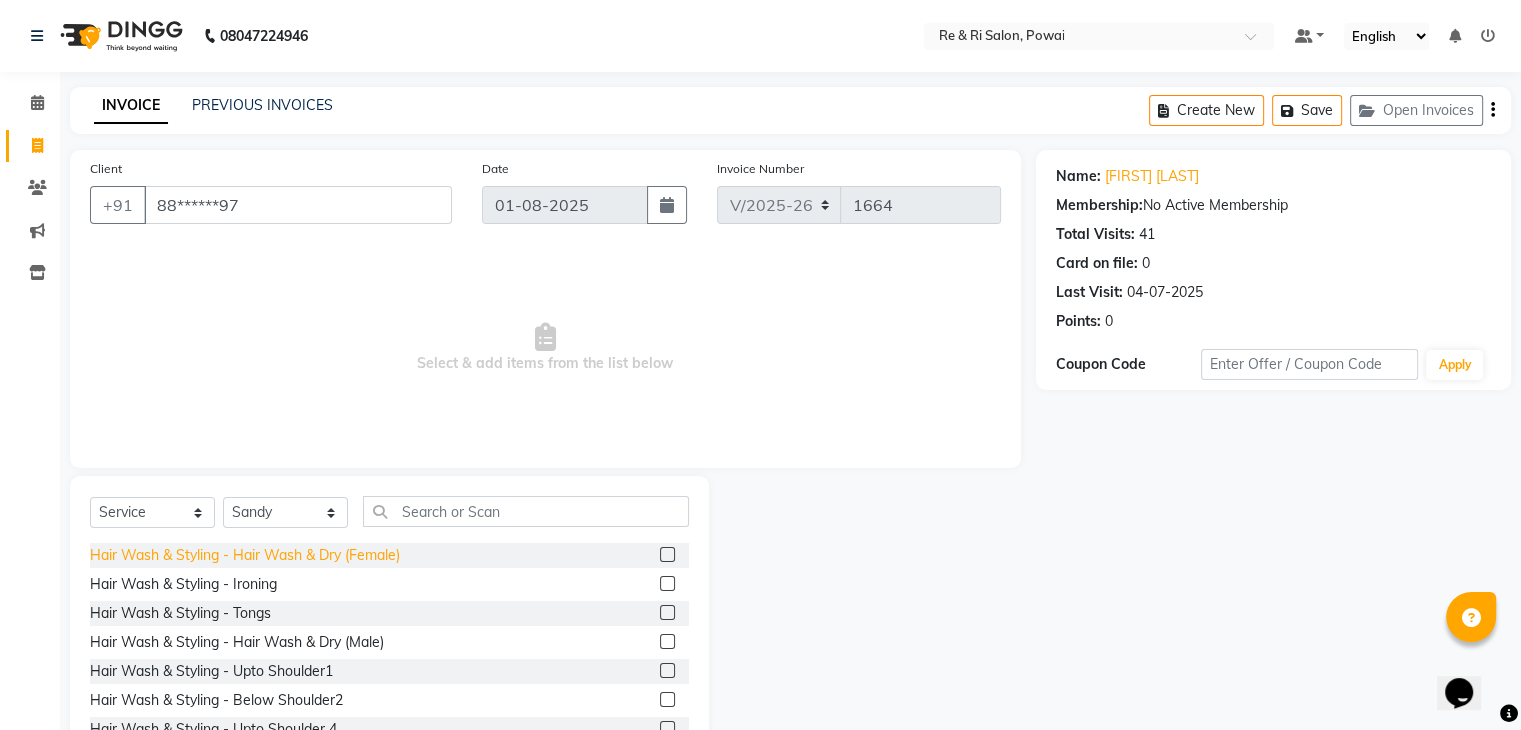 click on "Hair Wash & Styling - Hair Wash & Dry (Female)" 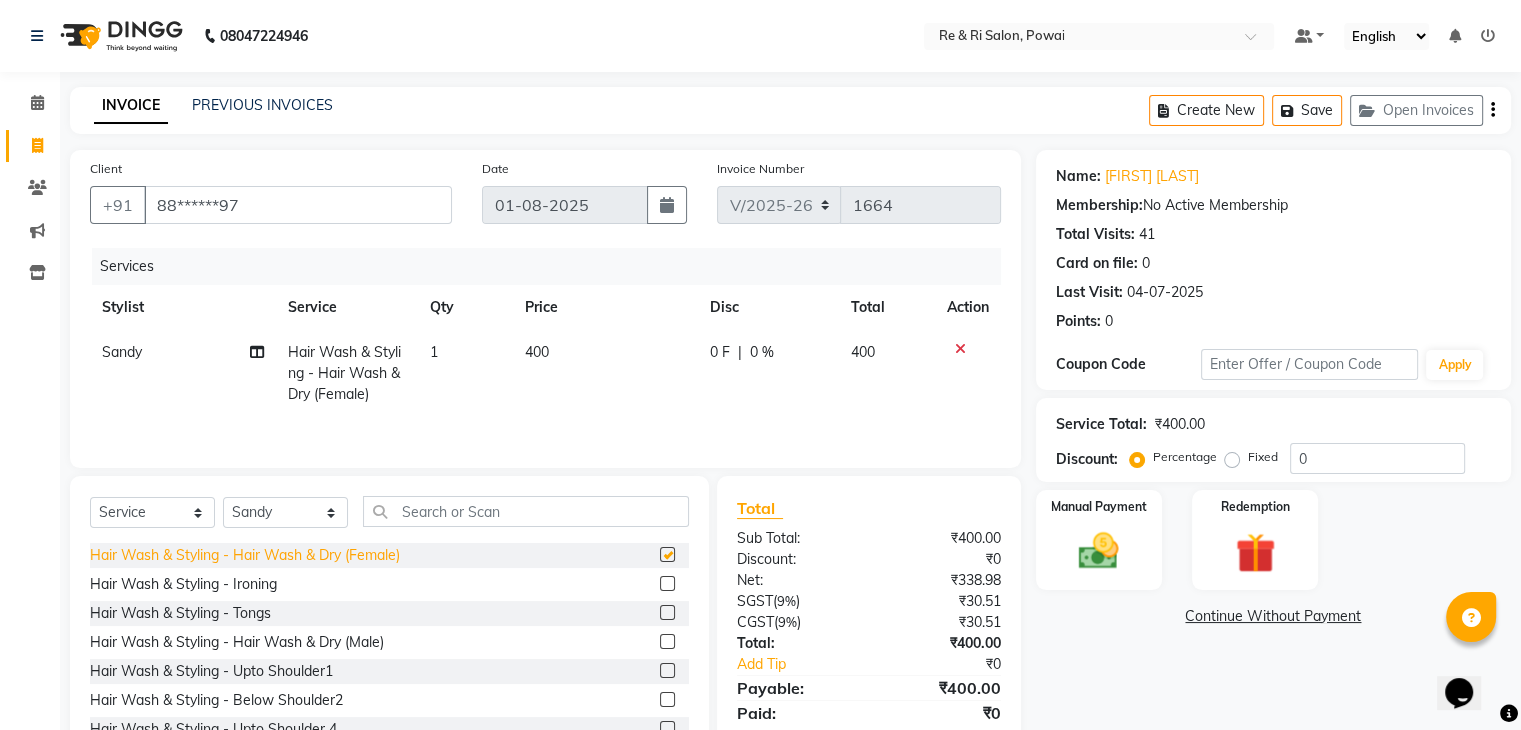 checkbox on "false" 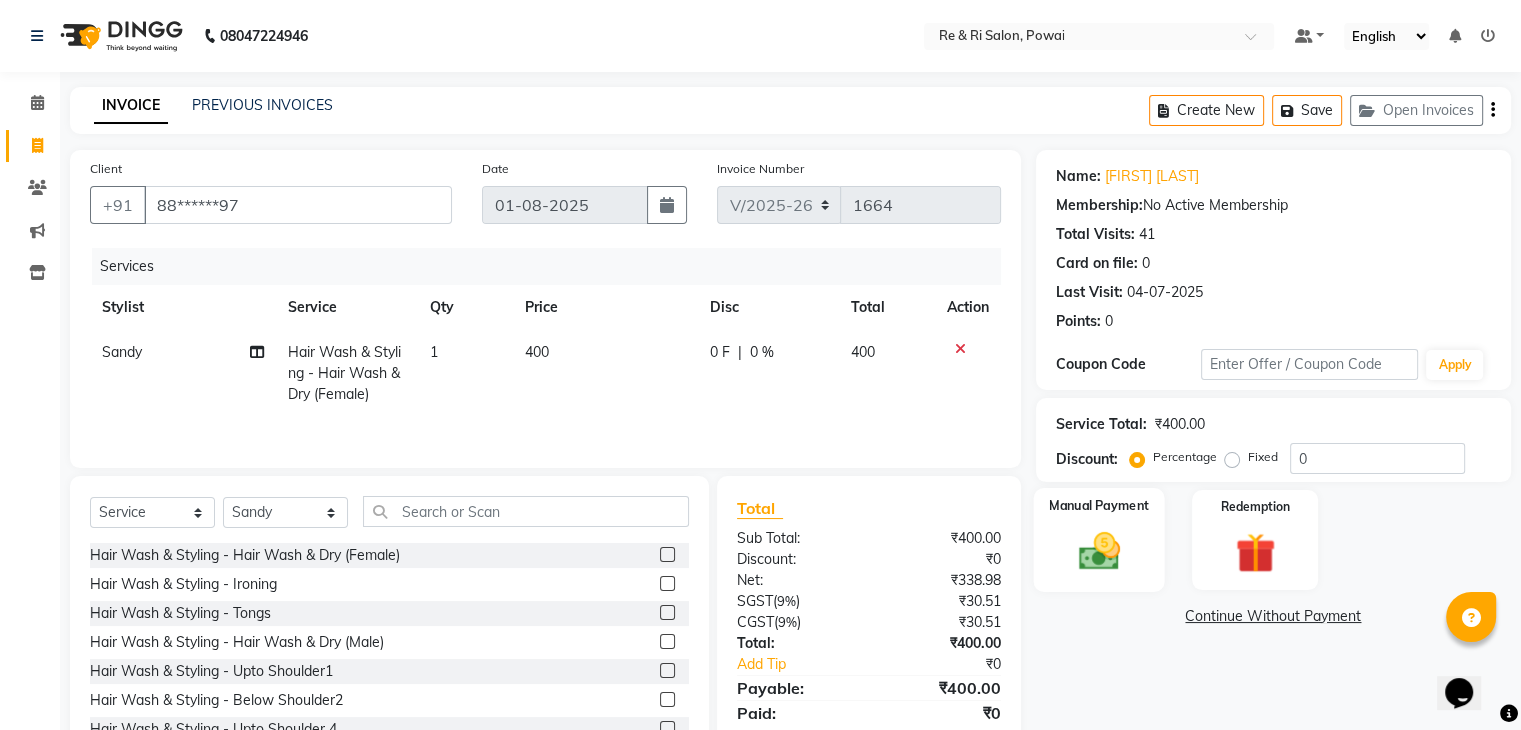 click 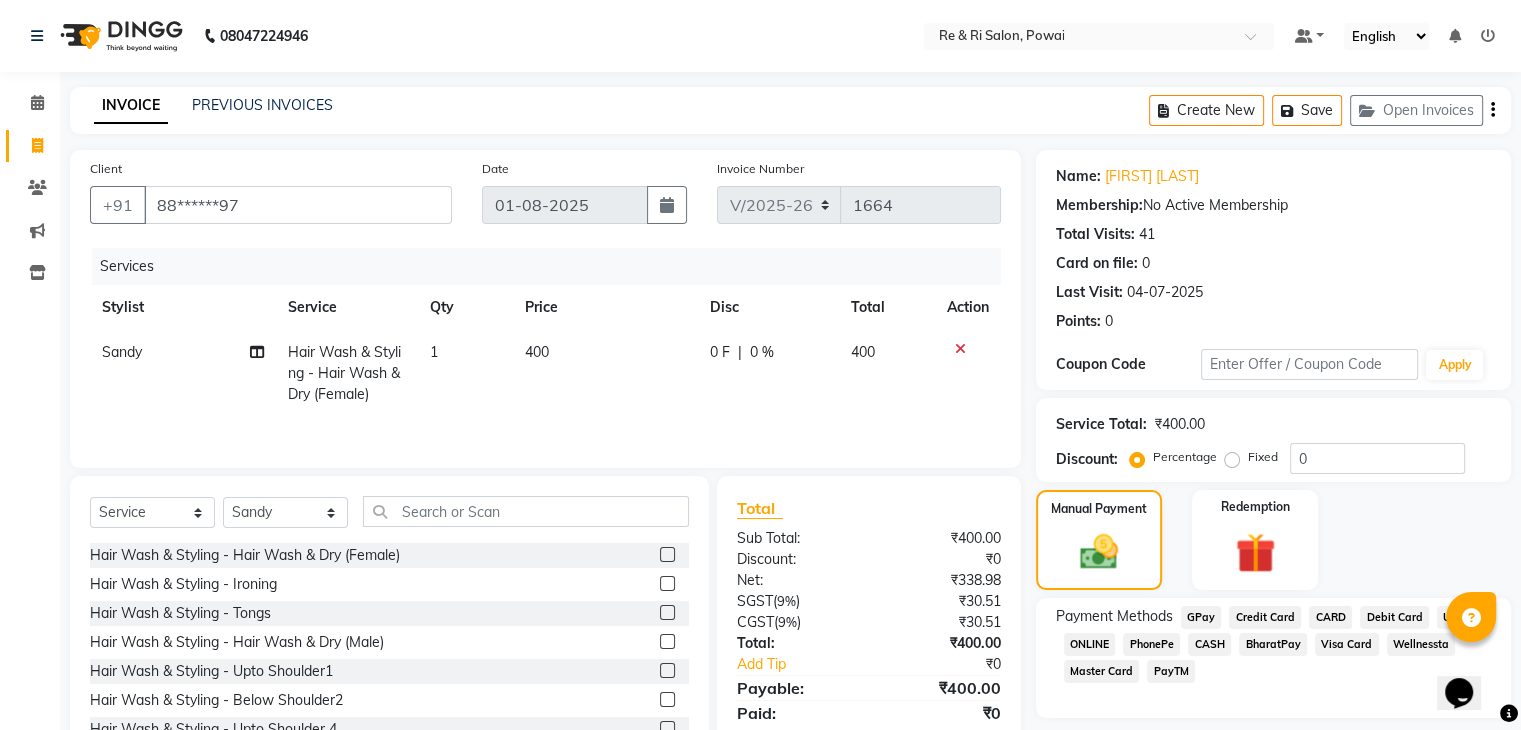 scroll, scrollTop: 72, scrollLeft: 0, axis: vertical 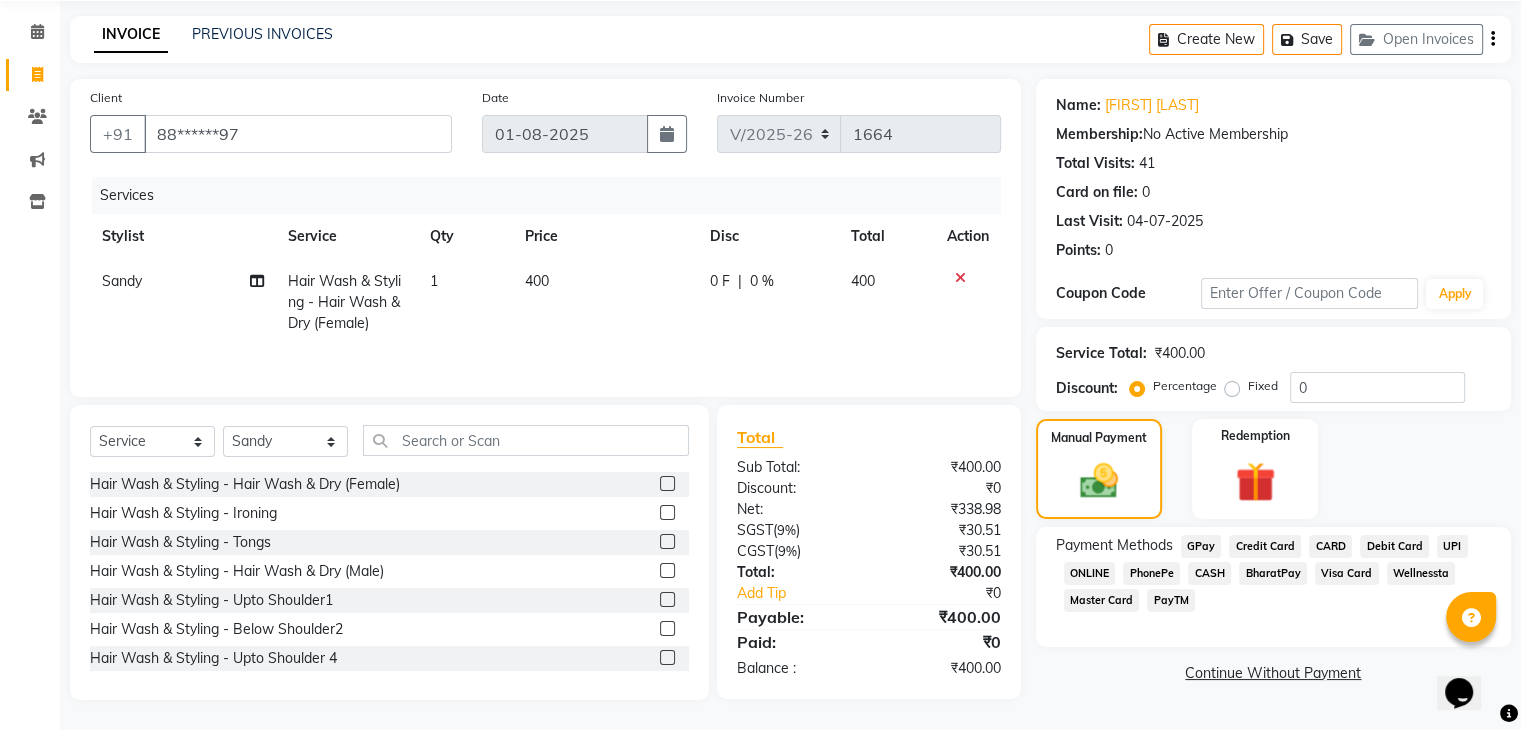 click on "GPay" 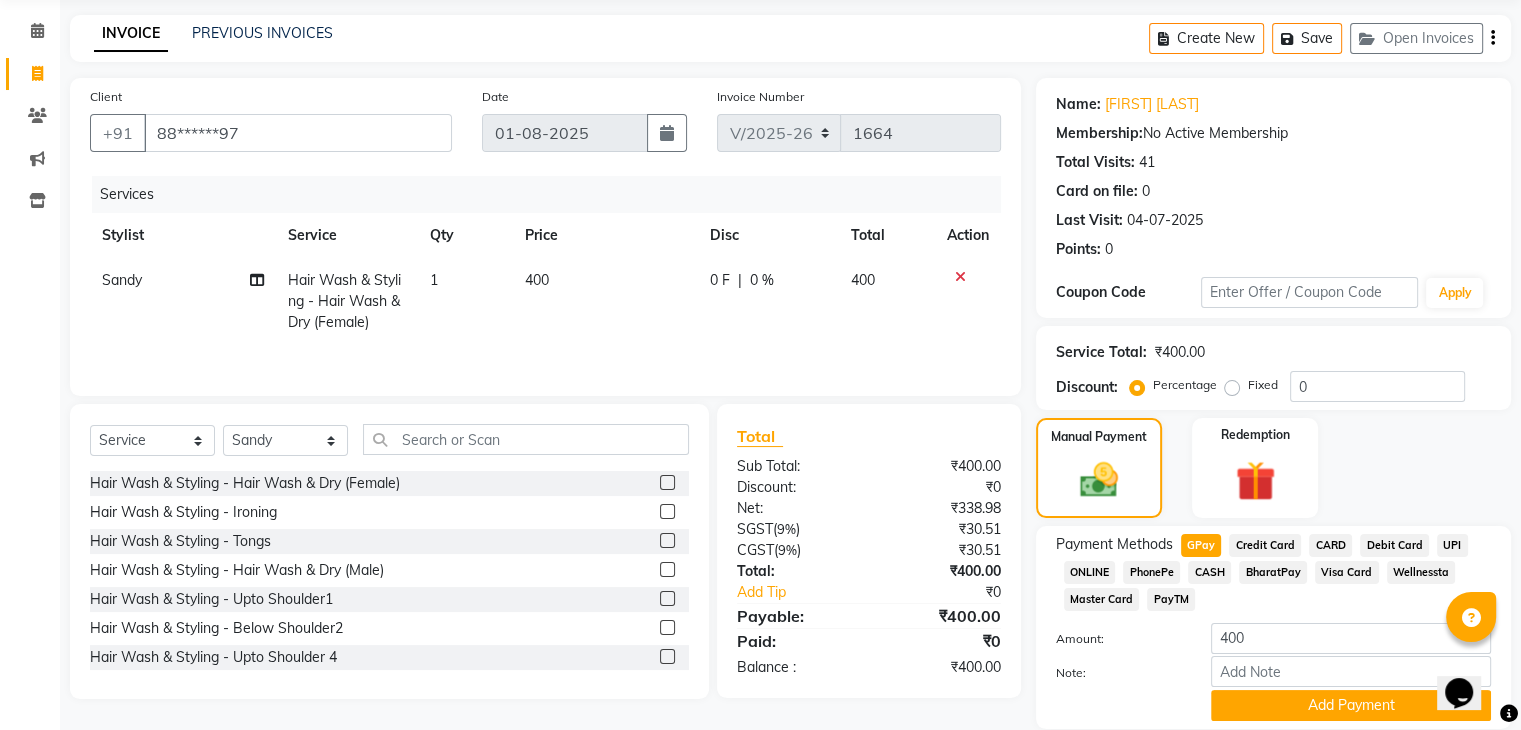 scroll, scrollTop: 145, scrollLeft: 0, axis: vertical 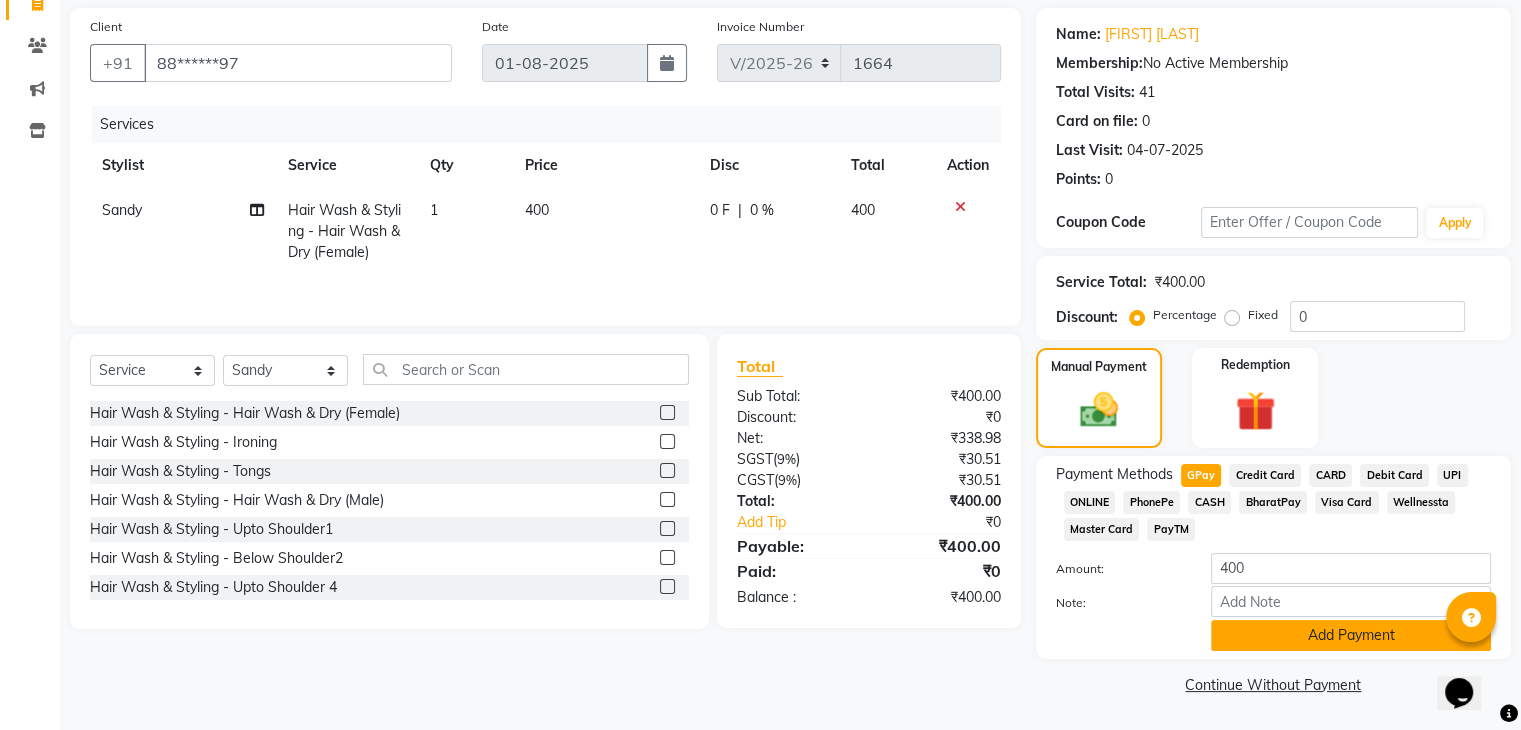 click on "Add Payment" 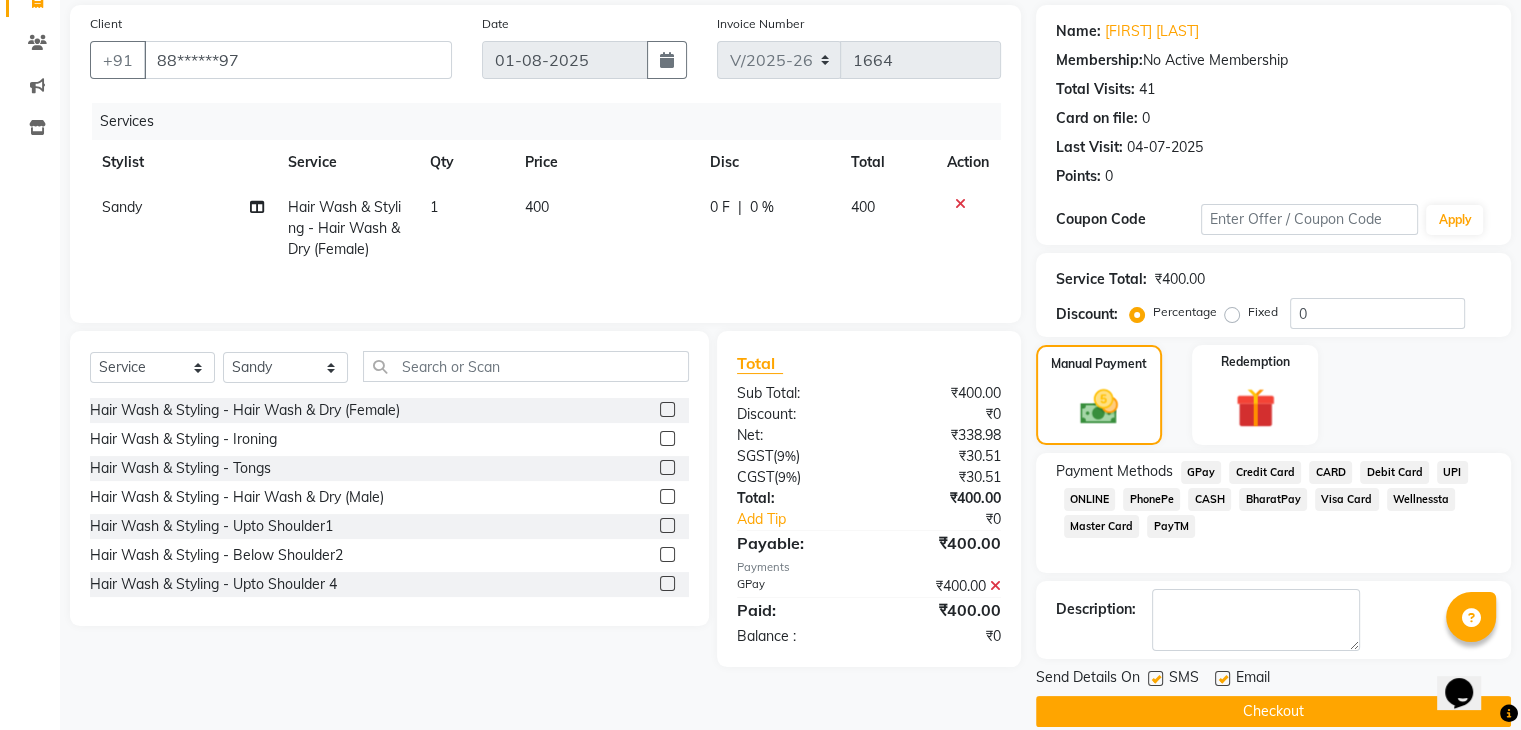 click on "Email" 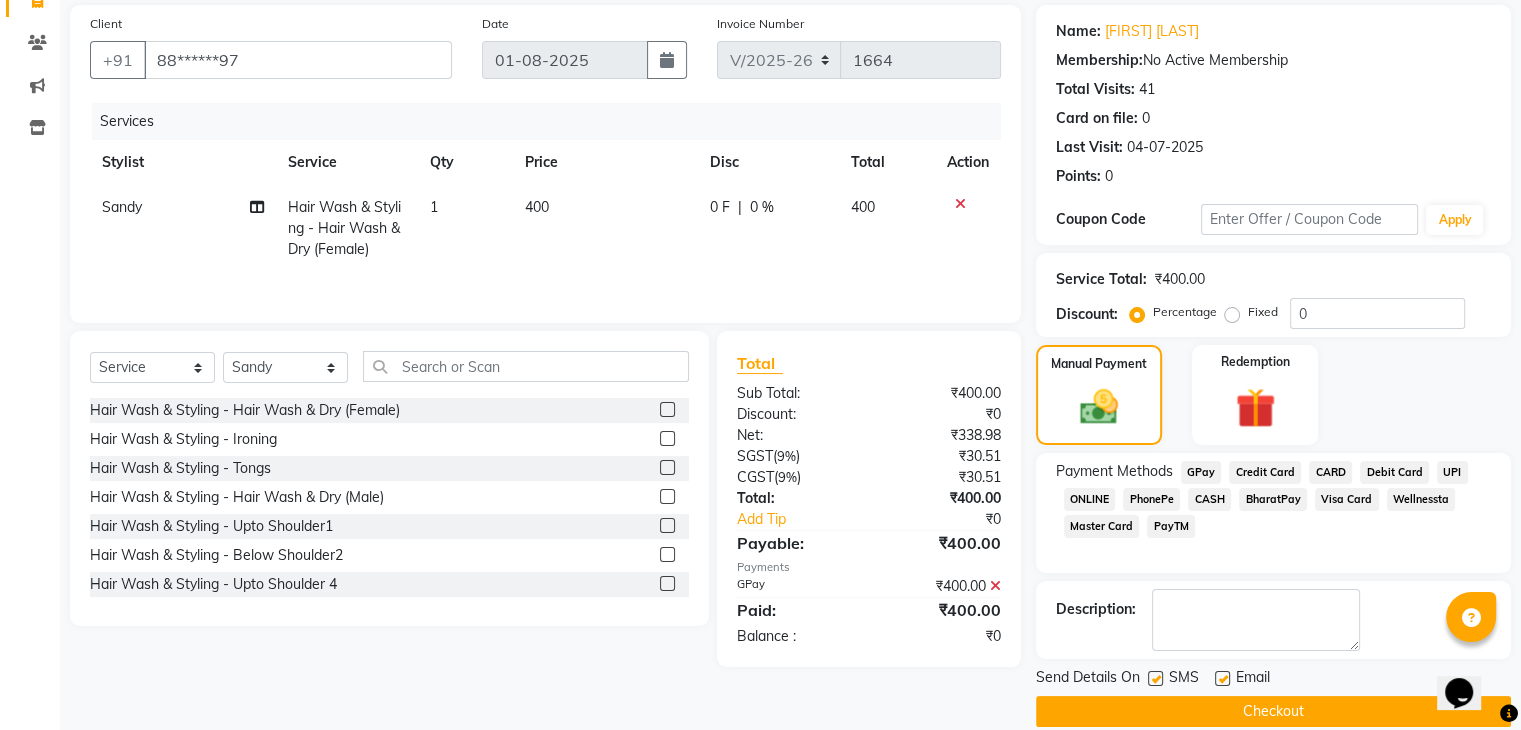 click 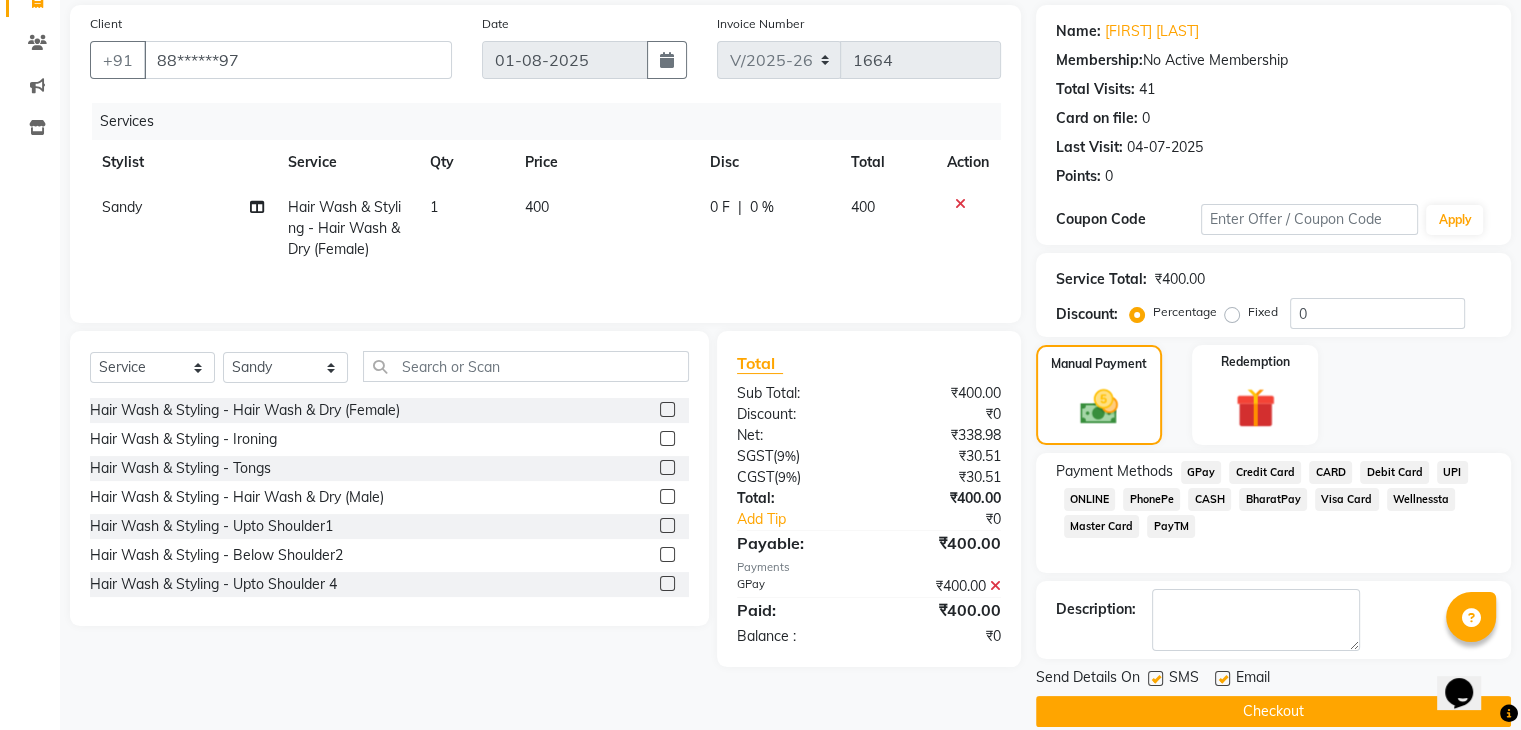 click at bounding box center (1154, 679) 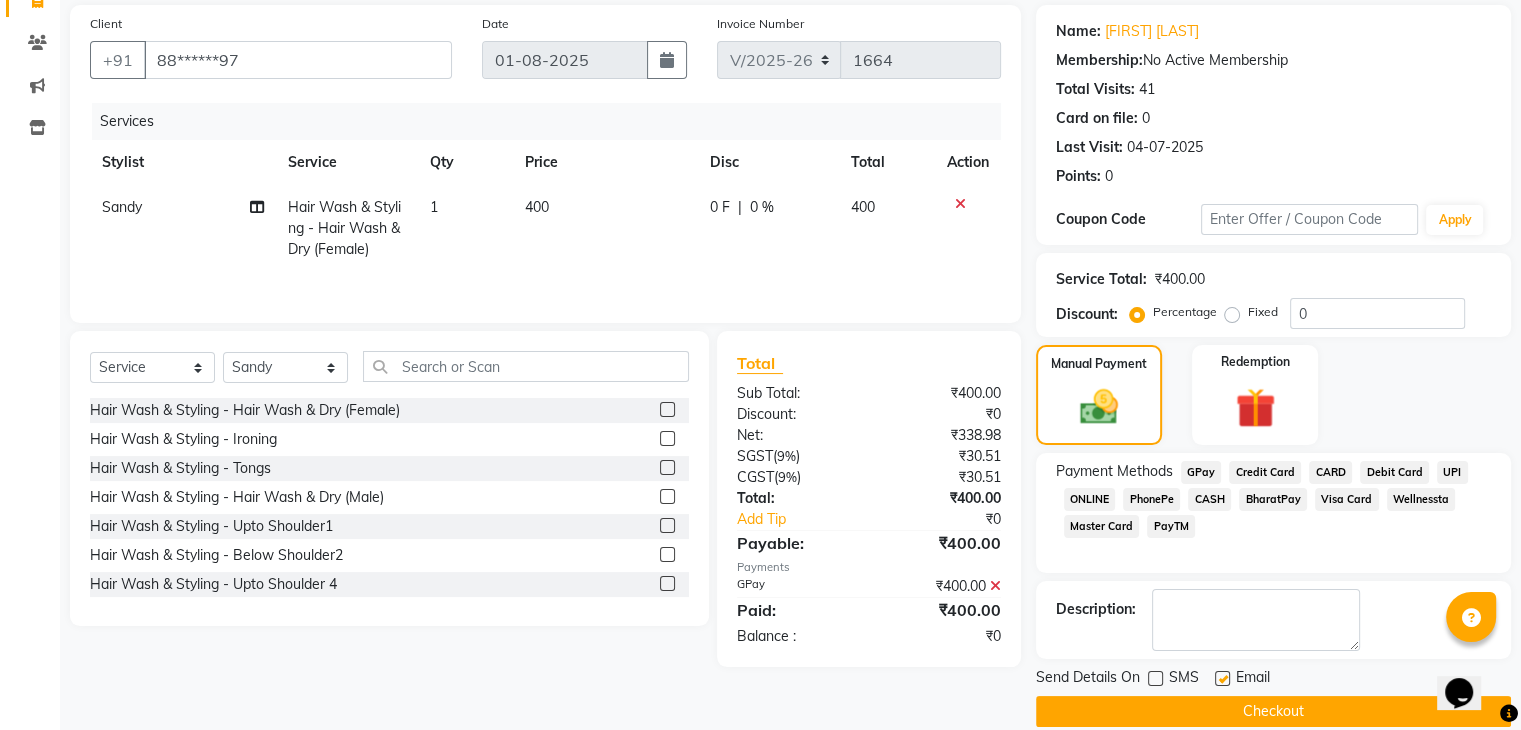 click 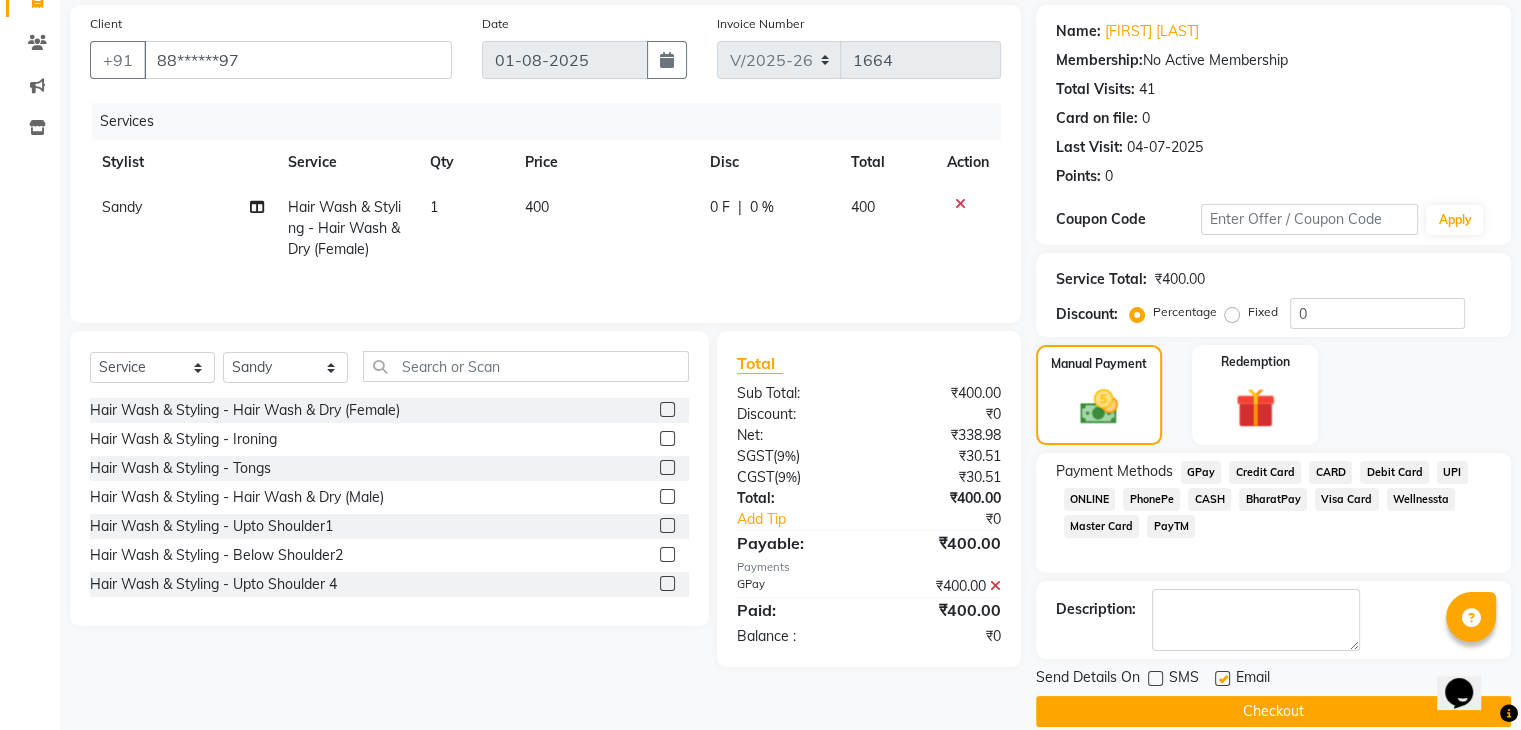 click at bounding box center (1221, 679) 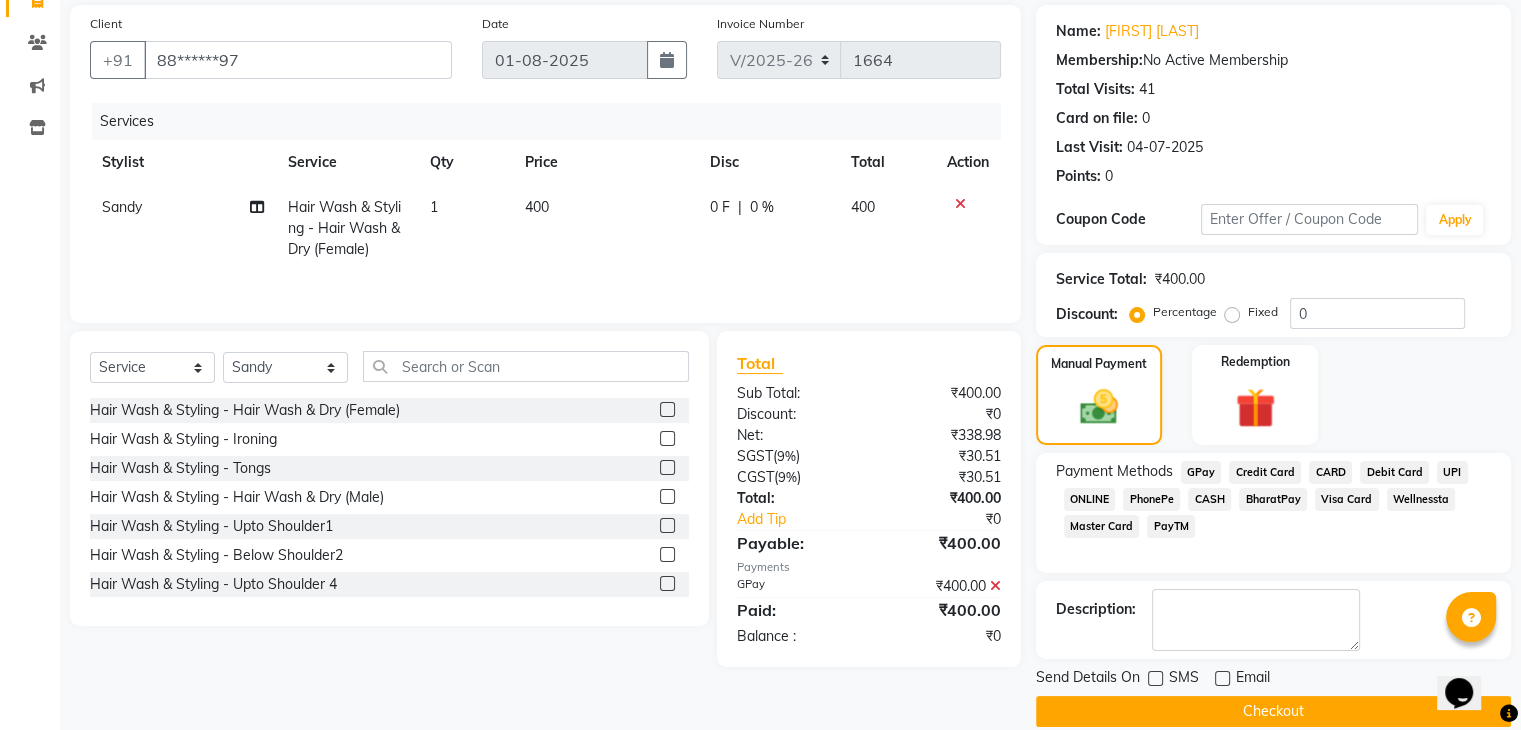 click on "Checkout" 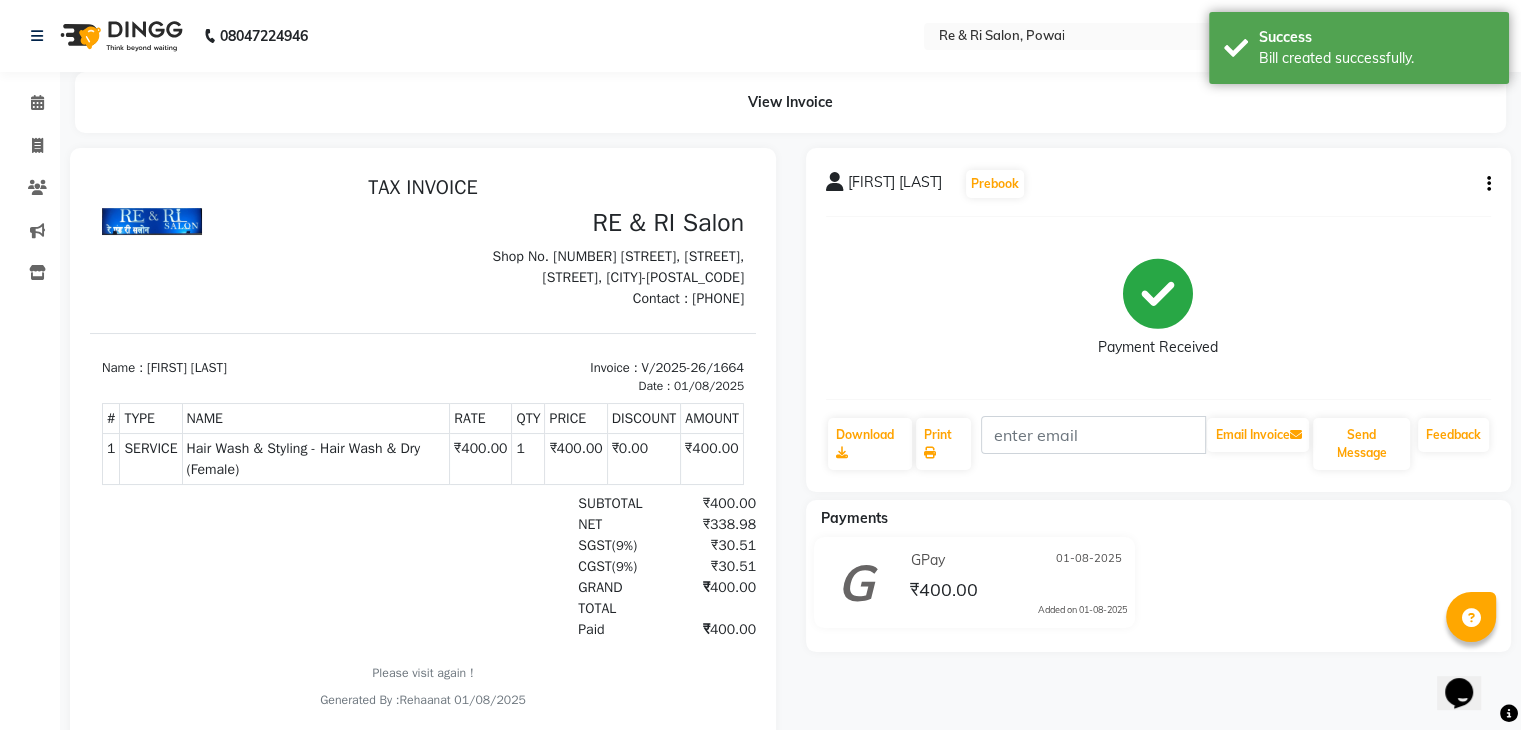 scroll, scrollTop: 0, scrollLeft: 0, axis: both 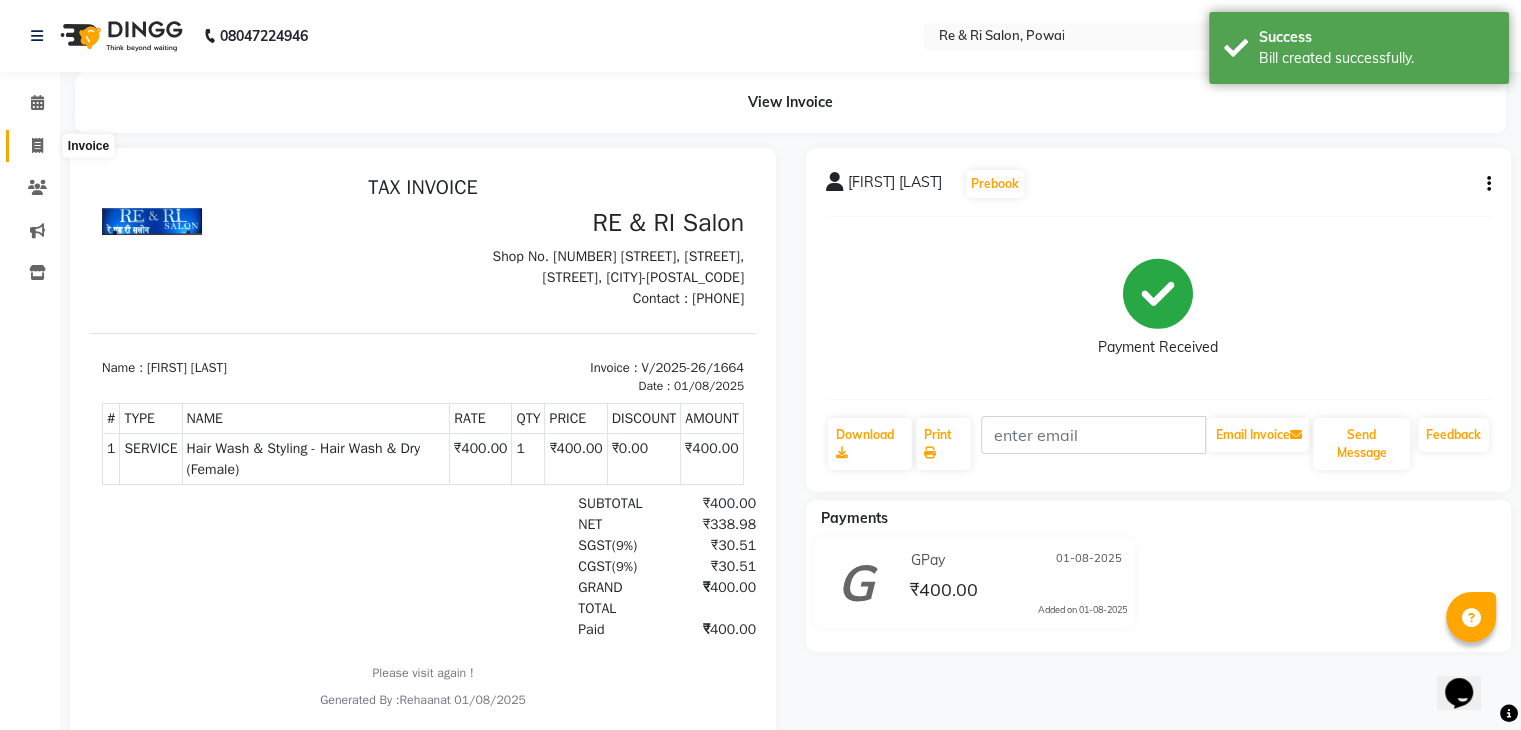 click 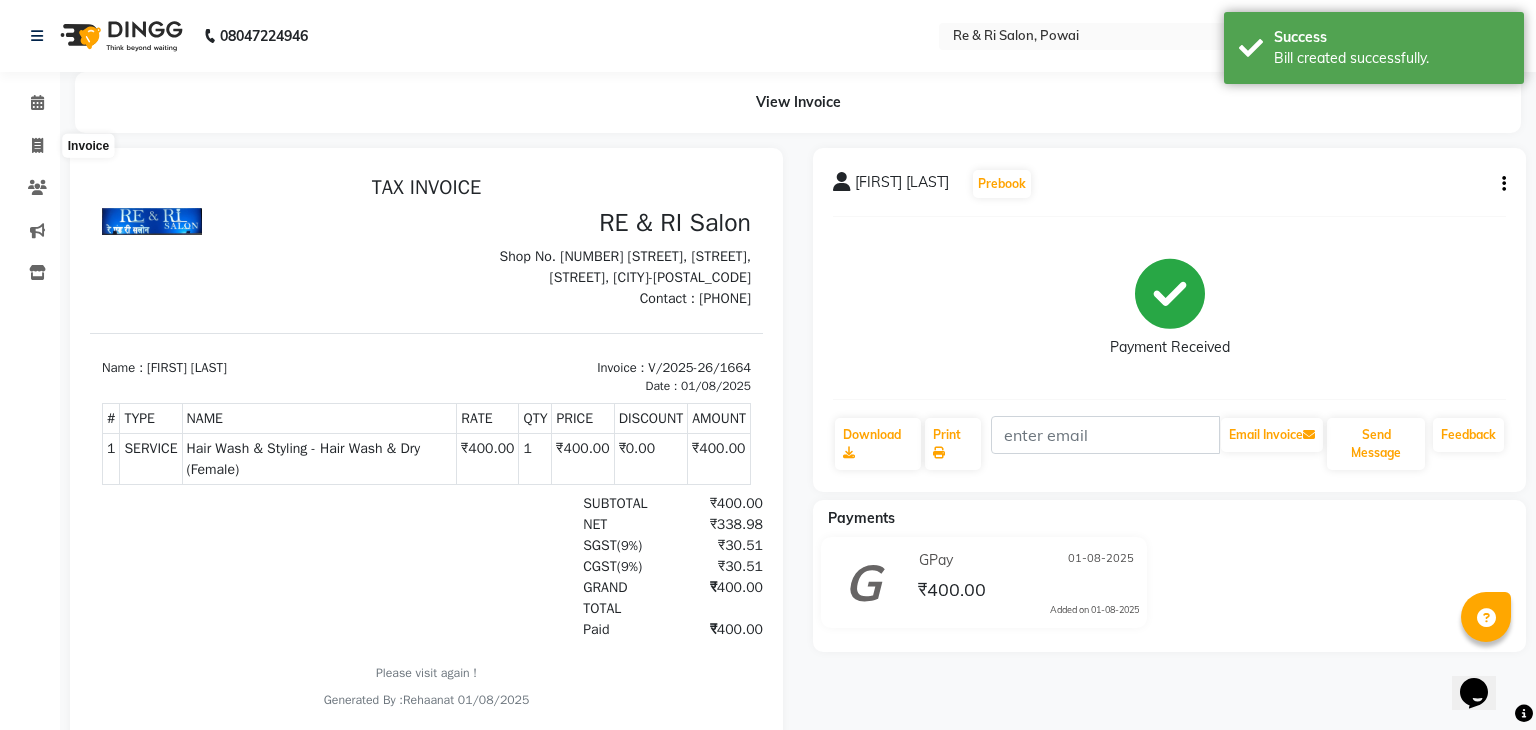 select on "service" 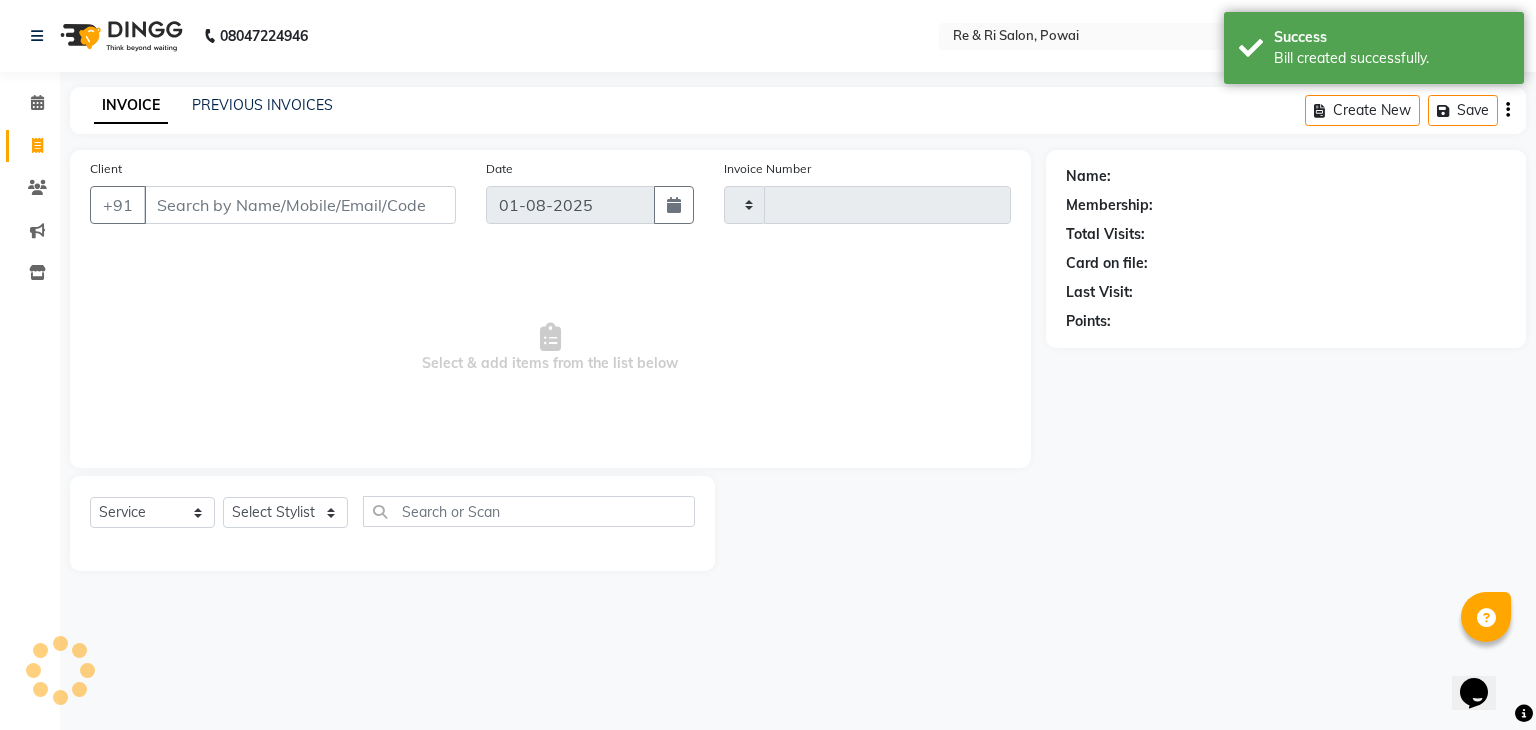 type on "1665" 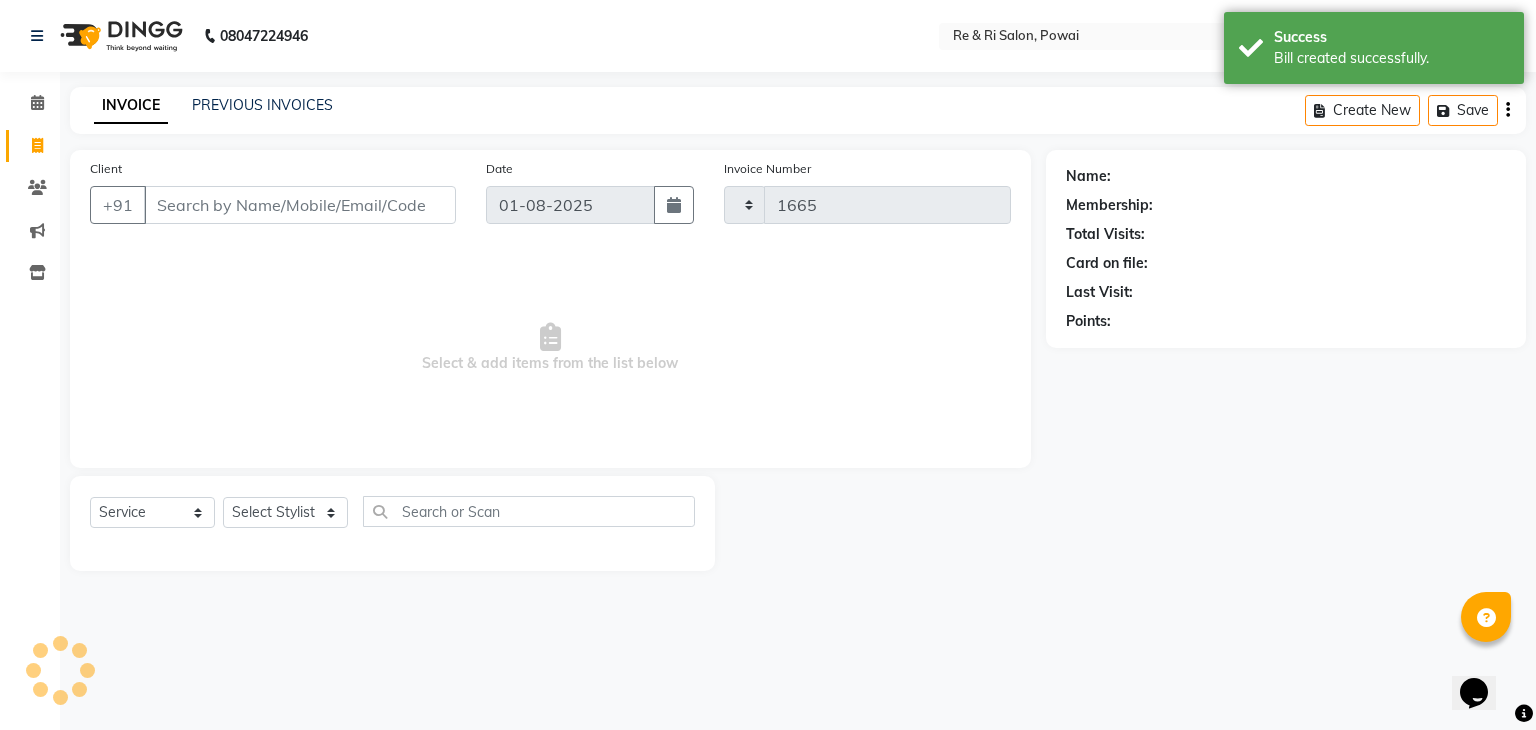 select on "5364" 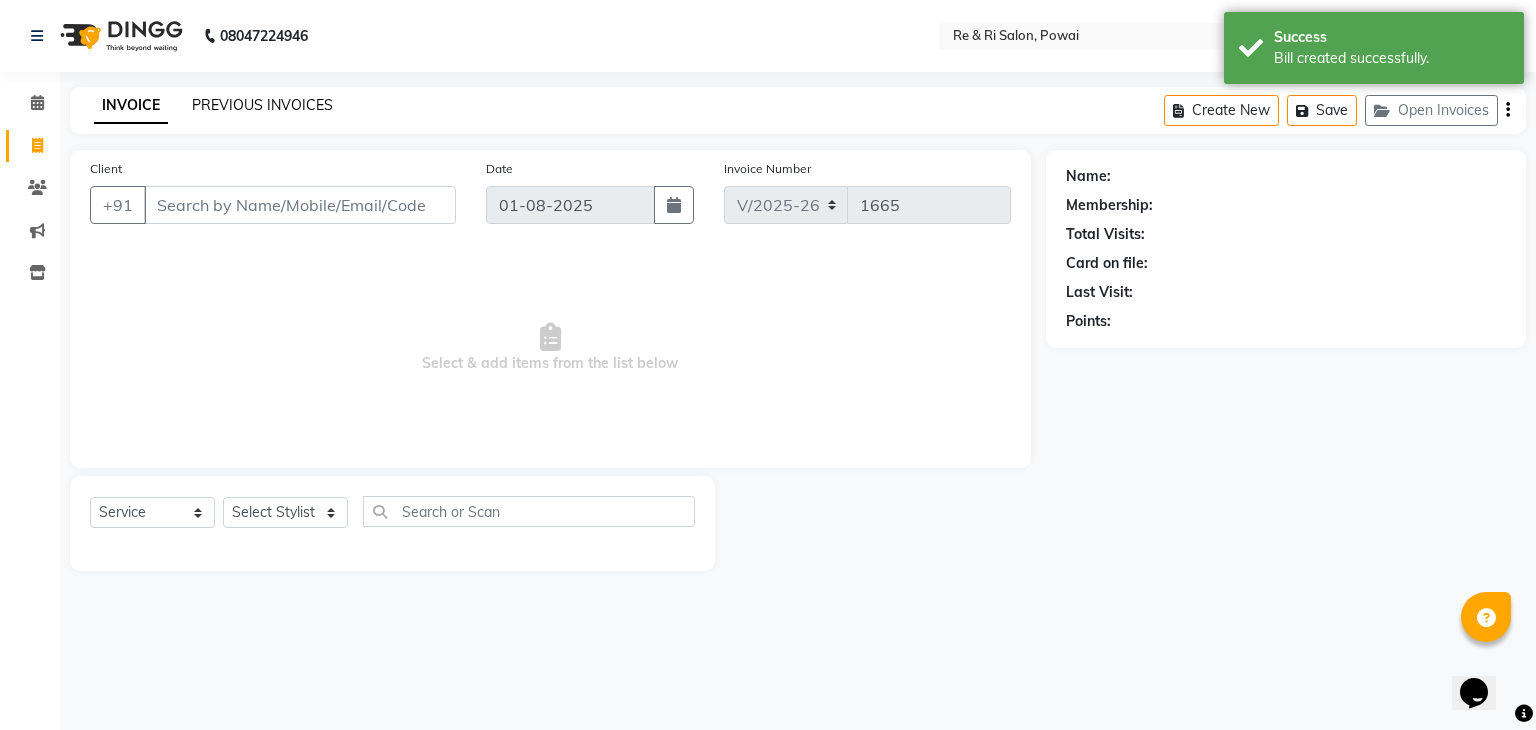 click on "PREVIOUS INVOICES" 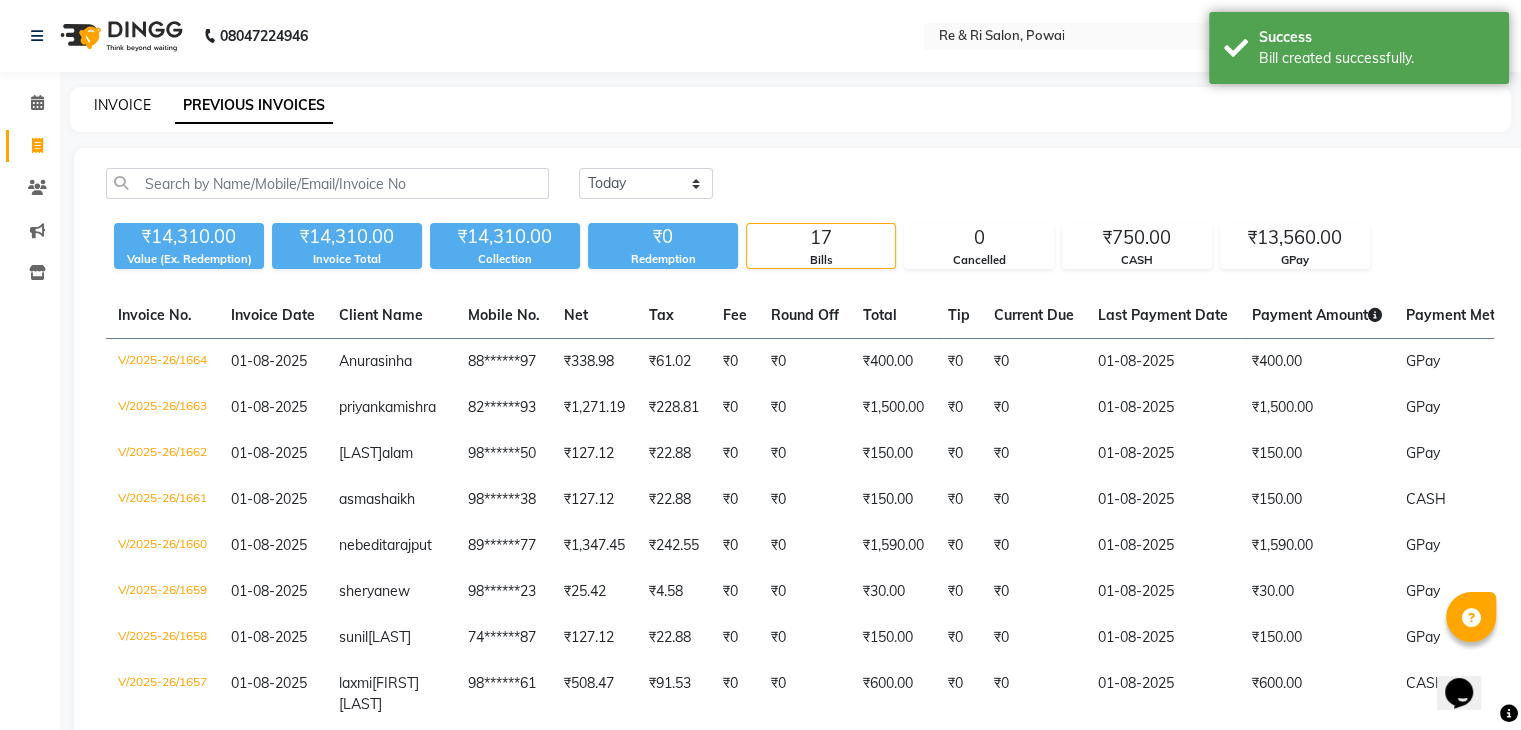 click on "INVOICE" 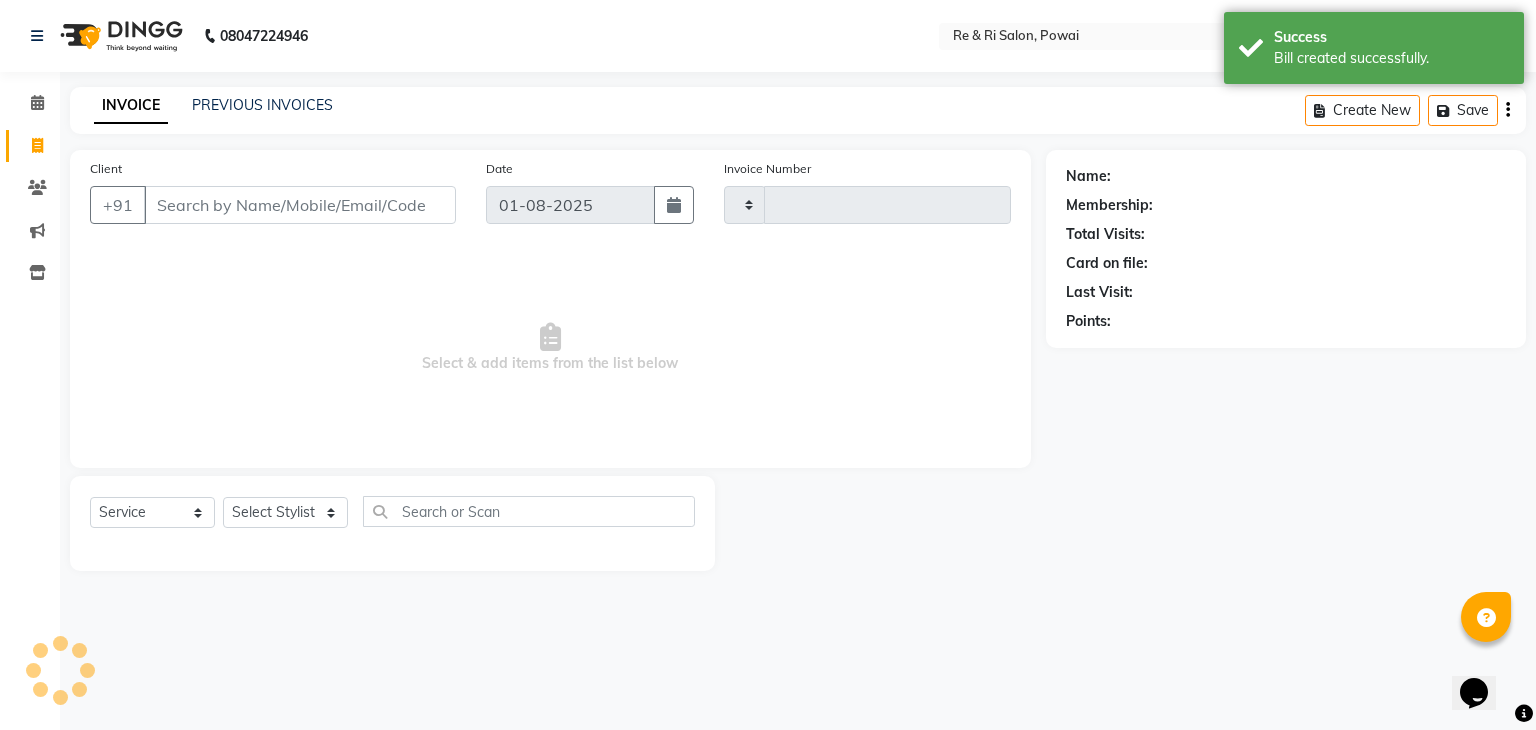 type on "1665" 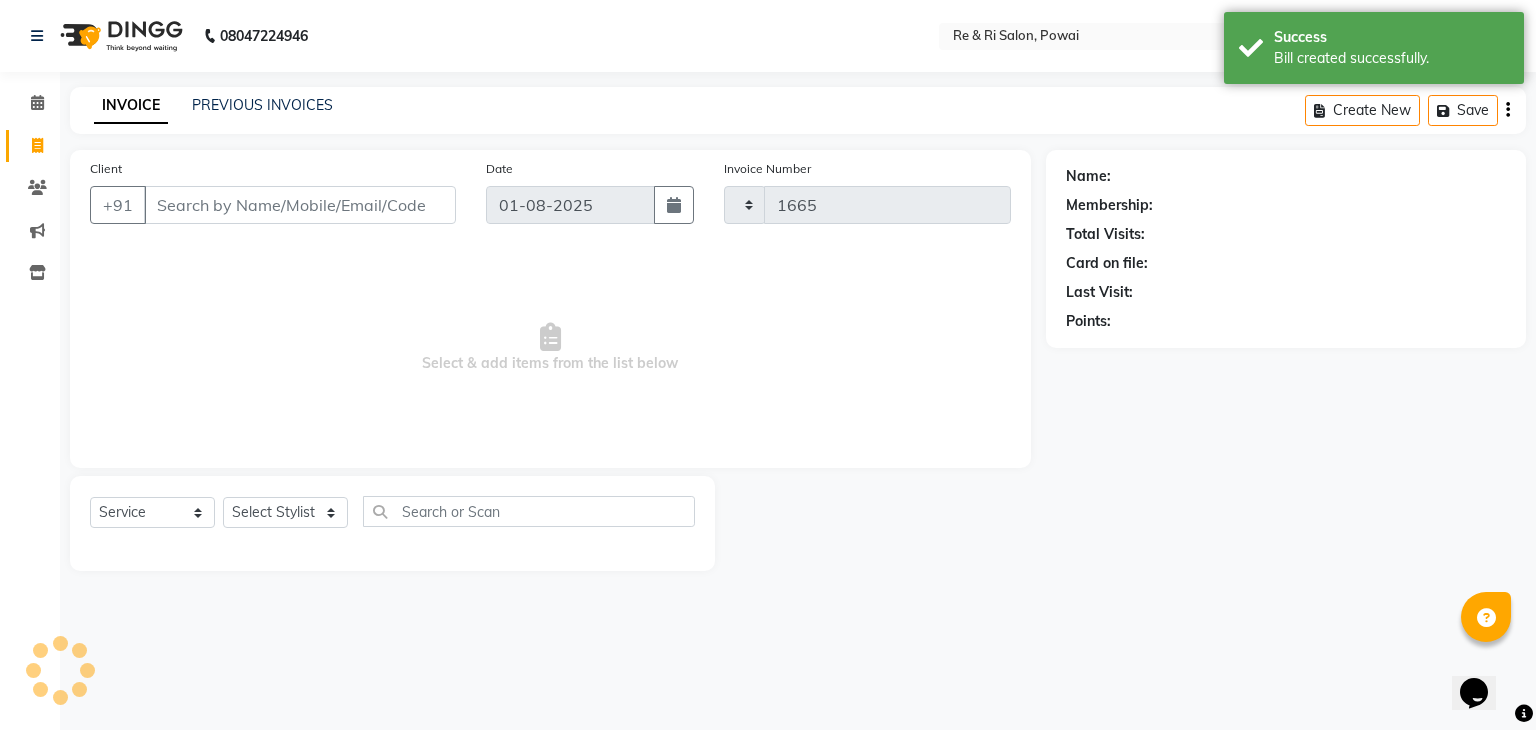select on "5364" 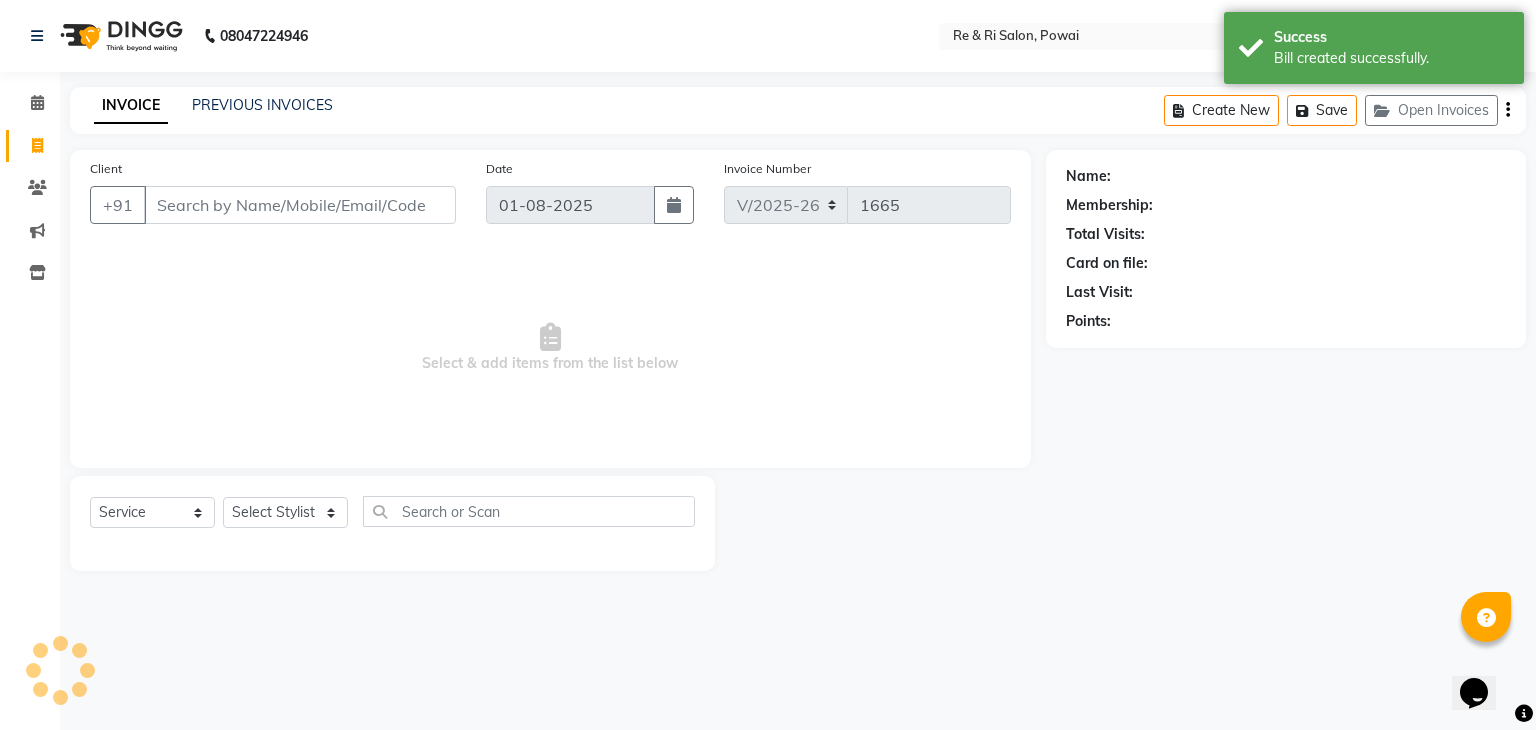 click on "Client" at bounding box center [300, 205] 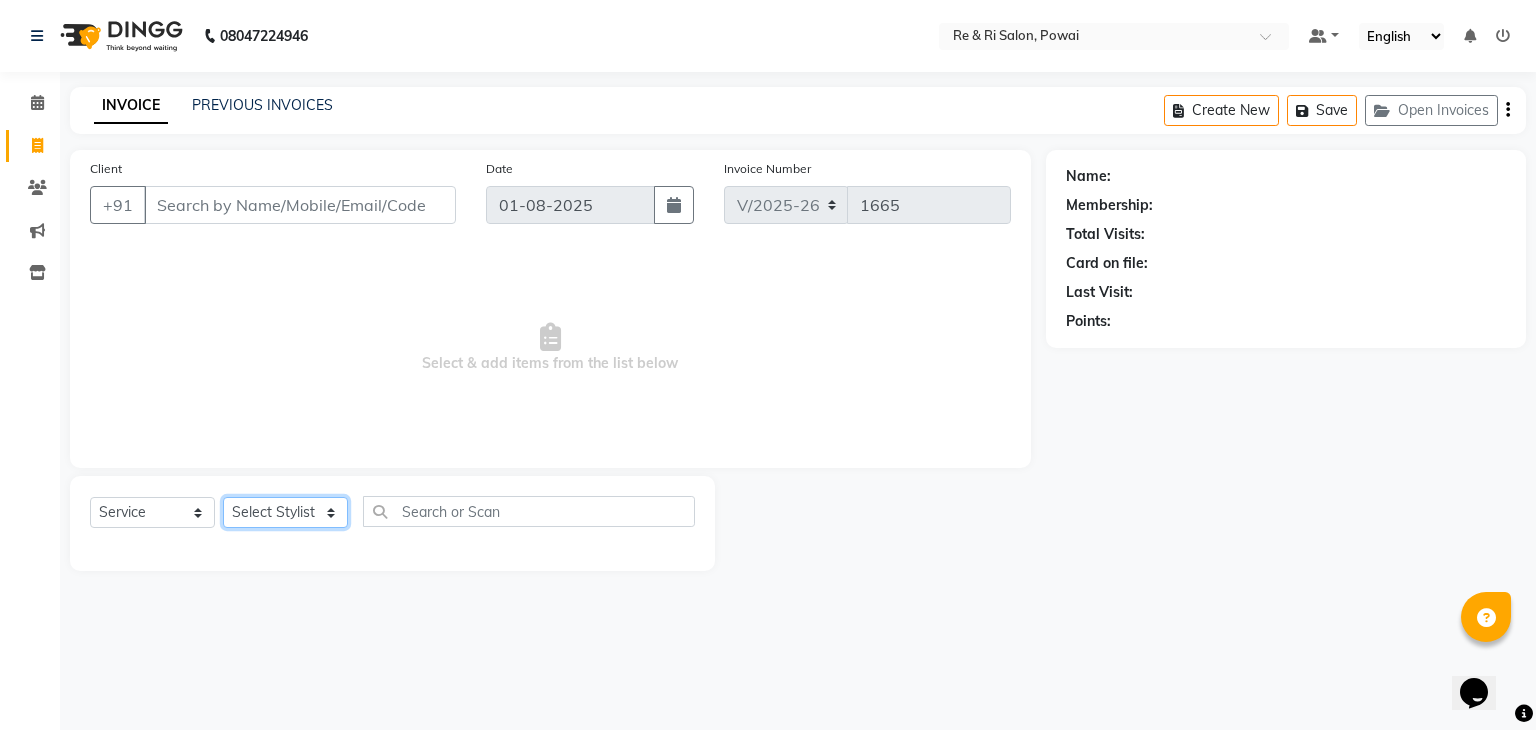 click on "Select Stylist [FIRST] [FIRST]  [FIRST]  [FIRST]  [FIRST]  [FIRST]  [FIRST]" 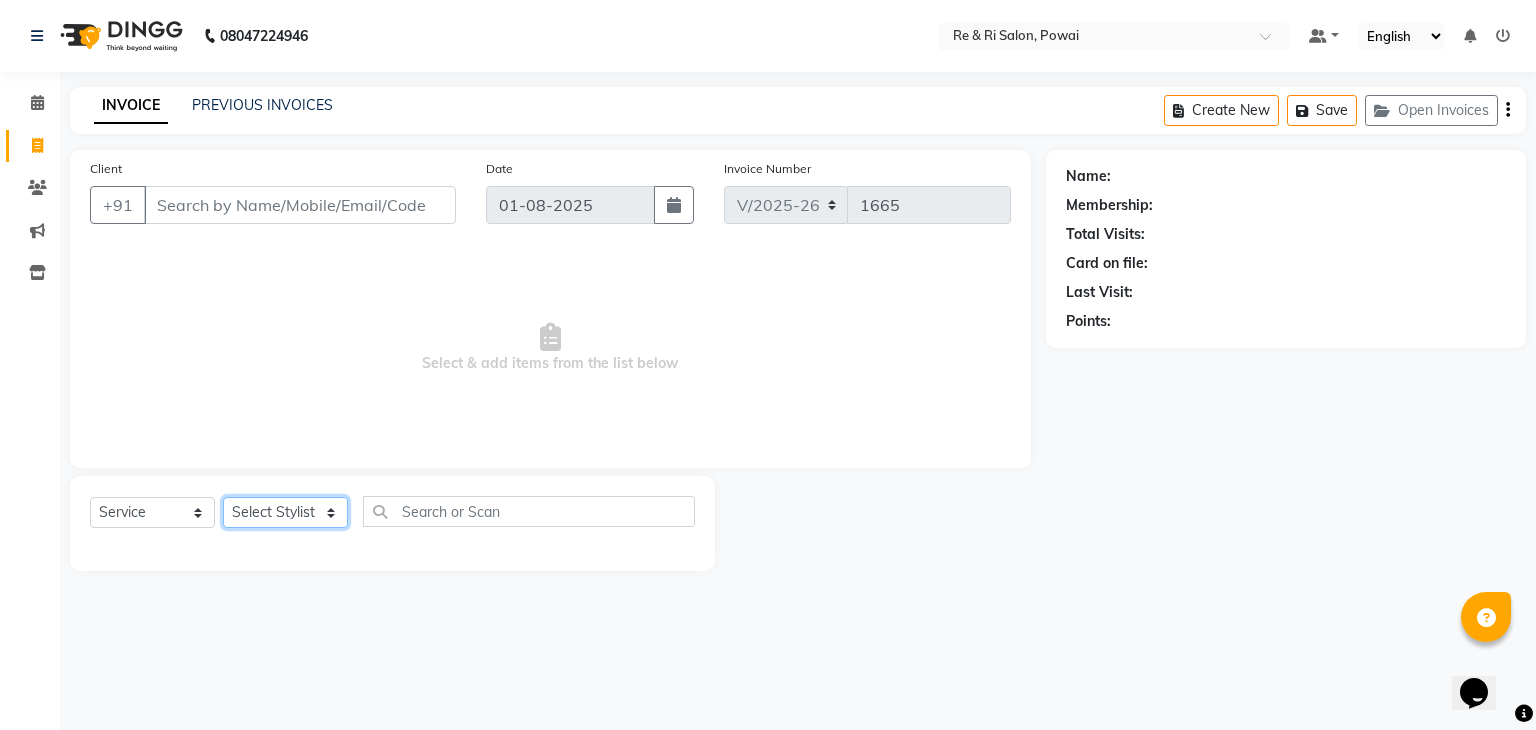 select on "36184" 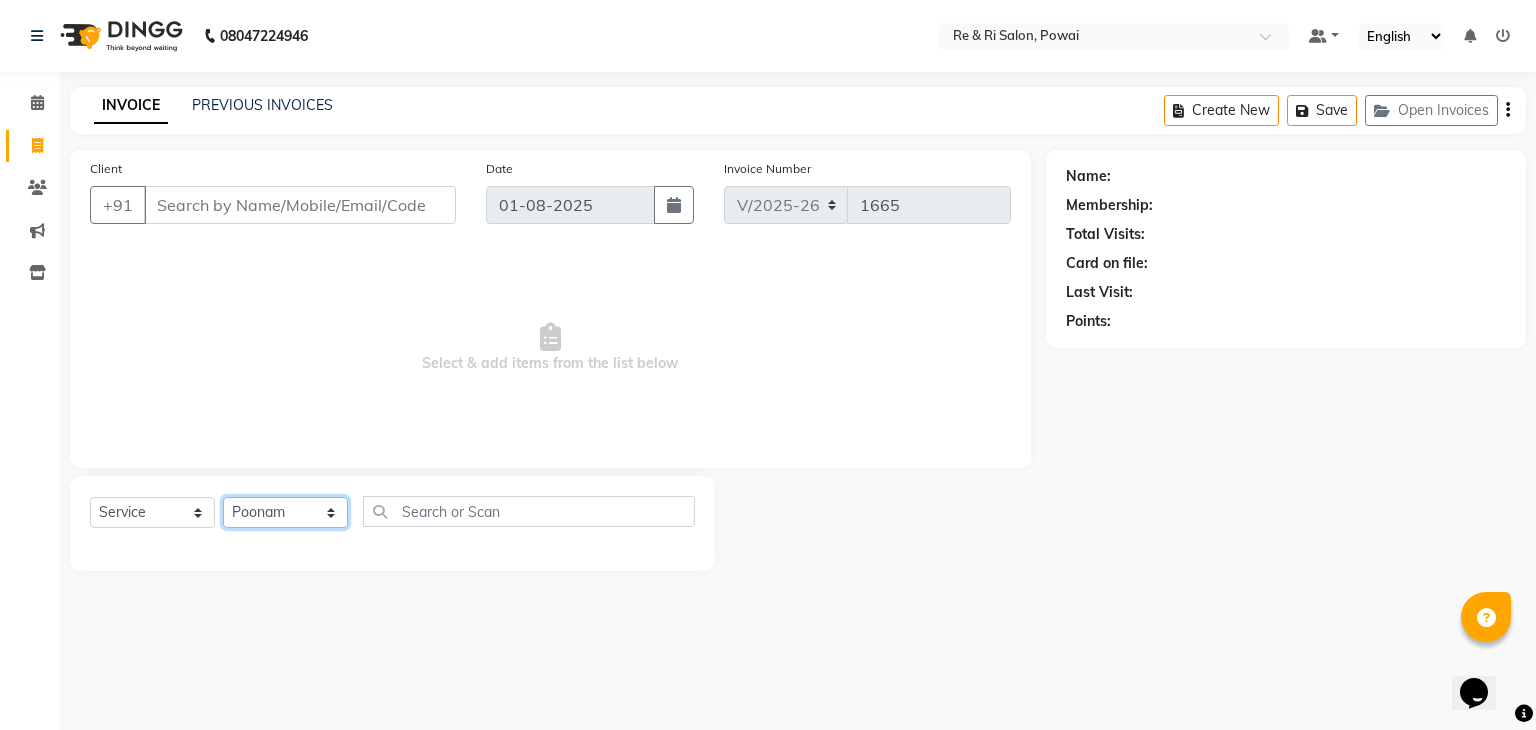 click on "Select Stylist [FIRST] [FIRST]  [FIRST]  [FIRST]  [FIRST]  [FIRST]  [FIRST]" 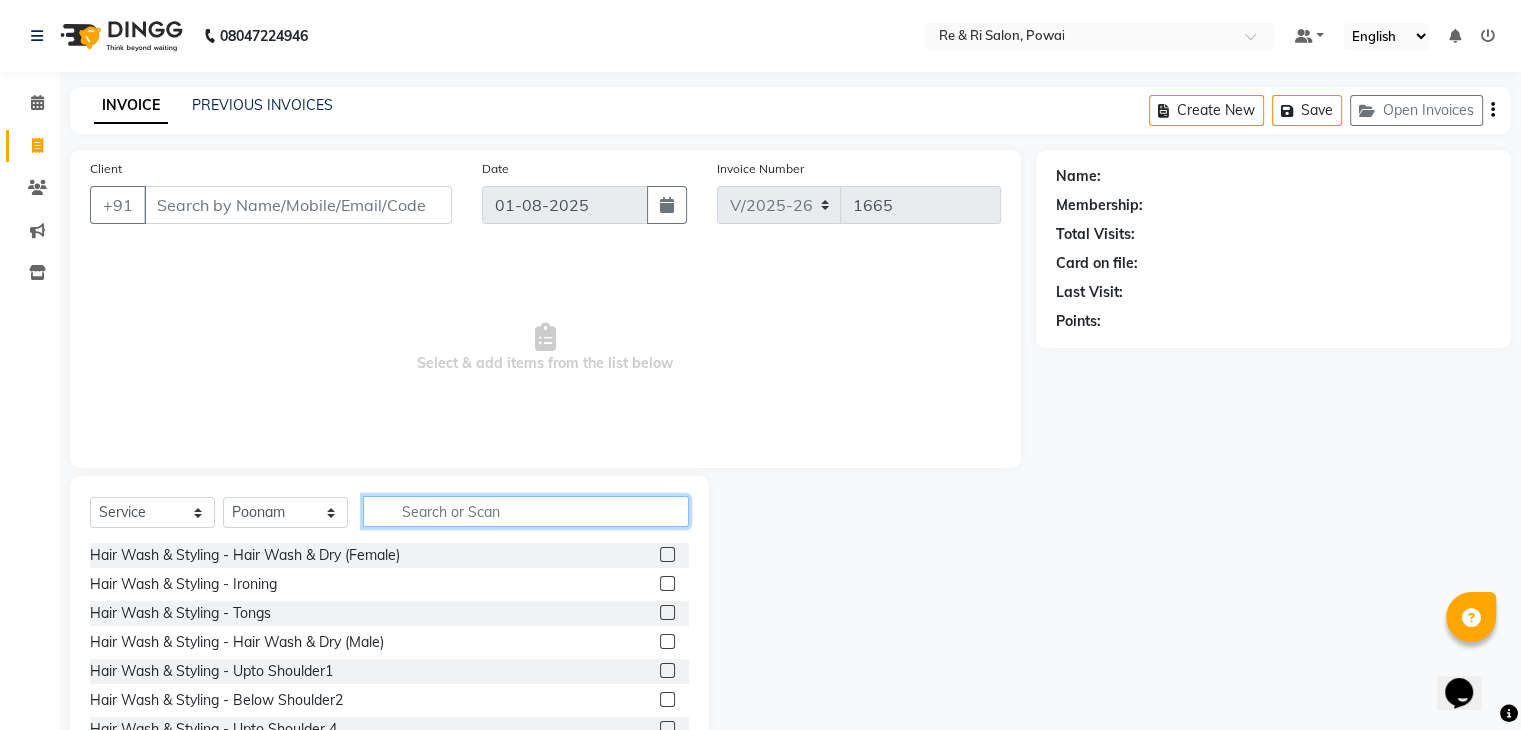 click 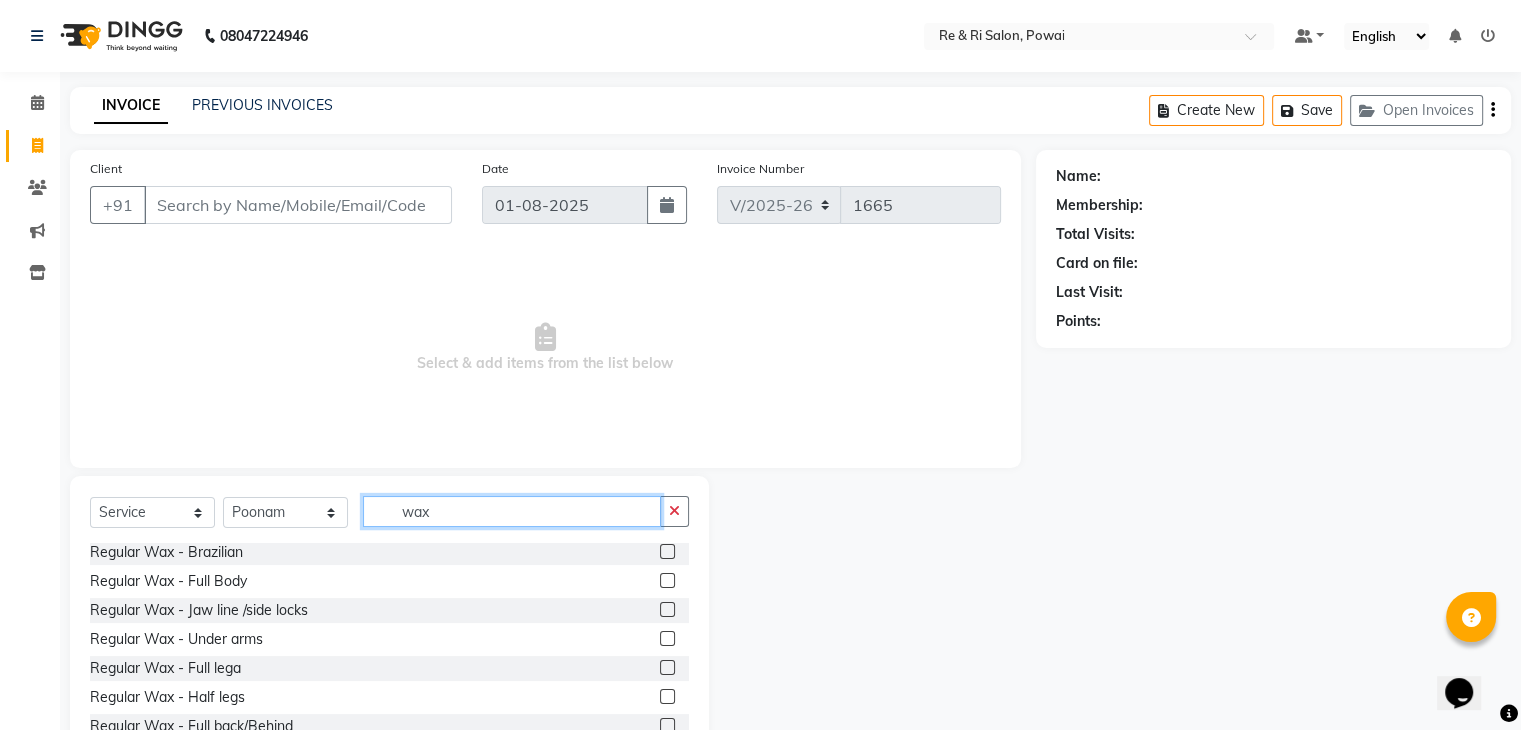 scroll, scrollTop: 250, scrollLeft: 0, axis: vertical 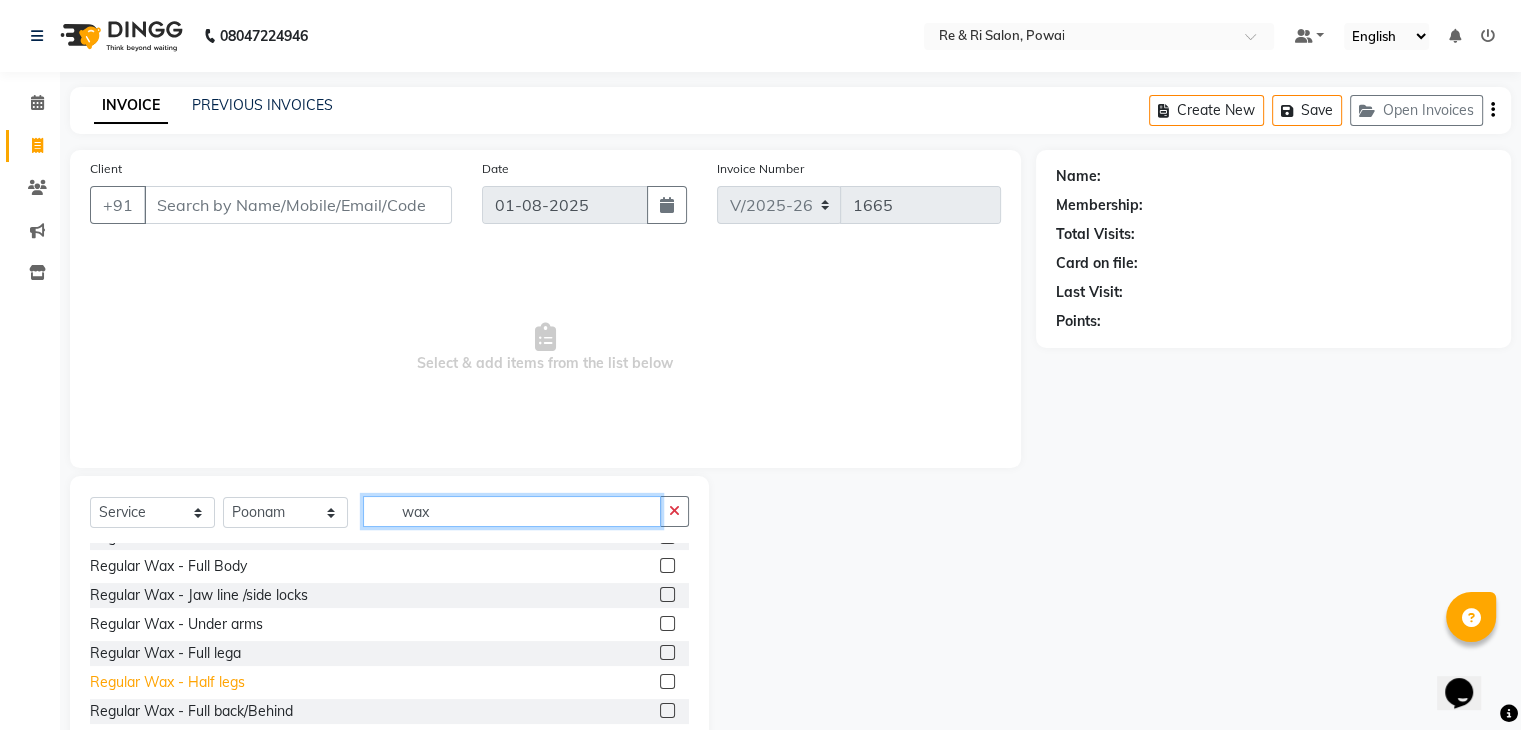 type on "wax" 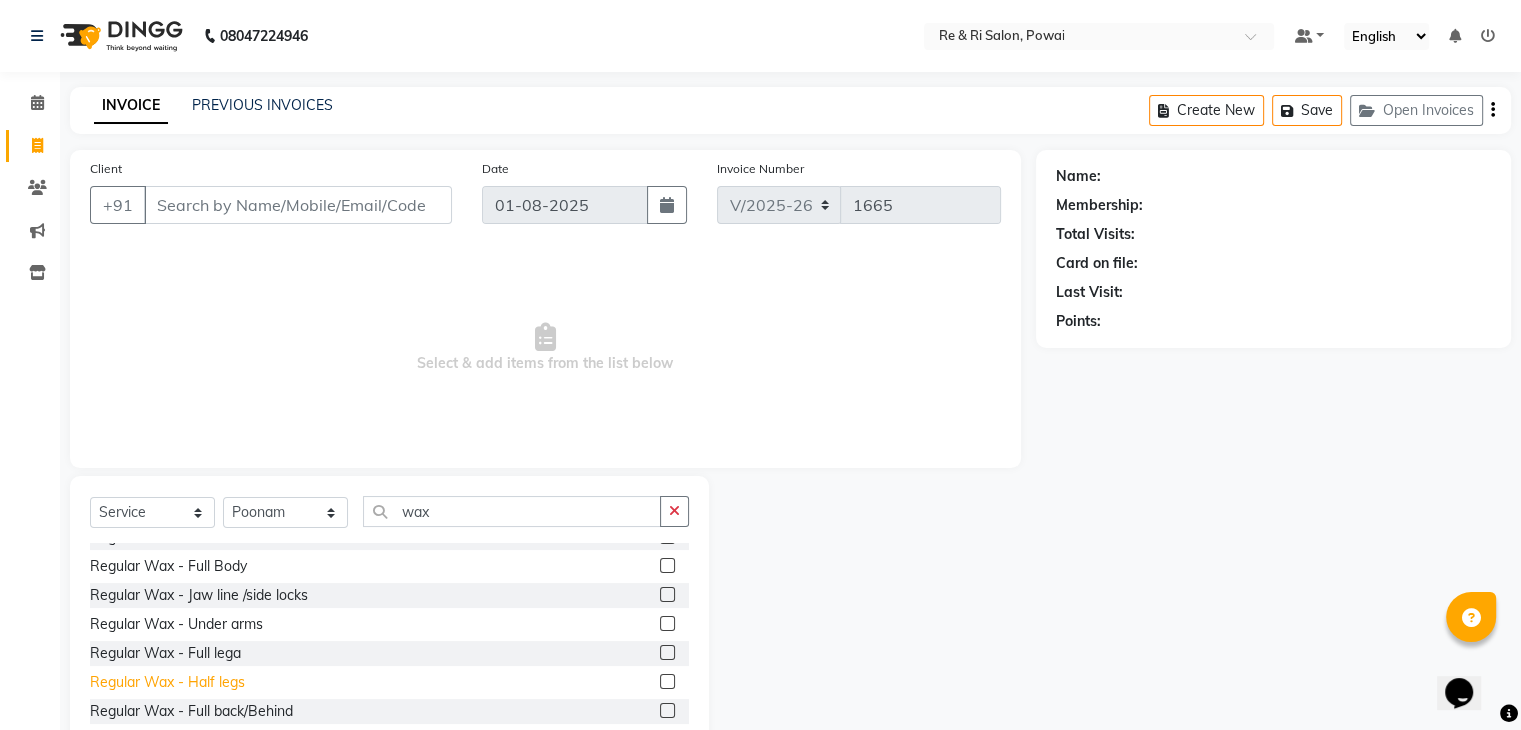 click on "Regular Wax - Half legs" 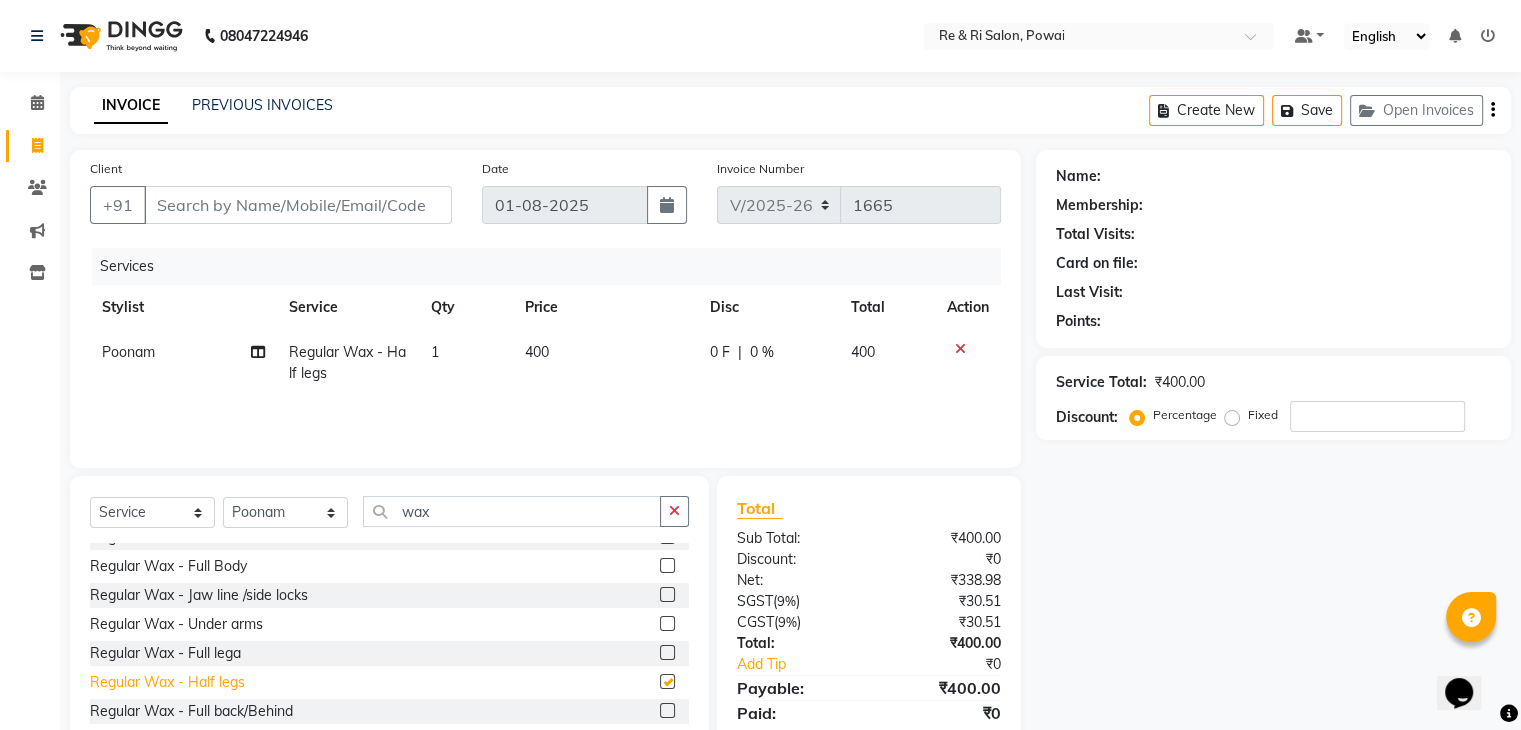 checkbox on "false" 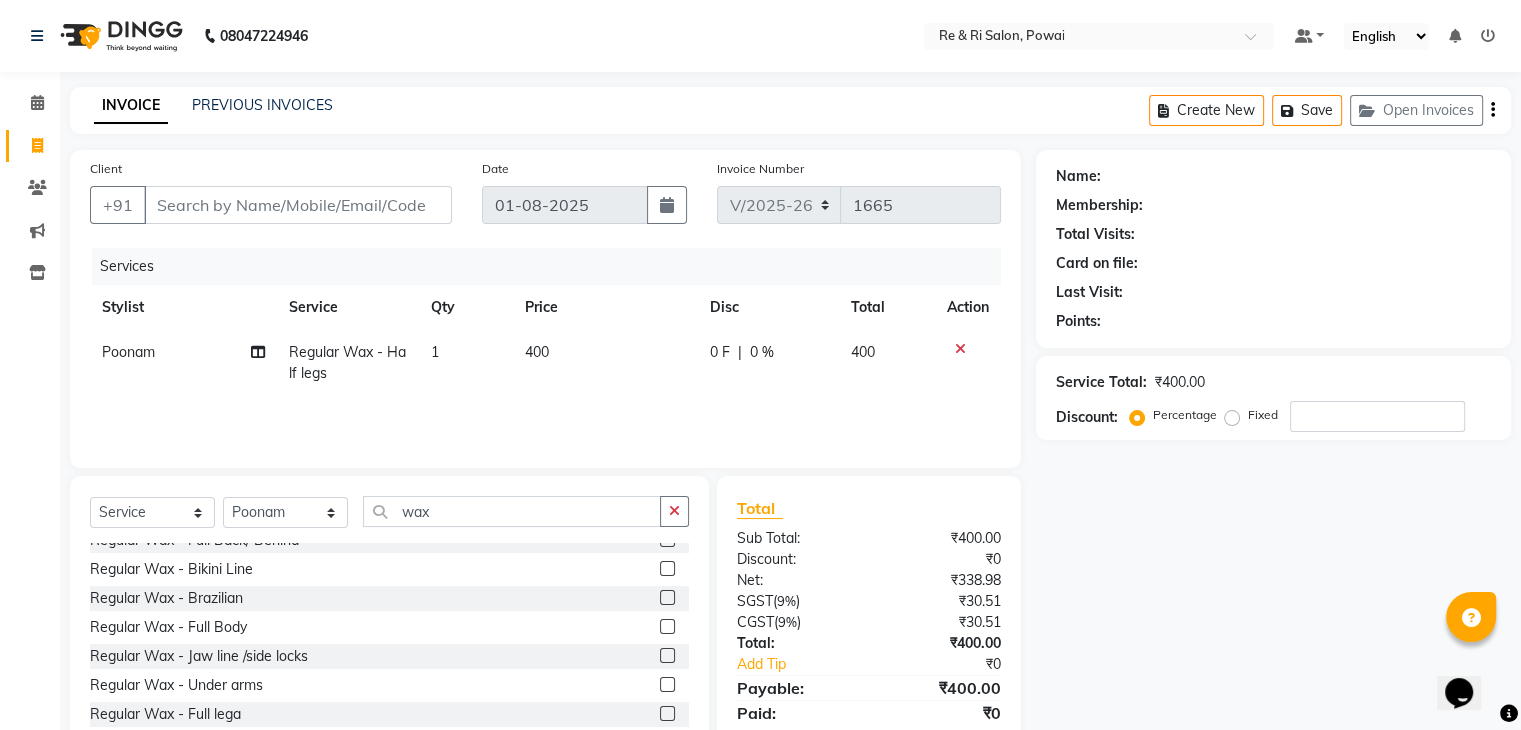 scroll, scrollTop: 245, scrollLeft: 0, axis: vertical 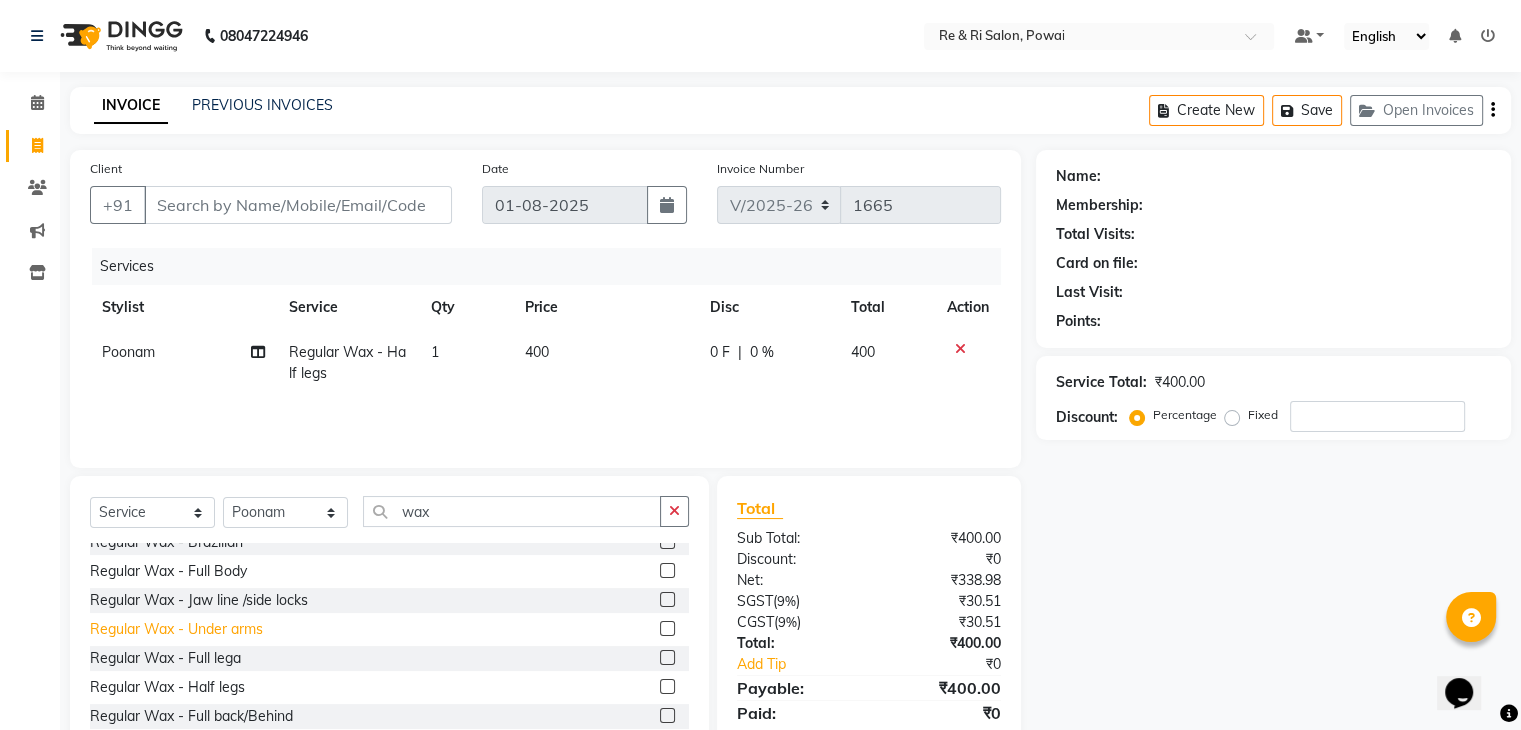 click on "Regular Wax - Under arms" 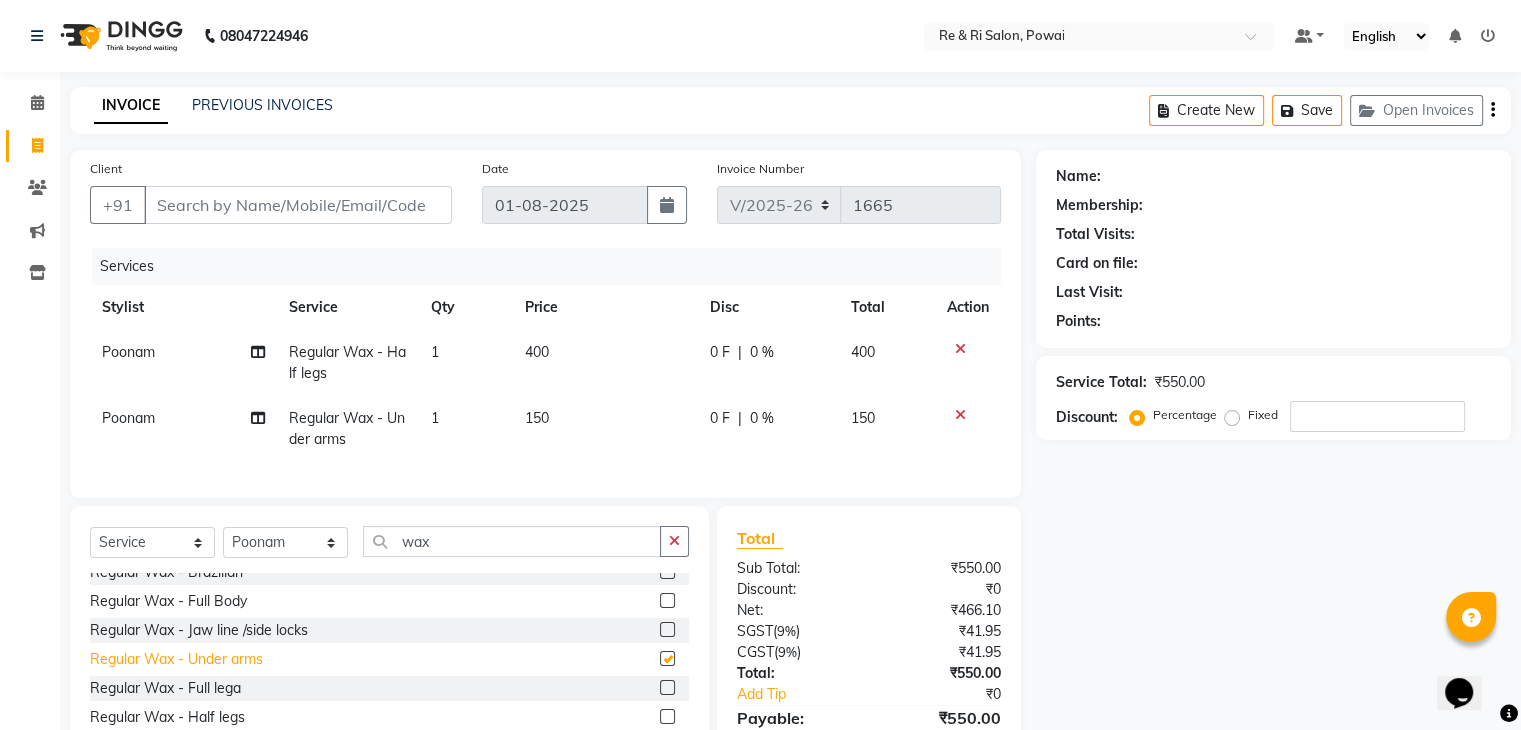 checkbox on "false" 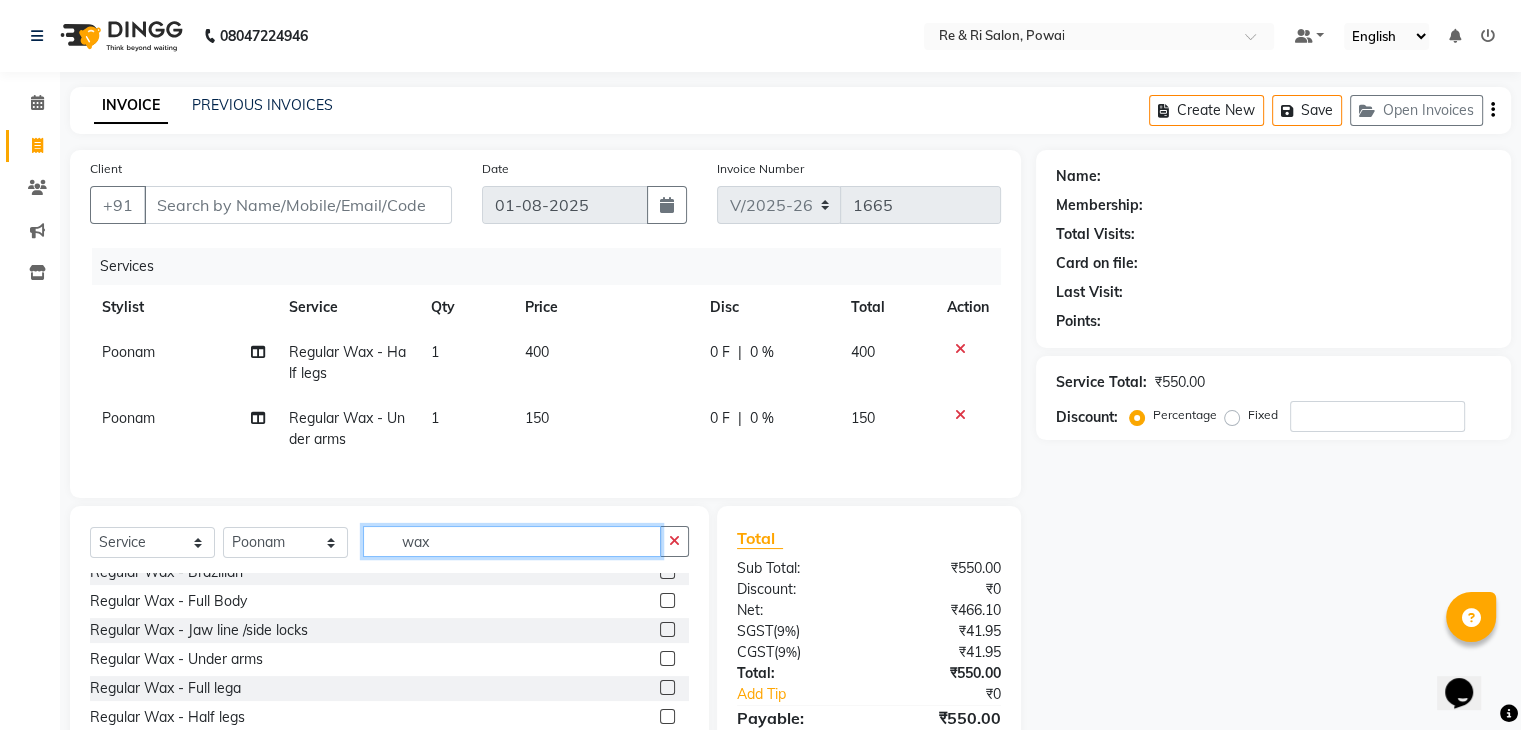 click on "wax" 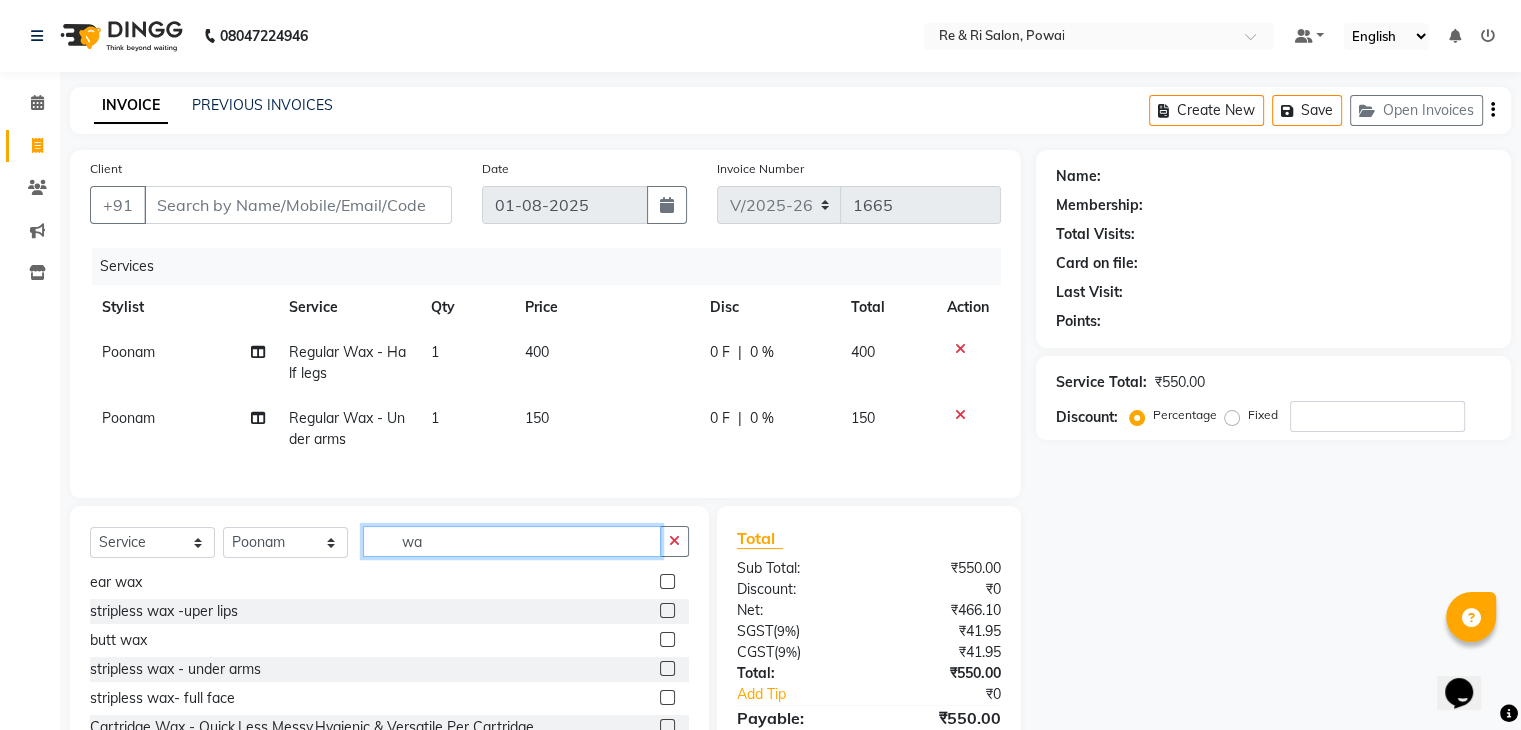 type on "w" 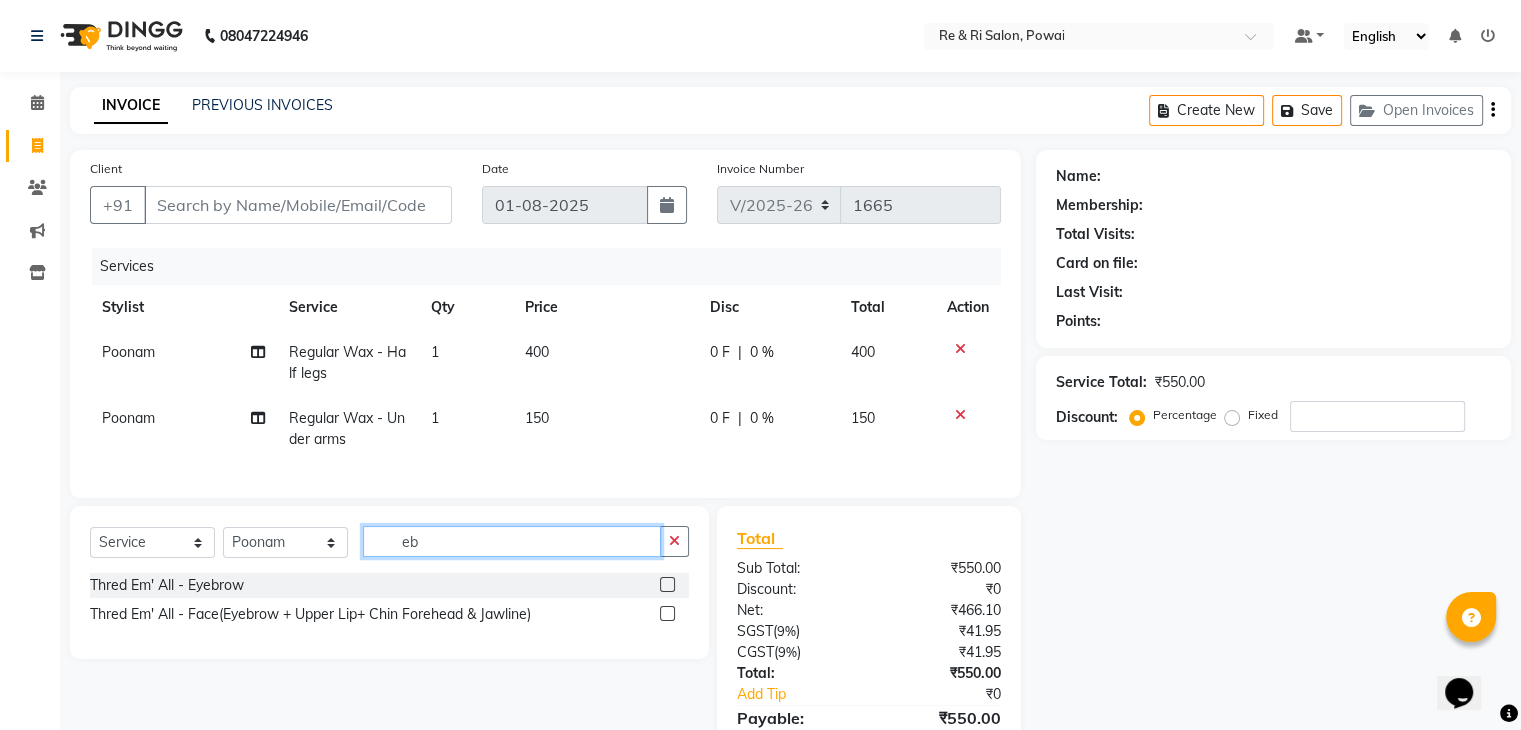 scroll, scrollTop: 0, scrollLeft: 0, axis: both 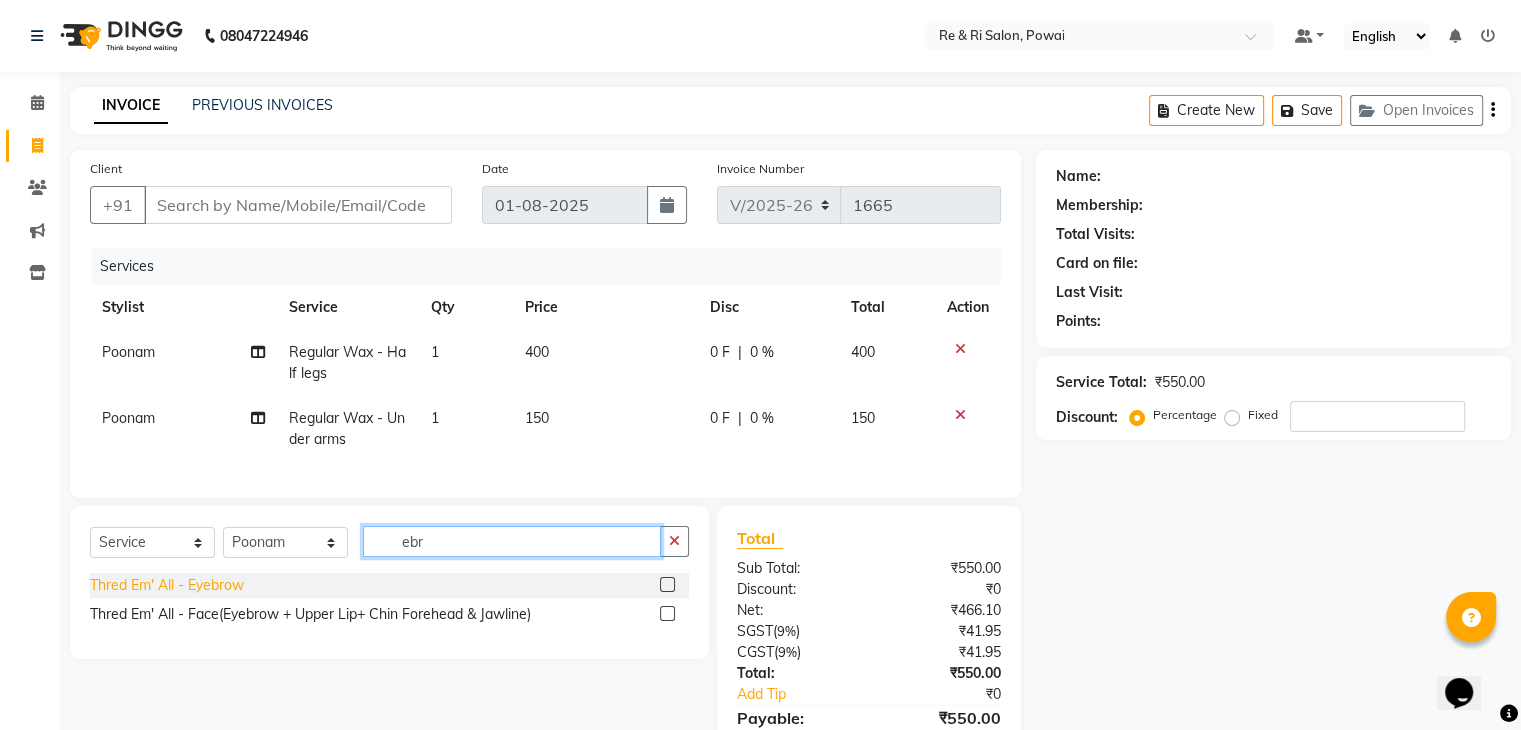 type on "ebr" 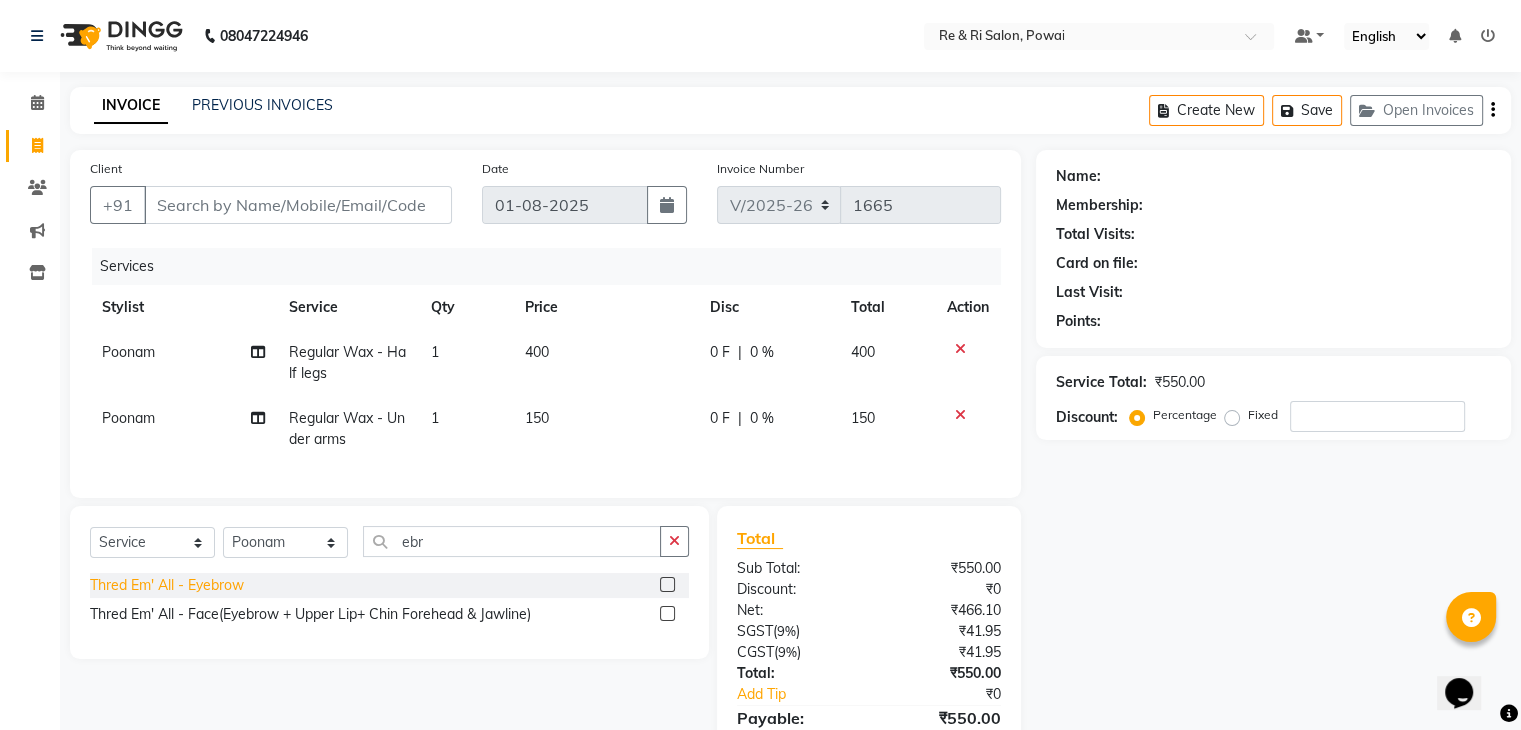 click on "Thred Em' All - Eyebrow" 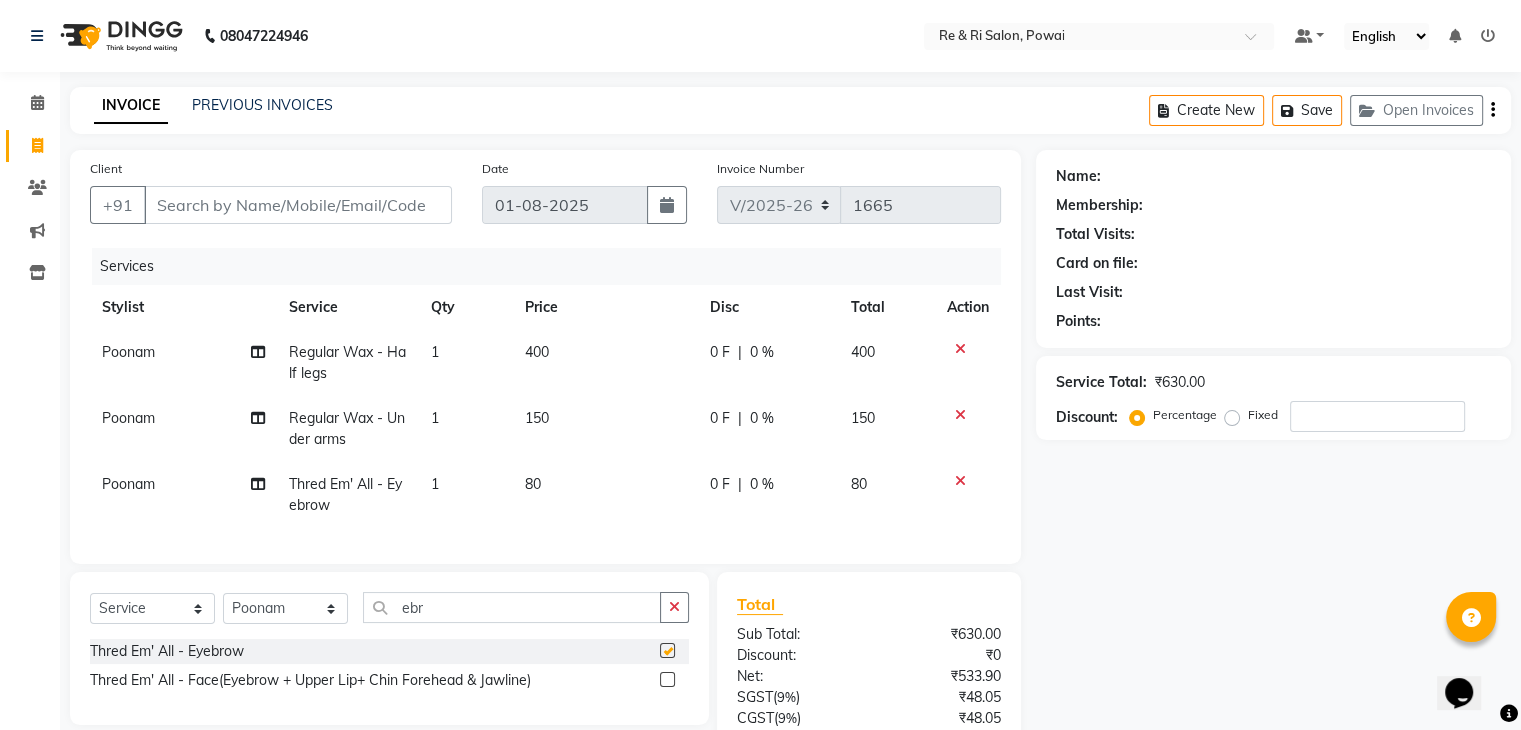 checkbox on "false" 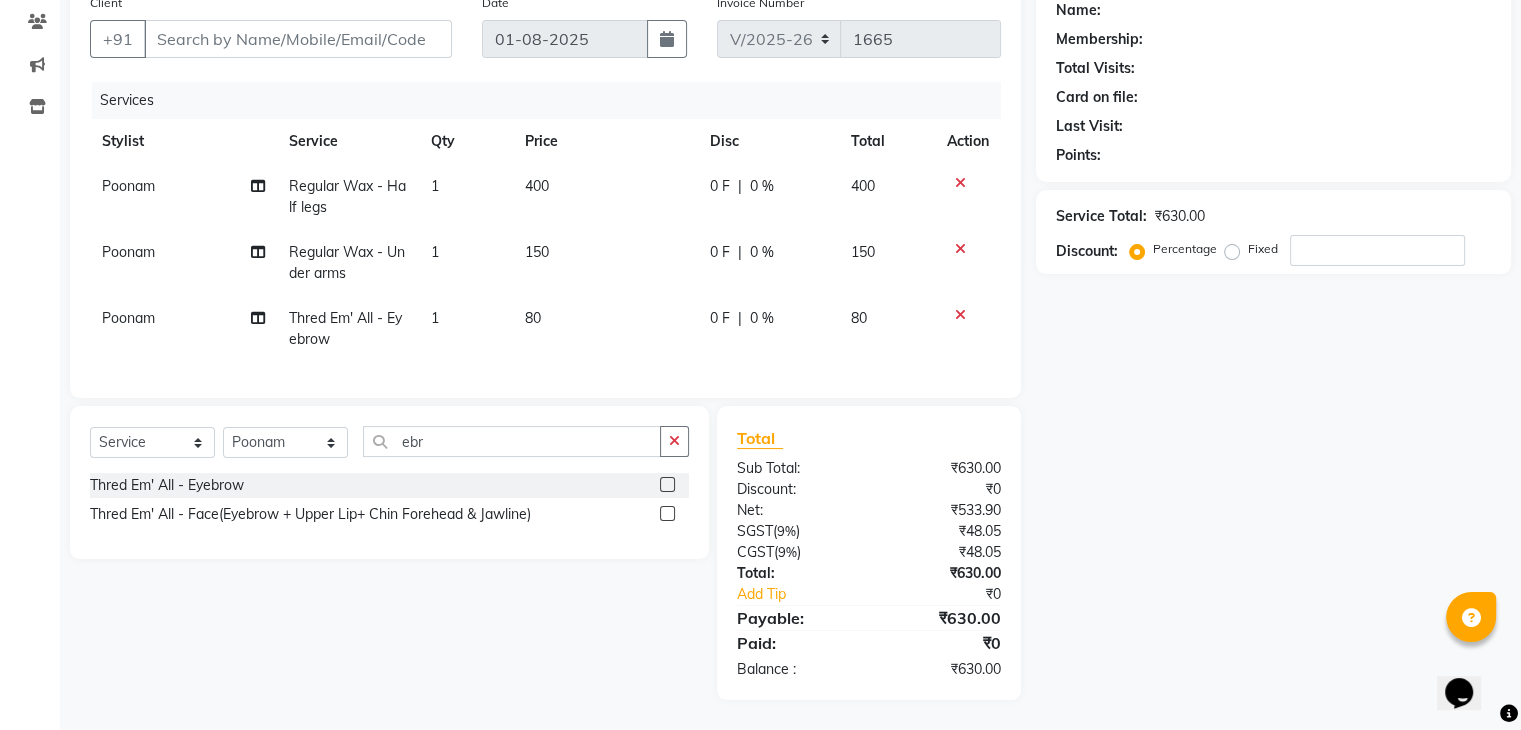 scroll, scrollTop: 13, scrollLeft: 0, axis: vertical 